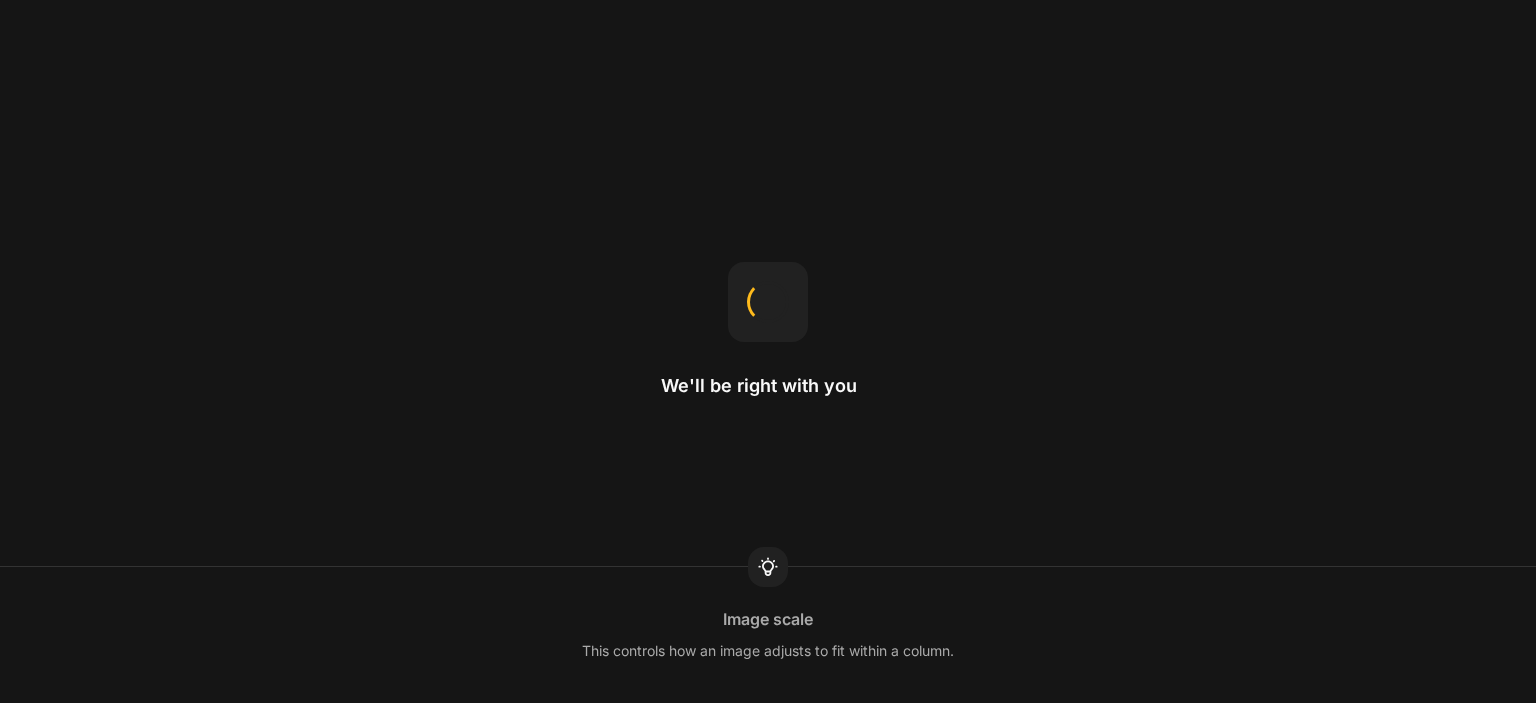 scroll, scrollTop: 0, scrollLeft: 0, axis: both 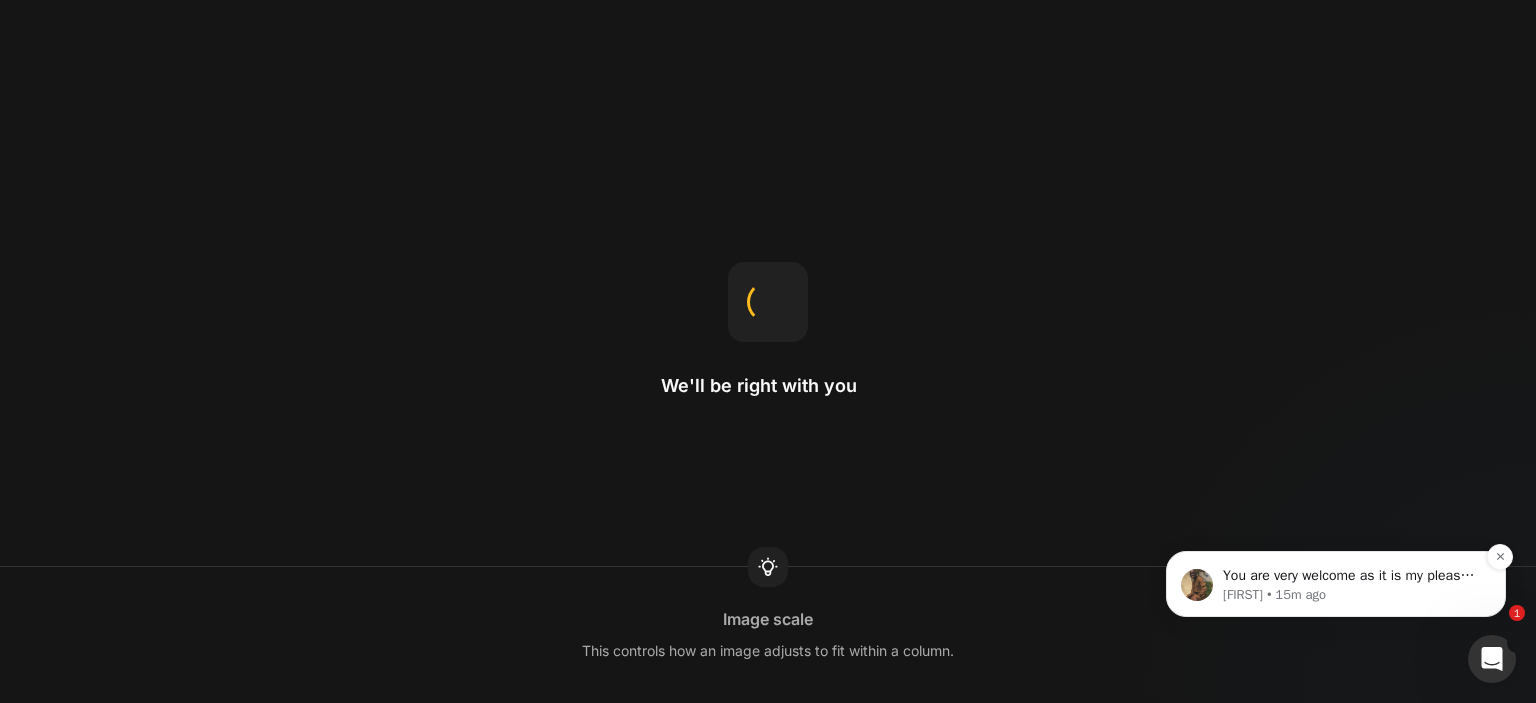 click on "You are very welcome as it is my pleasure to be assisting you!" at bounding box center [1352, 576] 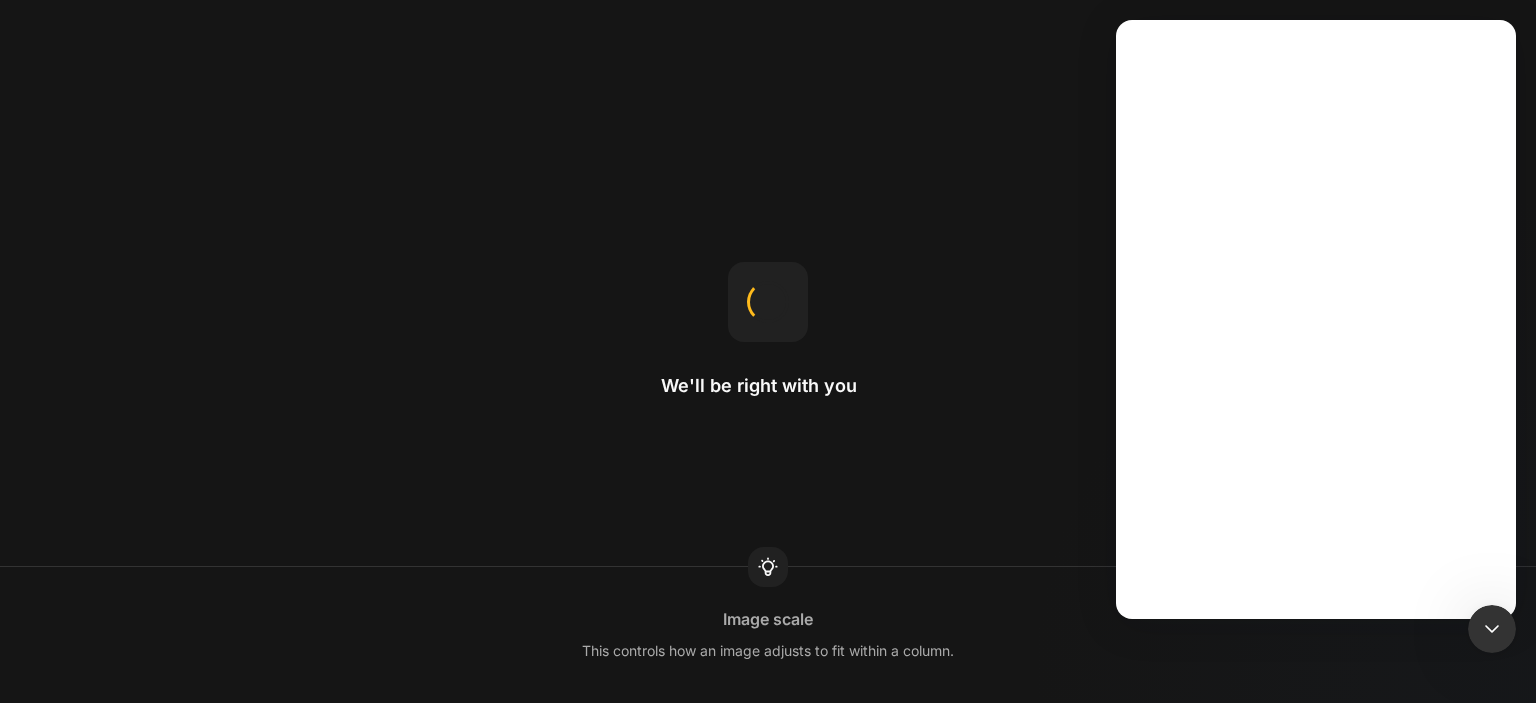 scroll, scrollTop: 0, scrollLeft: 0, axis: both 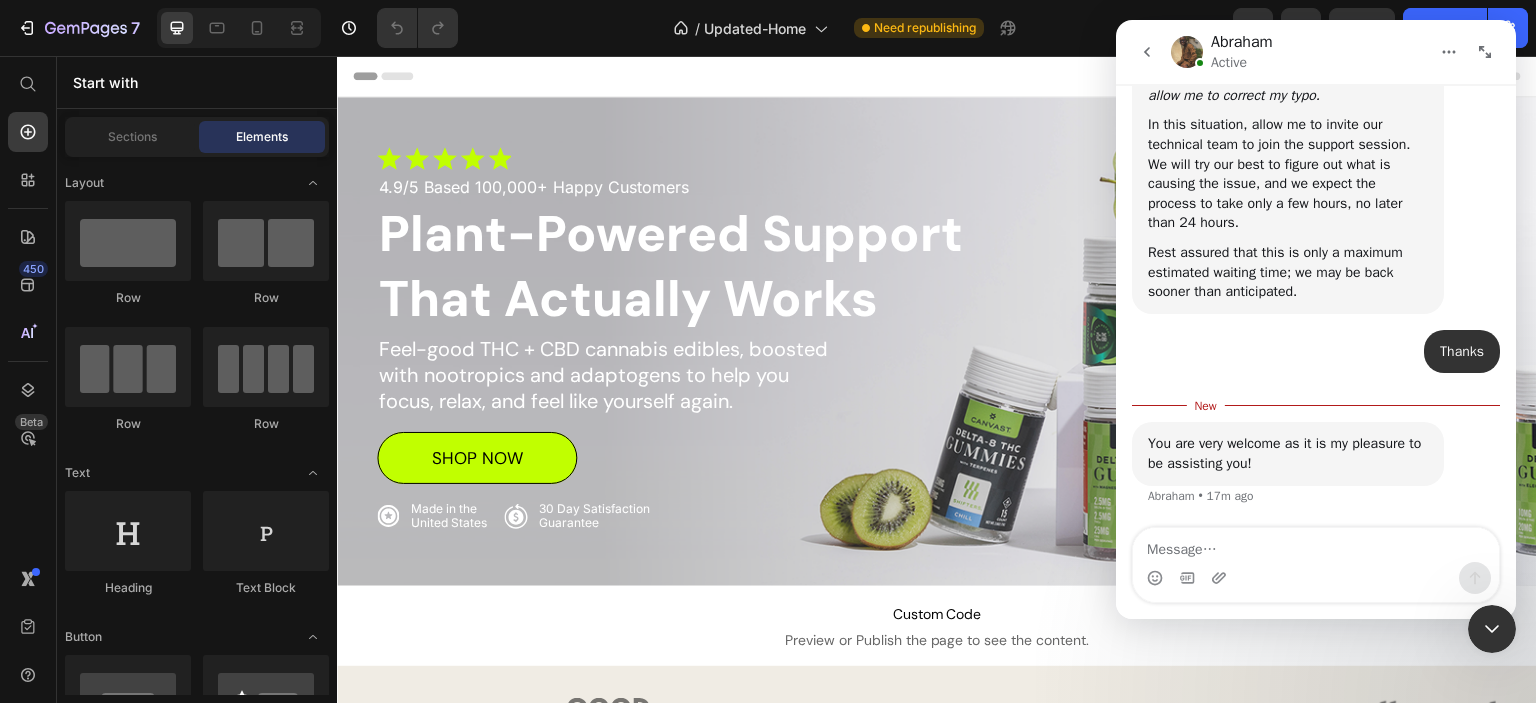 click 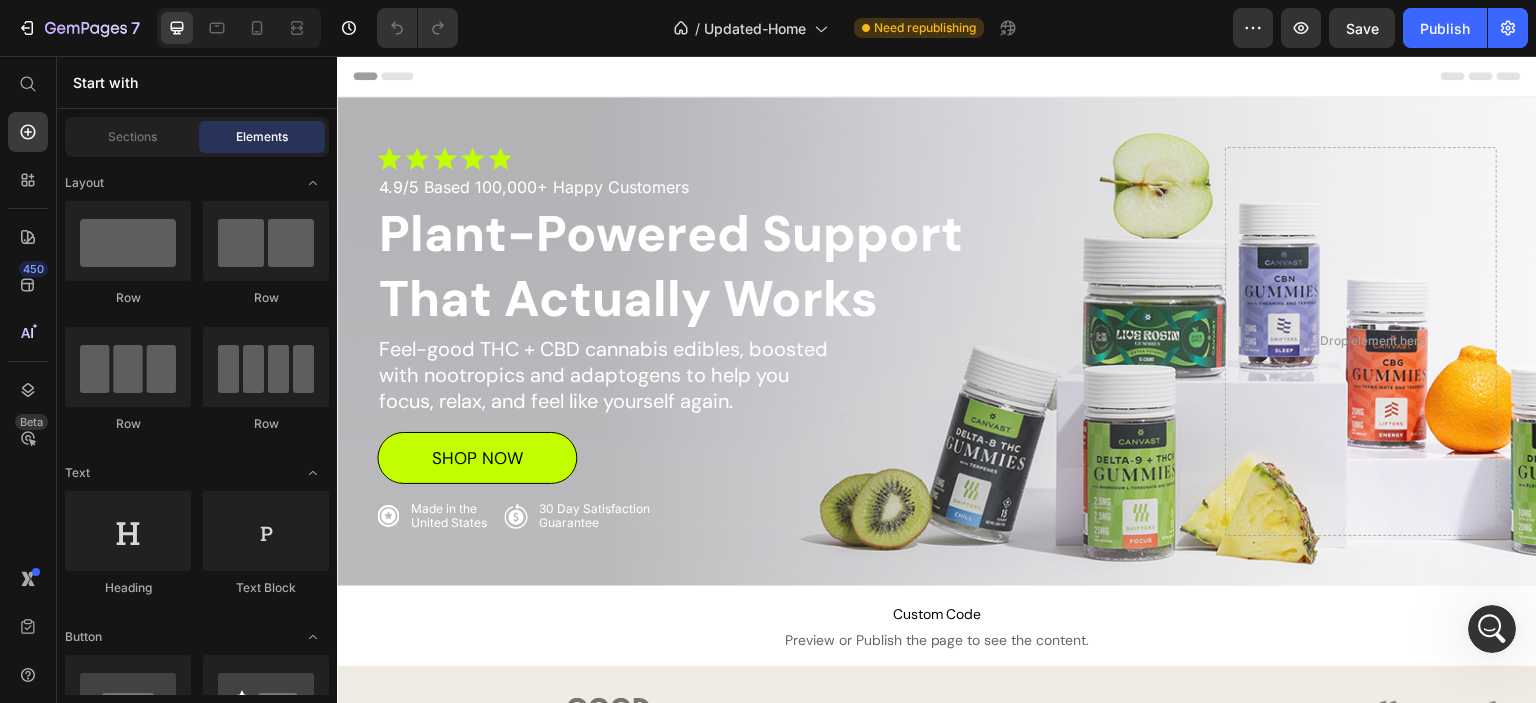 scroll, scrollTop: 0, scrollLeft: 0, axis: both 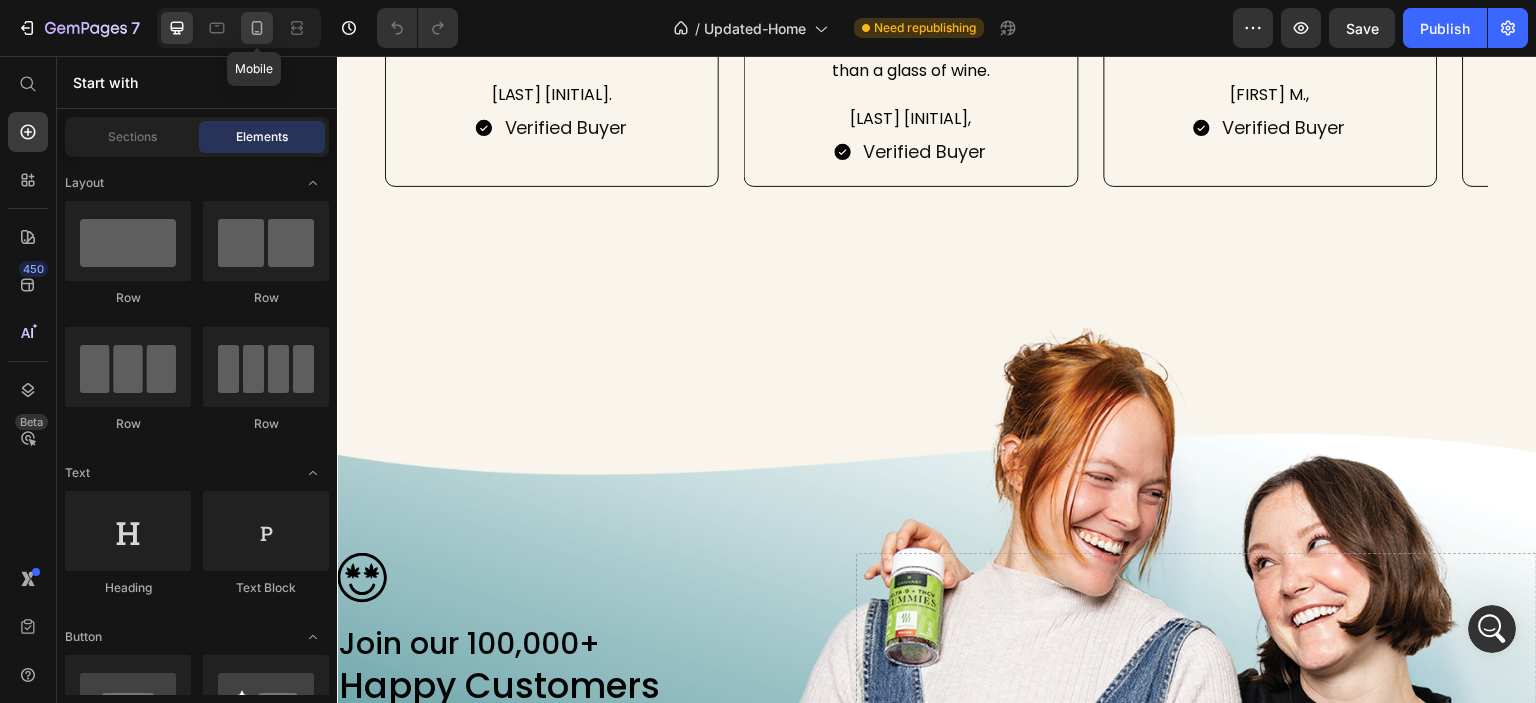 click 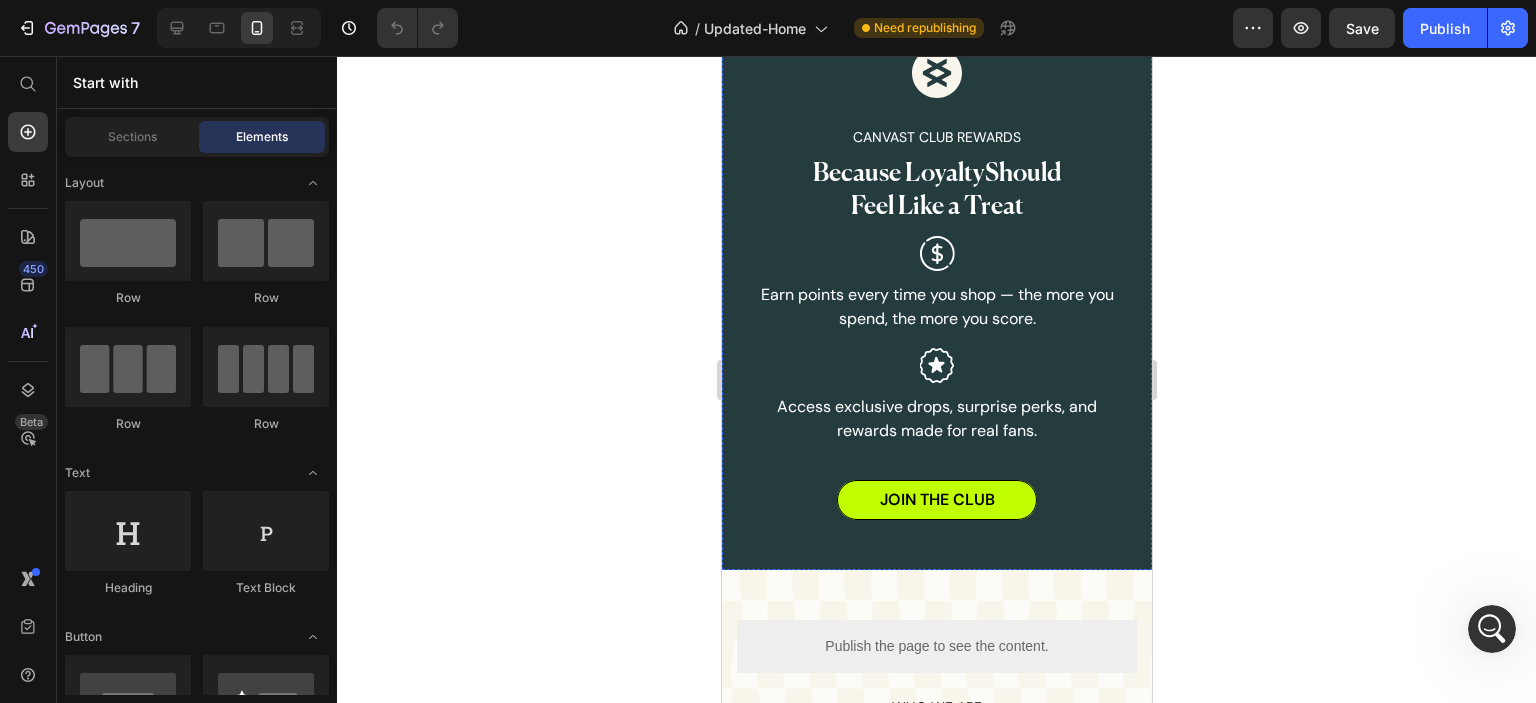 scroll, scrollTop: 6428, scrollLeft: 0, axis: vertical 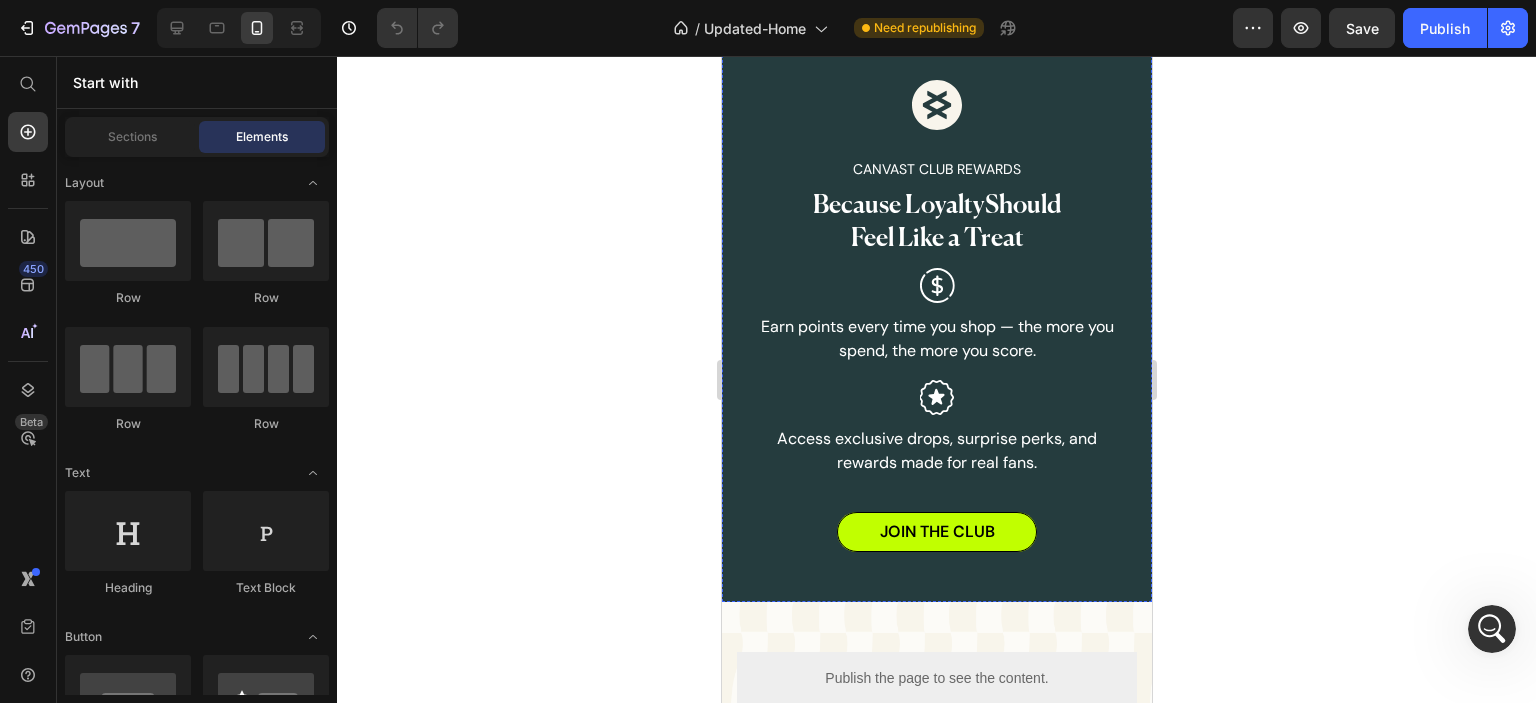 click at bounding box center (936, 20) 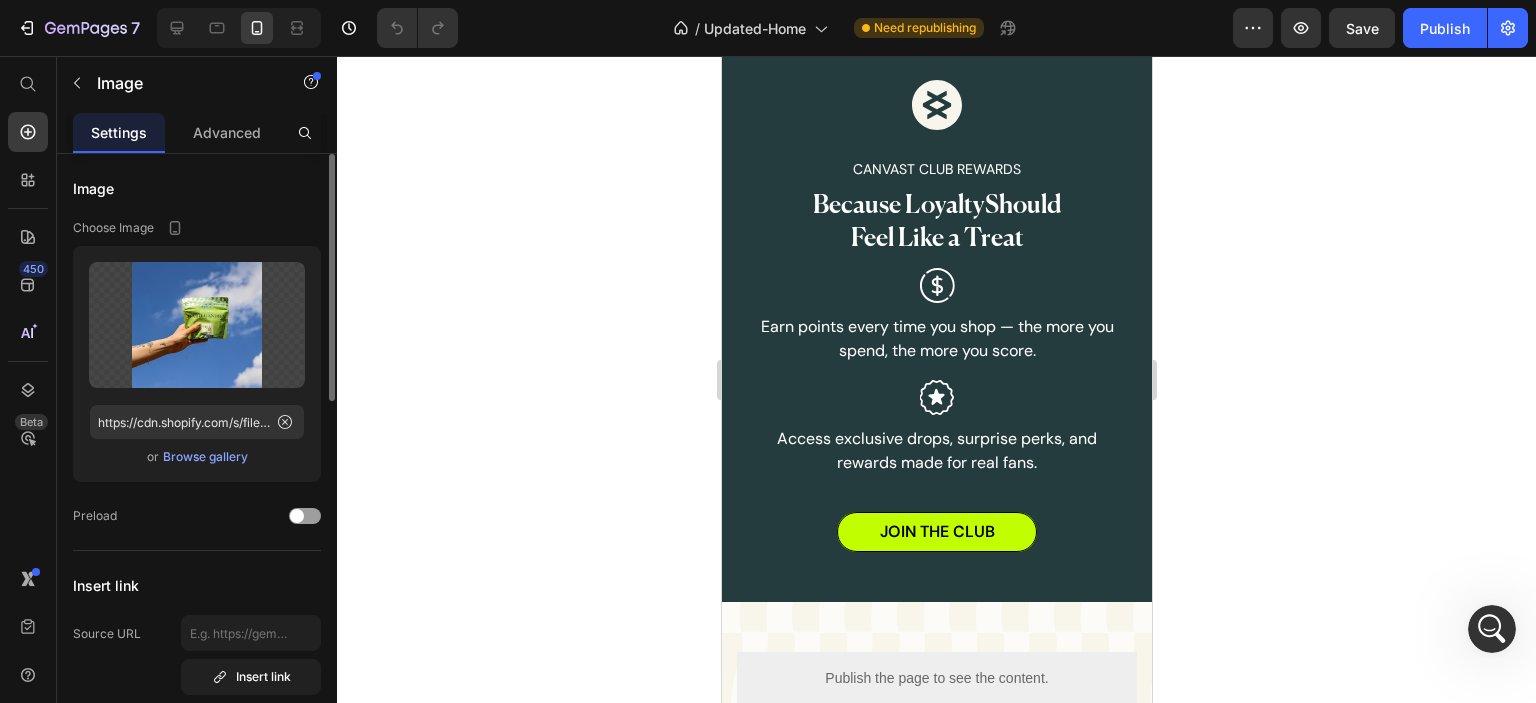 click on "Browse gallery" at bounding box center [205, 457] 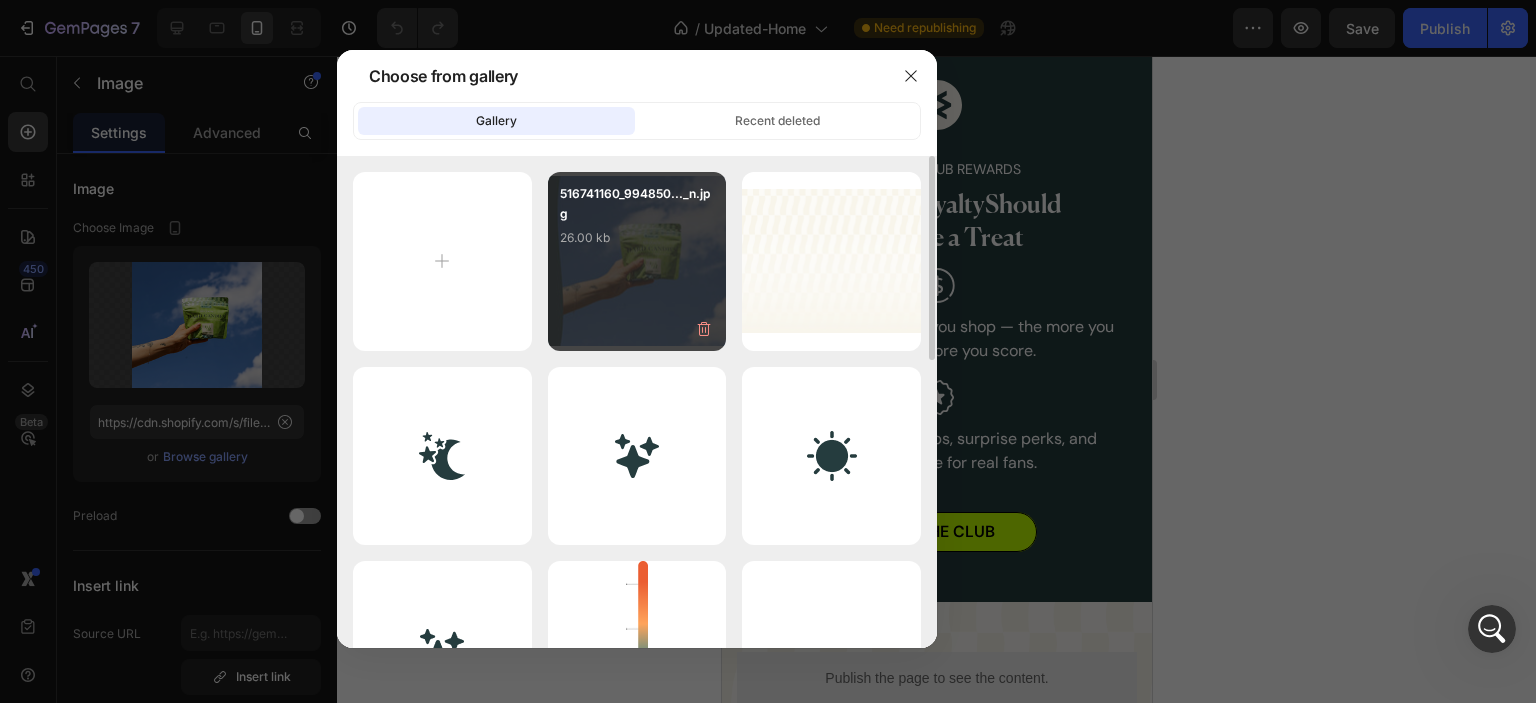 click on "516741160_994850..._n.jpg 26.00 kb" at bounding box center [637, 261] 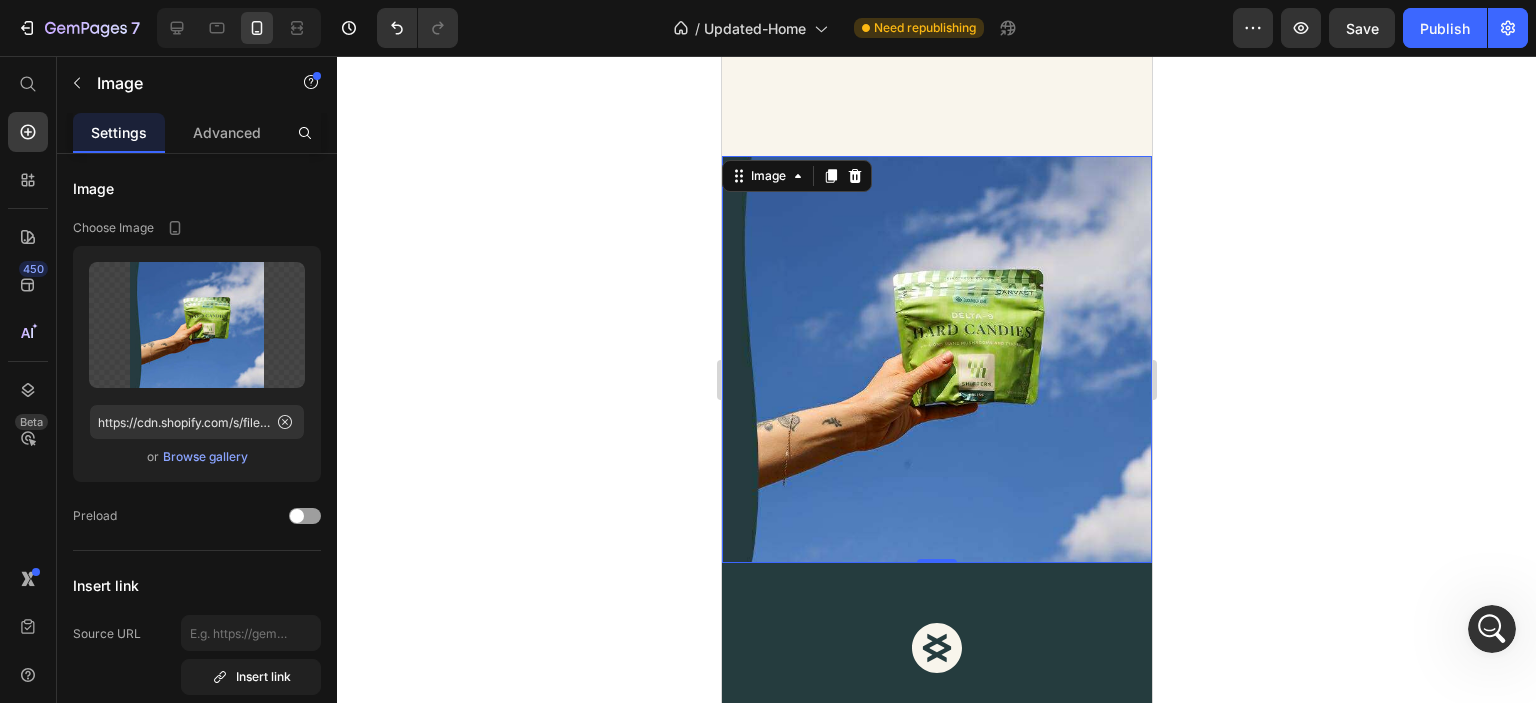 scroll, scrollTop: 6228, scrollLeft: 0, axis: vertical 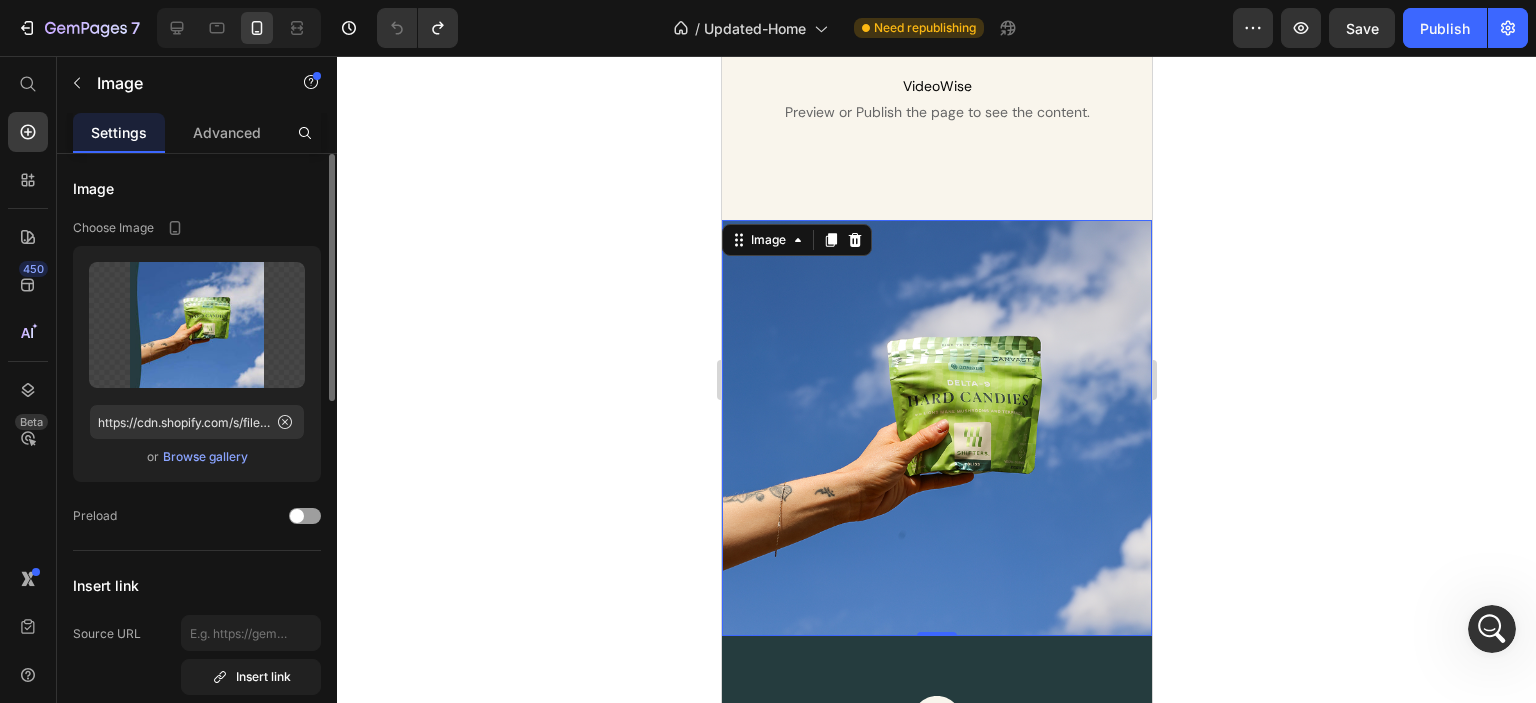 click on "Browse gallery" at bounding box center (205, 457) 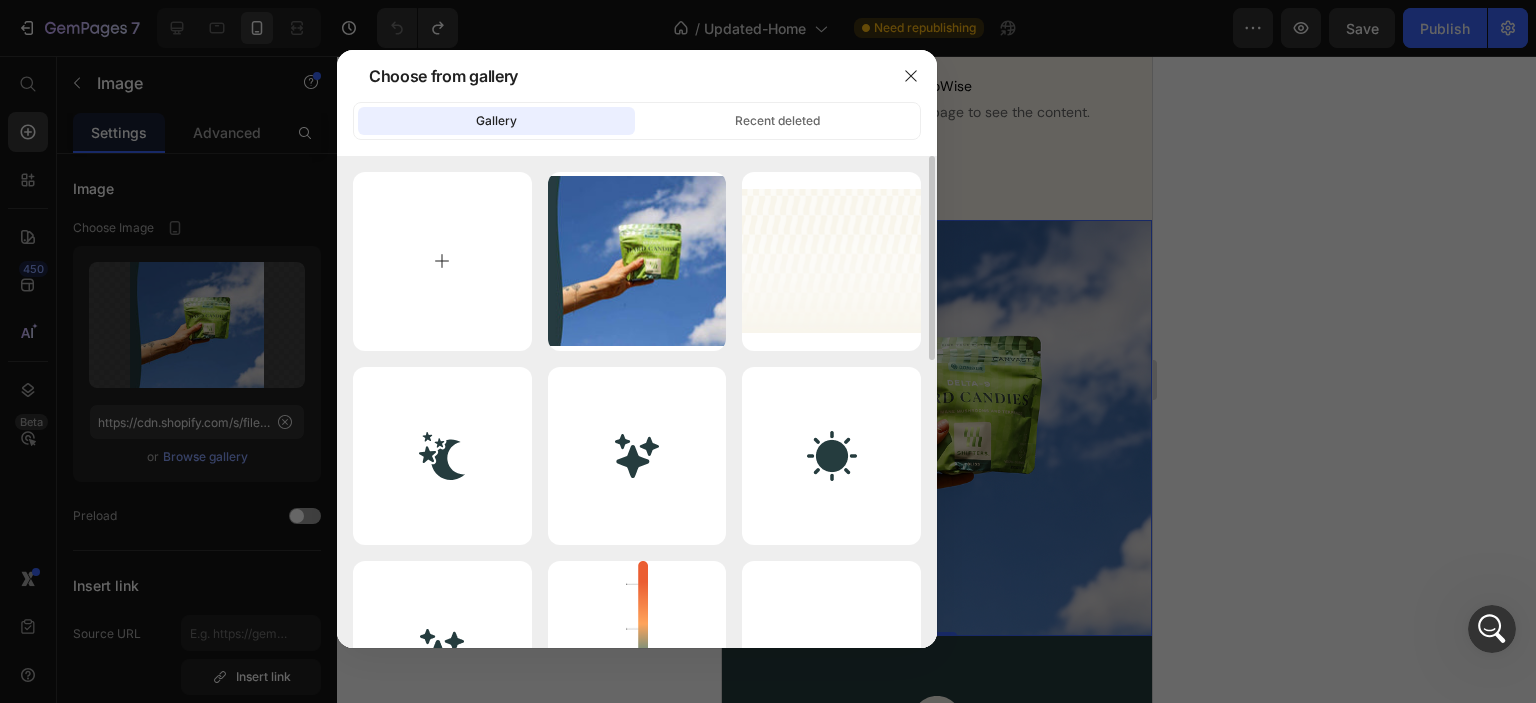 click at bounding box center [442, 261] 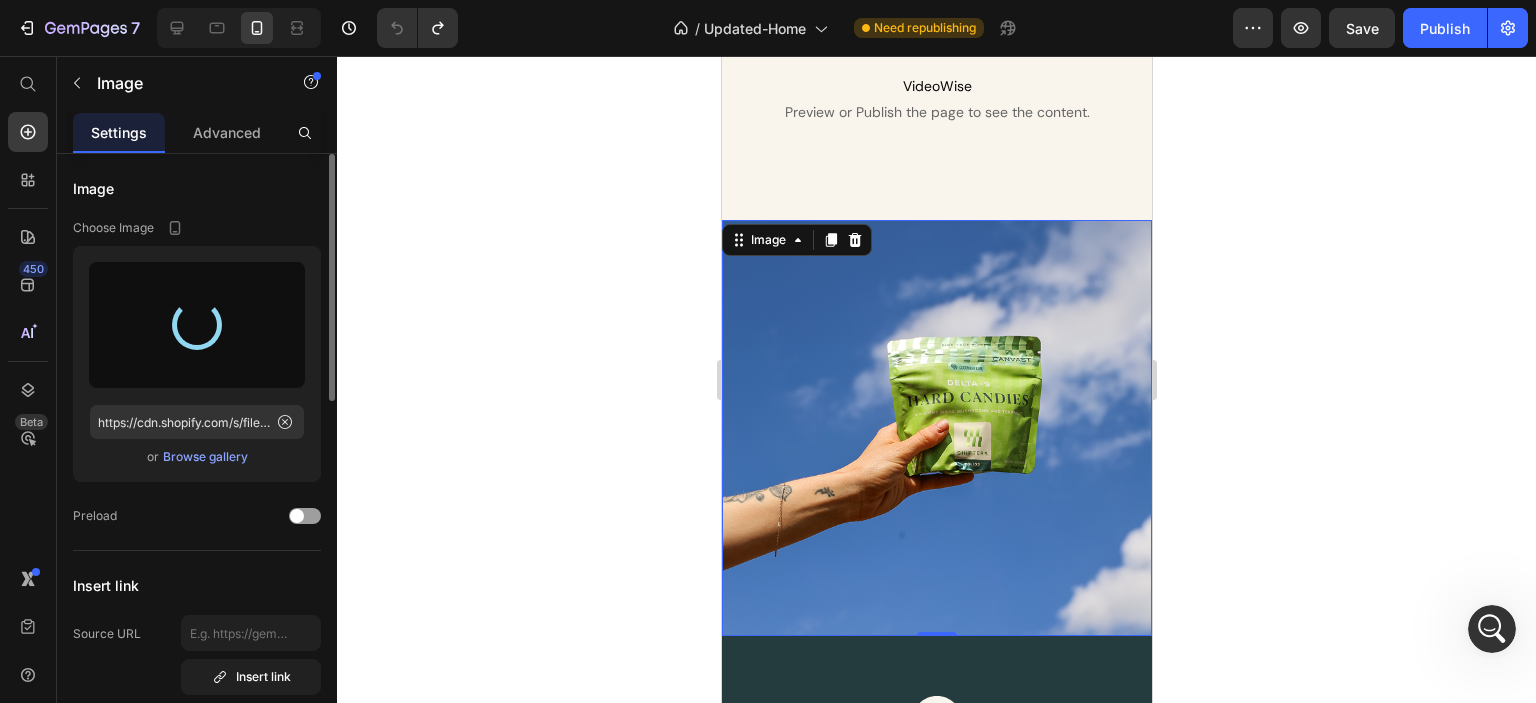 click on "Image" at bounding box center [197, 188] 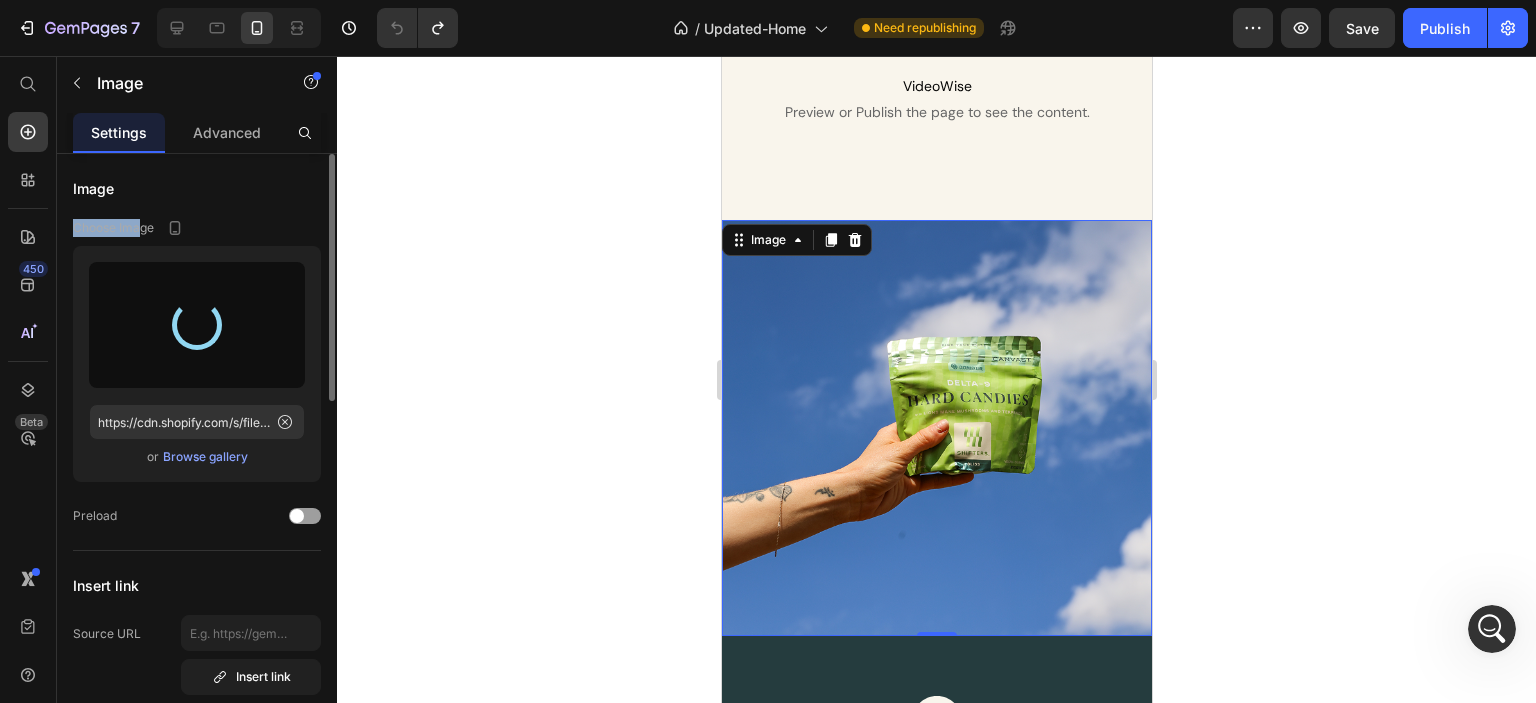 drag, startPoint x: 152, startPoint y: 223, endPoint x: 75, endPoint y: 223, distance: 77 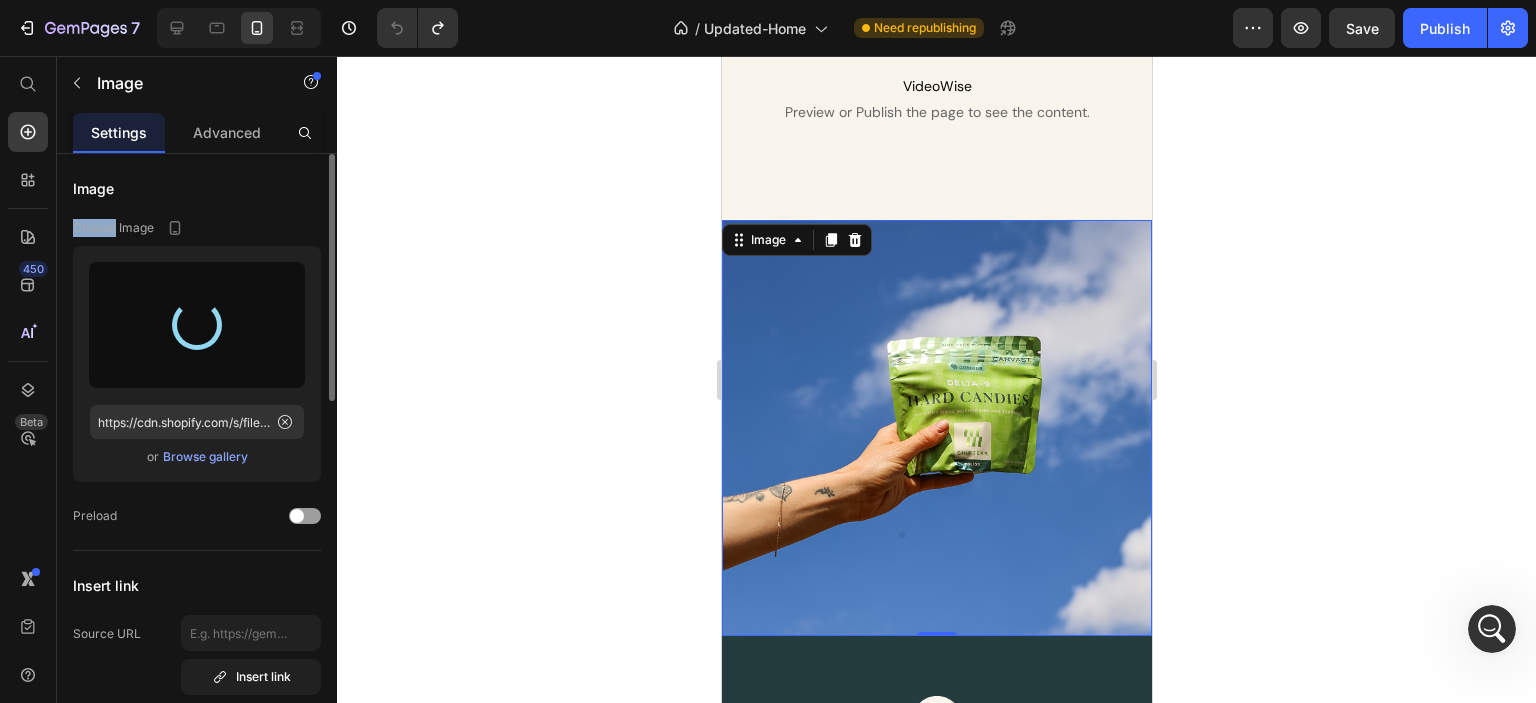 drag, startPoint x: 120, startPoint y: 225, endPoint x: 75, endPoint y: 225, distance: 45 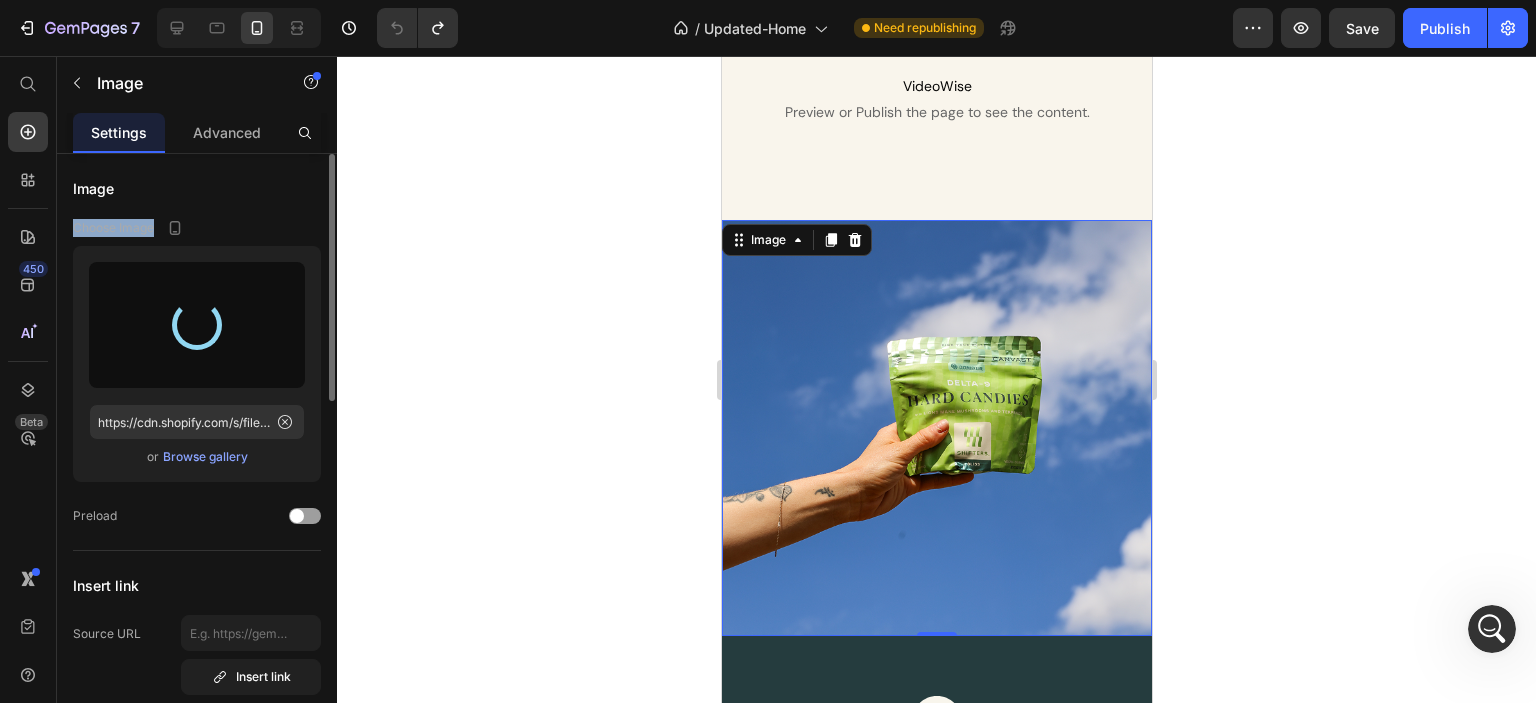 drag, startPoint x: 76, startPoint y: 224, endPoint x: 172, endPoint y: 223, distance: 96.00521 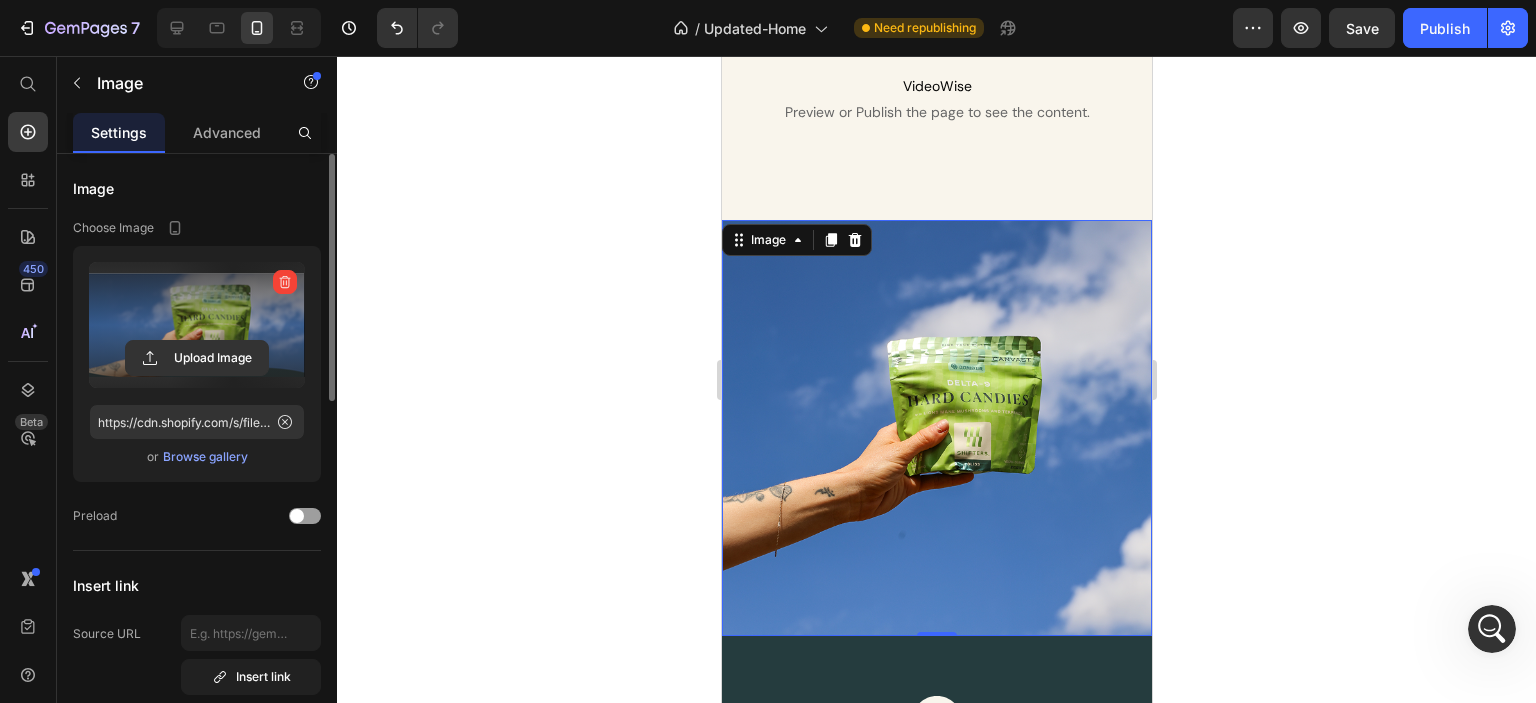 type on "https://cdn.shopify.com/s/files/1/0341/2836/3657/files/gempages_570495266654782688-9848a3a6-aa2d-45b0-9215-7c95509bbbca.png" 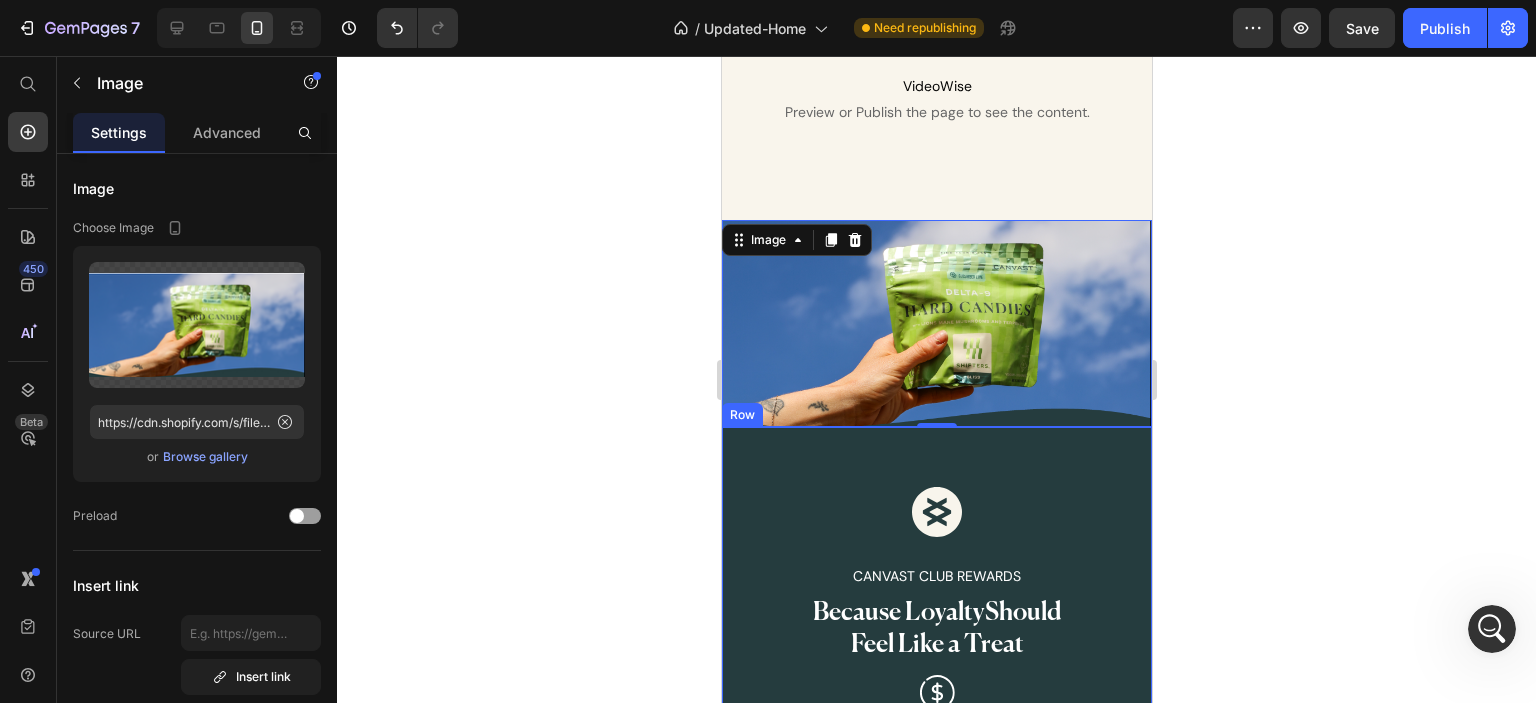 click 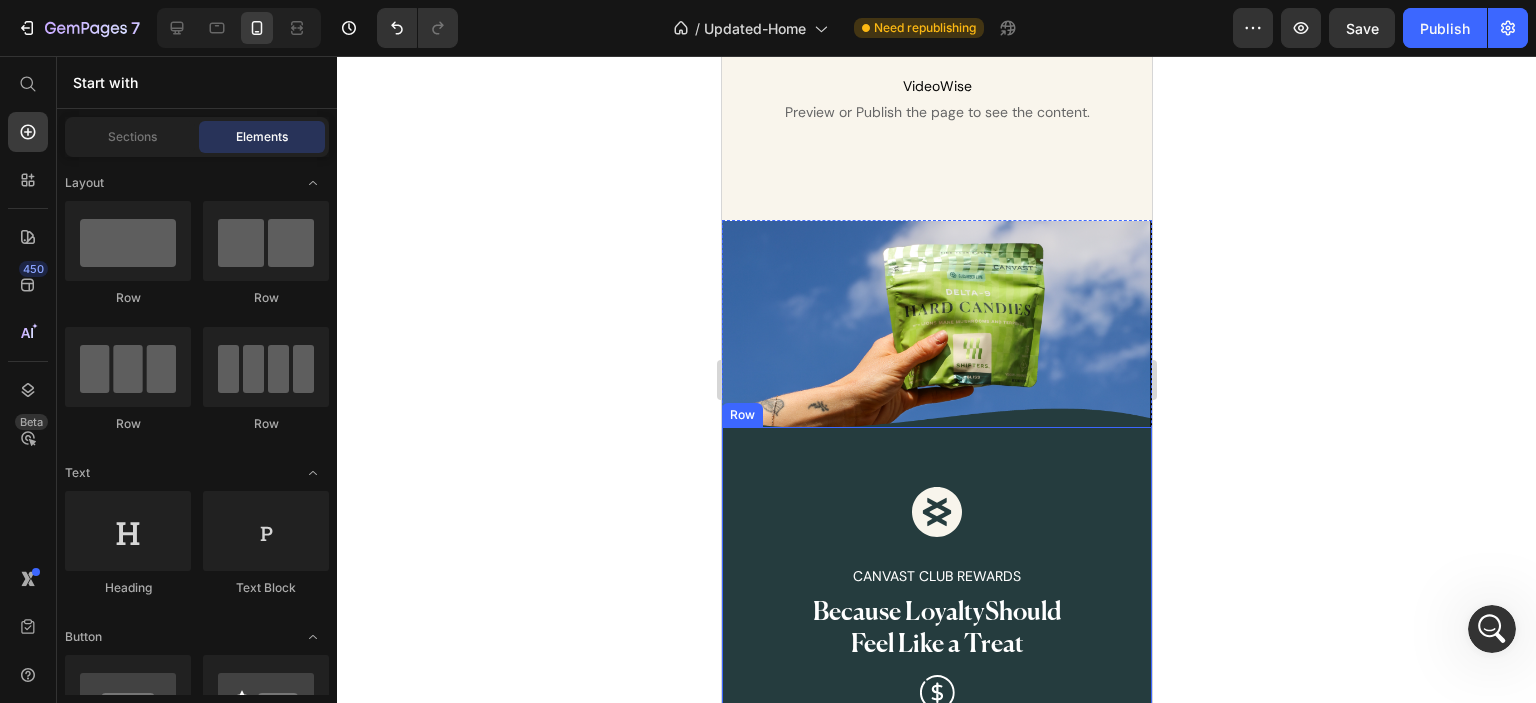 click on "Image CANVAST CLUB REWARDS Text Block Because LoyaltyShould  Feel Like a Treat Heading Image Earn points every time you shop — the more you  spend, the more you score. Text Block Image Access exclusive drops, surprise perks, and  rewards made for real fans. Text Block Image Earn points every time you shop — the more you spend, the more you score. Text Block Image Access exclusive drops, surprise perks, and rewards made for real fans. Text Block Advanced List Join the Club Button Row" at bounding box center [936, 718] 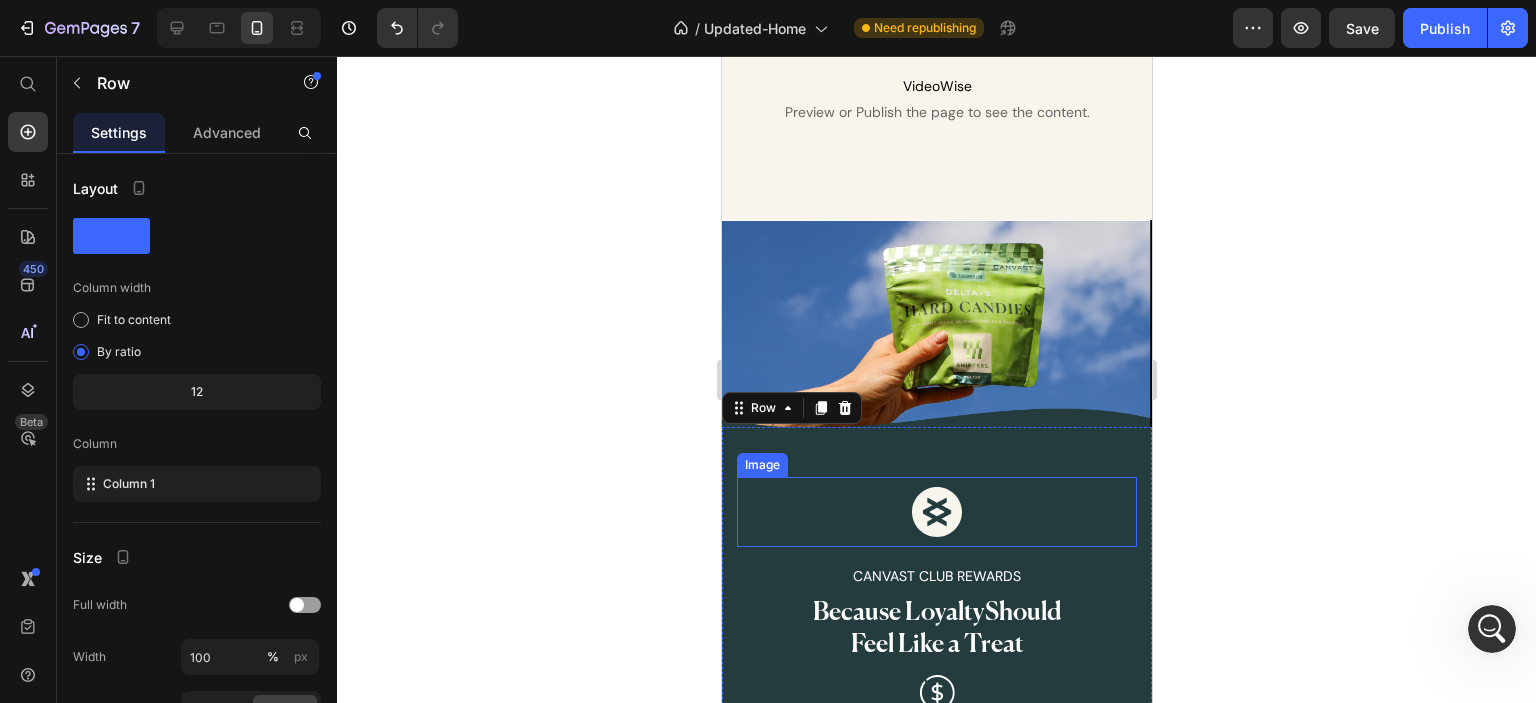 click at bounding box center [936, 512] 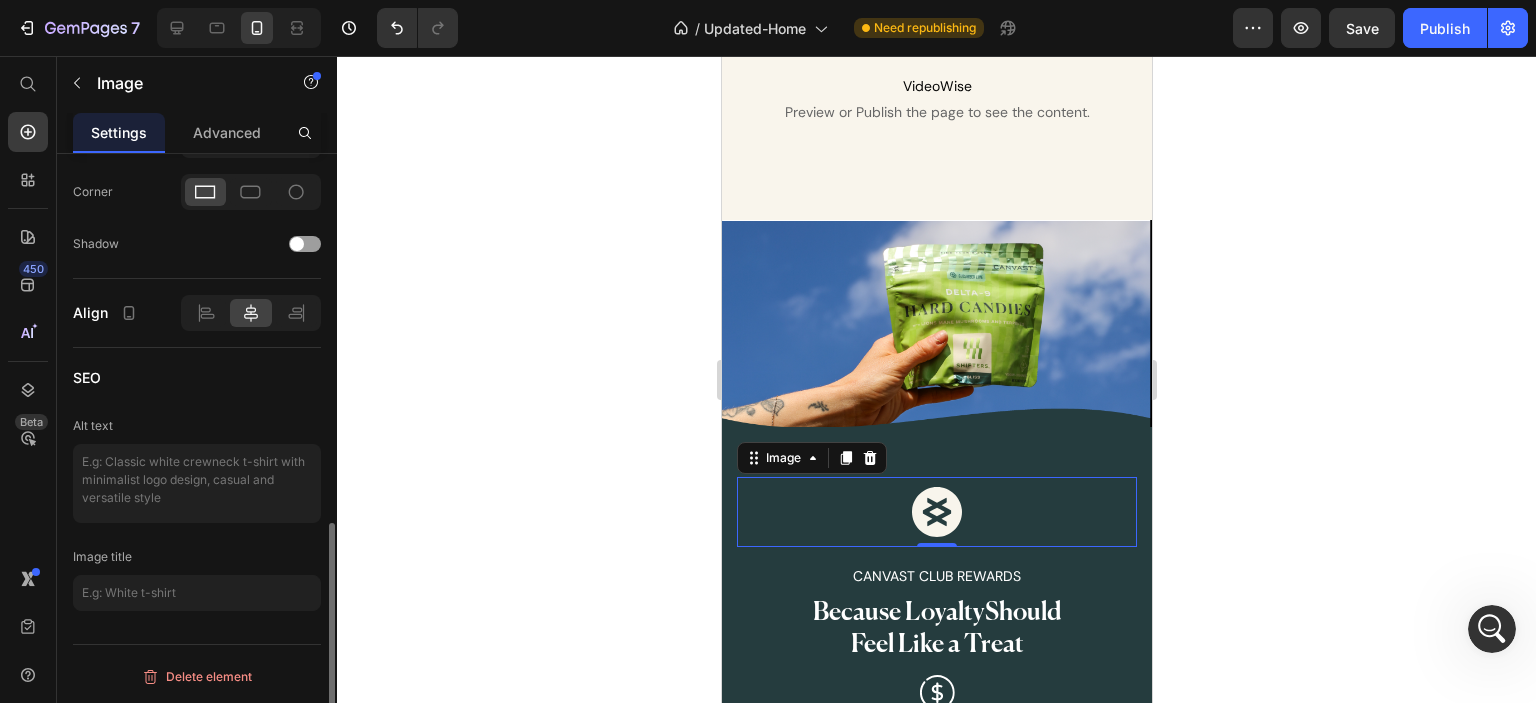 scroll, scrollTop: 640, scrollLeft: 0, axis: vertical 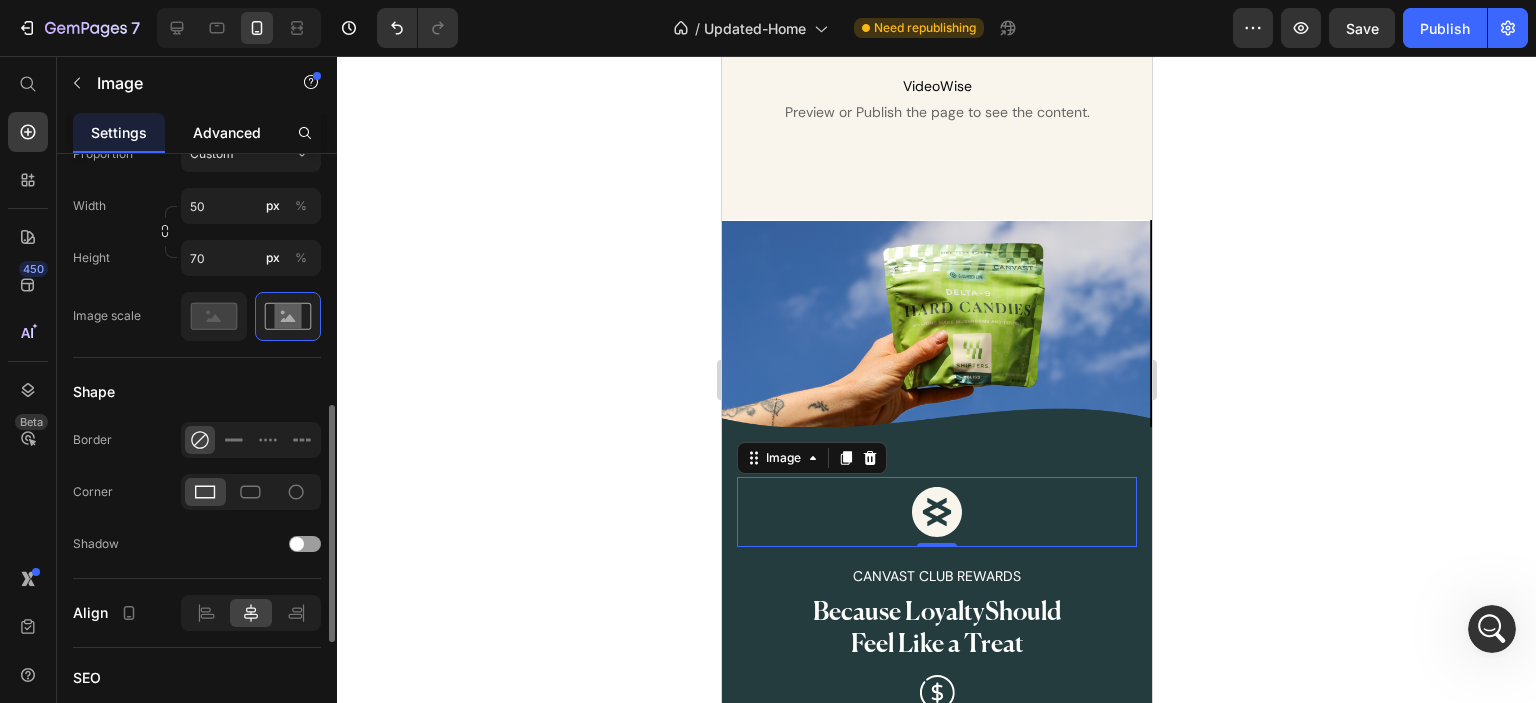 click on "Advanced" at bounding box center (227, 132) 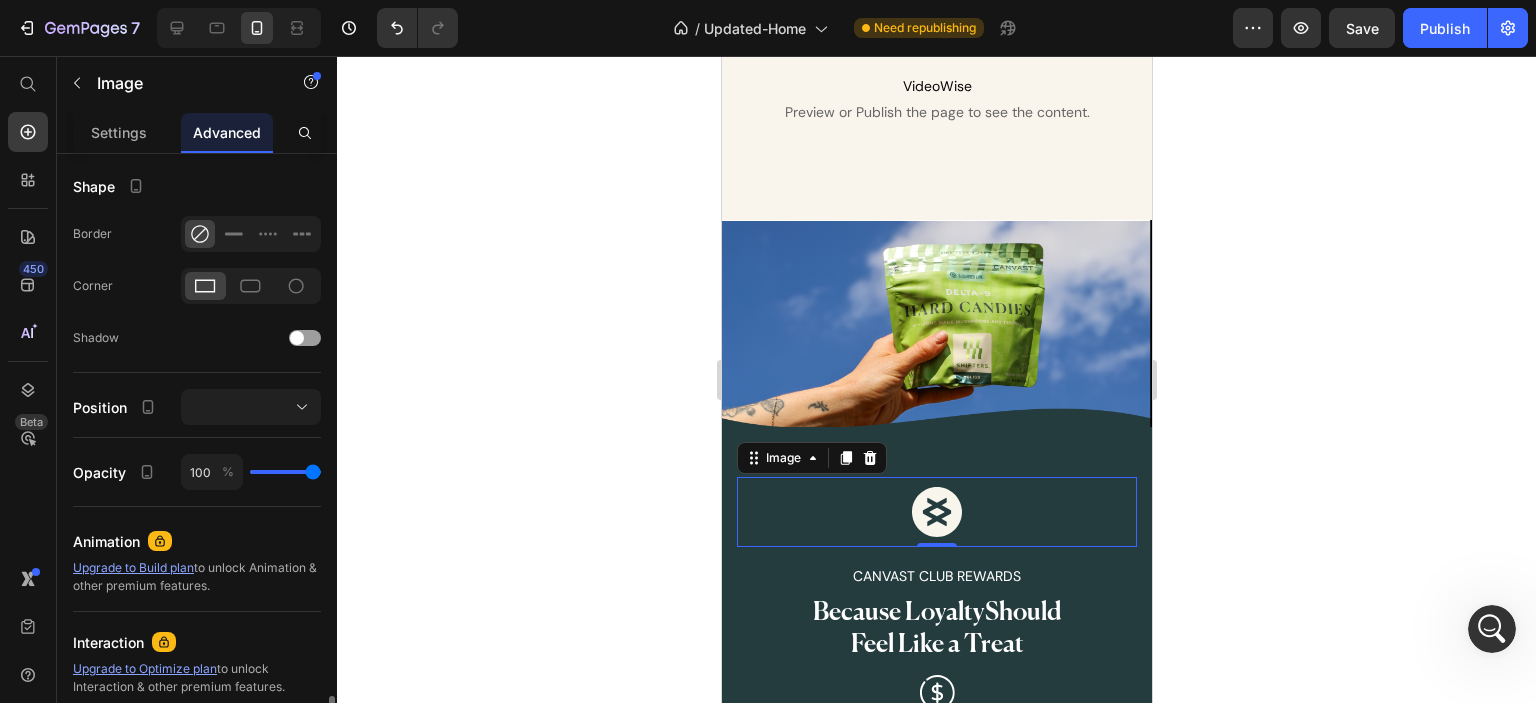 scroll, scrollTop: 714, scrollLeft: 0, axis: vertical 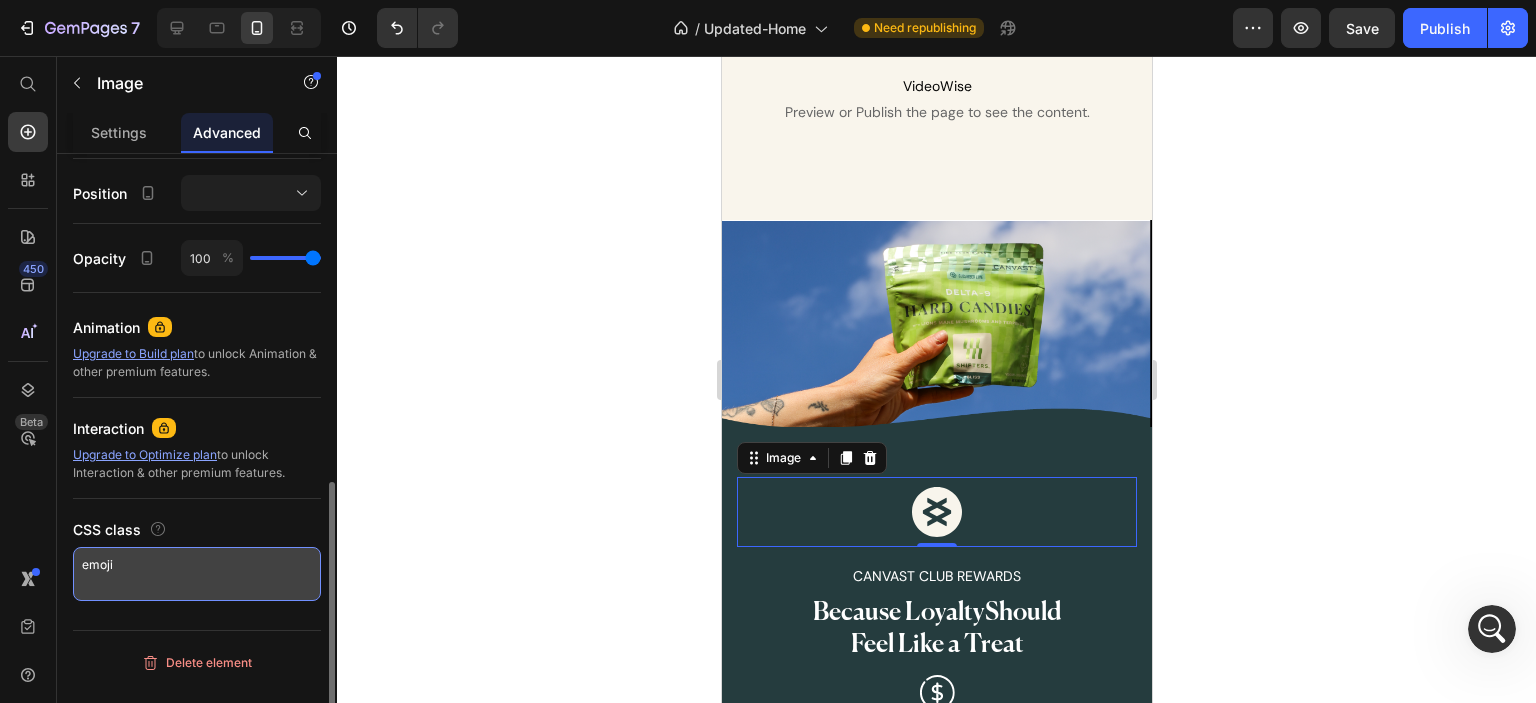 click on "emoji" at bounding box center [197, 574] 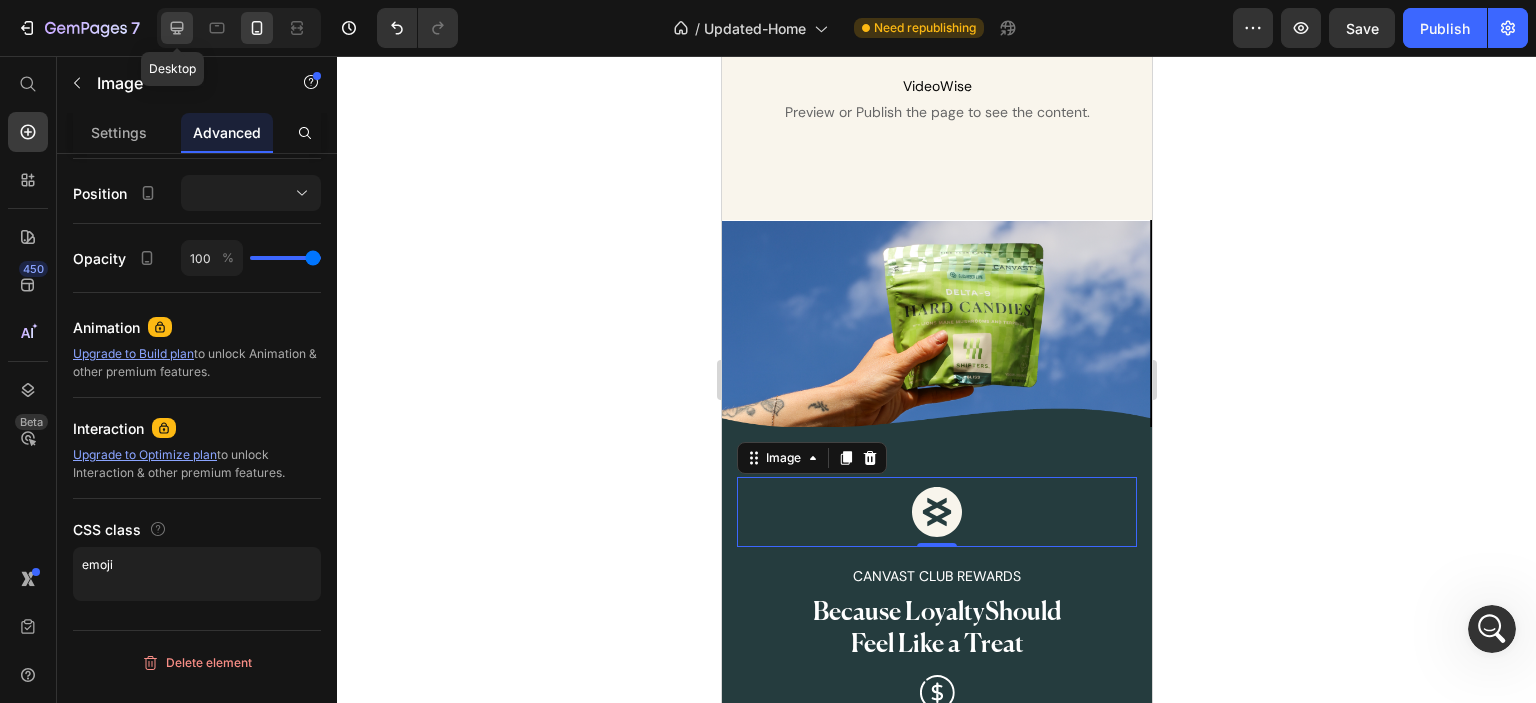 click 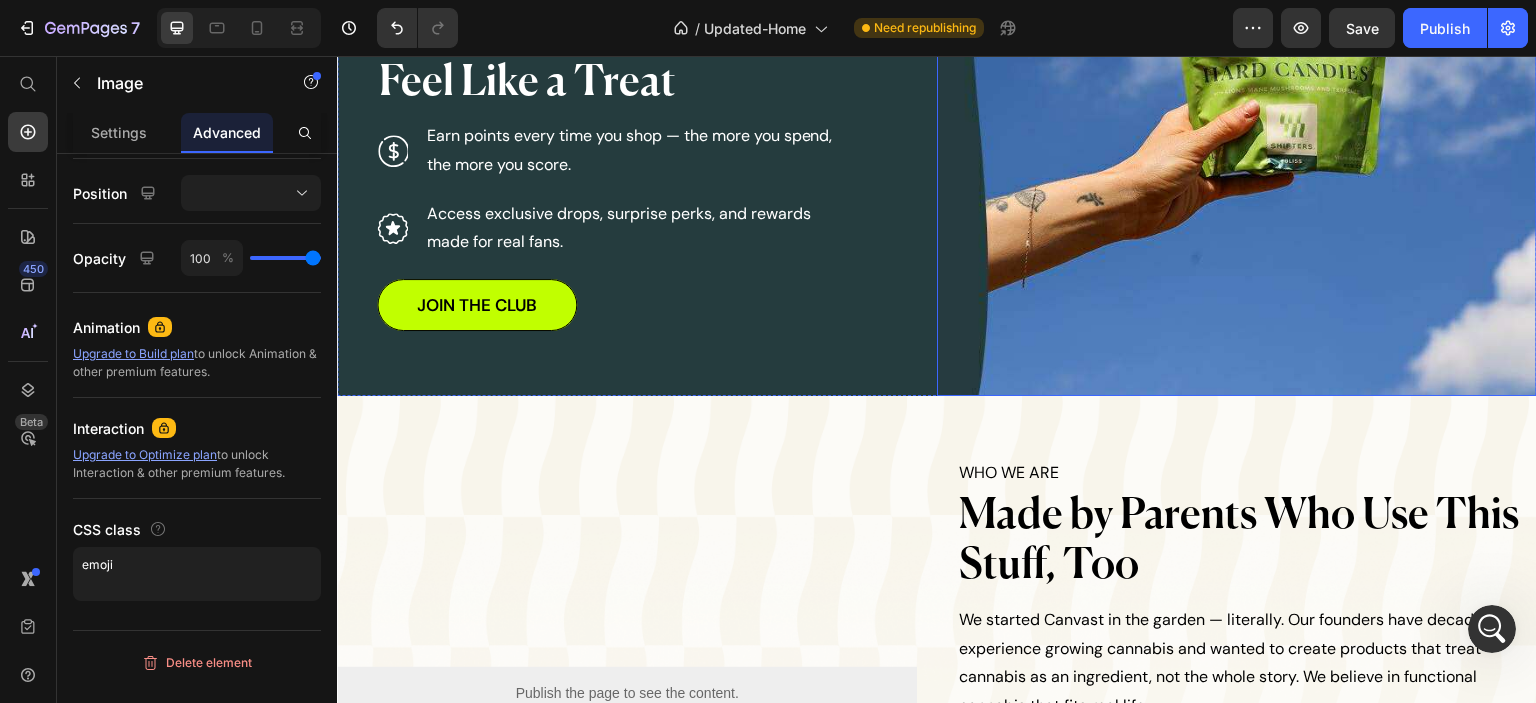 scroll, scrollTop: 6028, scrollLeft: 0, axis: vertical 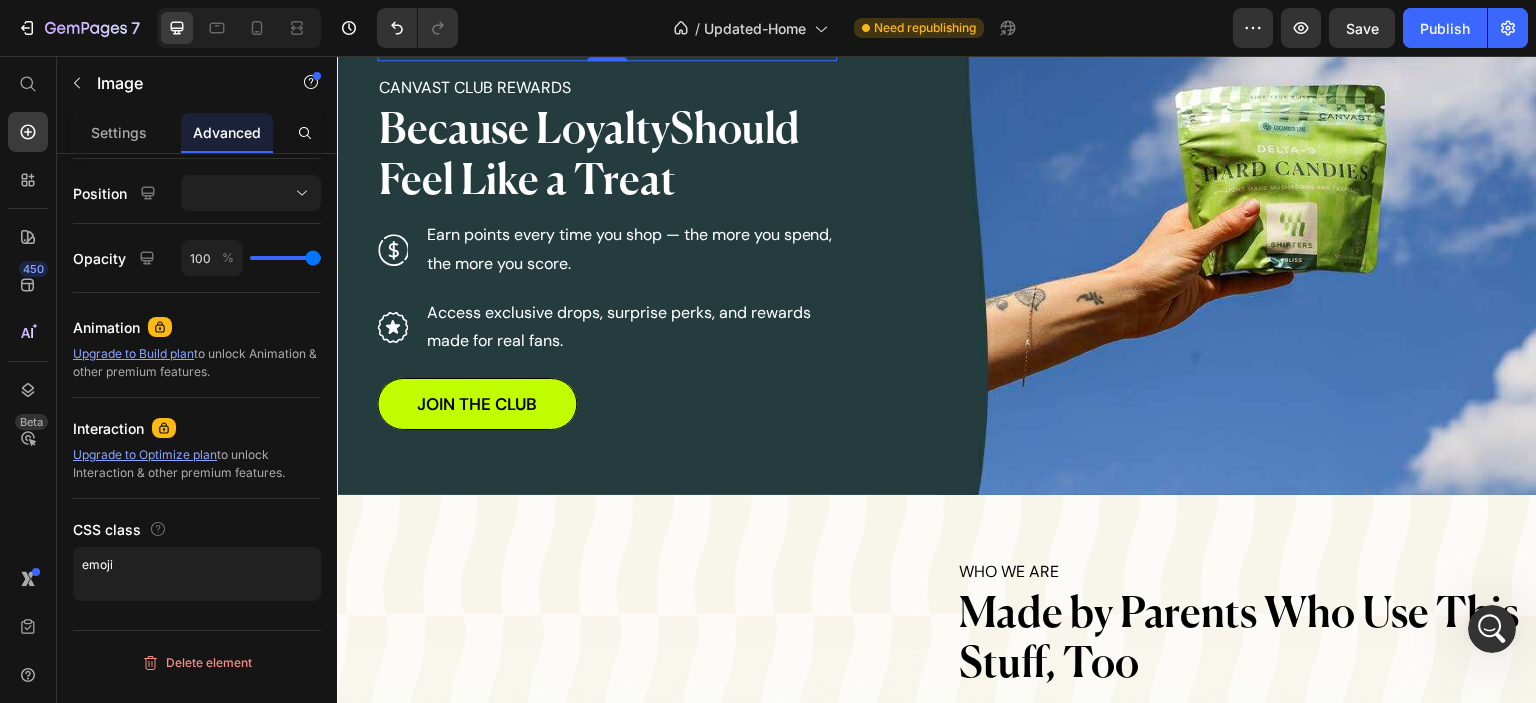 click on "What Real People Are Saying About Canvast... Heading
VideoWise
Preview or Publish the page to see the content. VideoWise Row Section 14/25" at bounding box center [937, -217] 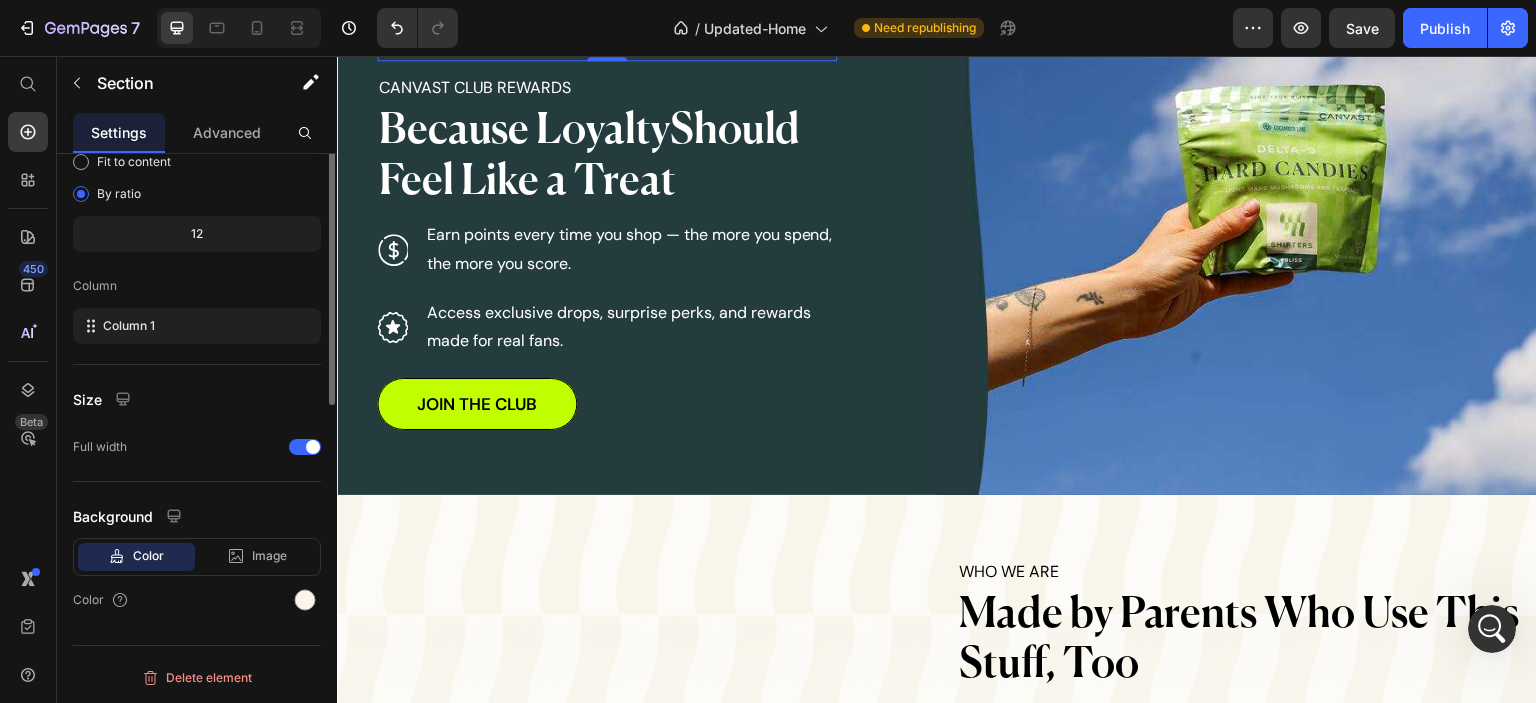 scroll, scrollTop: 0, scrollLeft: 0, axis: both 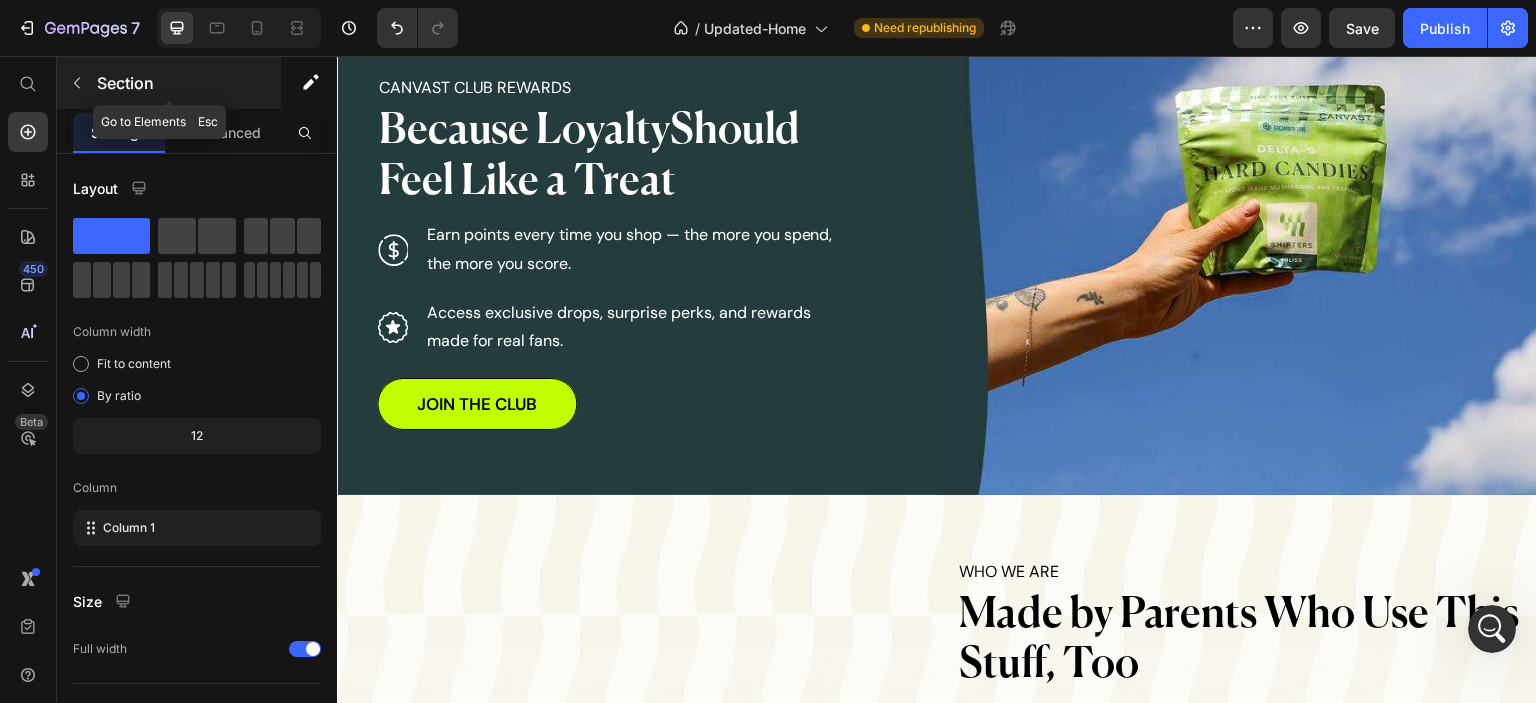 click at bounding box center [77, 83] 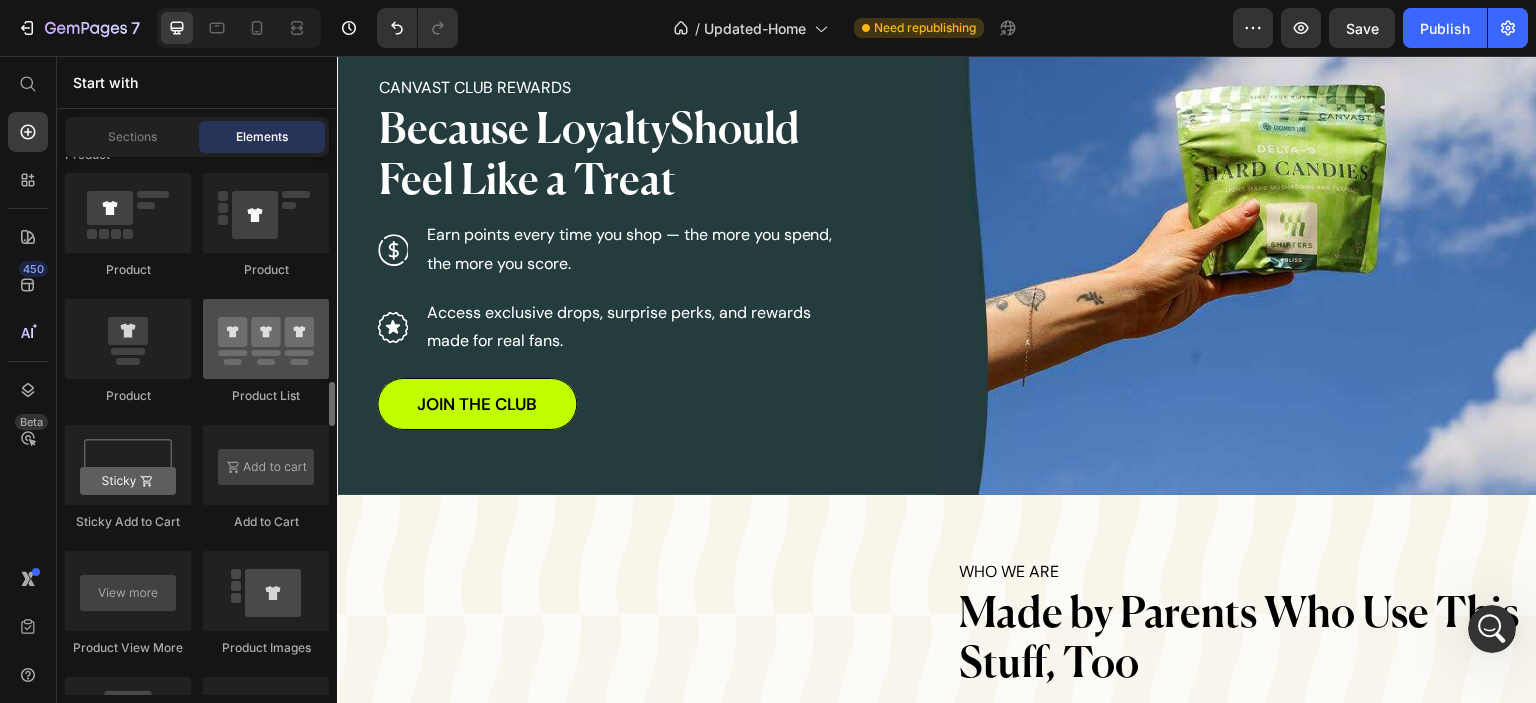 scroll, scrollTop: 3000, scrollLeft: 0, axis: vertical 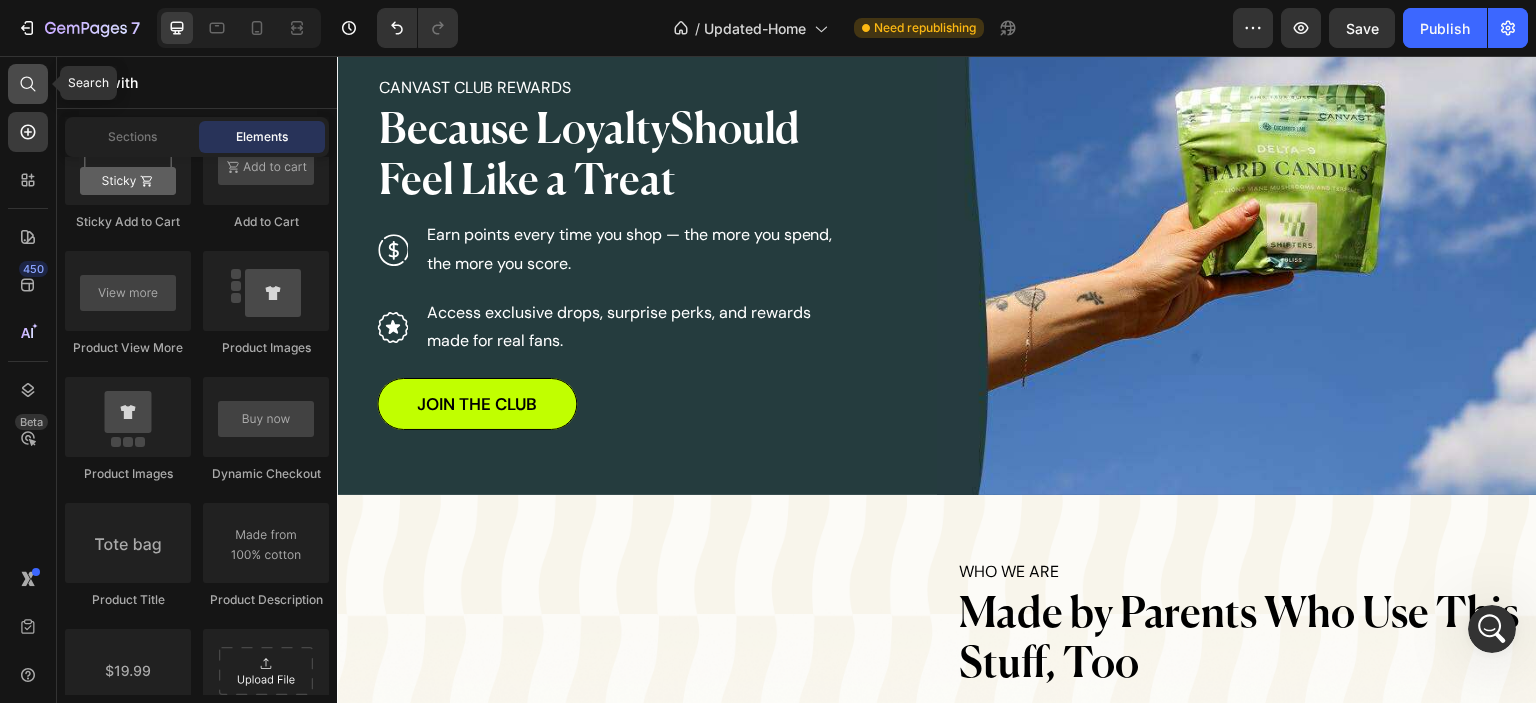 click 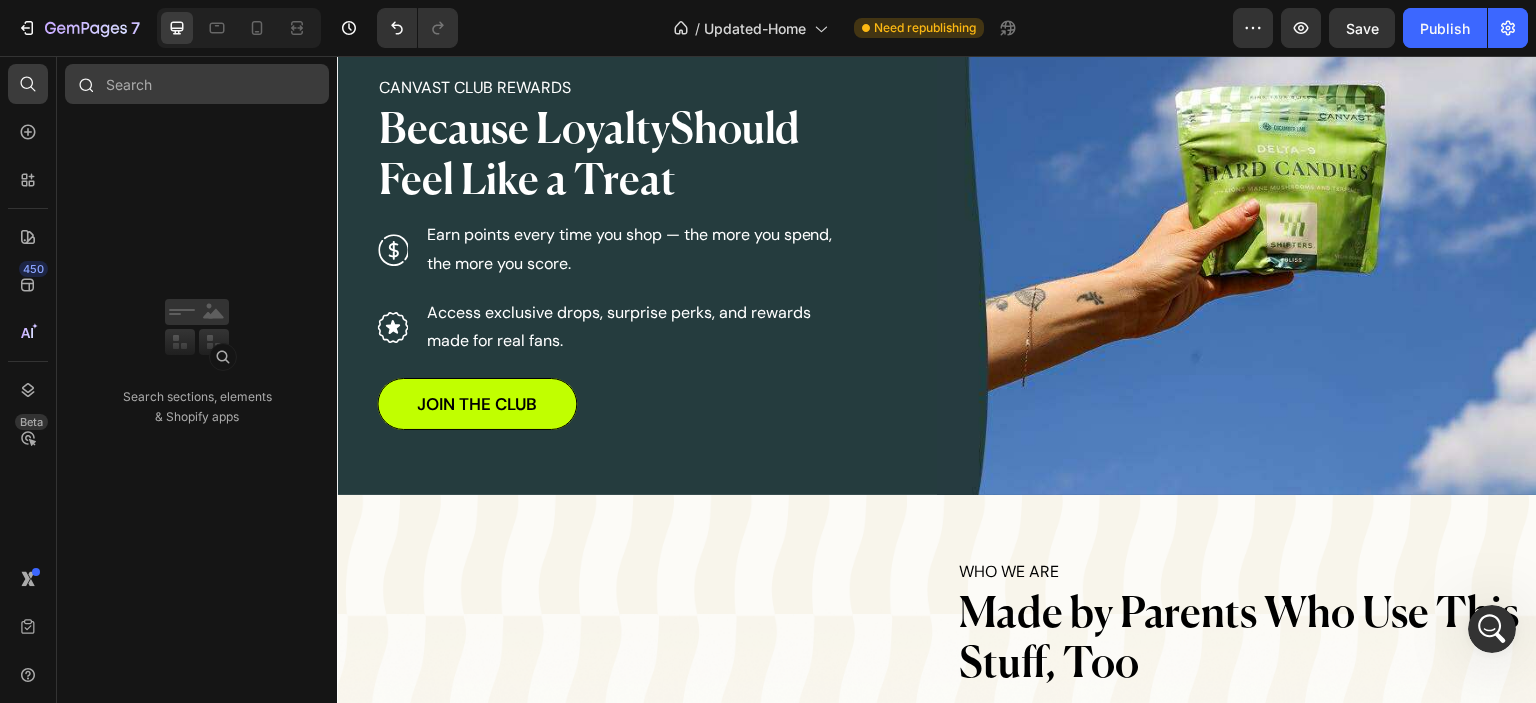 click at bounding box center [197, 84] 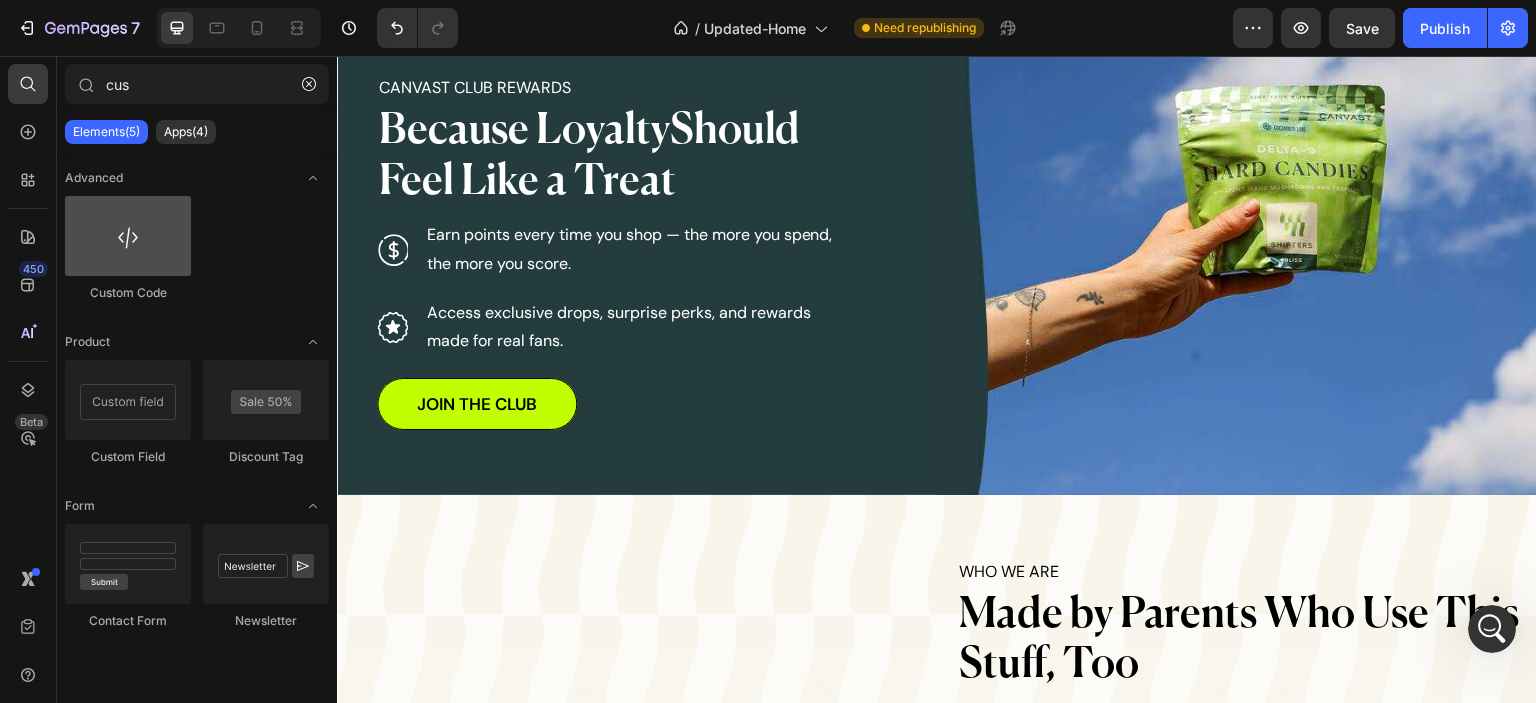 type on "cus" 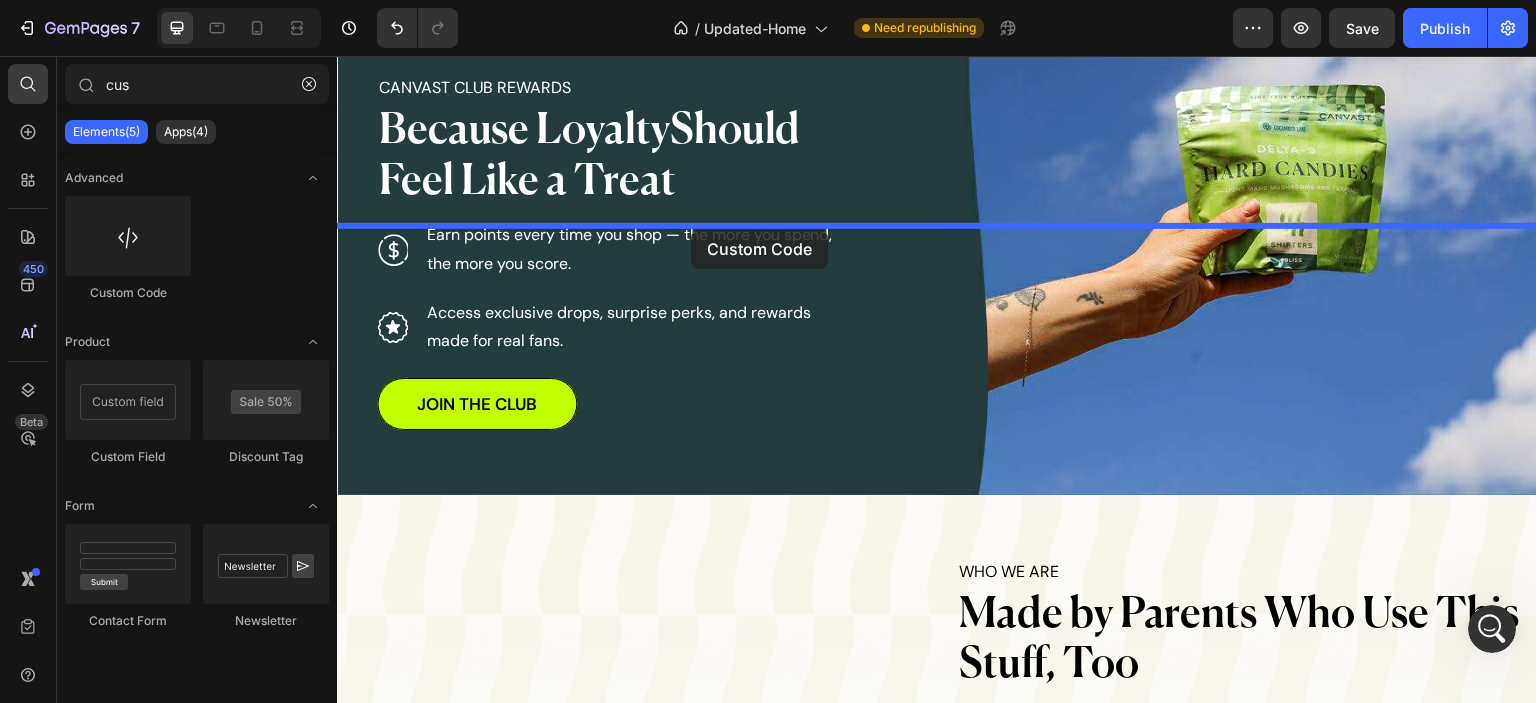 drag, startPoint x: 449, startPoint y: 308, endPoint x: 691, endPoint y: 230, distance: 254.2597 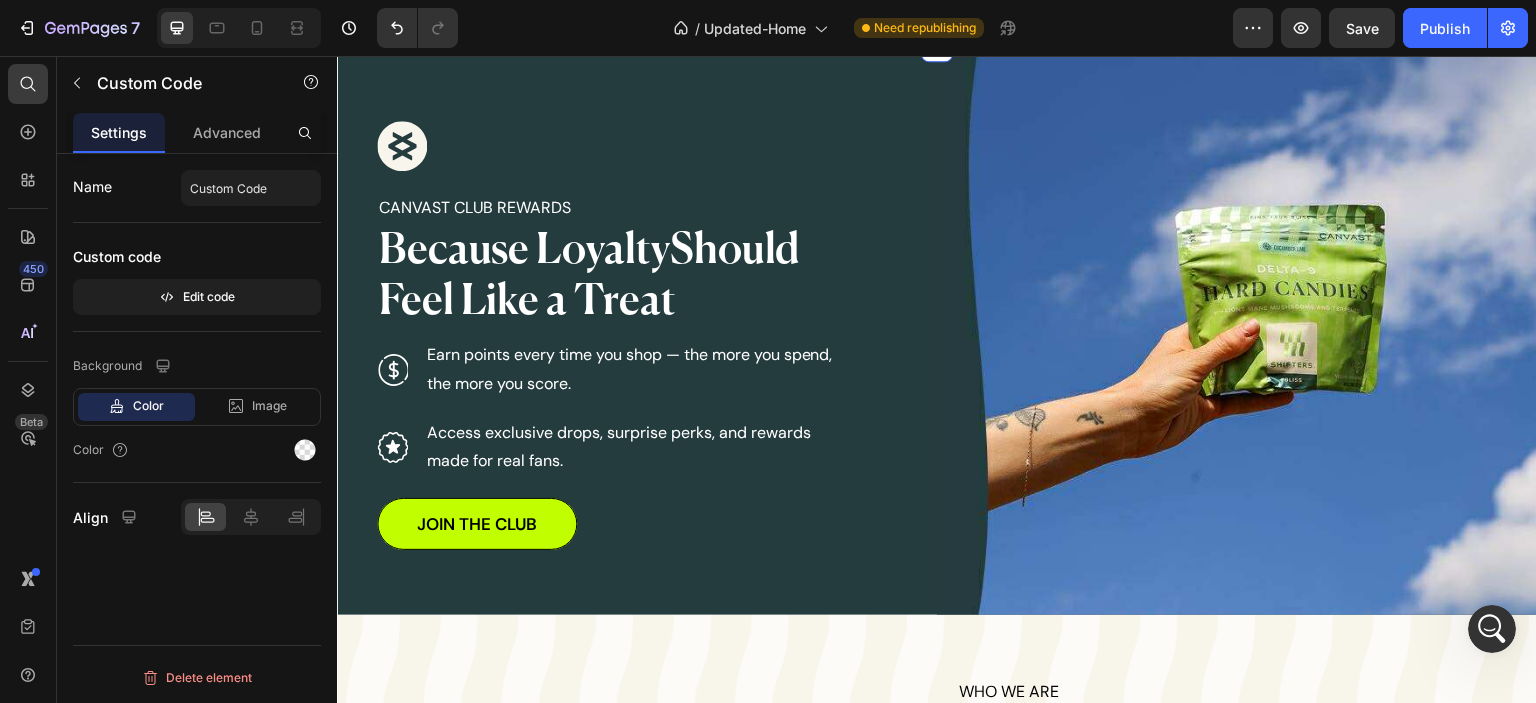 click on "Custom Code
Custom Code   0 Section 15/25" at bounding box center (937, -14) 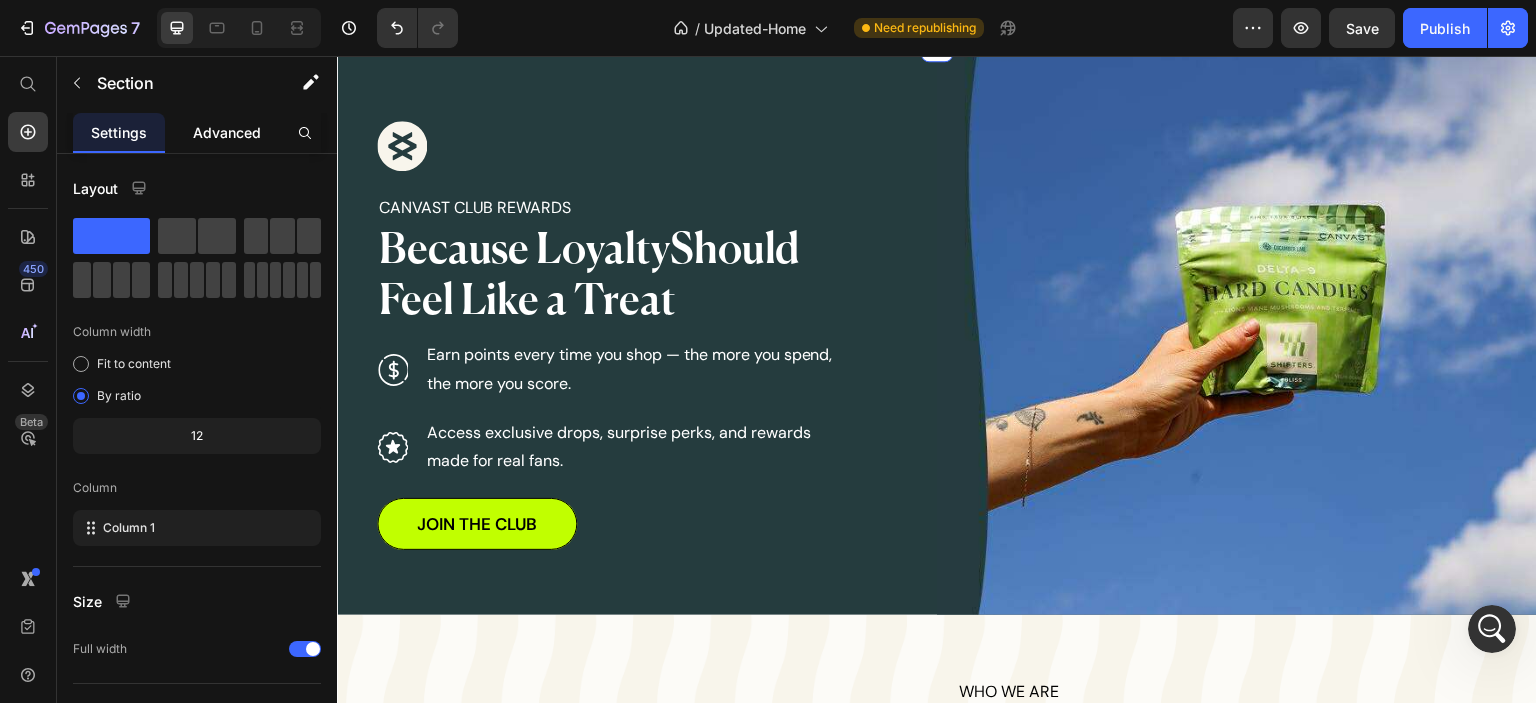 click on "Advanced" at bounding box center (227, 132) 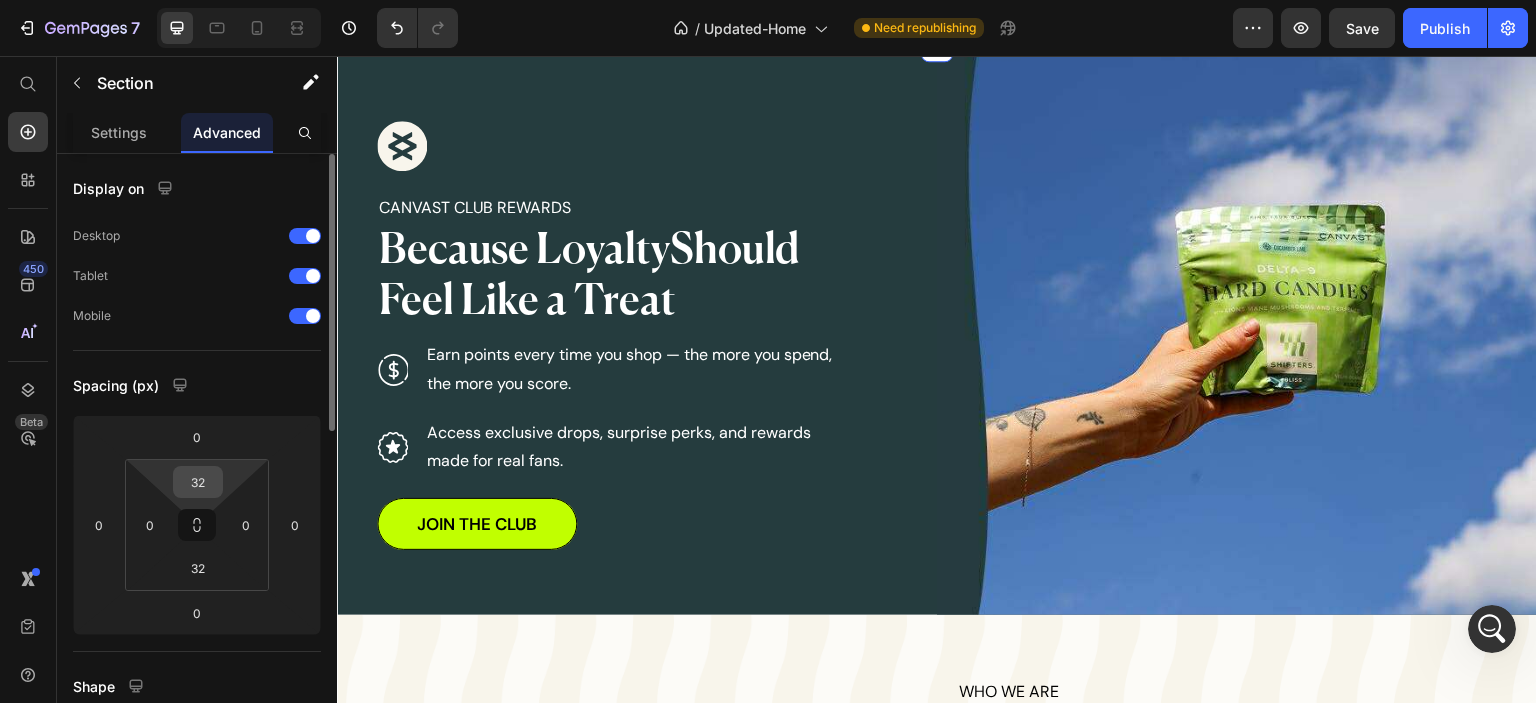 click on "32" at bounding box center [198, 482] 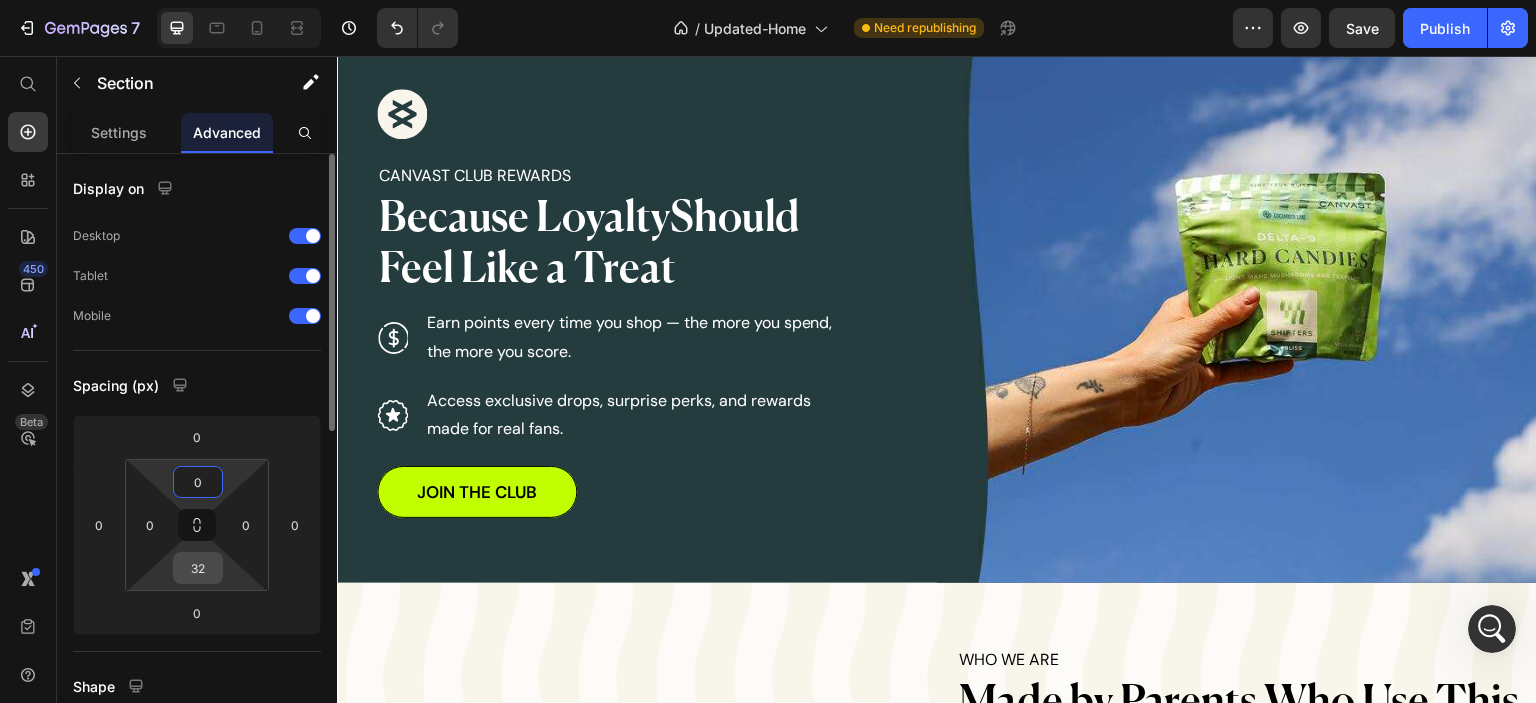 type on "0" 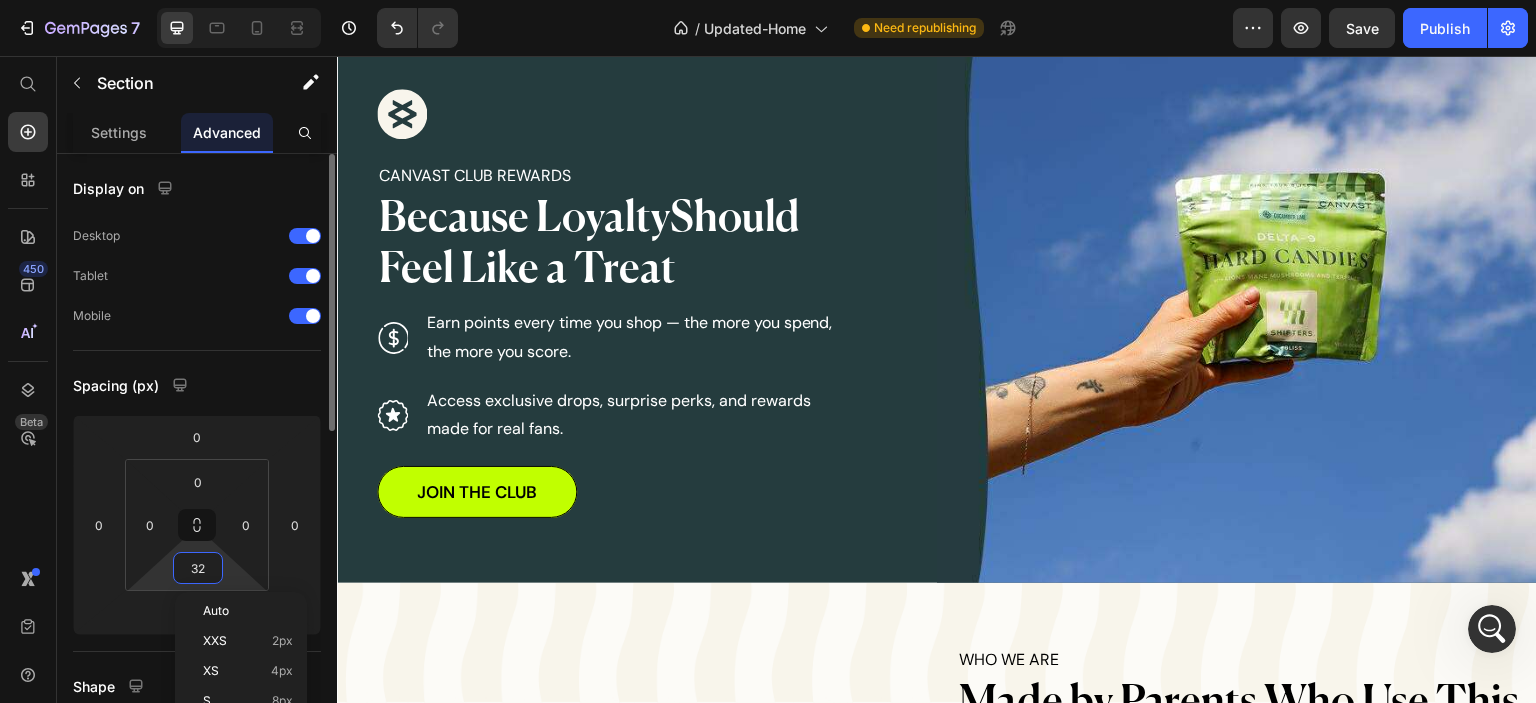 type on "0" 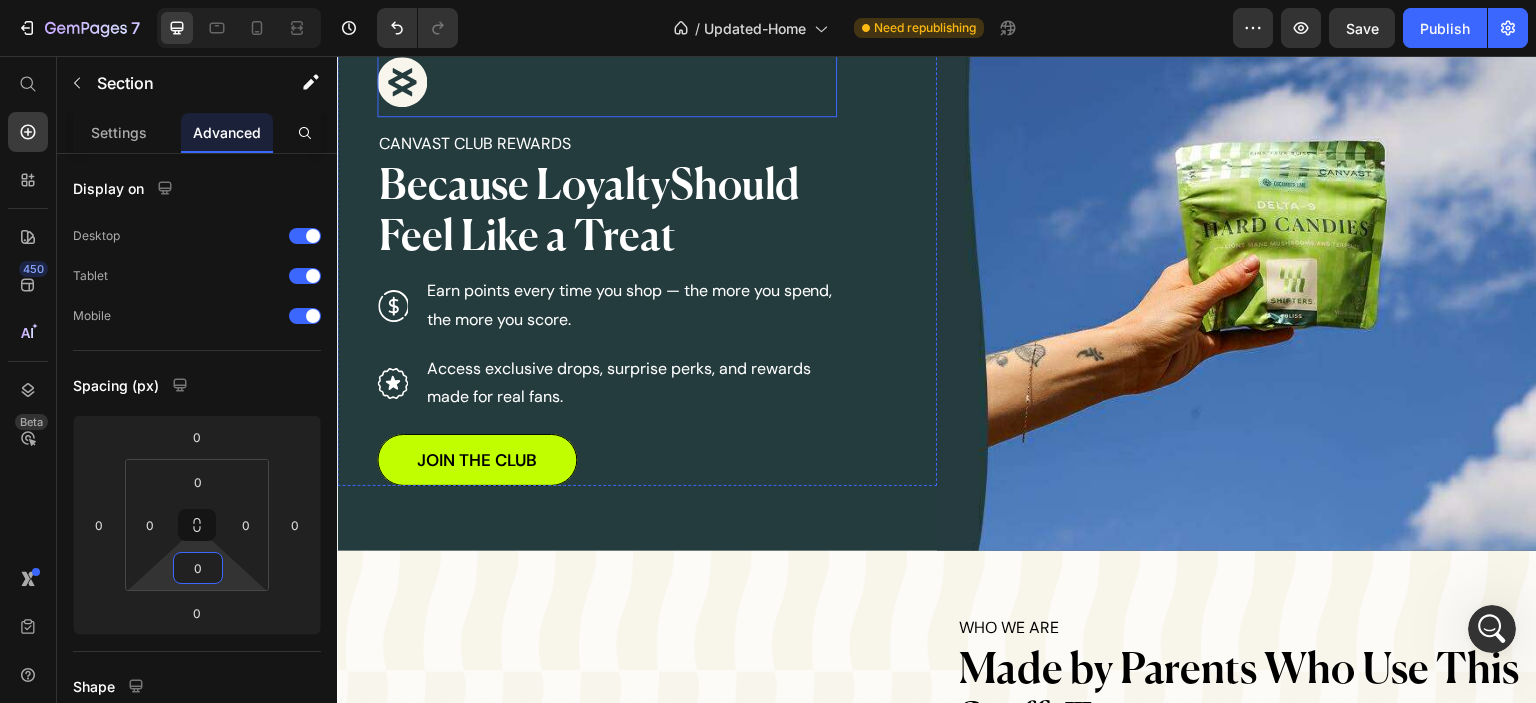 click on "Image" at bounding box center (607, 82) 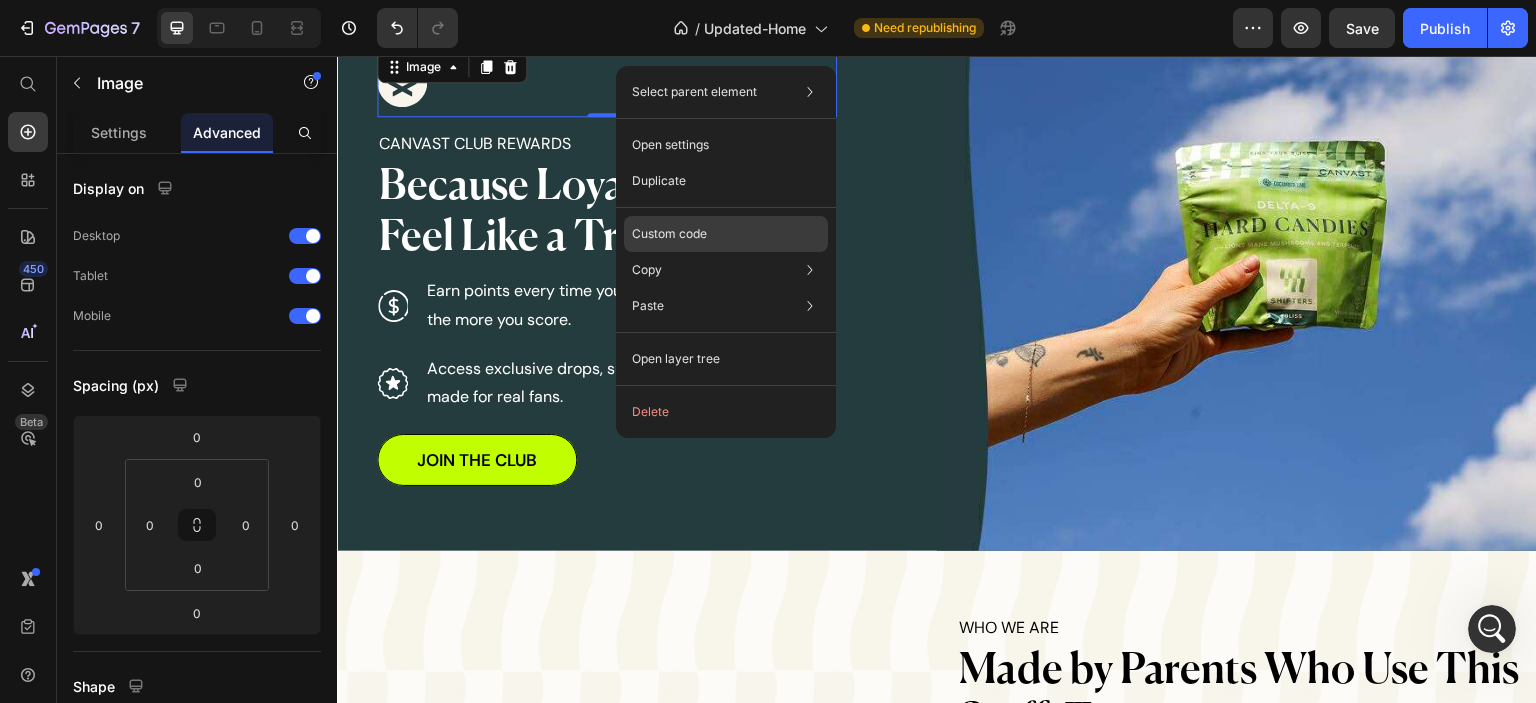 click on "Custom code" at bounding box center (669, 234) 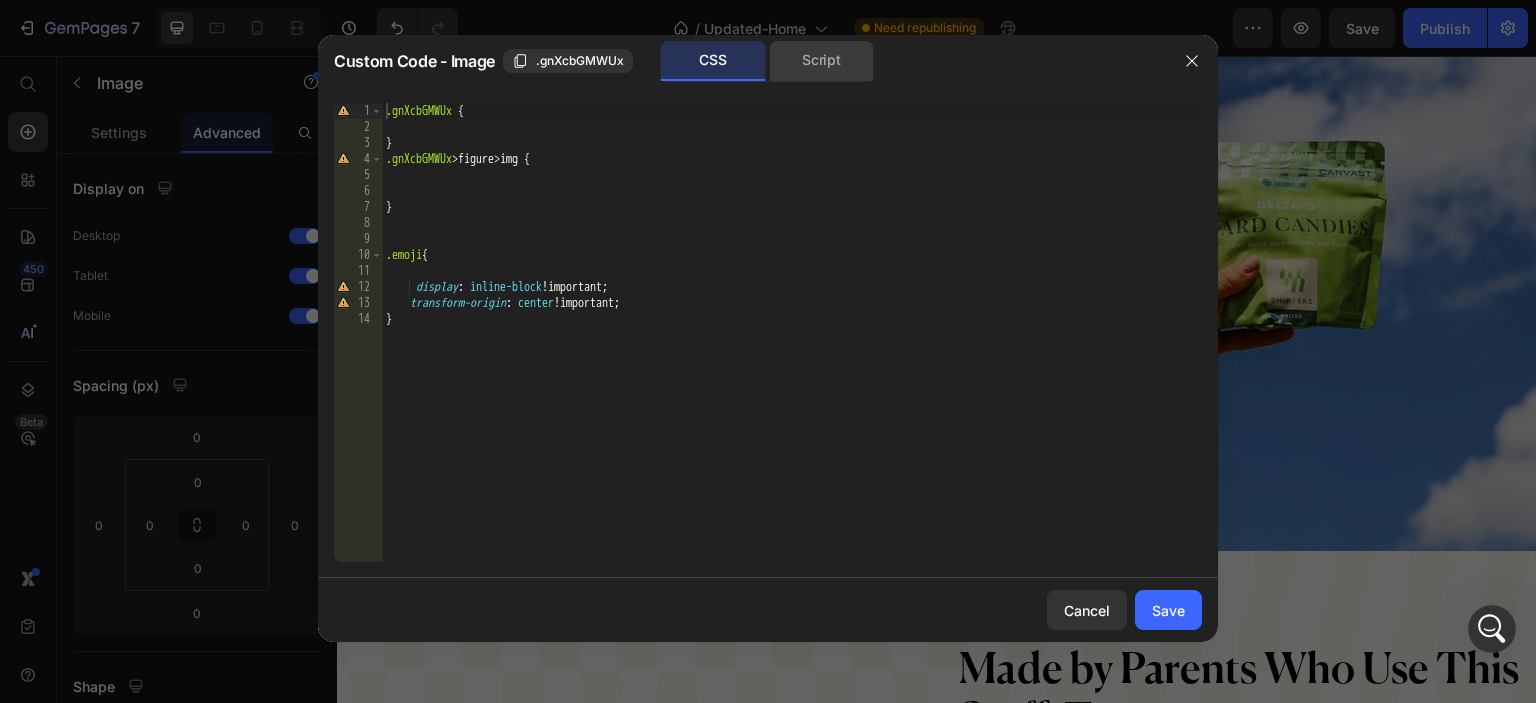 click on "Script" 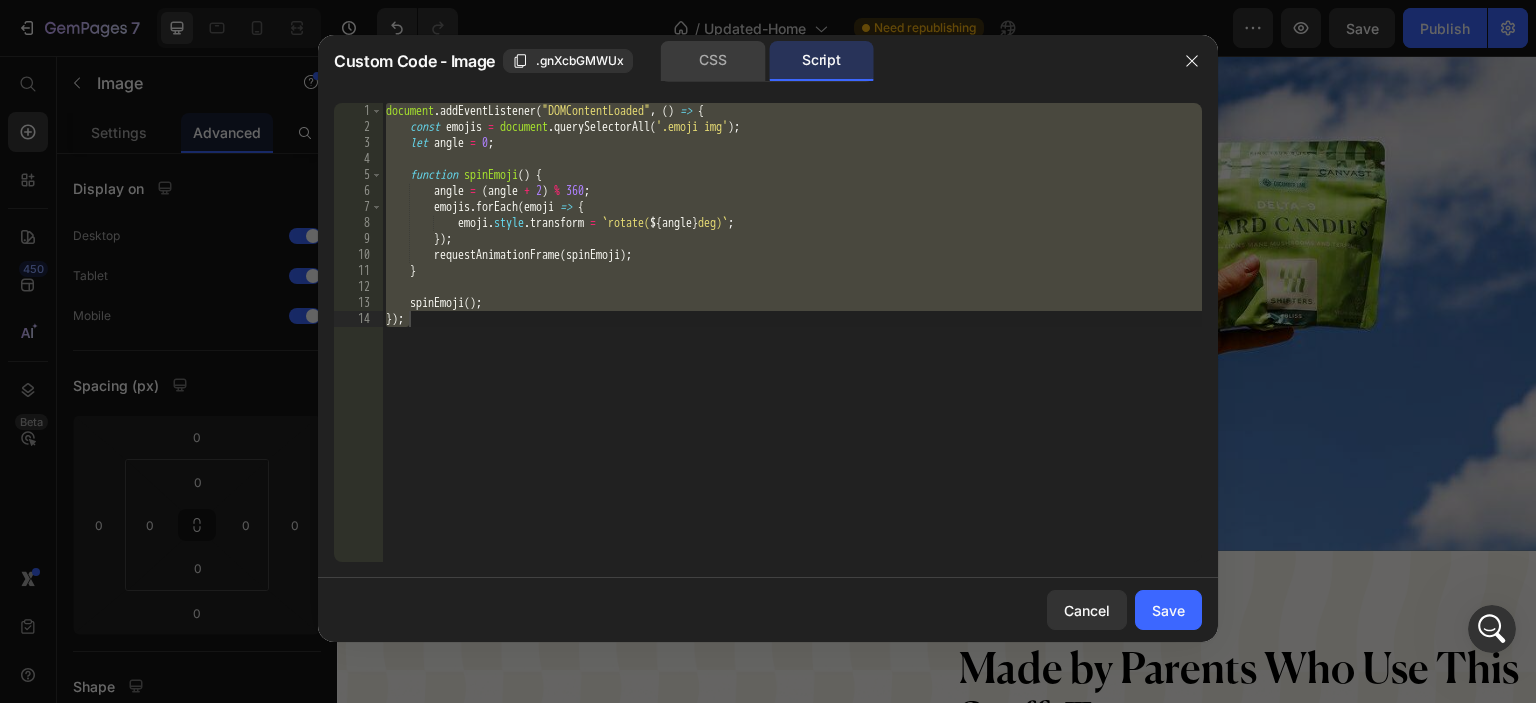 click on "CSS" 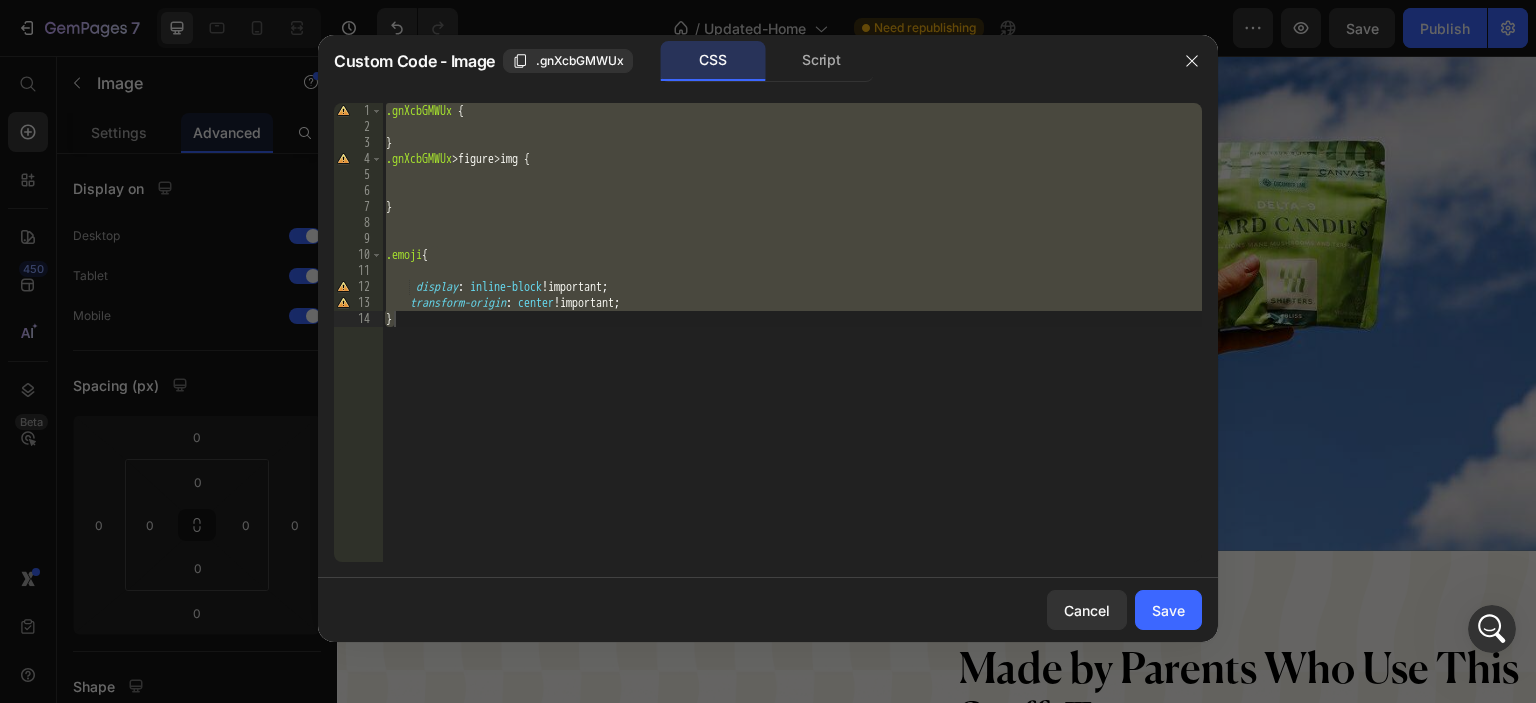 click on ".gnXcbGMWUx   { } .gnXcbGMWUx  >  figure  >  img   {      } .emoji {             display :   inline-block  !important ;      transform-origin :   center  !important ; }" at bounding box center (792, 332) 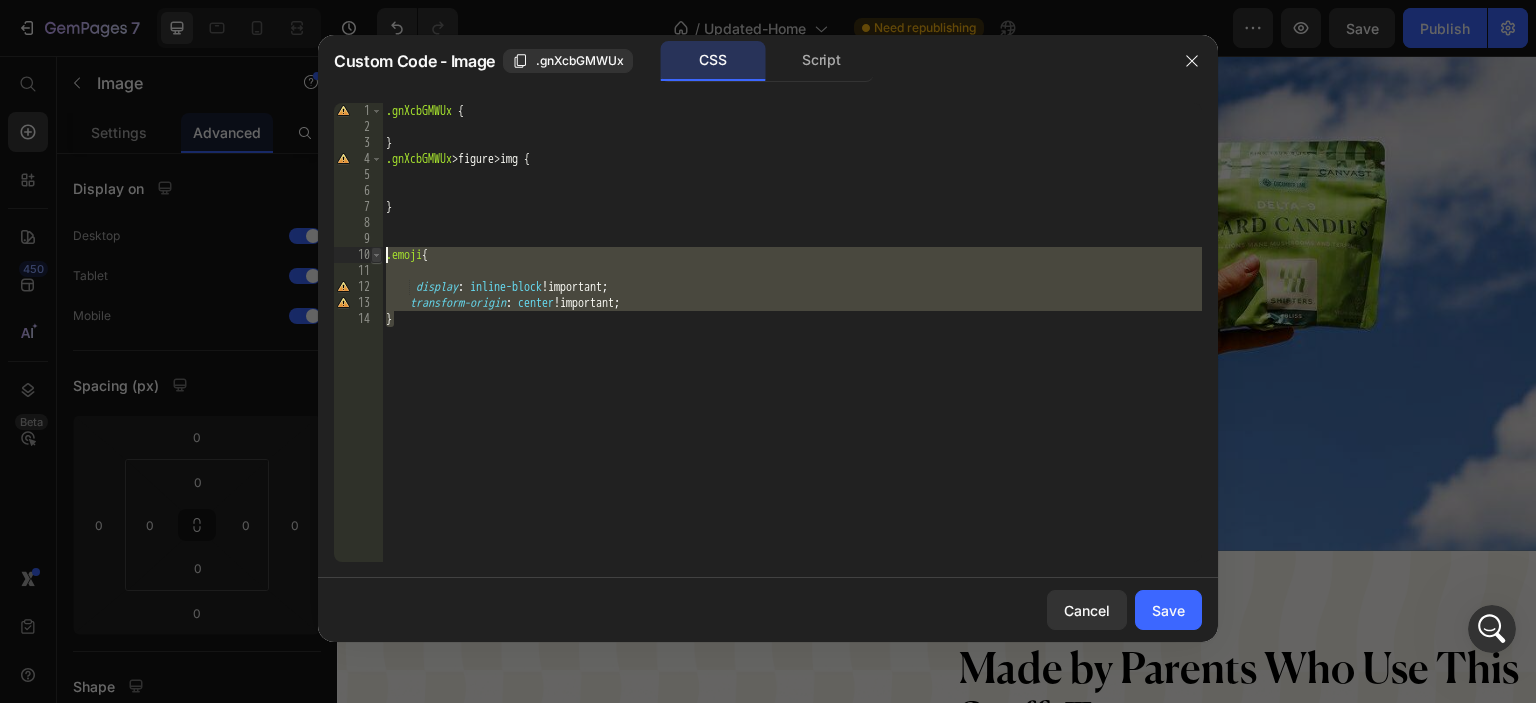 drag, startPoint x: 417, startPoint y: 322, endPoint x: 371, endPoint y: 248, distance: 87.13208 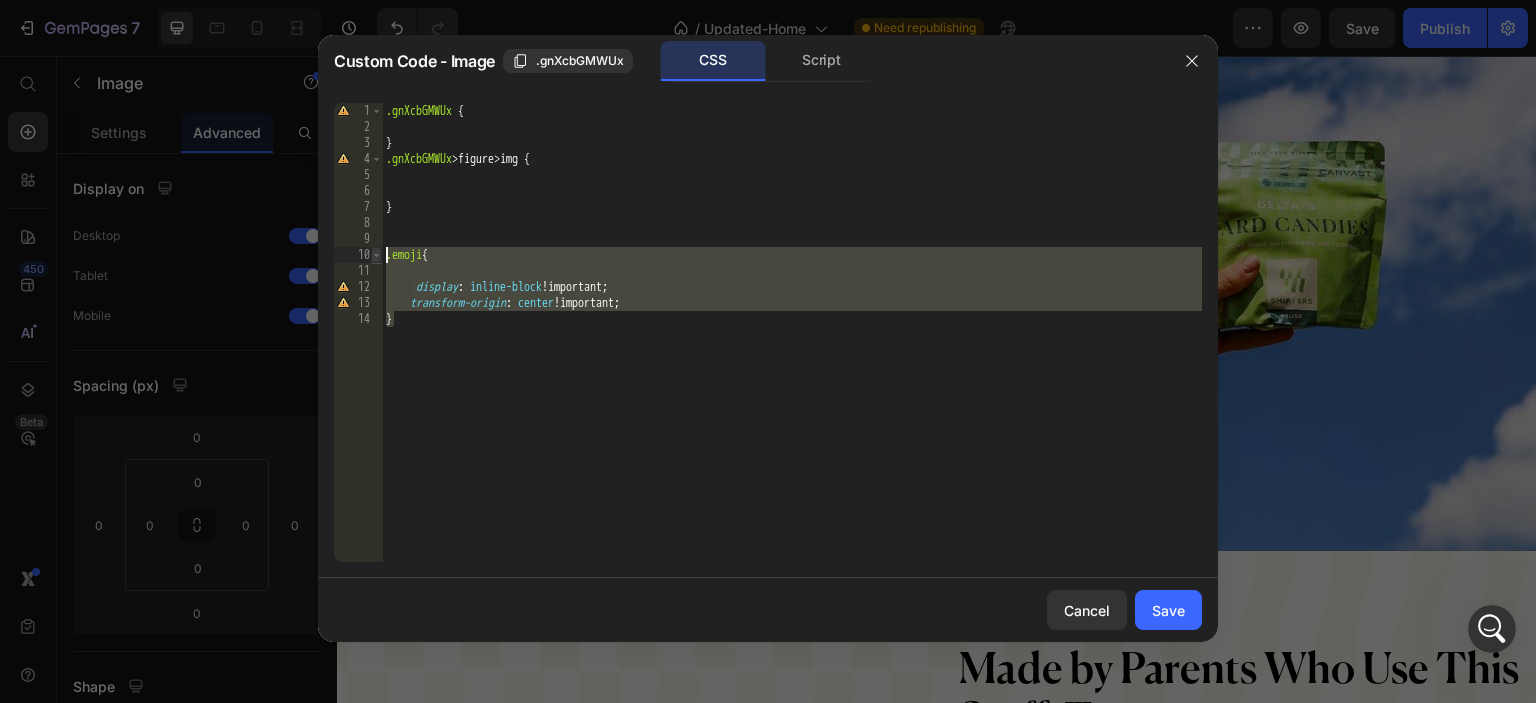 click on "} 1 2 3 4 5 6 7 8 9 10 11 12 13 14 .gnXcbGMWUx   { } .gnXcbGMWUx  >  figure  >  img   {      } .emoji {             display :   inline-block  !important ;      transform-origin :   center  !important ; }     הההההההההההההההההההההההההההההההההההההההההההההההההההההההההההההההההההההההההההההההההההההההההההההההההההההההההההההההההההההההההההההההההההההההההההההההההההההההההההההההההההההההההההההההההההההההההההההההההההההההההההההההההההההההההההההההההההההההההההההההההההההההההההההההה XXXXXXXXXXXXXXXXXXXXXXXXXXXXXXXXXXXXXXXXXXXXXXXXXXXXXXXXXXXXXXXXXXXXXXXXXXXXXXXXXXXXXXXXXXXXXXXXXXXXXXXXXXXXXXXXXXXXXXXXXXXXXXXXXXXXXXXXXXXXXXXXXXXXXXXXXXXXXXXXXXXXXXXXXXXXXXXXXXXXXXXXXXXXXXXXXXXXXXXXXXXXXXXXXXXXXXXXXXXXXXXXXXXXXXXXXXXXXXXXXXXXXXXXXXXXXXXX" at bounding box center (768, 332) 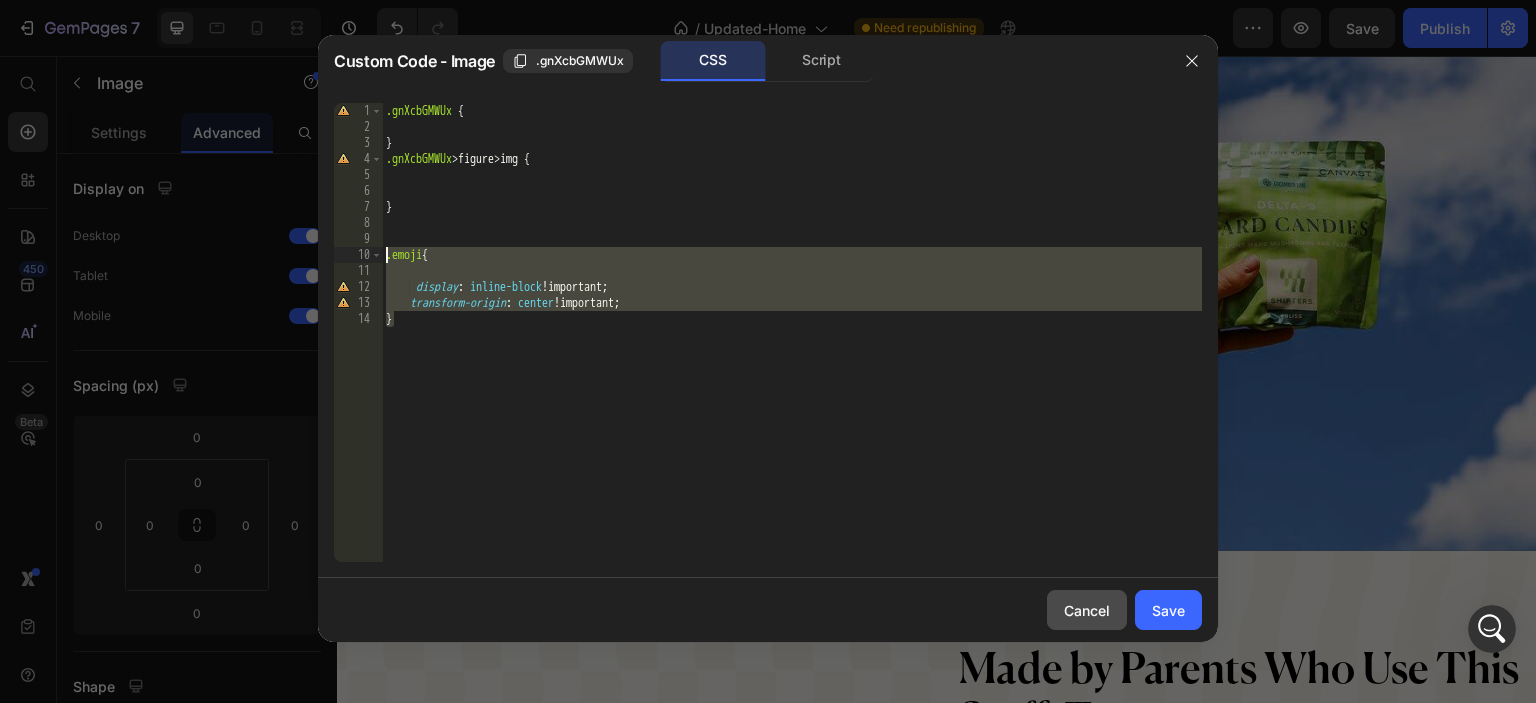 click on "Cancel" at bounding box center (1087, 610) 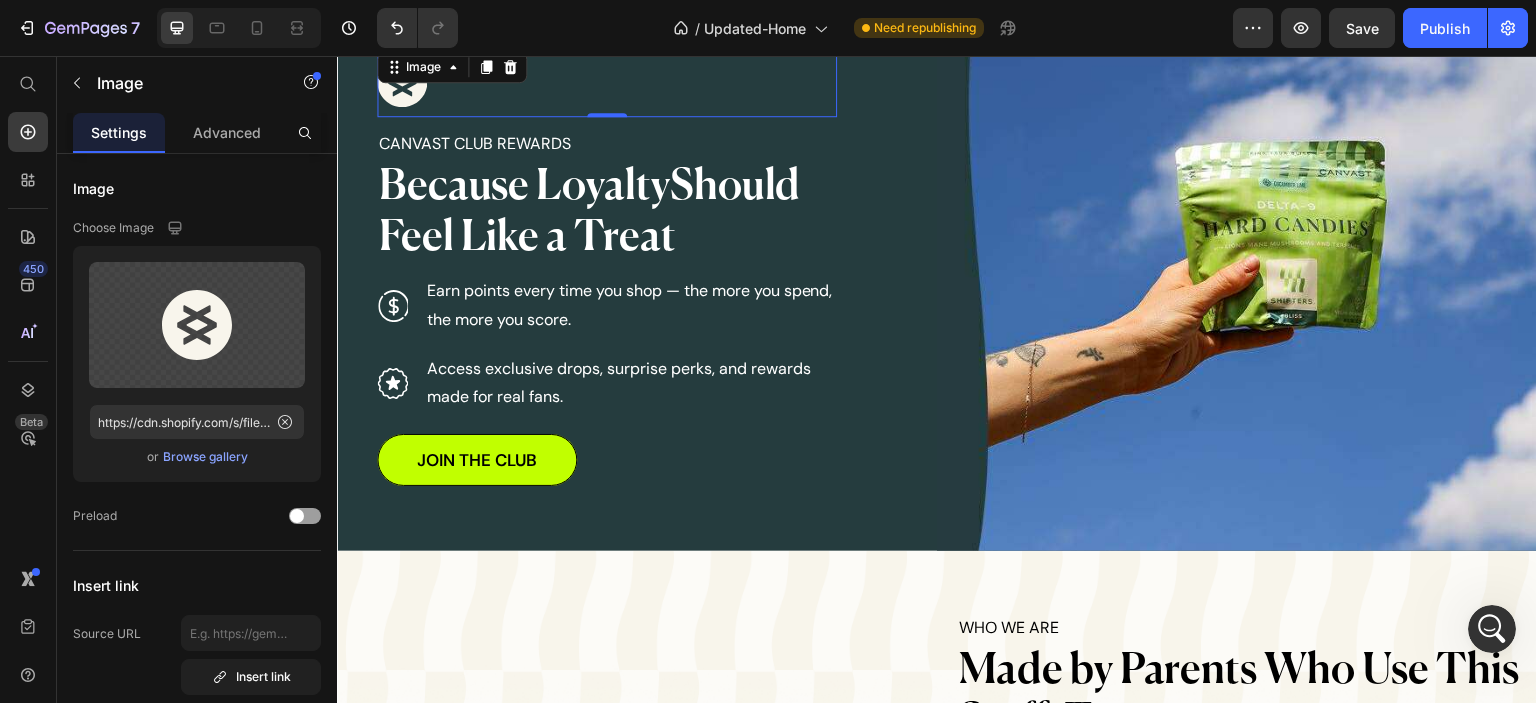 click on "Custom Code" at bounding box center [937, -46] 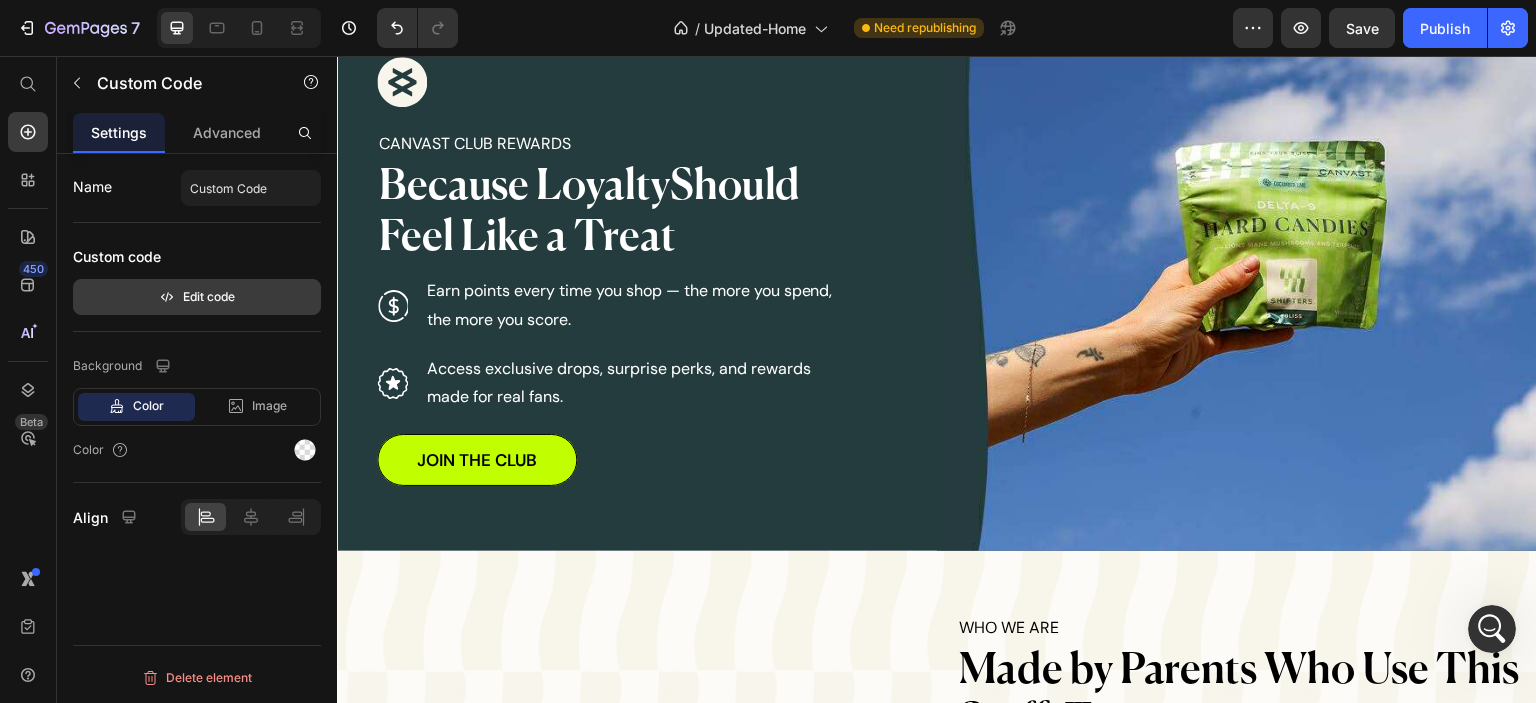 click on "Edit code" at bounding box center (197, 297) 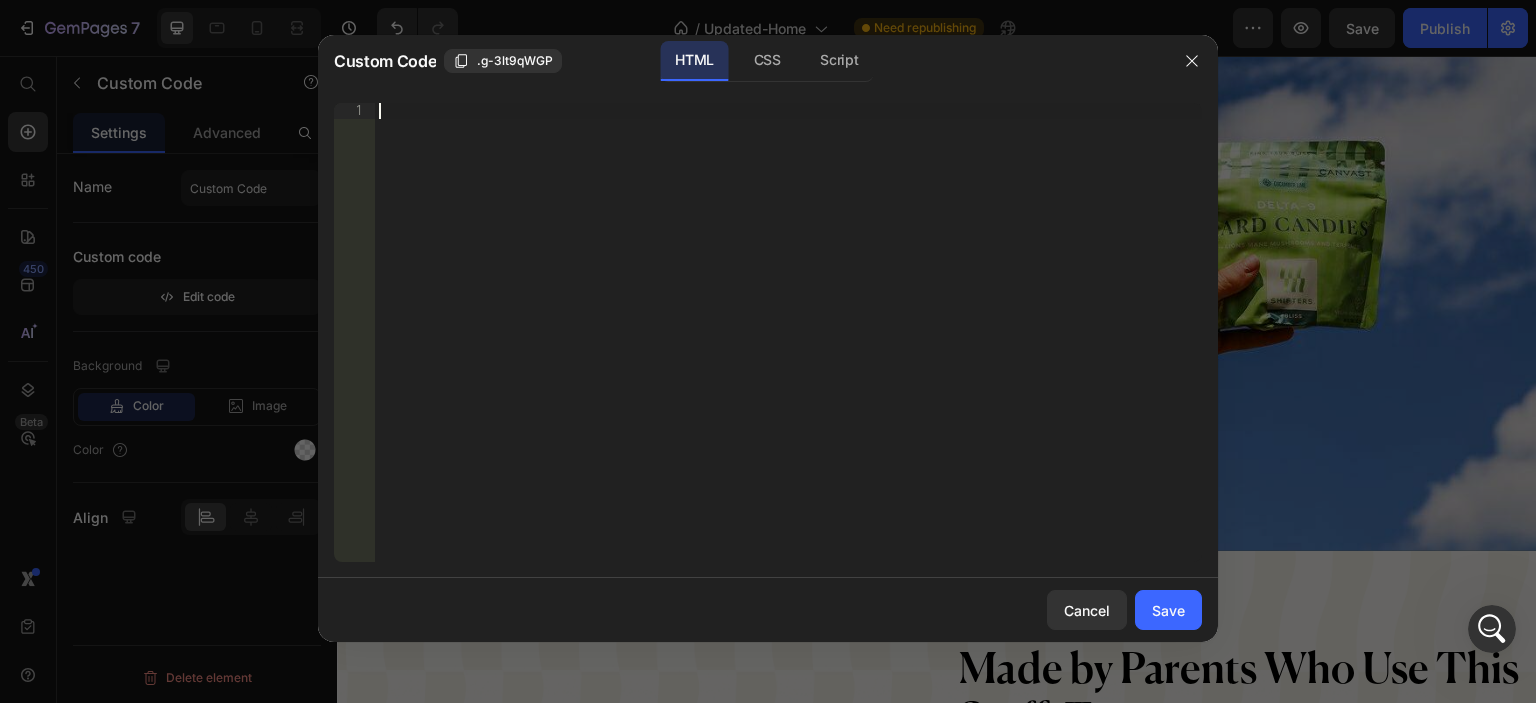 click on "Insert the 3rd-party installation code, HTML code, or Liquid code to display custom content." at bounding box center [788, 348] 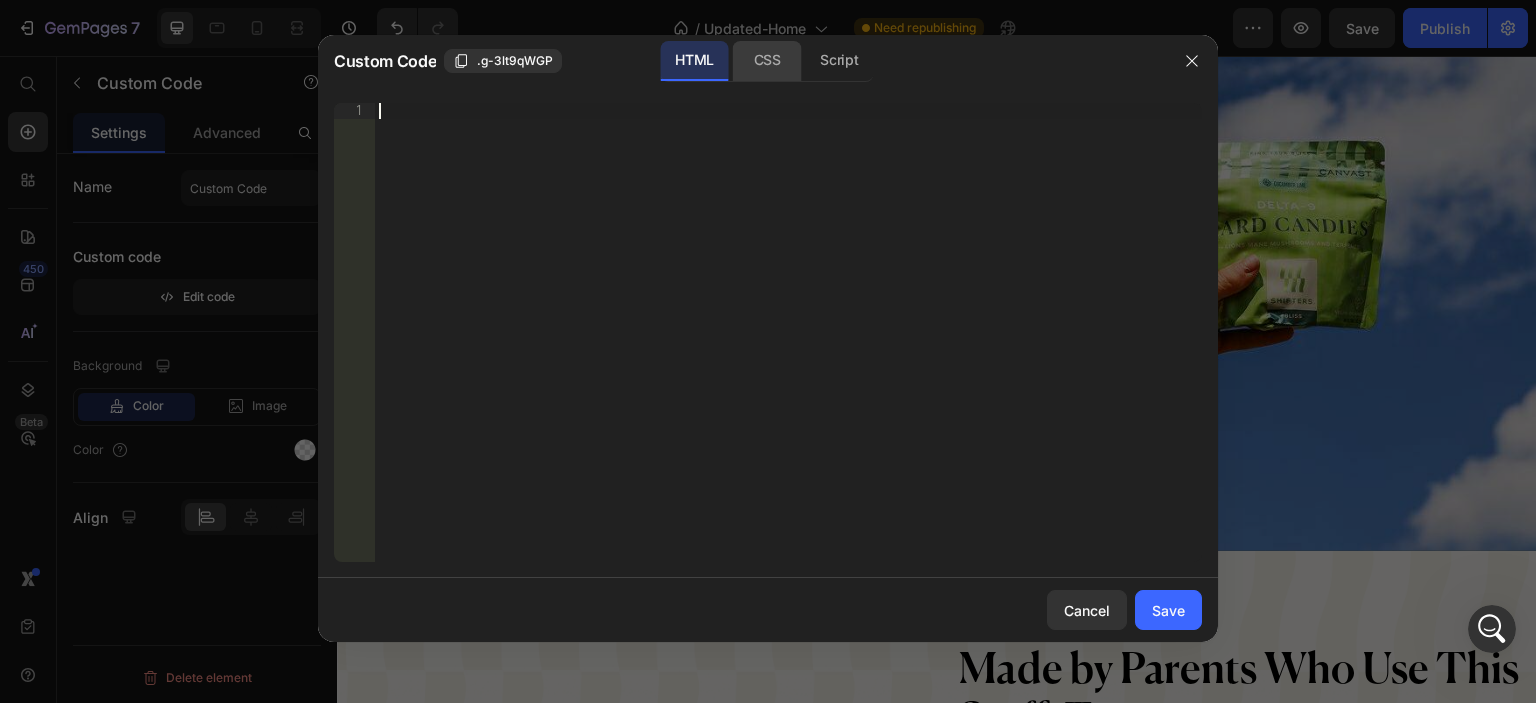 click on "CSS" 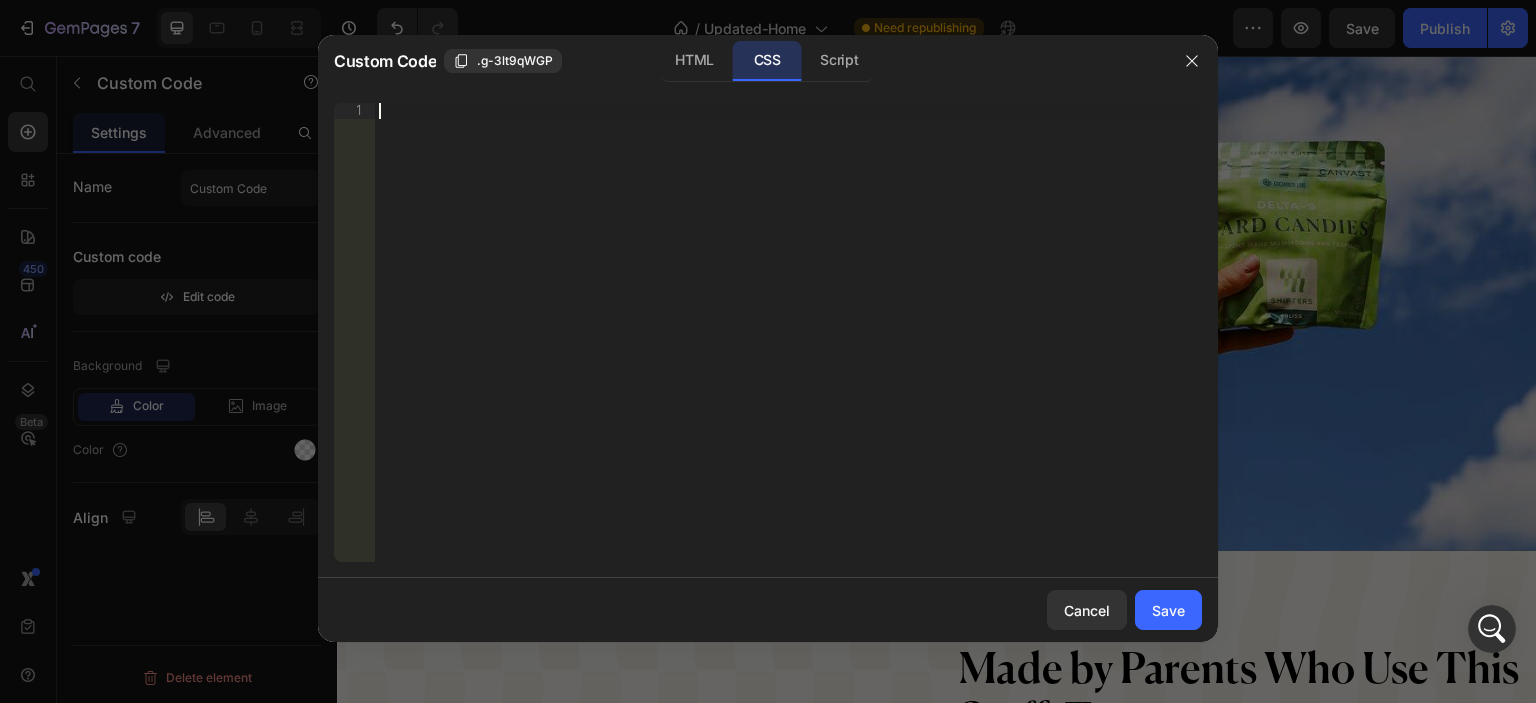 click on "Insert the CSS code to style your content right here." at bounding box center [788, 348] 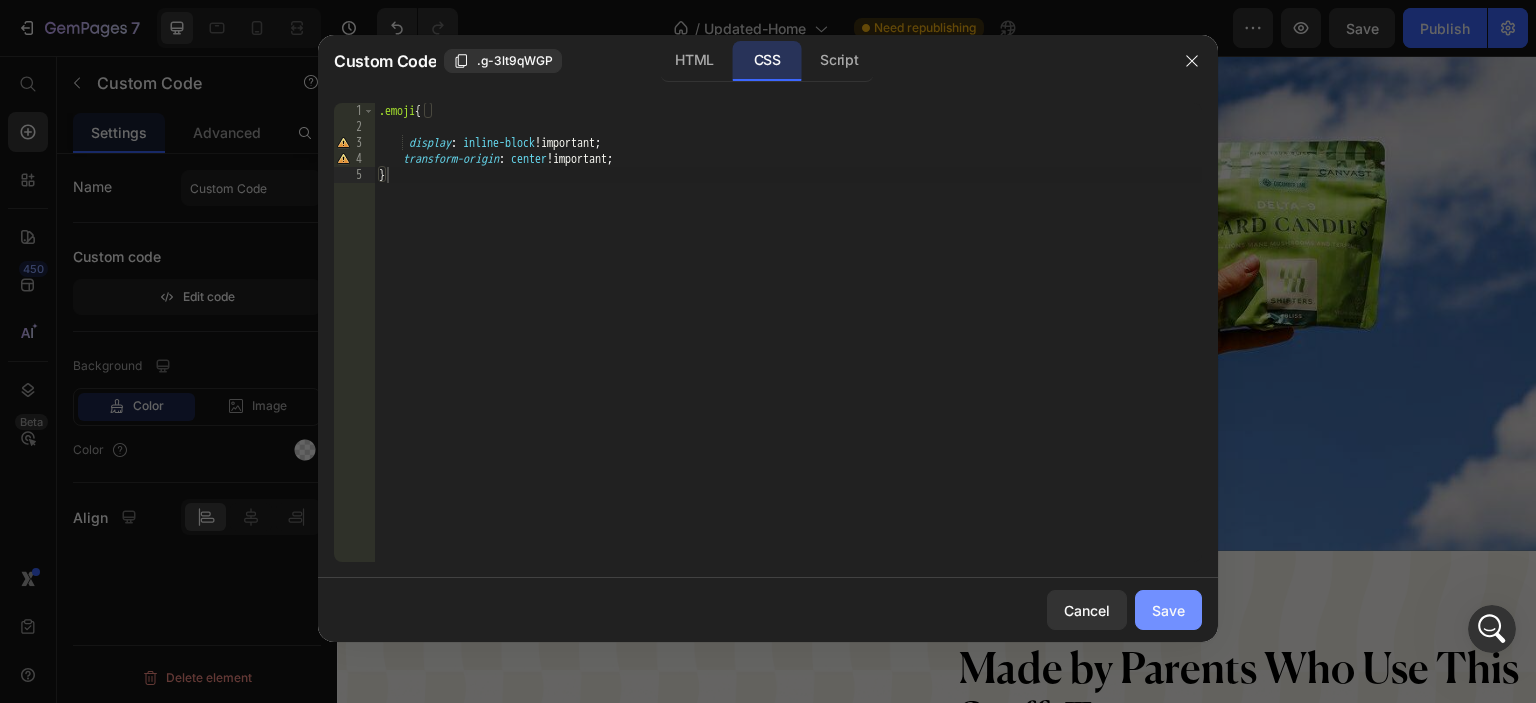 click on "Save" at bounding box center (1168, 610) 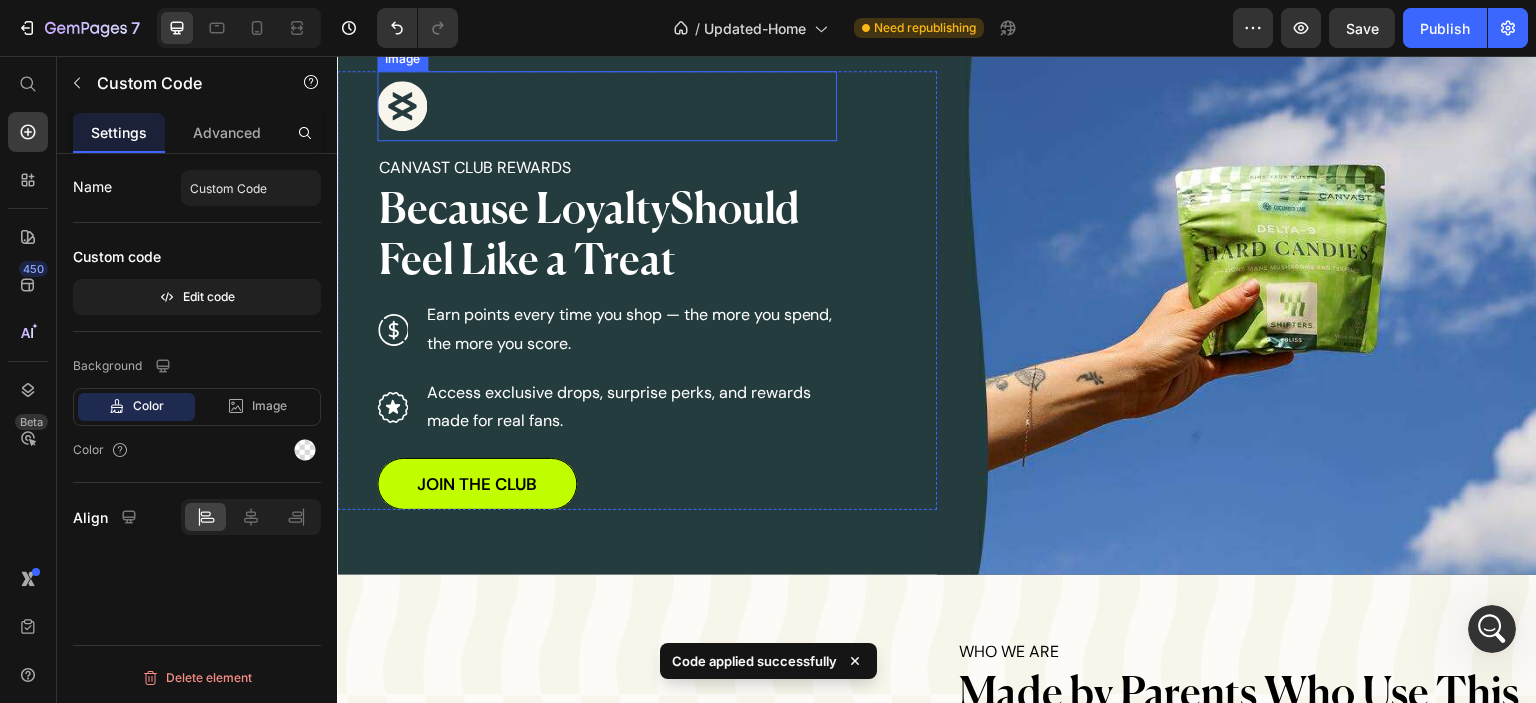 click at bounding box center (607, 106) 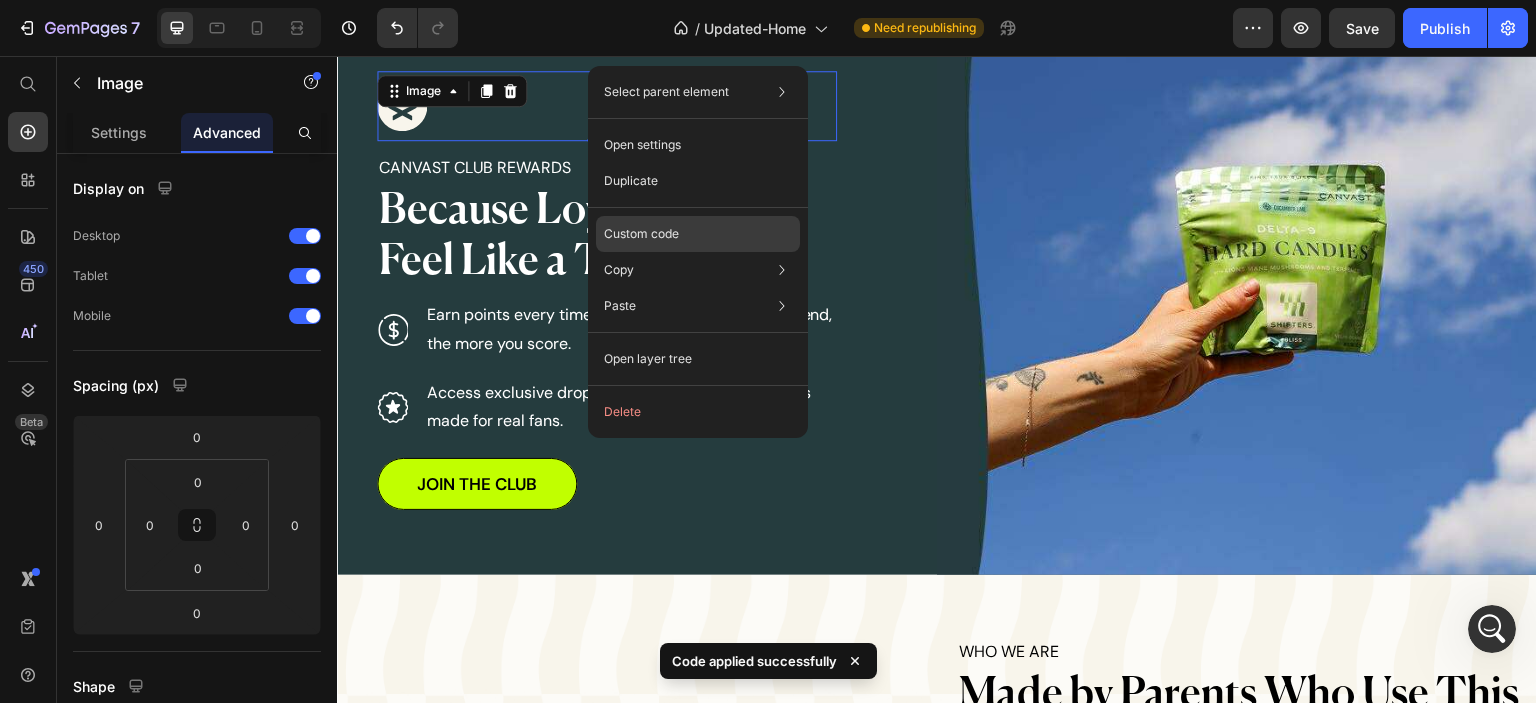 click on "Custom code" at bounding box center [641, 234] 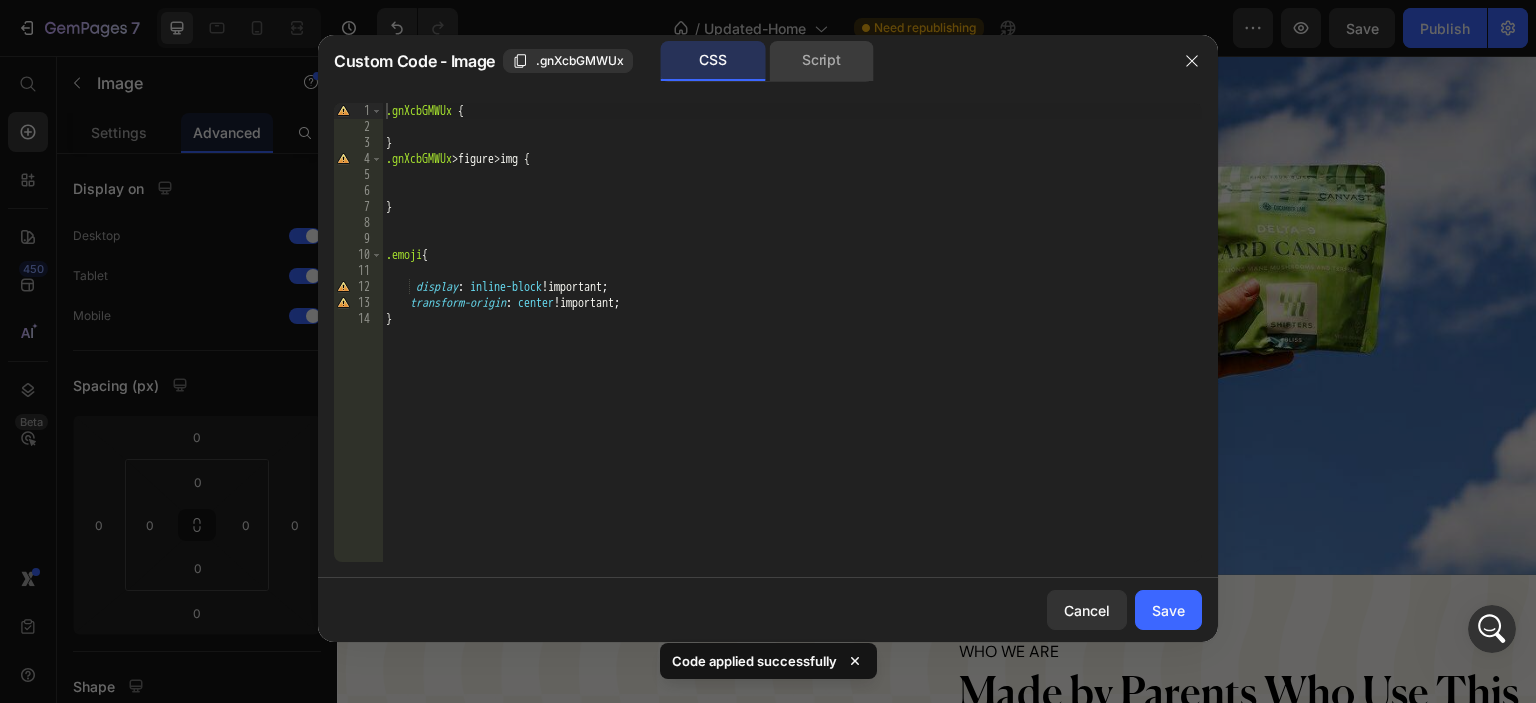 click on "Script" 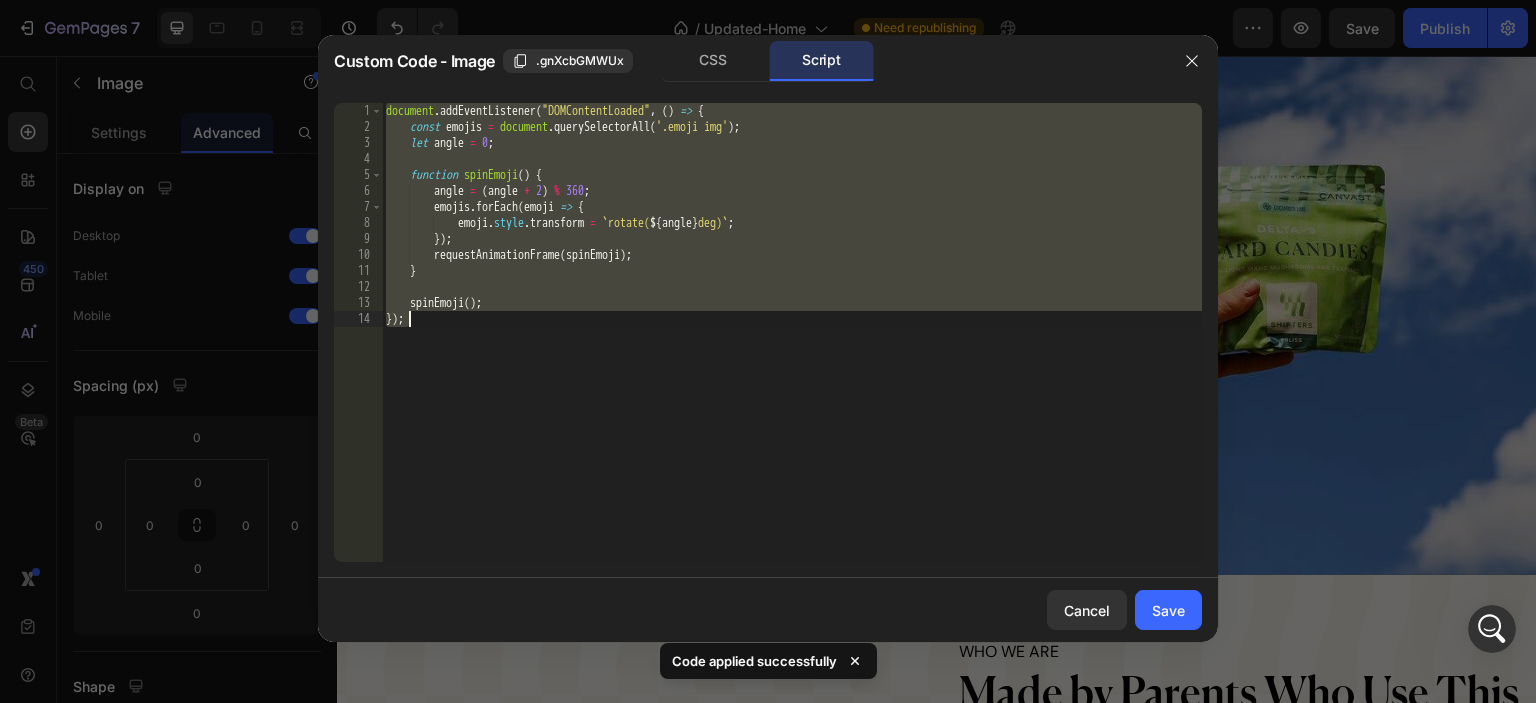 click on "document . addEventListener ( "DOMContentLoaded" ,   ( )   =>   {        const   emojis   =   document . querySelectorAll ( '.emoji img' ) ;      let   angle   =   0 ;           function   spinEmoji ( )   {           angle   =   ( angle   +   2 )   %   360 ;           emojis . forEach ( emoji   =>   {                emoji . style . transform   =   ` rotate( ${ angle } deg) ` ;           }) ;           requestAnimationFrame ( spinEmoji ) ;      }           spinEmoji ( ) ; }) ;" at bounding box center (792, 332) 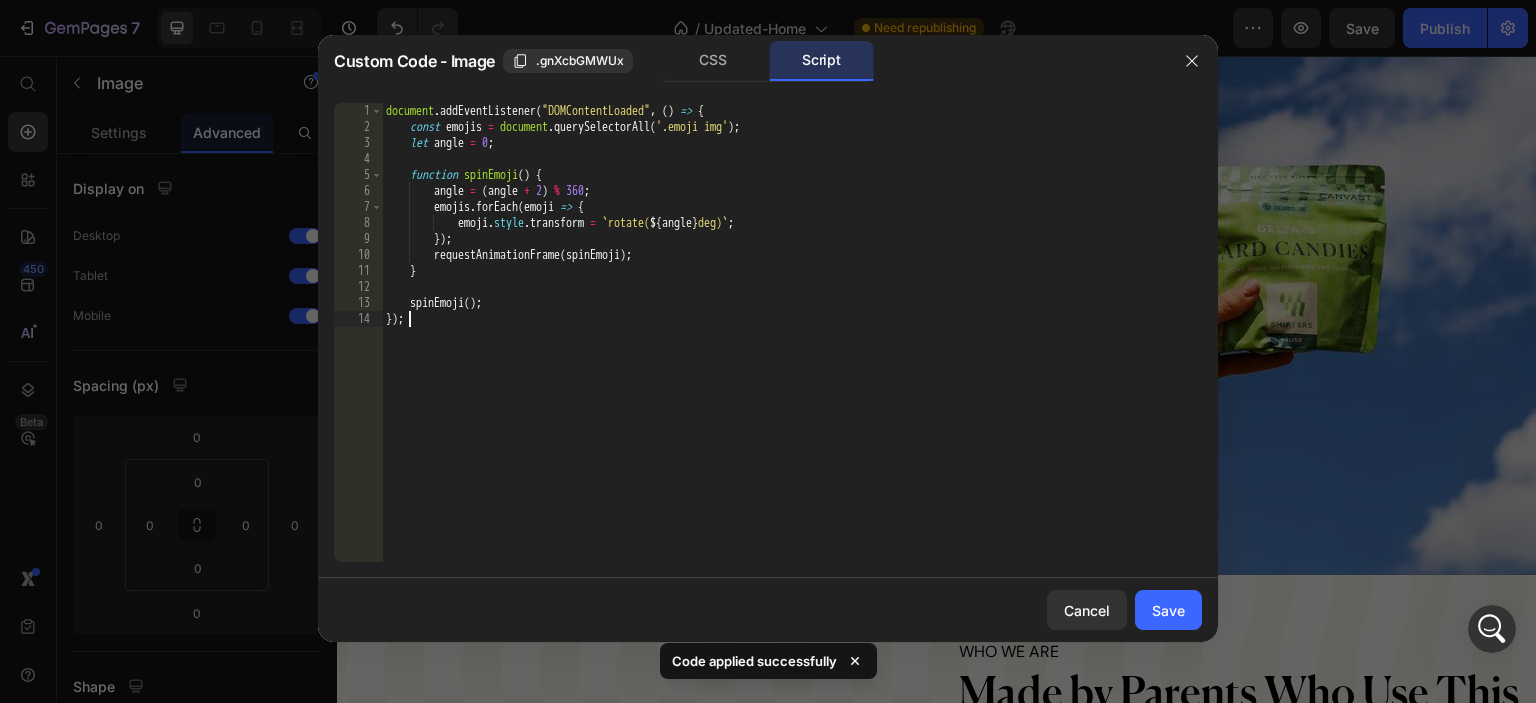 type on "spinEmoji();
});" 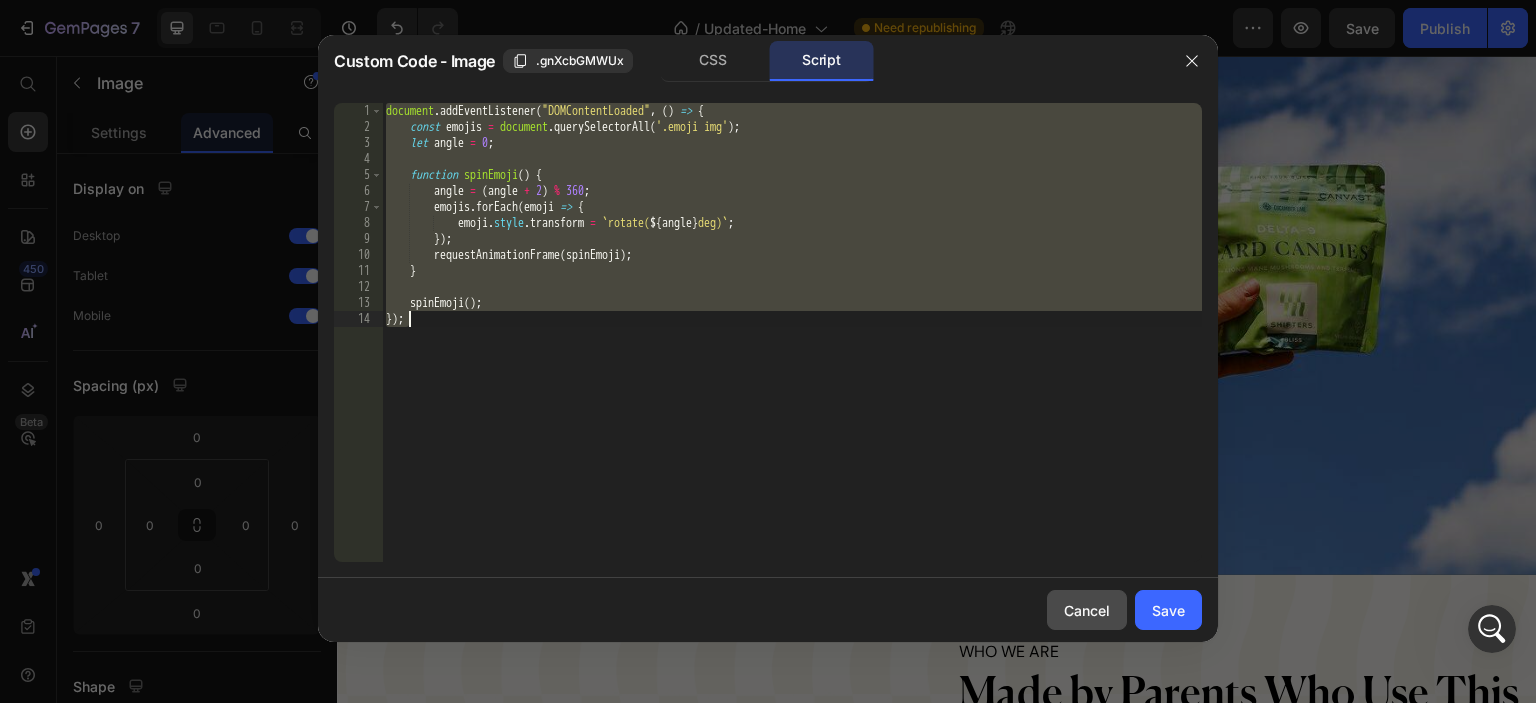 click on "Cancel" 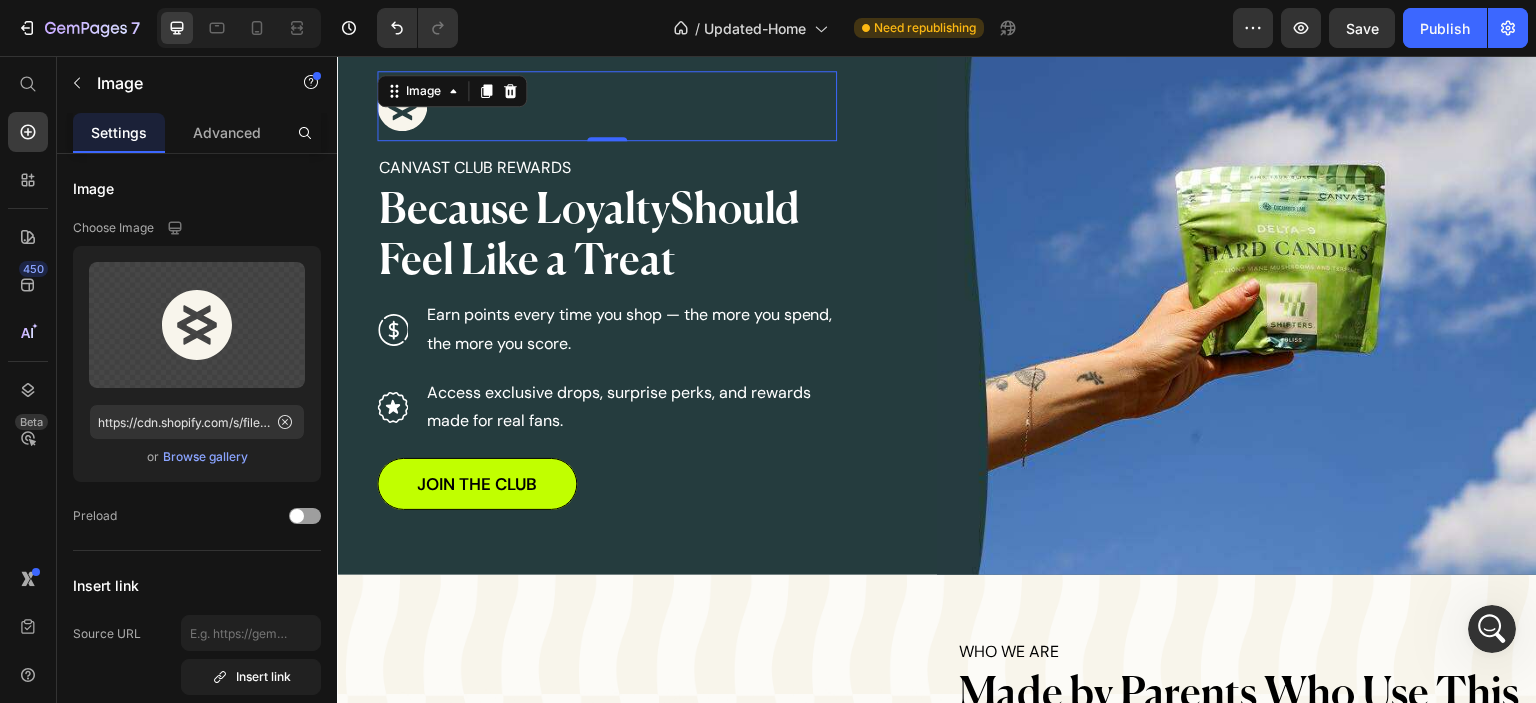 click on "Preview or Publish the page to see the content." at bounding box center (937, -20) 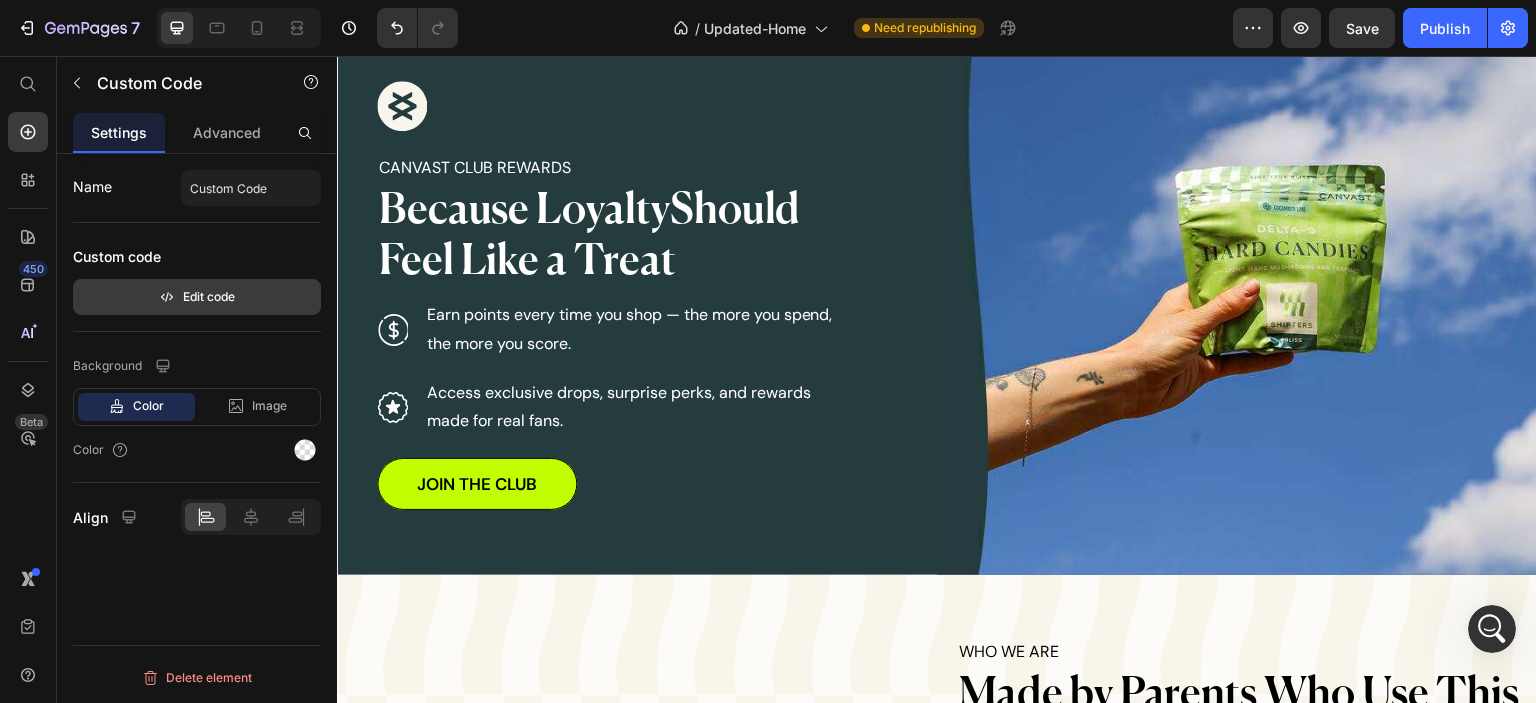 click on "Edit code" at bounding box center [197, 297] 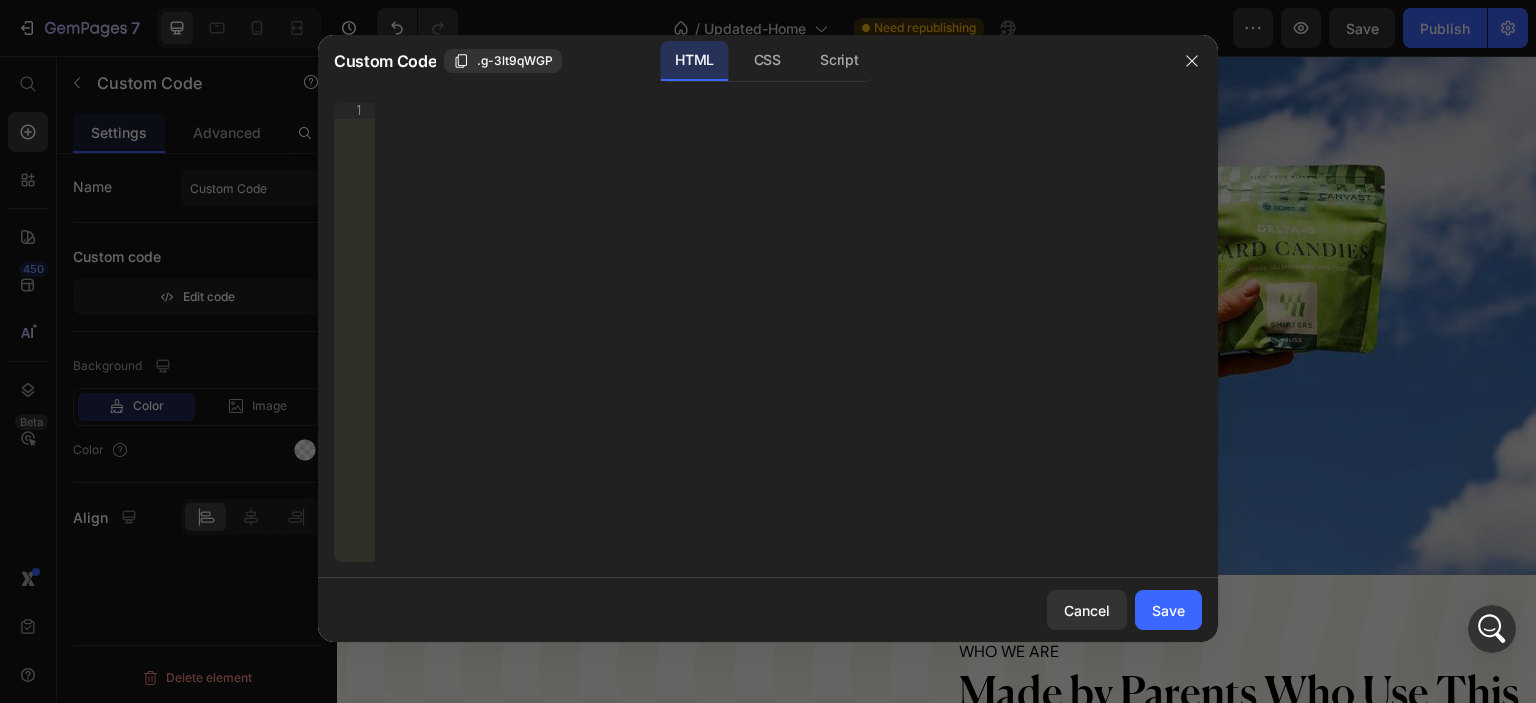 click on "HTML CSS Script" at bounding box center (958, 61) 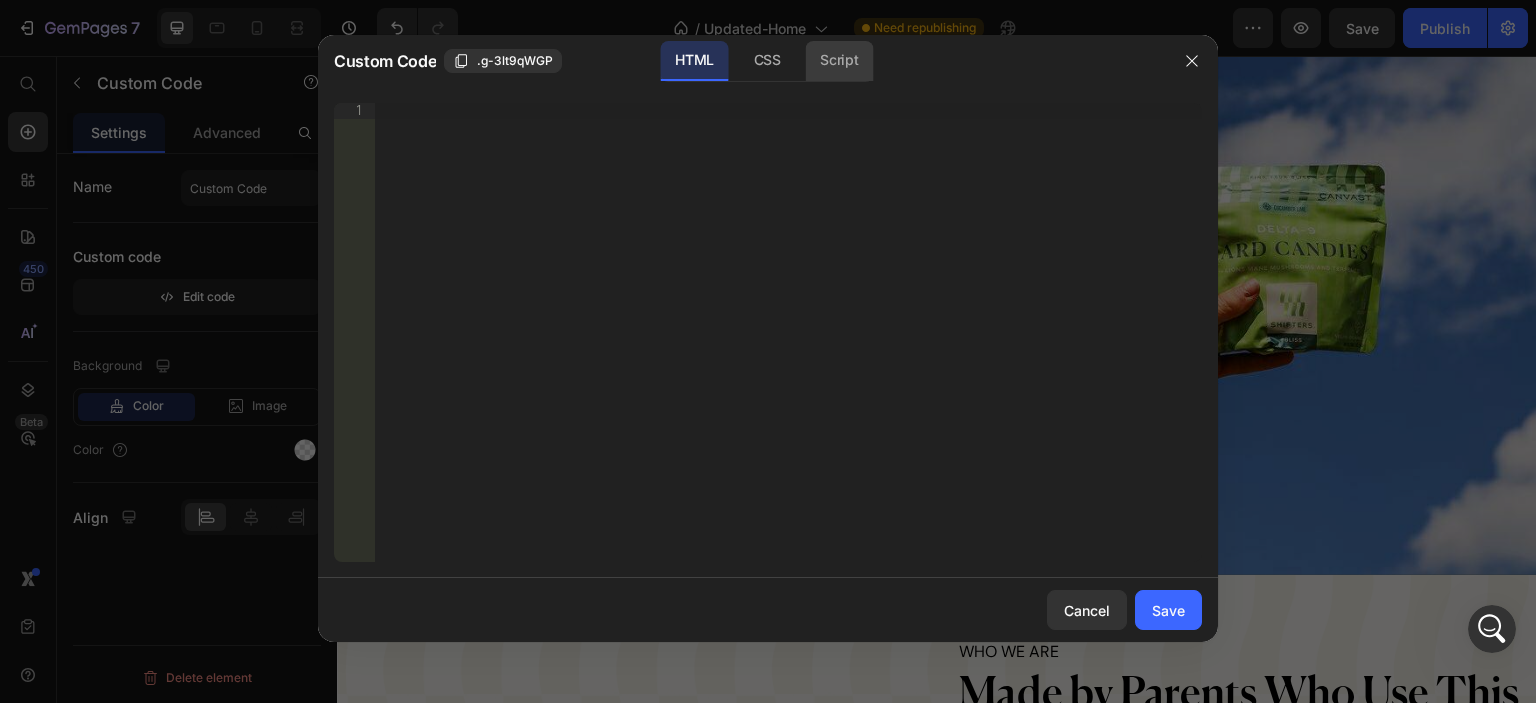 click on "Script" 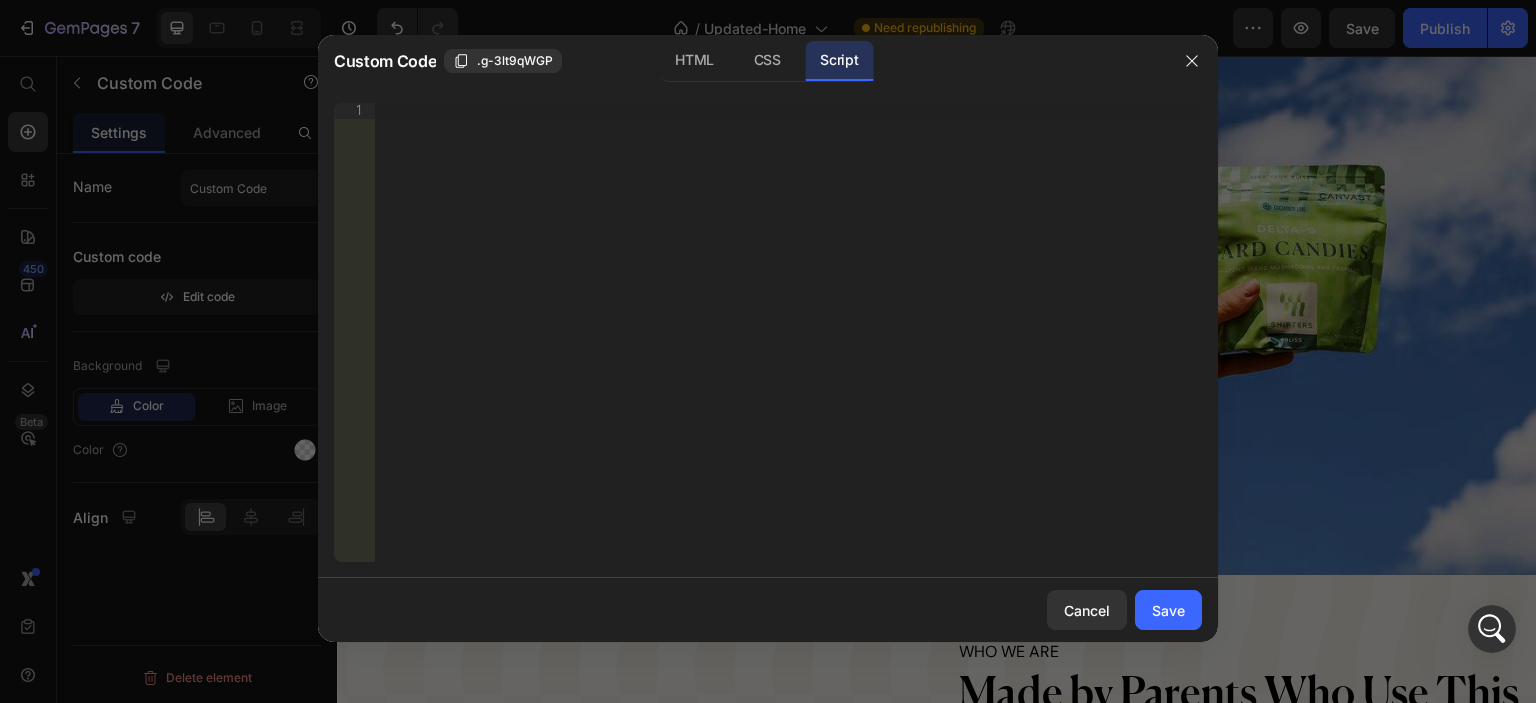 click on "1" at bounding box center (354, 500103) 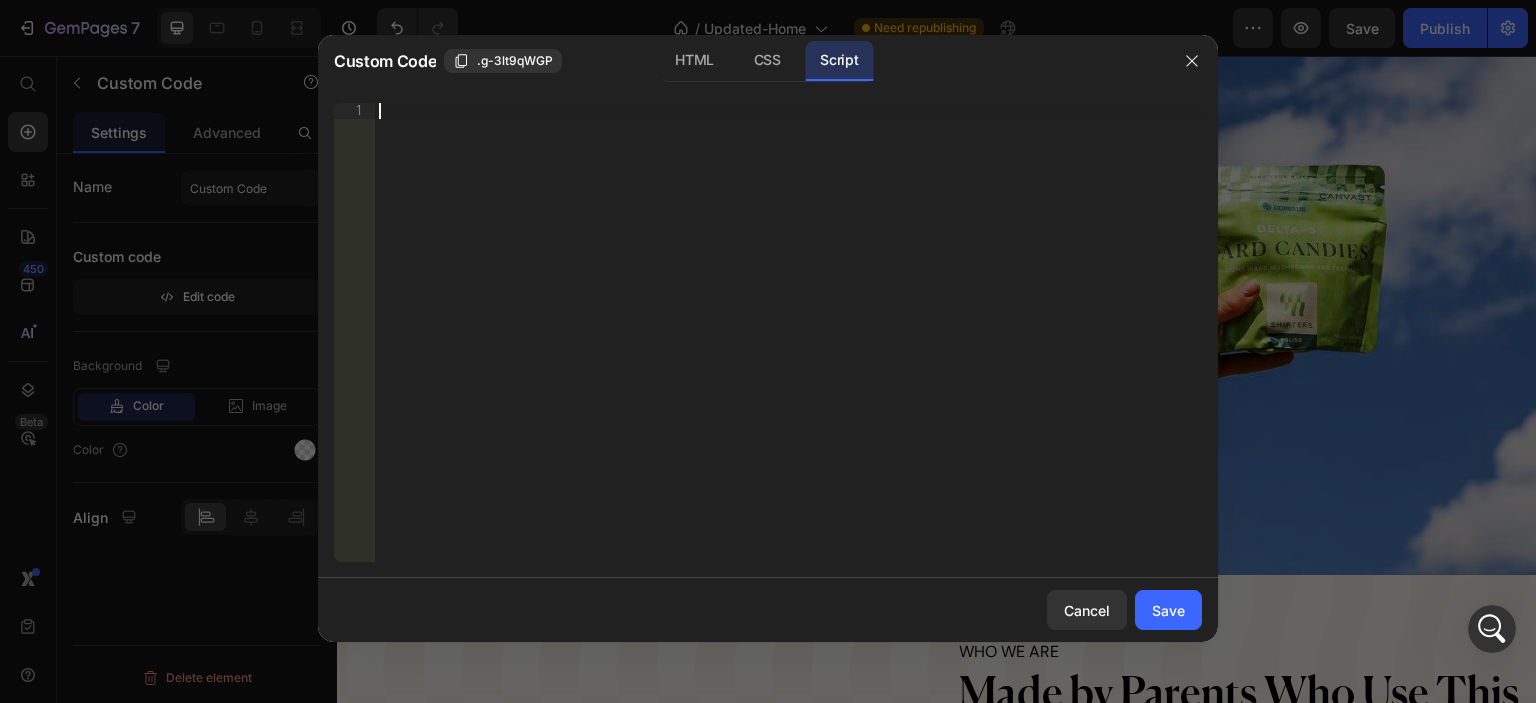 paste on "});" 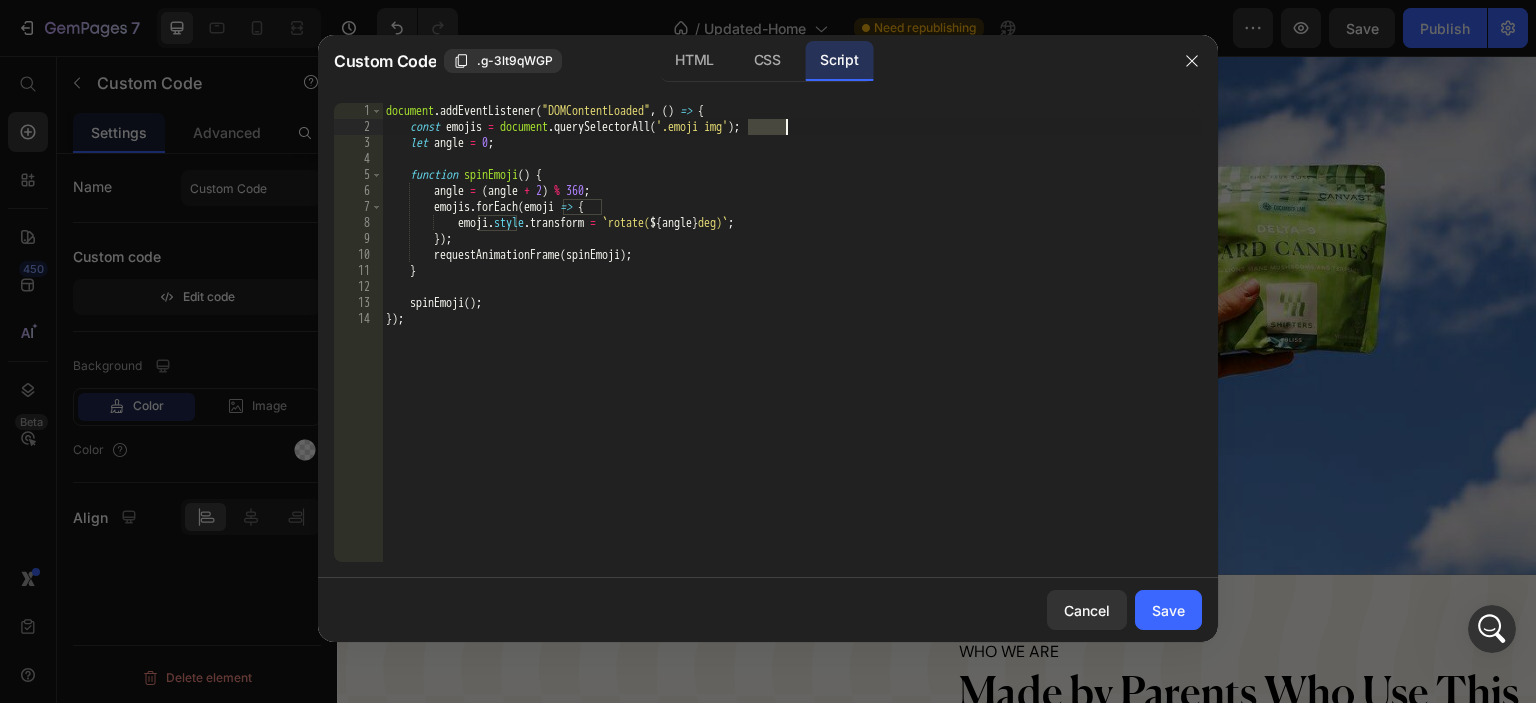 drag, startPoint x: 746, startPoint y: 125, endPoint x: 788, endPoint y: 123, distance: 42.047592 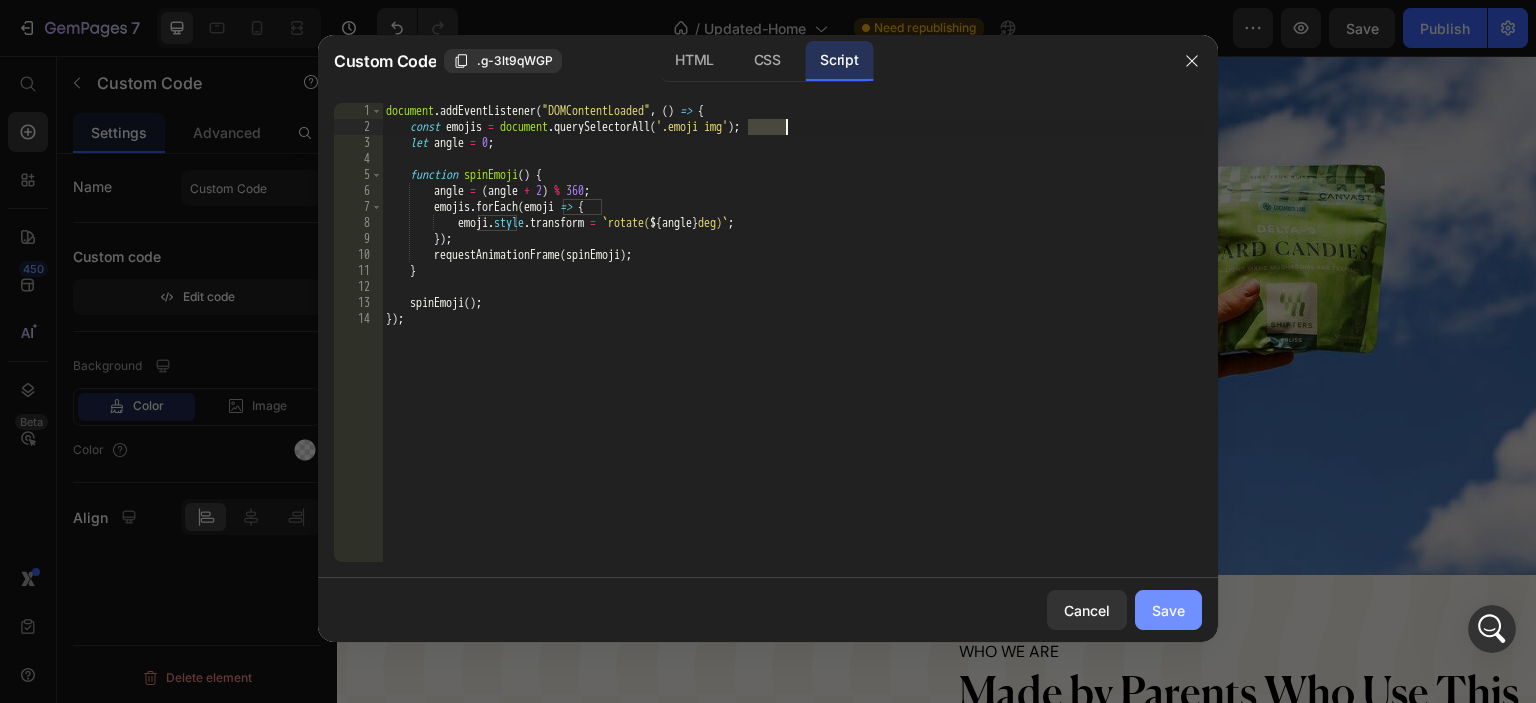 click on "Save" at bounding box center [1168, 610] 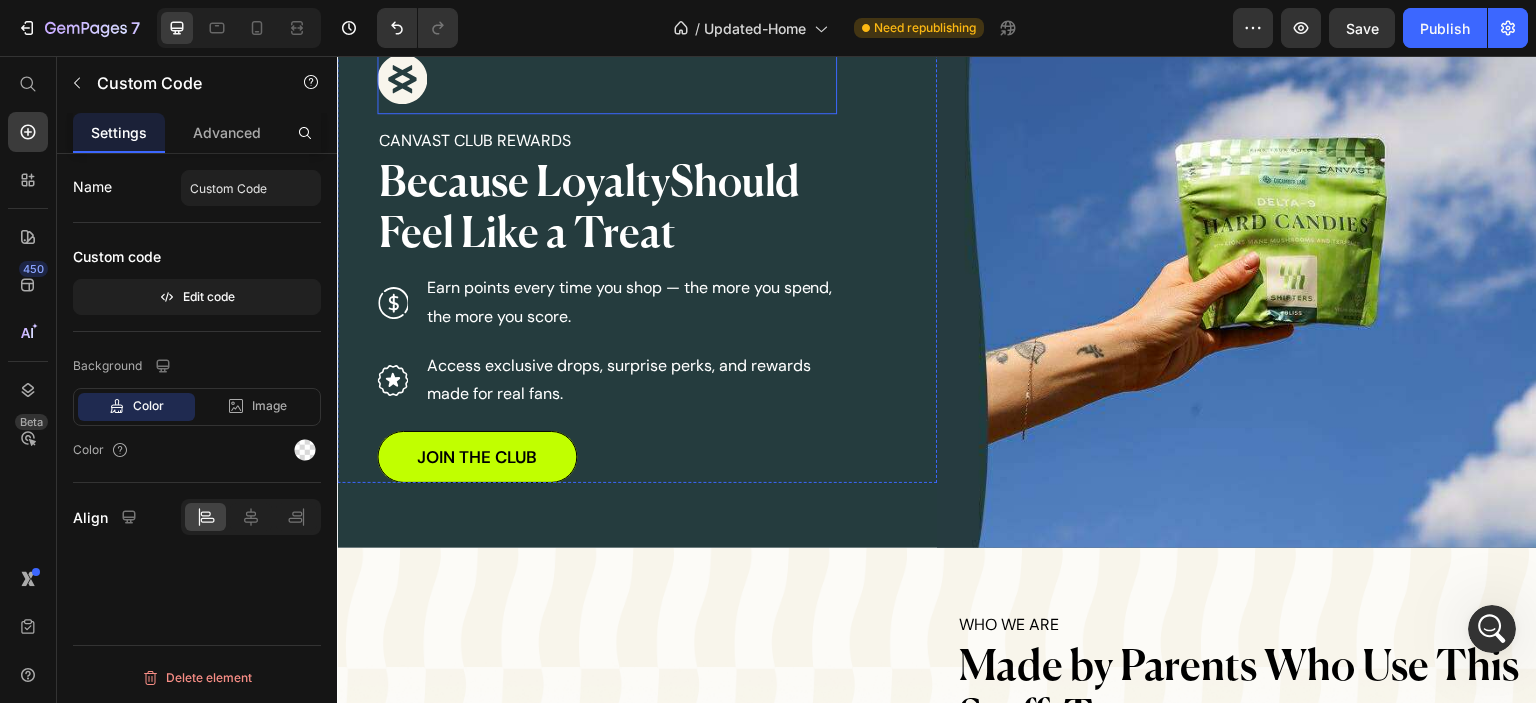 click on "Image" at bounding box center [607, 79] 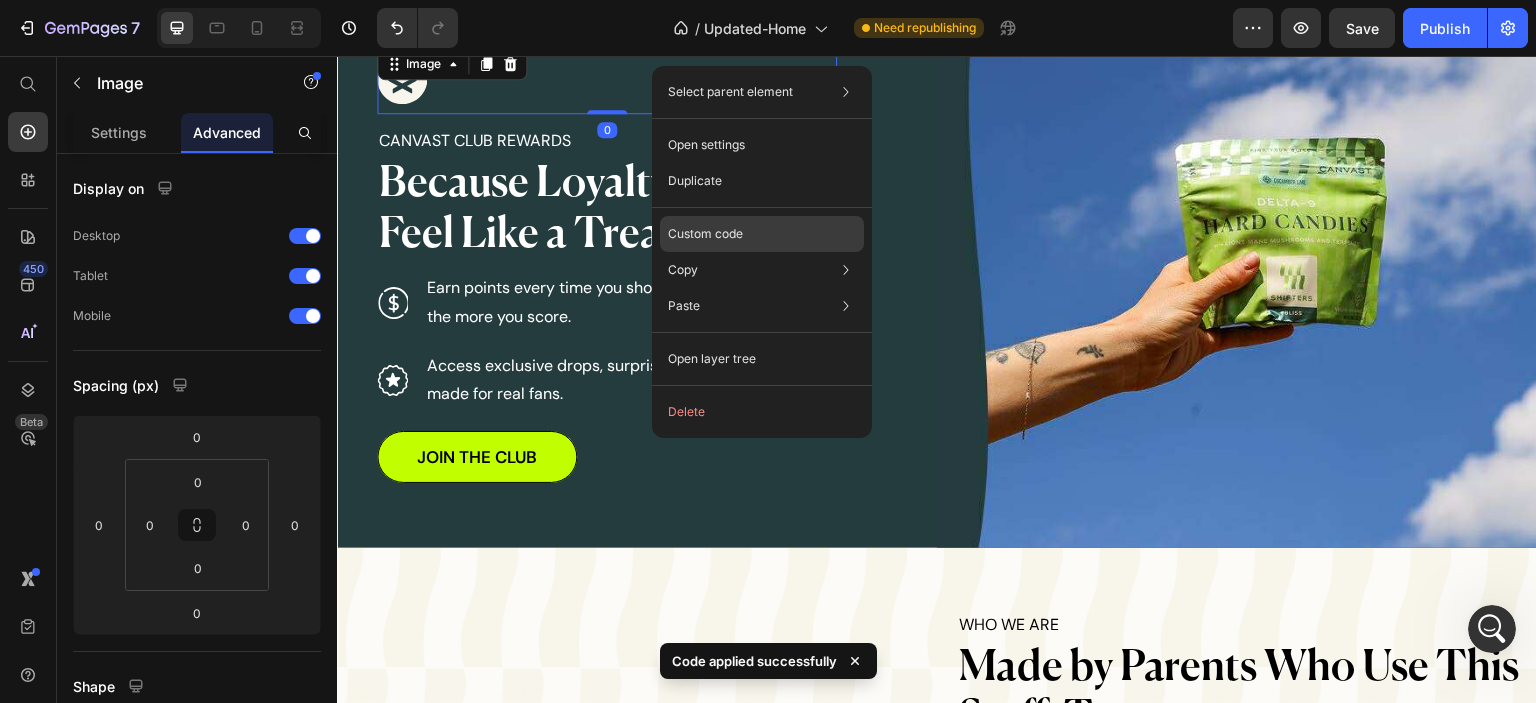 click on "Custom code" at bounding box center [705, 234] 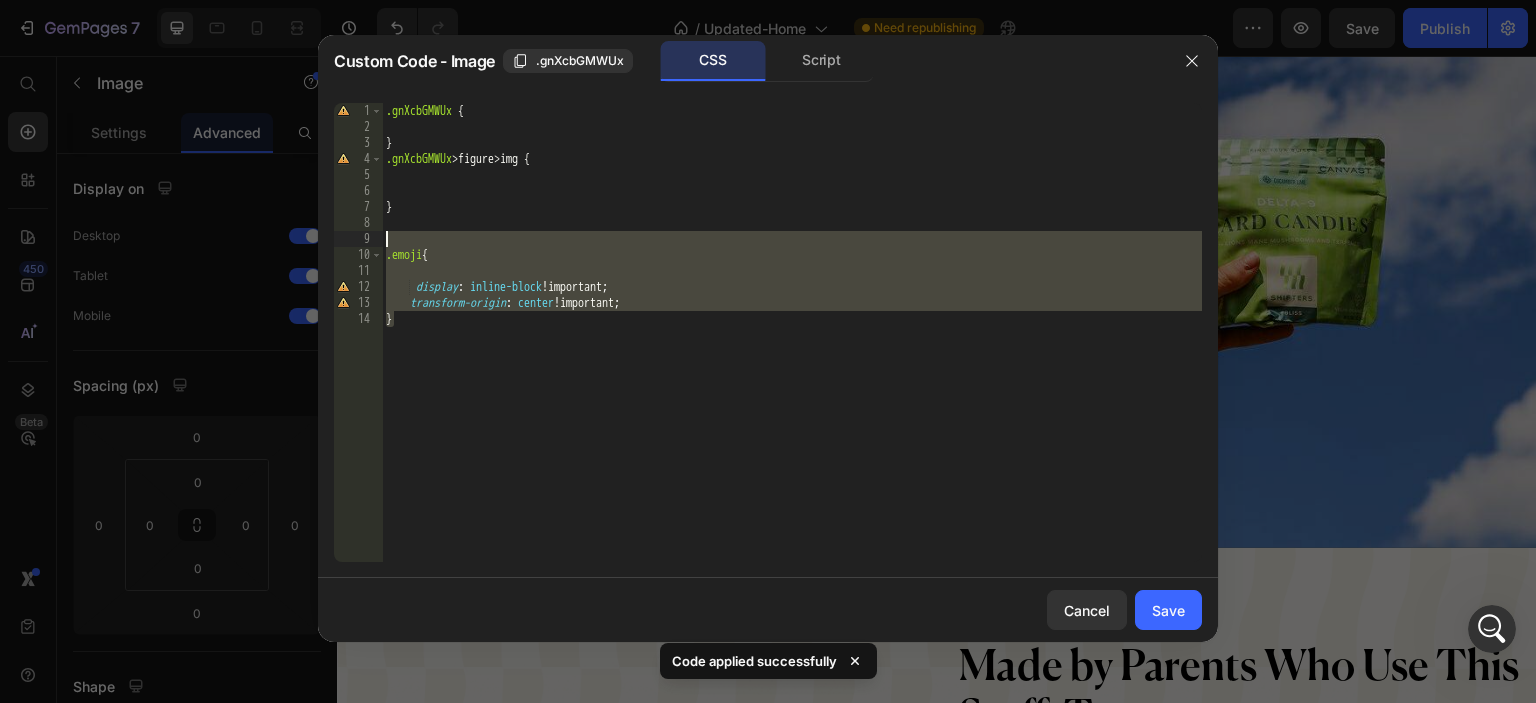 drag, startPoint x: 412, startPoint y: 327, endPoint x: 388, endPoint y: 245, distance: 85.44004 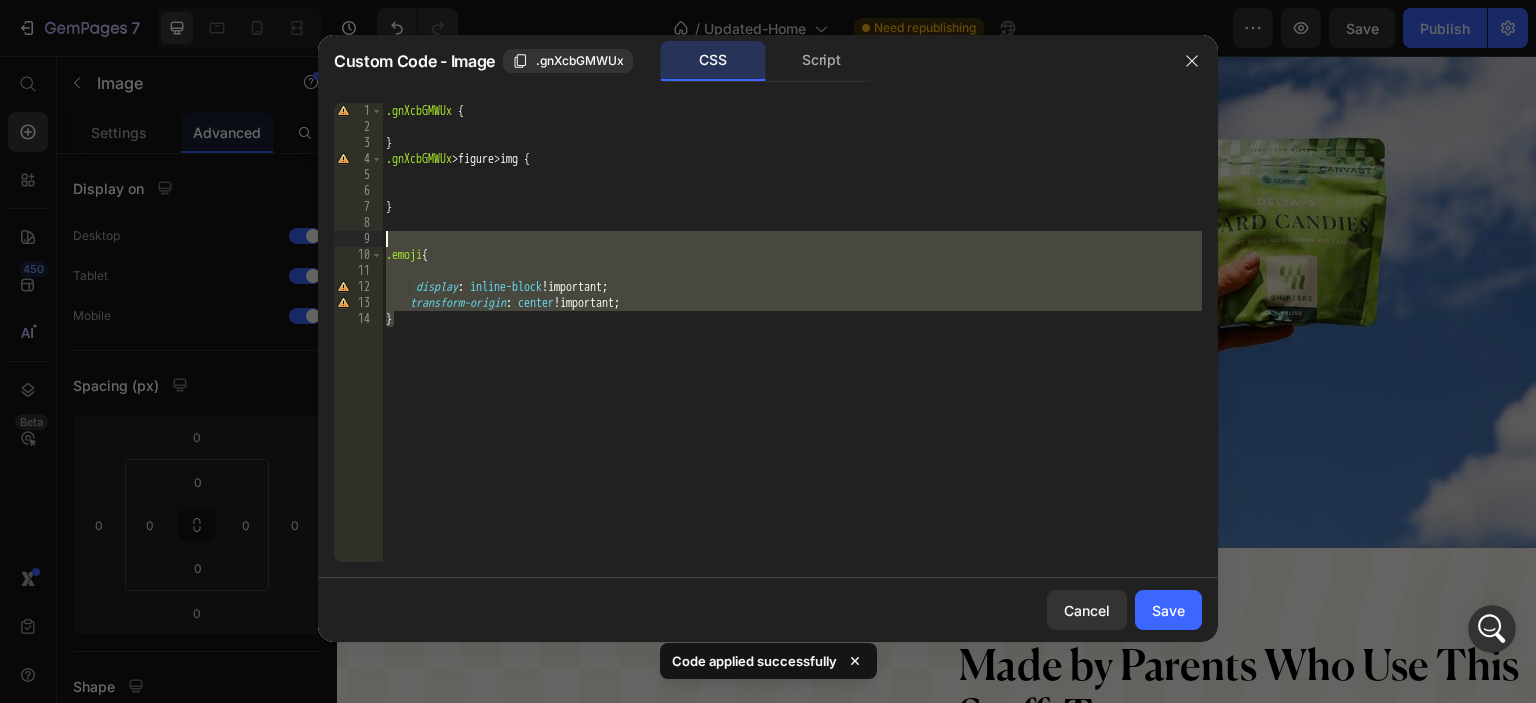 click on ".gnXcbGMWUx   { } .gnXcbGMWUx  >  figure  >  img   {      } .emoji {             display :   inline-block  !important ;      transform-origin :   center  !important ; }" at bounding box center (792, 348) 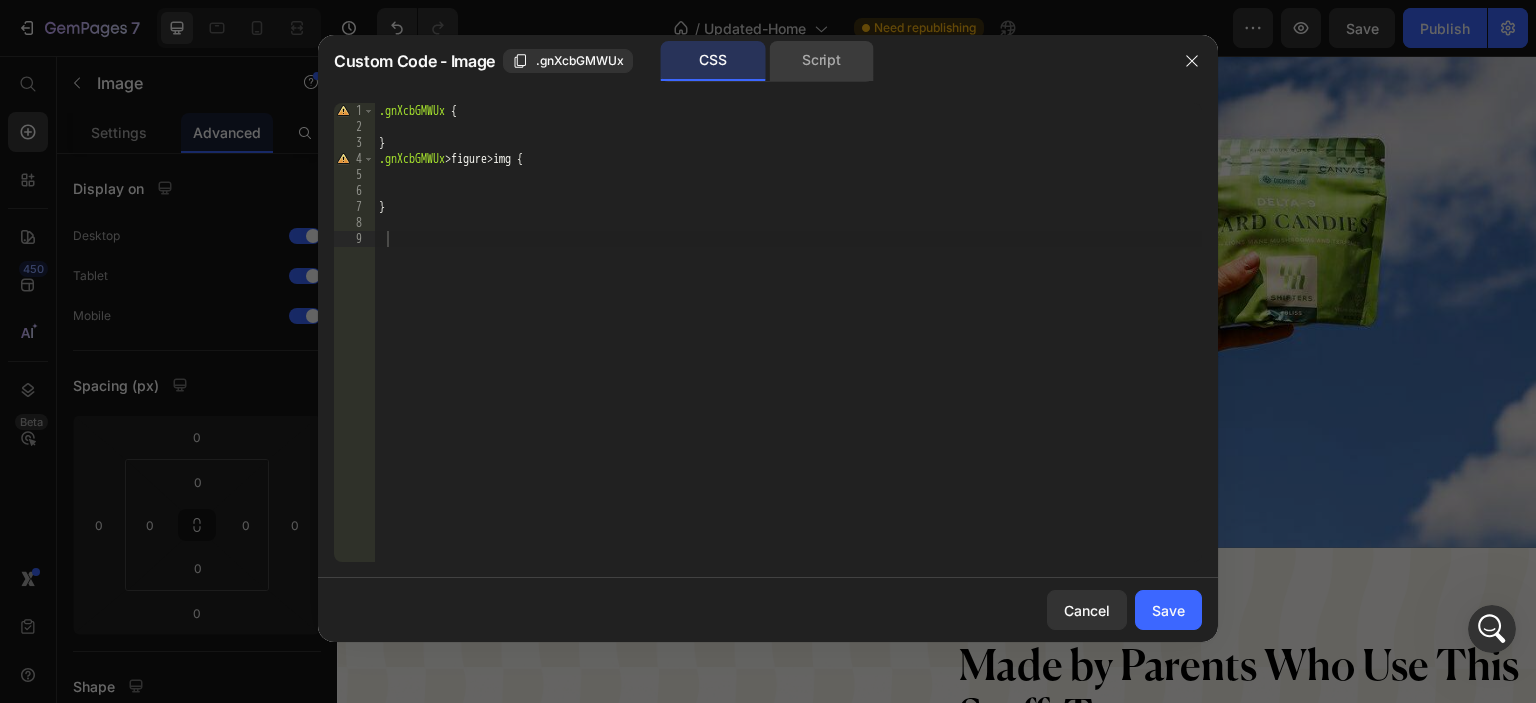 click on "Script" 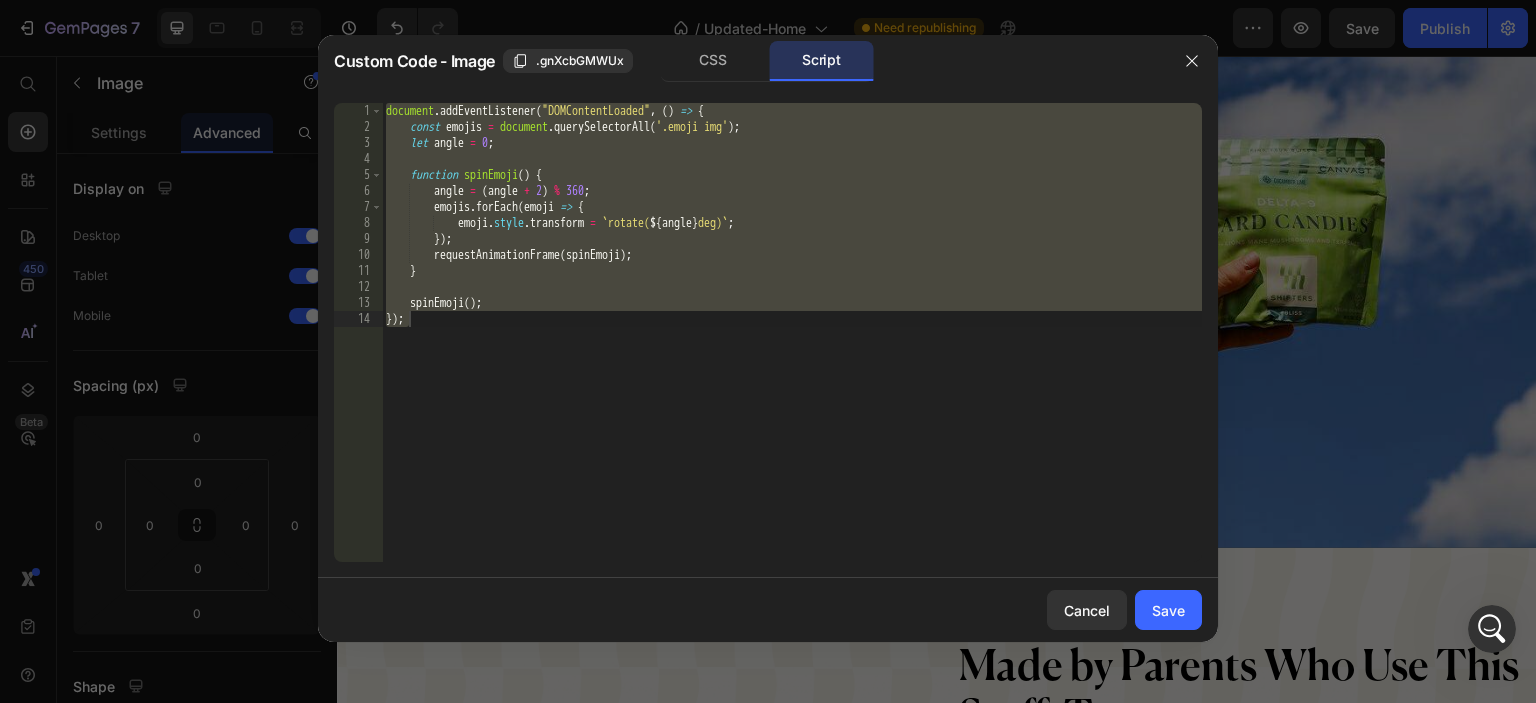 click on "document . addEventListener ( "DOMContentLoaded" ,   ( )   =>   {        const   emojis   =   document . querySelectorAll ( '.emoji img' ) ;      let   angle   =   0 ;           function   spinEmoji ( )   {           angle   =   ( angle   +   2 )   %   360 ;           emojis . forEach ( emoji   =>   {                emoji . style . transform   =   ` rotate( ${ angle } deg) ` ;           }) ;           requestAnimationFrame ( spinEmoji ) ;      }           spinEmoji ( ) ; }) ;" at bounding box center (792, 332) 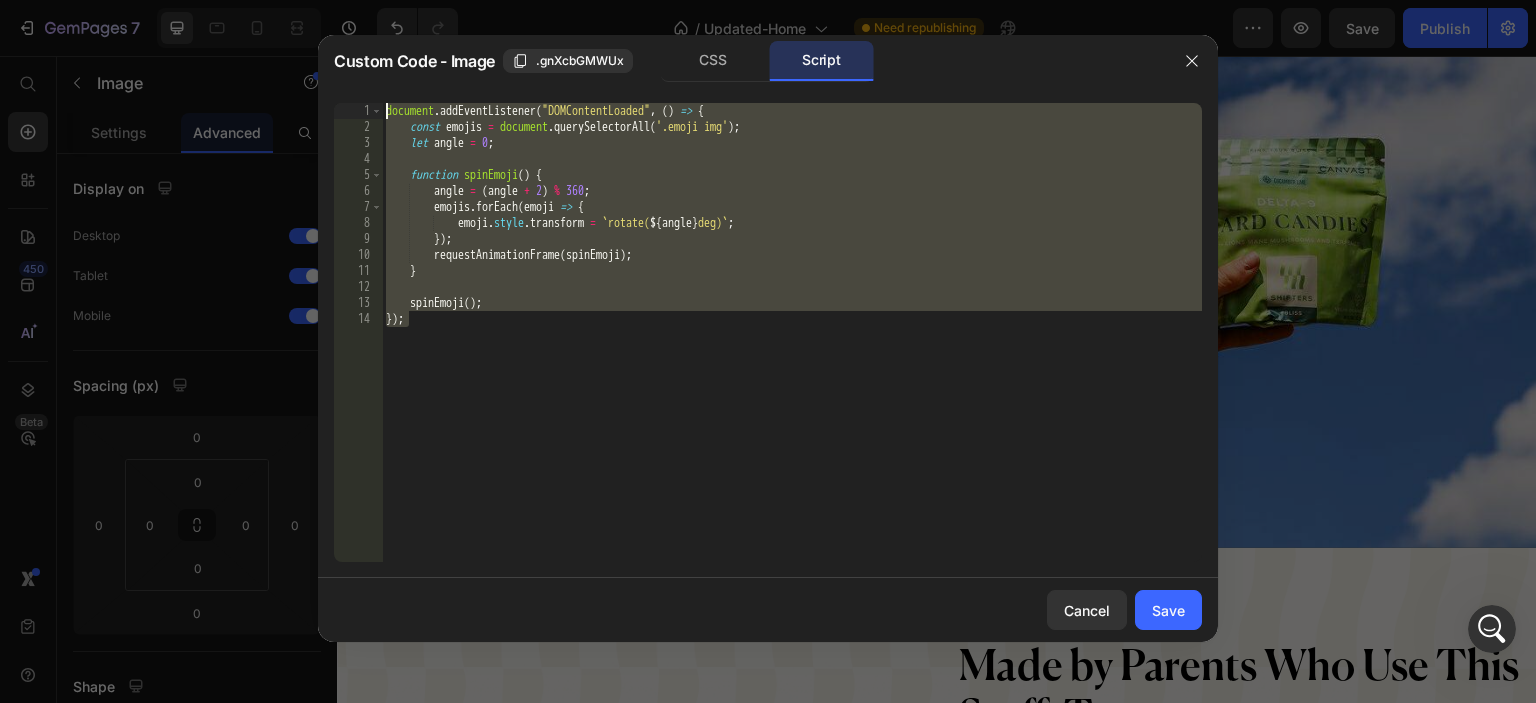drag, startPoint x: 420, startPoint y: 324, endPoint x: 356, endPoint y: 76, distance: 256.12497 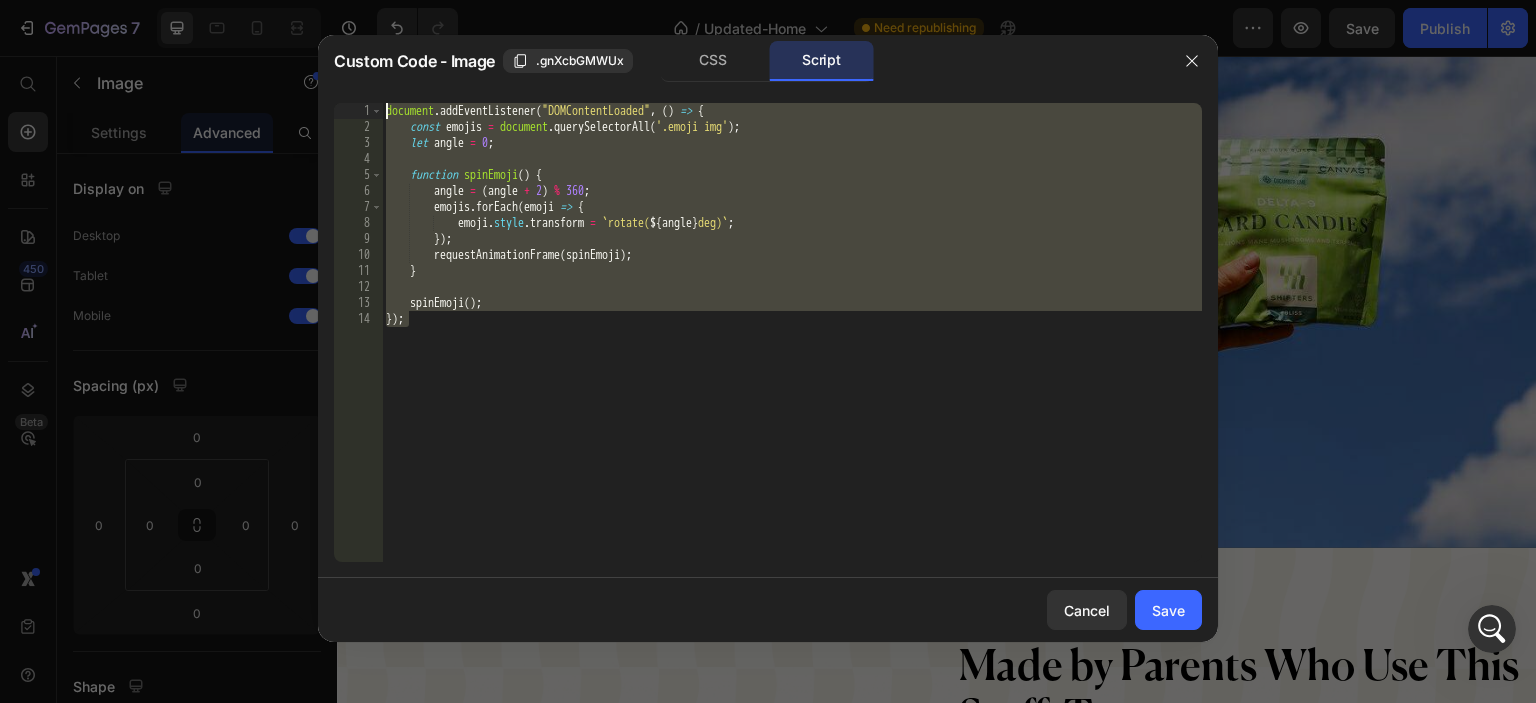 click on "Custom Code - Image .gnXcbGMWUx CSS Script }); 1 2 3 4 5 6 7 8 9 10 11 12 13 14 document . addEventListener ( "DOMContentLoaded" ,   ( )   =>   {        const   emojis   =   document . querySelectorAll ( '.emoji img' ) ;      let   angle   =   0 ;           function   spinEmoji ( )   {           angle   =   ( angle   +   2 )   %   360 ;           emojis . forEach ( emoji   =>   {                emoji . style . transform   =   ` rotate( ${ angle } deg) ` ;           }) ;           requestAnimationFrame ( spinEmoji ) ;      }           spinEmoji ( ) ; }) ;     XXXXXXXXXXXXXXXXXXXXXXXXXXXXXXXXXXXXXXXXXXXXXXXXXXXXXXXXXXXXXXXXXXXXXXXXXXXXXXXXXXXXXXXXXXXXXXXXXXXXXXXXXXXXXXXXXXXXXXXXXXXXXXXXXXXXXXXXXXXXXXXXXXXXXXXXXXXXXXXXXXXXXXXXXXXXXXXXXXXXXXXXXXXXXXXXXXXXXXXXXXXXXXXXXXXXXXXXXXXXXXXXXXXXXXXXXXXXXXXXXXXXXXXXXXXXXXXX Cancel Save" at bounding box center [768, 338] 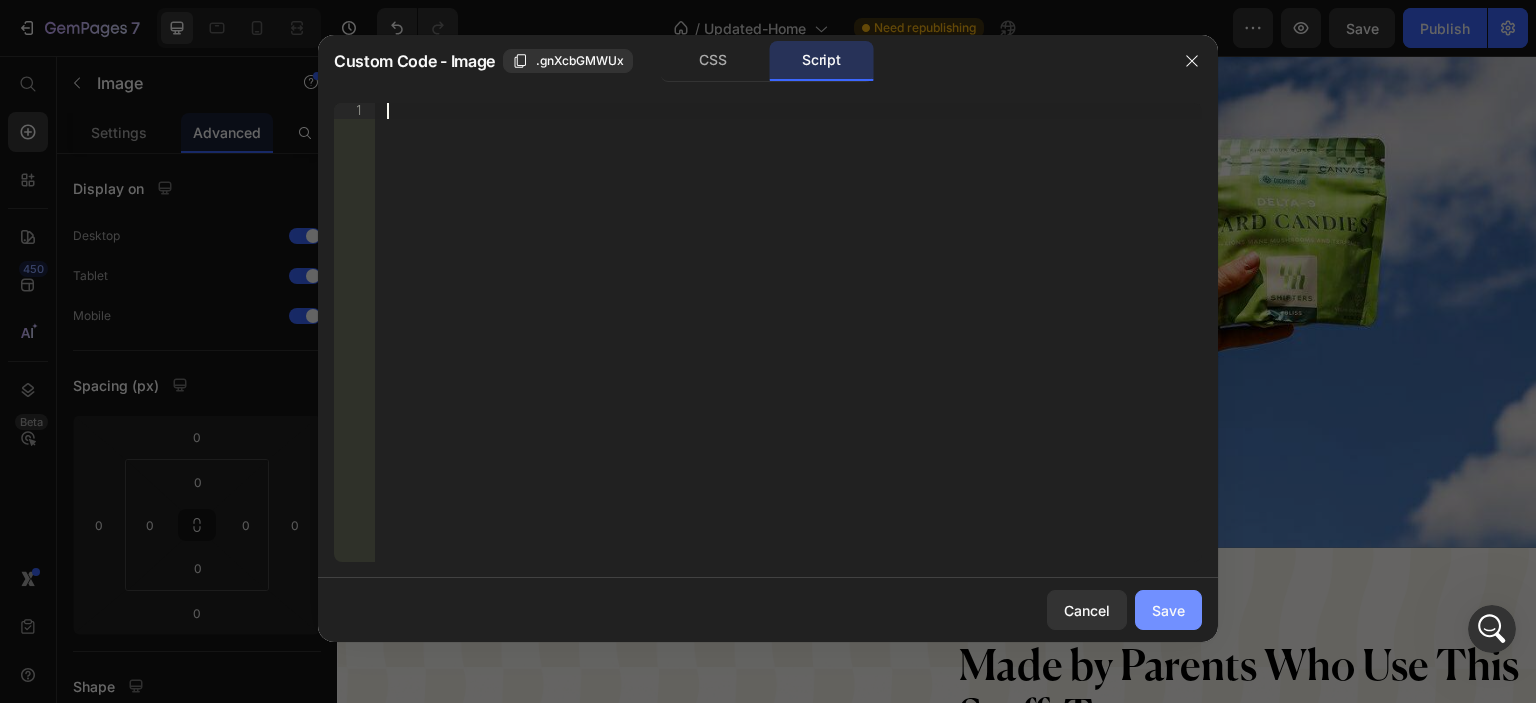 type 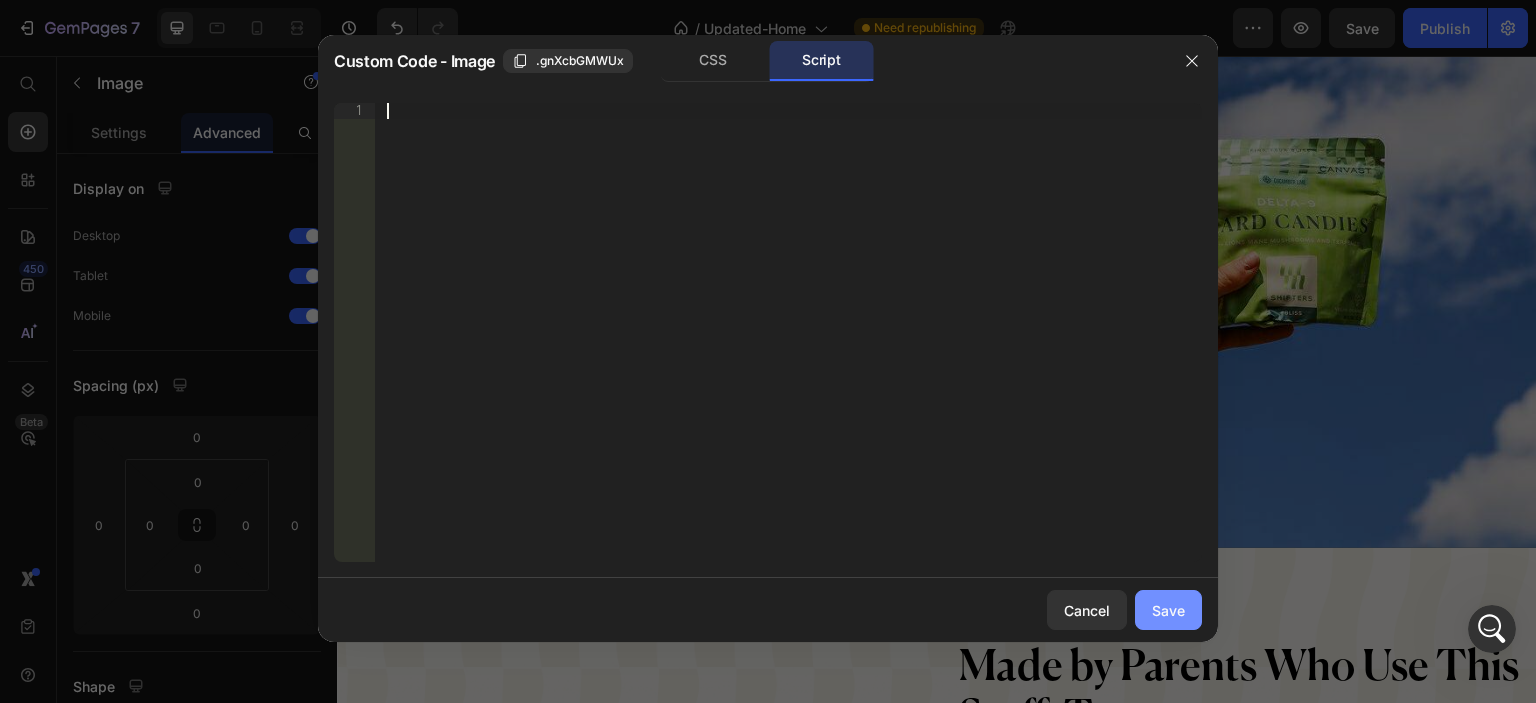 click on "Save" at bounding box center (1168, 610) 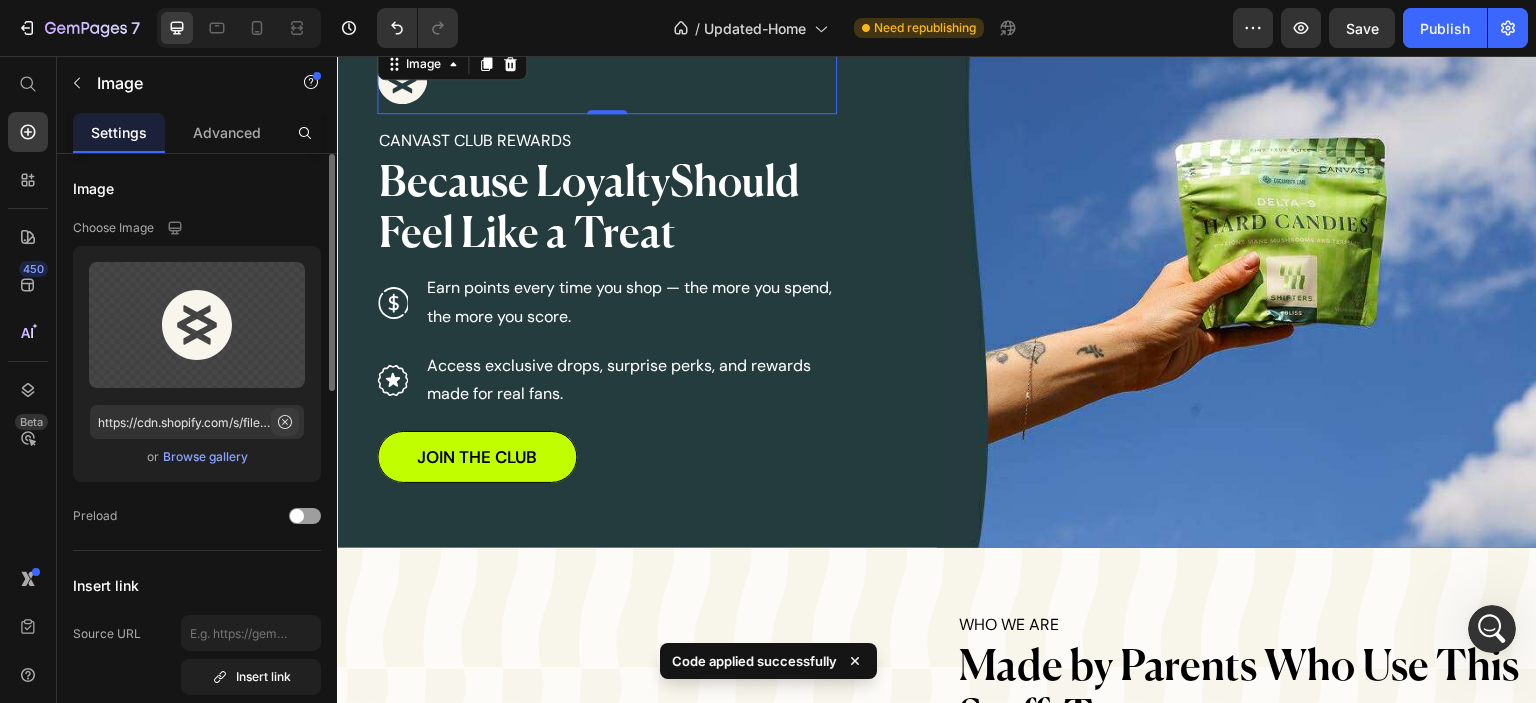 scroll, scrollTop: 100, scrollLeft: 0, axis: vertical 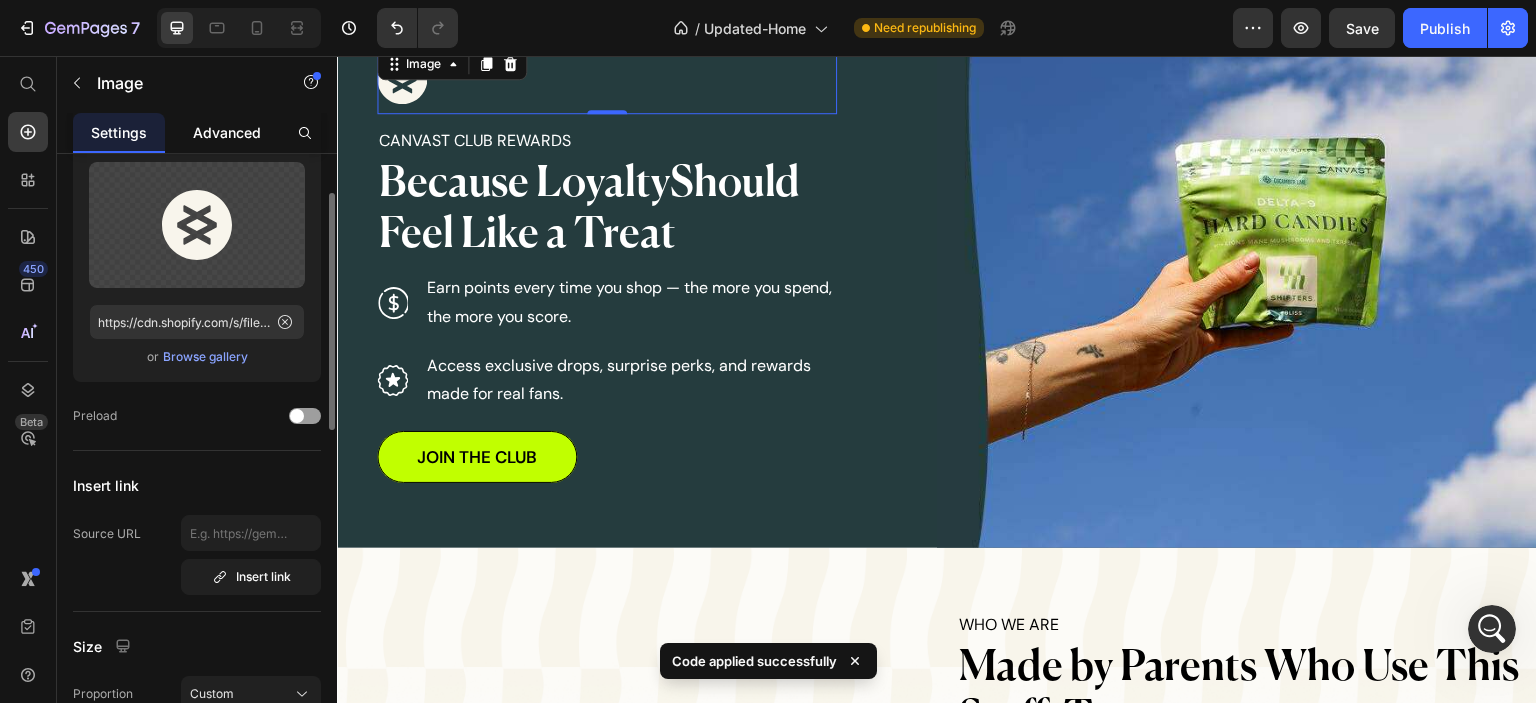 click on "Advanced" 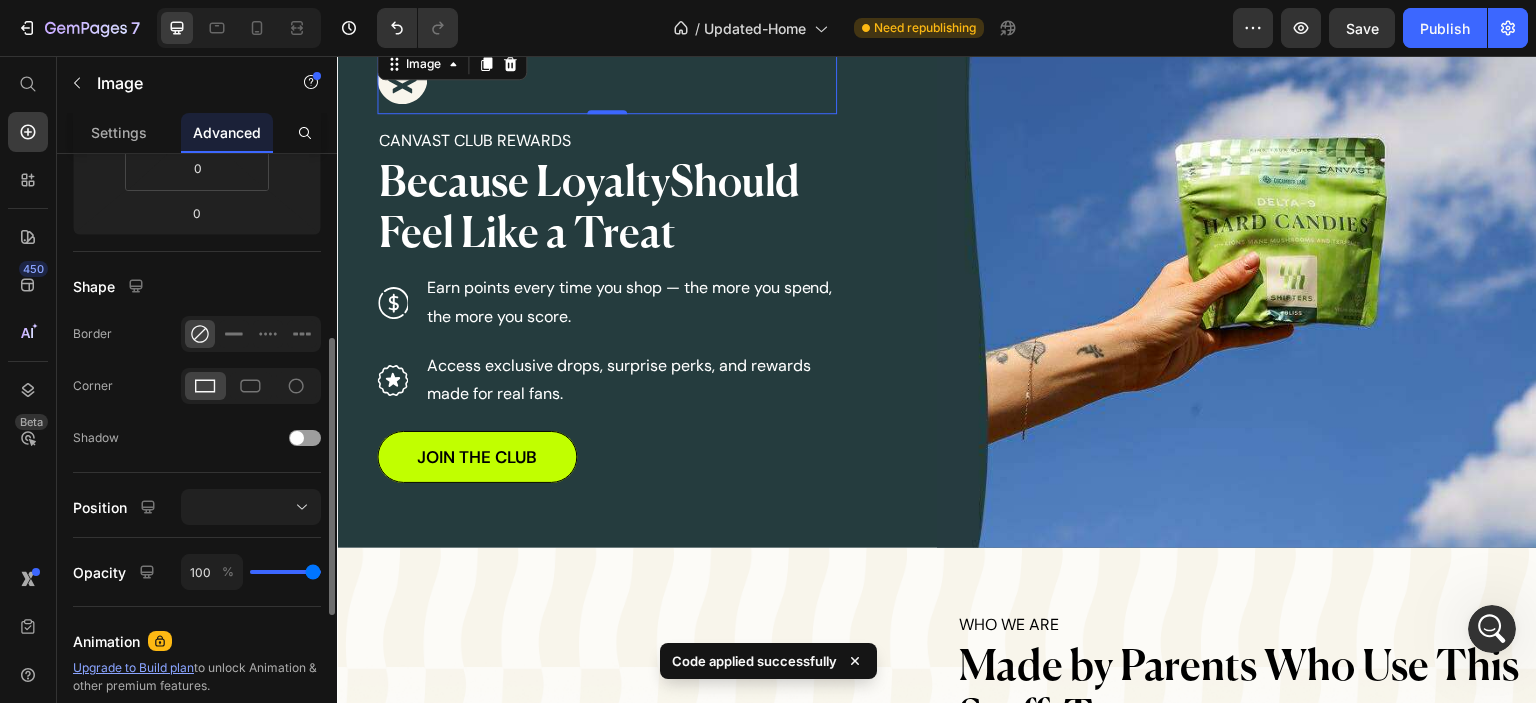 scroll, scrollTop: 714, scrollLeft: 0, axis: vertical 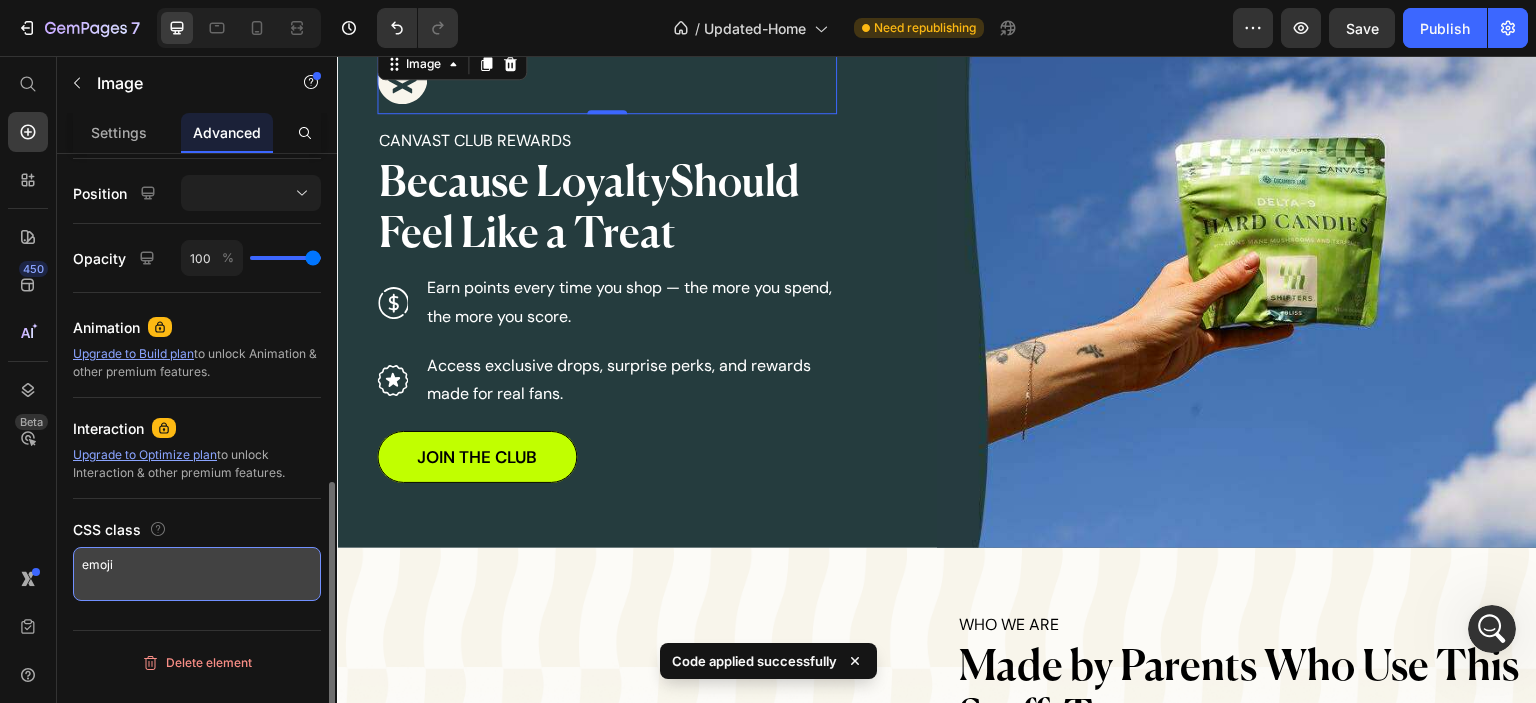 click on "emoji" at bounding box center (197, 574) 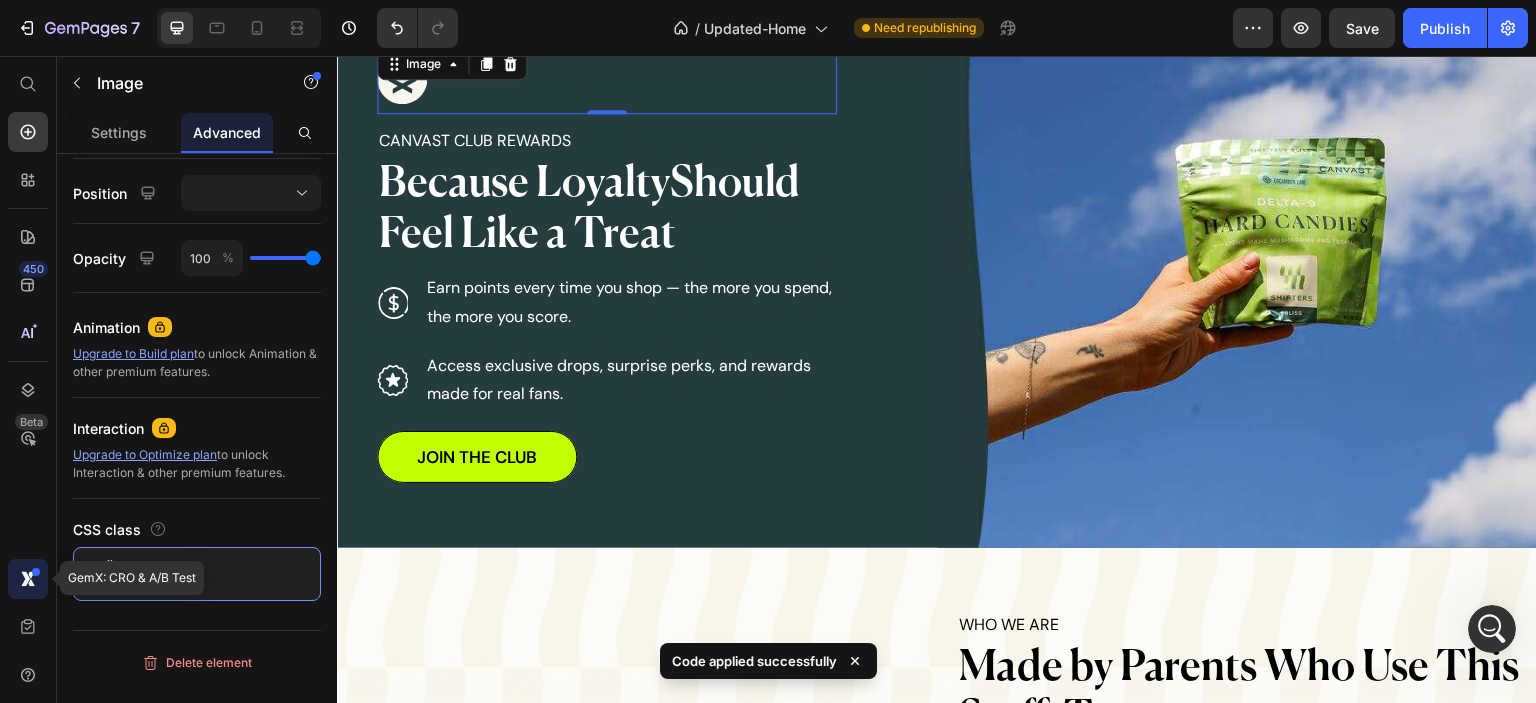 drag, startPoint x: 195, startPoint y: 576, endPoint x: 39, endPoint y: 569, distance: 156.15697 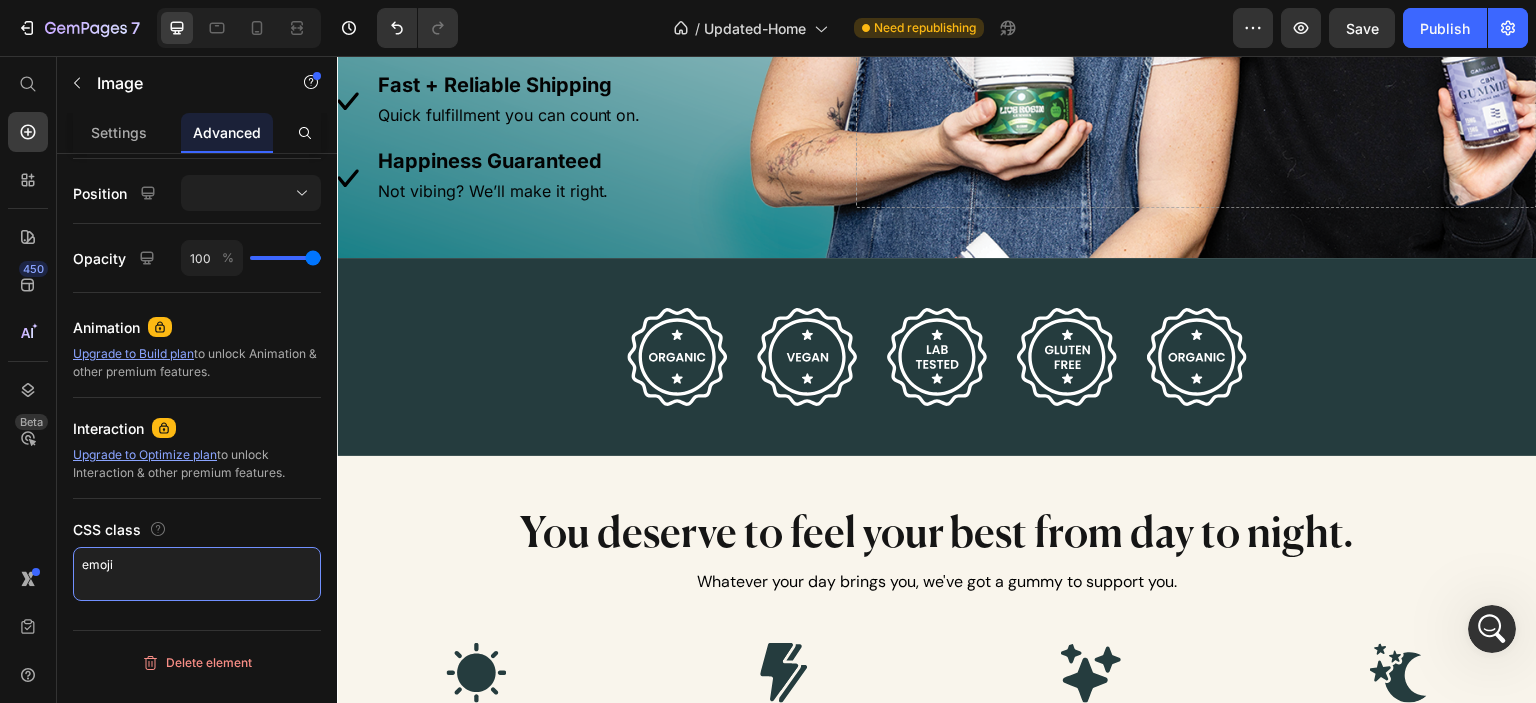 scroll, scrollTop: 4172, scrollLeft: 0, axis: vertical 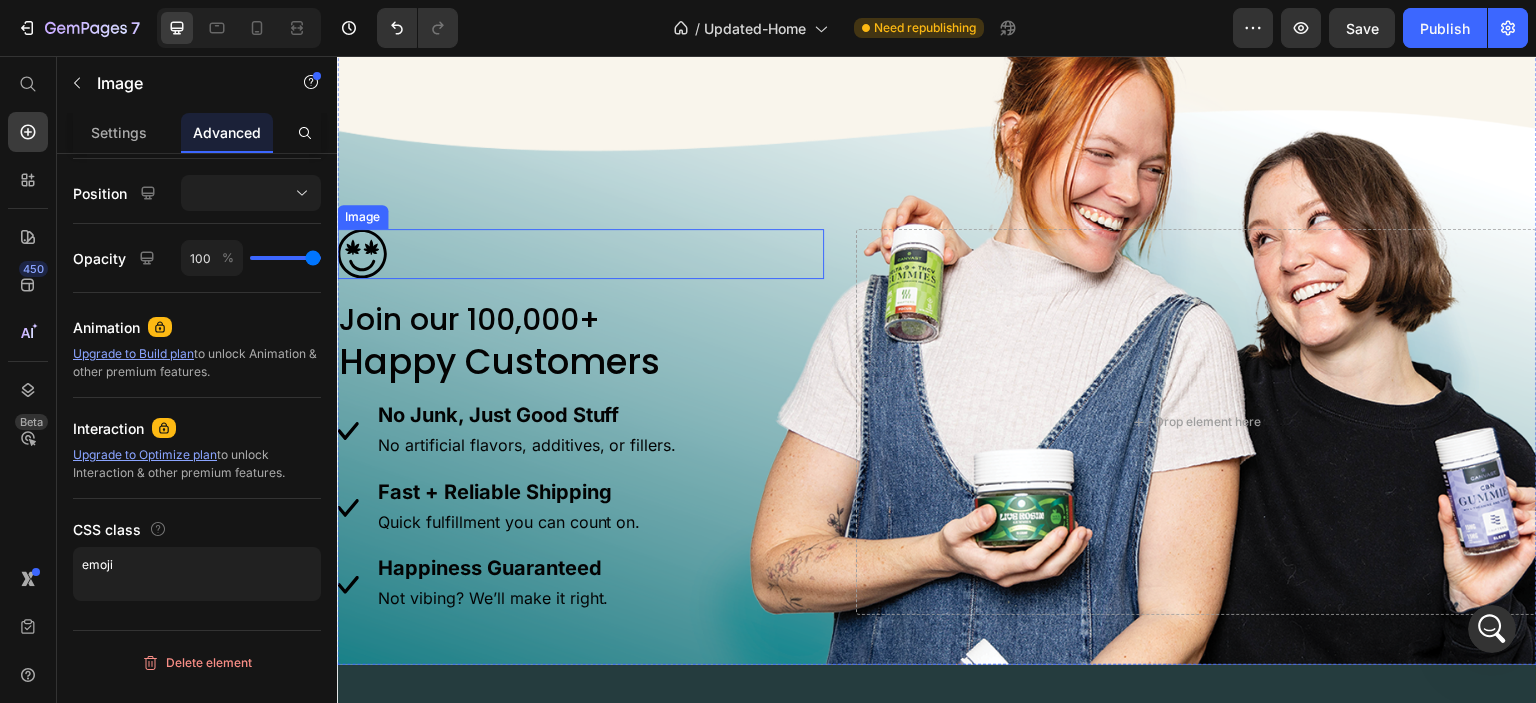 click at bounding box center [580, 254] 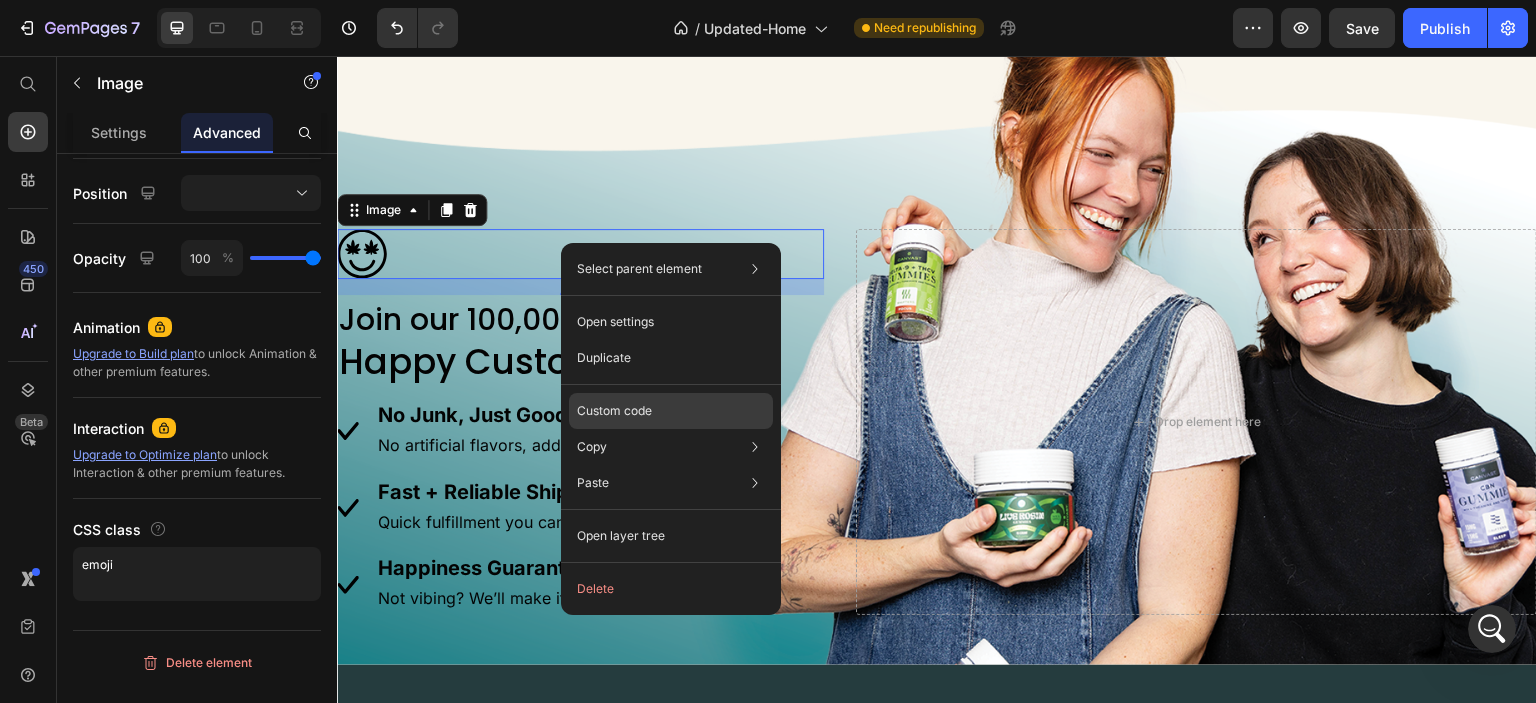 click on "Custom code" 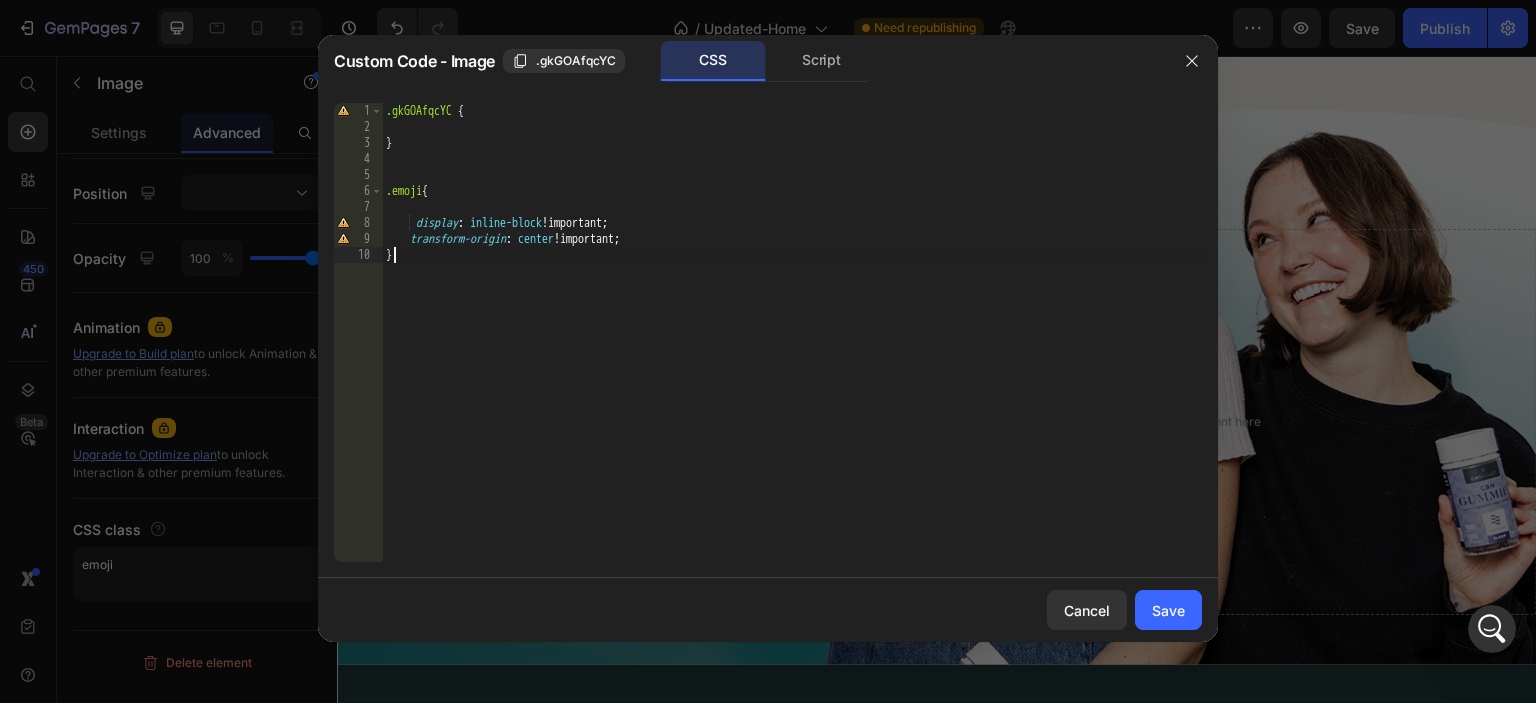 click on ".gkGOAfqcYC   { } .emoji {             display :   inline-block  !important ;      transform-origin :   center  !important ; }" at bounding box center [792, 348] 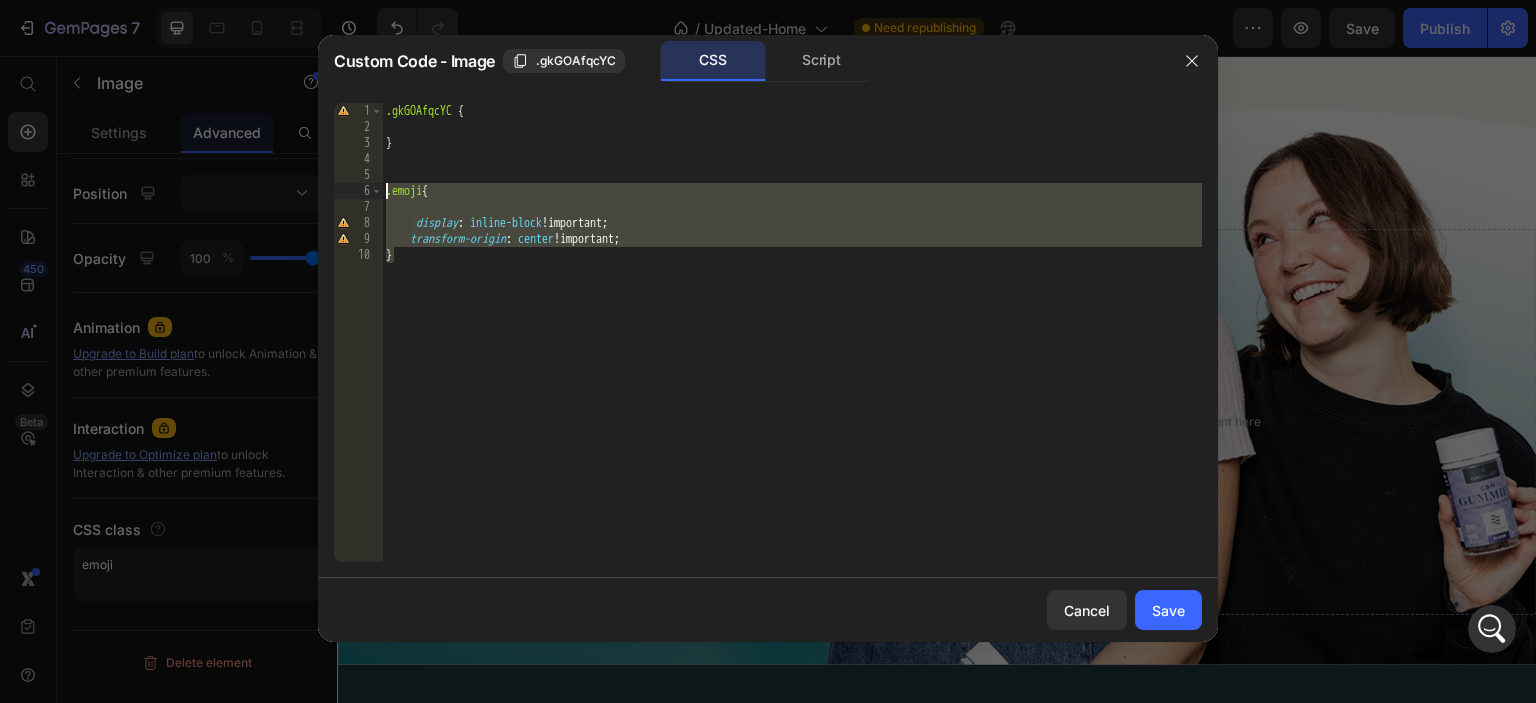 drag, startPoint x: 412, startPoint y: 258, endPoint x: 367, endPoint y: 189, distance: 82.37718 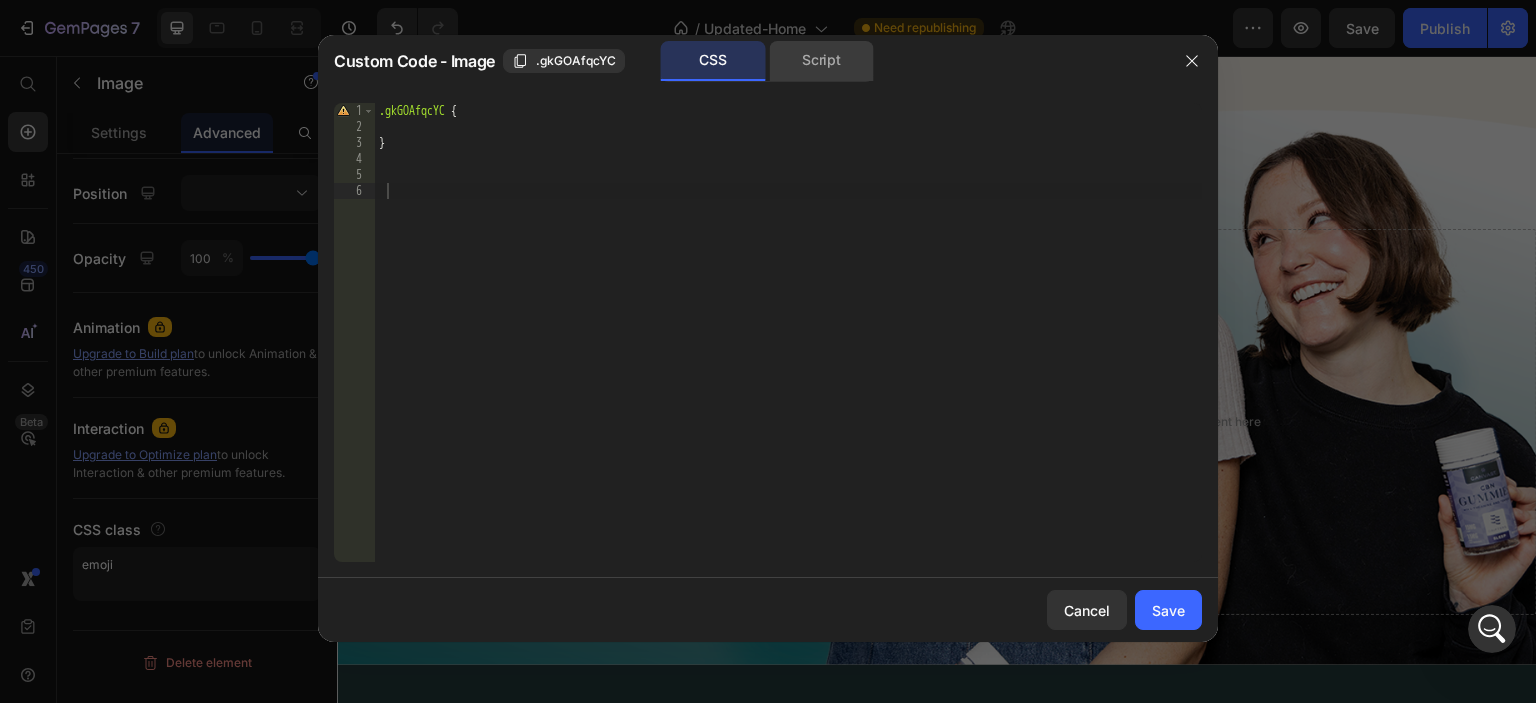 click on "Script" 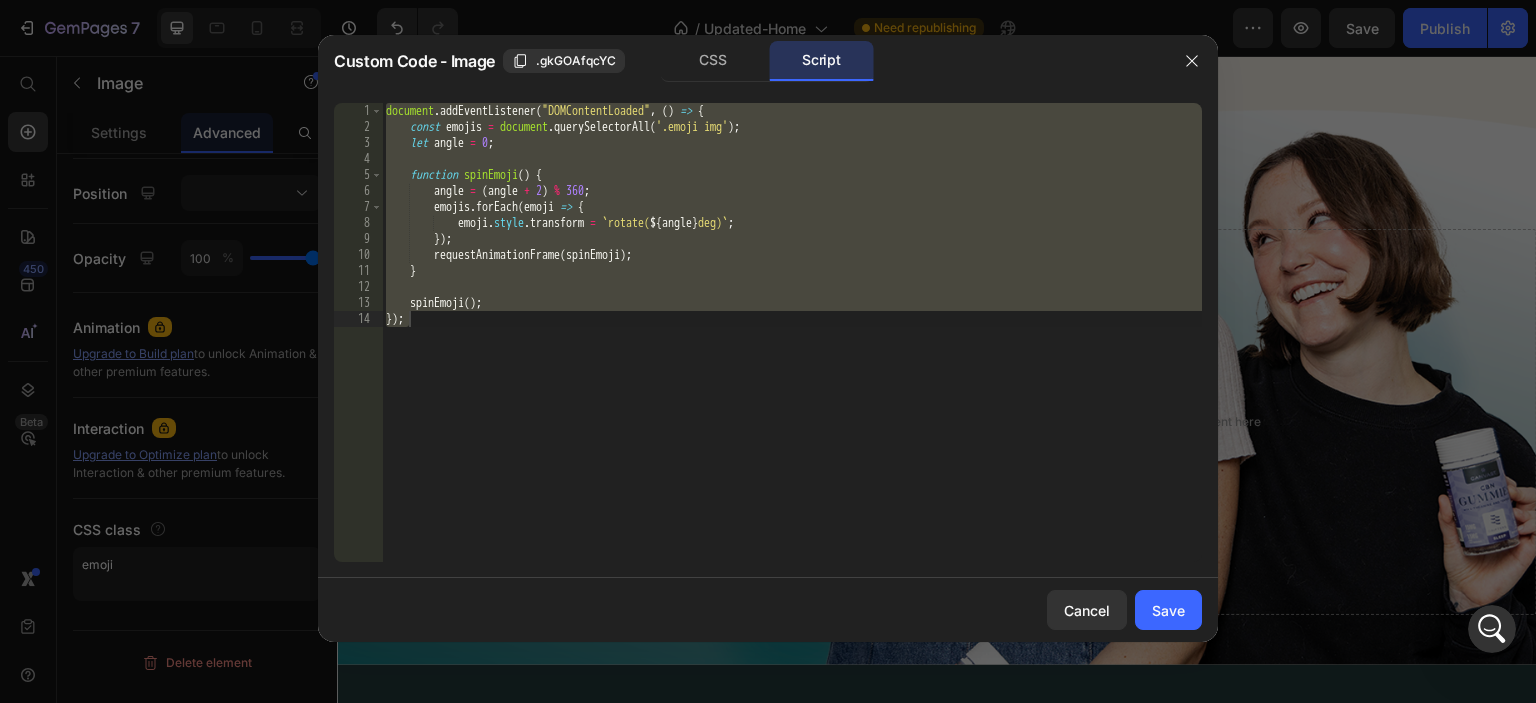 click on "document . addEventListener ( "DOMContentLoaded" ,   ( )   =>   {        const   emojis   =   document . querySelectorAll ( '.emoji img' ) ;      let   angle   =   0 ;           function   spinEmoji ( )   {           angle   =   ( angle   +   2 )   %   360 ;           emojis . forEach ( emoji   =>   {                emoji . style . transform   =   ` rotate( ${ angle } deg) ` ;           }) ;           requestAnimationFrame ( spinEmoji ) ;      }           spinEmoji ( ) ; }) ;" at bounding box center (792, 332) 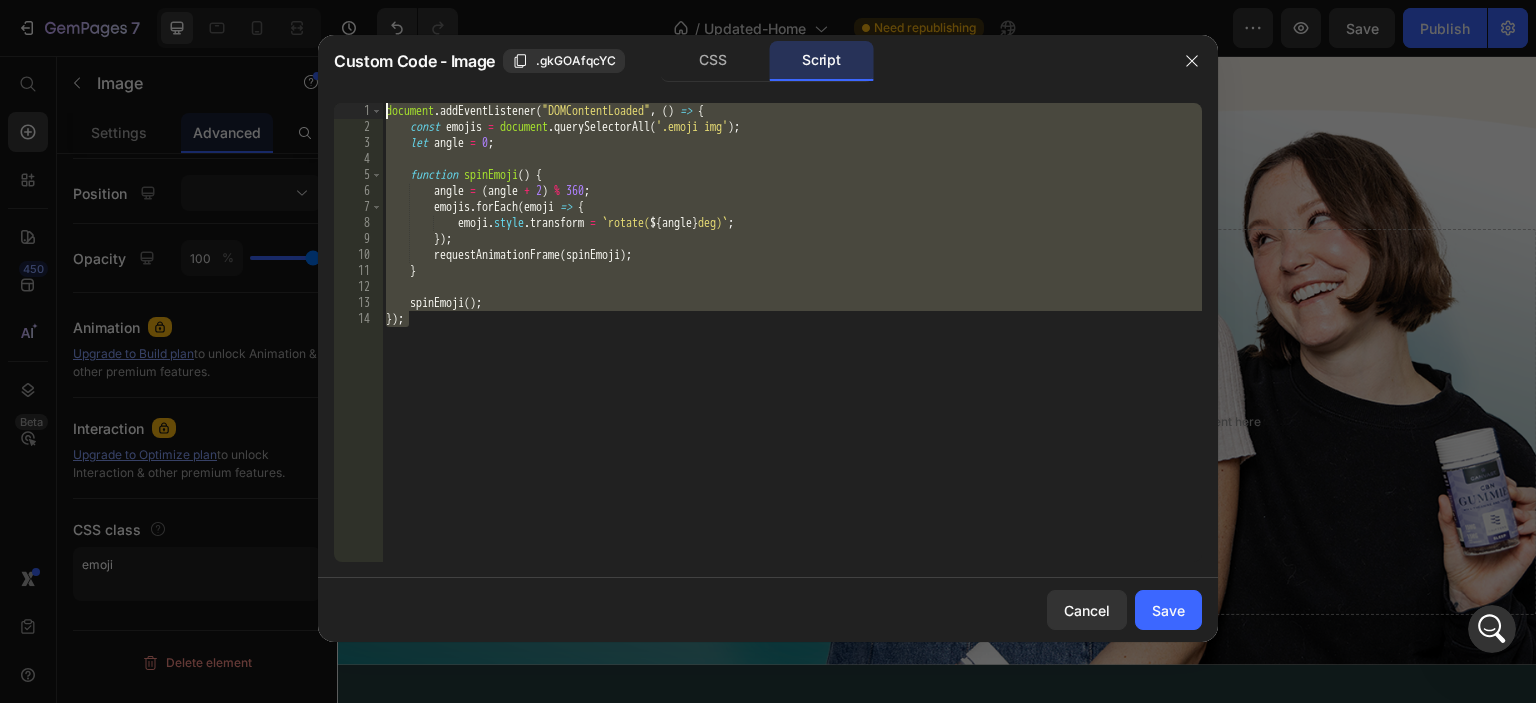 drag, startPoint x: 431, startPoint y: 330, endPoint x: 334, endPoint y: 96, distance: 253.3081 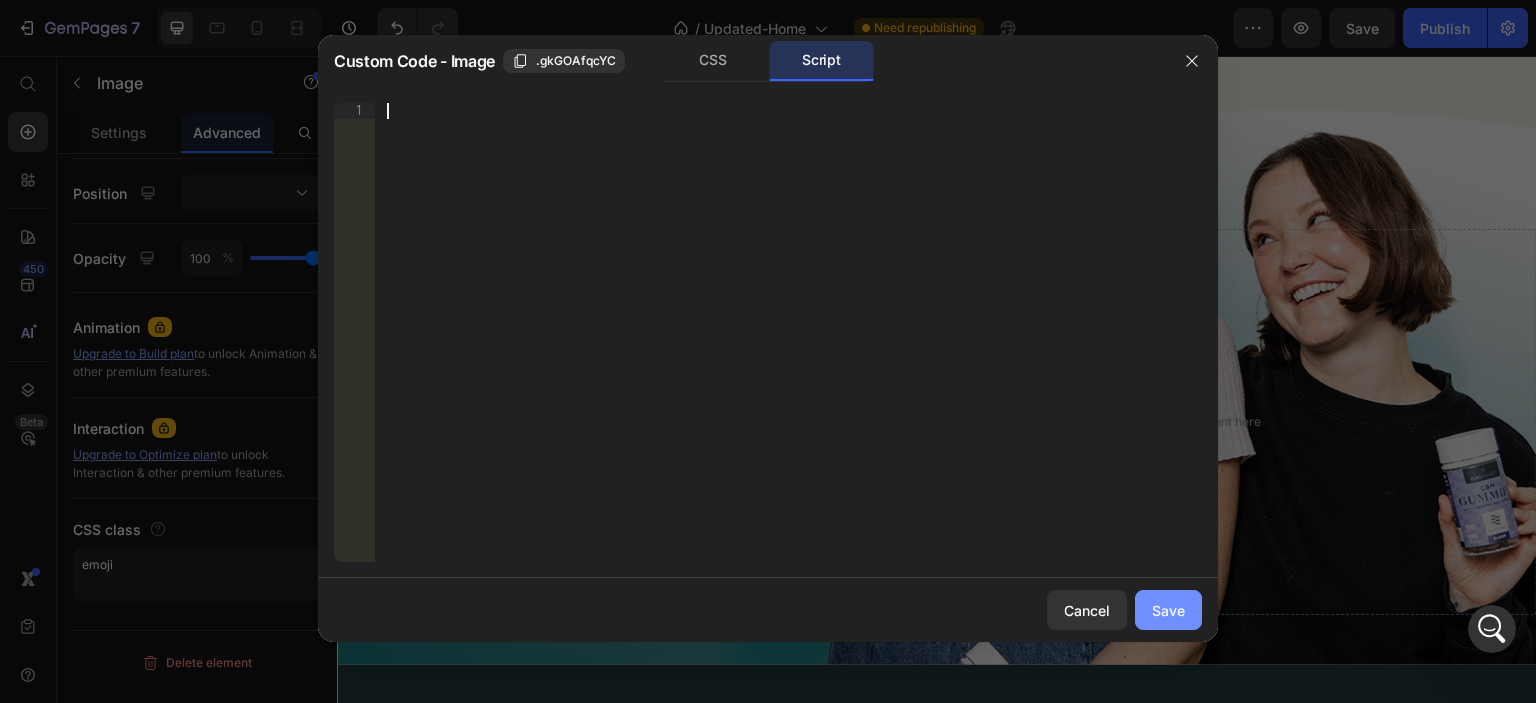 type 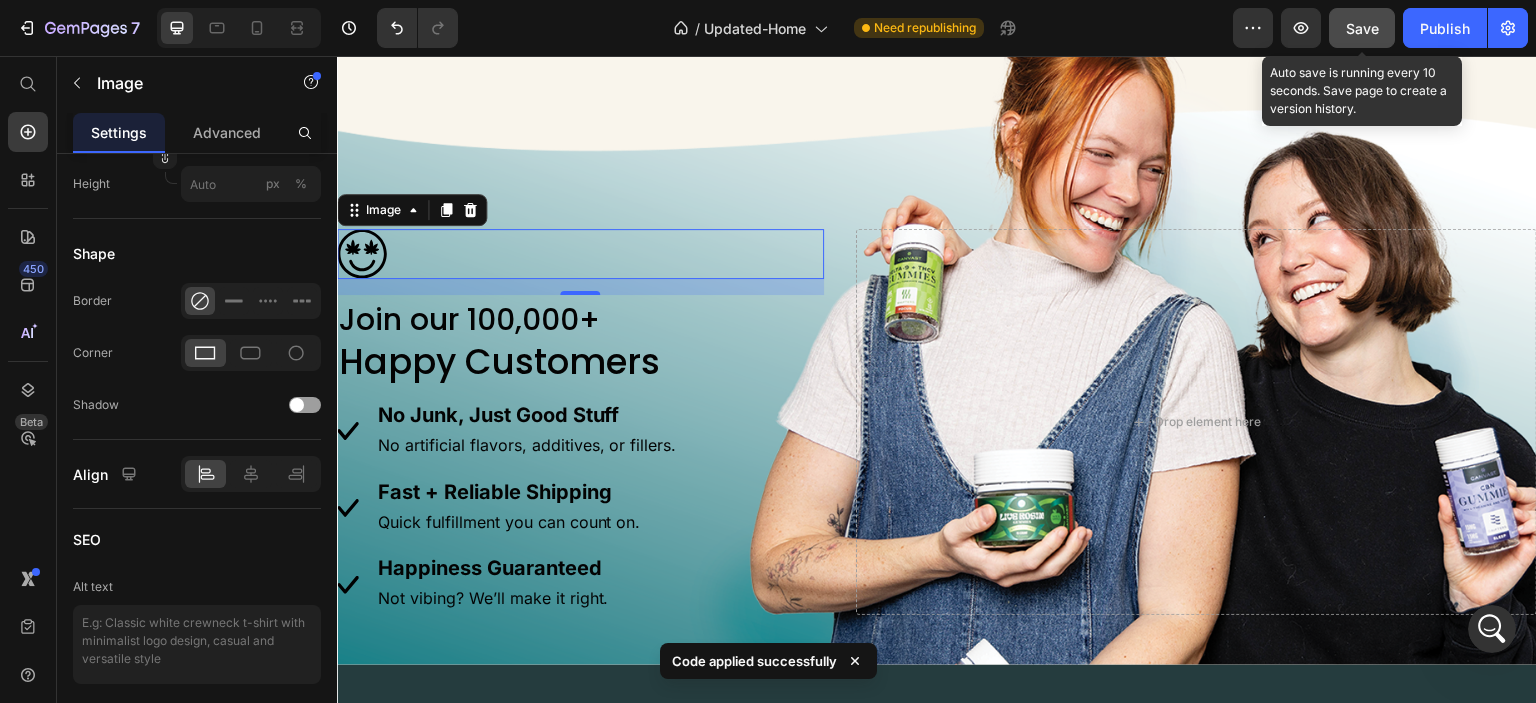 click on "Save" at bounding box center (1362, 28) 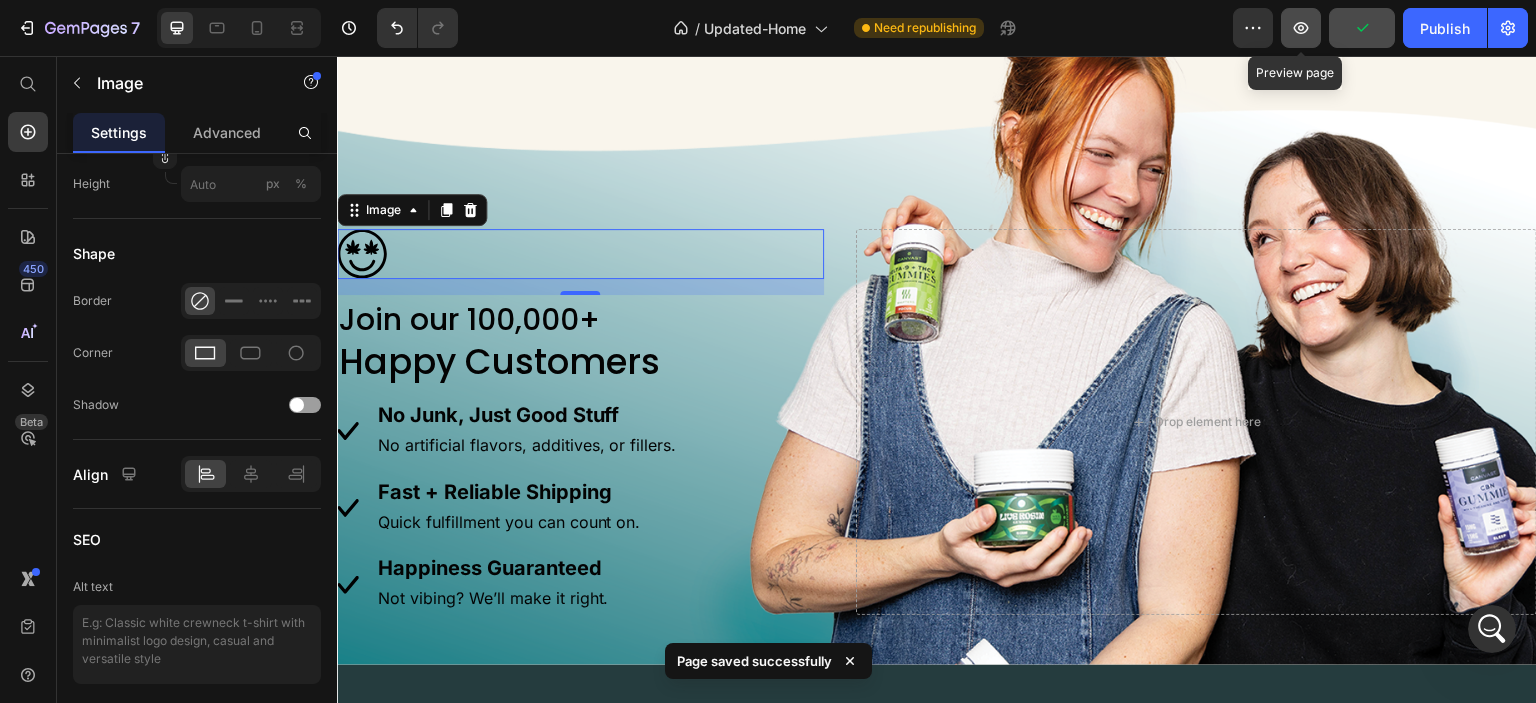 click 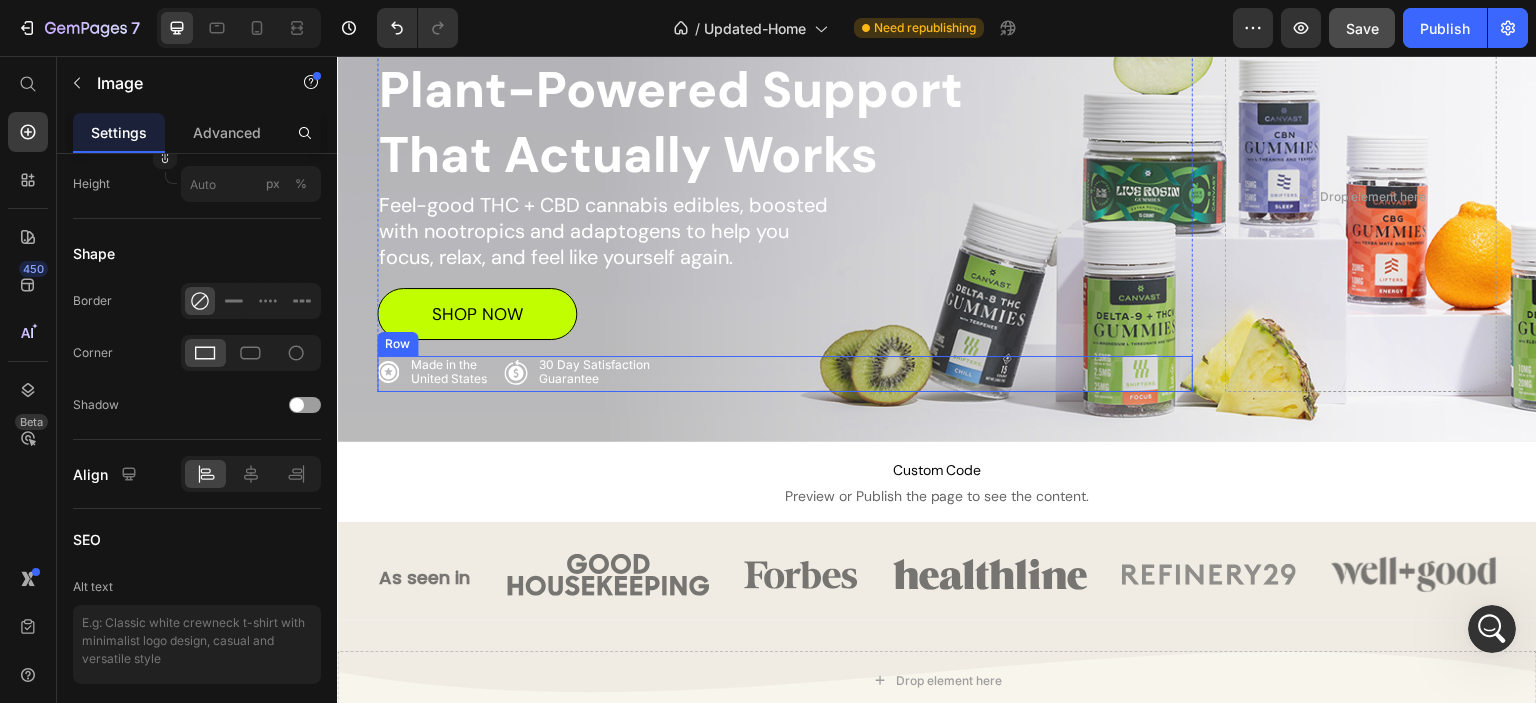scroll, scrollTop: 0, scrollLeft: 0, axis: both 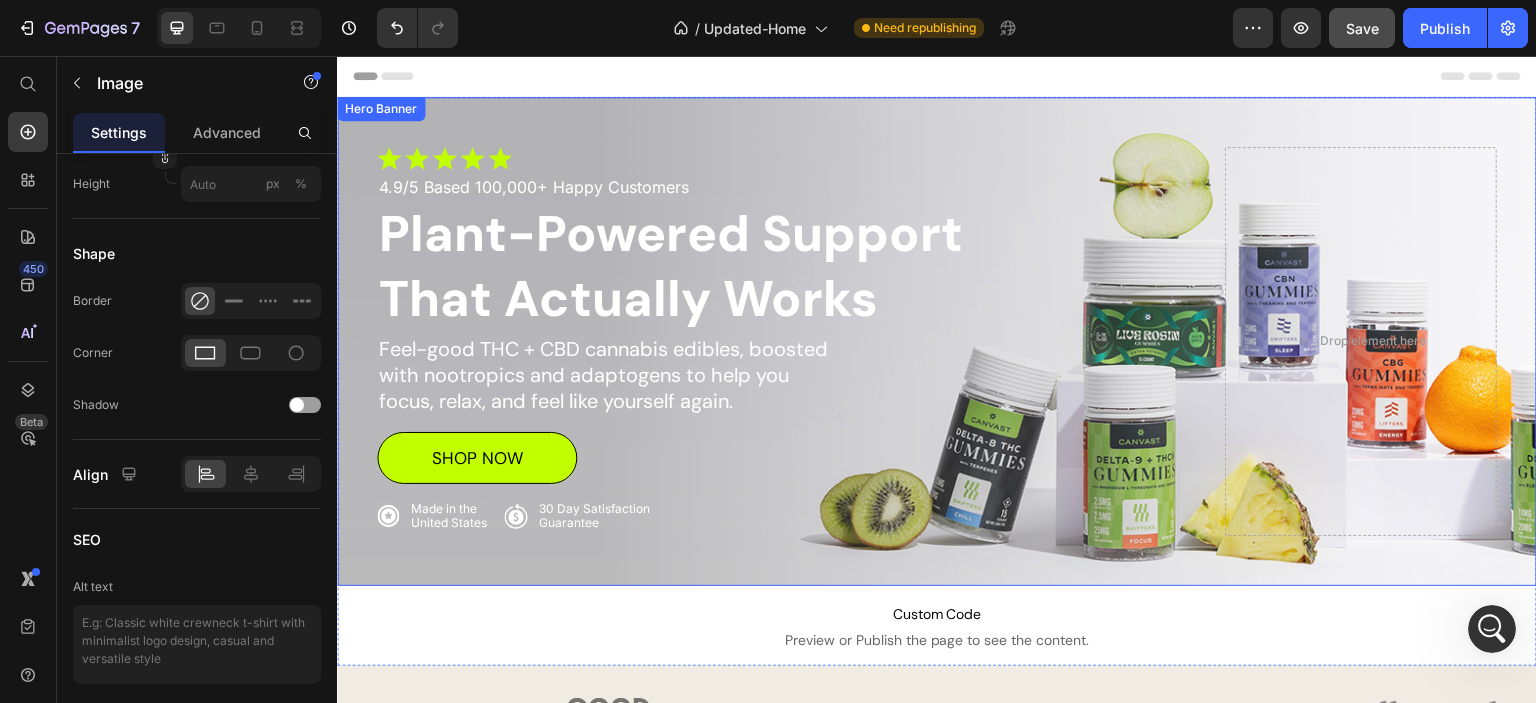 click on "Image 4.9/5 Based 100,000+ Happy Customers Text Block Row Plant-Powered Support  That Actually Works Heading Plant-Powered Support  That Actually Works Heading Feel-good THC + CBD cannabis edibles, boosted  with nootropics and adaptogens to help you  focus, relax, and feel like yourself again. Text Block Shop Now Button Image Made in the  United States Text Block Advanced List Image 30 Day Satisfaction  Guarantee Text Block Advanced List Row Row
Drop element here" at bounding box center [937, 341] 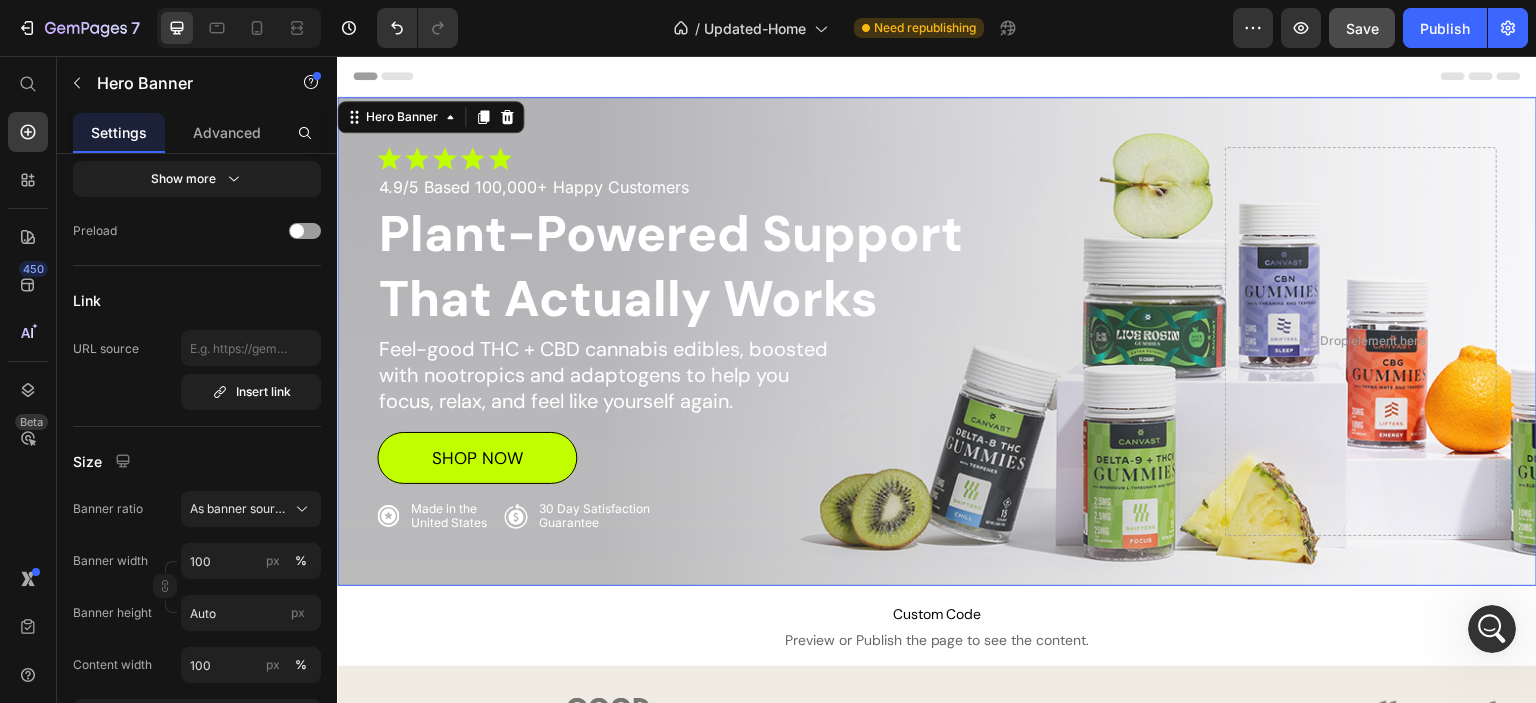 scroll, scrollTop: 0, scrollLeft: 0, axis: both 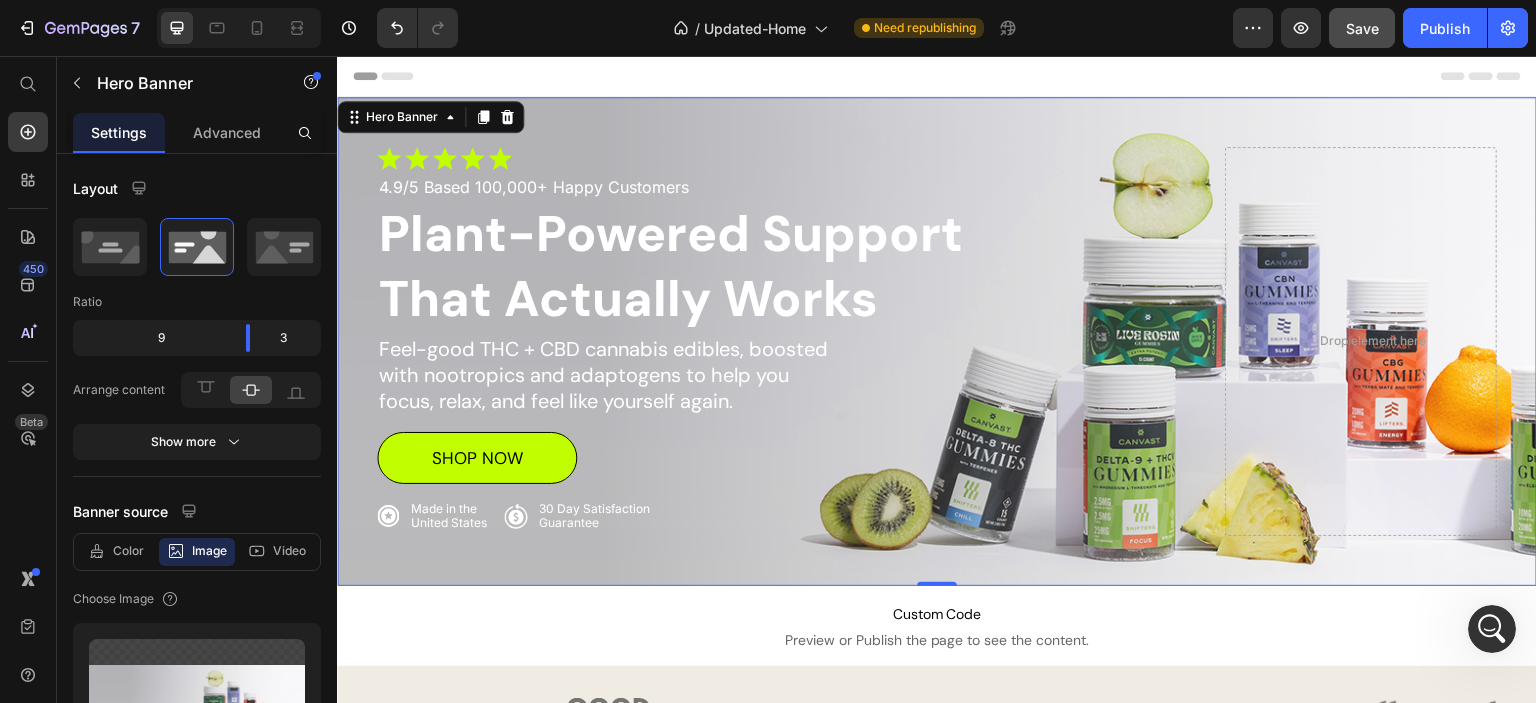 click on "Image 4.9/5 Based 100,000+ Happy Customers Text Block Row Plant-Powered Support  That Actually Works Heading Plant-Powered Support  That Actually Works Heading Feel-good THC + CBD cannabis edibles, boosted  with nootropics and adaptogens to help you  focus, relax, and feel like yourself again. Text Block Shop Now Button Image Made in the  United States Text Block Advanced List Image 30 Day Satisfaction  Guarantee Text Block Advanced List Row Row
Drop element here" at bounding box center (937, 341) 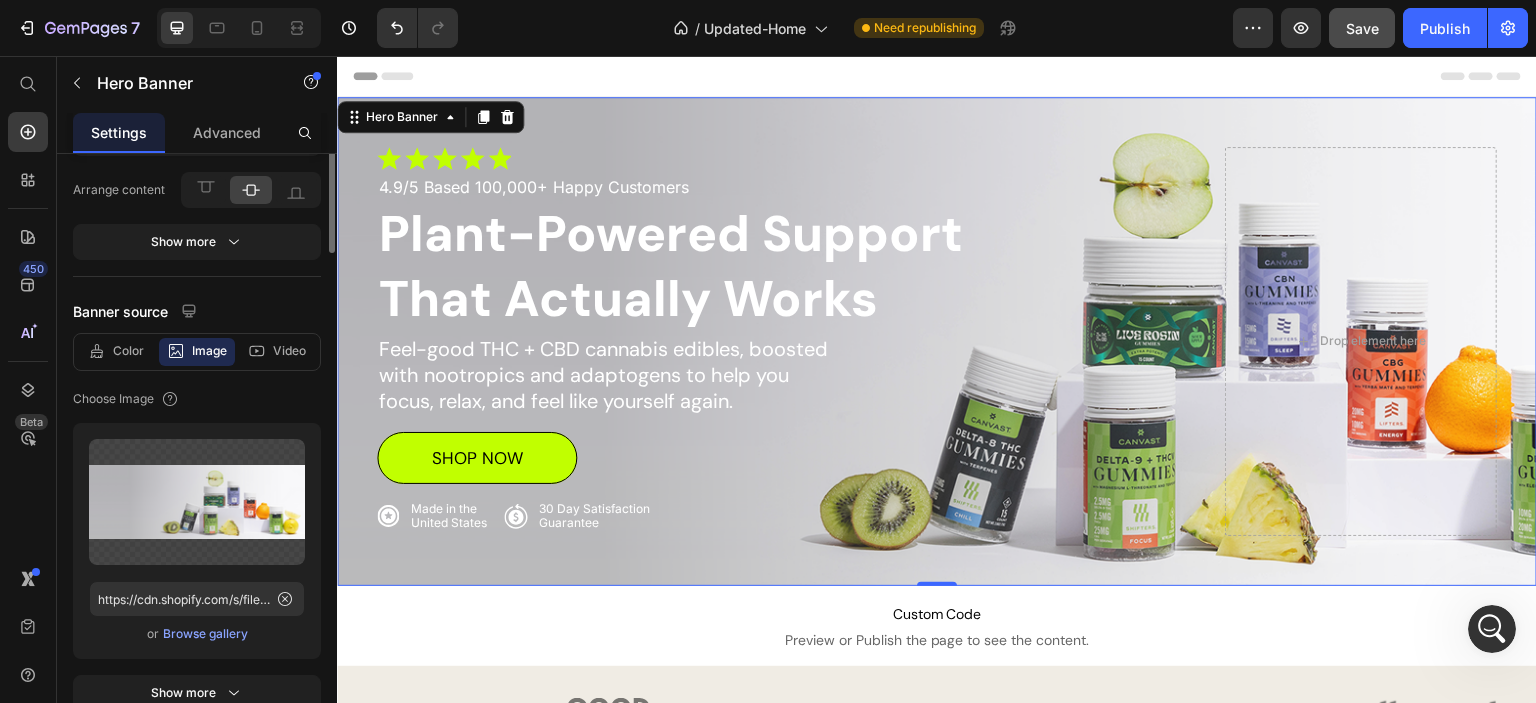 scroll, scrollTop: 400, scrollLeft: 0, axis: vertical 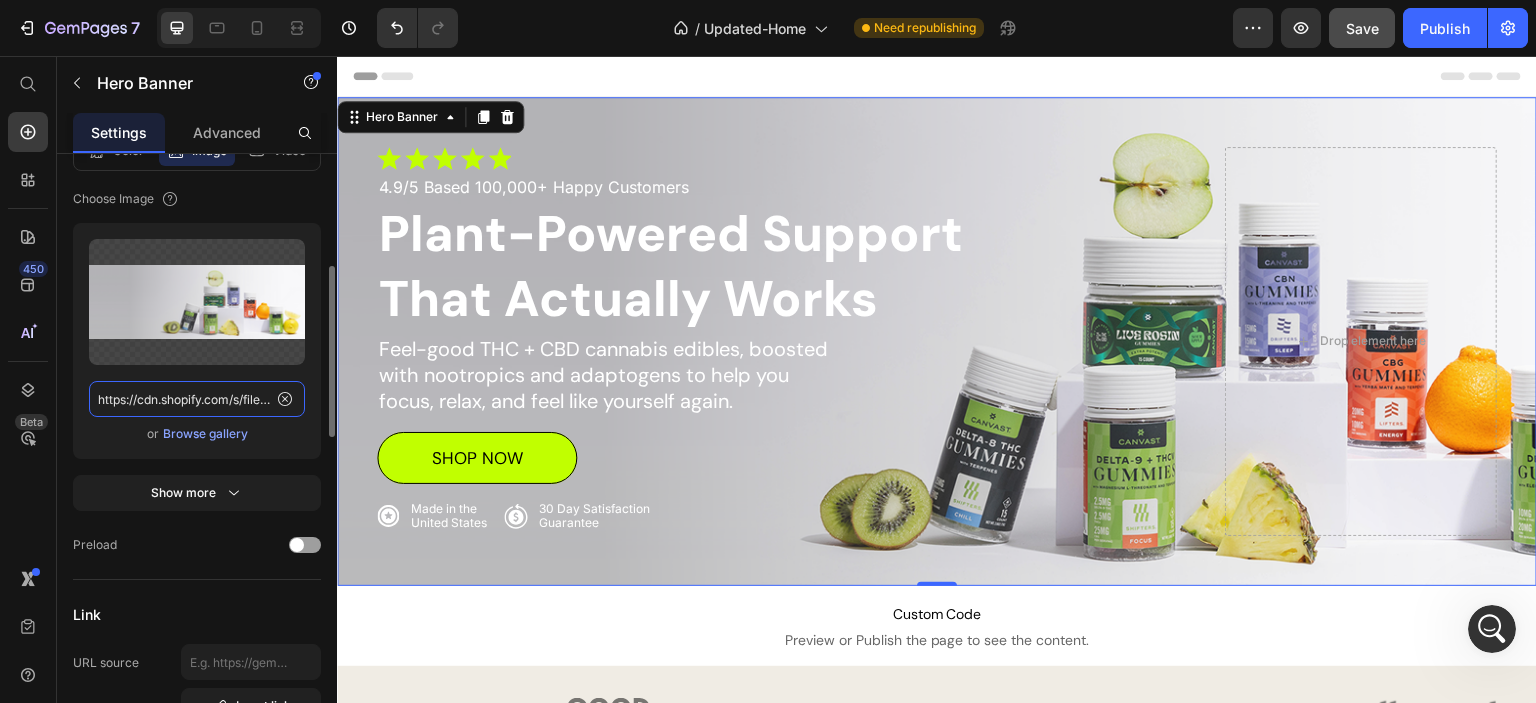 click on "https://cdn.shopify.com/s/files/1/0341/2836/3657/files/Group_6356_1.png?v=1750710351" 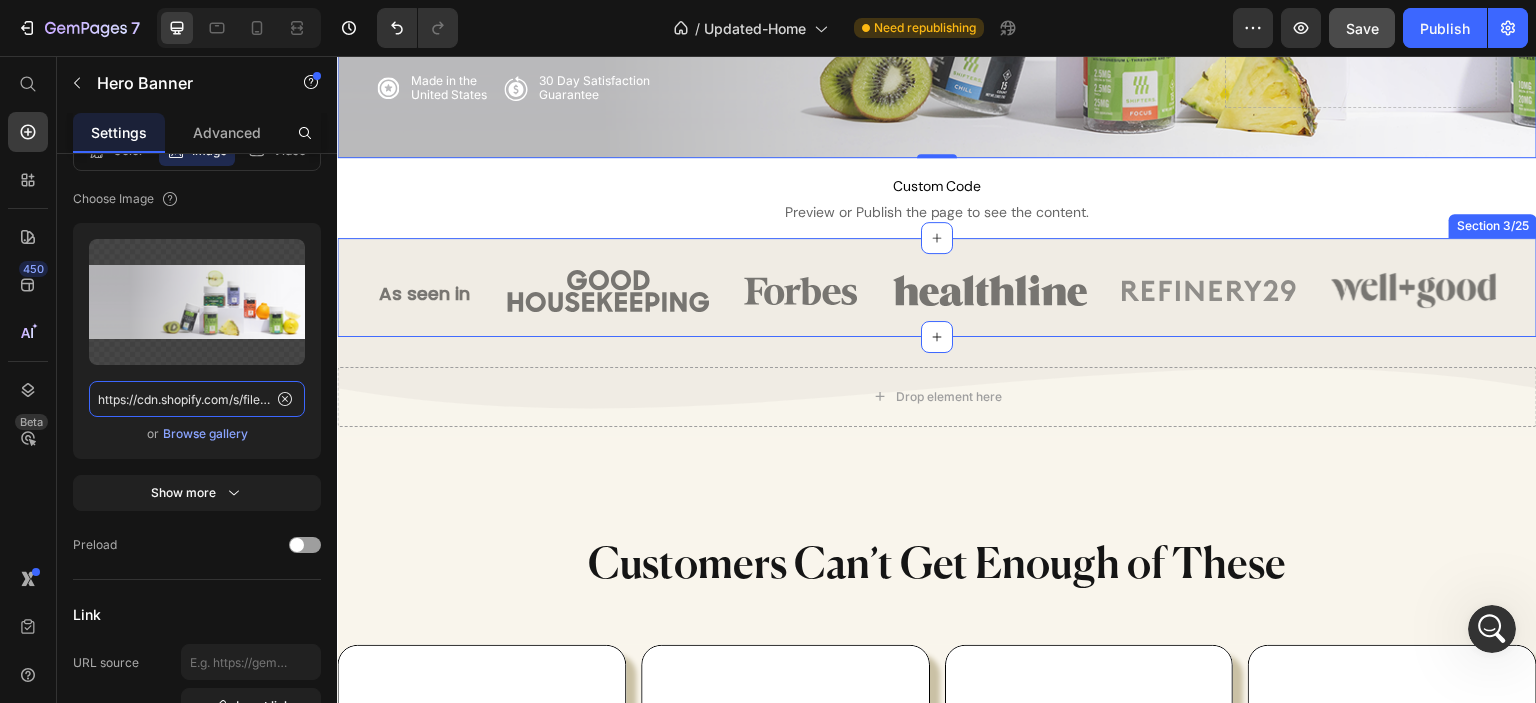 scroll, scrollTop: 500, scrollLeft: 0, axis: vertical 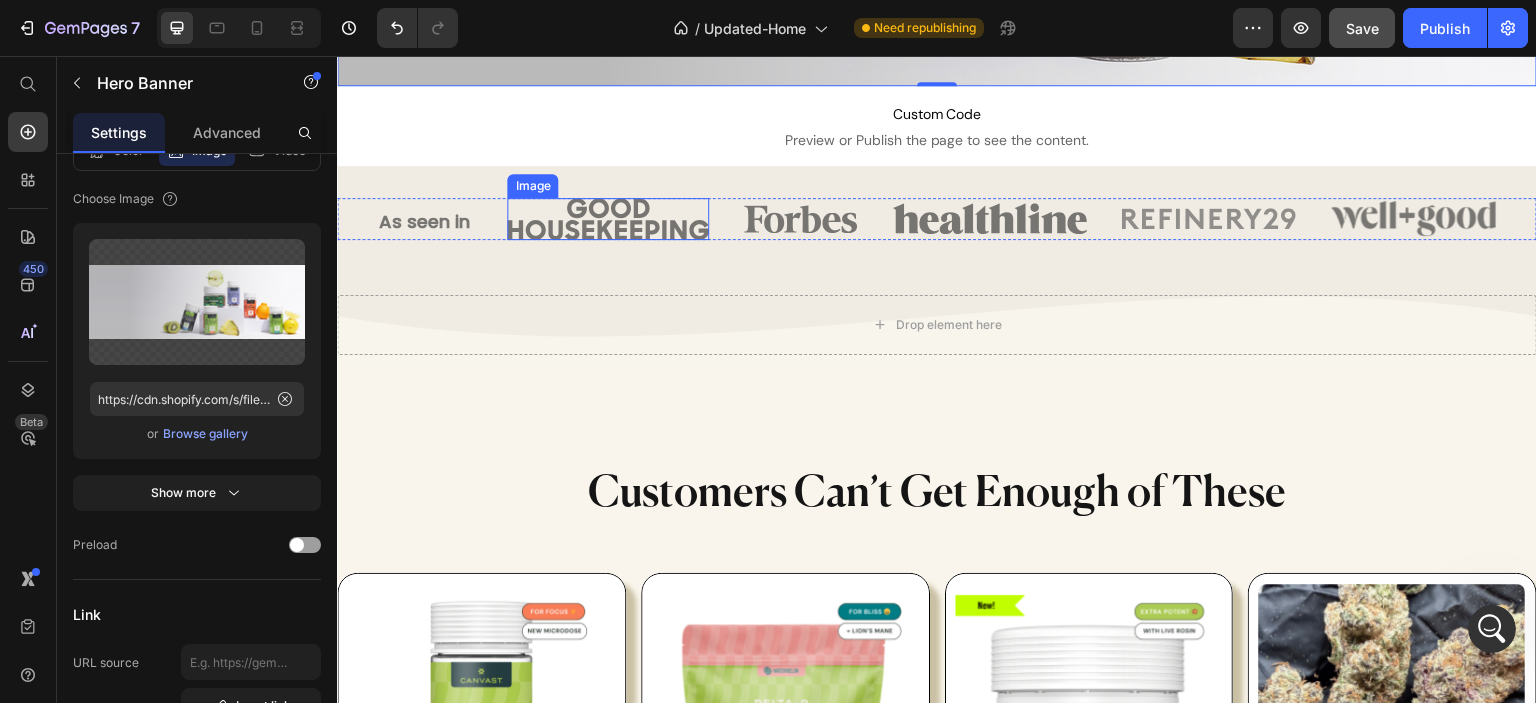 click at bounding box center (608, 219) 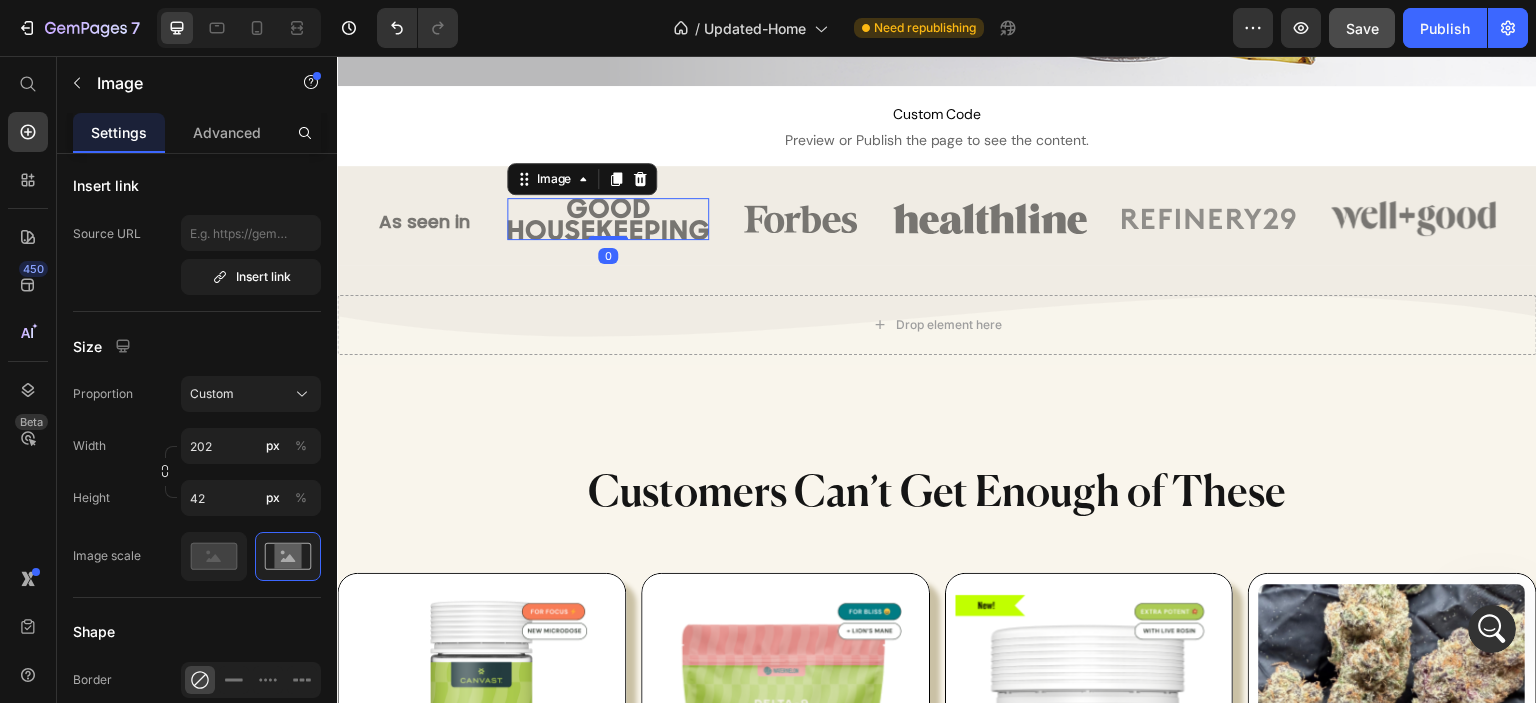 scroll, scrollTop: 0, scrollLeft: 0, axis: both 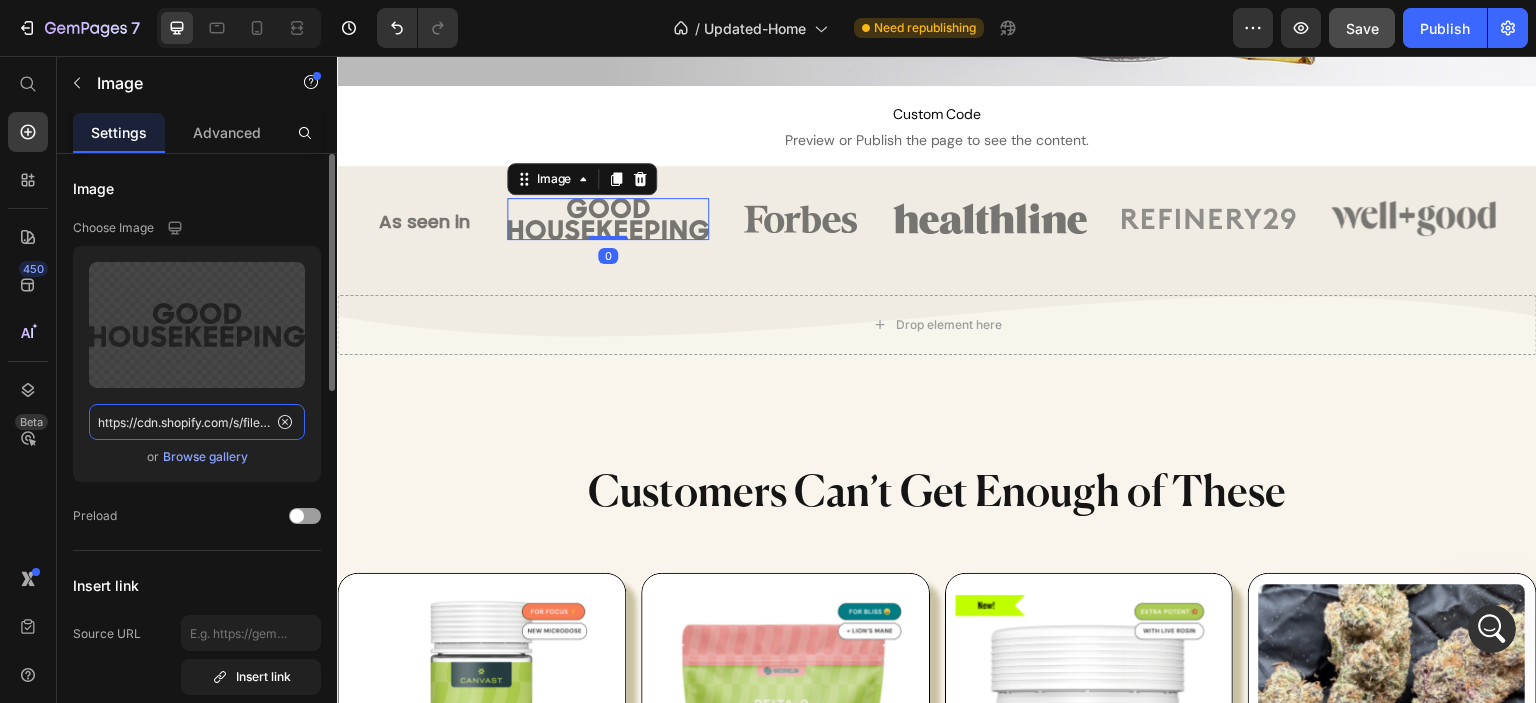 click on "https://cdn.shopify.com/s/files/1/0341/2836/3657/files/gempages_570495266654782688-977772a8-84b2-48b6-bc85-1272fc8e54f4.svg" 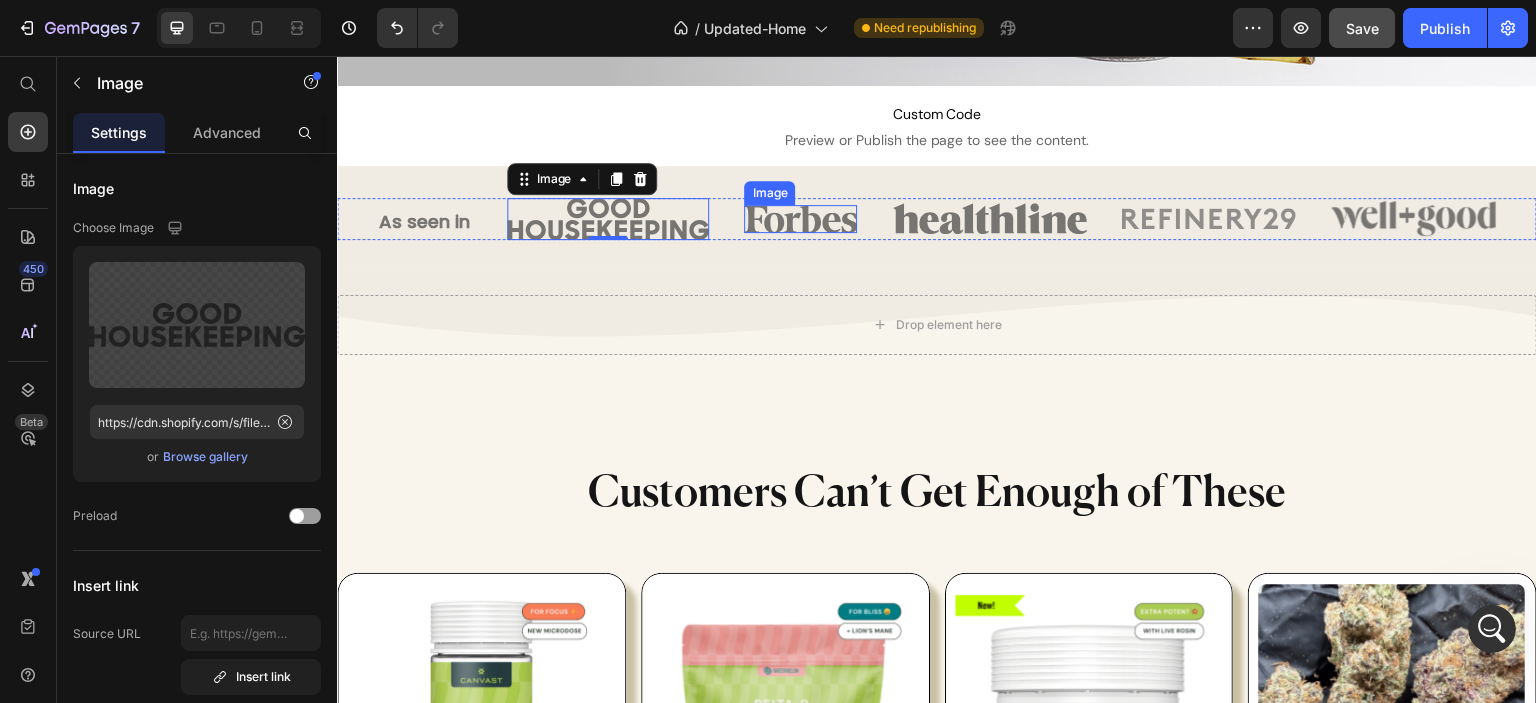 click at bounding box center (800, 219) 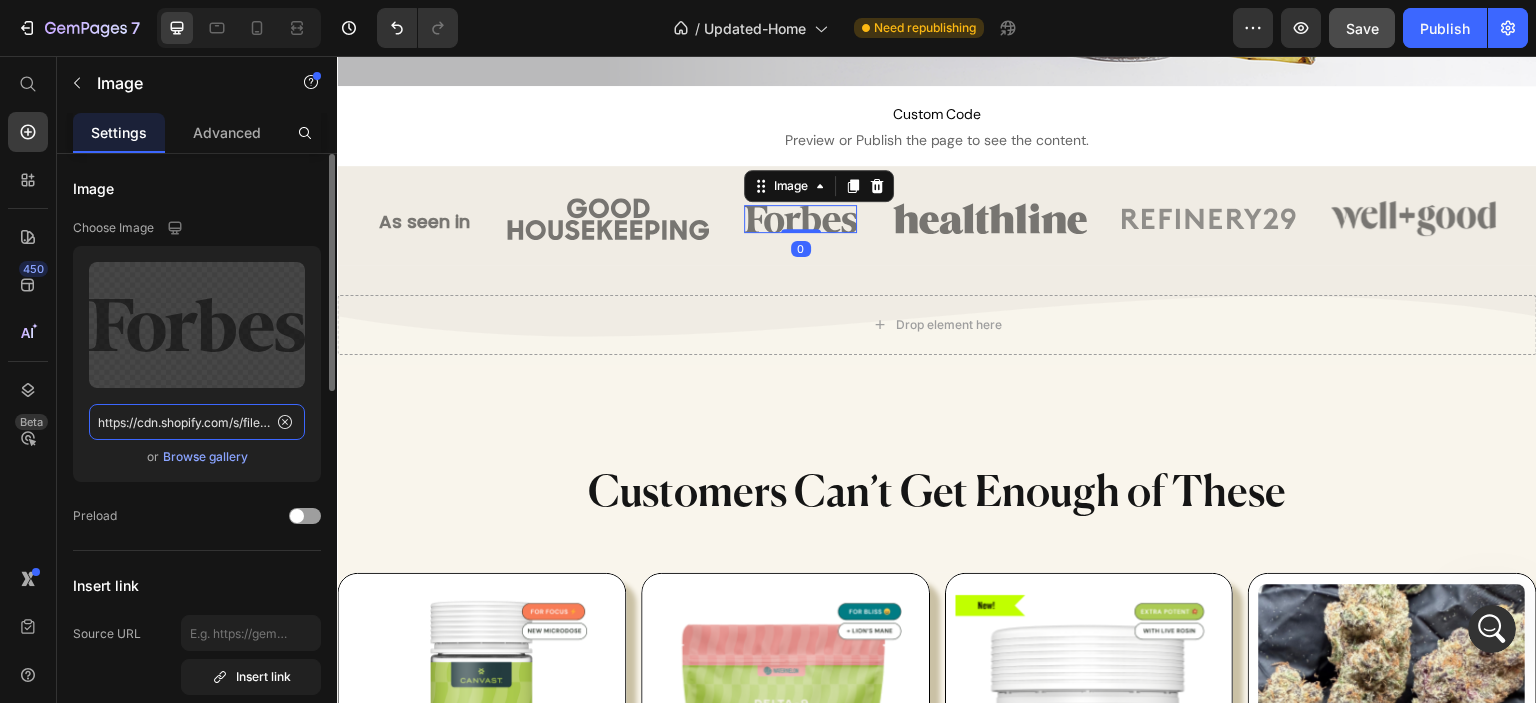 click on "https://cdn.shopify.com/s/files/1/0341/2836/3657/files/gempages_570495266654782688-5b90ec60-a536-4425-a586-b5fd3b7f45f5.svg" 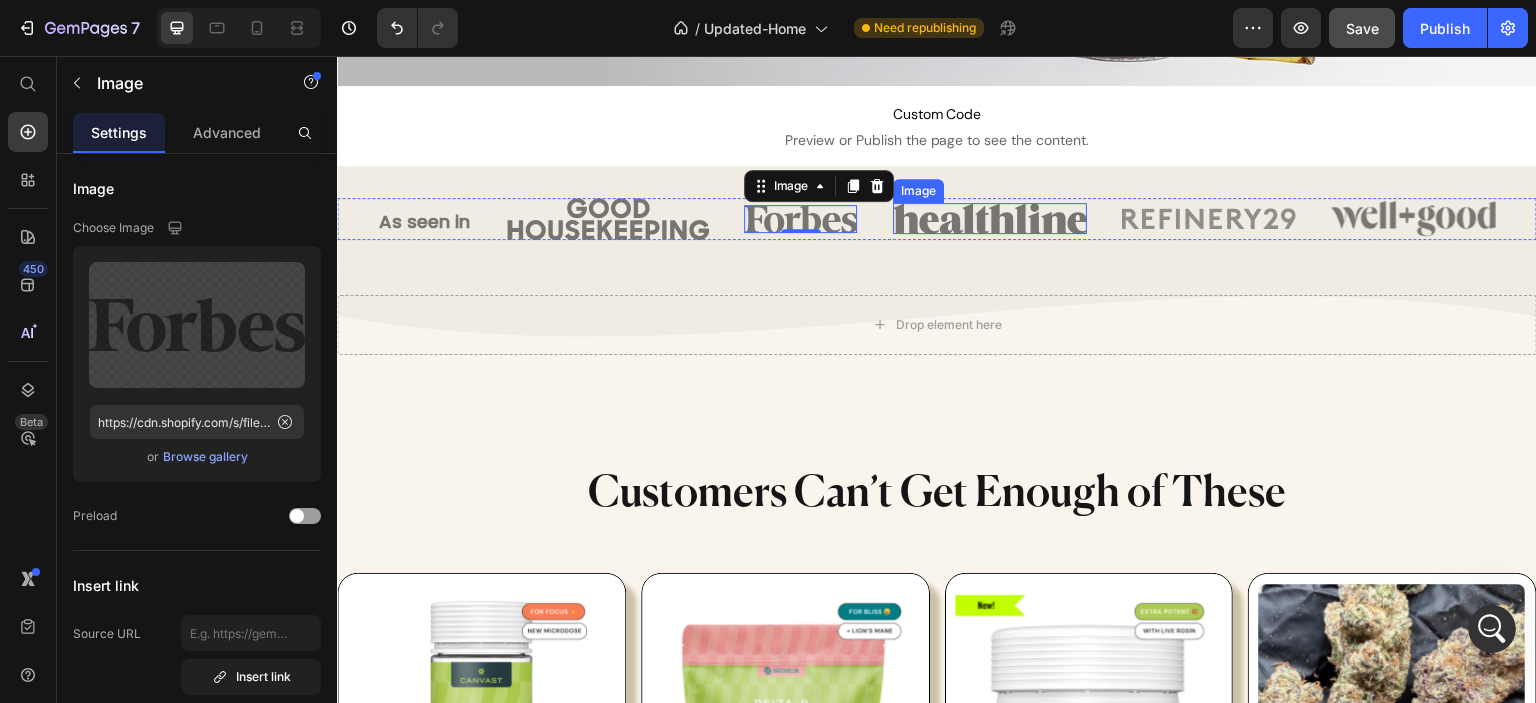 click at bounding box center [990, 218] 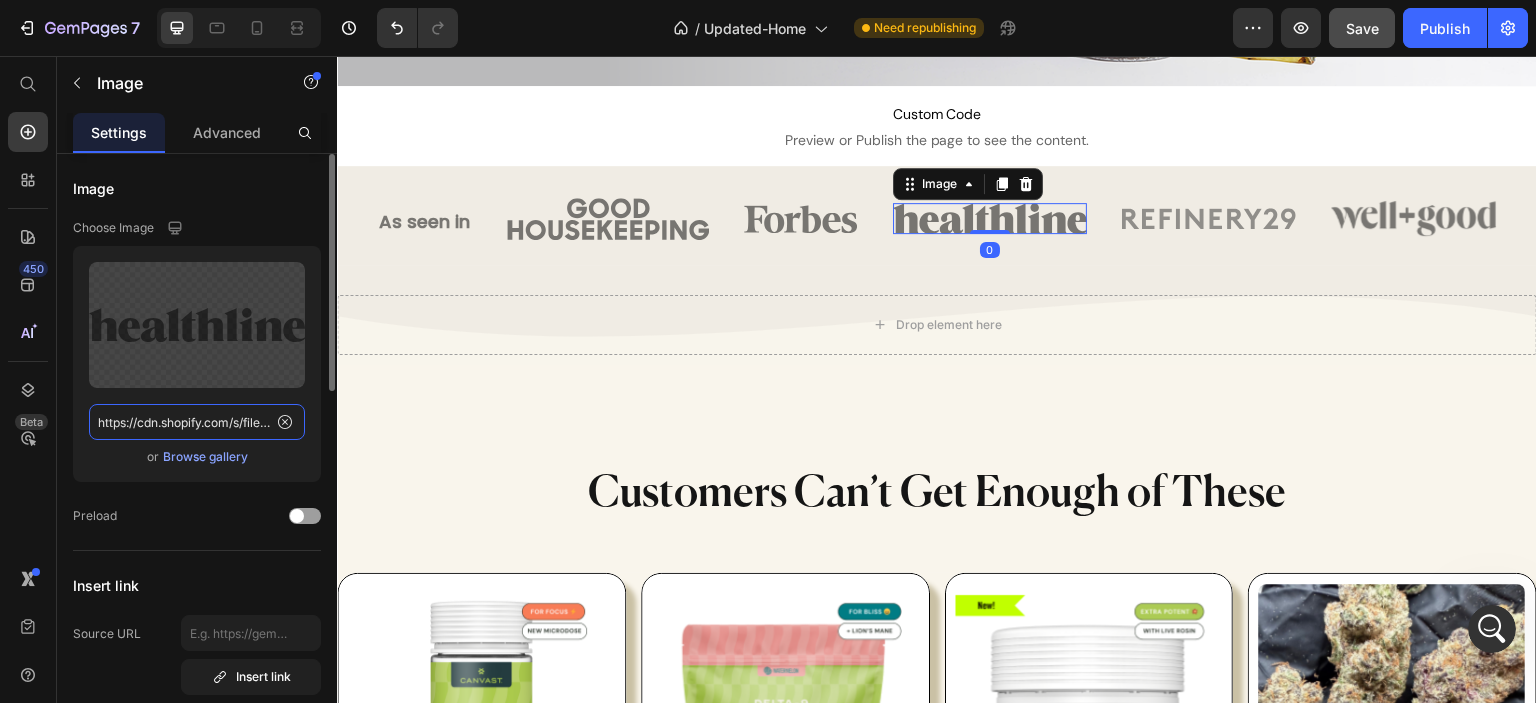 click on "https://cdn.shopify.com/s/files/1/0341/2836/3657/files/gempages_570495266654782688-3da20523-e38b-4b5d-ae92-9460afaea42e.svg" 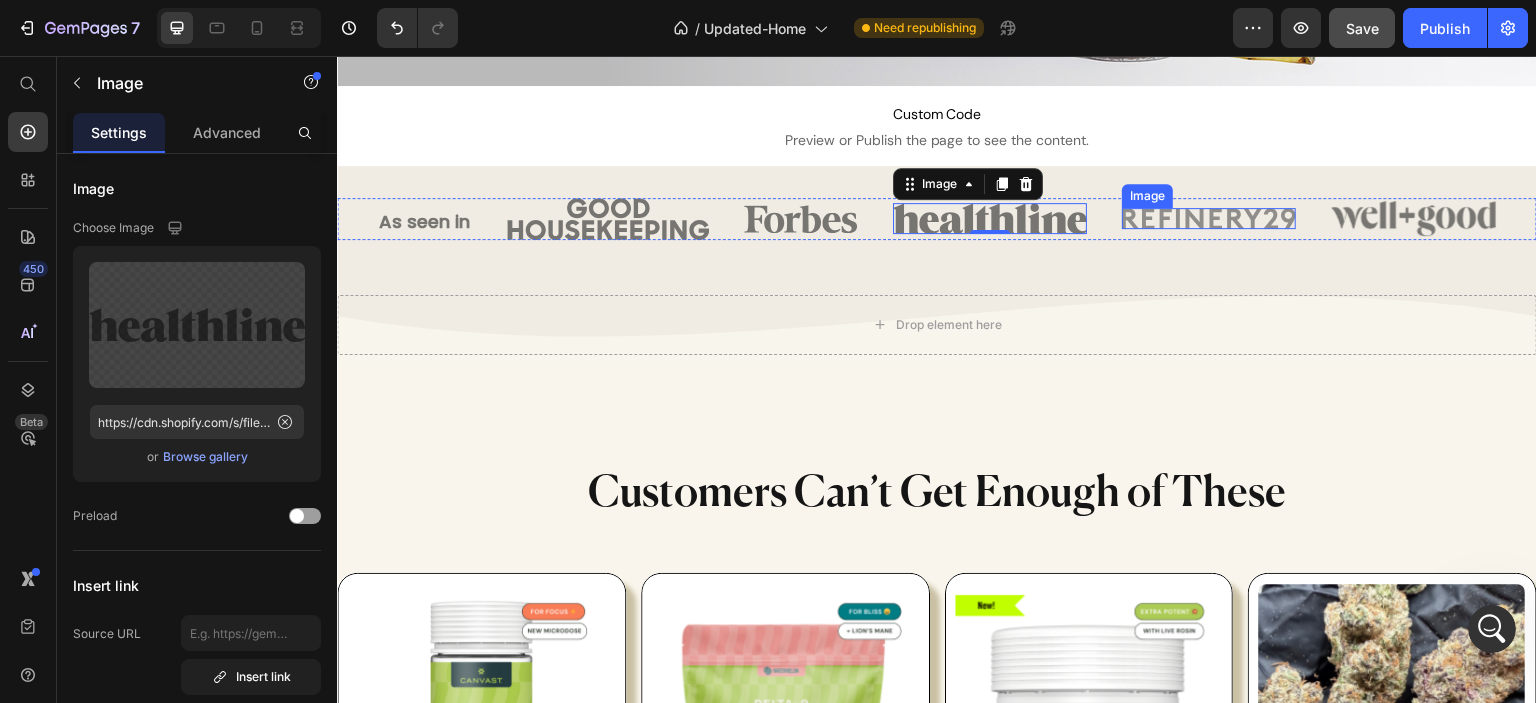 click at bounding box center (1209, 218) 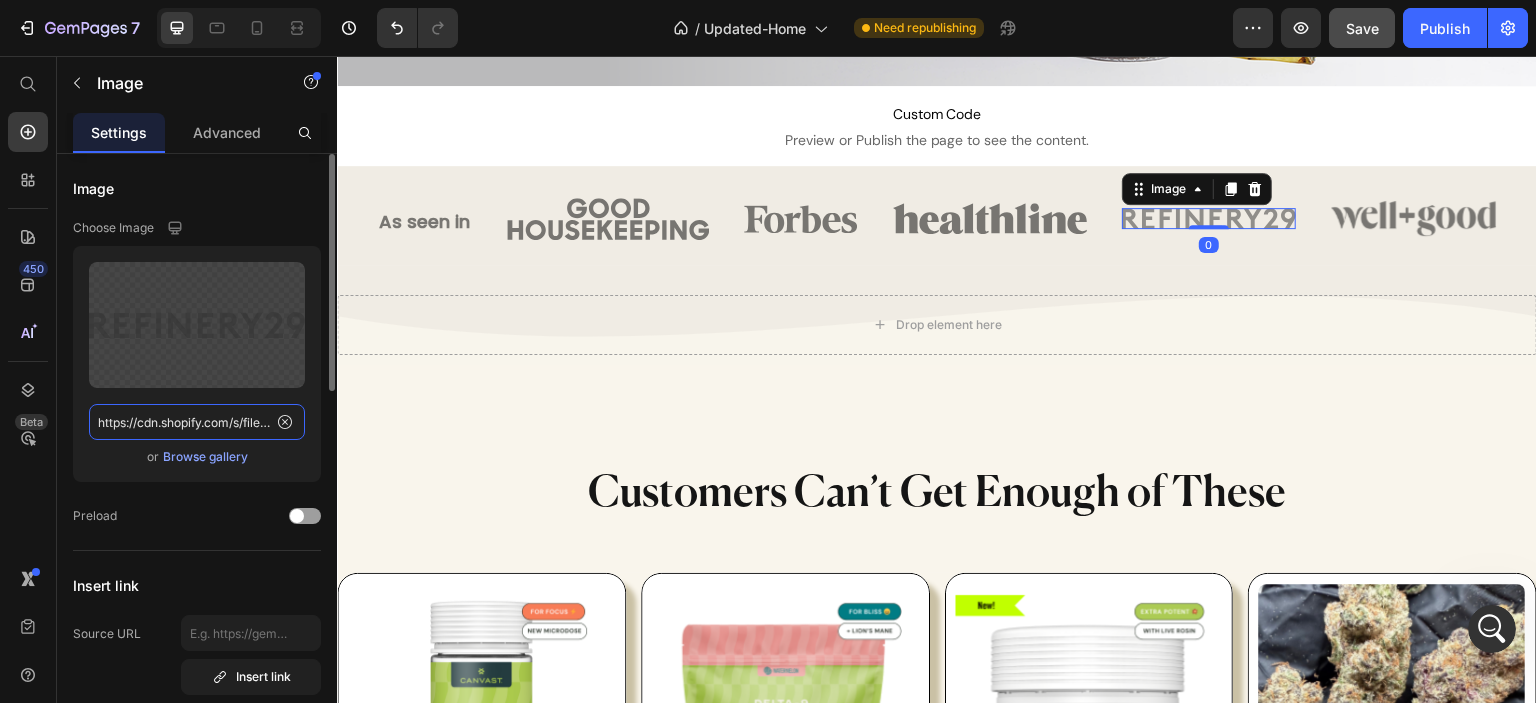 click on "https://cdn.shopify.com/s/files/1/0341/2836/3657/files/gempages_570495266654782688-ce8a1a50-3df6-4ffe-9ddc-ba8a5bc38fce.svg" 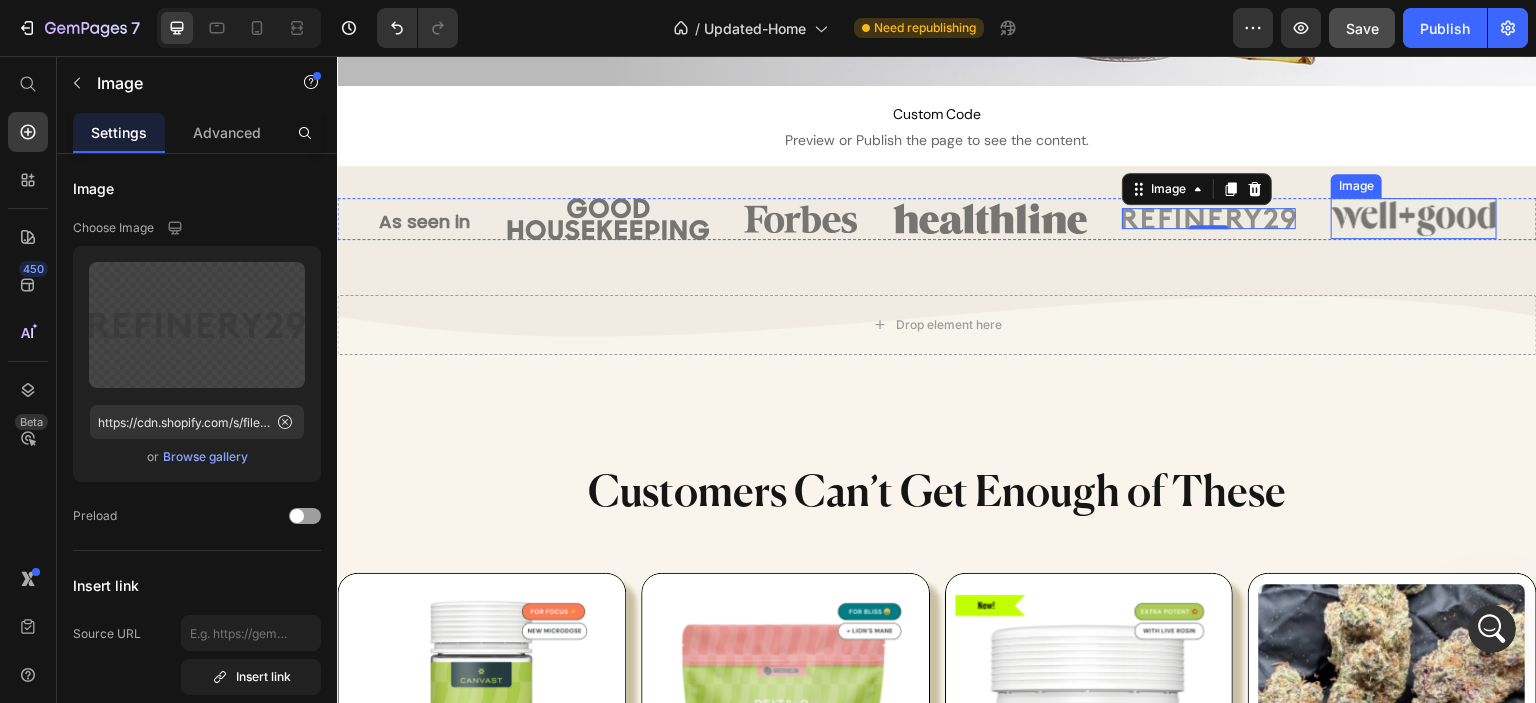 click at bounding box center (1414, 218) 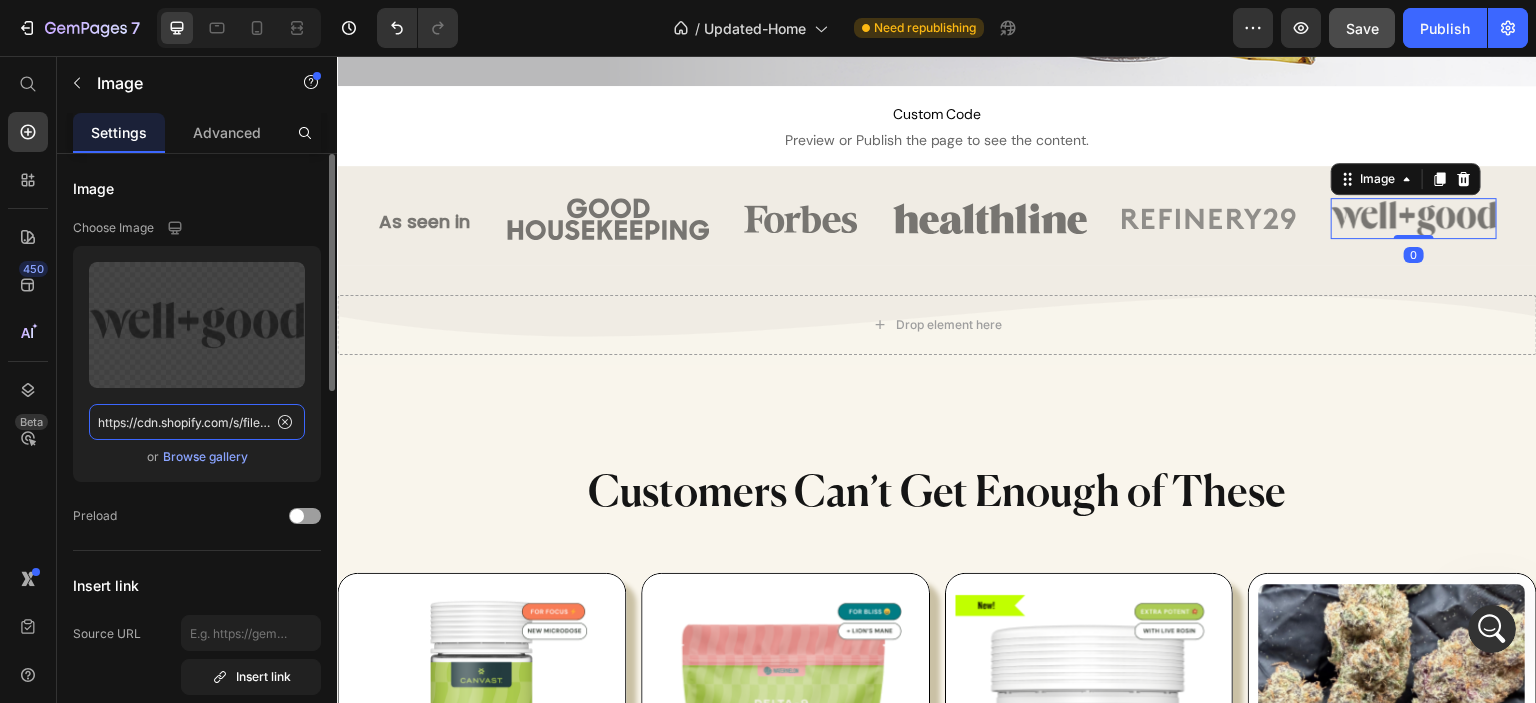 click on "https://cdn.shopify.com/s/files/1/0341/2836/3657/files/gempages_570495266654782688-fa6de545-93ff-4d5c-9c17-57521c10c93b.svg" 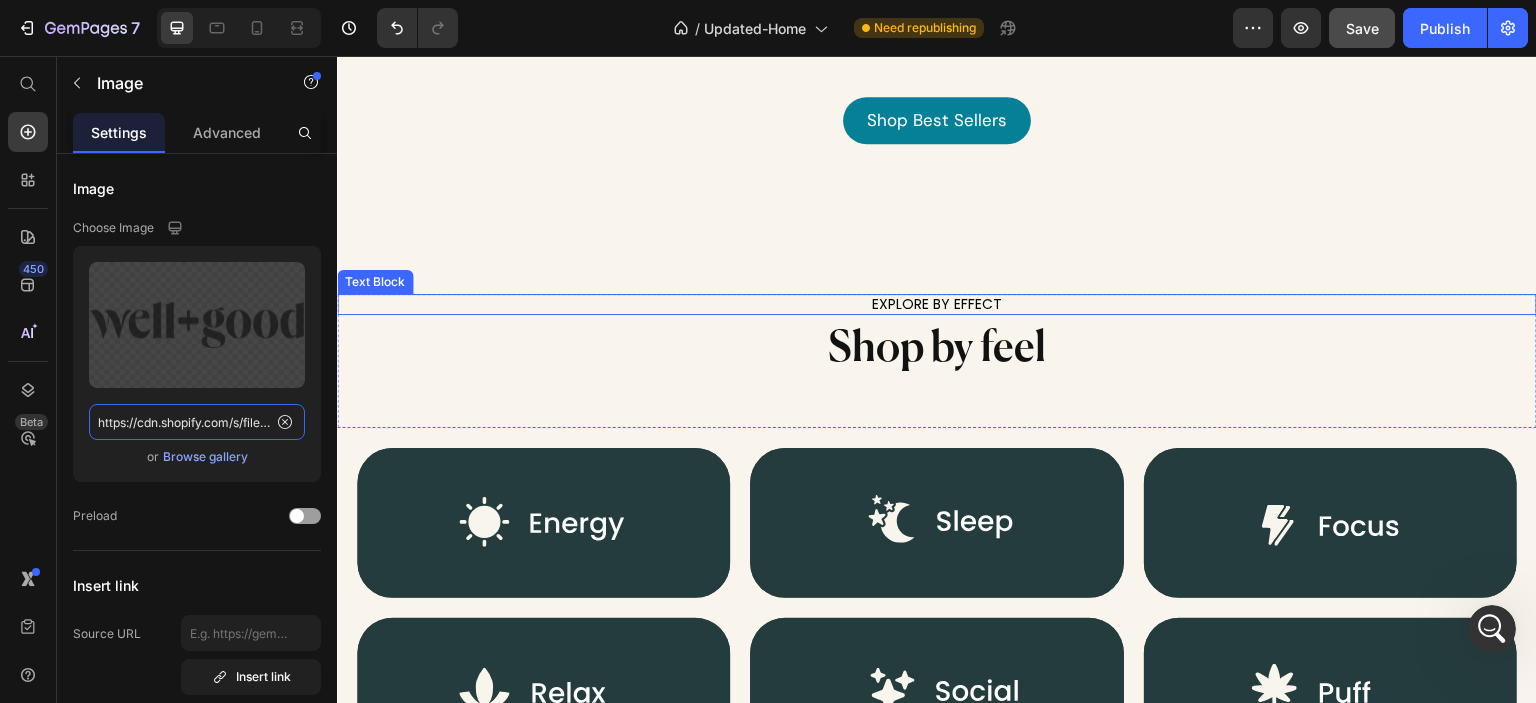 scroll, scrollTop: 1700, scrollLeft: 0, axis: vertical 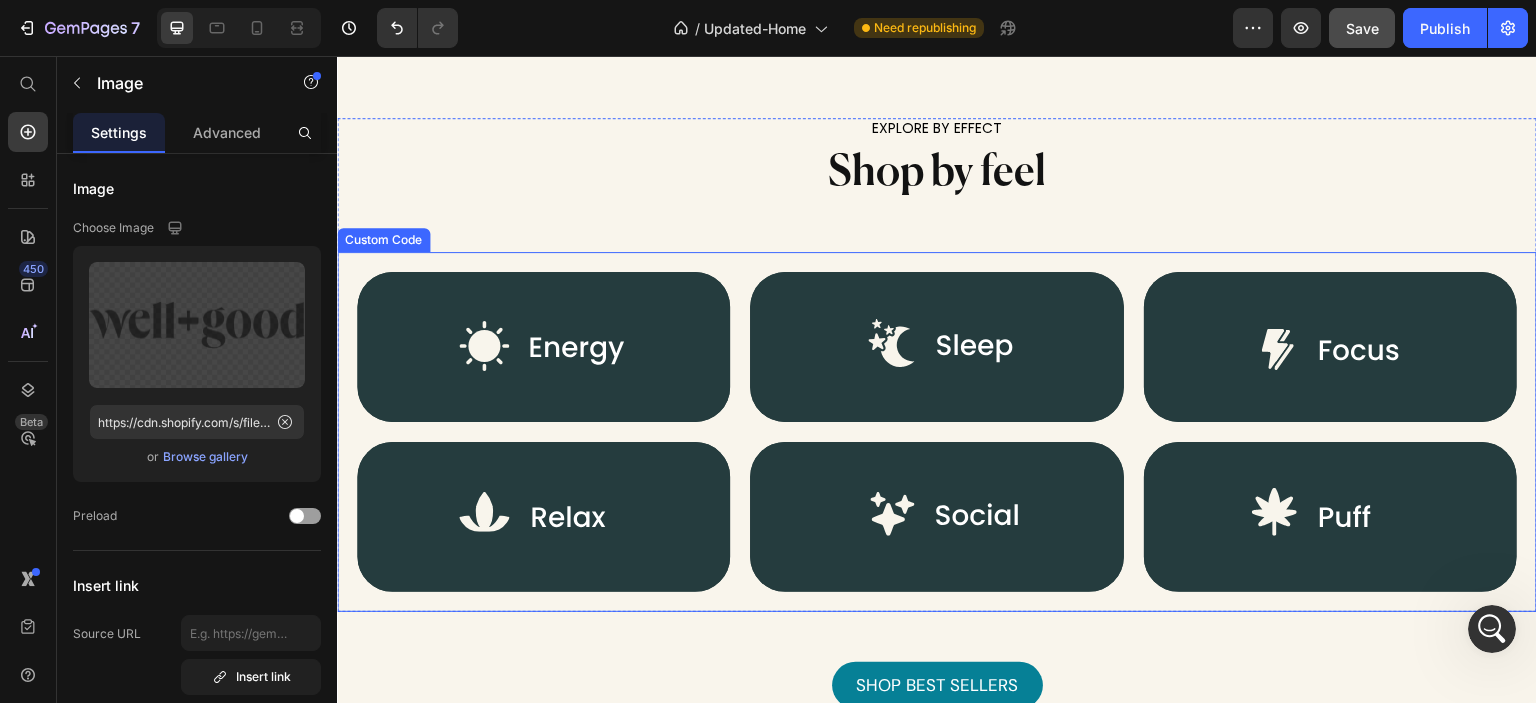 click at bounding box center [937, 432] 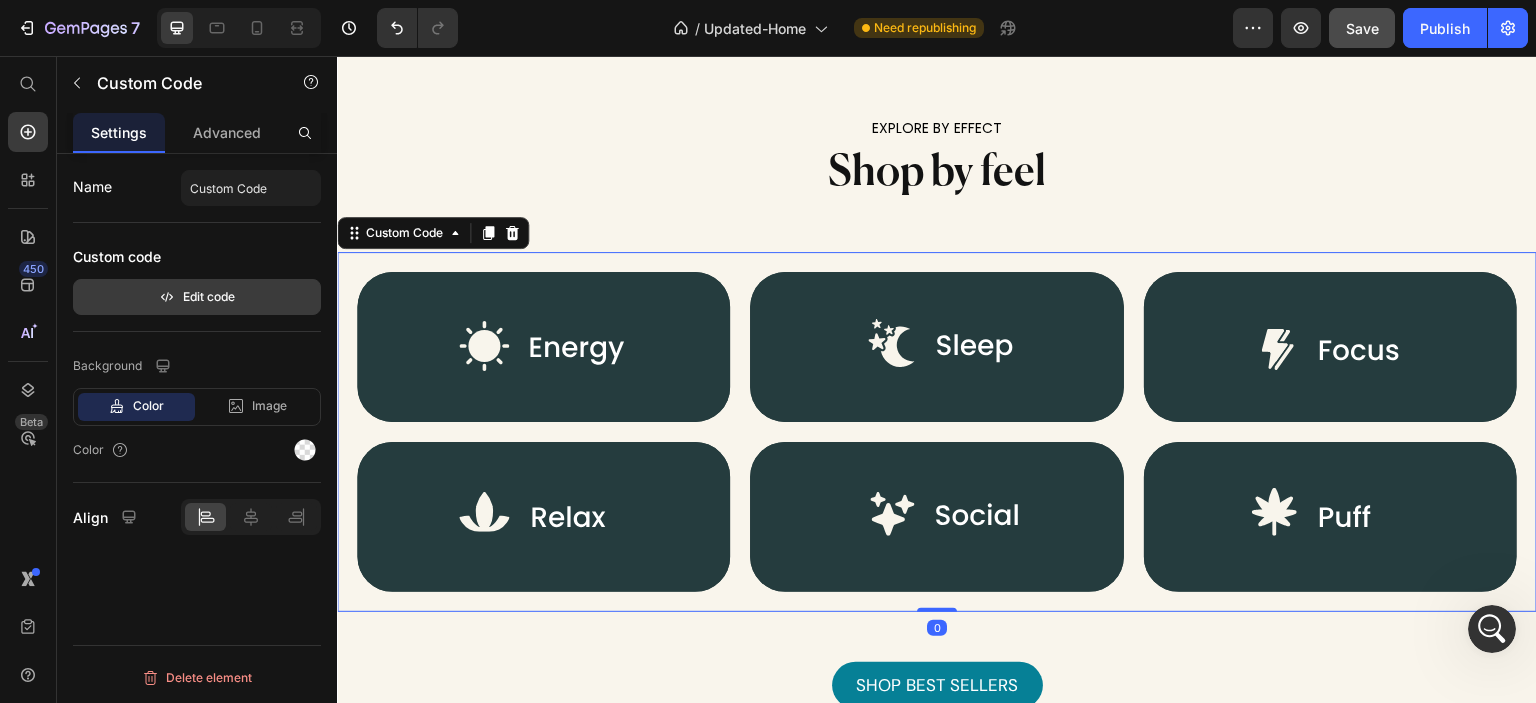 click on "Edit code" at bounding box center (197, 297) 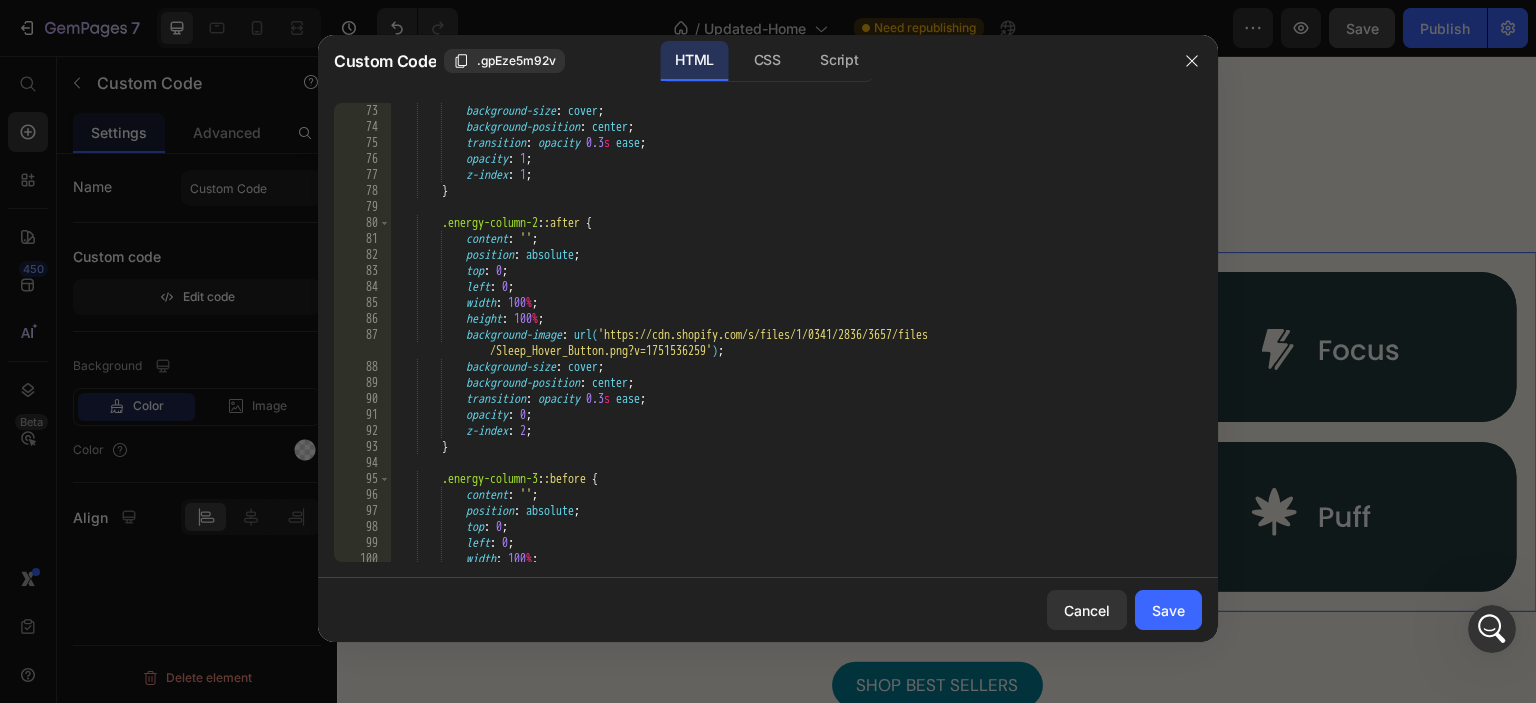 scroll, scrollTop: 1200, scrollLeft: 0, axis: vertical 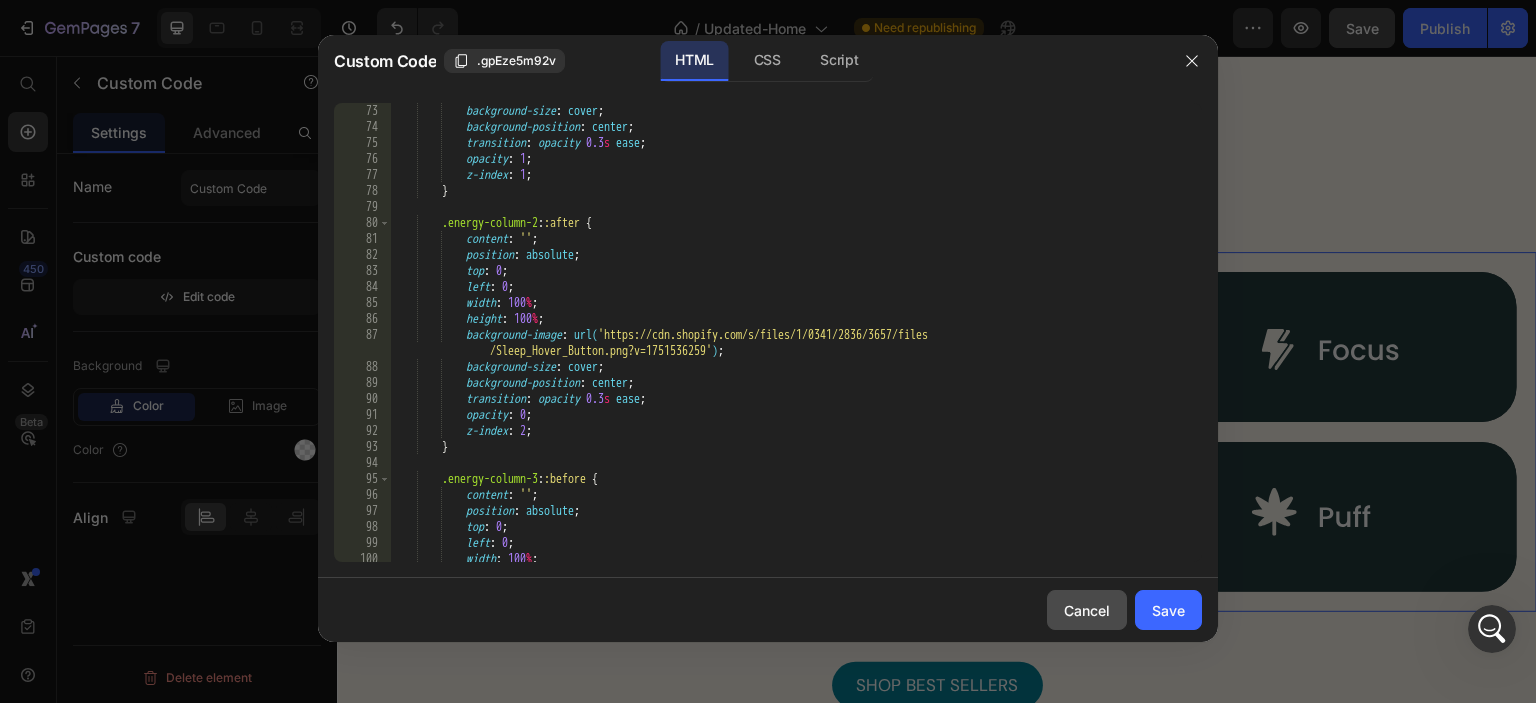 click on "Cancel" at bounding box center [1087, 610] 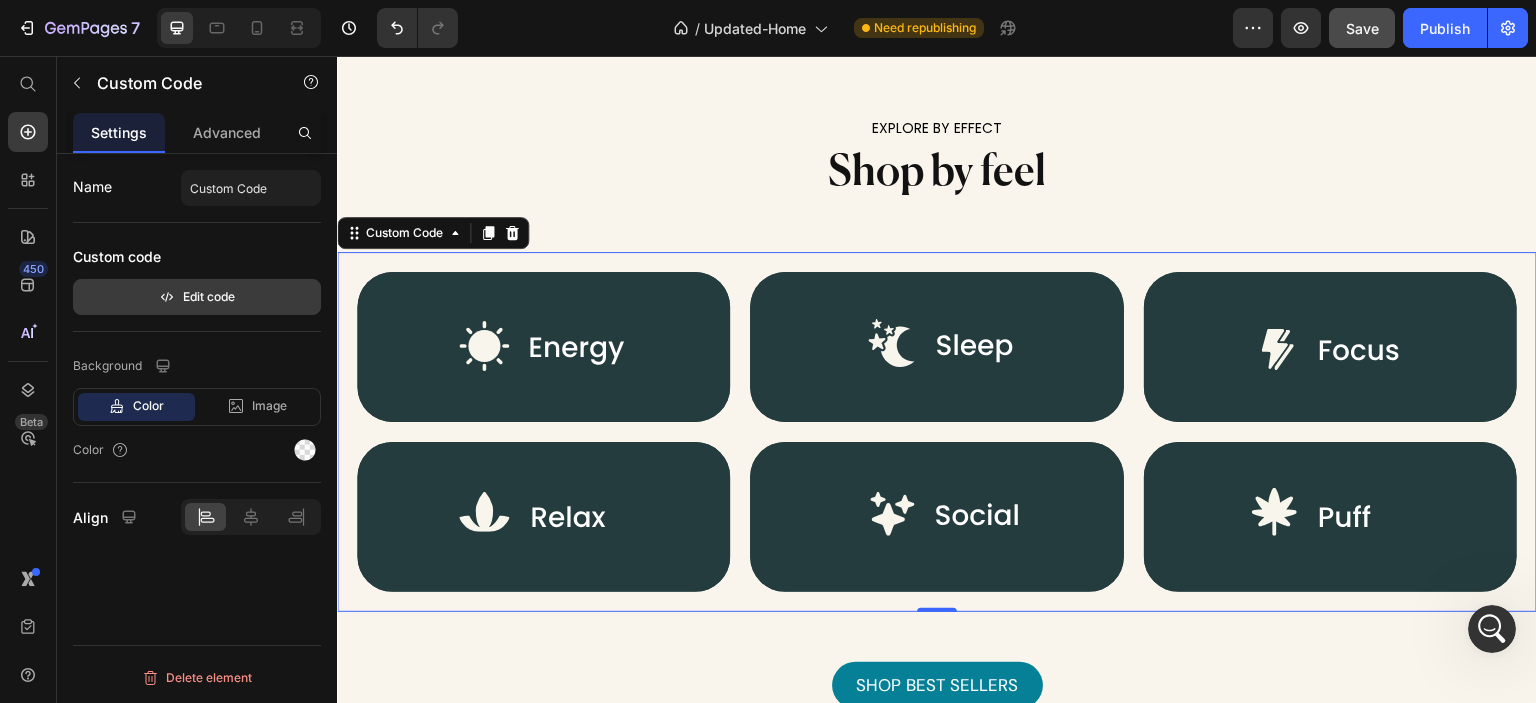 click on "Edit code" at bounding box center (197, 297) 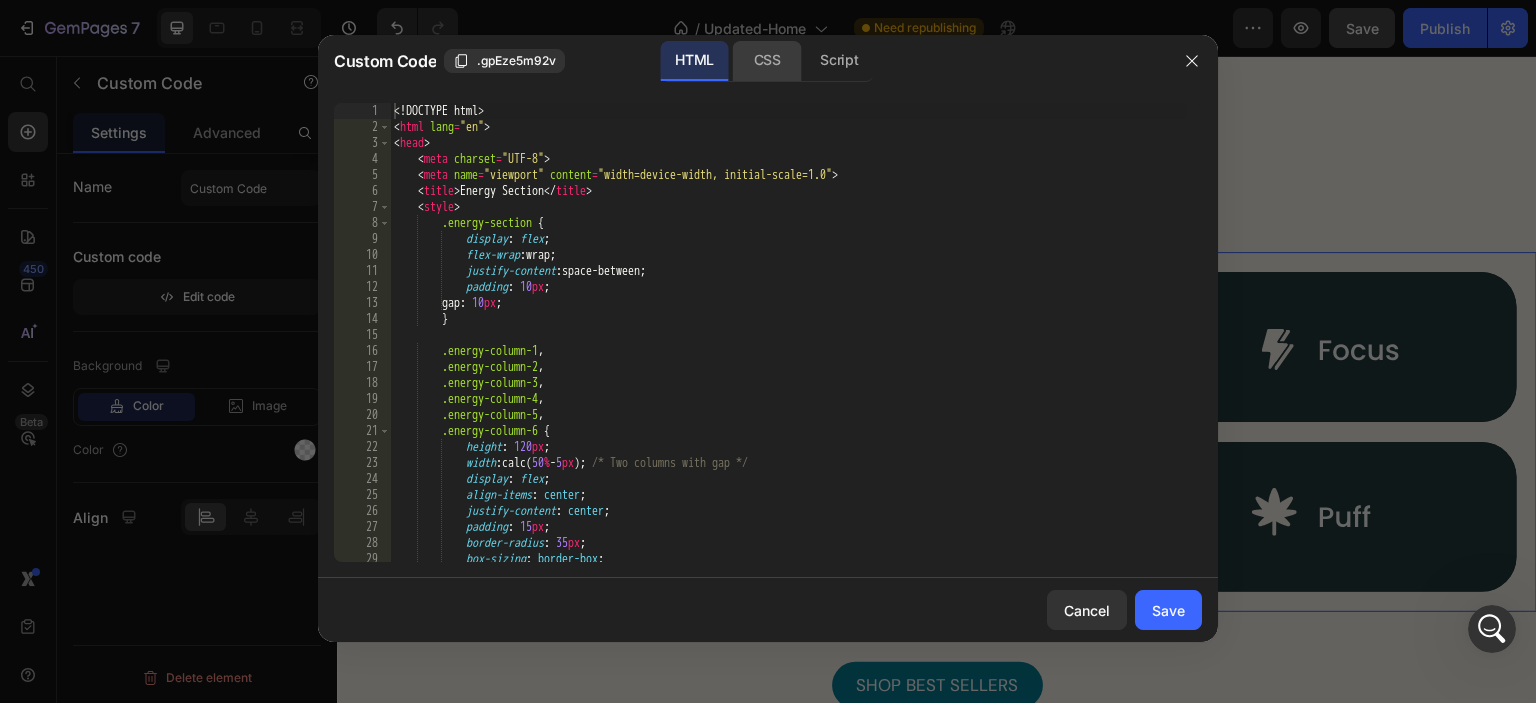 click on "CSS" 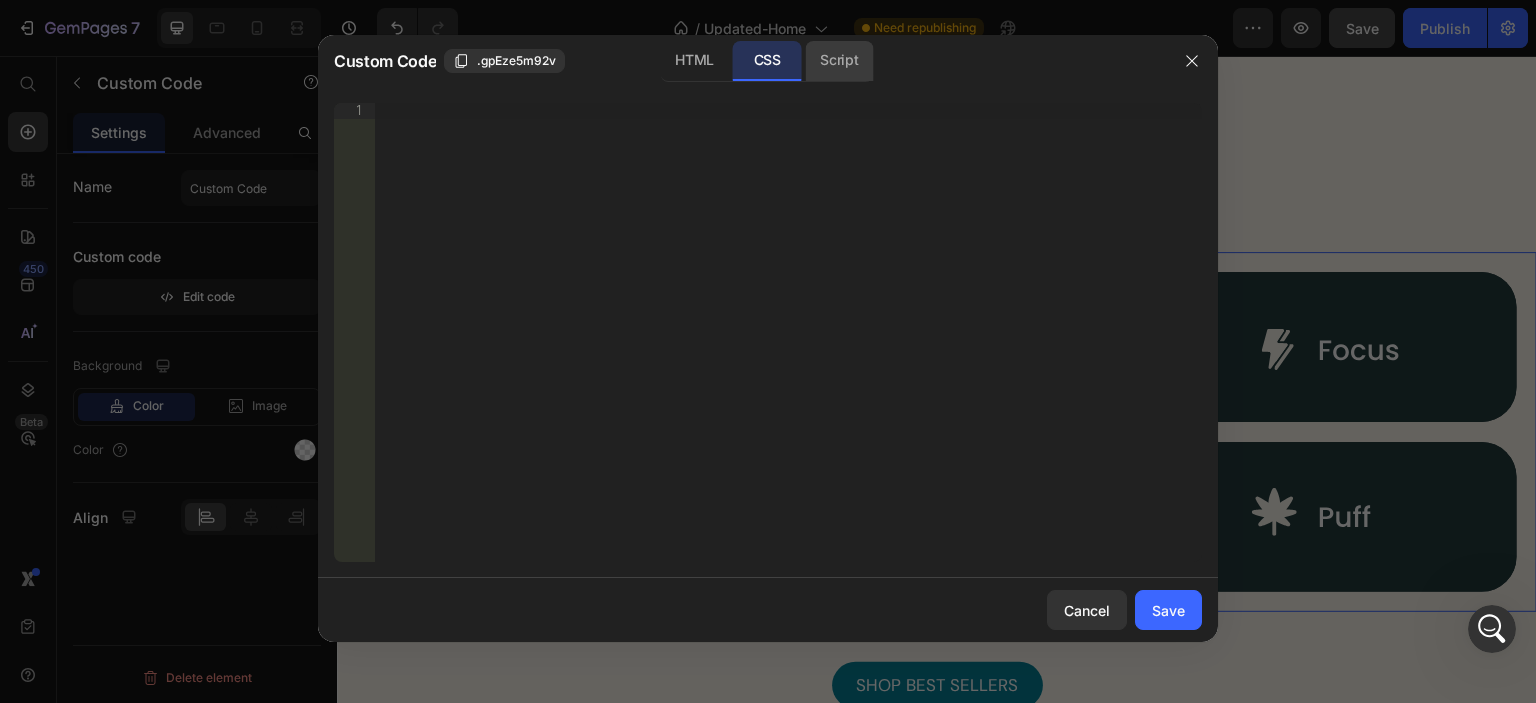 click on "Script" 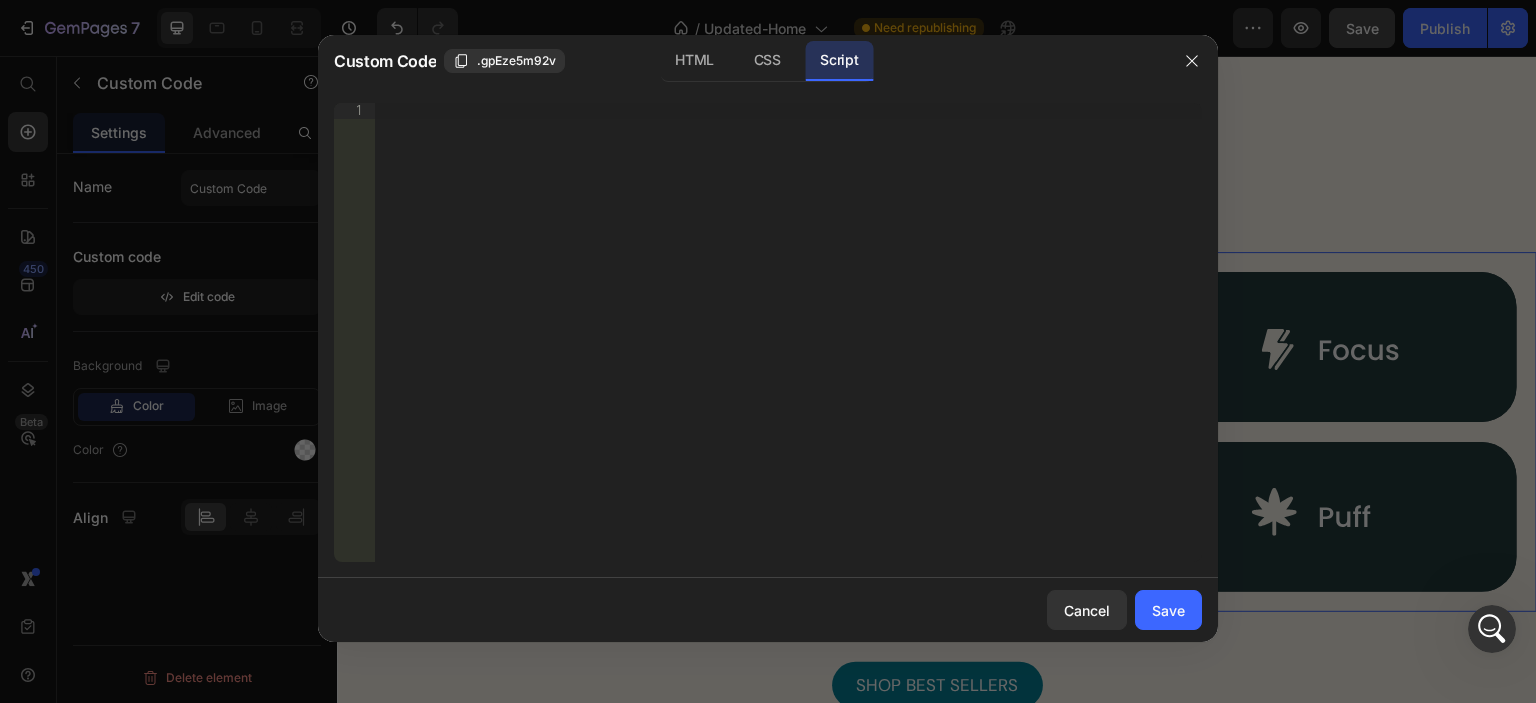 click on "Custom Code .gpEze5m92v" at bounding box center (492, 61) 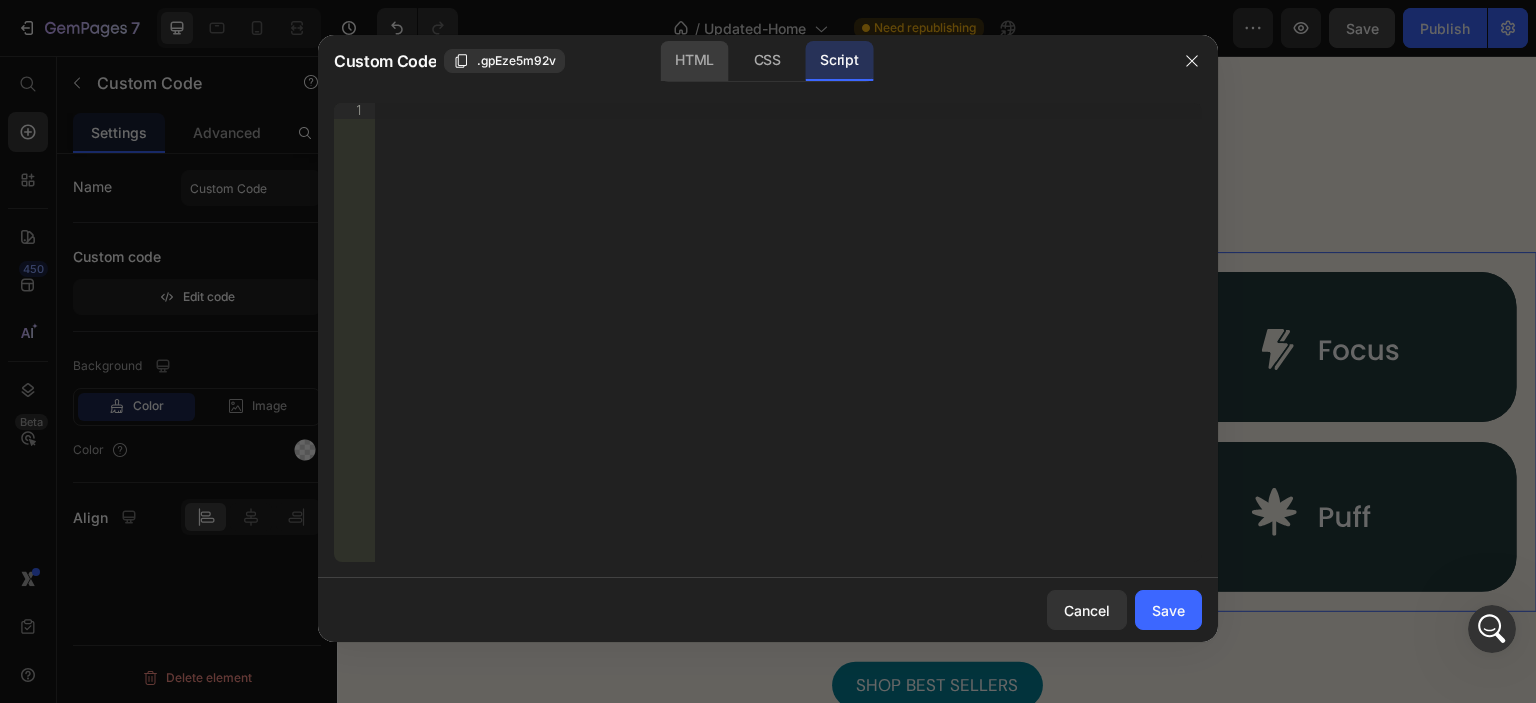 click on "HTML" 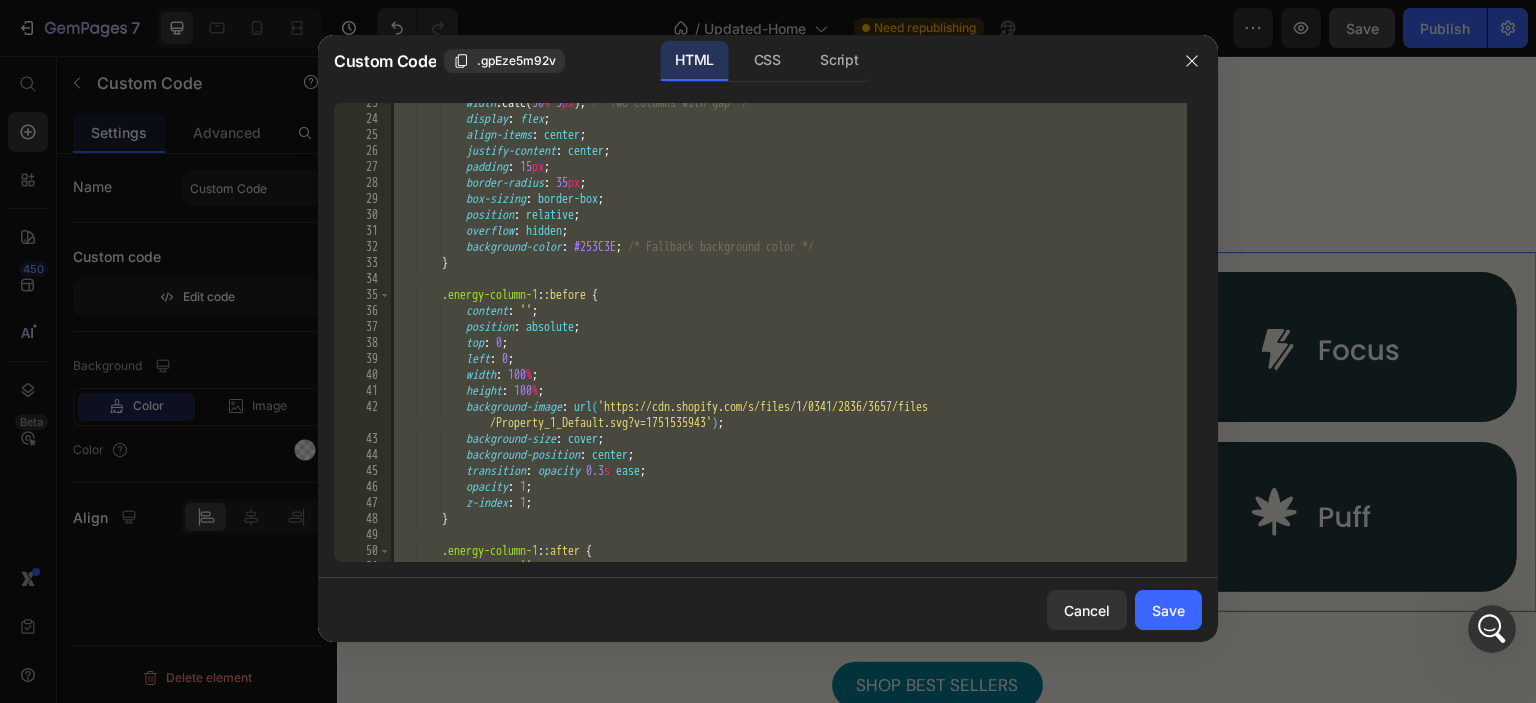 scroll, scrollTop: 360, scrollLeft: 0, axis: vertical 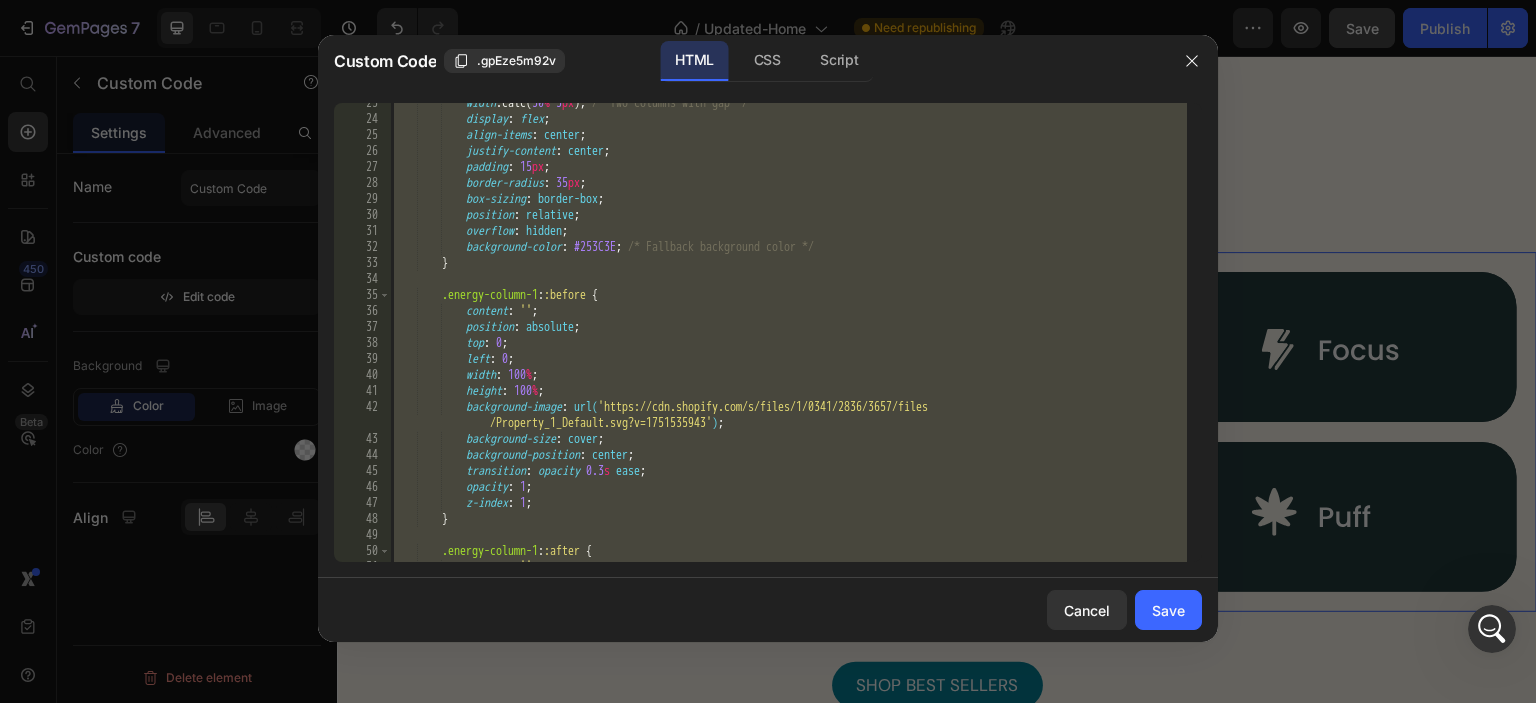 click on "width :  calc( 50 %  -  5 px ) ;   /* Two columns with gap */                display :   flex ;                align-items :   center ;                justify-content :   center ;                padding :   15 px ;                border-radius :   35 px ;                box-sizing :   border-box ;                position :   relative ;                overflow :   hidden ;                background-color :   #253C3E ;   /* Fallback background color */           }           .energy-column-1 : :before   {                content :   ' ' ;                position :   absolute ;                top :   0 ;                left :   0 ;                width :   100 % ;                height :   100 % ;                background-image :   url( 'https://cdn.shopify.com/s/files/1/0341/2836/3657/files                  /Property_1_Default.svg?v=1751535943' ) ;                background-size :   cover ;                background-position :   center ;                transition :   opacity   0.3" at bounding box center (788, 332) 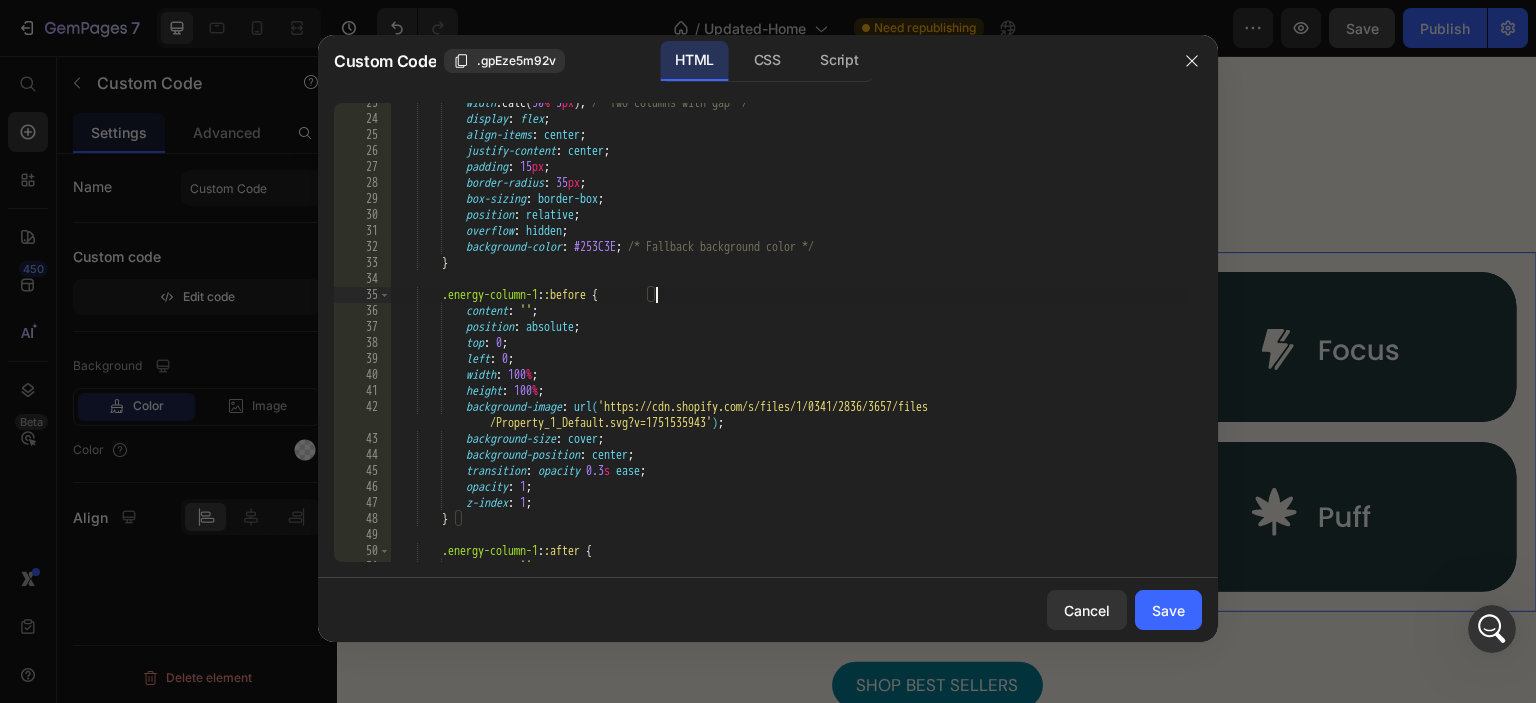 click on "width :  calc( 50 %  -  5 px ) ;   /* Two columns with gap */                display :   flex ;                align-items :   center ;                justify-content :   center ;                padding :   15 px ;                border-radius :   35 px ;                box-sizing :   border-box ;                position :   relative ;                overflow :   hidden ;                background-color :   #253C3E ;   /* Fallback background color */           }           .energy-column-1 : :before   {                content :   ' ' ;                position :   absolute ;                top :   0 ;                left :   0 ;                width :   100 % ;                height :   100 % ;                background-image :   url( 'https://cdn.shopify.com/s/files/1/0341/2836/3657/files                  /Property_1_Default.svg?v=1751535943' ) ;                background-size :   cover ;                background-position :   center ;                transition :   opacity   0.3" at bounding box center (788, 340) 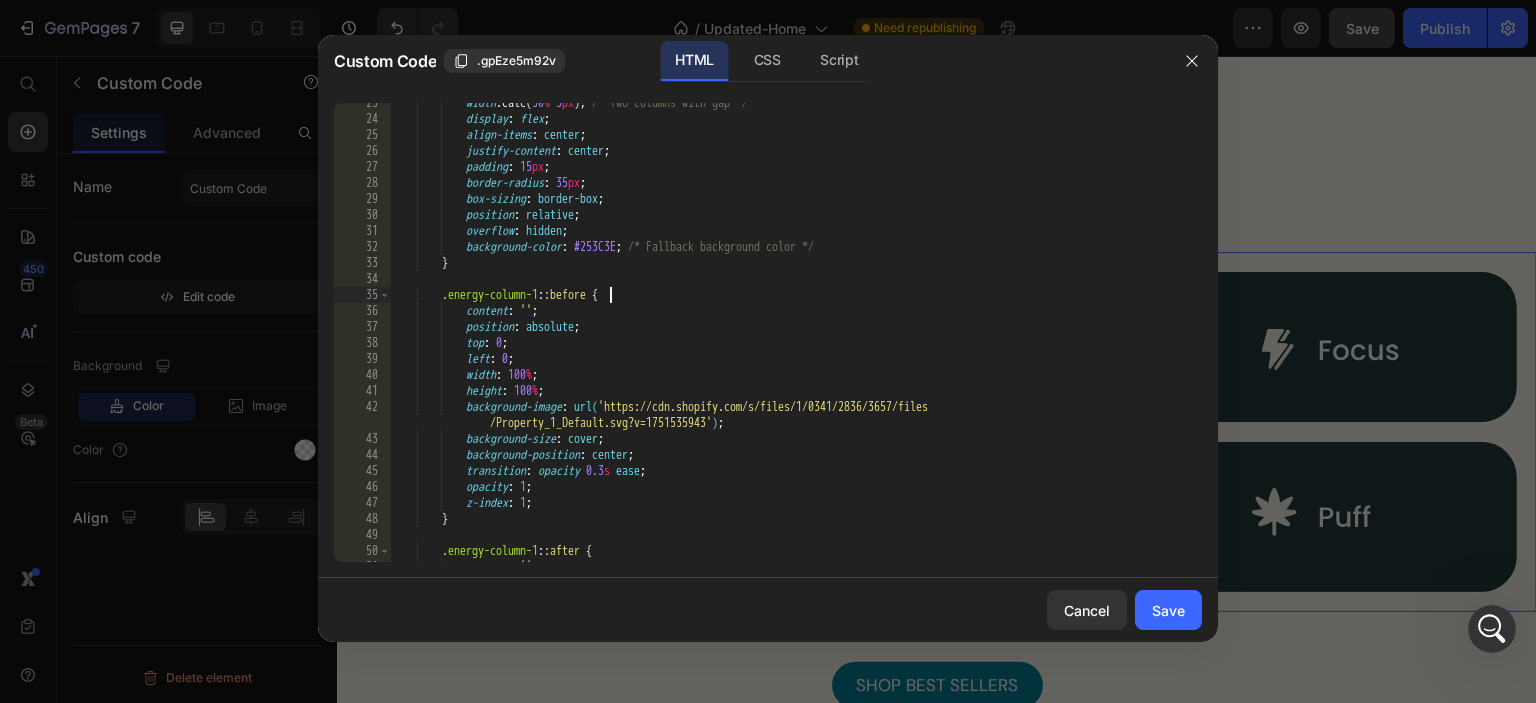click on "width :  calc( 50 %  -  5 px ) ;   /* Two columns with gap */                display :   flex ;                align-items :   center ;                justify-content :   center ;                padding :   15 px ;                border-radius :   35 px ;                box-sizing :   border-box ;                position :   relative ;                overflow :   hidden ;                background-color :   #253C3E ;   /* Fallback background color */           }           .energy-column-1 : :before   {                content :   ' ' ;                position :   absolute ;                top :   0 ;                left :   0 ;                width :   100 % ;                height :   100 % ;                background-image :   url( 'https://cdn.shopify.com/s/files/1/0341/2836/3657/files                  /Property_1_Default.svg?v=1751535943' ) ;                background-size :   cover ;                background-position :   center ;                transition :   opacity   0.3" at bounding box center (788, 340) 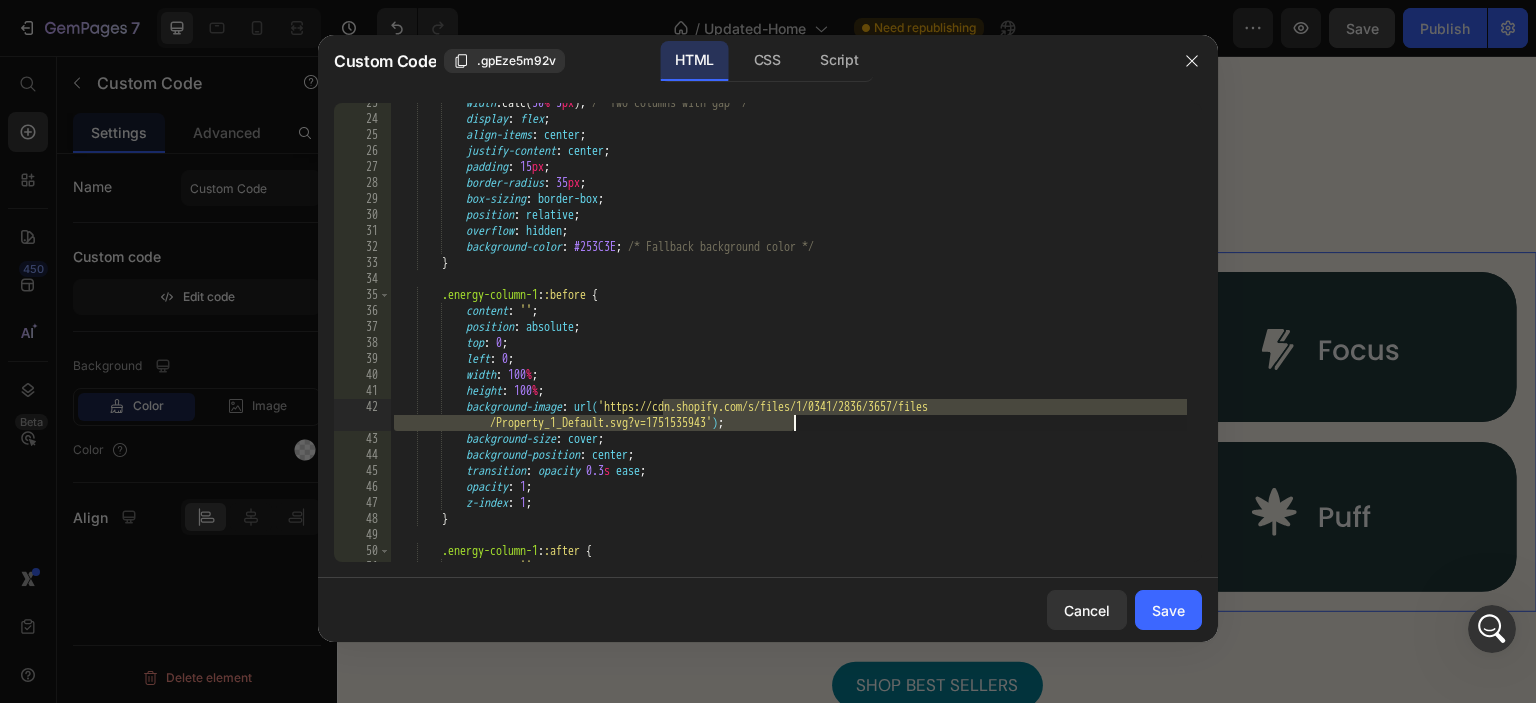 drag, startPoint x: 663, startPoint y: 406, endPoint x: 792, endPoint y: 423, distance: 130.11533 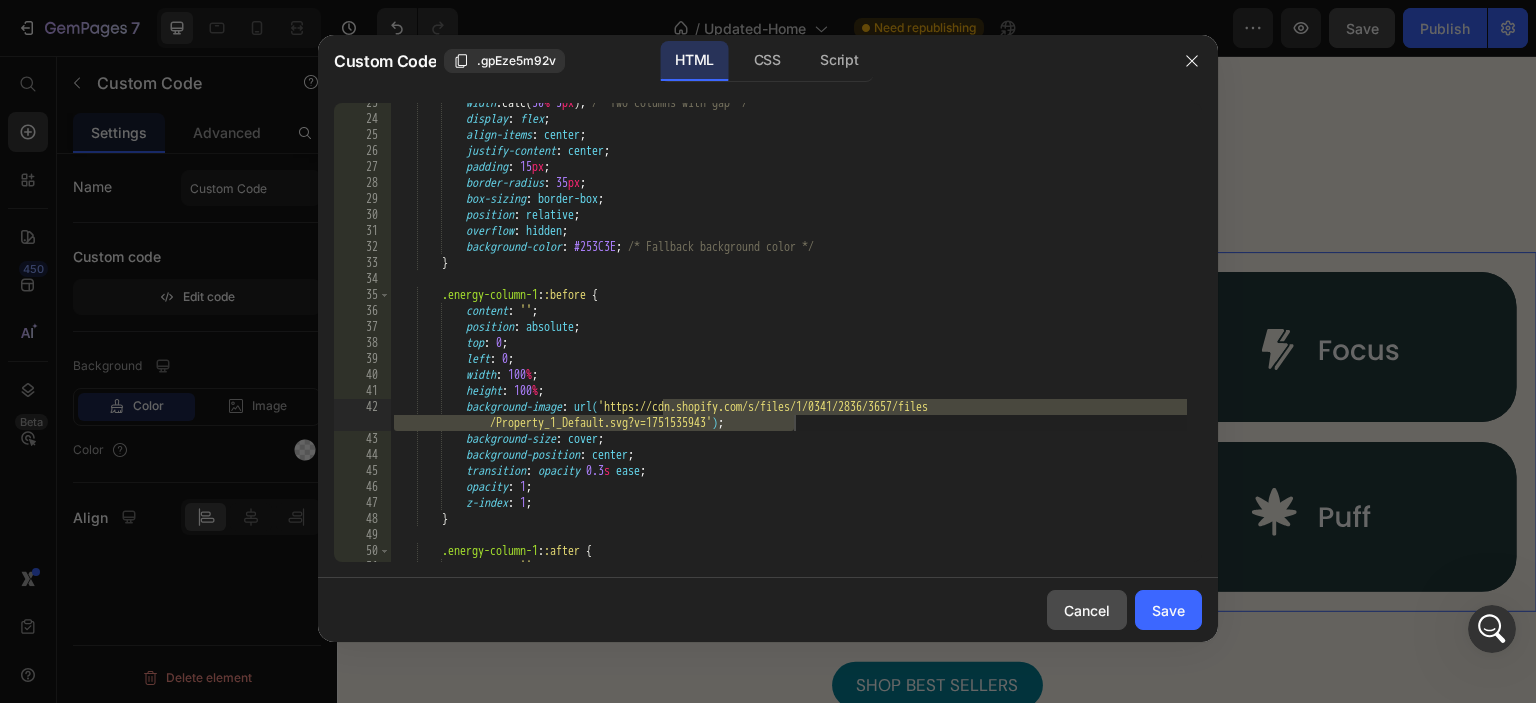 click on "Cancel" at bounding box center [1087, 610] 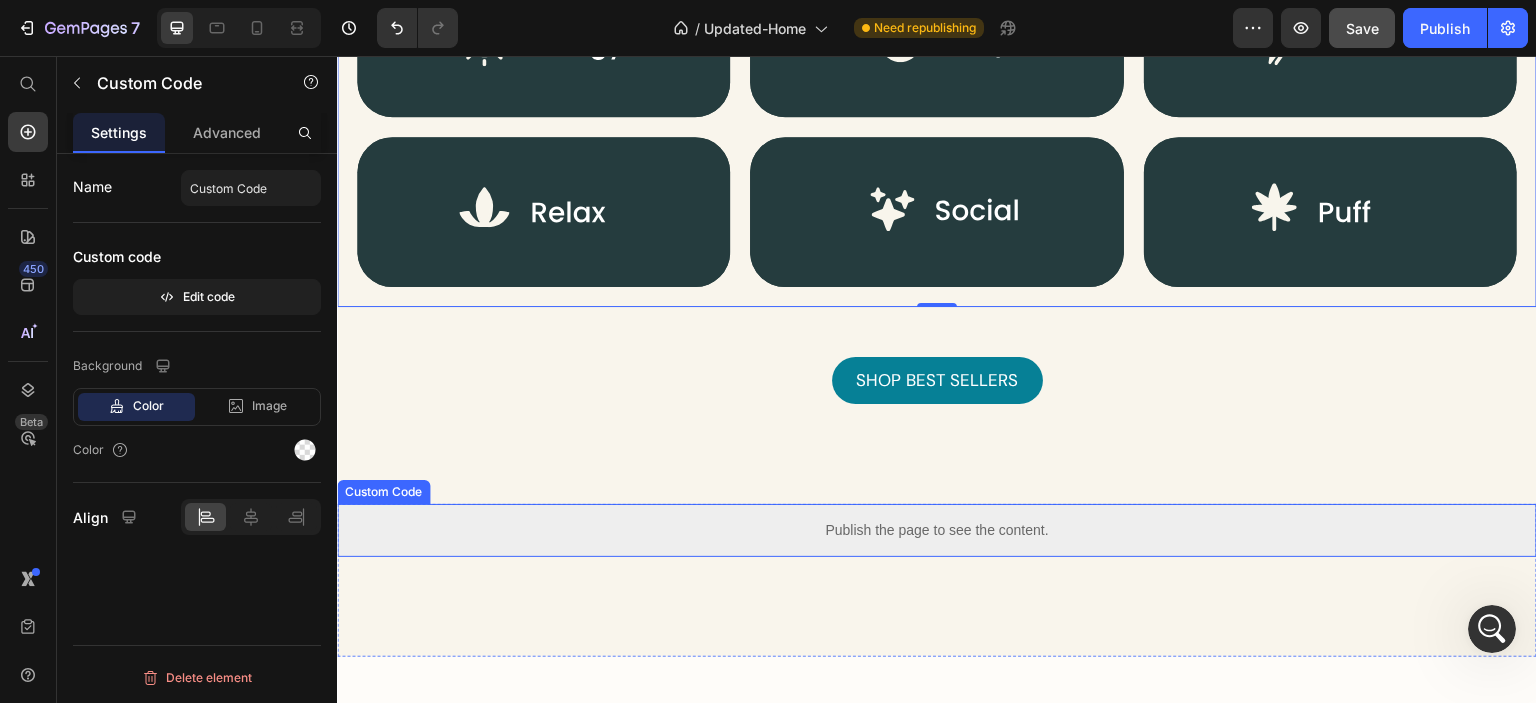 scroll, scrollTop: 2200, scrollLeft: 0, axis: vertical 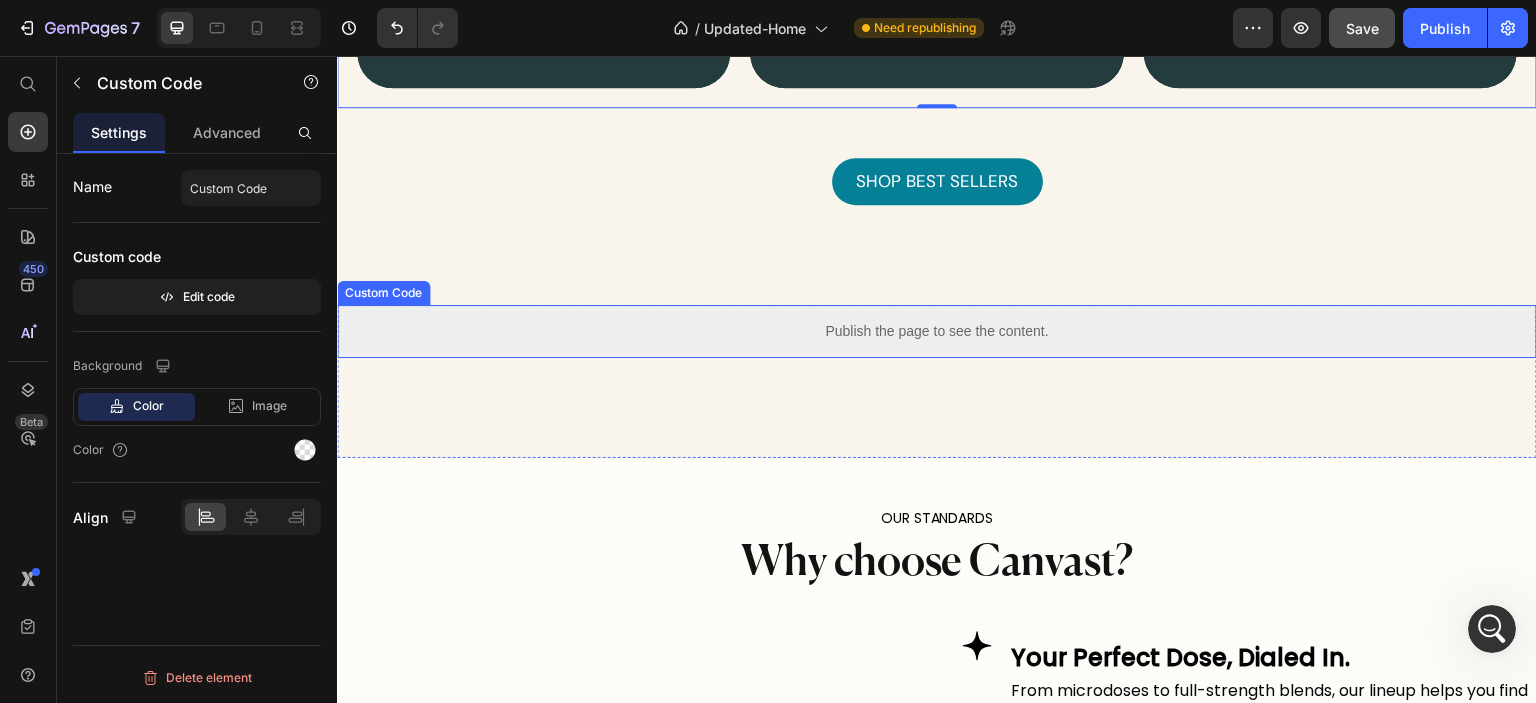 click on "Publish the page to see the content." at bounding box center [937, 331] 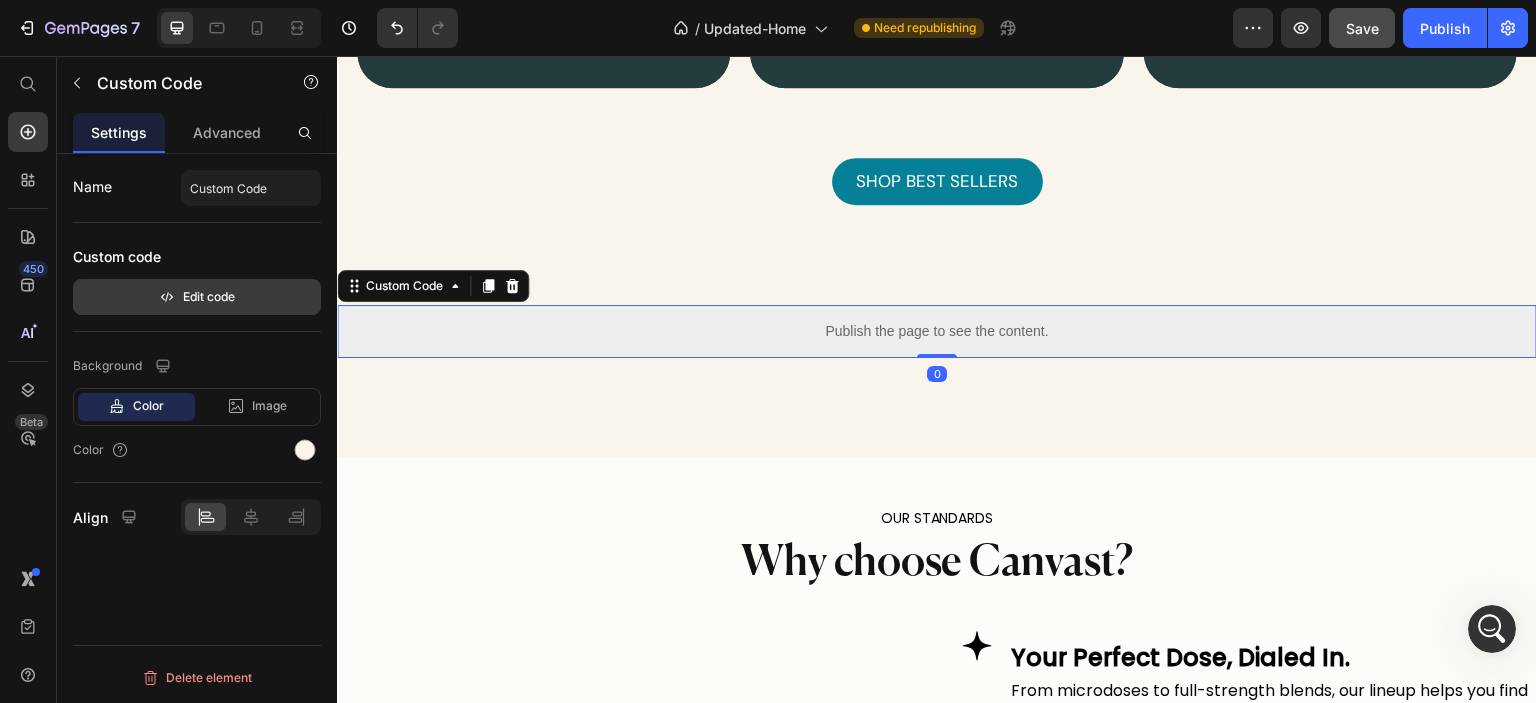 click on "Edit code" at bounding box center [197, 297] 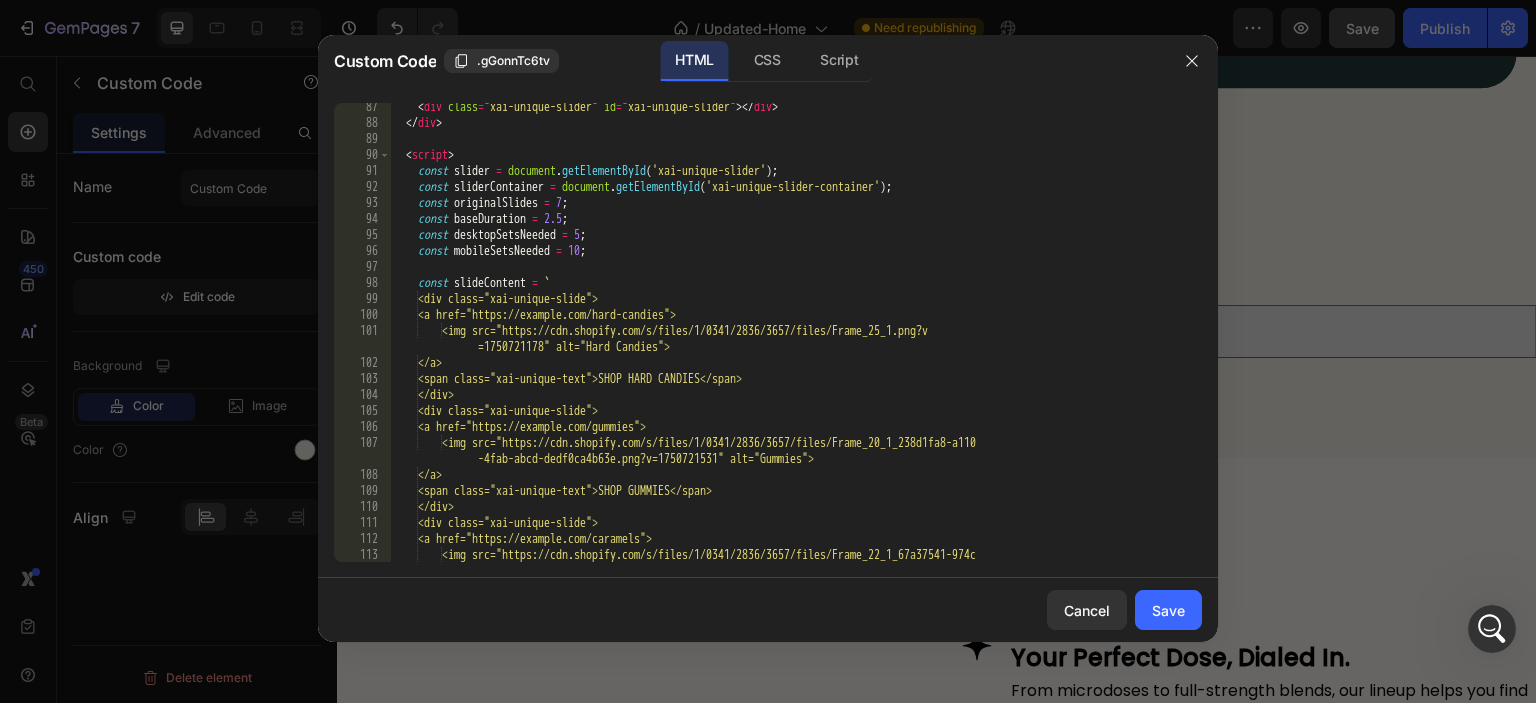 scroll, scrollTop: 1500, scrollLeft: 0, axis: vertical 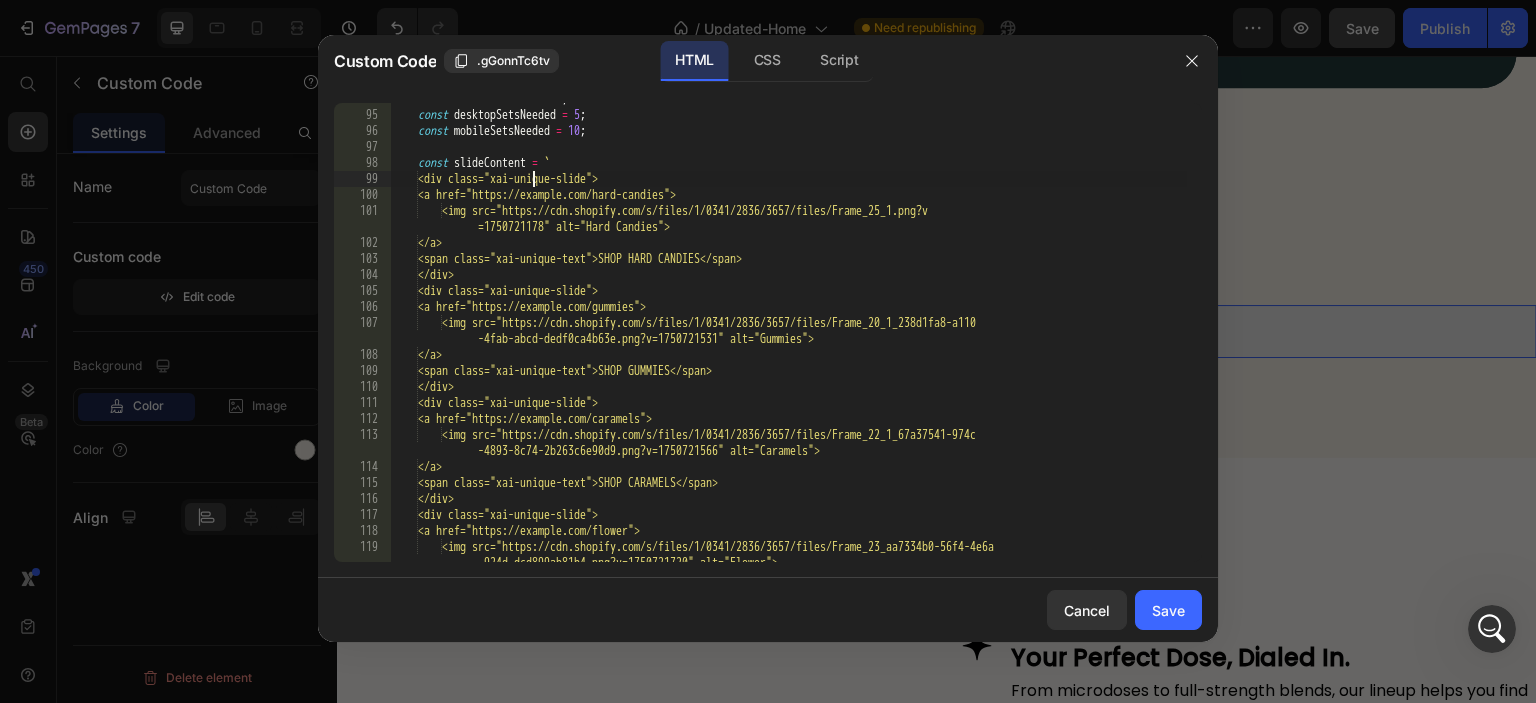 click on "const   baseDuration   =   2.5 ;      const   desktopSetsNeeded   =   5 ;      const   mobileSetsNeeded   =   10 ;      const   slideContent   =   `        <div class="xai-unique-slide">          <a href="https://example.com/hard-candies">             <img src="https://cdn.shopify.com/s/files/1/0341/2836/3657/files/Frame_25_1.png?v                =1750721178" alt="Hard Candies">          </a>          <span class="xai-unique-text">SHOP HARD CANDIES</span>        </div>        <div class="xai-unique-slide">          <a href="https://example.com/gummies">             <img src="https://cdn.shopify.com/s/files/1/0341/2836/3657/files/Frame_20_1_238d1fa8-a110                -4fab-abcd-dedf0ca4b63e.png?v=1750721531" alt="Gummies">          </a>          <span class="xai-unique-text">SHOP GUMMIES</span>        </div>        <div class="xai-unique-slide">          <a href="https://example.com/caramels">                                   </a>             </div>" at bounding box center [788, 344] 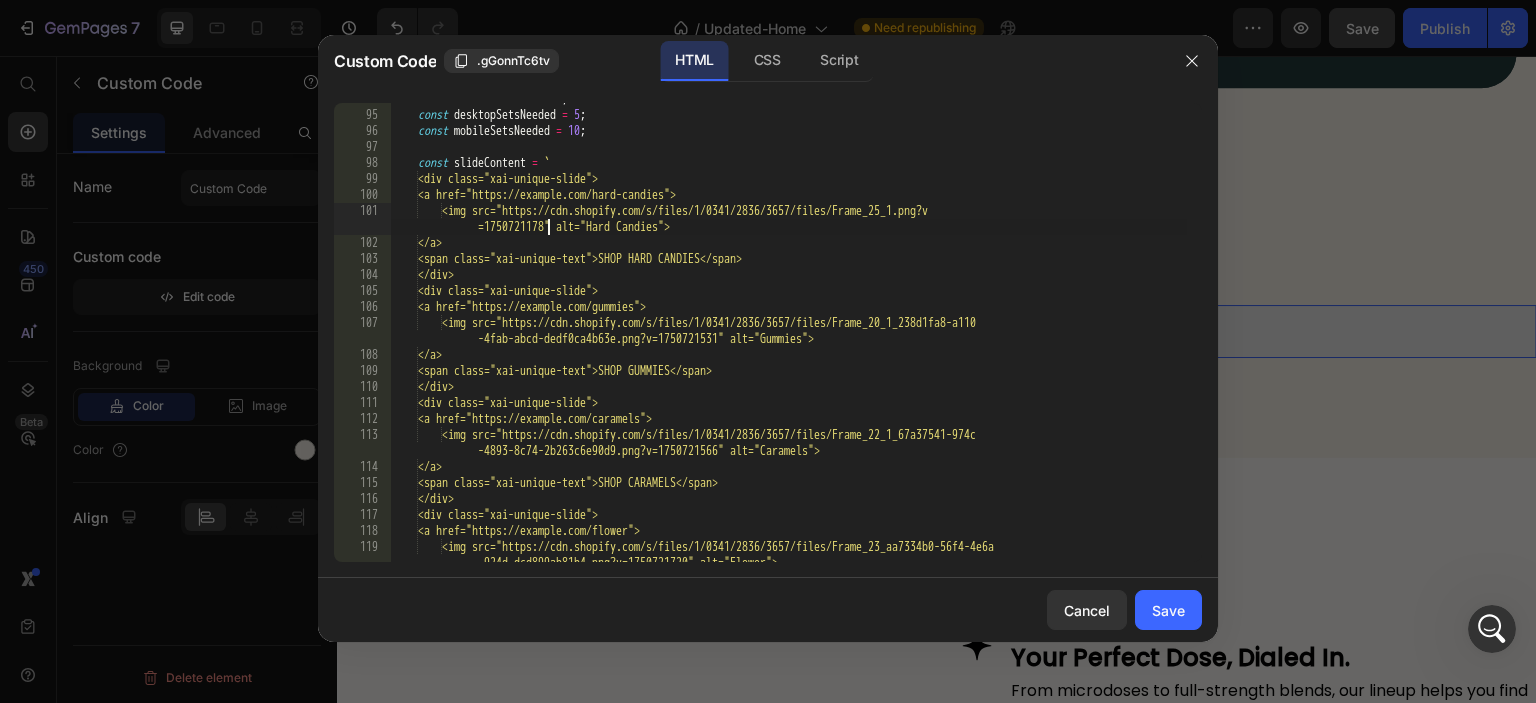 click on "const   baseDuration   =   2.5 ;      const   desktopSetsNeeded   =   5 ;      const   mobileSetsNeeded   =   10 ;      const   slideContent   =   `        <div class="xai-unique-slide">          <a href="https://example.com/hard-candies">             <img src="https://cdn.shopify.com/s/files/1/0341/2836/3657/files/Frame_25_1.png?v                =1750721178" alt="Hard Candies">          </a>          <span class="xai-unique-text">SHOP HARD CANDIES</span>        </div>        <div class="xai-unique-slide">          <a href="https://example.com/gummies">             <img src="https://cdn.shopify.com/s/files/1/0341/2836/3657/files/Frame_20_1_238d1fa8-a110                -4fab-abcd-dedf0ca4b63e.png?v=1750721531" alt="Gummies">          </a>          <span class="xai-unique-text">SHOP GUMMIES</span>        </div>        <div class="xai-unique-slide">          <a href="https://example.com/caramels">                                   </a>             </div>" at bounding box center [788, 344] 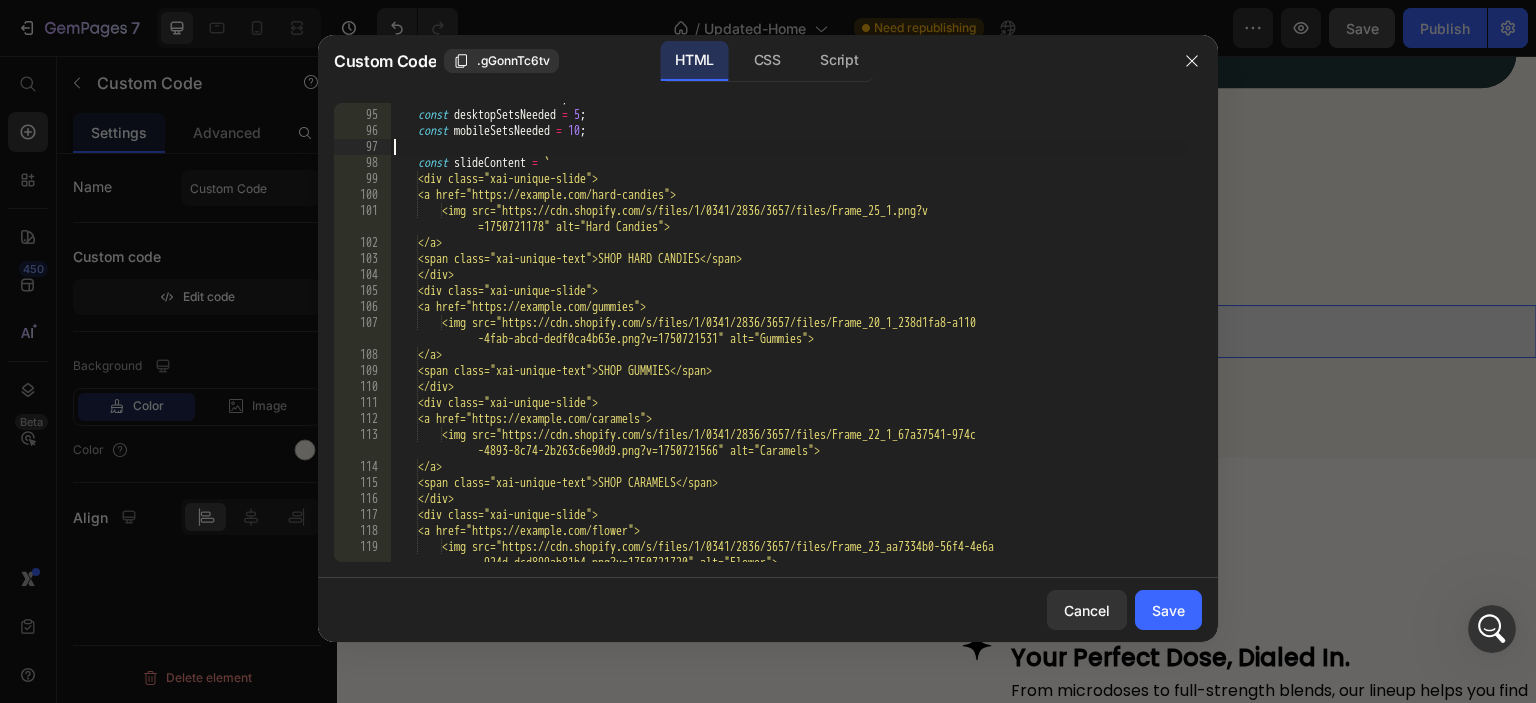 click on "const   baseDuration   =   2.5 ;      const   desktopSetsNeeded   =   5 ;      const   mobileSetsNeeded   =   10 ;      const   slideContent   =   `        <div class="xai-unique-slide">          <a href="https://example.com/hard-candies">             <img src="https://cdn.shopify.com/s/files/1/0341/2836/3657/files/Frame_25_1.png?v                =1750721178" alt="Hard Candies">          </a>          <span class="xai-unique-text">SHOP HARD CANDIES</span>        </div>        <div class="xai-unique-slide">          <a href="https://example.com/gummies">             <img src="https://cdn.shopify.com/s/files/1/0341/2836/3657/files/Frame_20_1_238d1fa8-a110                -4fab-abcd-dedf0ca4b63e.png?v=1750721531" alt="Gummies">          </a>          <span class="xai-unique-text">SHOP GUMMIES</span>        </div>        <div class="xai-unique-slide">          <a href="https://example.com/caramels">                                   </a>             </div>" at bounding box center [788, 344] 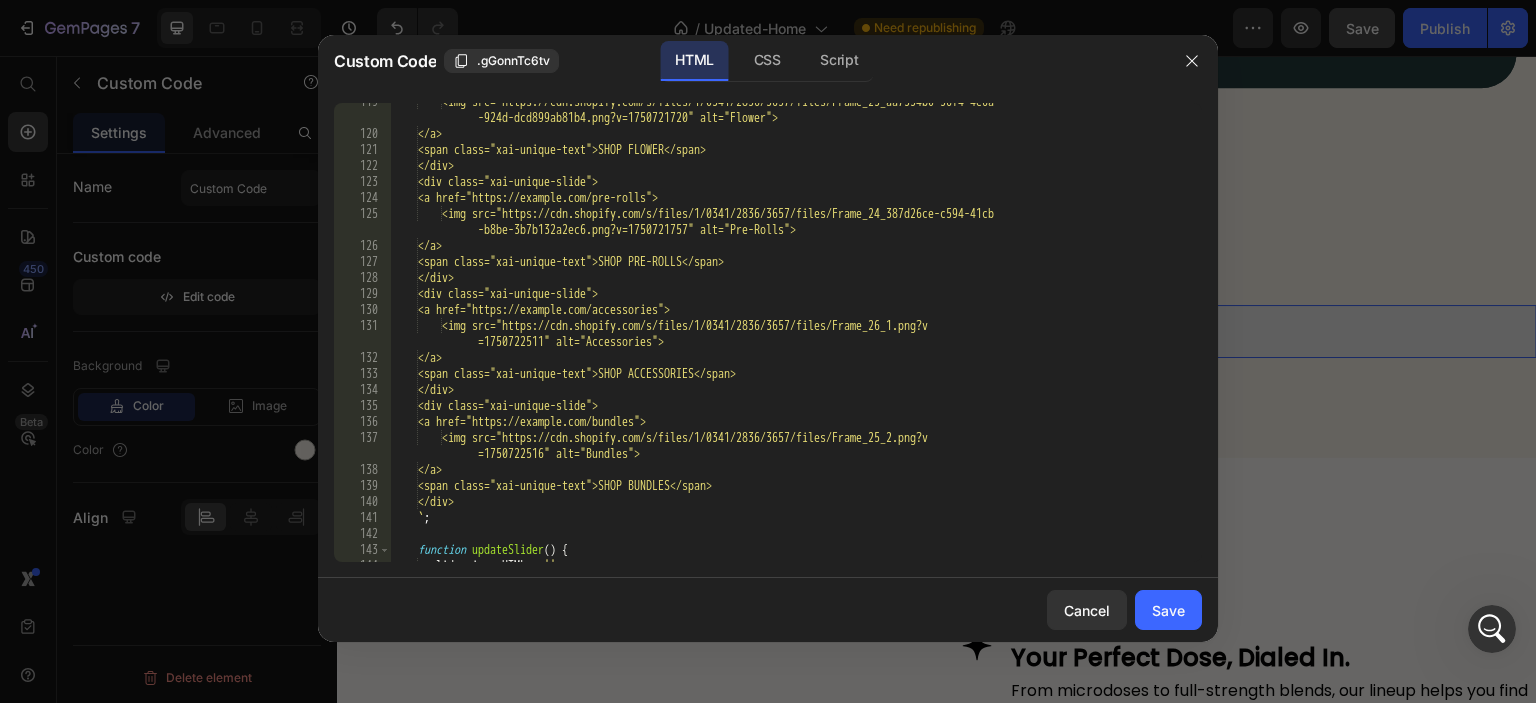 scroll, scrollTop: 2004, scrollLeft: 0, axis: vertical 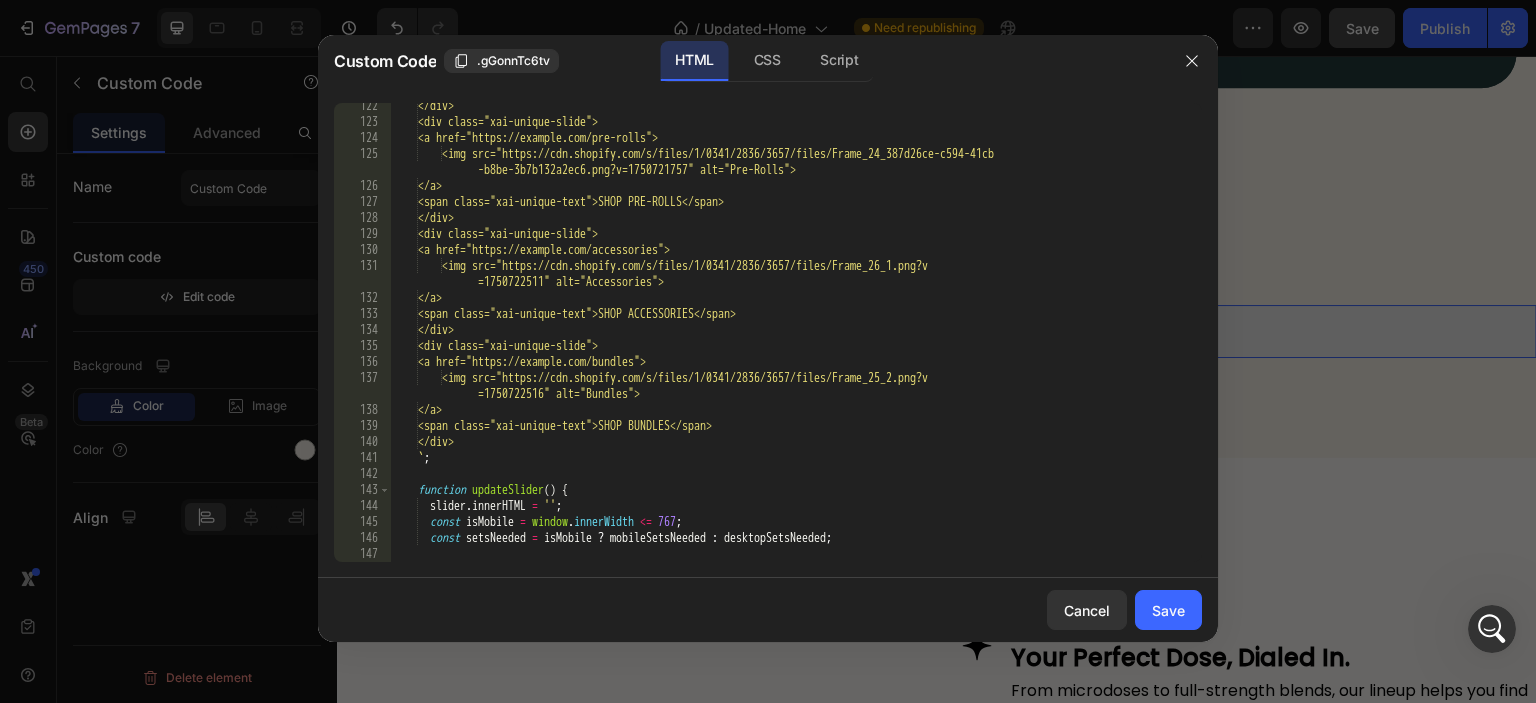 click on "<div class="gallery-item gallery-item-top">          <a href="https://example.com/pre-rolls">             <img src="https://cdn.shopify.com/s/files/1/0341/2836/3657/files/Frame_24_387d26ce-c594-41cb                -b8be-3b7b132a2ec6.png?v=1750721757" alt="Pre-Rolls">          </a>          <span class="xai-unique-text">SHOP PRE-ROLLS</span>        </div>        <div class="xai-unique-slide">          <a href="https://example.com/accessories">             <img src="https://cdn.shopify.com/s/files/1/0341/2836/3657/files/Frame_26_1.png?v                =1750722511" alt="Accessories">          </a>          <span class="xai-unique-text">SHOP ACCESSORIES</span>        </div>        <div class="xai-unique-slide">          <a href="https://example.com/bundles">             <img src="https://cdn.shopify.com/s/files/1/0341/2836/3657/files/Frame_25_2.png?v                =1750722516" alt="Bundles">          </a>          <span class="xai-unique-text">SHOP BUNDLES</span>" at bounding box center [788, 343] 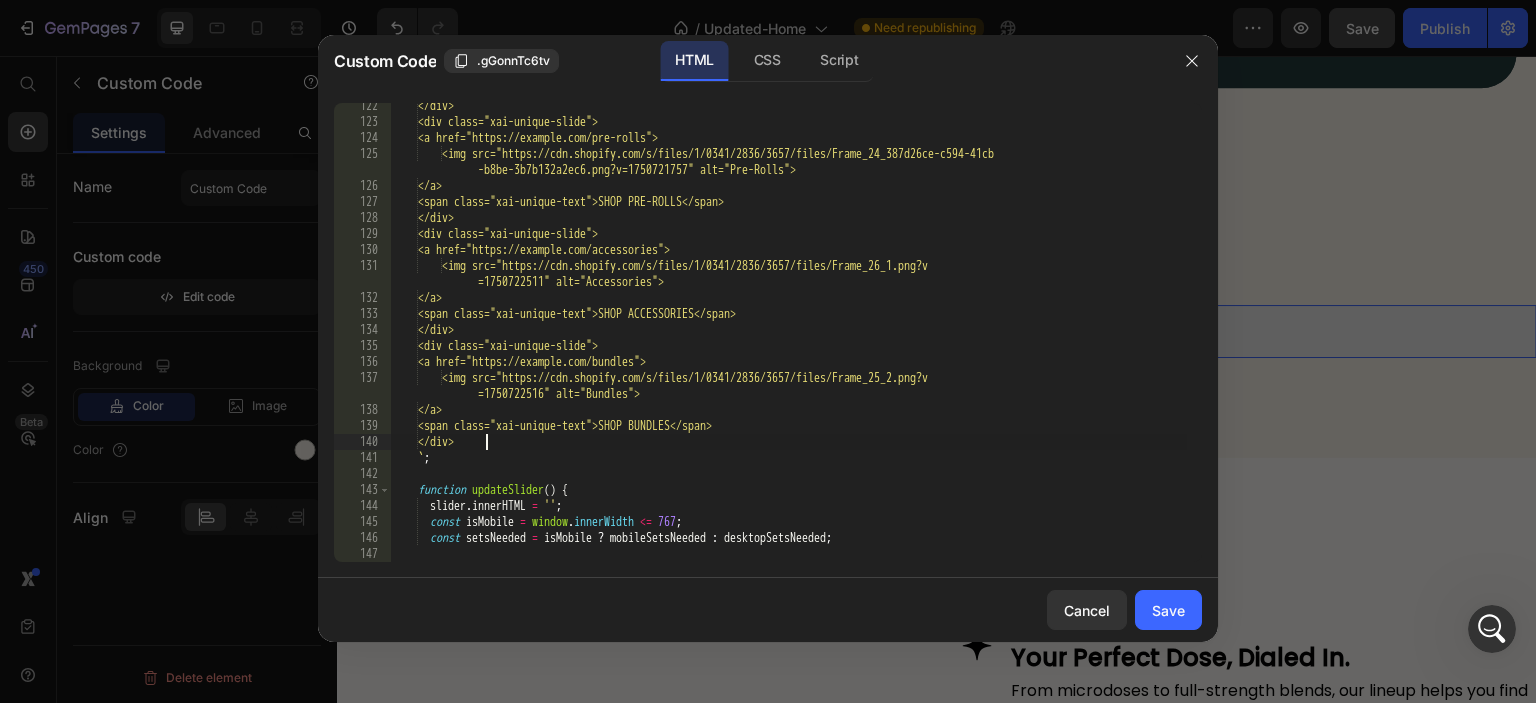 click on "<div class="gallery-item gallery-item-top">          <a href="https://example.com/pre-rolls">             <img src="https://cdn.shopify.com/s/files/1/0341/2836/3657/files/Frame_24_387d26ce-c594-41cb                -b8be-3b7b132a2ec6.png?v=1750721757" alt="Pre-Rolls">          </a>          <span class="xai-unique-text">SHOP PRE-ROLLS</span>        </div>        <div class="xai-unique-slide">          <a href="https://example.com/accessories">             <img src="https://cdn.shopify.com/s/files/1/0341/2836/3657/files/Frame_26_1.png?v                =1750722511" alt="Accessories">          </a>          <span class="xai-unique-text">SHOP ACCESSORIES</span>        </div>        <div class="xai-unique-slide">          <a href="https://example.com/bundles">             <img src="https://cdn.shopify.com/s/files/1/0341/2836/3657/files/Frame_25_2.png?v                =1750722516" alt="Bundles">          </a>          <span class="xai-unique-text">SHOP BUNDLES</span>" at bounding box center (788, 343) 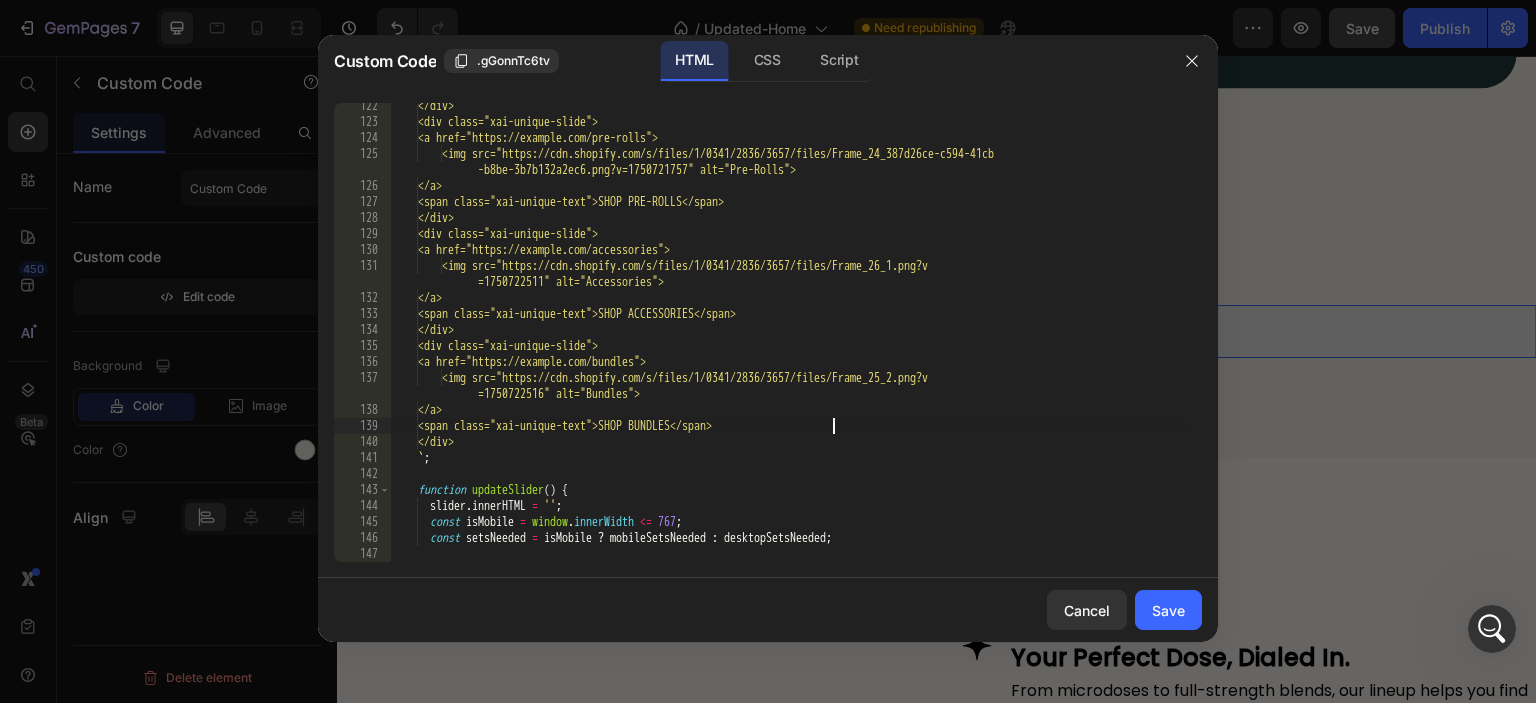click on "<div class="gallery-item gallery-item-top">          <a href="https://example.com/pre-rolls">             <img src="https://cdn.shopify.com/s/files/1/0341/2836/3657/files/Frame_24_387d26ce-c594-41cb                -b8be-3b7b132a2ec6.png?v=1750721757" alt="Pre-Rolls">          </a>          <span class="xai-unique-text">SHOP PRE-ROLLS</span>        </div>        <div class="xai-unique-slide">          <a href="https://example.com/accessories">             <img src="https://cdn.shopify.com/s/files/1/0341/2836/3657/files/Frame_26_1.png?v                =1750722511" alt="Accessories">          </a>          <span class="xai-unique-text">SHOP ACCESSORIES</span>        </div>        <div class="xai-unique-slide">          <a href="https://example.com/bundles">             <img src="https://cdn.shopify.com/s/files/1/0341/2836/3657/files/Frame_25_2.png?v                =1750722516" alt="Bundles">          </a>          <span class="xai-unique-text">SHOP BUNDLES</span>" at bounding box center (788, 343) 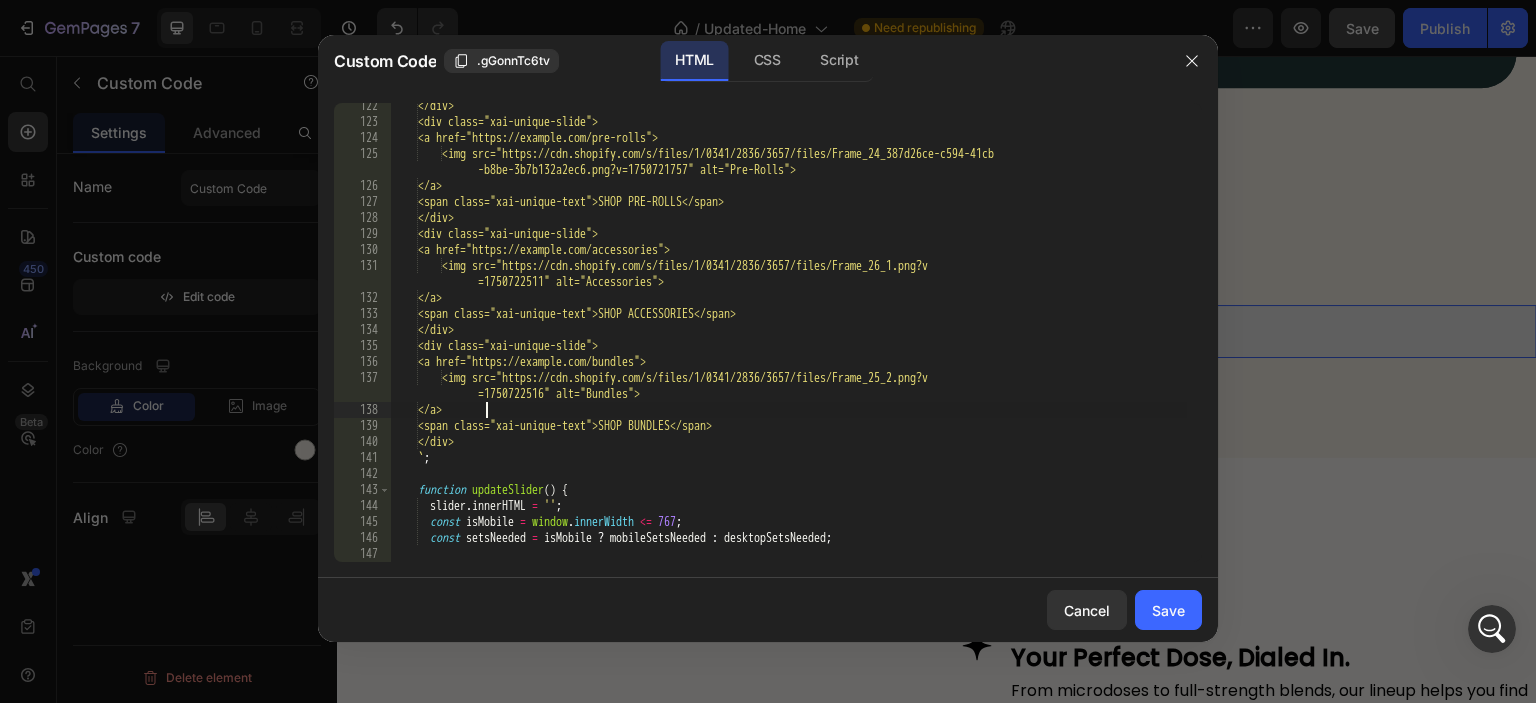 click on "<div class="gallery-item gallery-item-top">          <a href="https://example.com/pre-rolls">             <img src="https://cdn.shopify.com/s/files/1/0341/2836/3657/files/Frame_24_387d26ce-c594-41cb                -b8be-3b7b132a2ec6.png?v=1750721757" alt="Pre-Rolls">          </a>          <span class="xai-unique-text">SHOP PRE-ROLLS</span>        </div>        <div class="xai-unique-slide">          <a href="https://example.com/accessories">             <img src="https://cdn.shopify.com/s/files/1/0341/2836/3657/files/Frame_26_1.png?v                =1750722511" alt="Accessories">          </a>          <span class="xai-unique-text">SHOP ACCESSORIES</span>        </div>        <div class="xai-unique-slide">          <a href="https://example.com/bundles">             <img src="https://cdn.shopify.com/s/files/1/0341/2836/3657/files/Frame_25_2.png?v                =1750722516" alt="Bundles">          </a>          <span class="xai-unique-text">SHOP BUNDLES</span>" at bounding box center (788, 343) 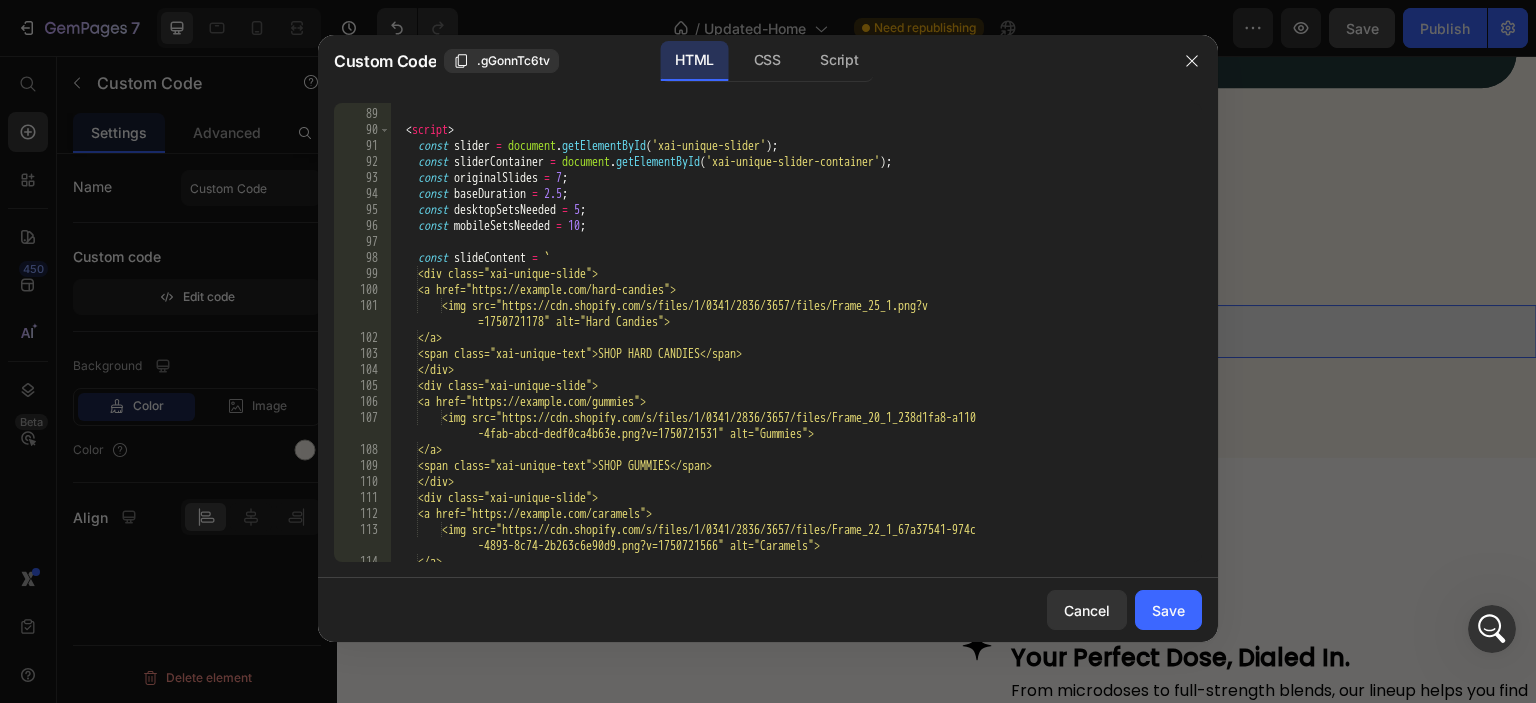scroll, scrollTop: 1404, scrollLeft: 0, axis: vertical 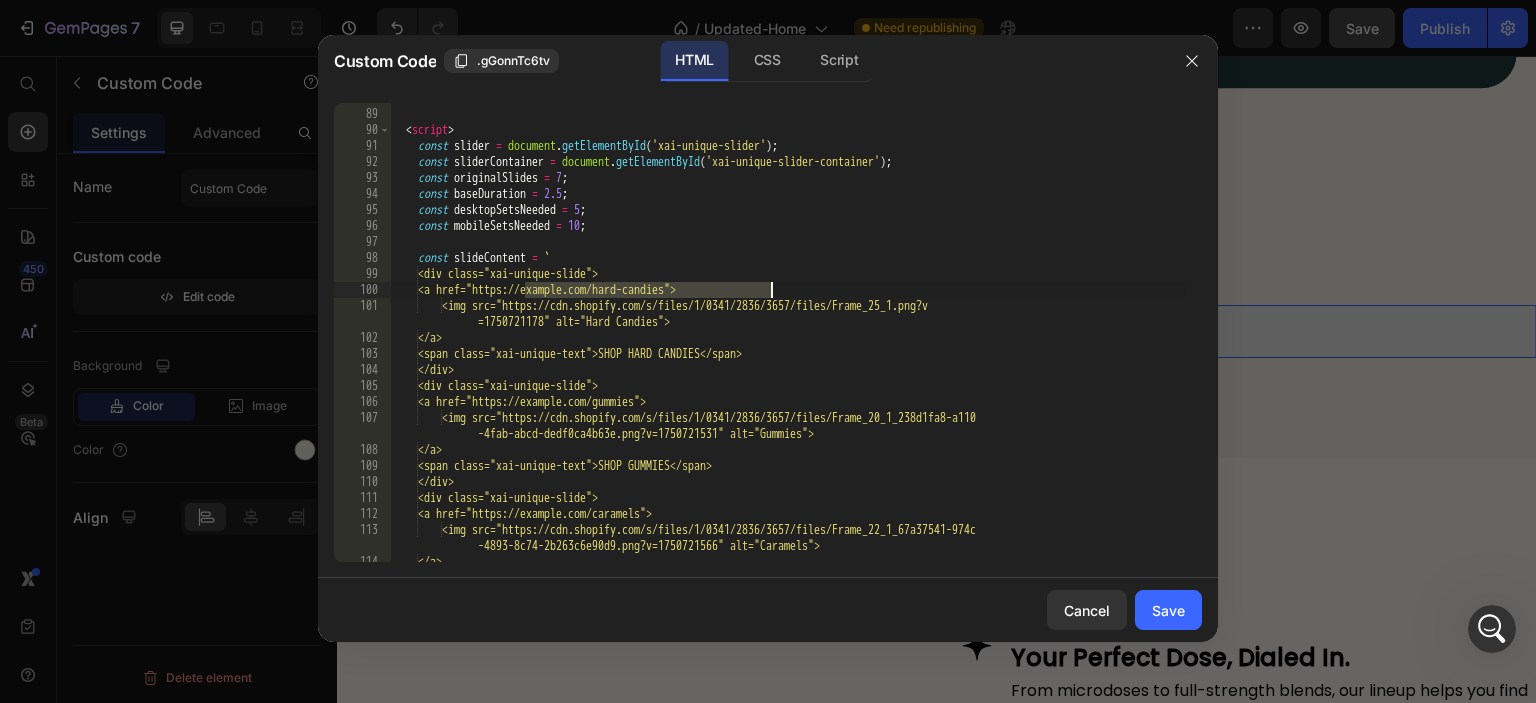 drag, startPoint x: 525, startPoint y: 288, endPoint x: 775, endPoint y: 285, distance: 250.018 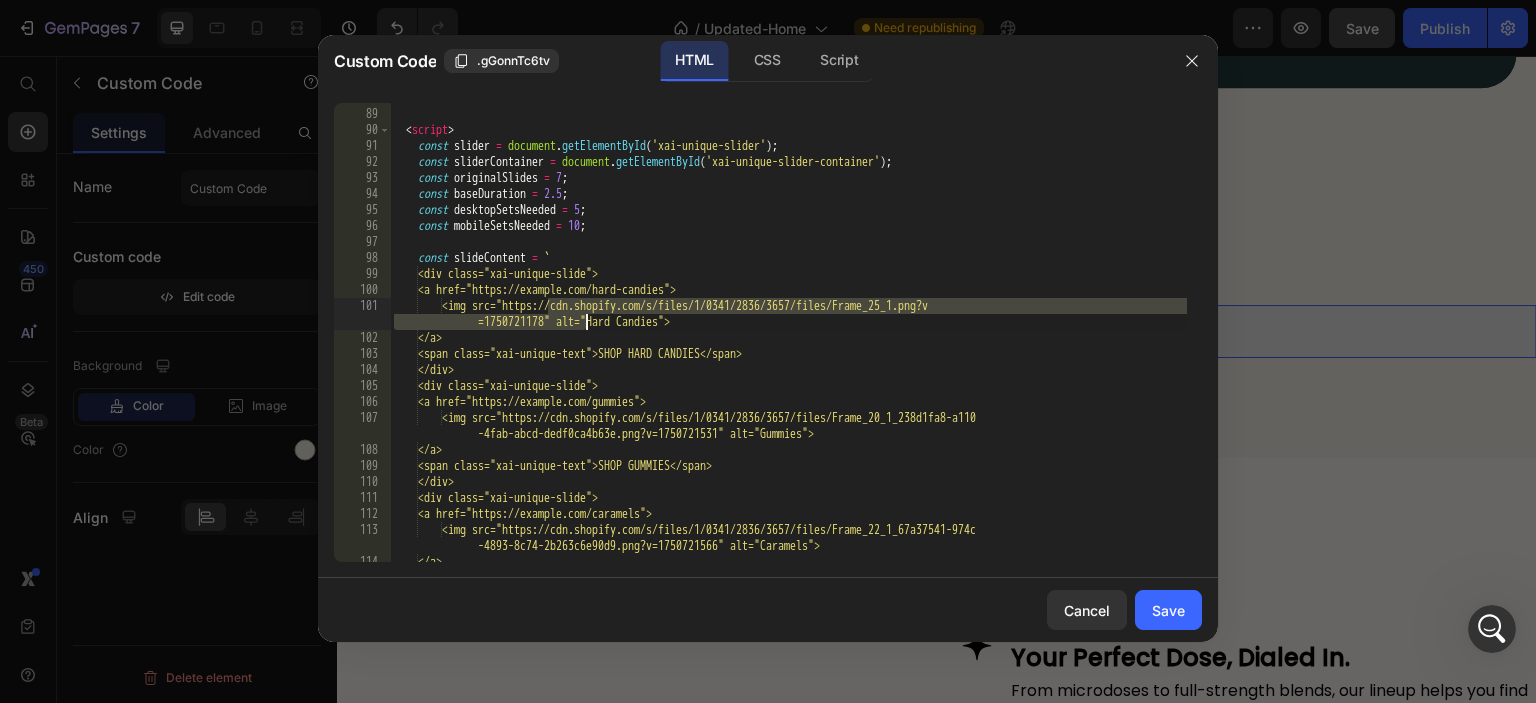drag, startPoint x: 548, startPoint y: 307, endPoint x: 589, endPoint y: 316, distance: 41.976185 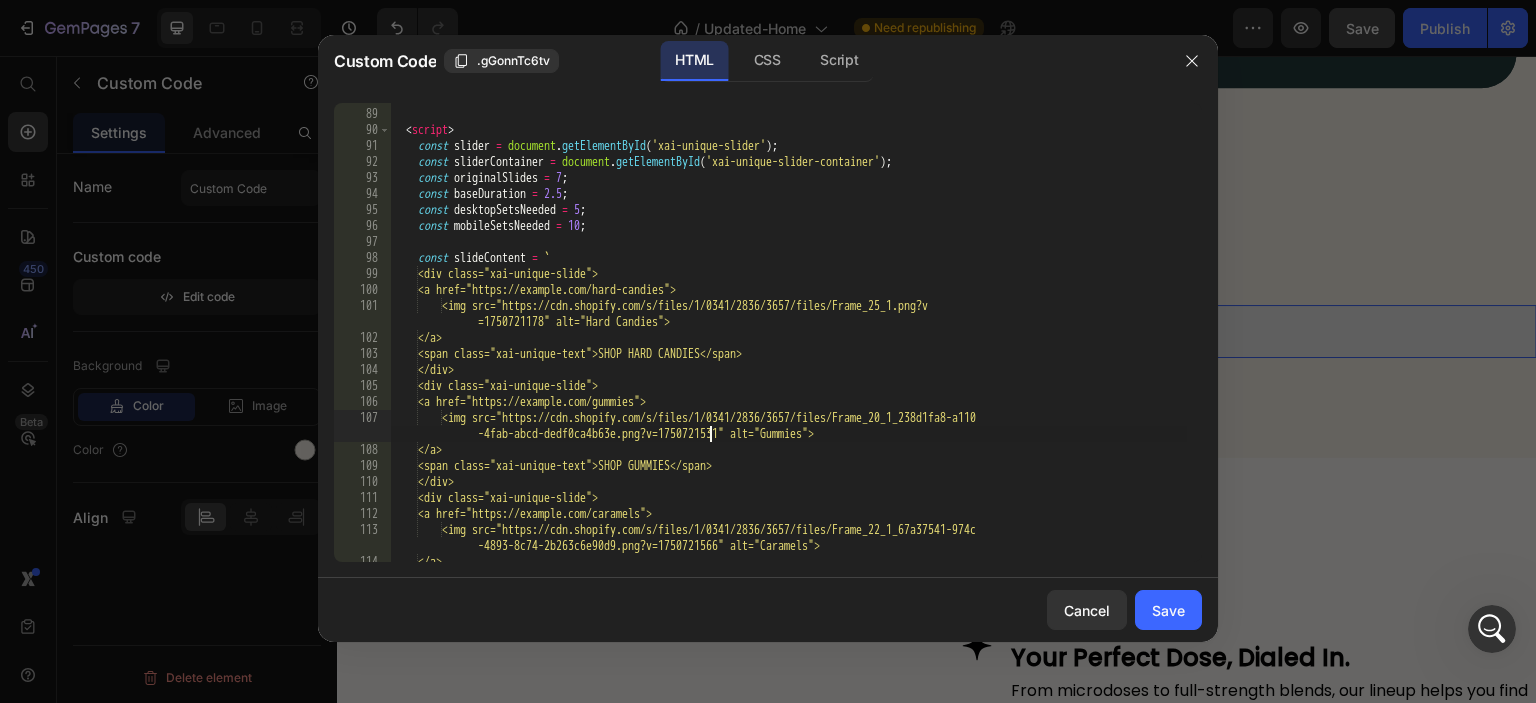 click on "</div>    <script>      const   slider   =   document . getElementById ( 'xai-unique-slider' ) ;      const   sliderContainer   =   document . getElementById ( 'xai-unique-slider-container' ) ;      const   originalSlides   =   7 ;      const   baseDuration   =   2.5 ;      const   desktopSetsNeeded   =   5 ;      const   mobileSetsNeeded   =   10 ;      const   slideContent   =   `        <div class="xai-unique-slide">          <a href="https://example.com/hard-candies">             <img src="https://cdn.shopify.com/s/files/1/0341/2836/3657/files/Frame_25_1.png?v                =1750721178" alt="Hard Candies">          </a>          <span class="xai-unique-text">SHOP HARD CANDIES</span>        </div>        <div class="xai-unique-slide">          <a href="https://example.com/gummies">             <img src="https://cdn.shopify.com/s/files/1/0341/2836/3657/files/Frame_20_1_238d1fa8-a110                -4fab-abcd-dedf0ca4b63e.png?v=1750721531" alt="Gummies">          </a>" at bounding box center (788, 335) 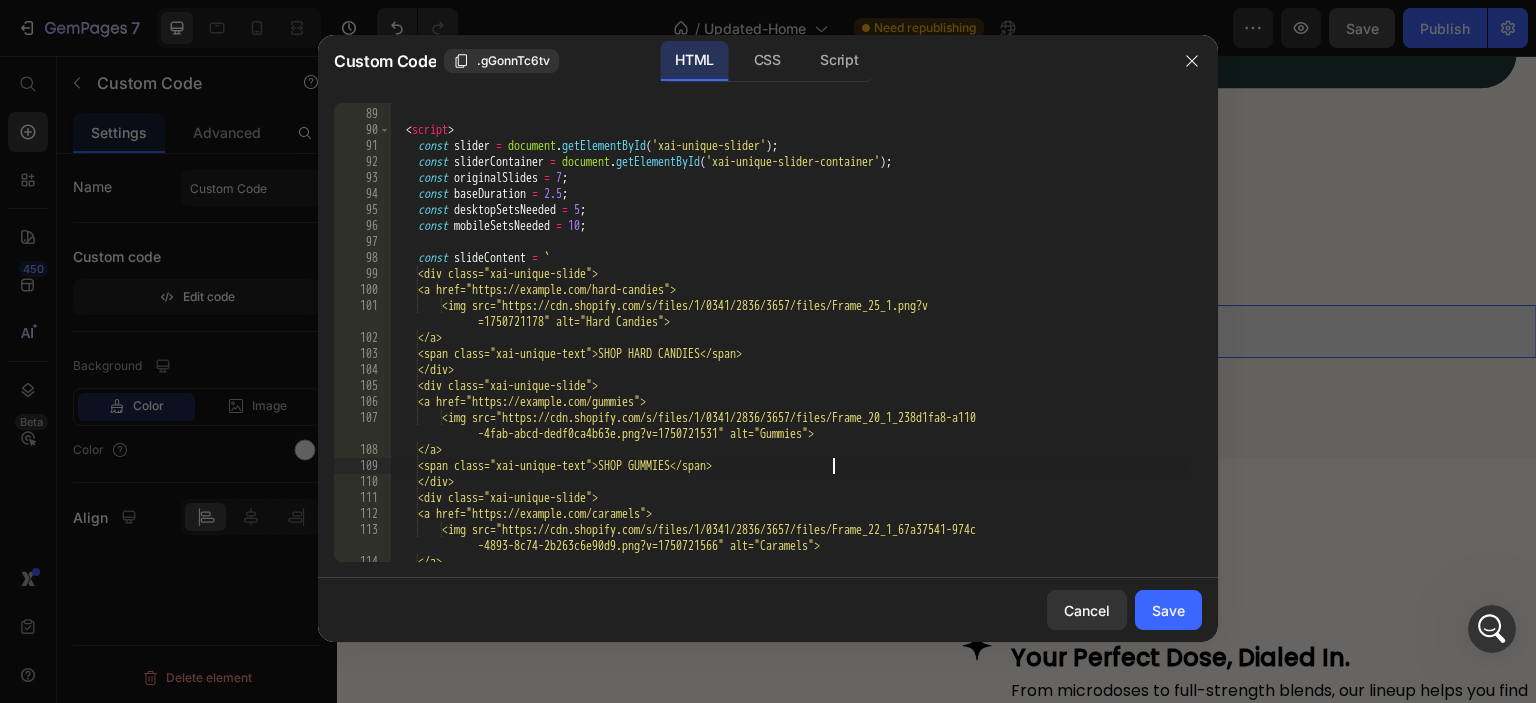 click on "</div>    <script>      const   slider   =   document . getElementById ( 'xai-unique-slider' ) ;      const   sliderContainer   =   document . getElementById ( 'xai-unique-slider-container' ) ;      const   originalSlides   =   7 ;      const   baseDuration   =   2.5 ;      const   desktopSetsNeeded   =   5 ;      const   mobileSetsNeeded   =   10 ;      const   slideContent   =   `        <div class="xai-unique-slide">          <a href="https://example.com/hard-candies">             <img src="https://cdn.shopify.com/s/files/1/0341/2836/3657/files/Frame_25_1.png?v                =1750721178" alt="Hard Candies">          </a>          <span class="xai-unique-text">SHOP HARD CANDIES</span>        </div>        <div class="xai-unique-slide">          <a href="https://example.com/gummies">             <img src="https://cdn.shopify.com/s/files/1/0341/2836/3657/files/Frame_20_1_238d1fa8-a110                -4fab-abcd-dedf0ca4b63e.png?v=1750721531" alt="Gummies">          </a>" at bounding box center (788, 335) 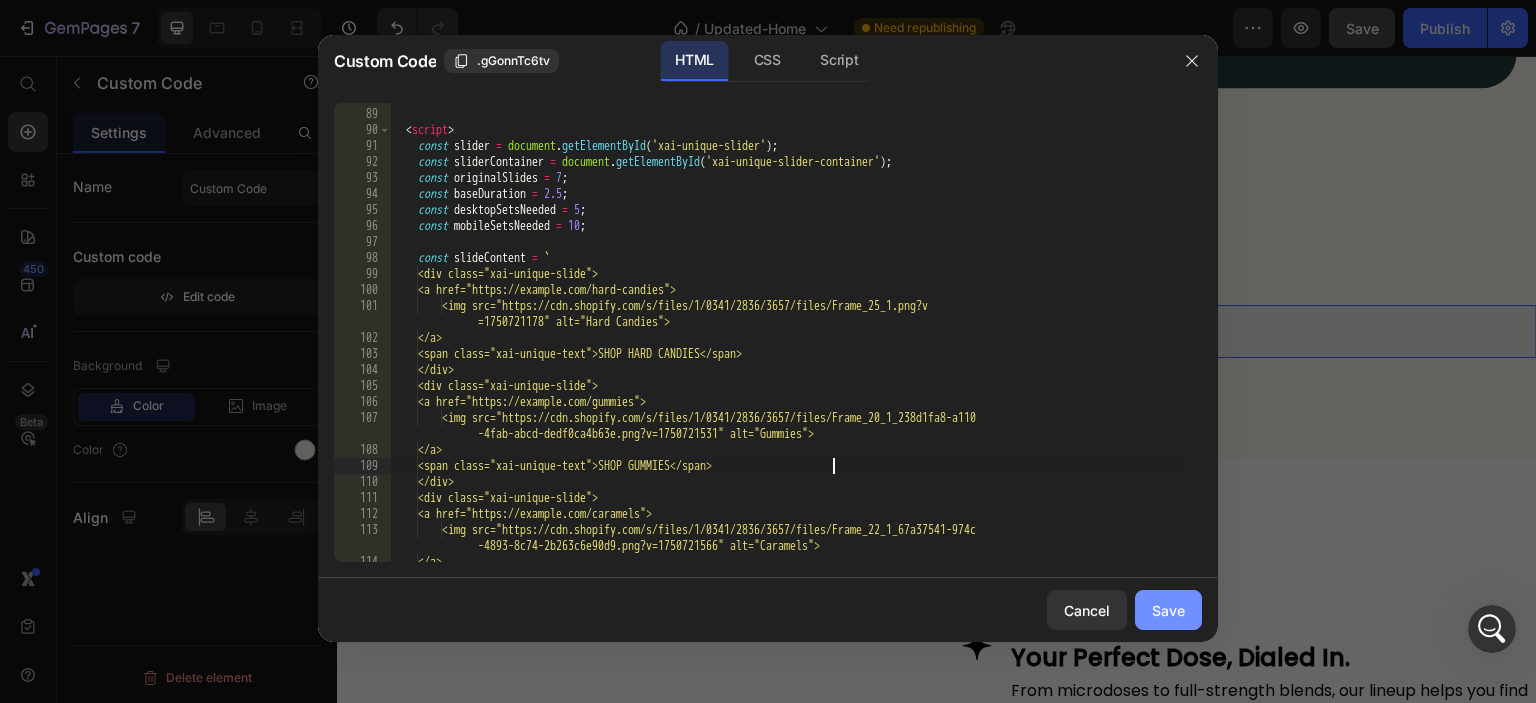 click on "Save" 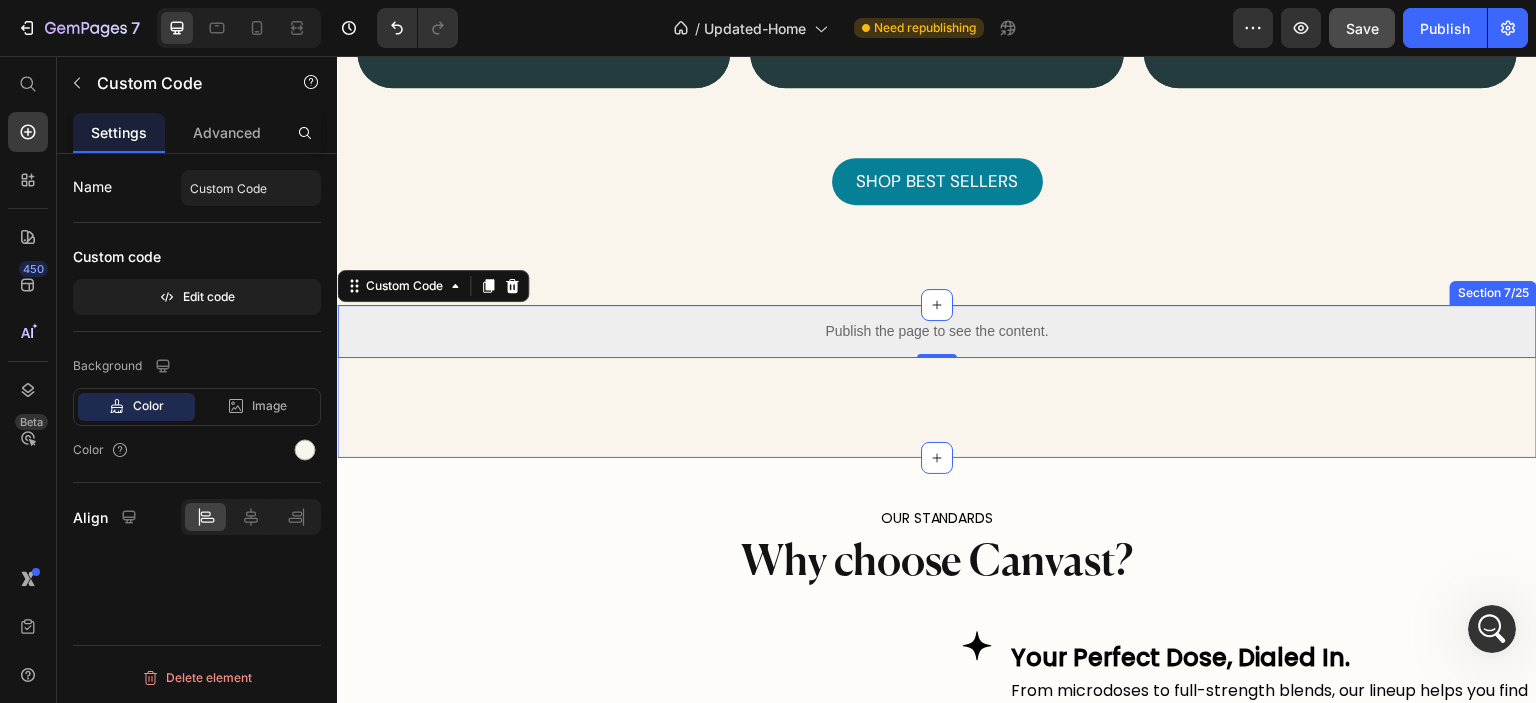 click on "Publish the page to see the content.
Custom Code   0 Section 7/25" at bounding box center (937, 381) 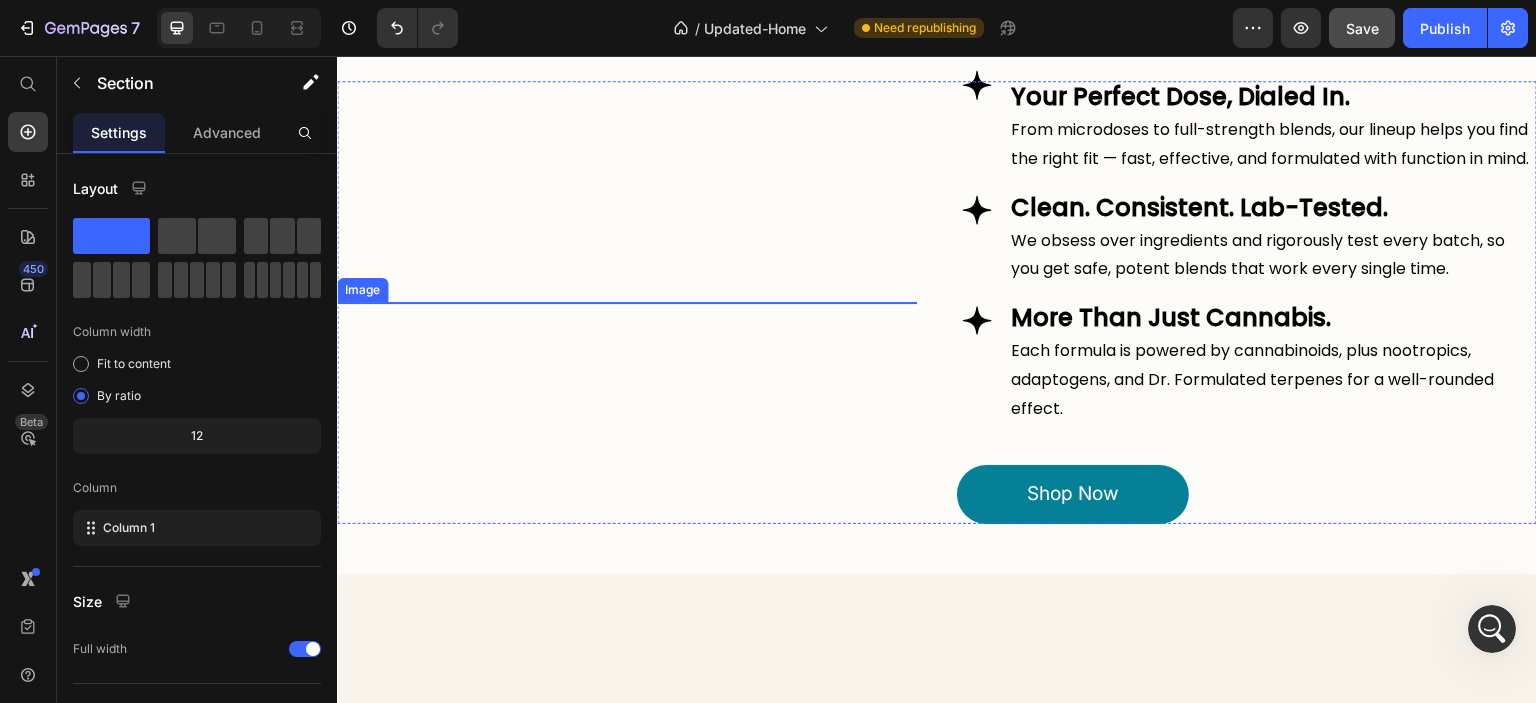 scroll, scrollTop: 2800, scrollLeft: 0, axis: vertical 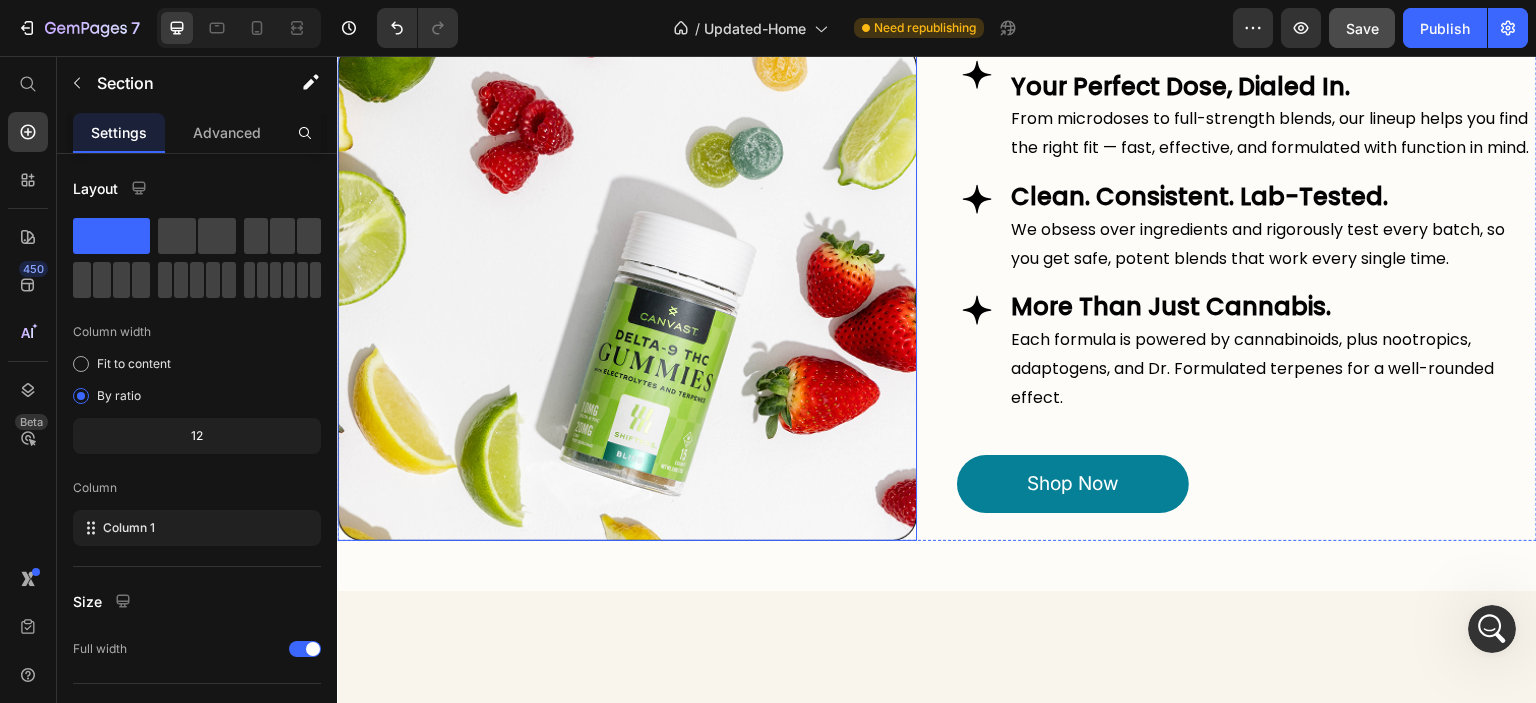 click at bounding box center [627, 291] 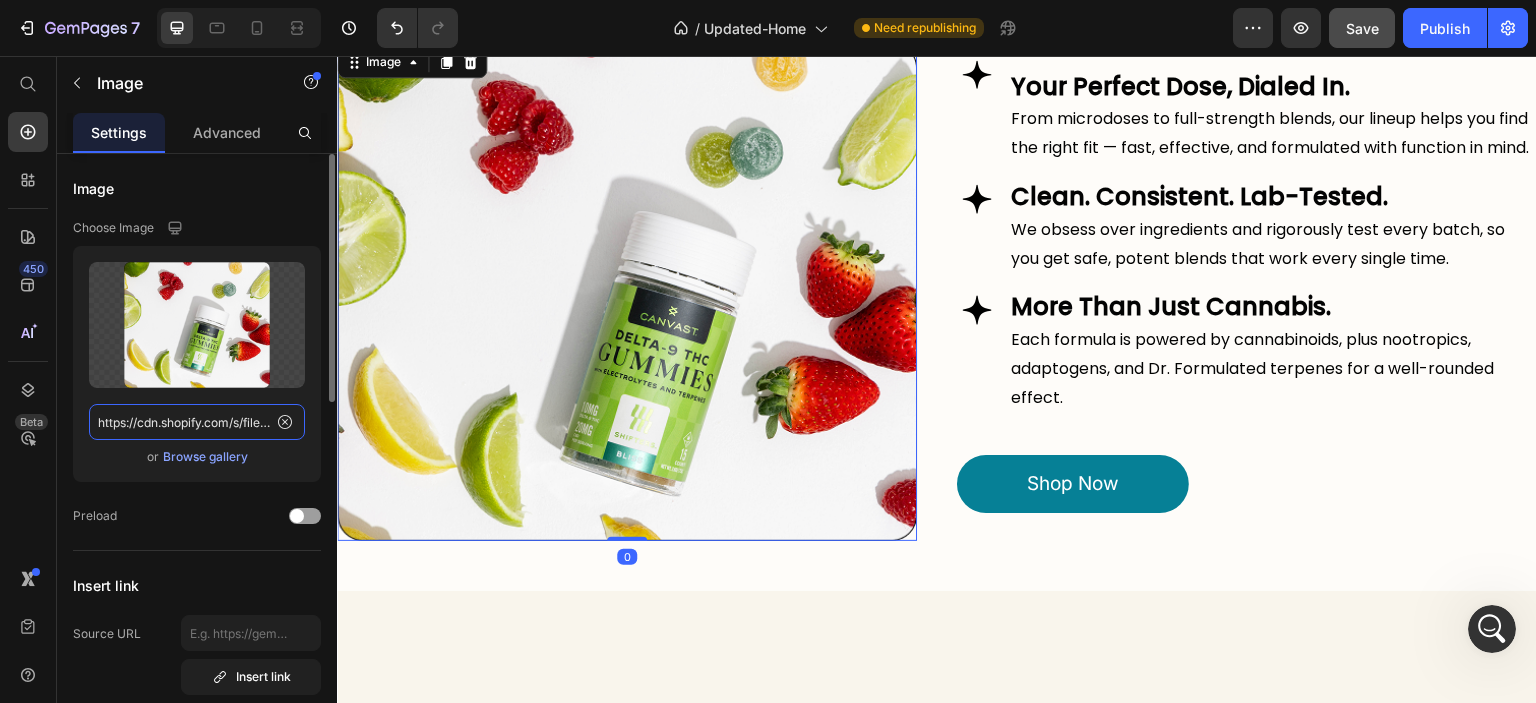 click on "https://cdn.shopify.com/s/files/1/0341/2836/3657/files/gempages_570495266654782688-ad47c97c-624f-40a7-a34b-d169e66b0193.png" 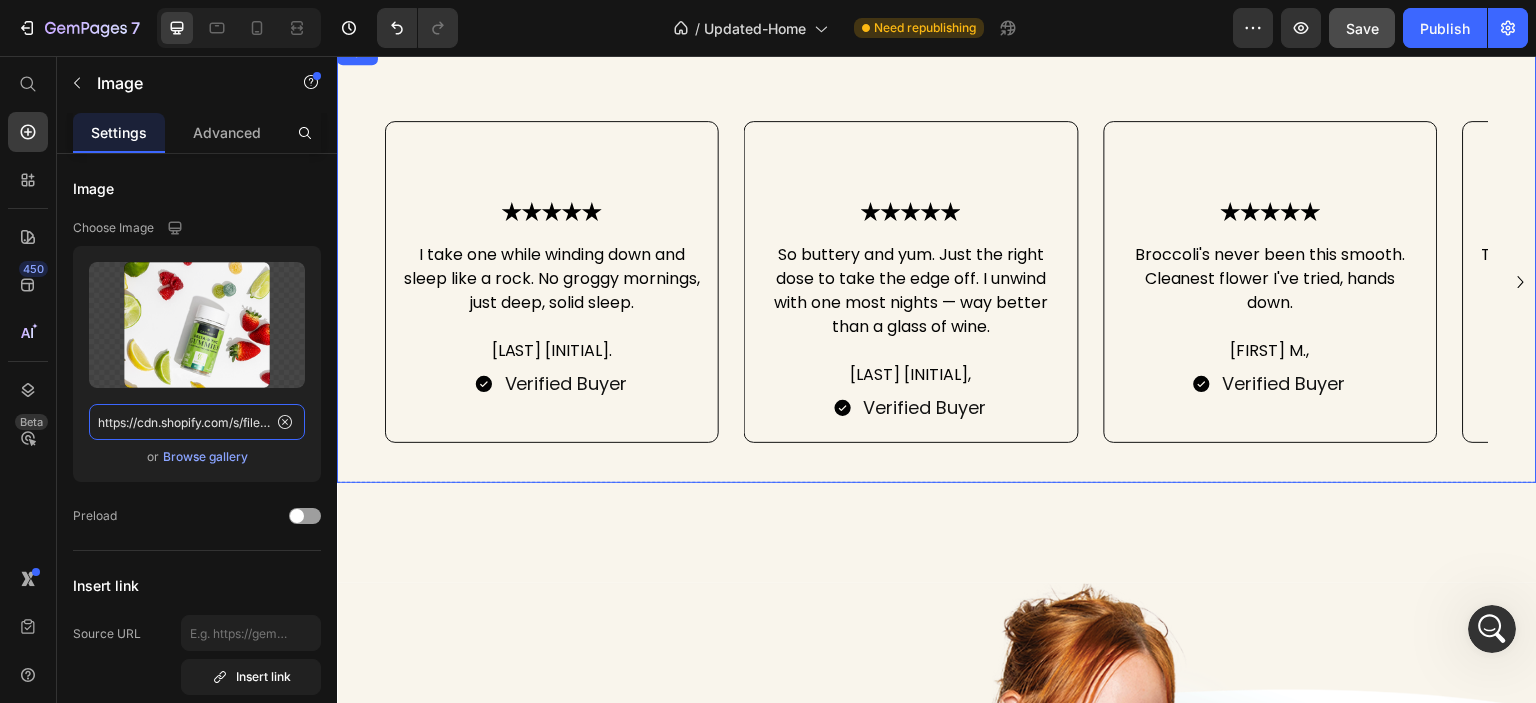 scroll, scrollTop: 3800, scrollLeft: 0, axis: vertical 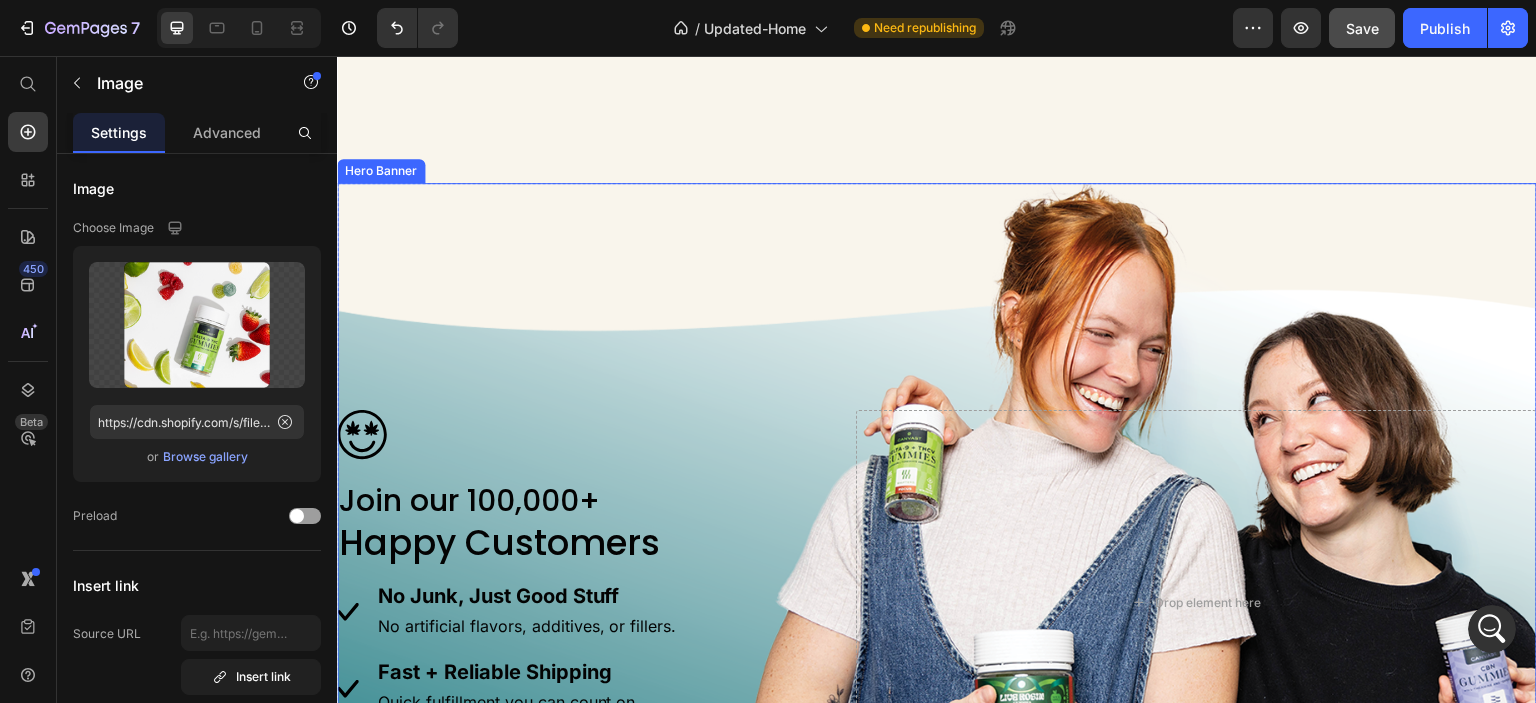 click at bounding box center (937, 514) 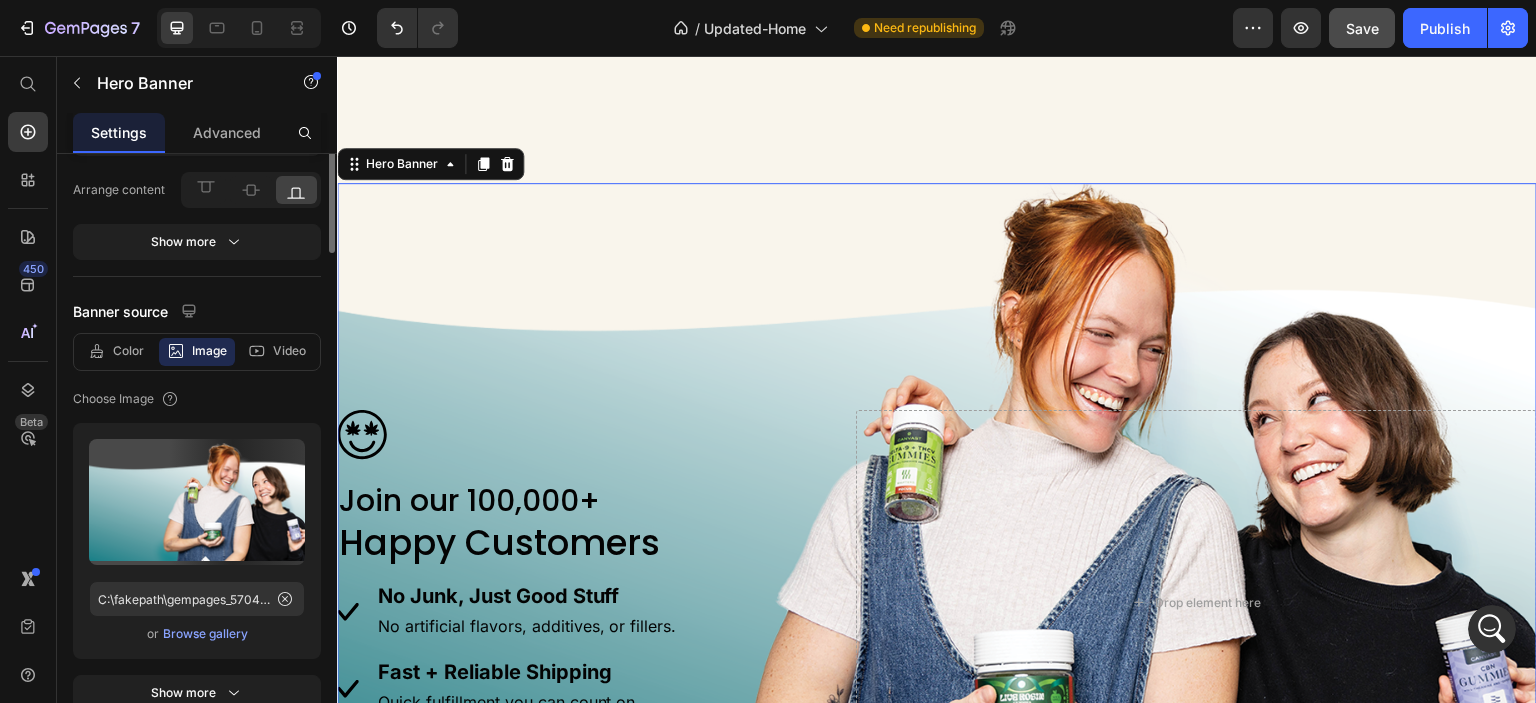 scroll, scrollTop: 300, scrollLeft: 0, axis: vertical 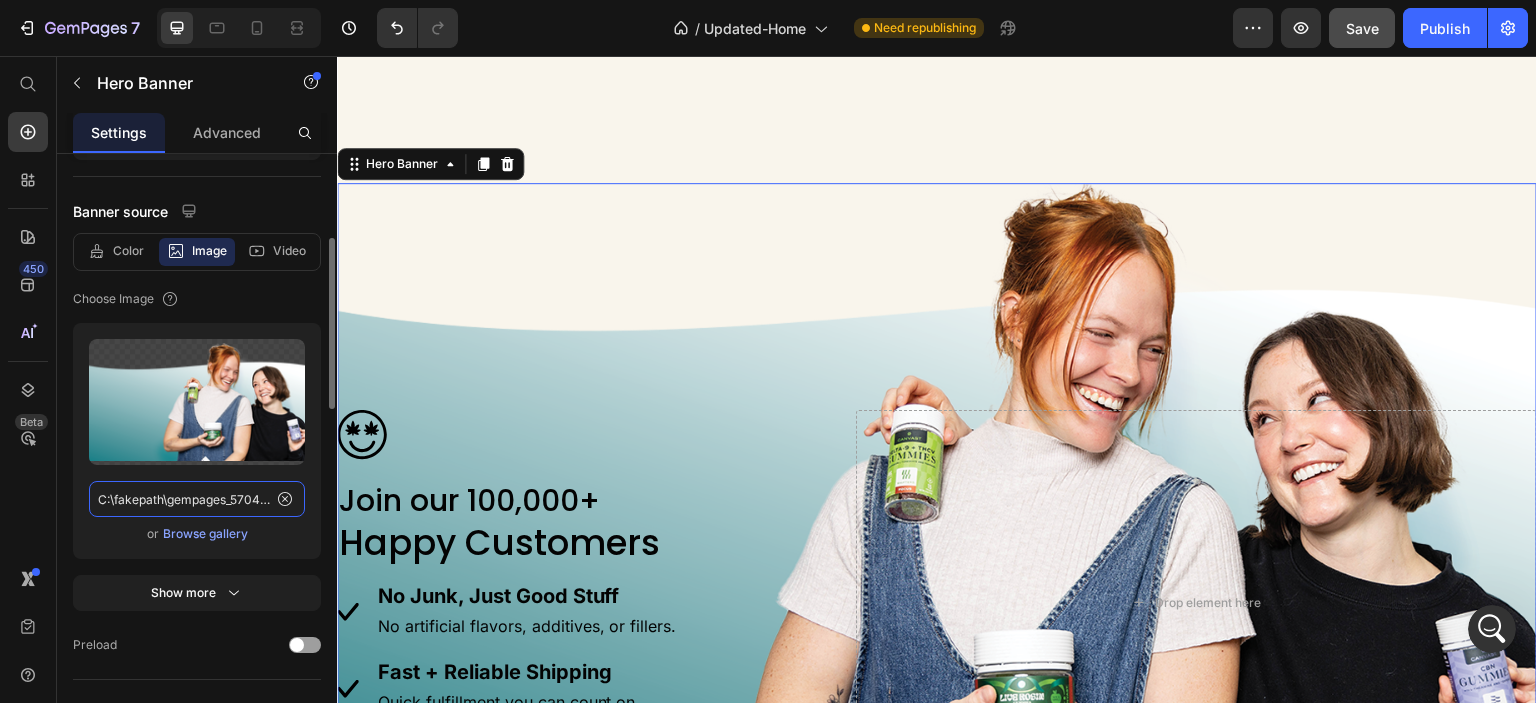 click on "C:\fakepath\gempages_570495266654782688-0a039eef-275f-4b57-a7ce-b679f9dc037d.webp?v=1752254471" 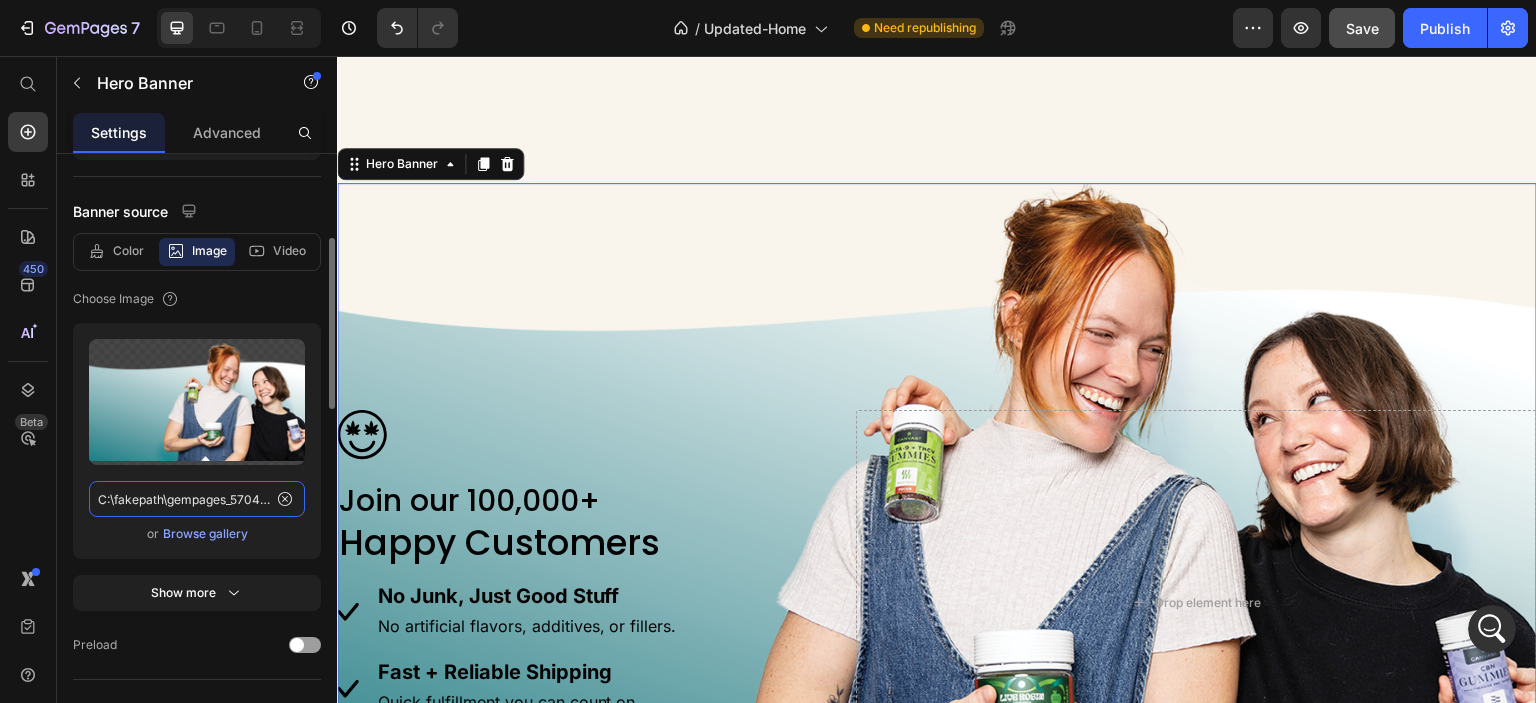 click on "C:\fakepath\gempages_570495266654782688-0a039eef-275f-4b57-a7ce-b679f9dc037d.webp?v=1752254471" 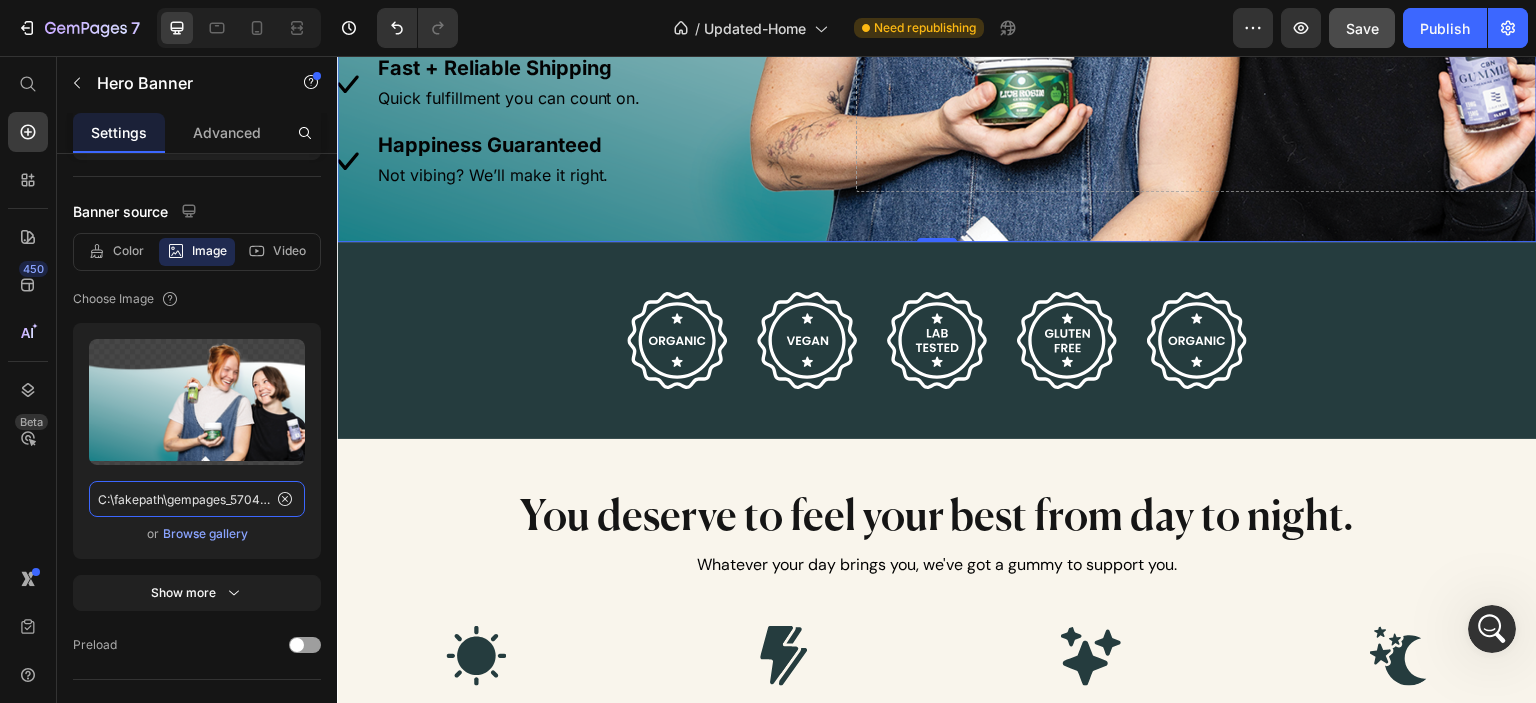 scroll, scrollTop: 4500, scrollLeft: 0, axis: vertical 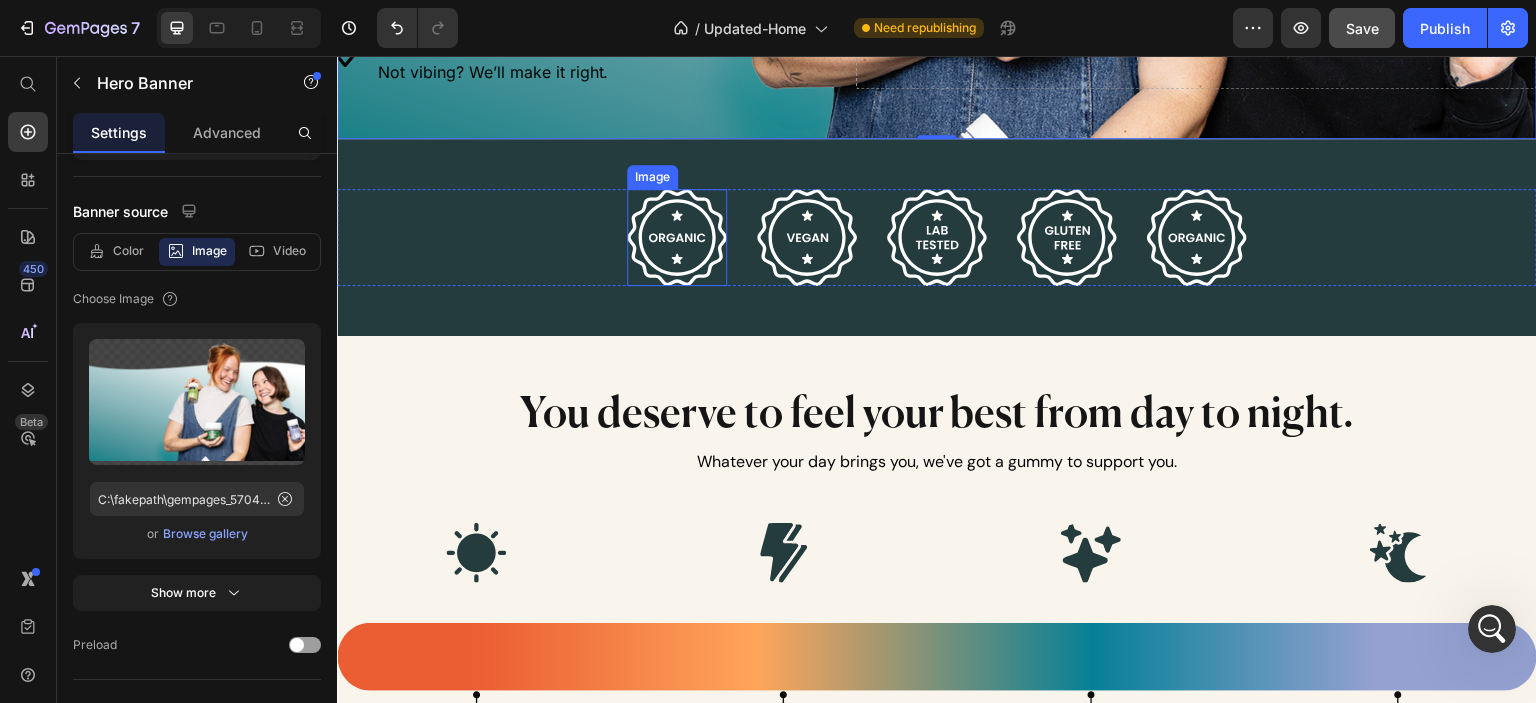 click at bounding box center [677, 238] 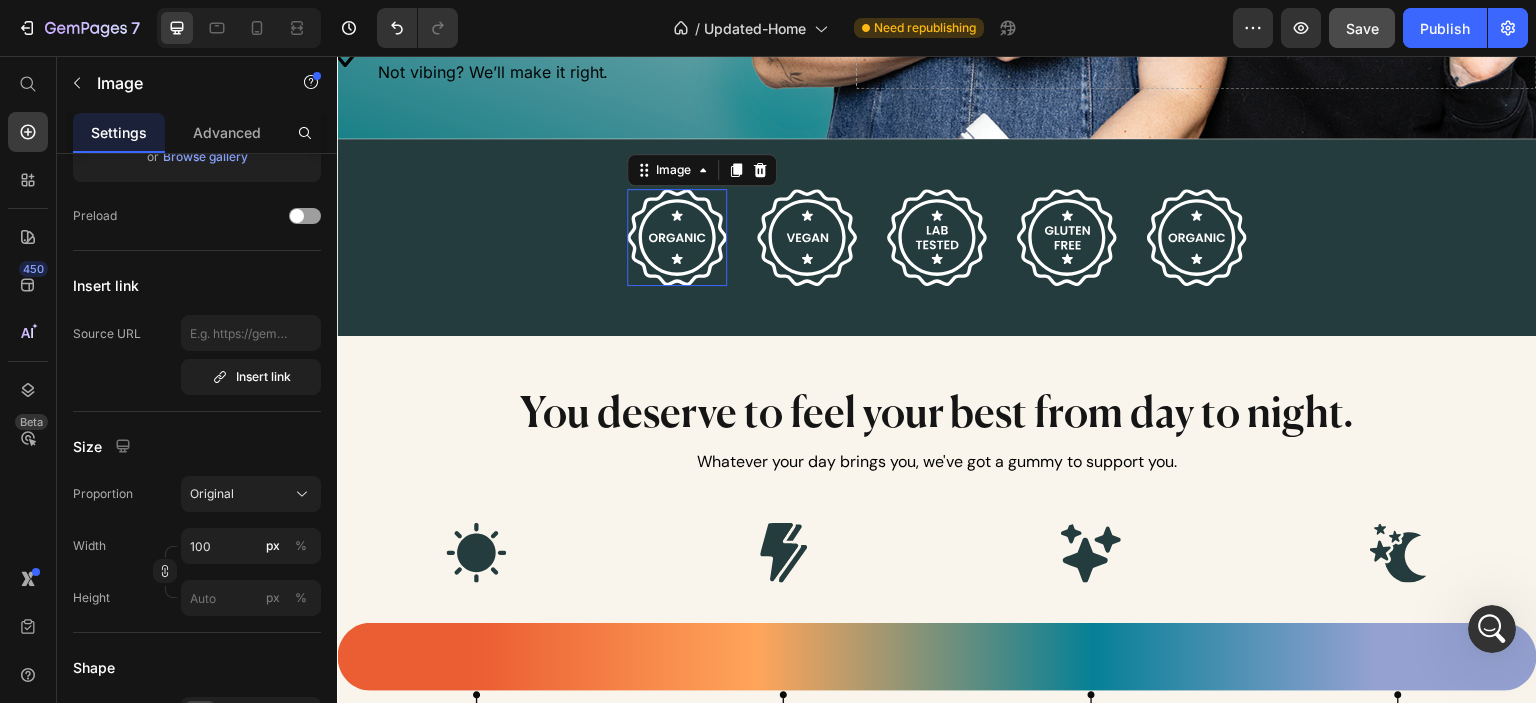 scroll, scrollTop: 0, scrollLeft: 0, axis: both 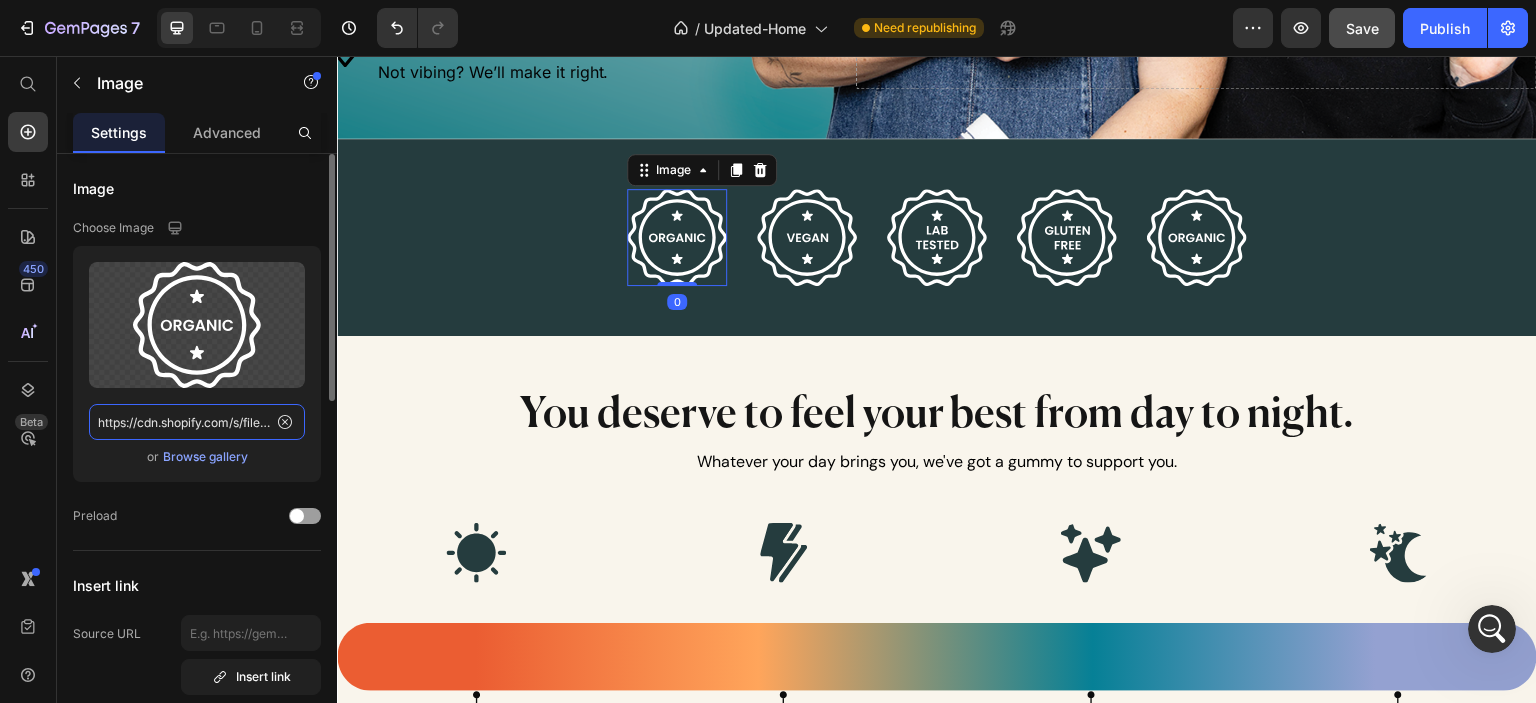 click on "https://cdn.shopify.com/s/files/1/0341/2836/3657/files/gempages_570495266654782688-c3f00fdc-62cd-4b2a-abca-0837a9fd645f.svg" 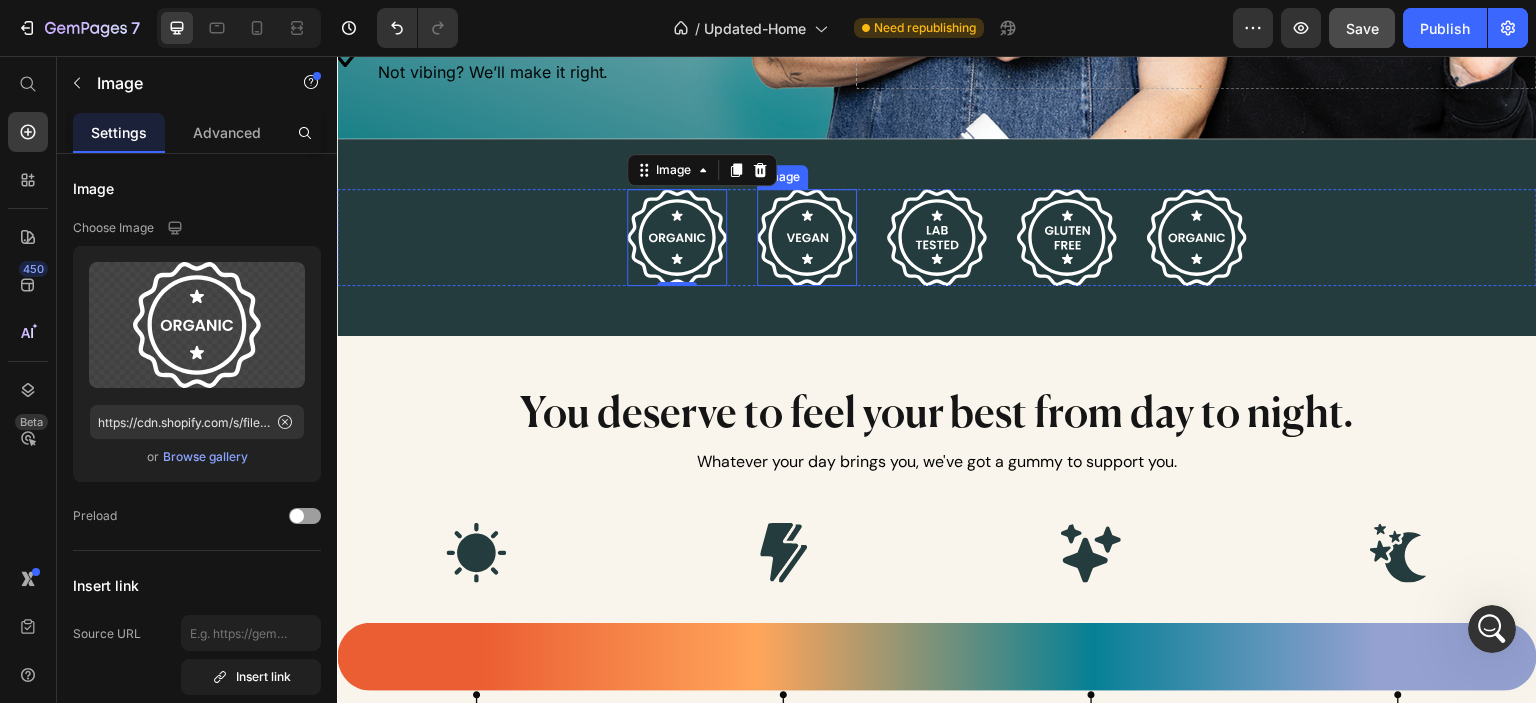 click at bounding box center [807, 238] 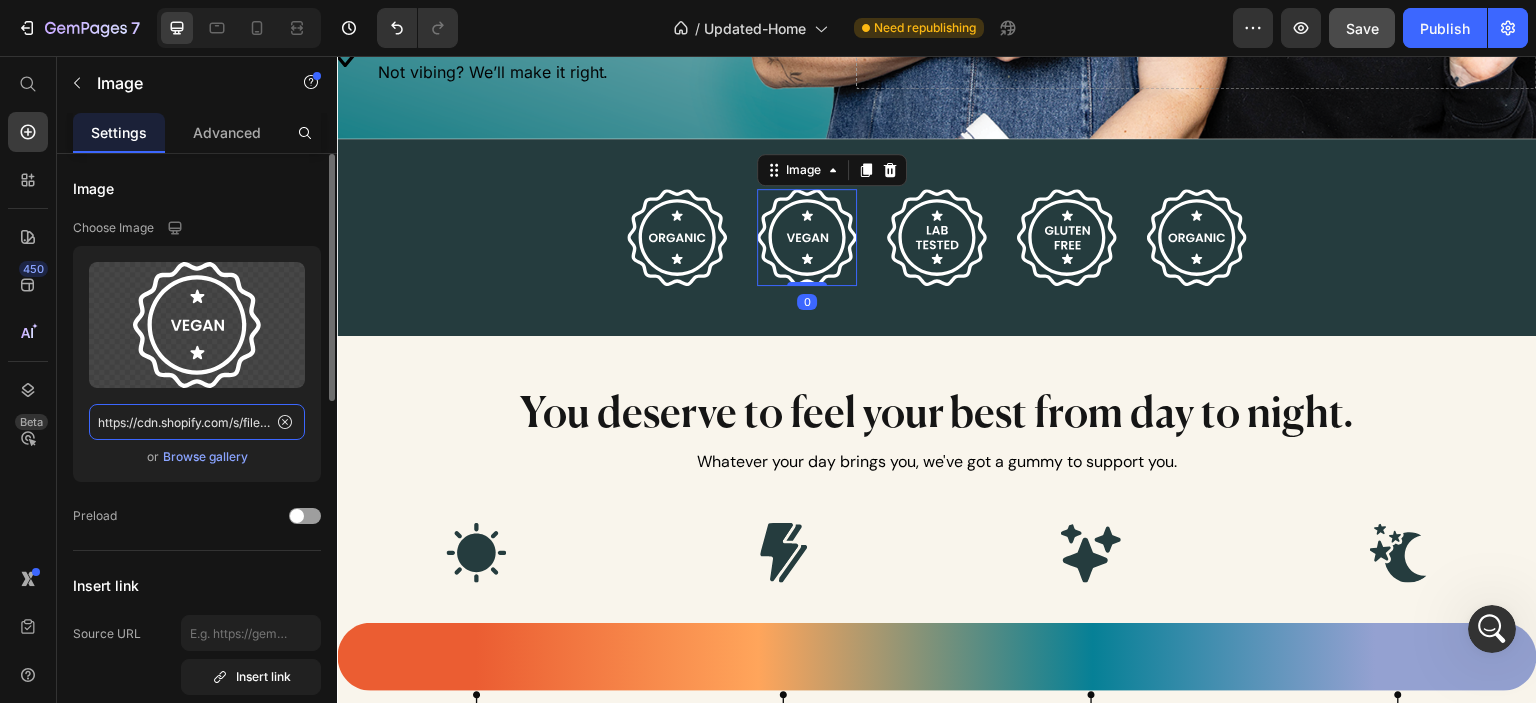 click on "https://cdn.shopify.com/s/files/1/0341/2836/3657/files/Vegan_1.svg?v=1750717185" 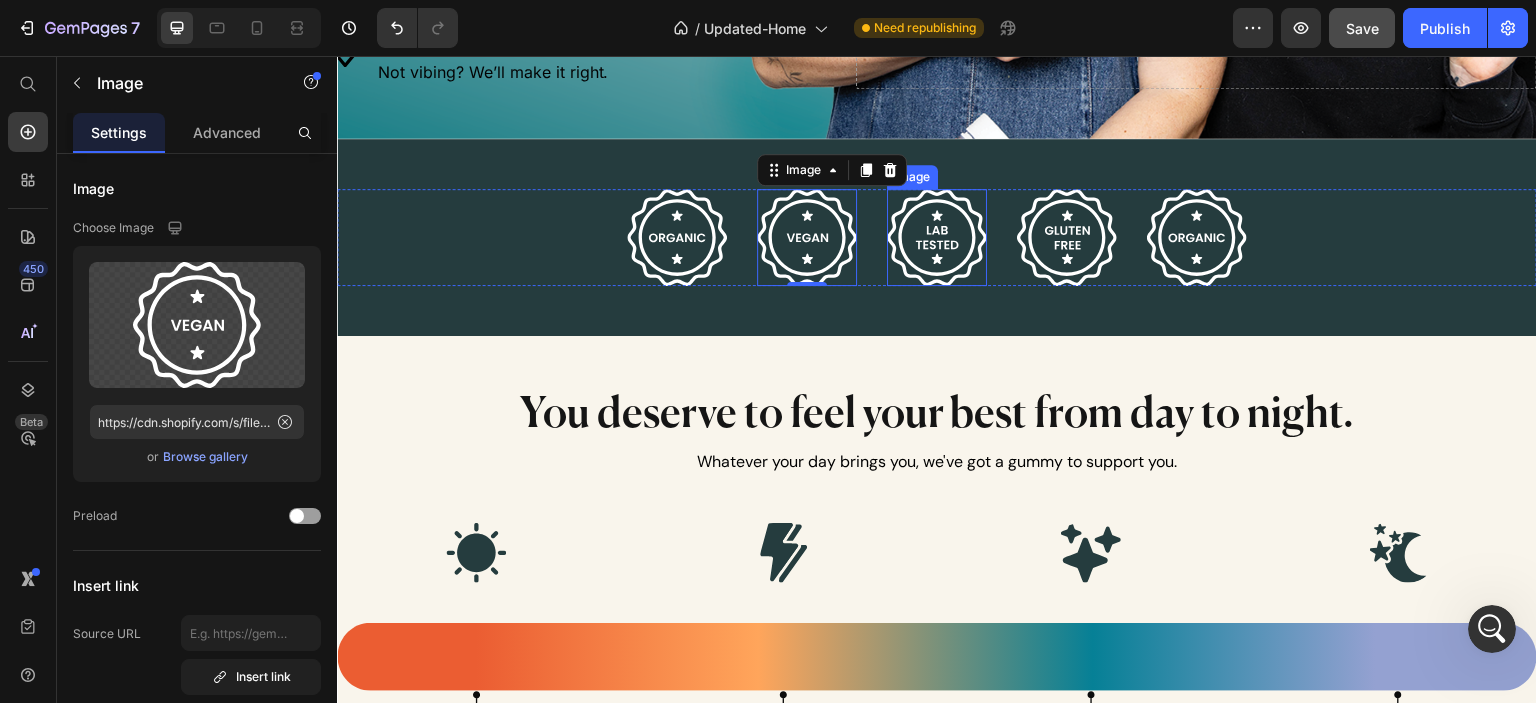 click at bounding box center (937, 238) 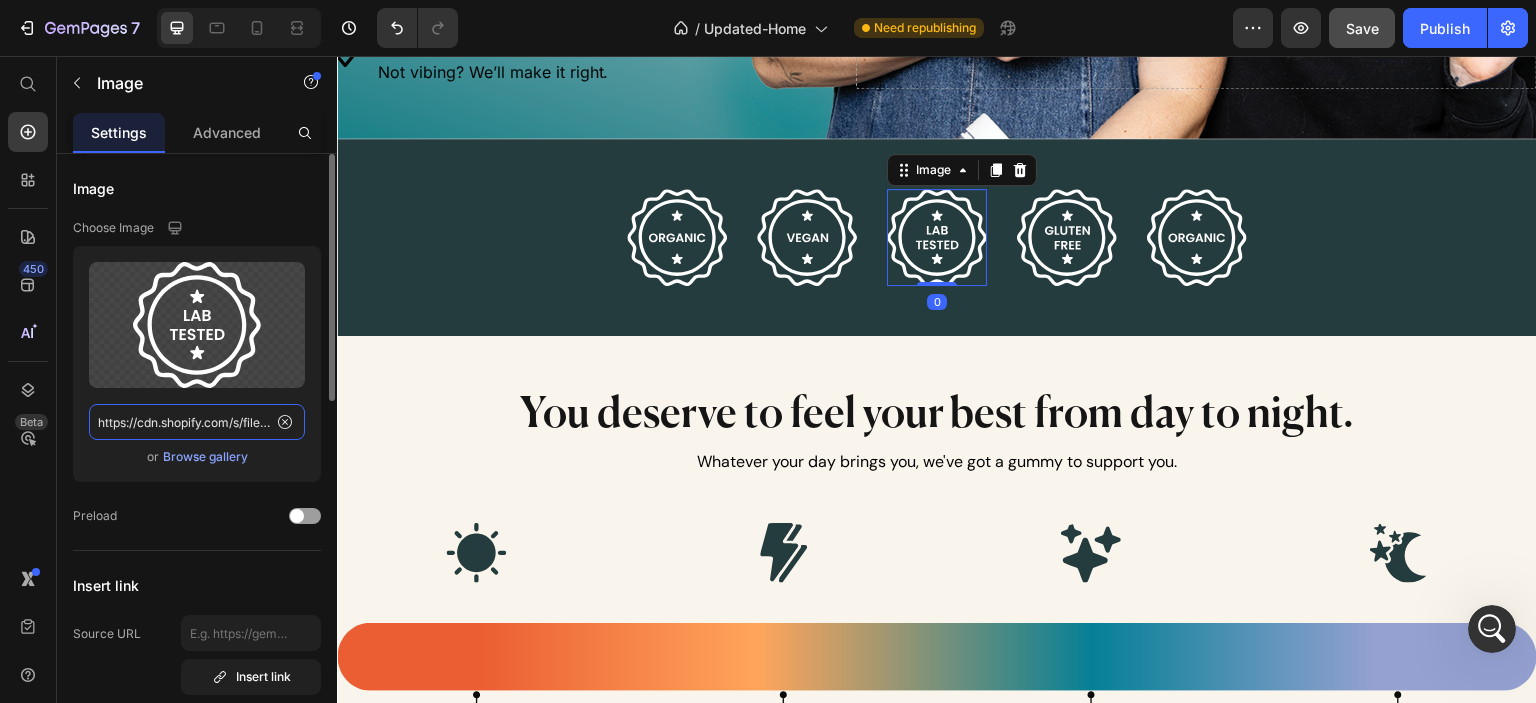 click on "https://cdn.shopify.com/s/files/1/0341/2836/3657/files/Lab_Tested_1.svg?v=1750717185" 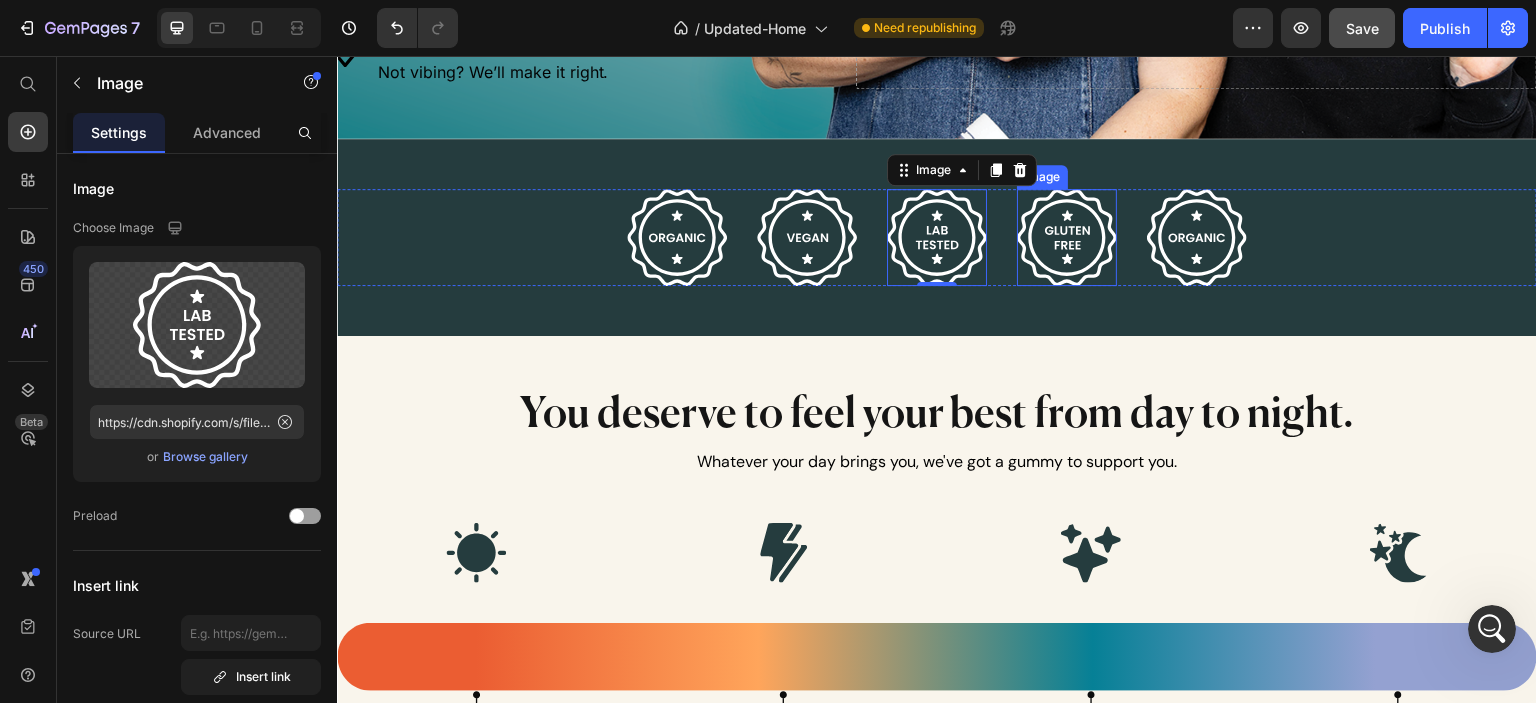 click at bounding box center [1067, 238] 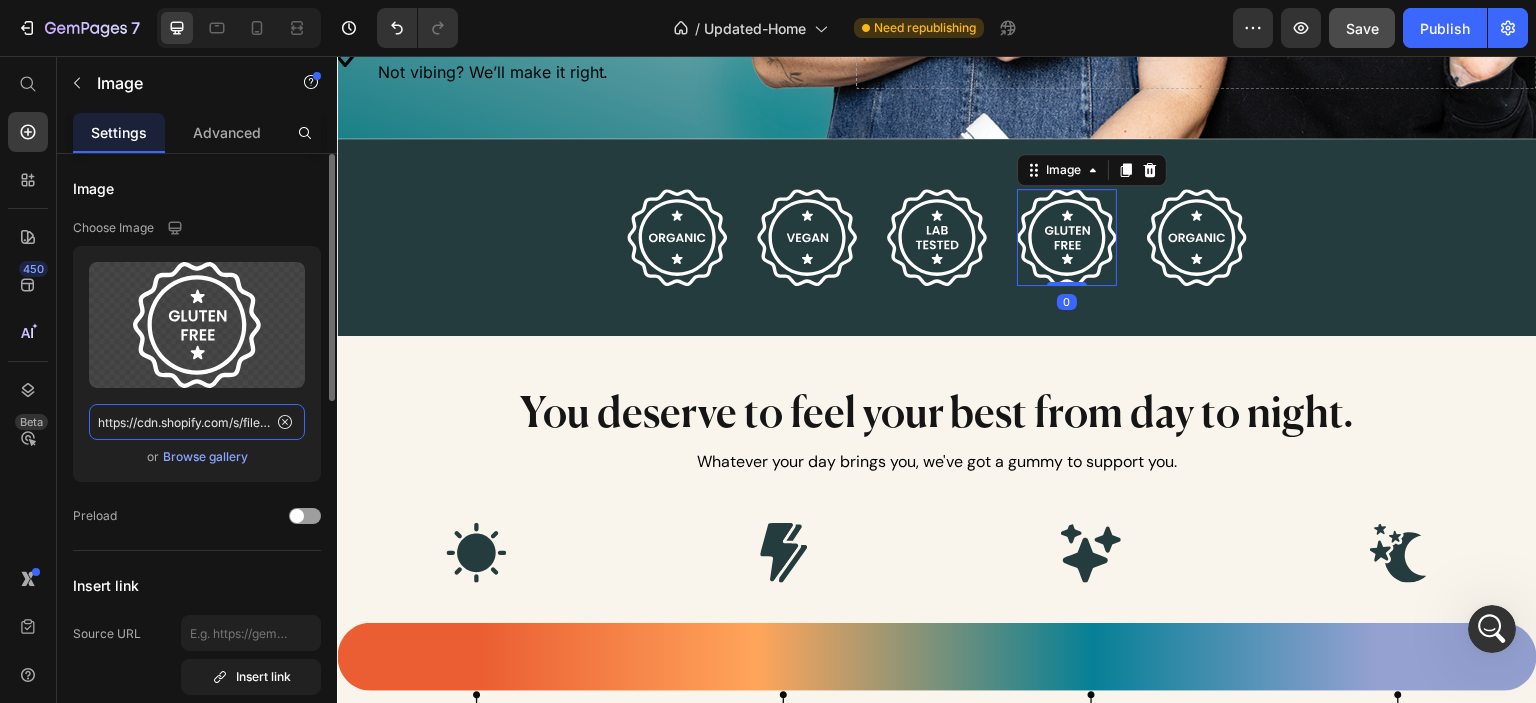 click on "https://cdn.shopify.com/s/files/1/0341/2836/3657/files/Gluten_Free_1.svg?v=1750717074" 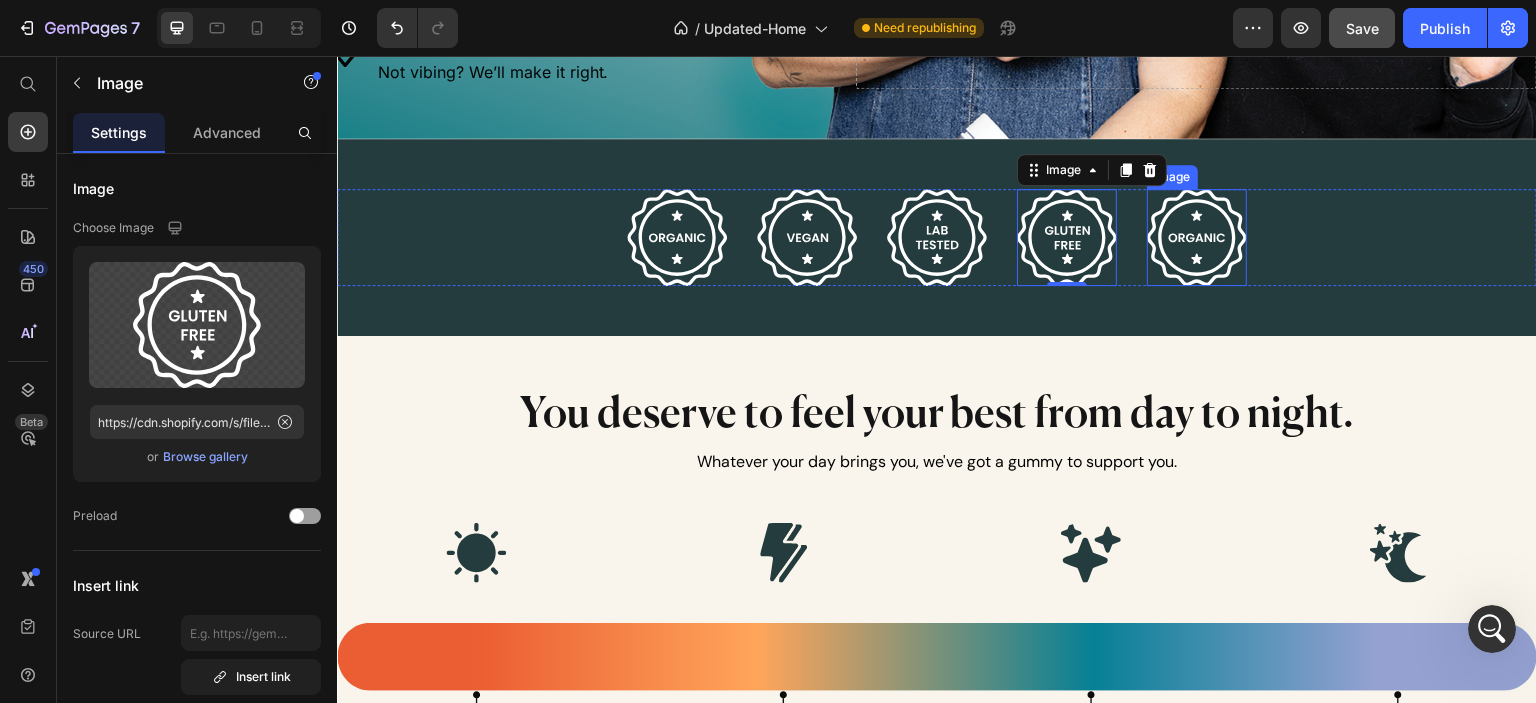 click at bounding box center (1197, 238) 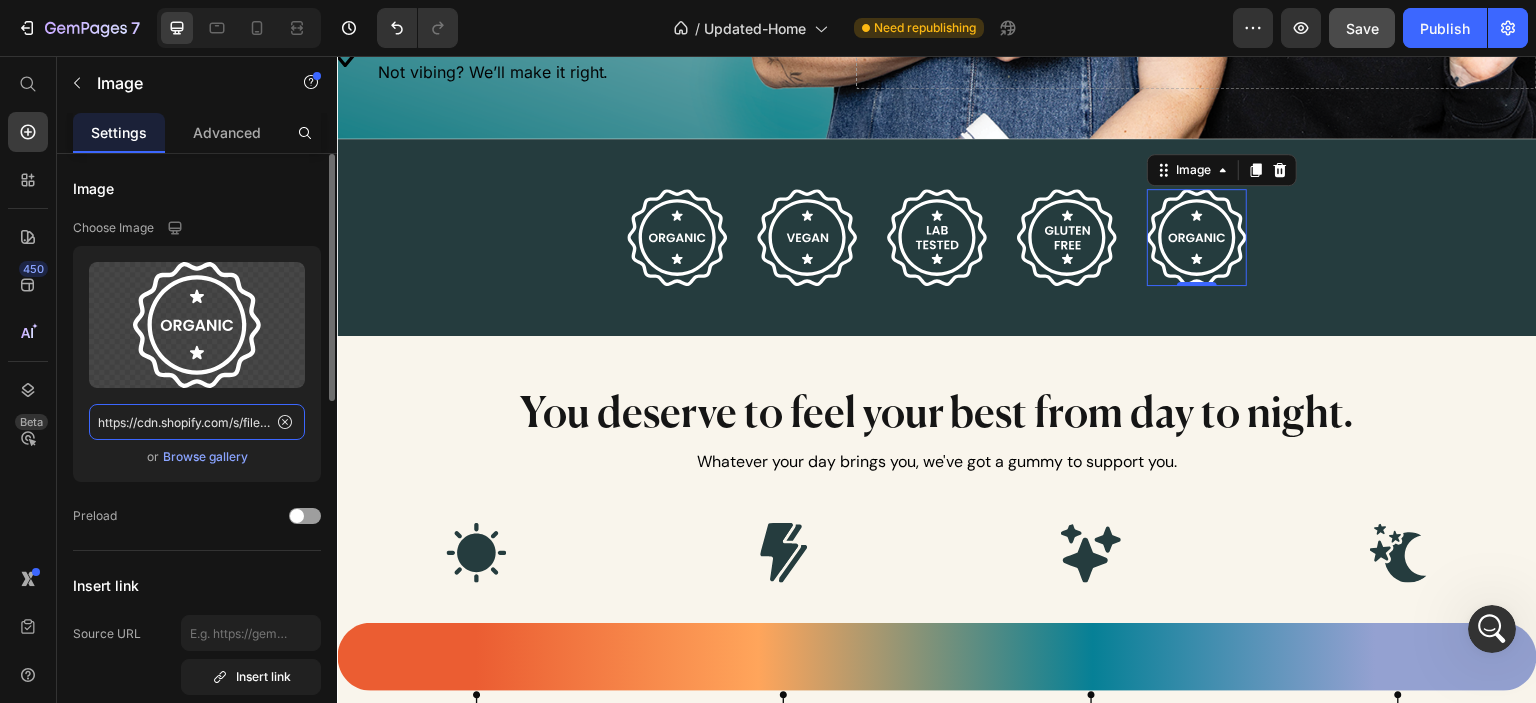 click on "https://cdn.shopify.com/s/files/1/0341/2836/3657/files/gempages_570495266654782688-c3f00fdc-62cd-4b2a-abca-0837a9fd645f.svg" 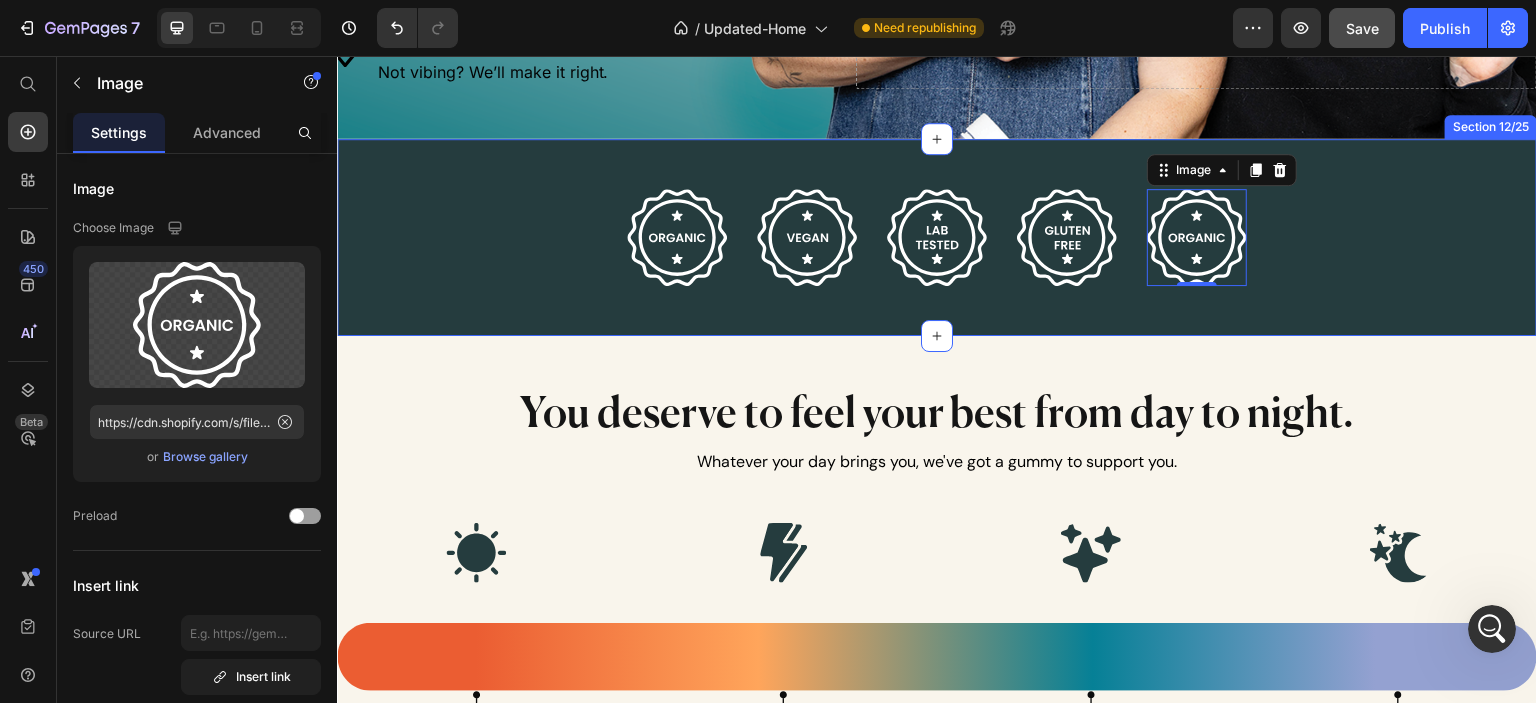 click on "Image Image Image Image Image   0 Row Section 12/25" at bounding box center [937, 238] 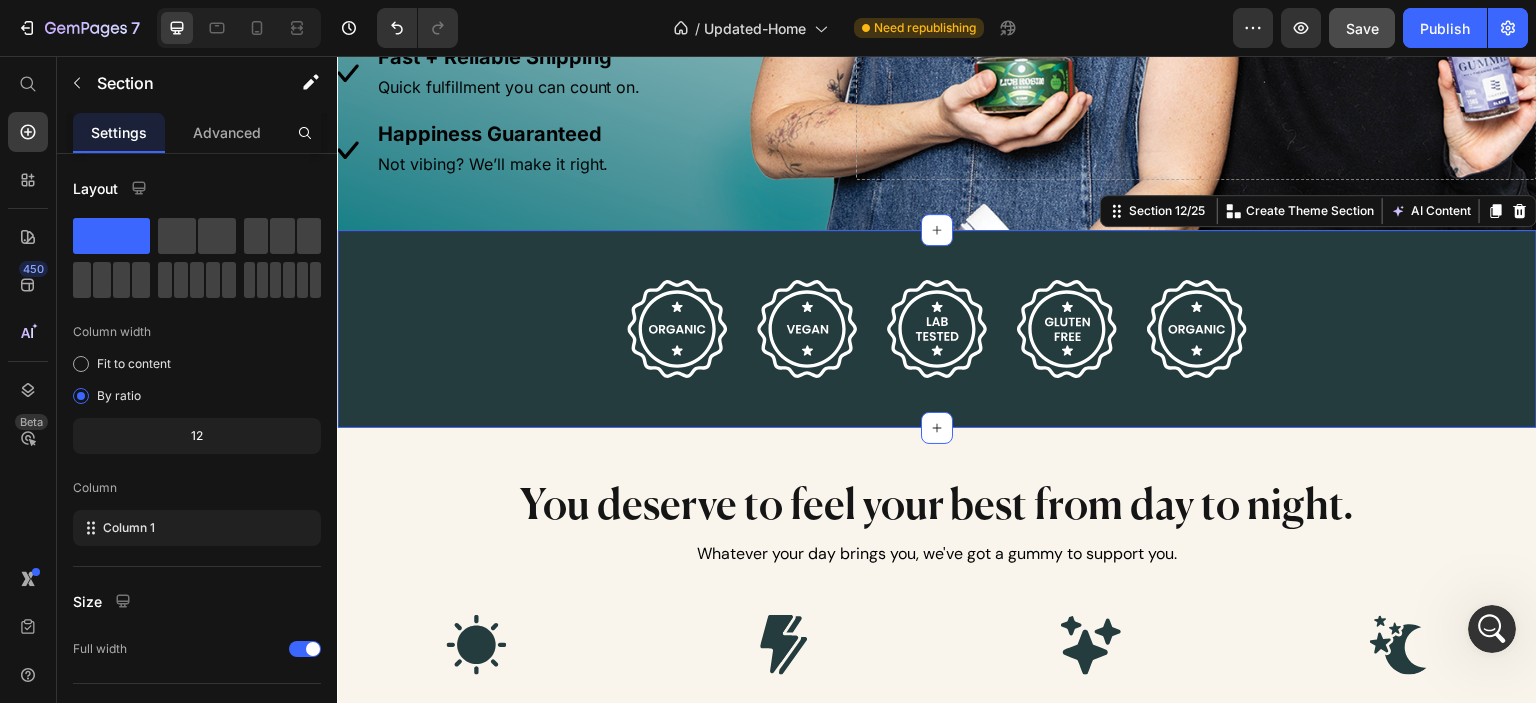 scroll, scrollTop: 4400, scrollLeft: 0, axis: vertical 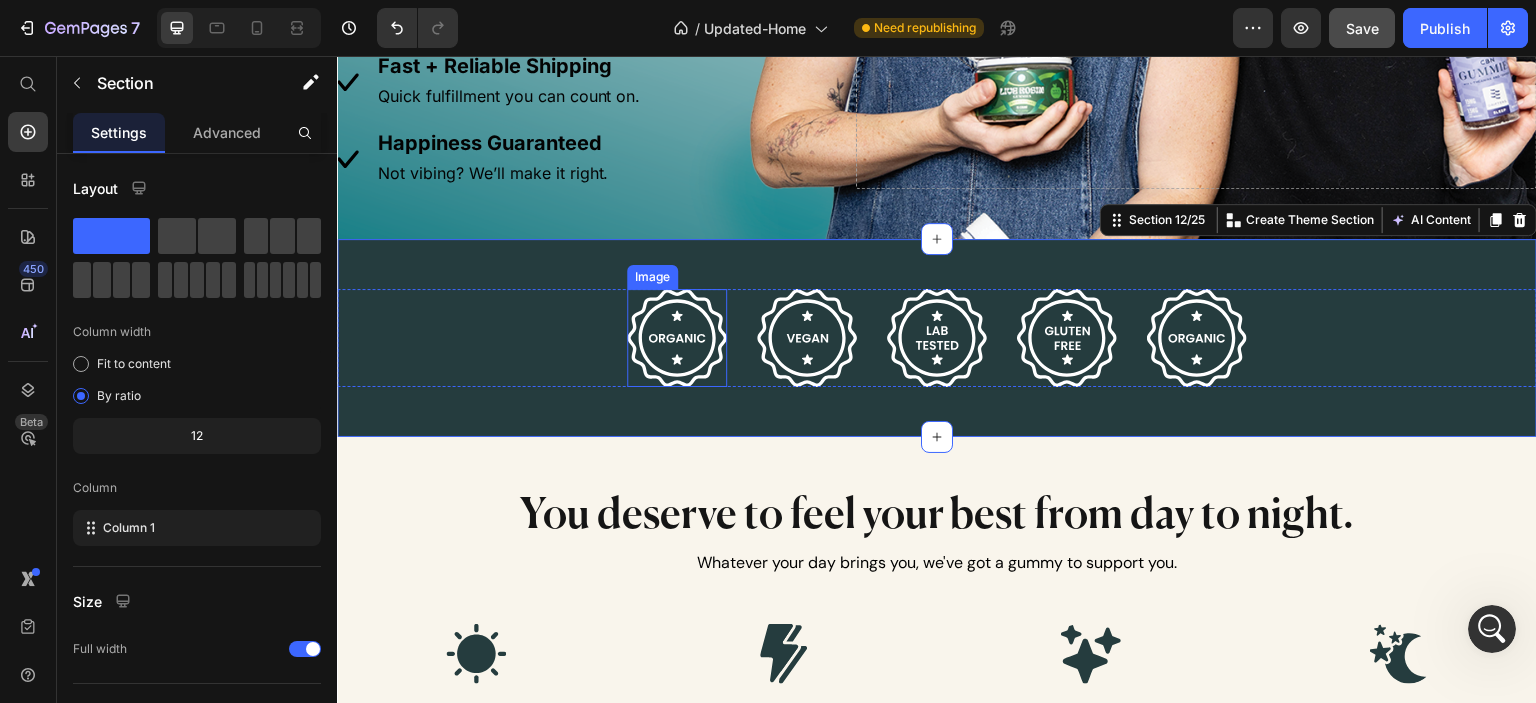 click at bounding box center (677, 338) 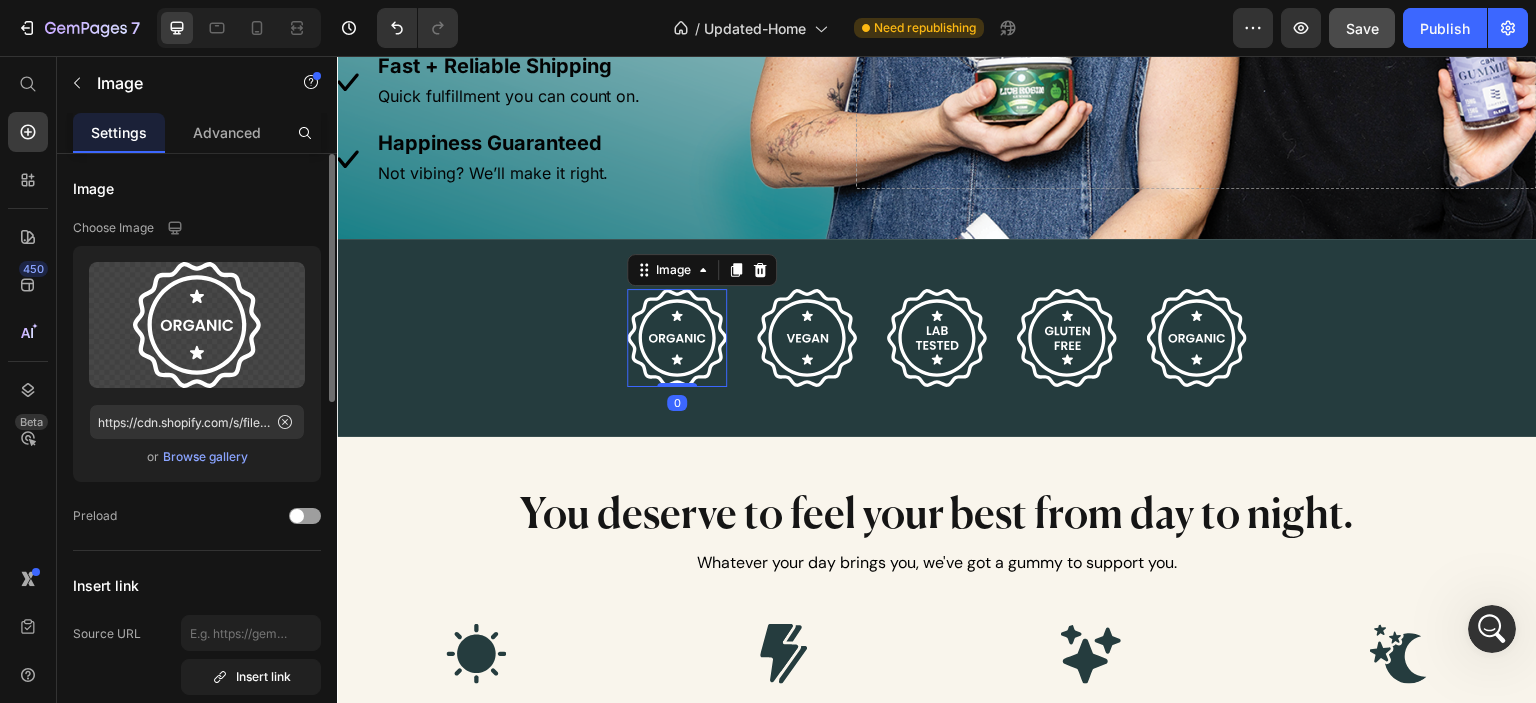 click on "Browse gallery" at bounding box center [205, 457] 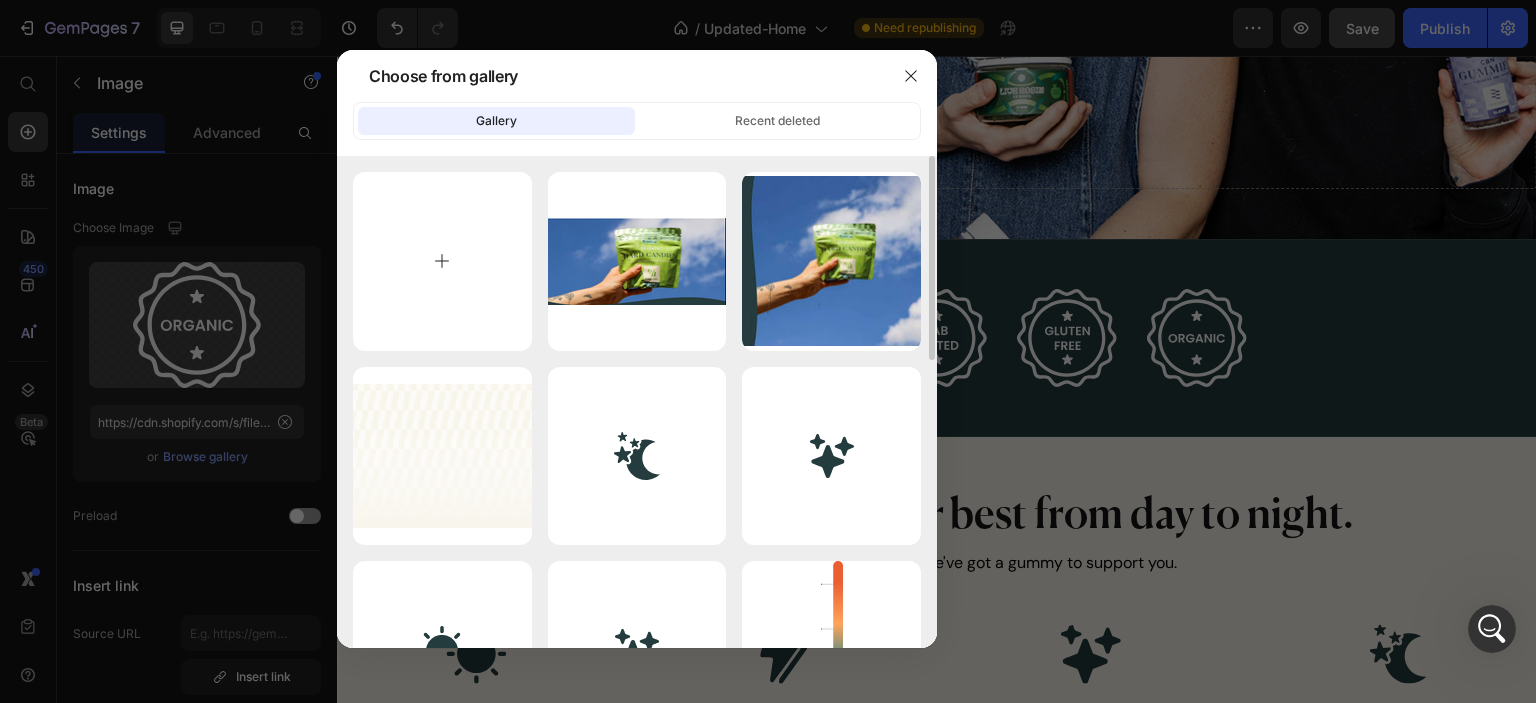 click at bounding box center [442, 261] 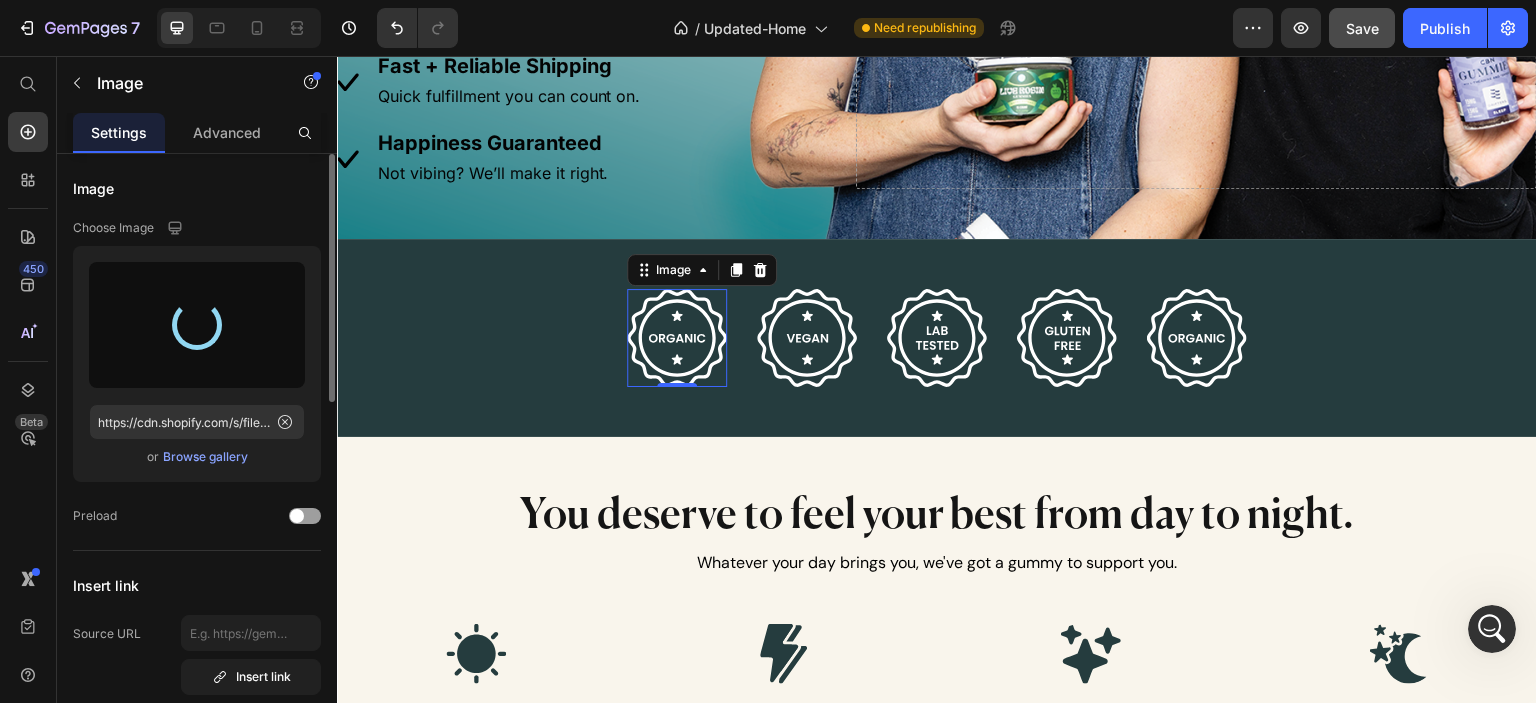 type on "https://cdn.shopify.com/s/files/1/0341/2836/3657/files/gempages_570495266654782688-555c68f2-54b2-4ea5-8d52-7473fc5b3e8b.webp" 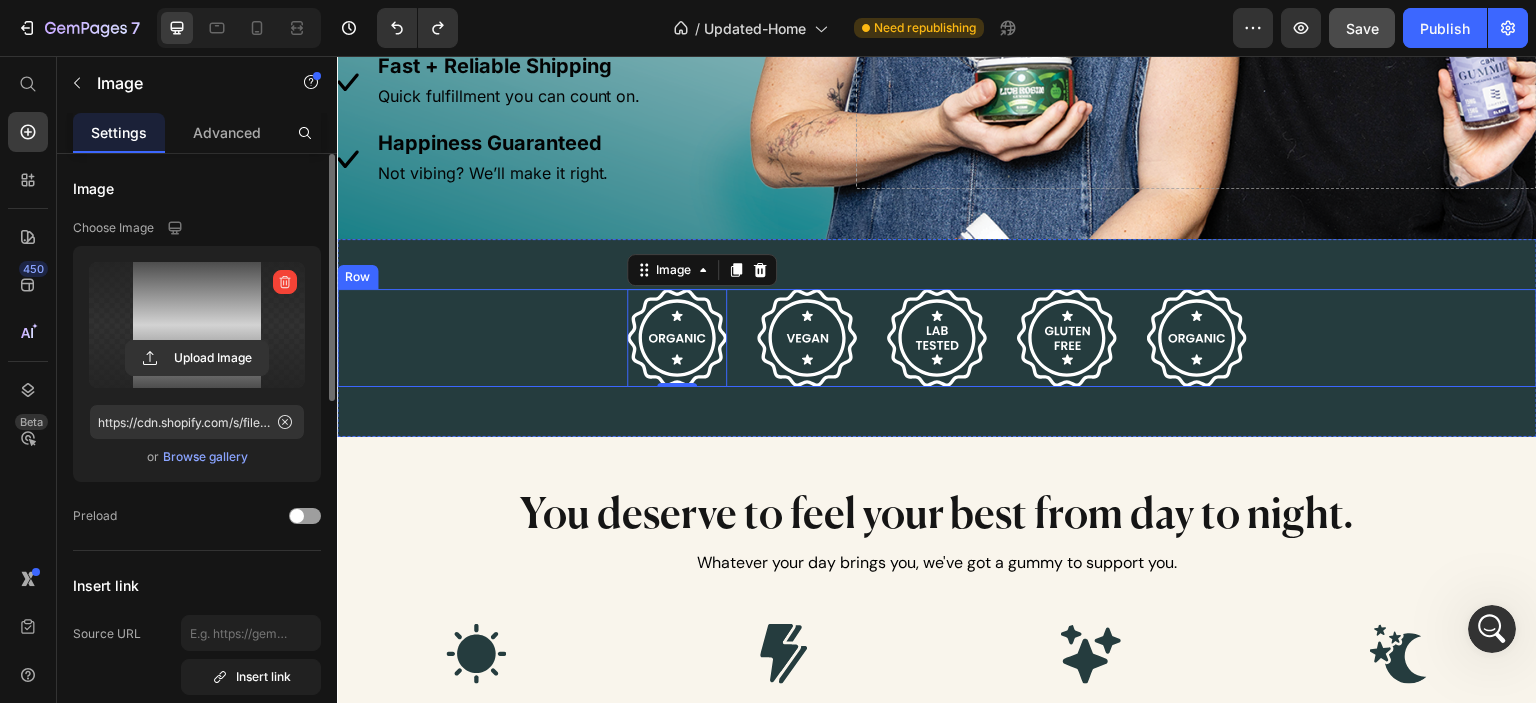 click on "Image   0 Image Image Image Image Row" at bounding box center (937, 338) 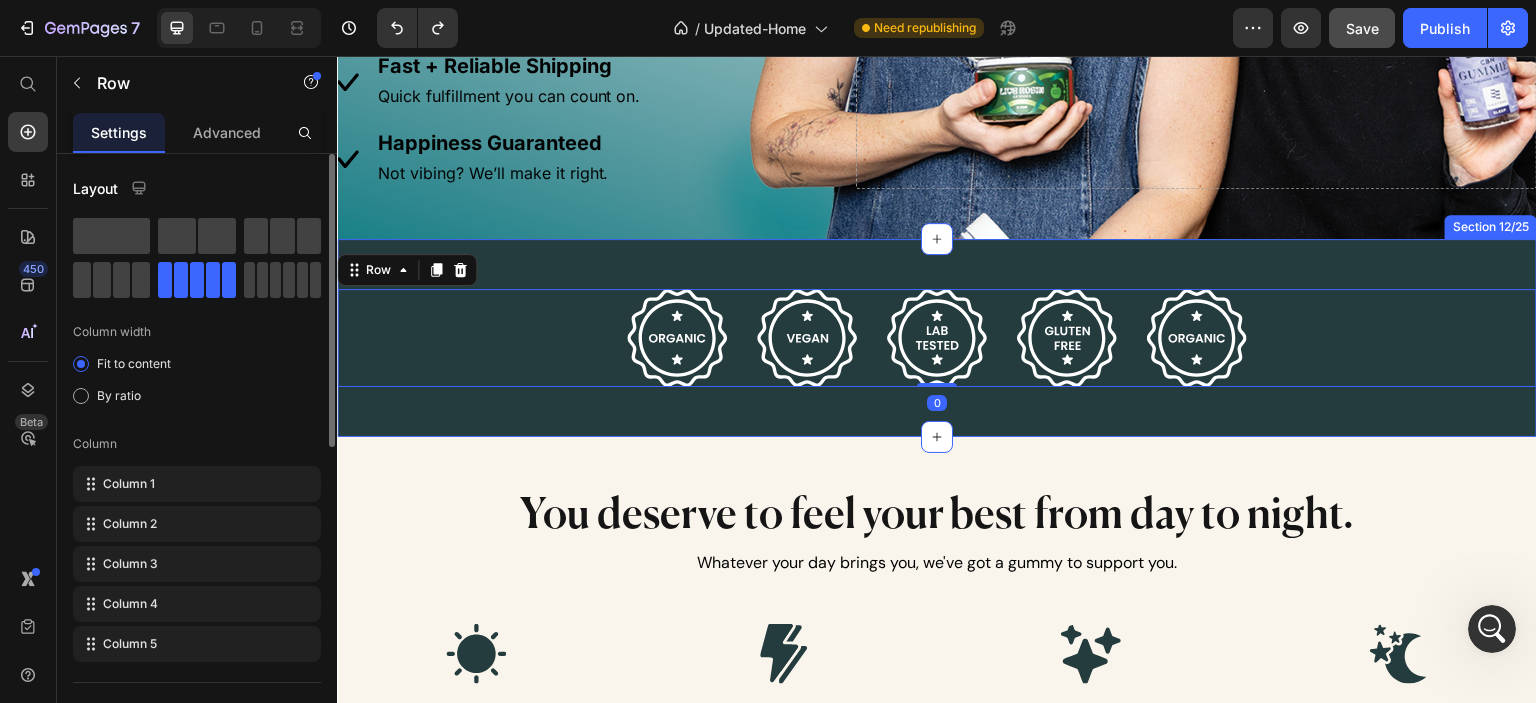 click on "Image Image Image Image Image Row   0 Section 12/25" at bounding box center [937, 338] 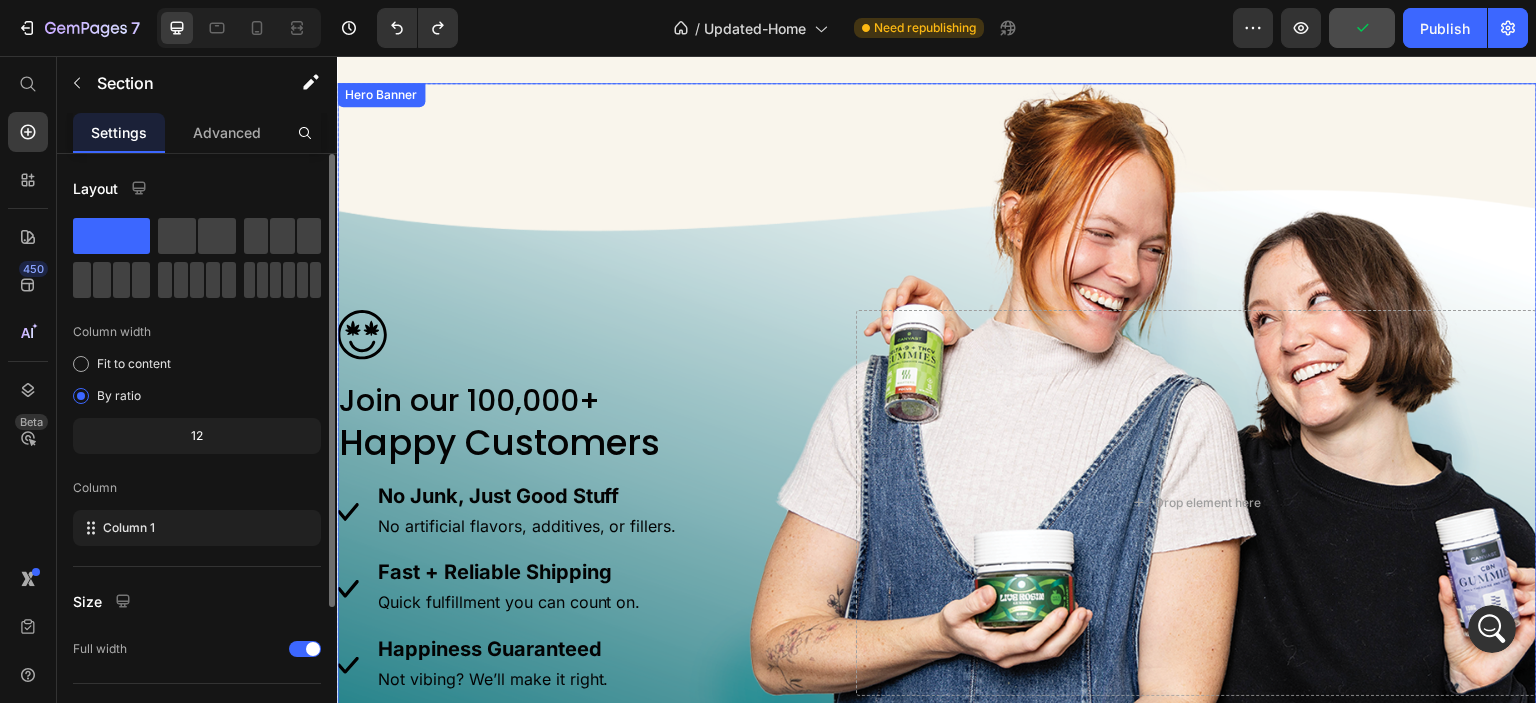 scroll, scrollTop: 3800, scrollLeft: 0, axis: vertical 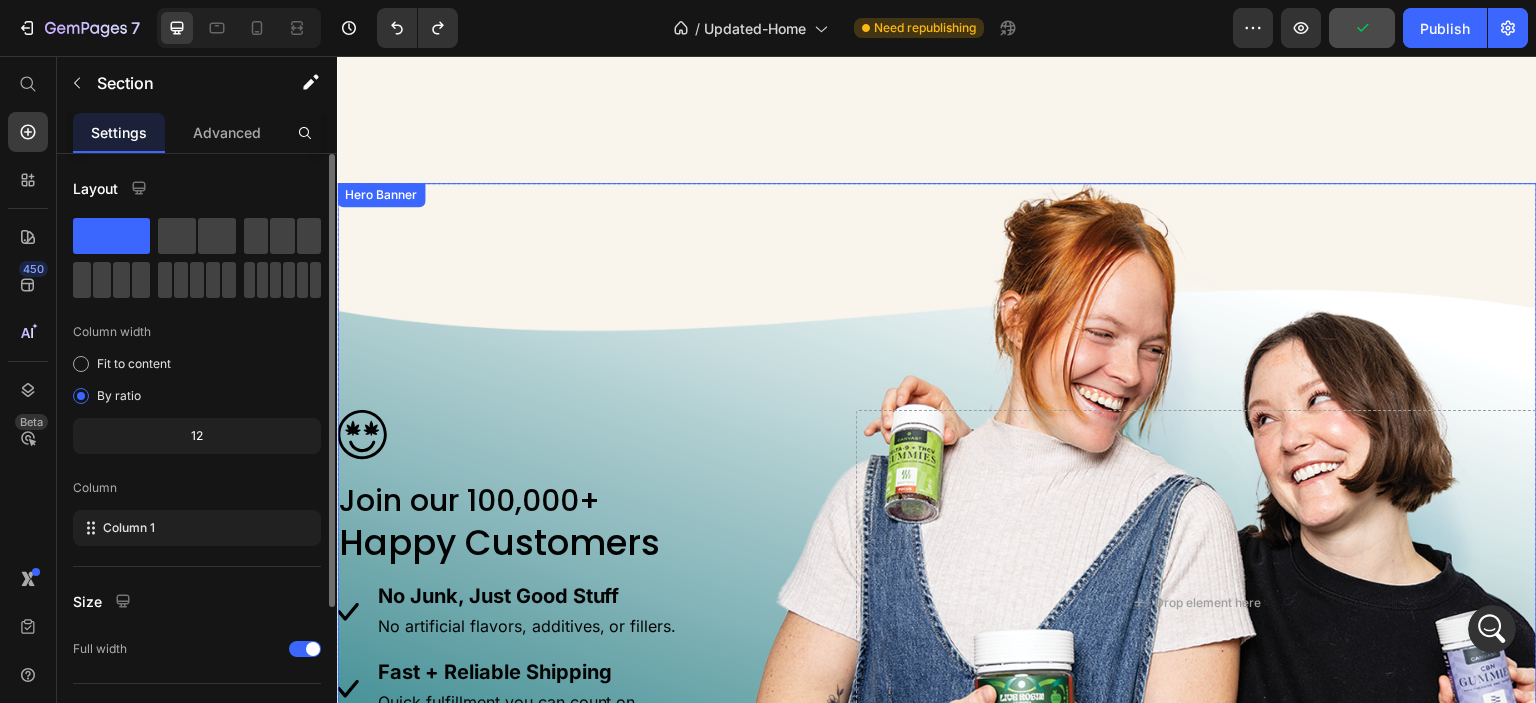 click at bounding box center (937, 514) 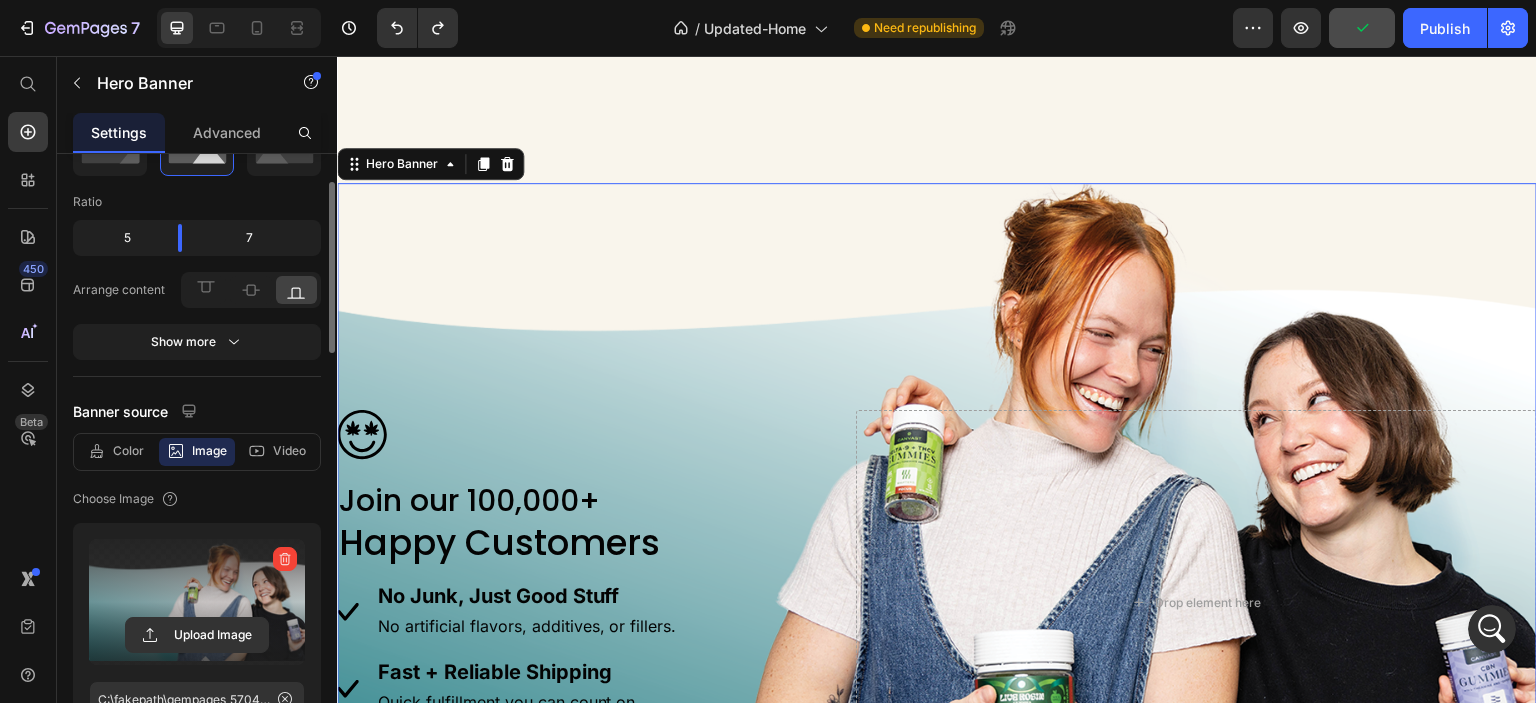 scroll, scrollTop: 200, scrollLeft: 0, axis: vertical 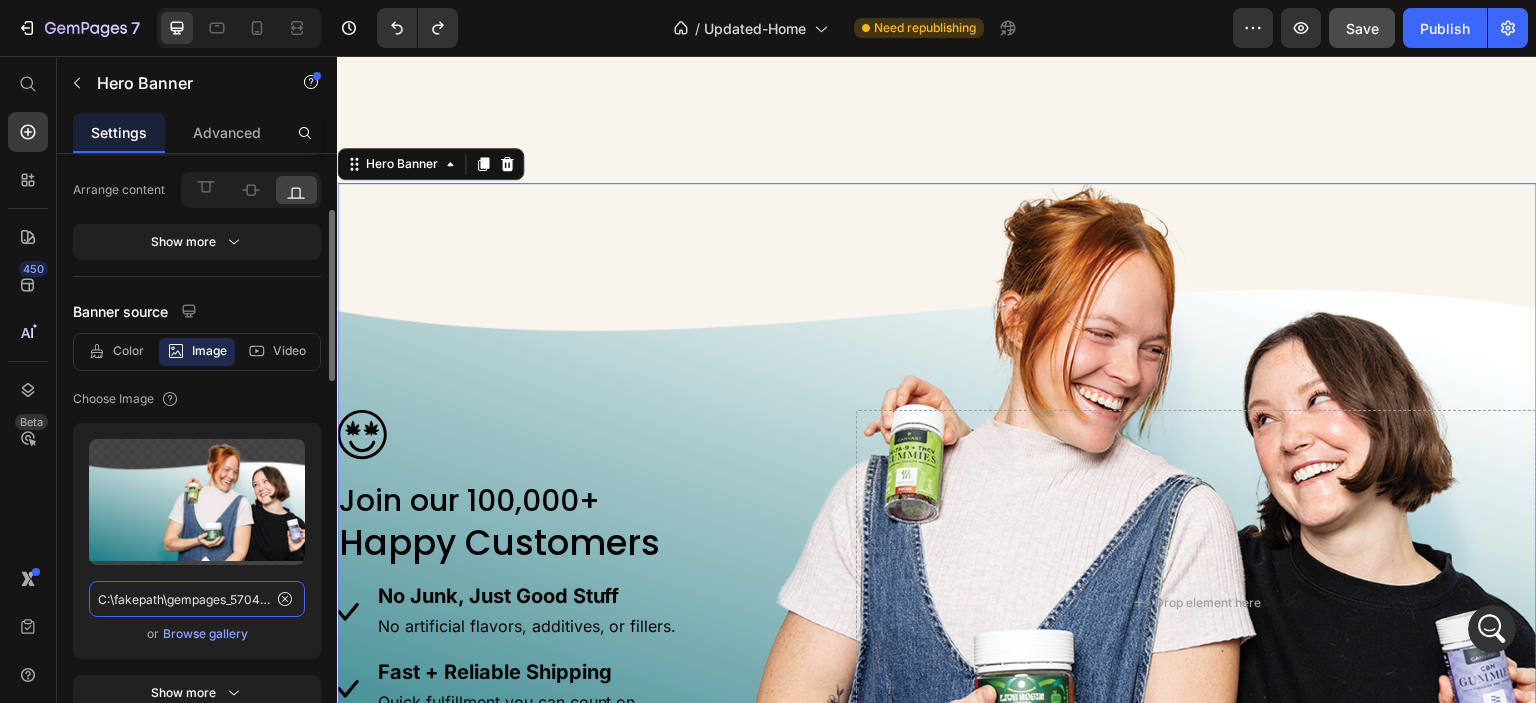 click on "C:\fakepath\gempages_570495266654782688-0a039eef-275f-4b57-a7ce-b679f9dc037d.webp?v=1752254471" 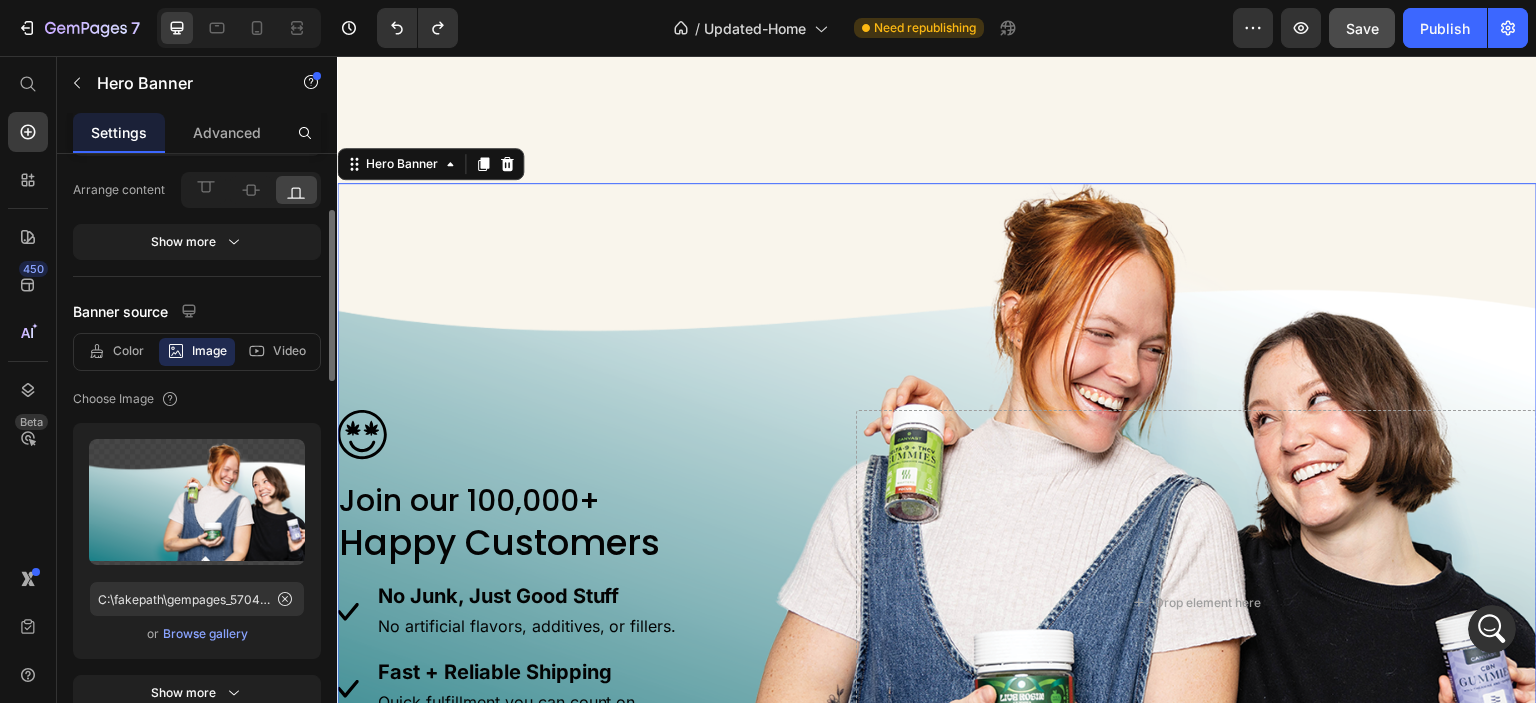 click on "Browse gallery" at bounding box center (205, 634) 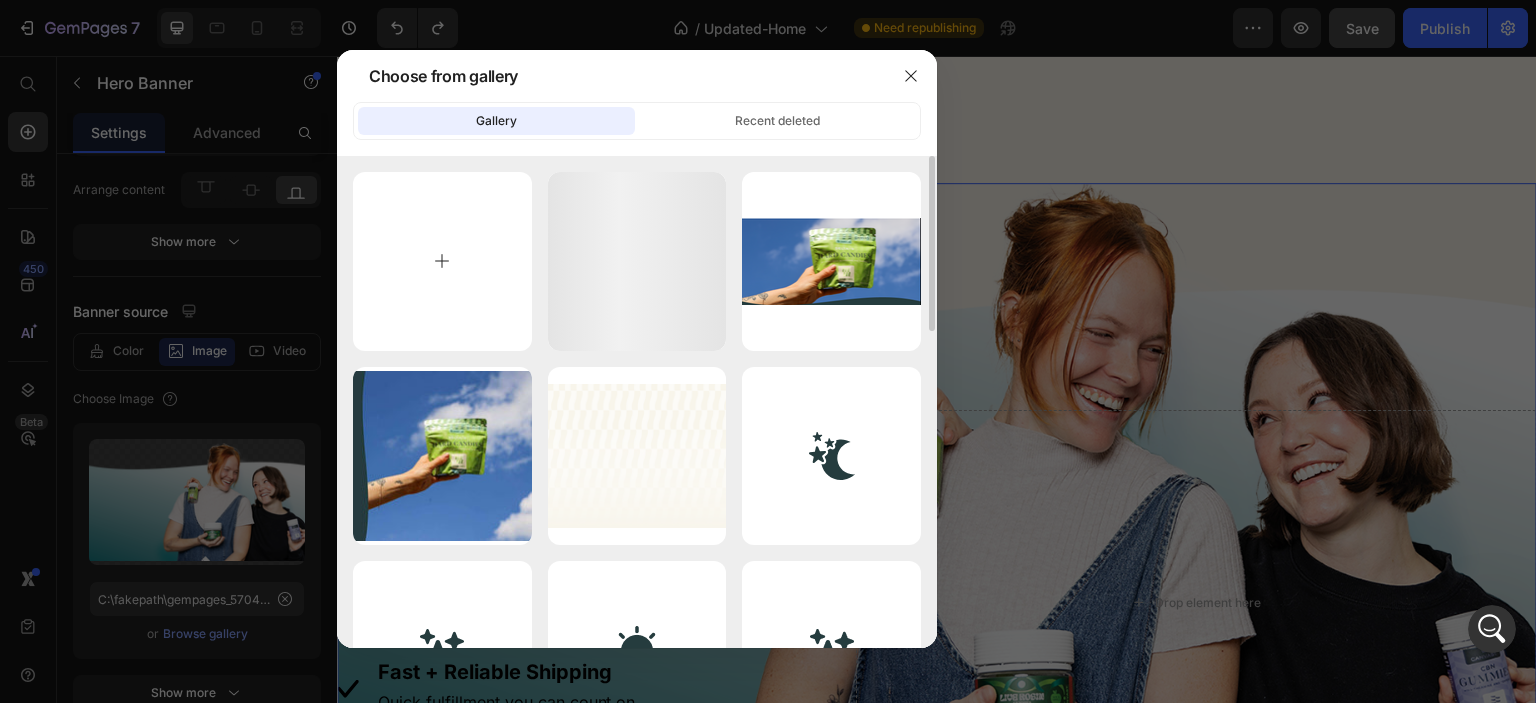 click at bounding box center [442, 261] 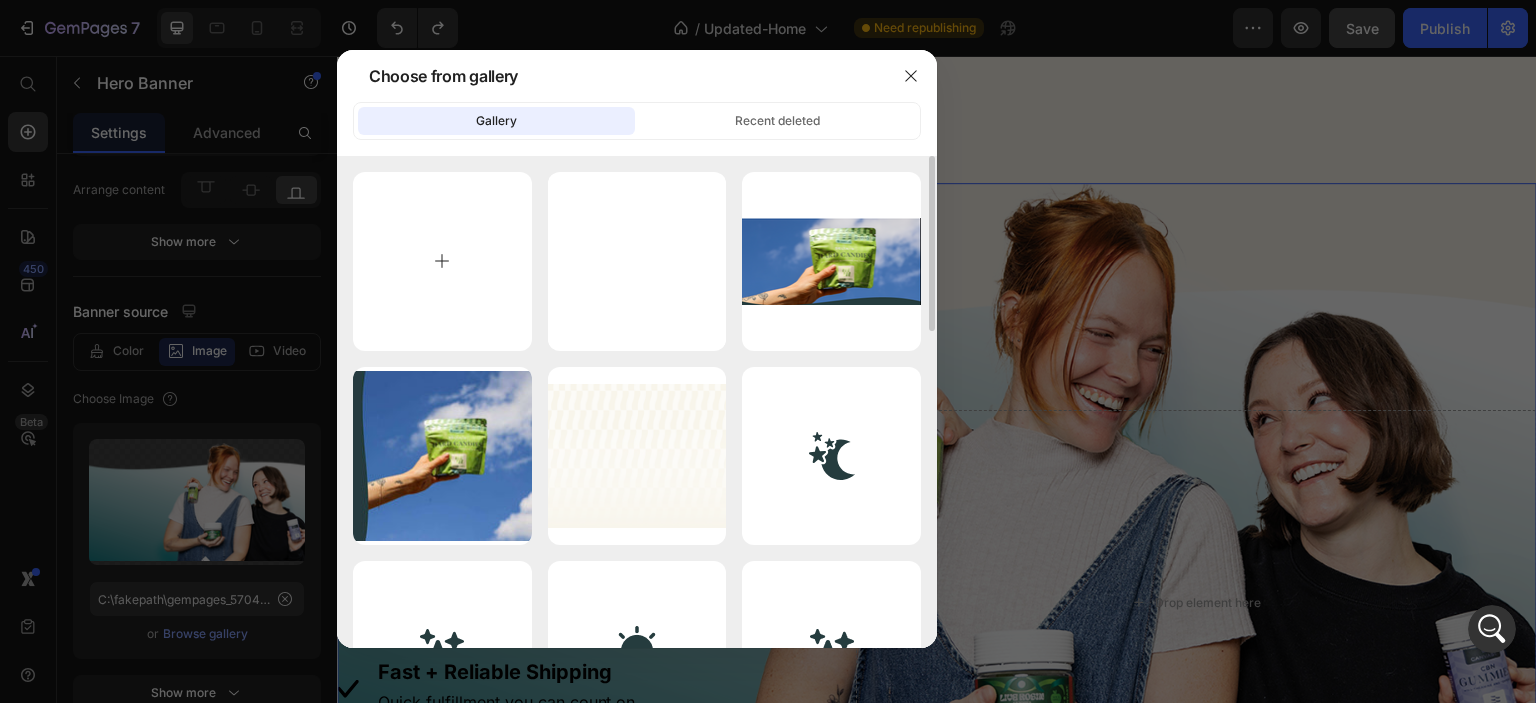 type on "C:\fakepath\gempages_570495266654782688-0a039eef-275f-4b57-a7ce-b679f9dc037d.webp" 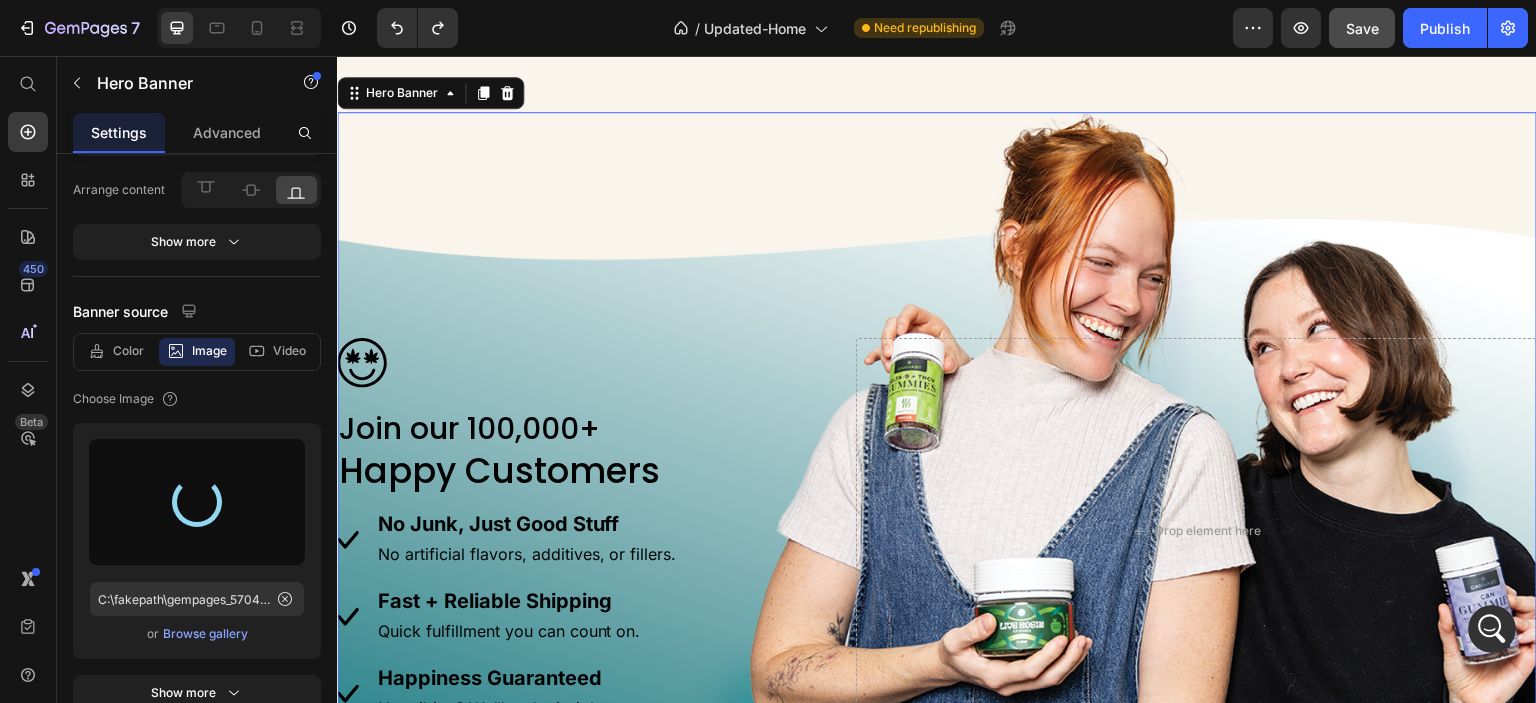 scroll, scrollTop: 3900, scrollLeft: 0, axis: vertical 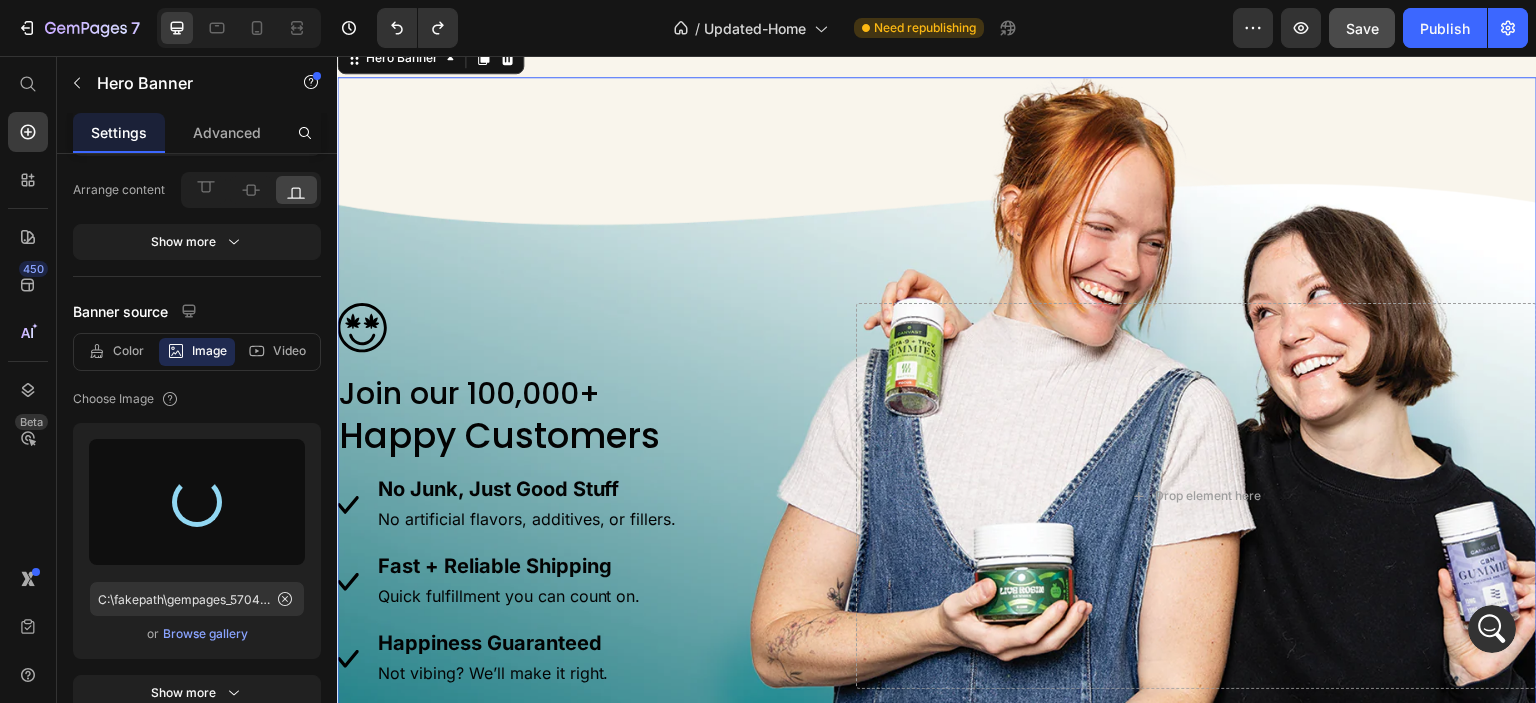 type on "https://cdn.shopify.com/s/files/1/0341/2836/3657/files/gempages_570495266654782688-305b4615-7bc4-4e63-b502-f0f5550ed394.webp" 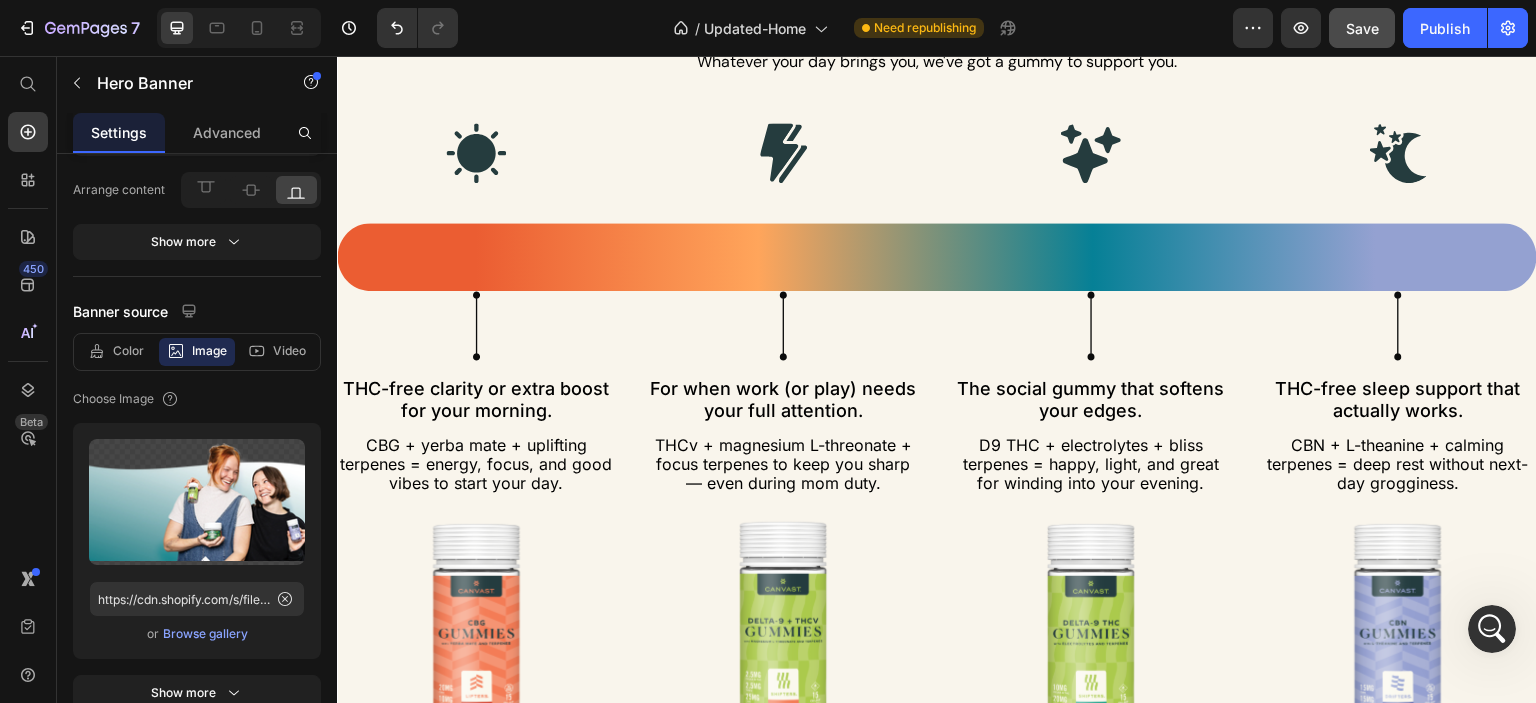 scroll, scrollTop: 5200, scrollLeft: 0, axis: vertical 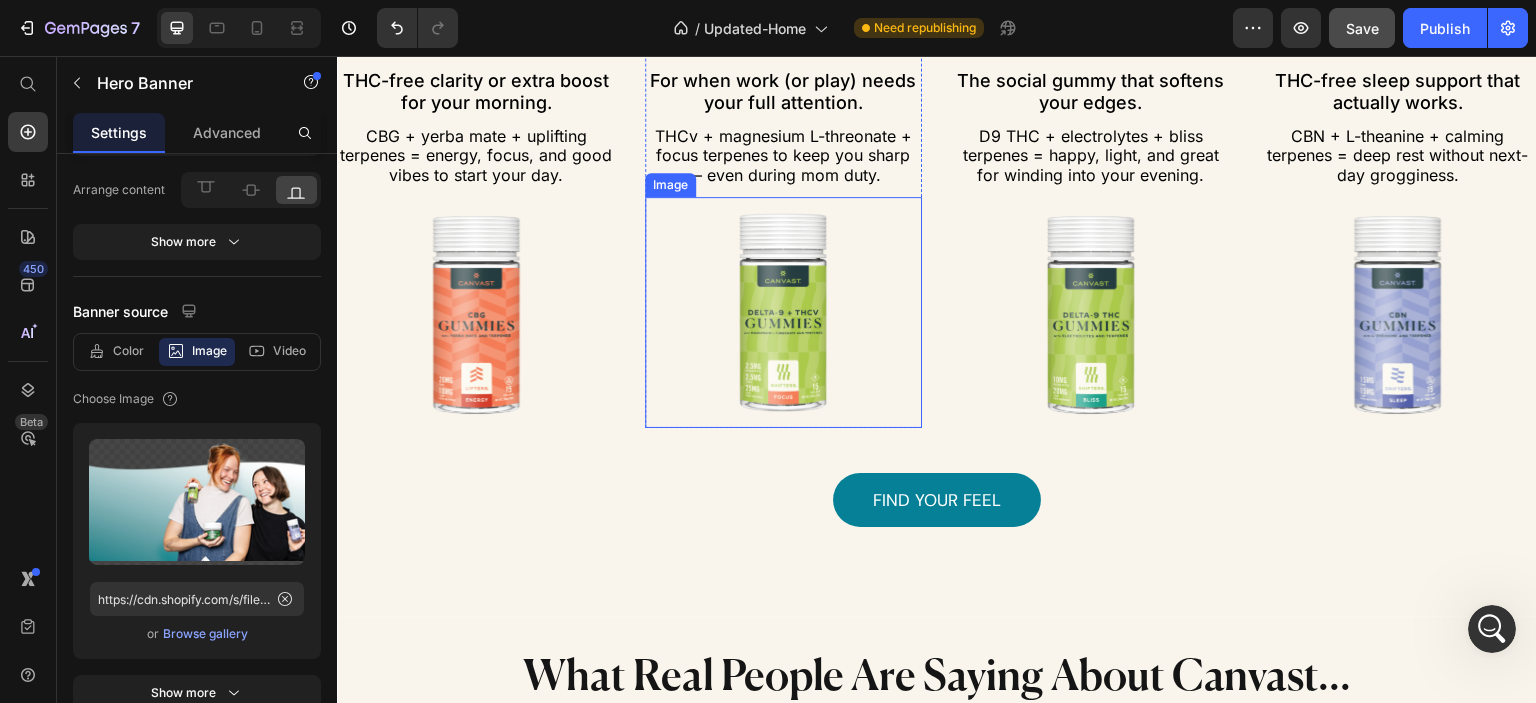 click at bounding box center [784, 313] 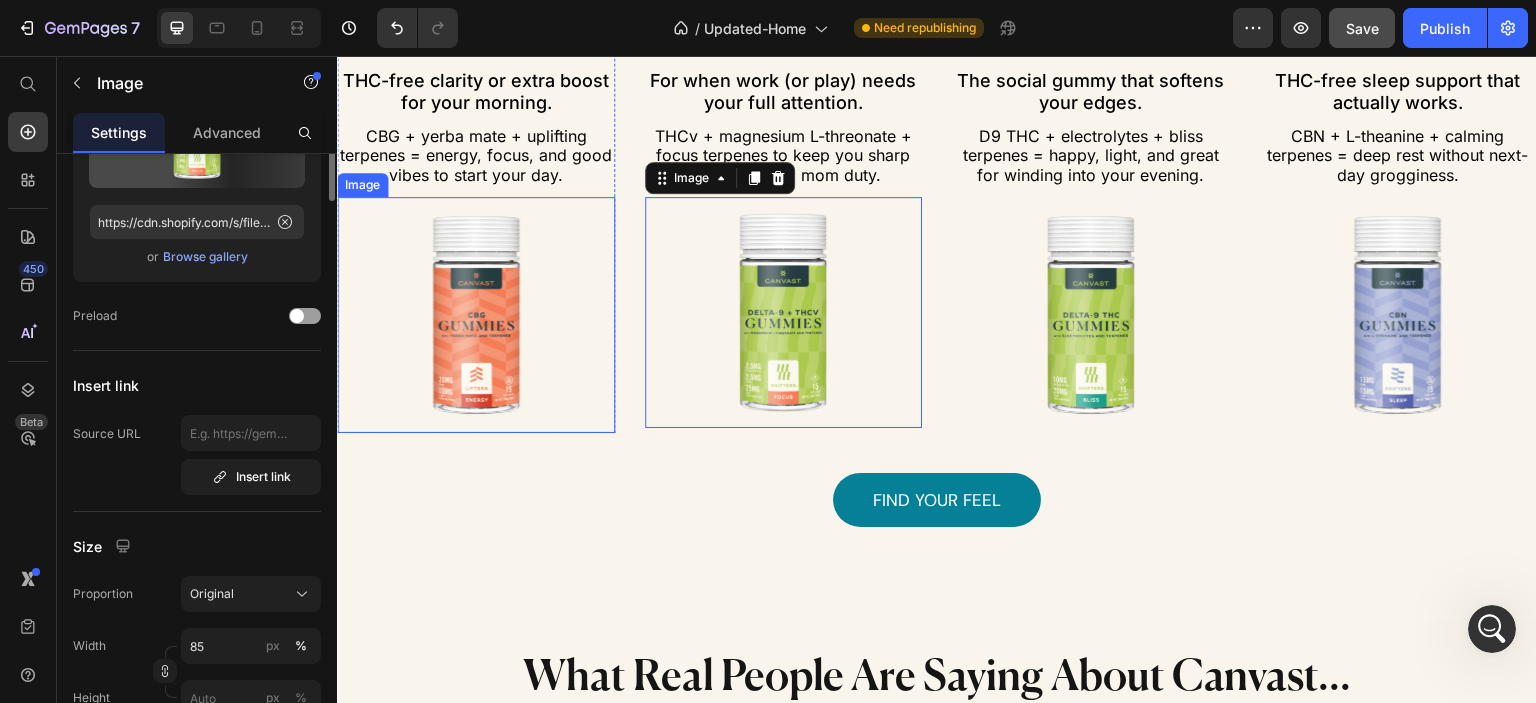 scroll, scrollTop: 0, scrollLeft: 0, axis: both 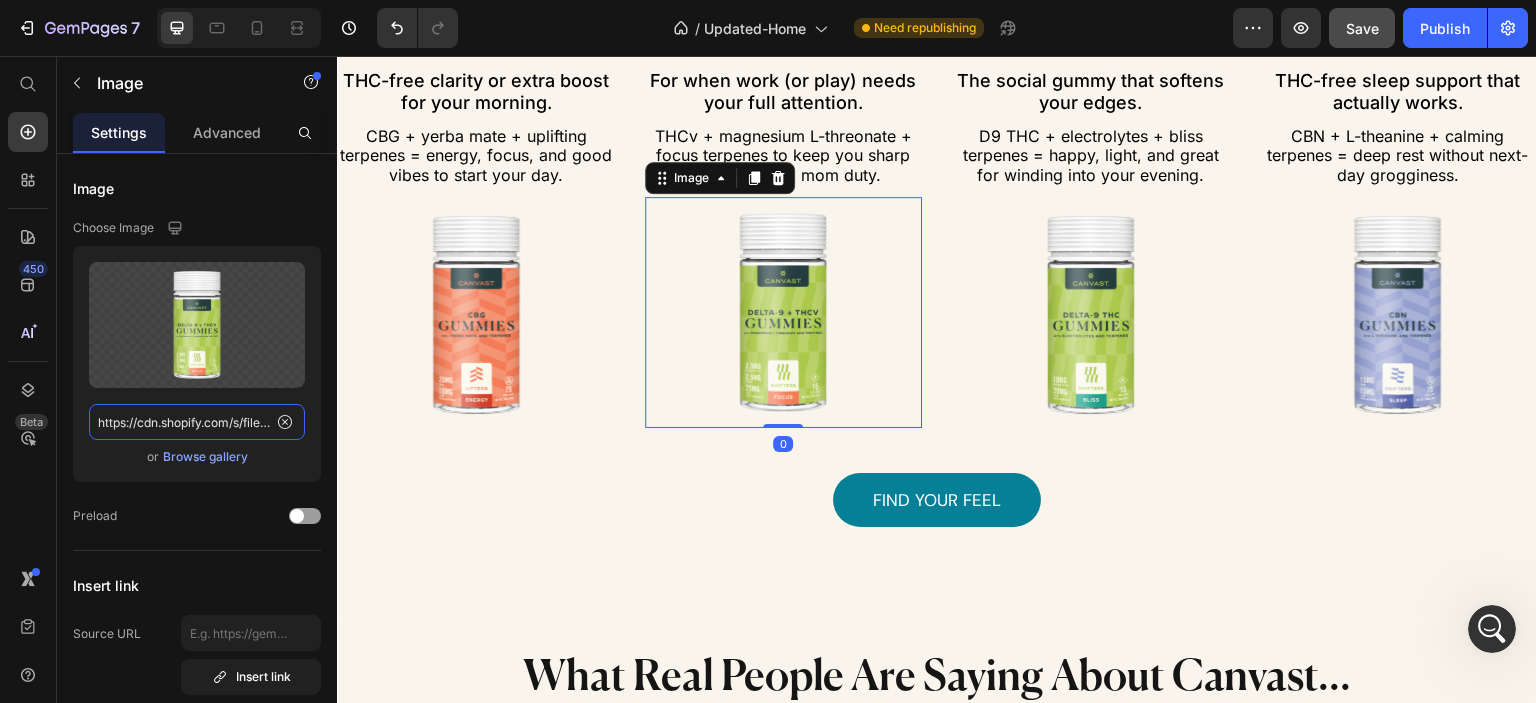 click on "https://cdn.shopify.com/s/files/1/0341/2836/3657/files/gempages_570495266654782688-0501e821-04cc-47d8-a37f-0d7b4c1a0112.svg" 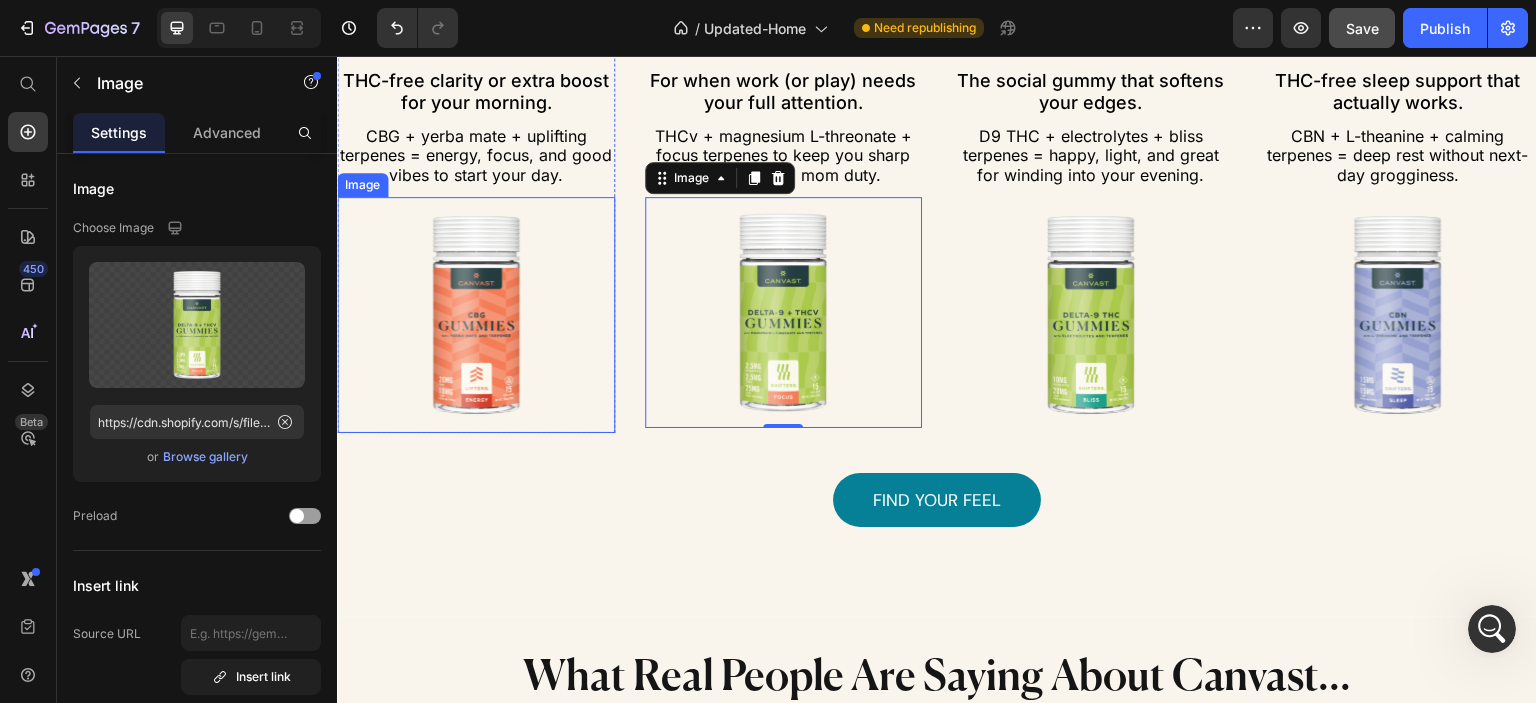 click at bounding box center (476, 315) 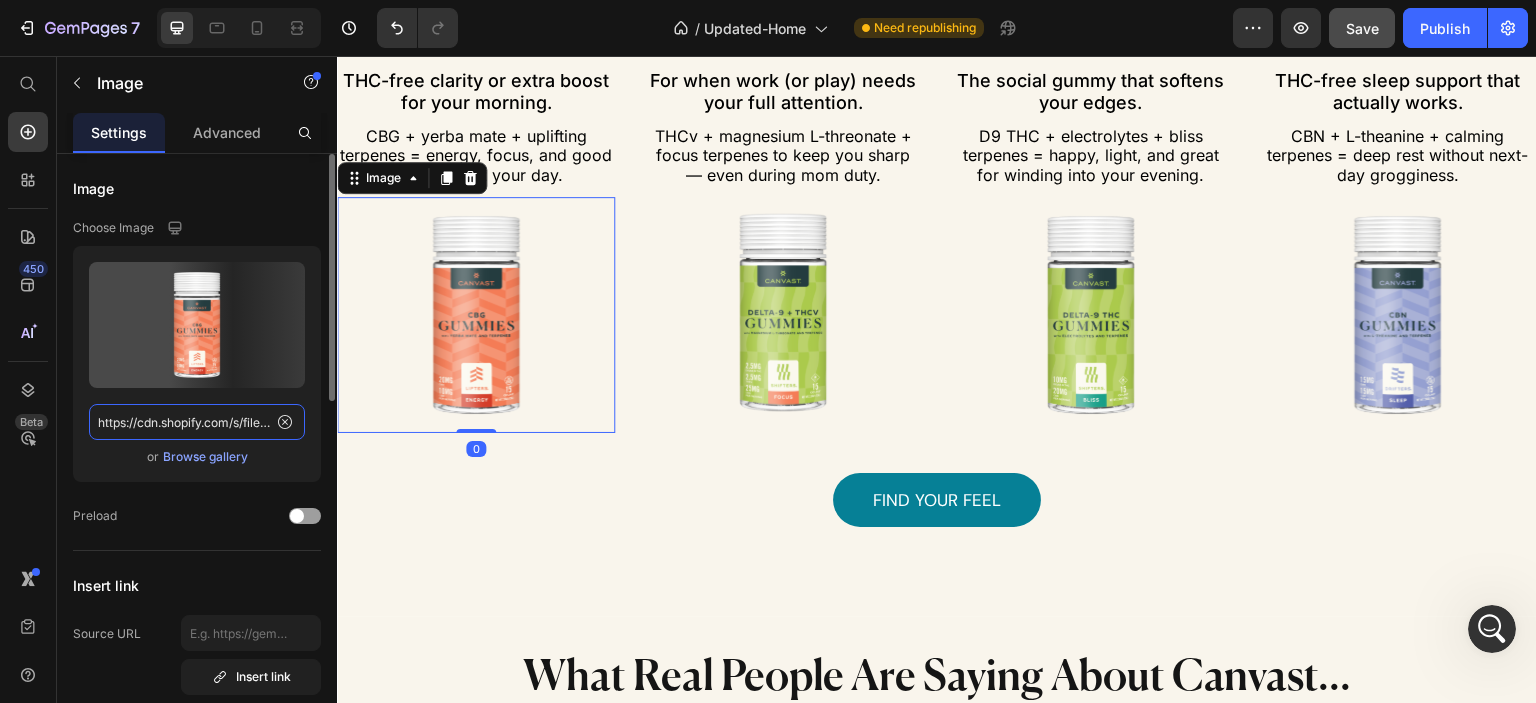 click on "https://cdn.shopify.com/s/files/1/0341/2836/3657/files/gempages_570495266654782688-7ed13434-e38a-4d09-94dc-5d7ba13771c7.svg" 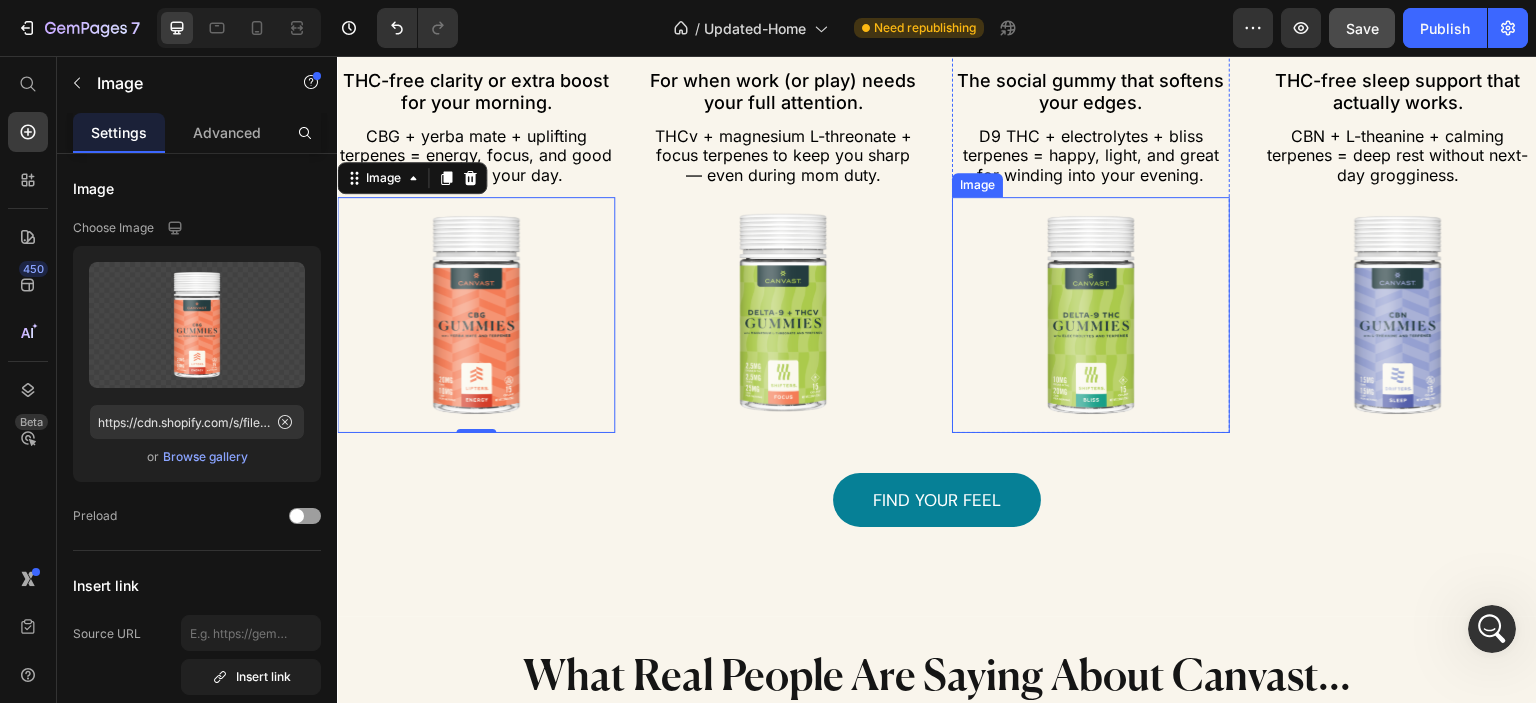 click at bounding box center [1091, 315] 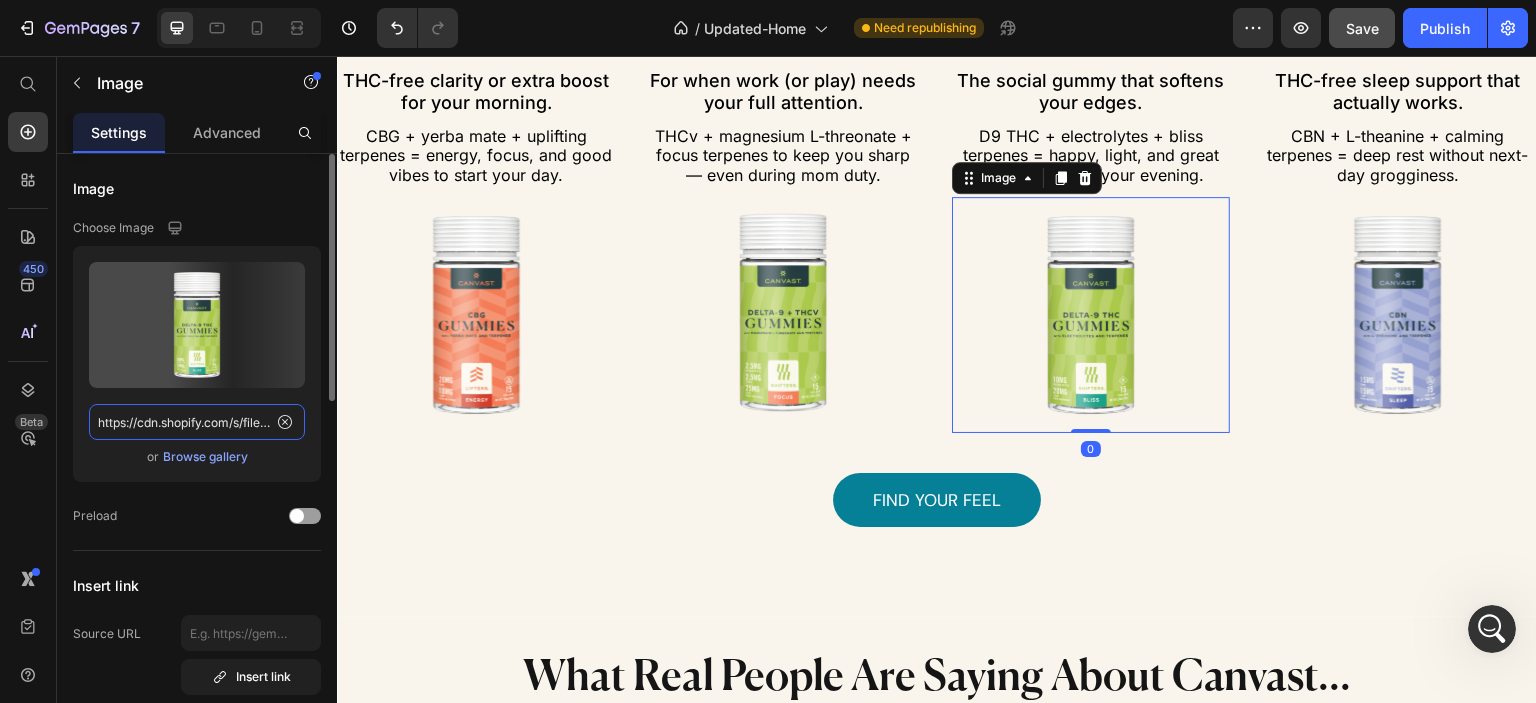 click on "https://cdn.shopify.com/s/files/1/0341/2836/3657/files/gempages_570495266654782688-0859cf3f-2576-400d-a4ba-23250527c0a6.svg" 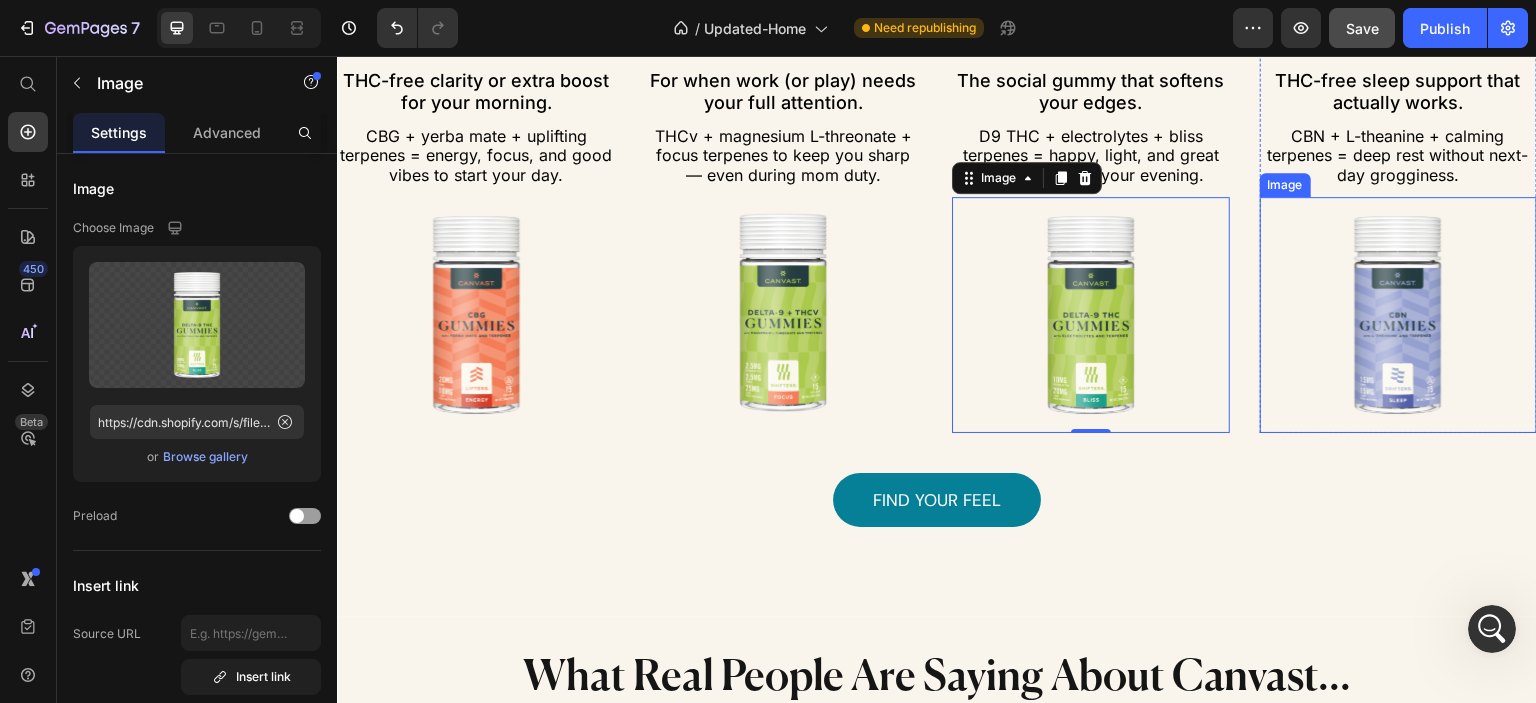 click at bounding box center (1399, 315) 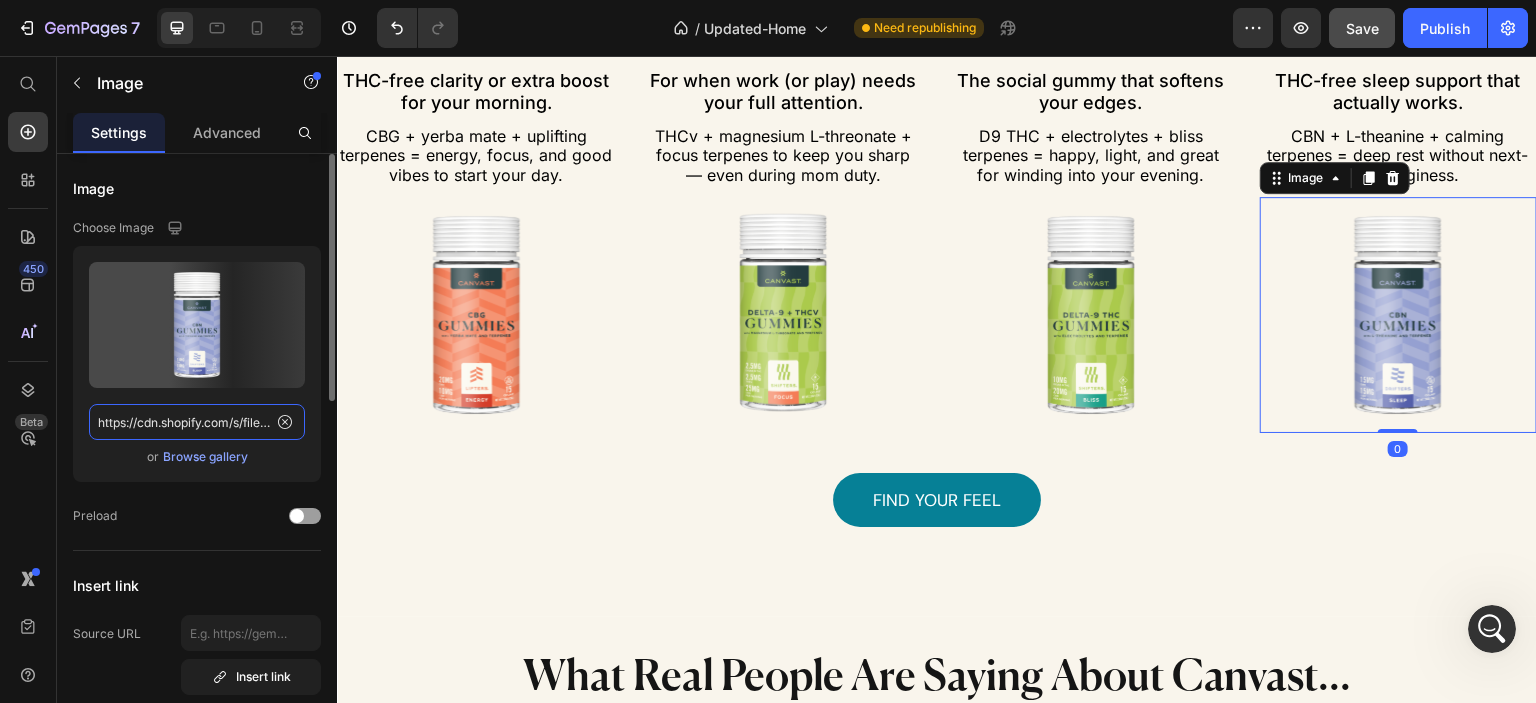 click on "https://cdn.shopify.com/s/files/1/0341/2836/3657/files/gempages_570495266654782688-bd9085f2-8fdc-4442-aa6a-fd246f2fd703.svg" 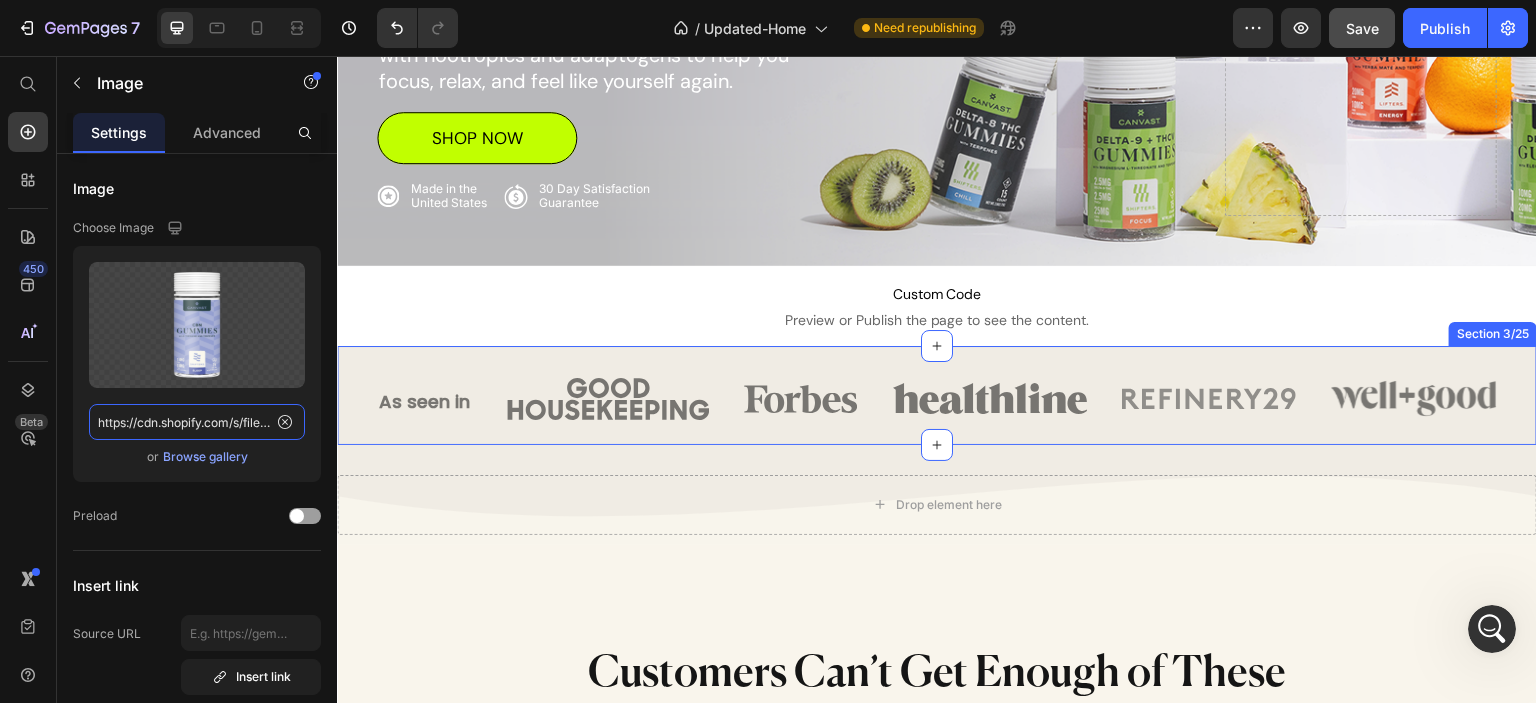 scroll, scrollTop: 299, scrollLeft: 0, axis: vertical 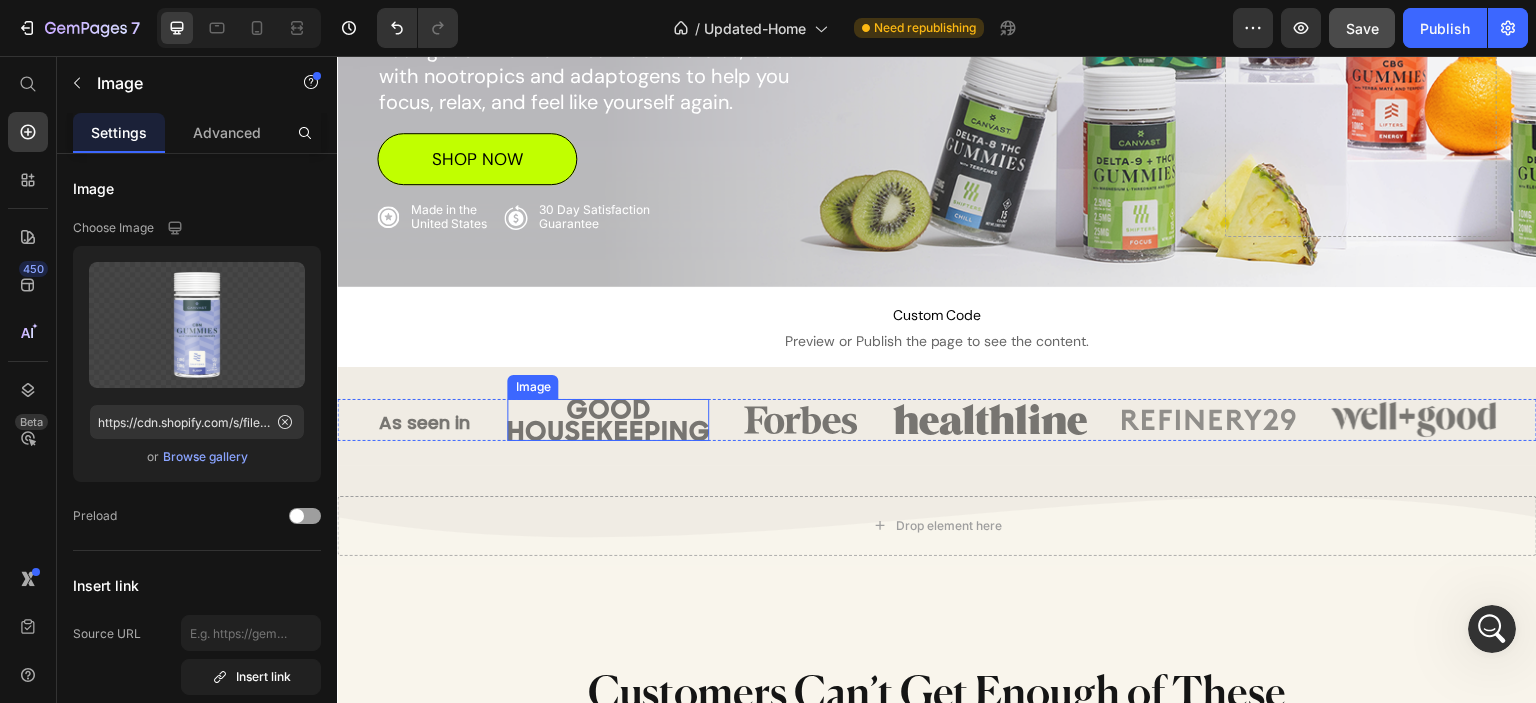click at bounding box center [608, 420] 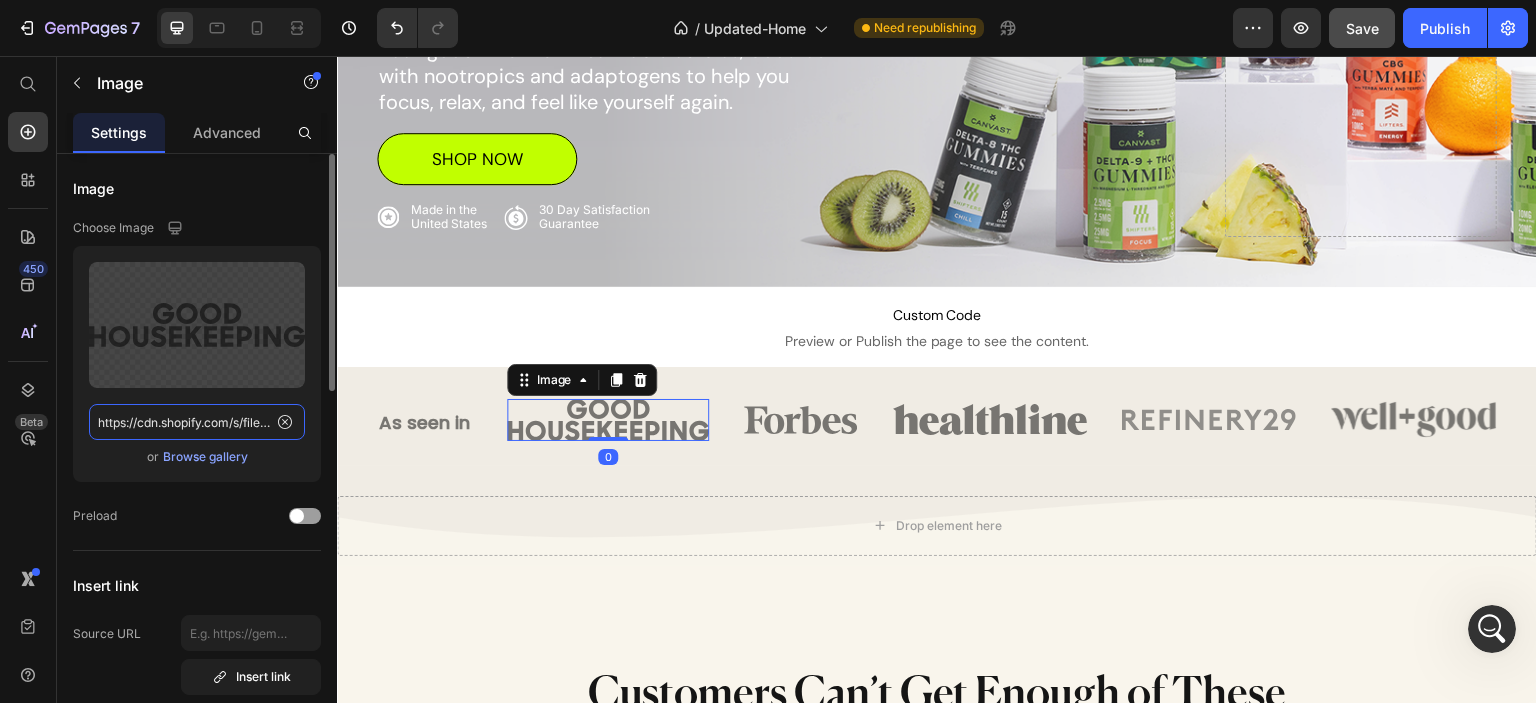click on "https://cdn.shopify.com/s/files/1/0341/2836/3657/files/gempages_570495266654782688-977772a8-84b2-48b6-bc85-1272fc8e54f4.svg" 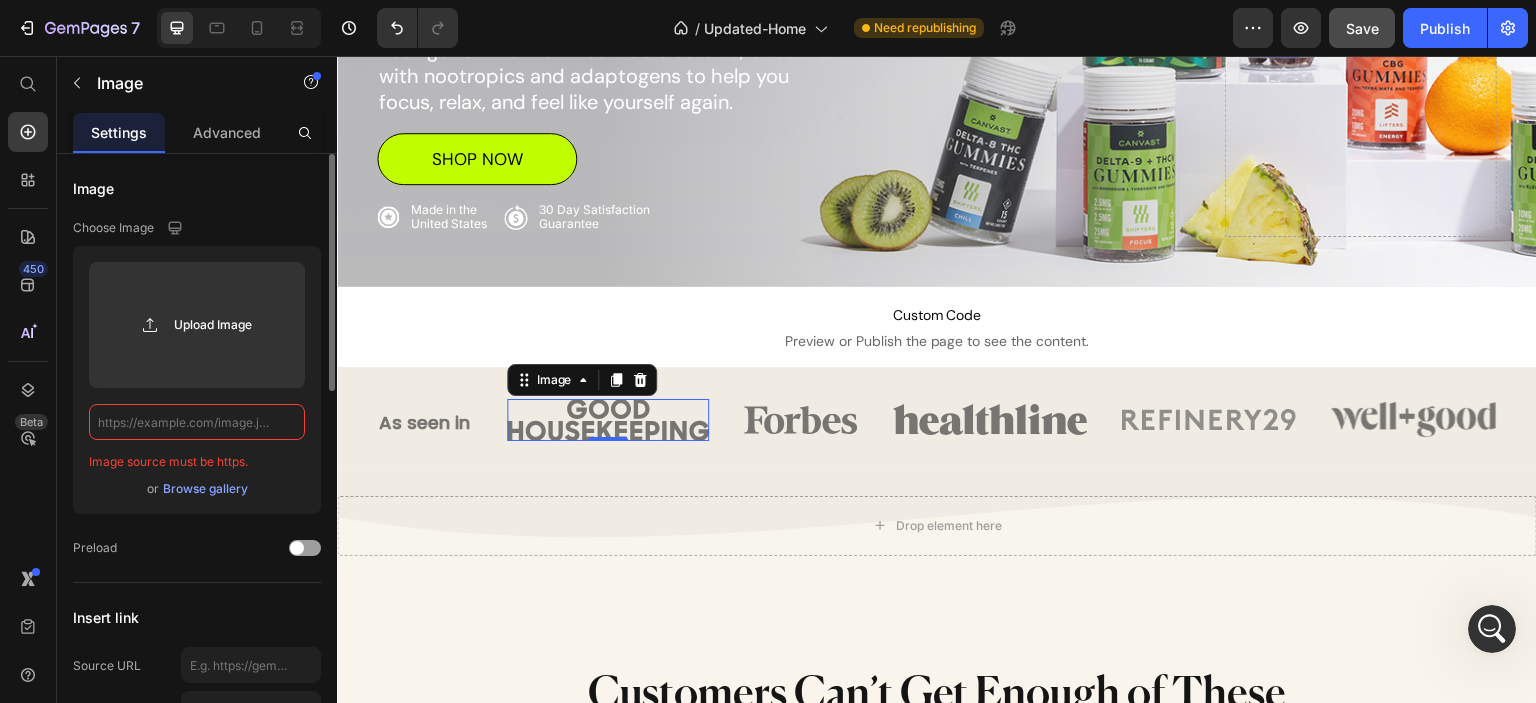 click 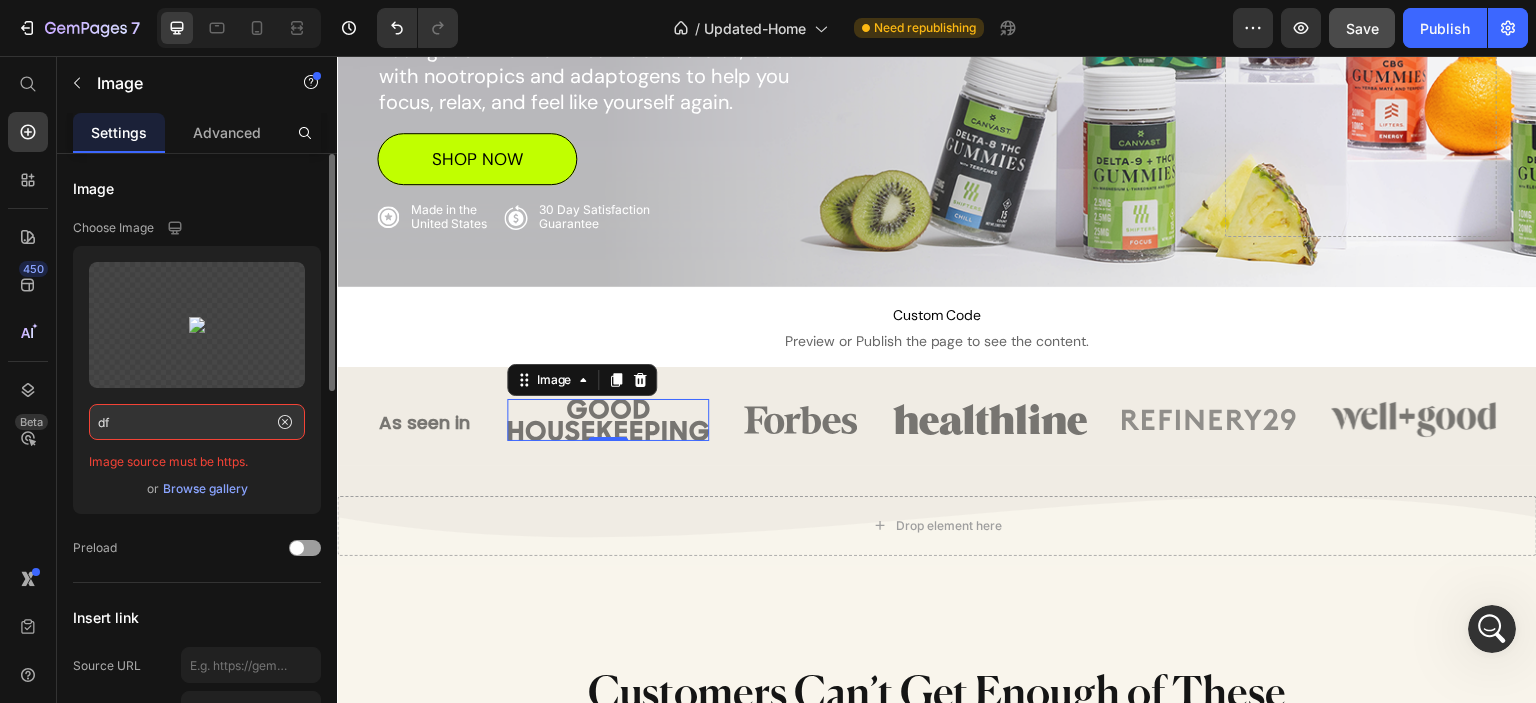 click on "Choose Image" at bounding box center (197, 228) 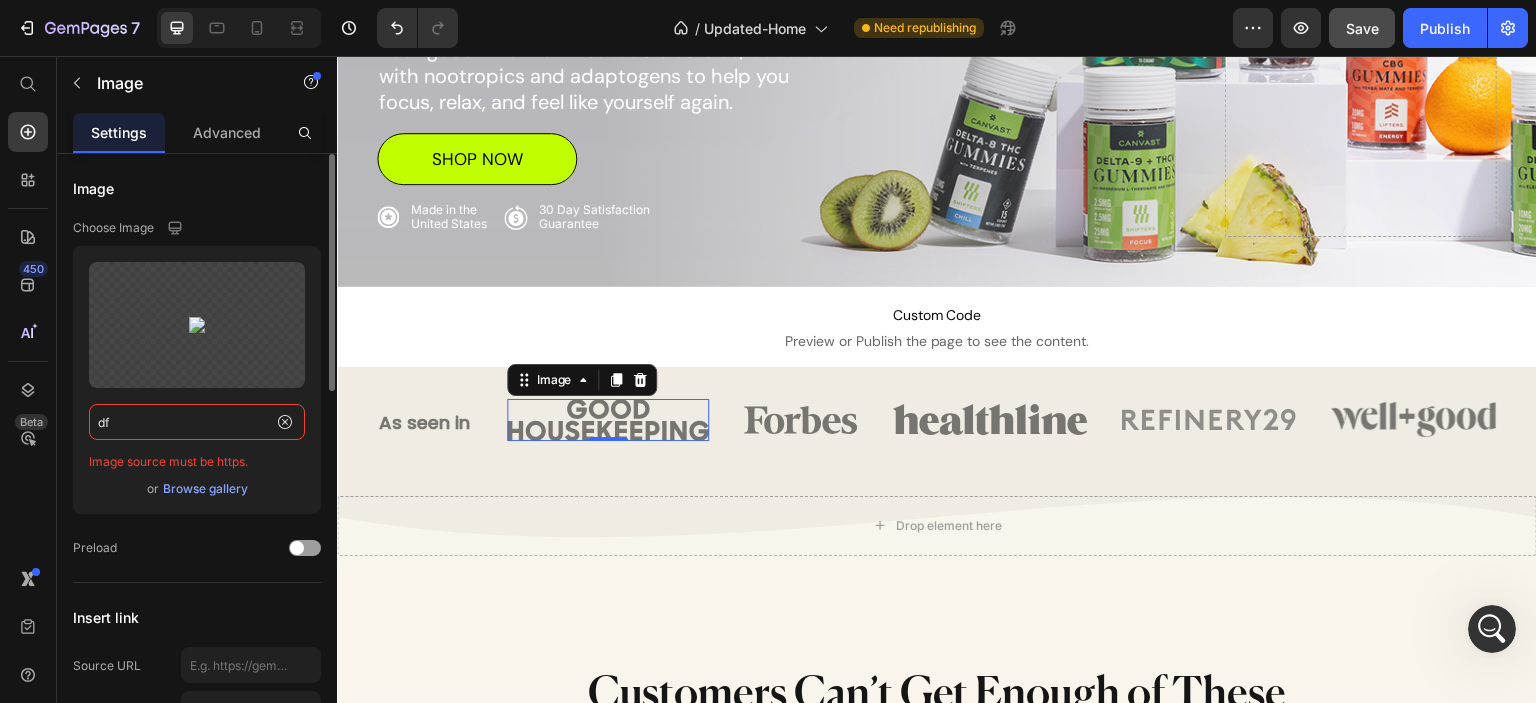 click on "df" 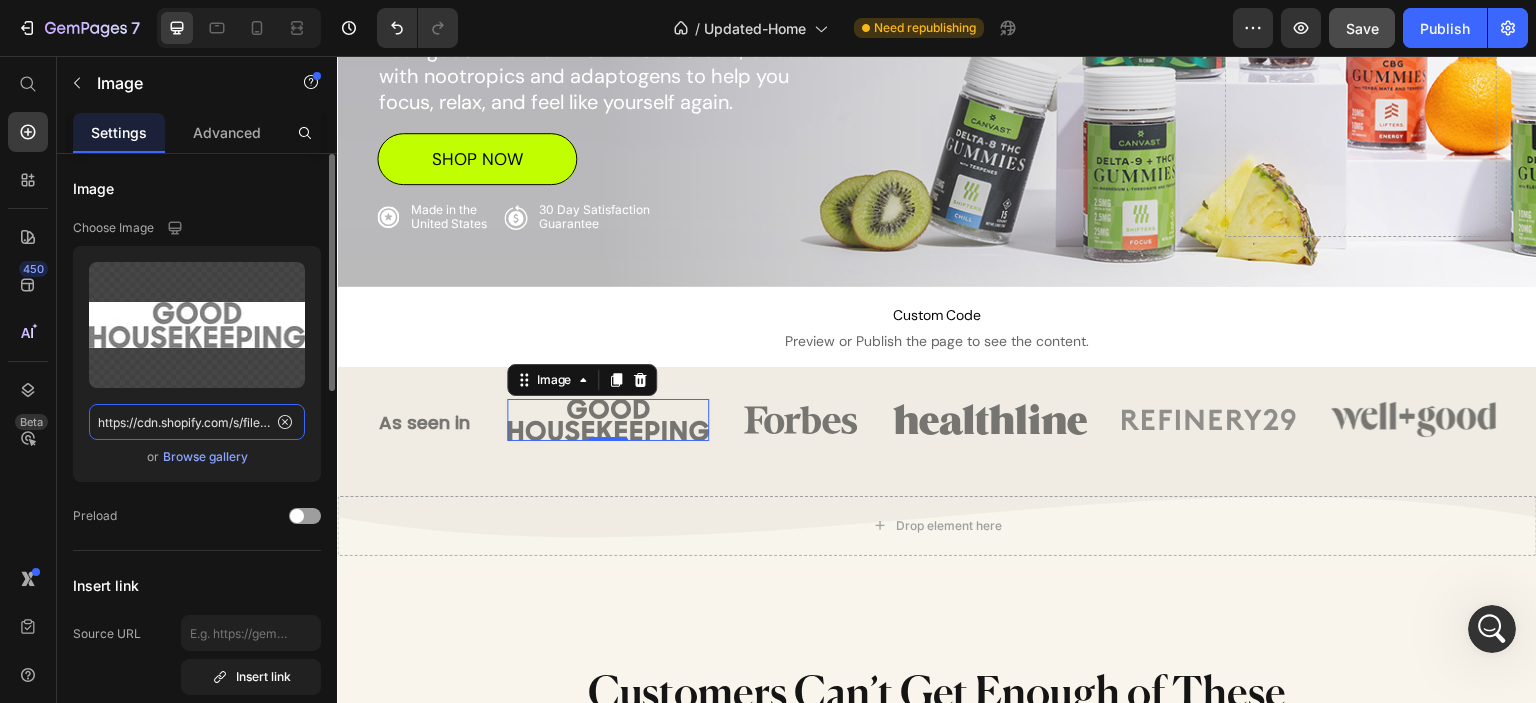 scroll, scrollTop: 0, scrollLeft: 365, axis: horizontal 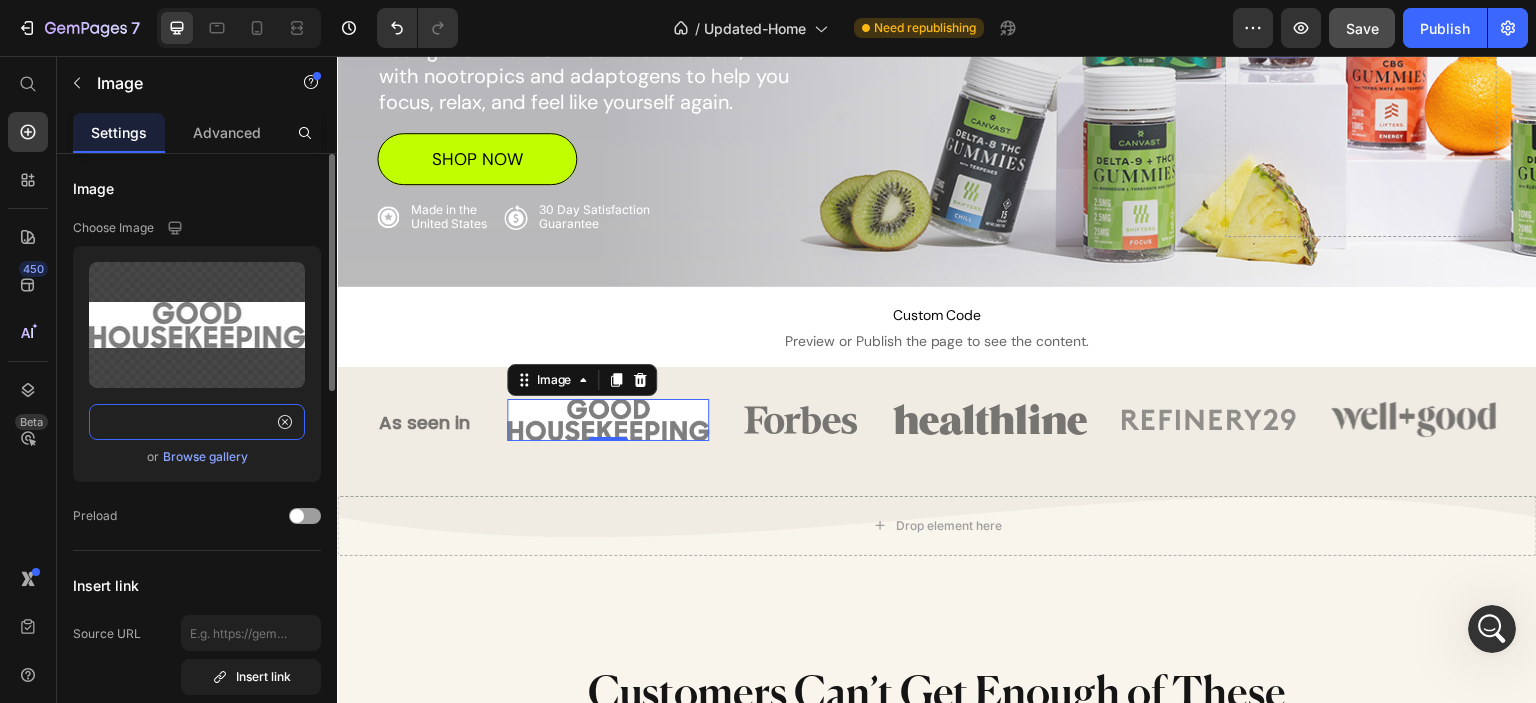 type on "https://cdn.shopify.com/s/files/1/0341/2836/3657/files/good.webp?v=1752252191" 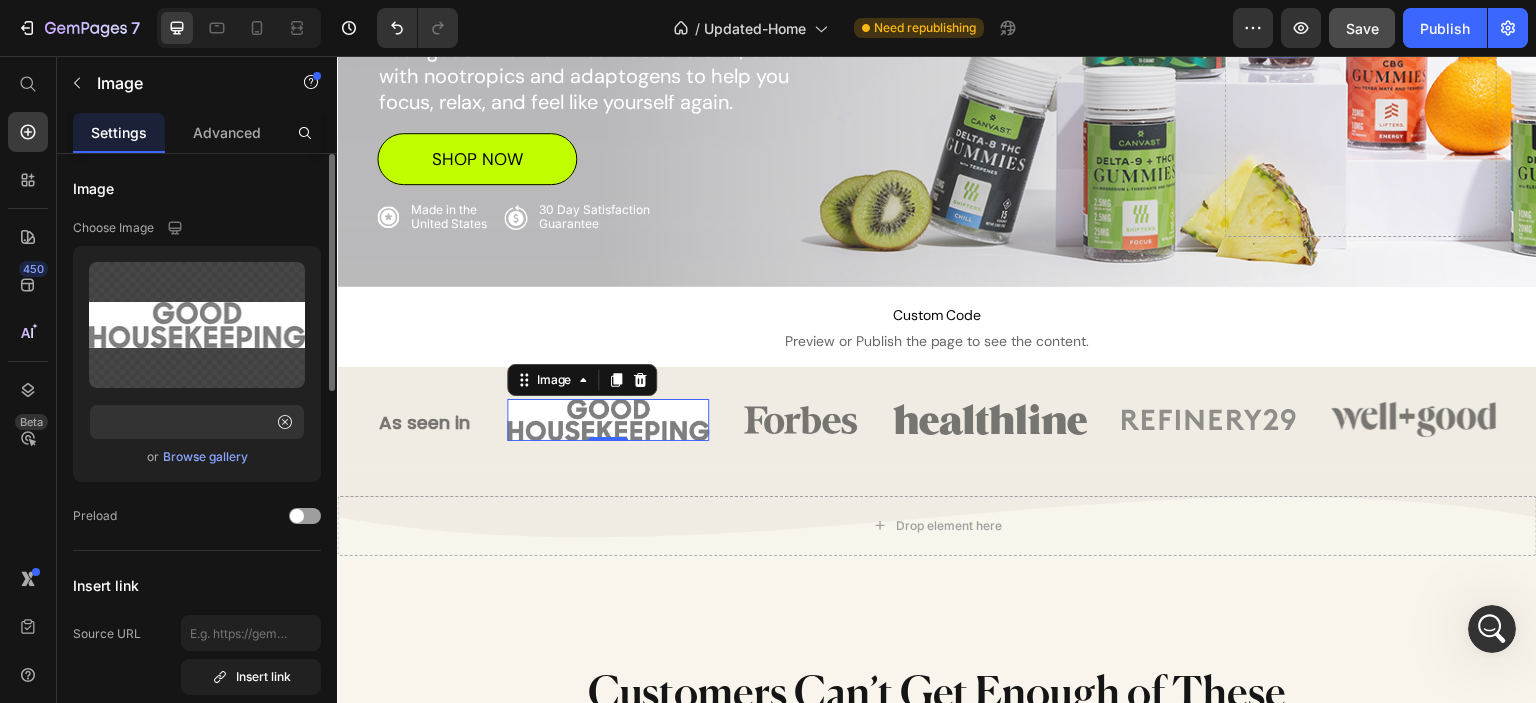 click on "Choose Image" at bounding box center (197, 228) 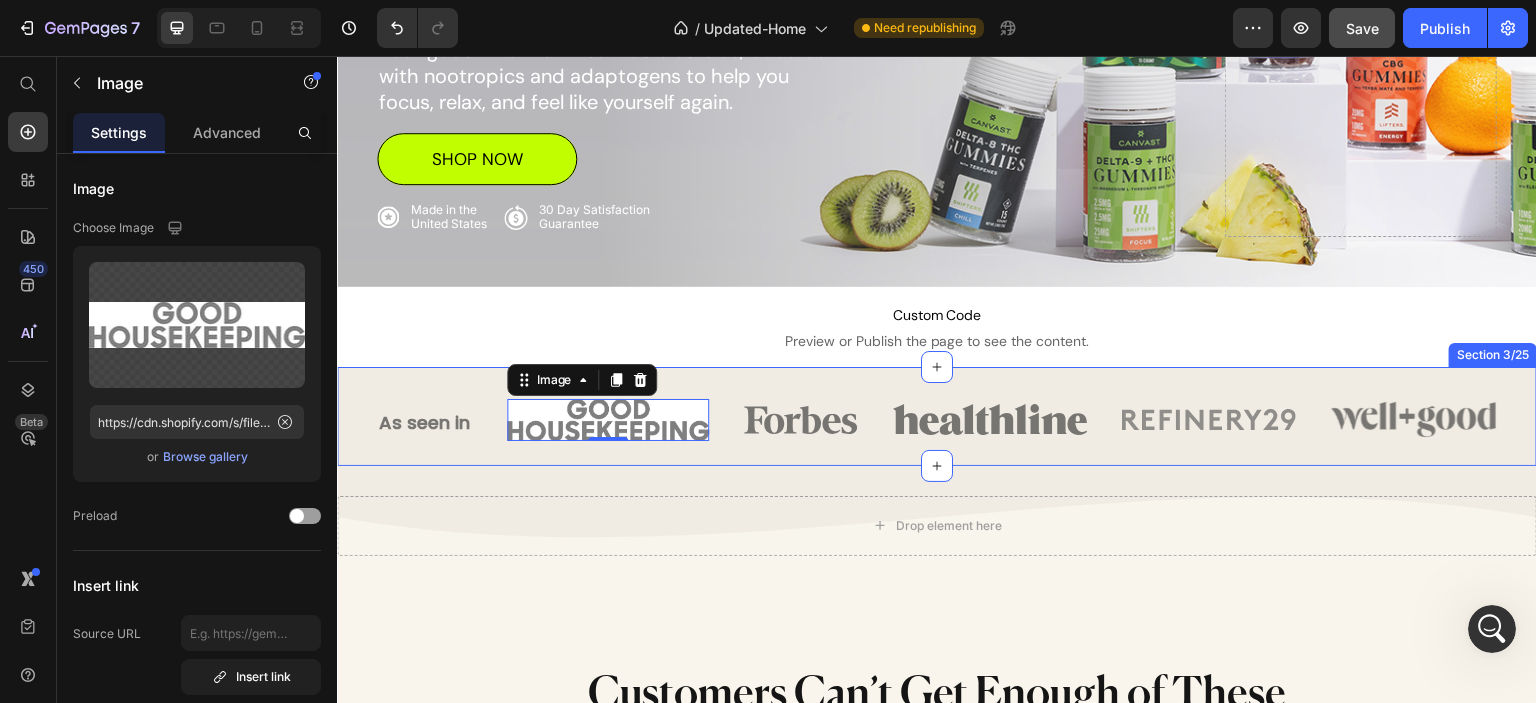 click on "As seen in Text Block Image Image Image Row Image Image Row As seen in Text Block Image   0 Image Image Image Image Row Section 3/25" at bounding box center [937, 416] 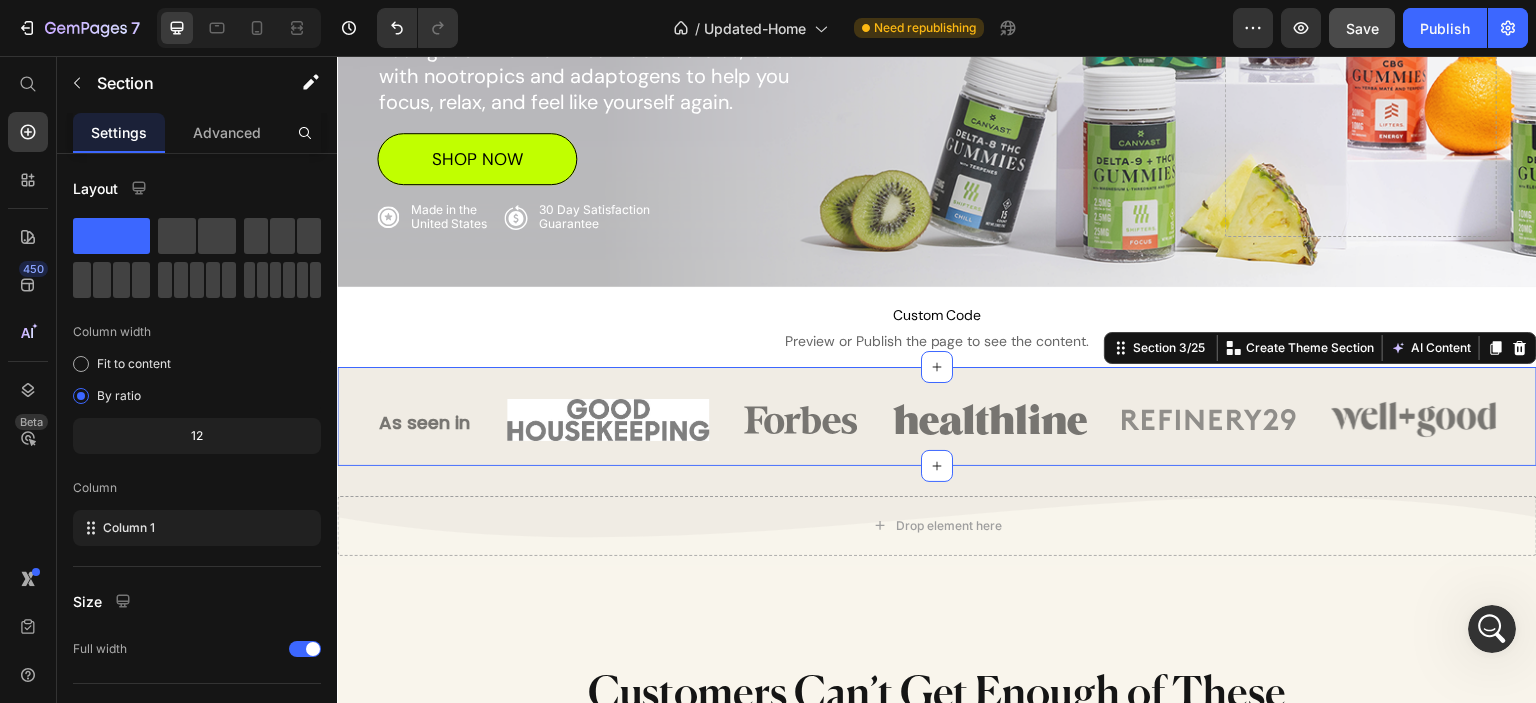 click on "As seen in Text Block Image Image Image Row Image Image Row As seen in Text Block Image Image Image Image Image Row Section 3/25   You can create reusable sections Create Theme Section AI Content Write with GemAI What would you like to describe here? Tone and Voice Persuasive Product Bear Dance THCa Sativa Hemp Flower Show more Generate" at bounding box center (937, 416) 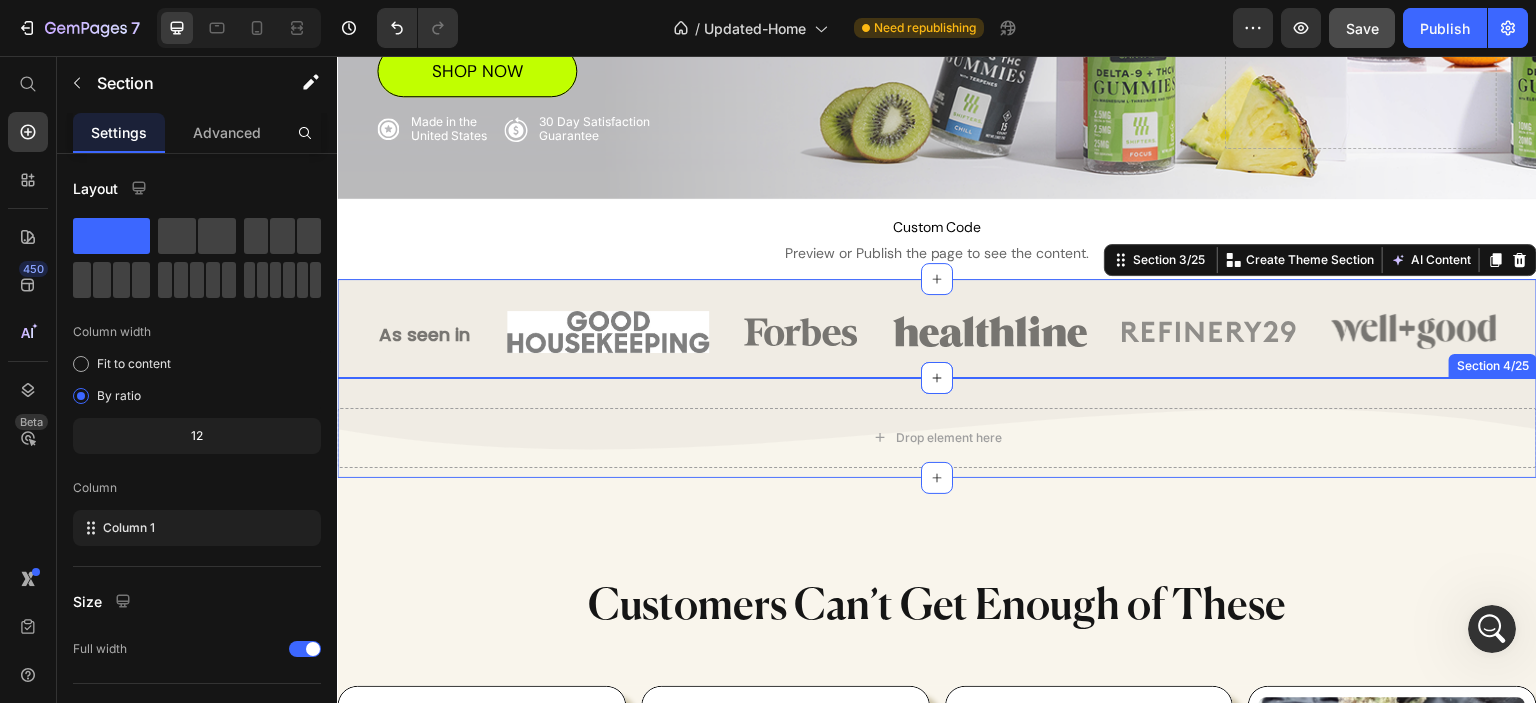 scroll, scrollTop: 399, scrollLeft: 0, axis: vertical 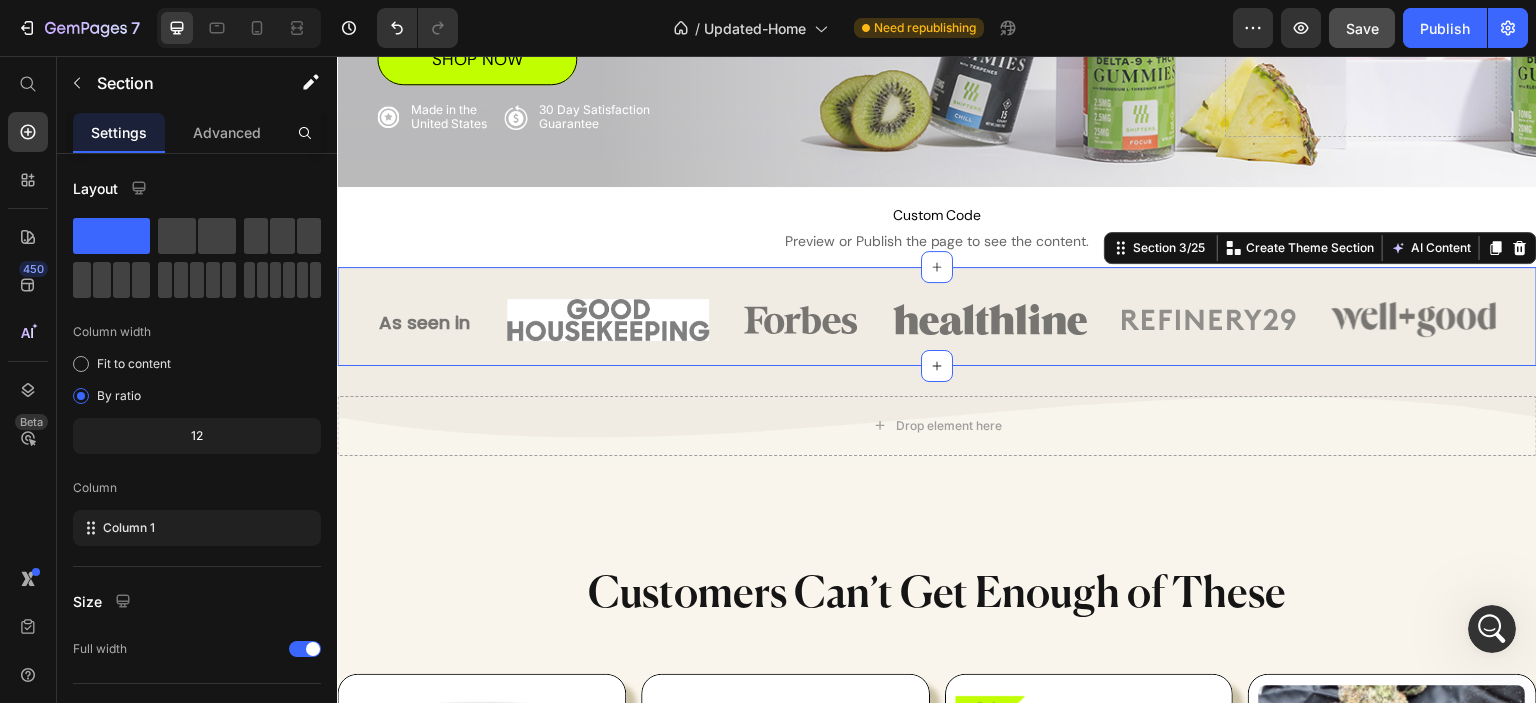 click on "As seen in Text Block Image Image Image Row Image Image Row As seen in Text Block Image Image Image Image Image Row Section 3/25   You can create reusable sections Create Theme Section AI Content Write with GemAI What would you like to describe here? Tone and Voice Persuasive Product Bear Dance THCa Sativa Hemp Flower Show more Generate" at bounding box center (937, 316) 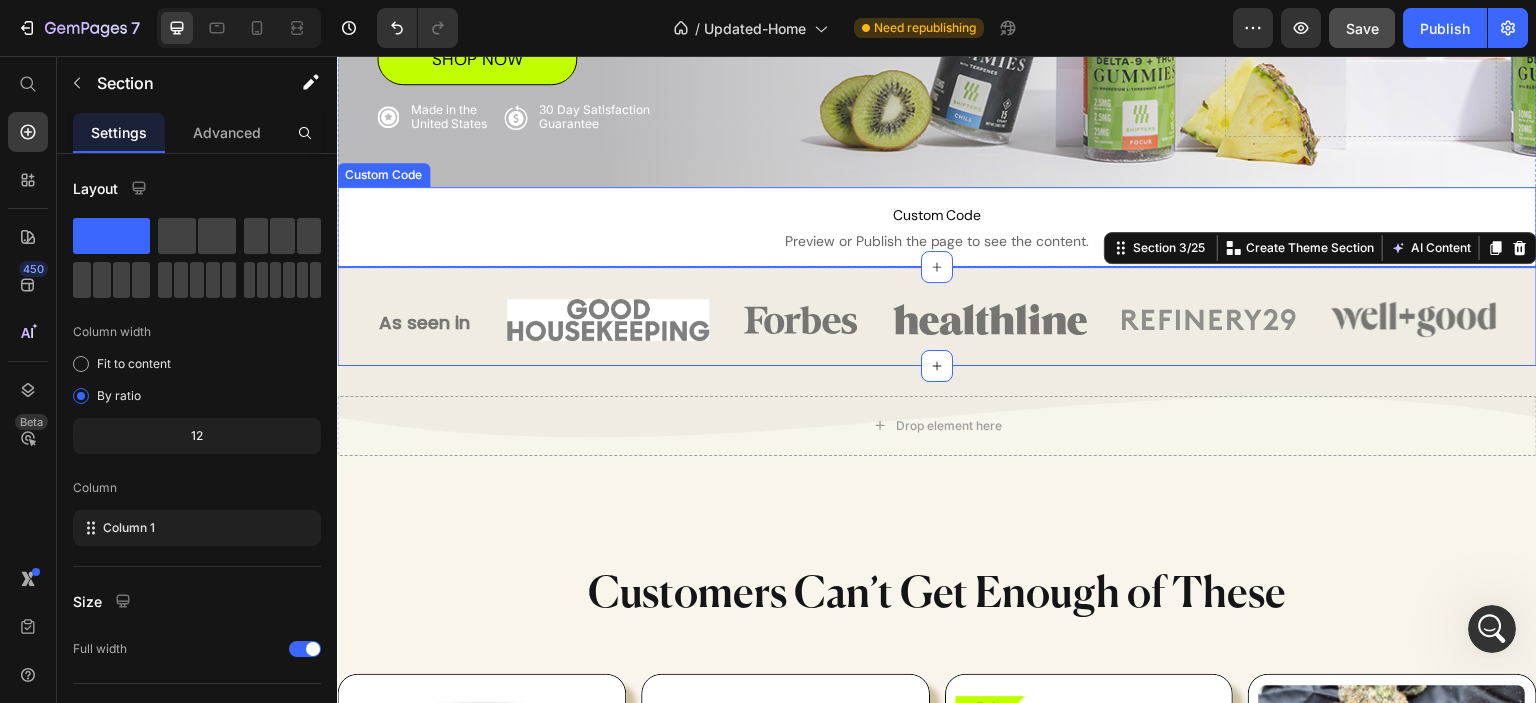 click on "Custom Code
Preview or Publish the page to see the content." at bounding box center (937, 227) 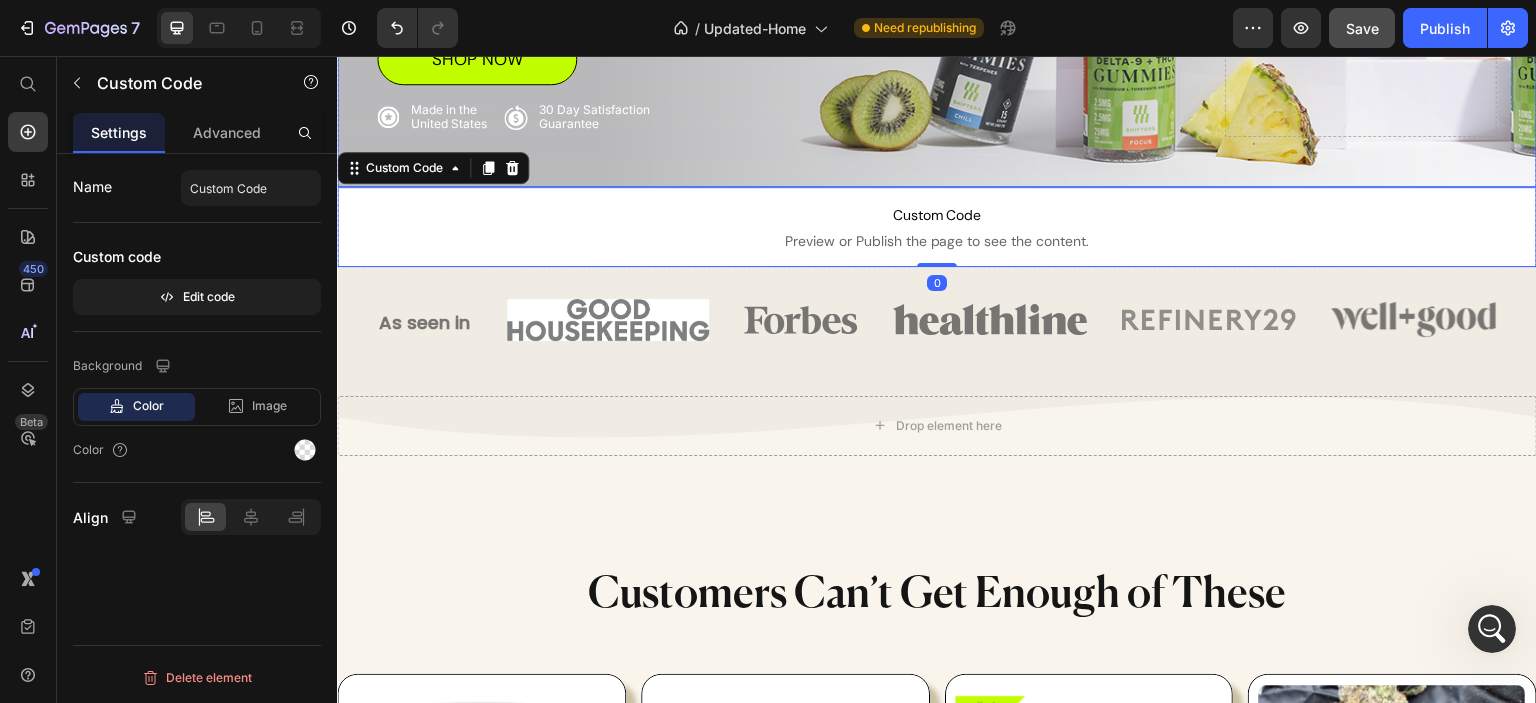 click on "Image 4.9/5 Based 100,000+ Happy Customers Text Block Row Plant-Powered Support  That Actually Works Heading Plant-Powered Support  That Actually Works Heading Feel-good THC + CBD cannabis edibles, boosted  with nootropics and adaptogens to help you  focus, relax, and feel like yourself again. Text Block Shop Now Button Image Made in the  United States Text Block Advanced List Image 30 Day Satisfaction  Guarantee Text Block Advanced List Row Row
Drop element here" at bounding box center [937, -58] 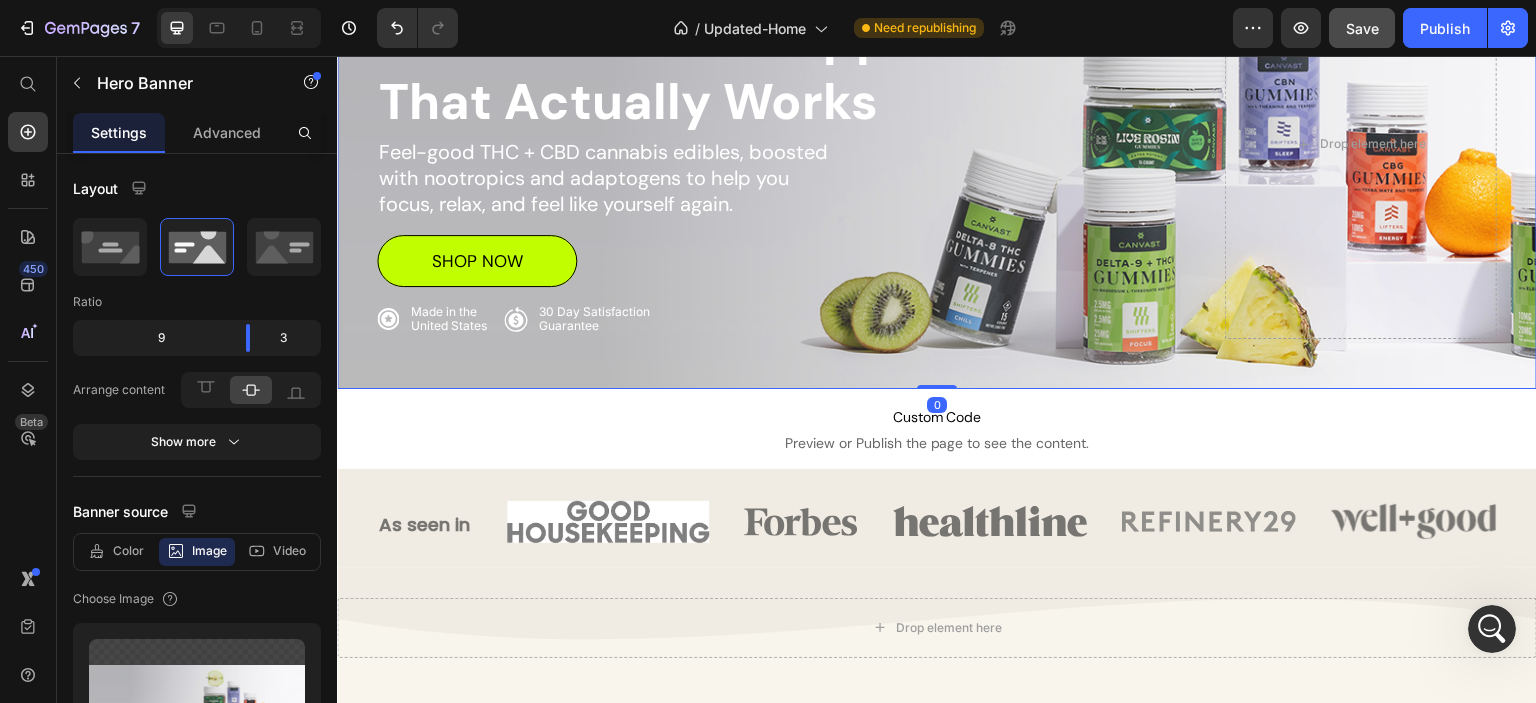 scroll, scrollTop: 0, scrollLeft: 0, axis: both 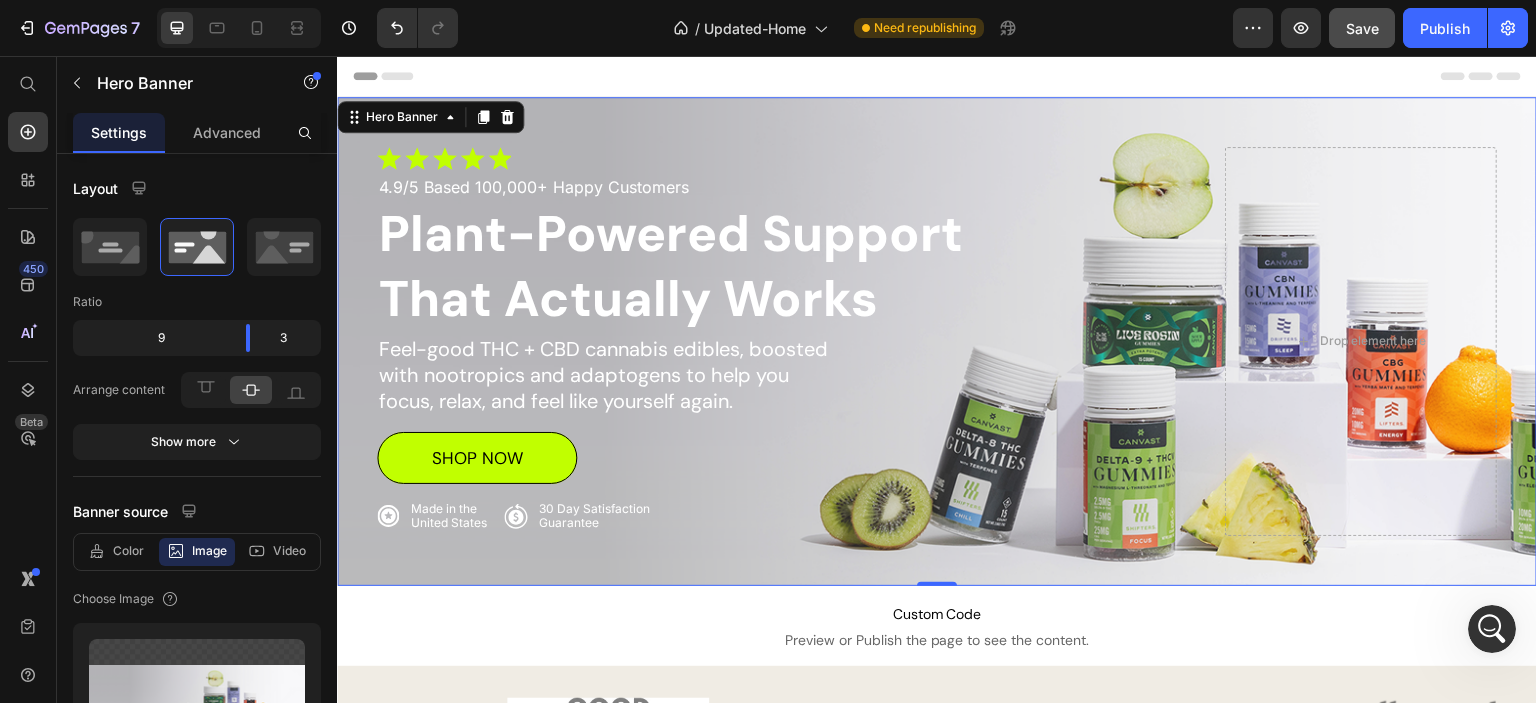 click on "Image 4.9/5 Based 100,000+ Happy Customers Text Block Row Plant-Powered Support  That Actually Works Heading Plant-Powered Support  That Actually Works Heading Feel-good THC + CBD cannabis edibles, boosted  with nootropics and adaptogens to help you  focus, relax, and feel like yourself again. Text Block Shop Now Button Image Made in the  United States Text Block Advanced List Image 30 Day Satisfaction  Guarantee Text Block Advanced List Row Row
Drop element here" at bounding box center (937, 341) 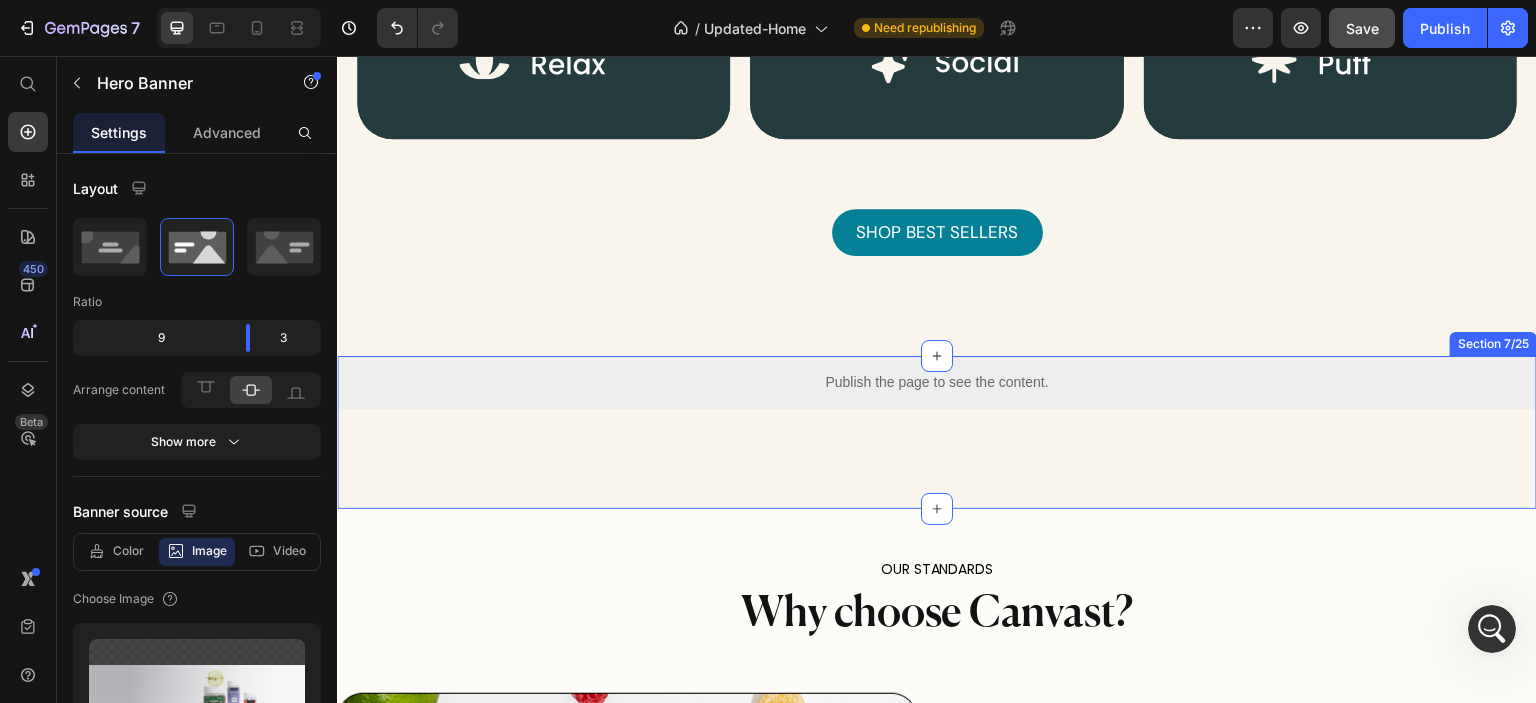 scroll, scrollTop: 2600, scrollLeft: 0, axis: vertical 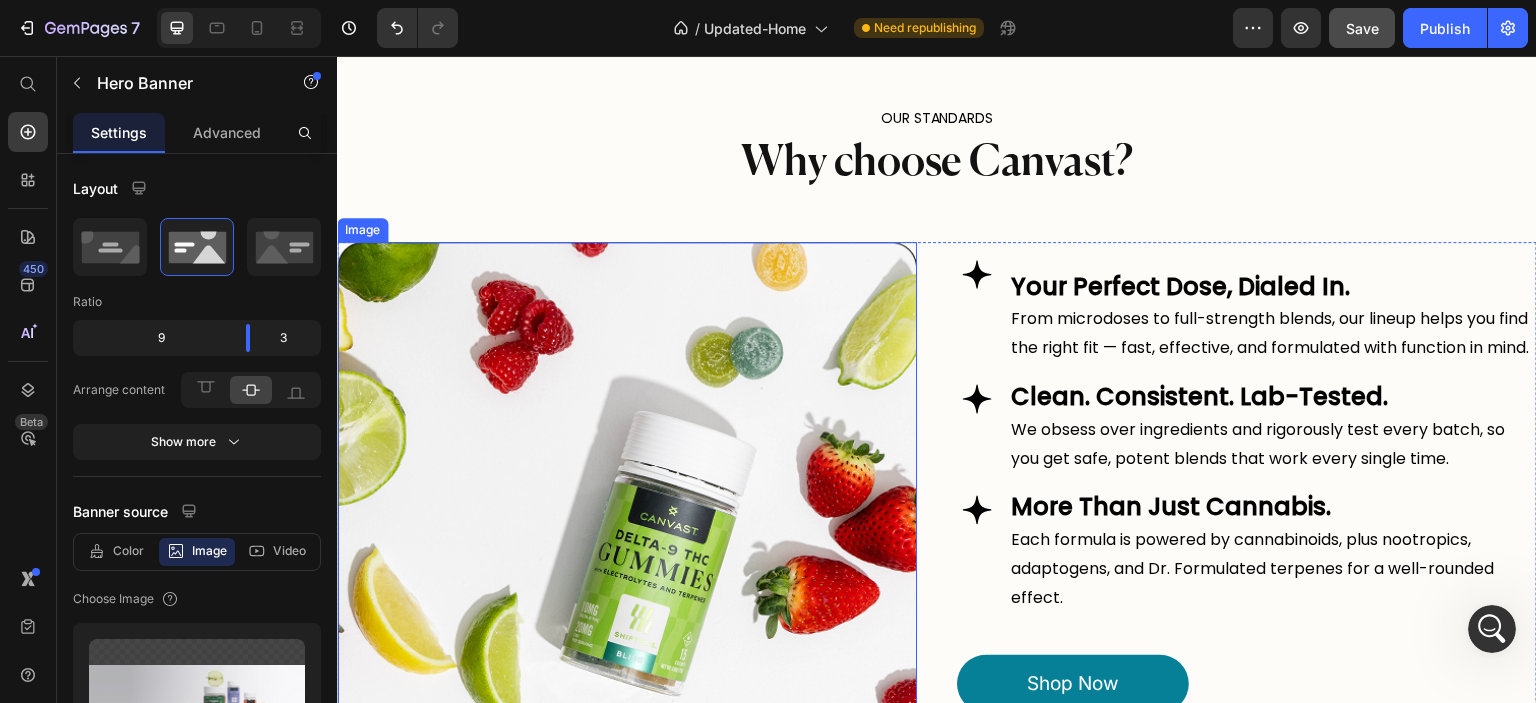 click at bounding box center [627, 491] 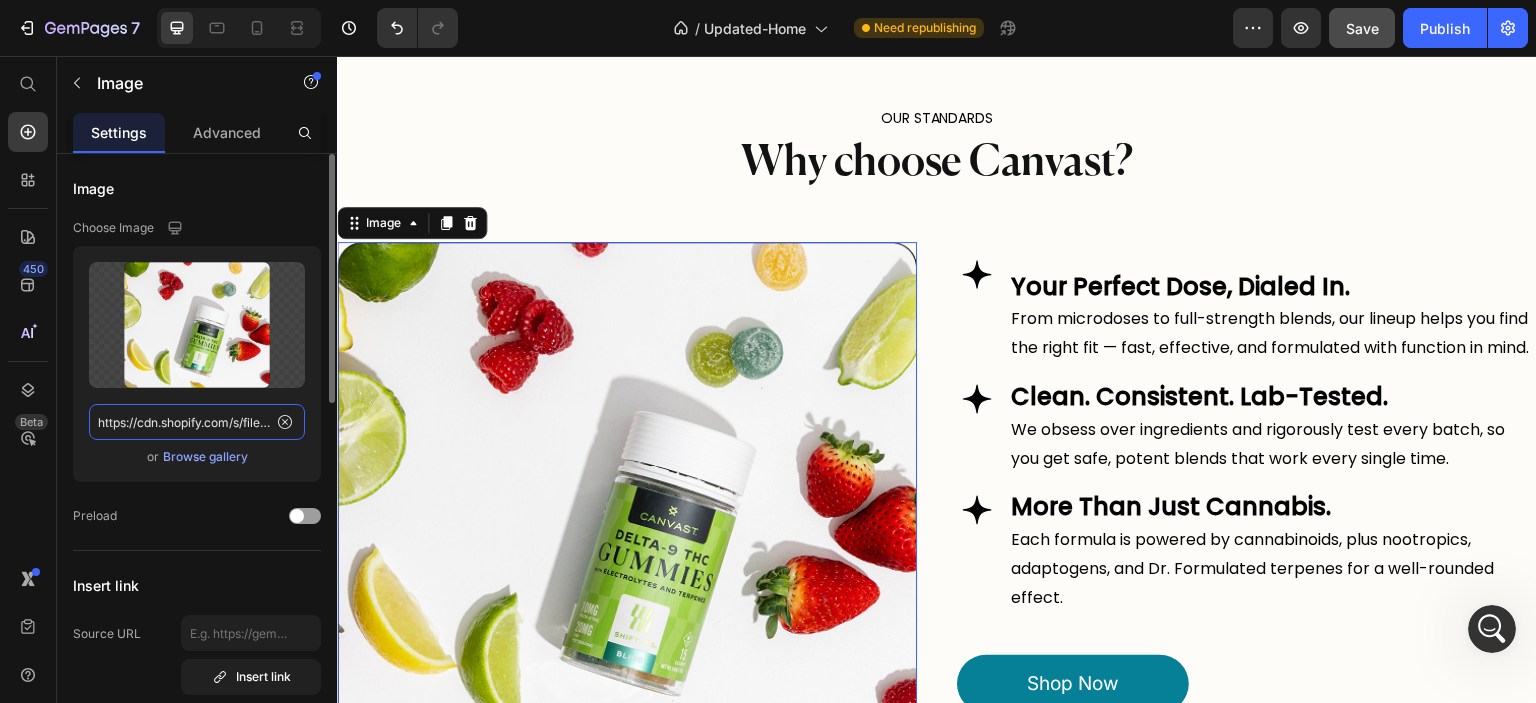 click on "https://cdn.shopify.com/s/files/1/0341/2836/3657/files/gempages_570495266654782688-ad47c97c-624f-40a7-a34b-d169e66b0193.png" 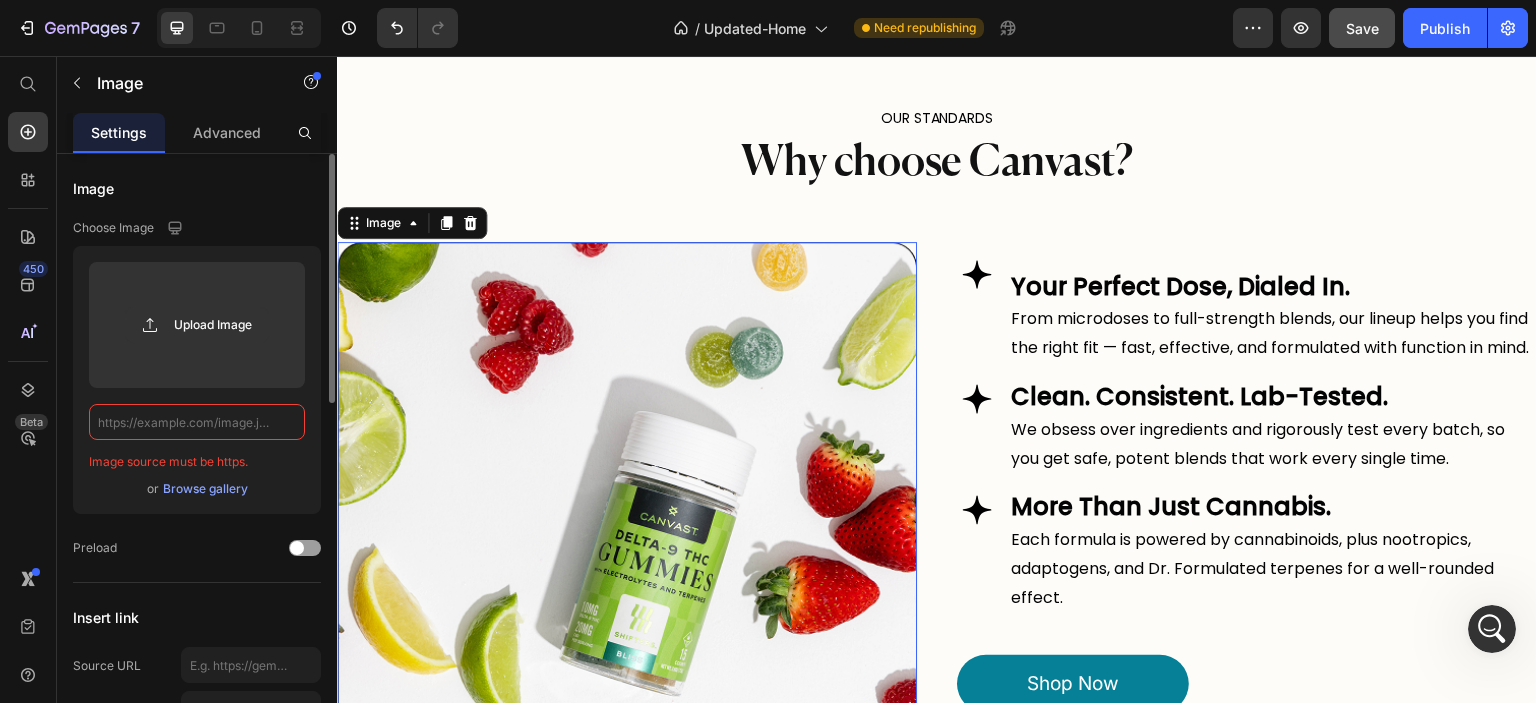 paste on "https://cdn.shopify.com/s/files/1/0341/2836/3657/files/featured.webp?v=1752252368" 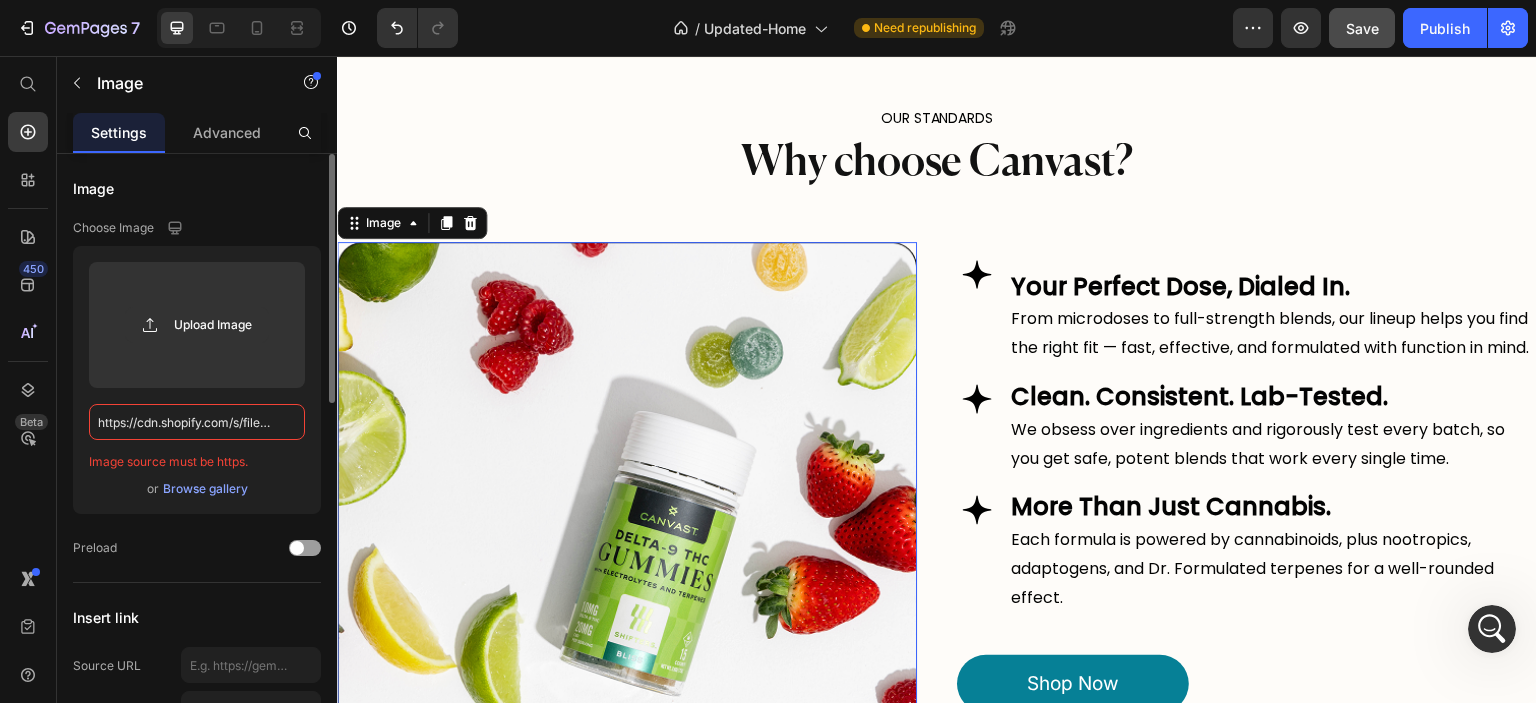 scroll, scrollTop: 0, scrollLeft: 393, axis: horizontal 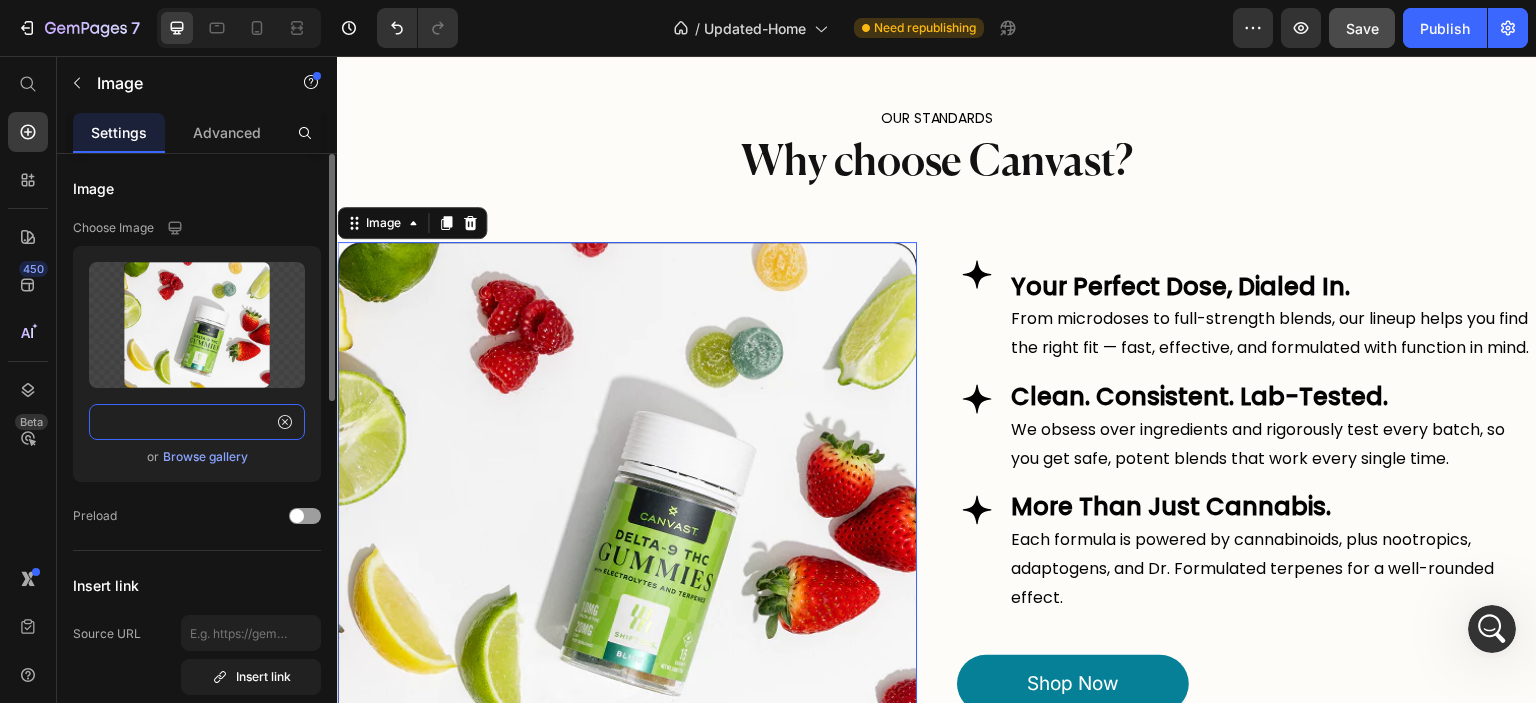 type on "https://cdn.shopify.com/s/files/1/0341/2836/3657/files/featured.webp?v=1752252368" 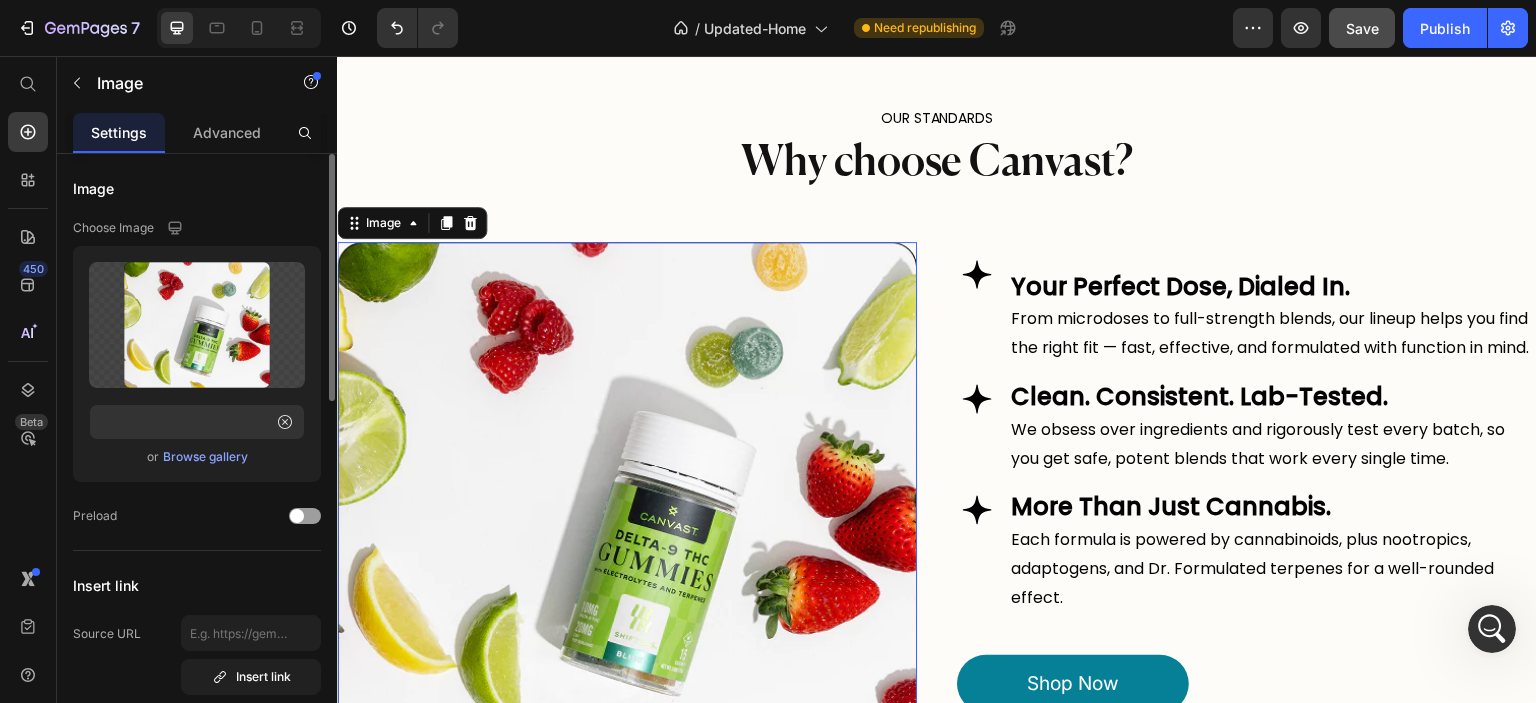 click on "Image Choose Image Upload Image https://cdn.shopify.com/s/files/1/0341/2836/3657/files/featured.webp?v=1752252368  or   Browse gallery  Preload" 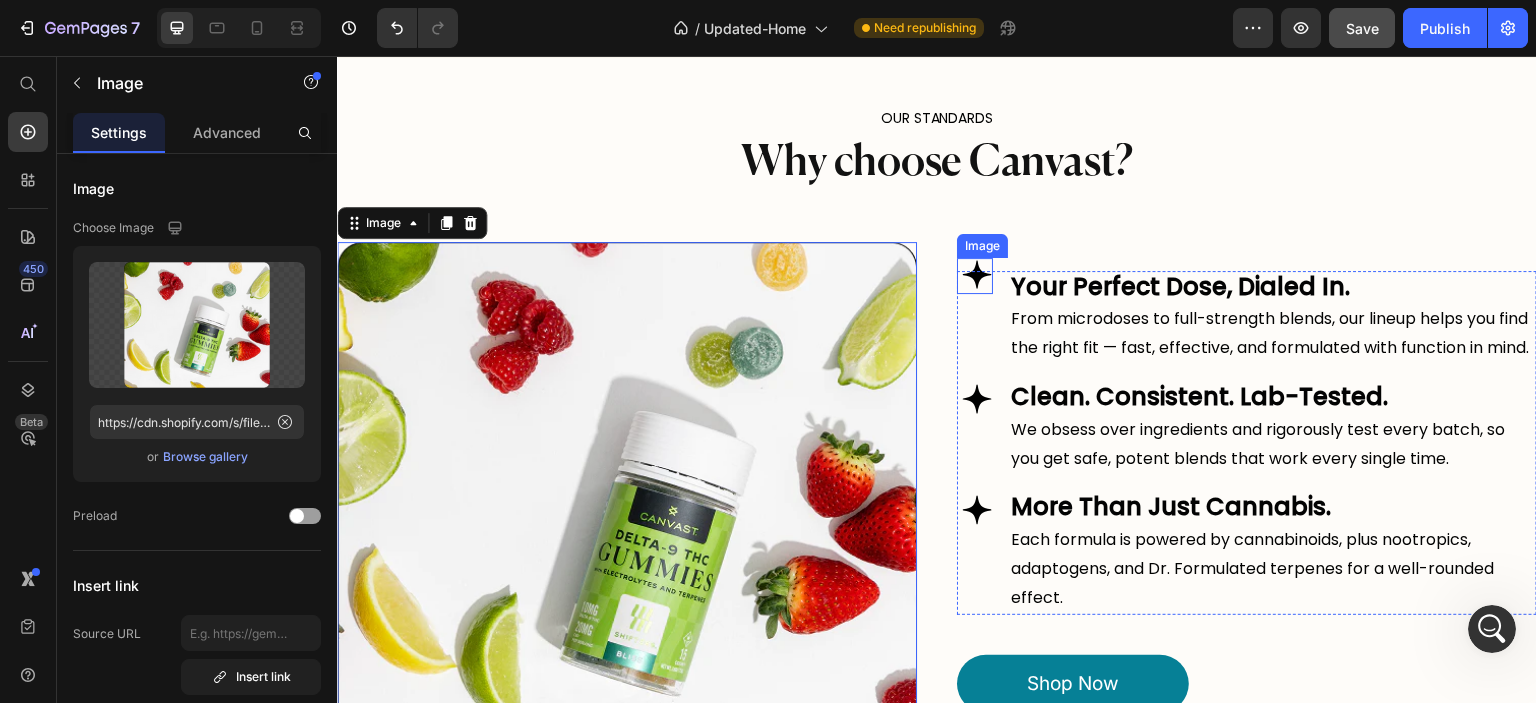 click at bounding box center [975, 276] 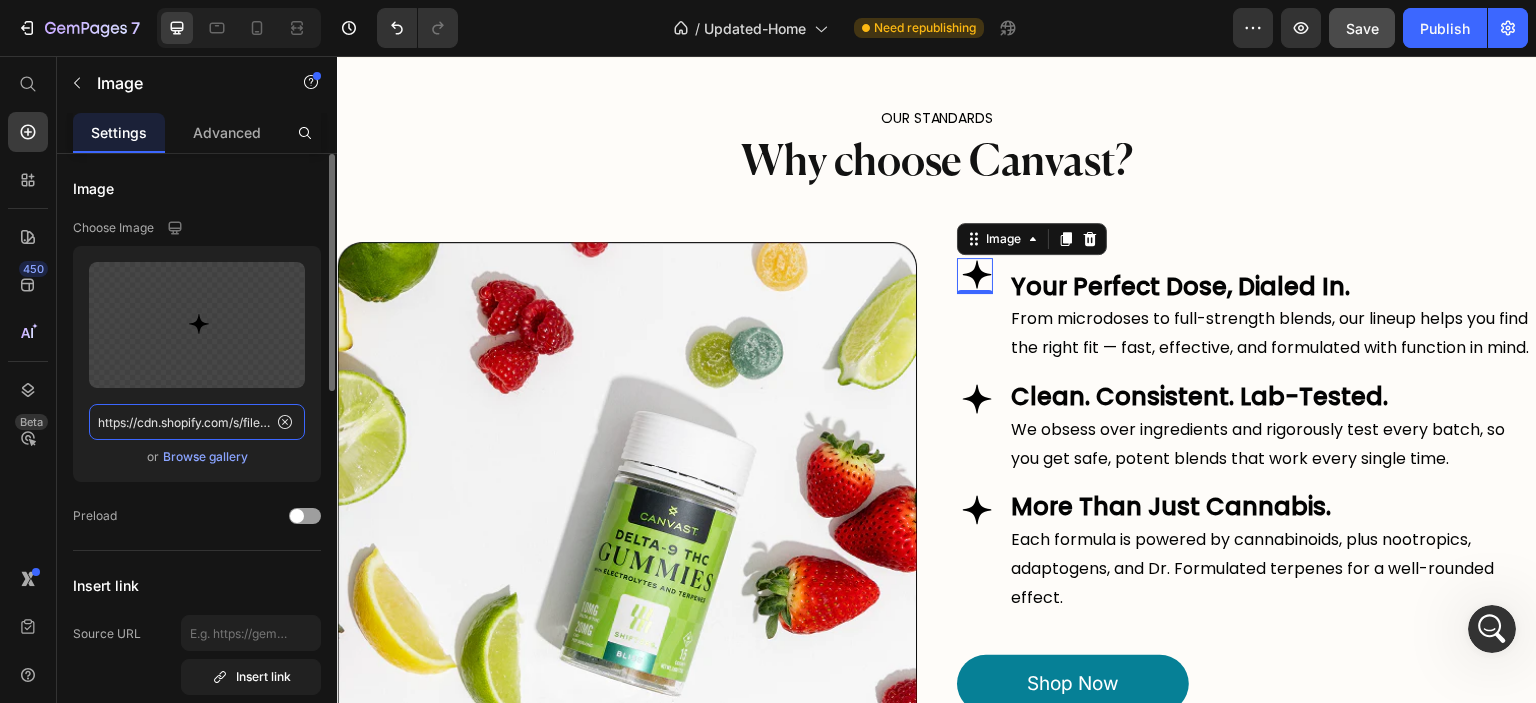 click on "https://cdn.shopify.com/s/files/1/0341/2836/3657/files/gempages_570495266654782688-1fc4129f-c634-4fc9-81ad-d96f396113db.svg" 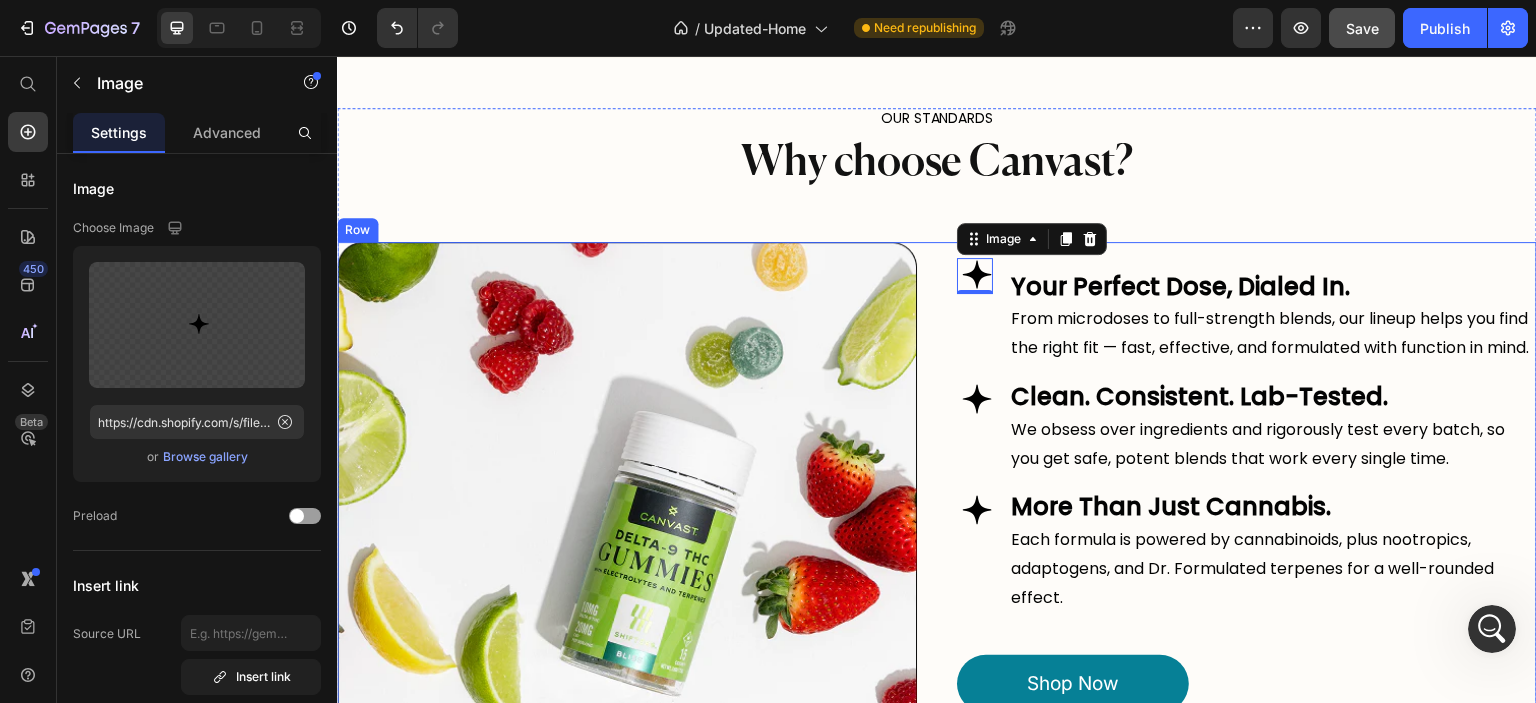click on "Image Your Perfect Dose, Dialed In. Text Block From microdoses to full-strength blends, our lineup helps you find the right fit — fast, effective, and formulated with function in mind.   Text Block Image Clean. Consistent. Lab-Tested. Text Block We obsess over ingredients and rigorously test every batch, so you get safe, potent blends that work every single time. Text Block Image More Than Just Cannabis. Text Block Each formula is powered by cannabinoids, plus nootropics, adaptogens, and Dr. Formulated terpenes for a well-rounded effect. Text Block Image   0 Your Perfect Dose, Dialed In. Text Block From microdoses to full-strength blends, our lineup helps you find the right fit — fast, effective, and formulated with function in mind.   Text Block Image Clean. Consistent. Lab-Tested. Text Block We obsess over ingredients and rigorously test every batch, so you get safe, potent blends that work every single time. Text Block Image More Than Just Cannabis. Text Block Text Block Advanced List shop now" at bounding box center (937, 491) 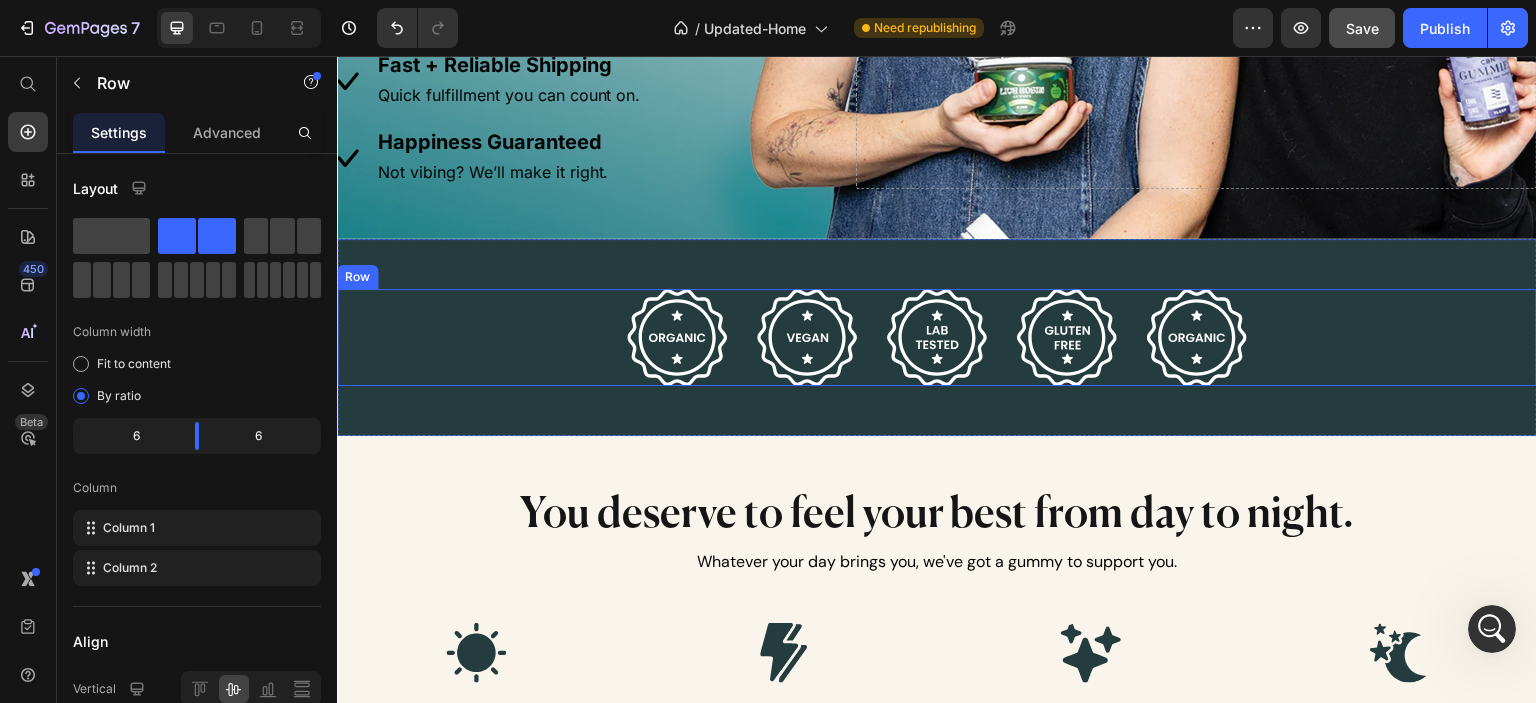 scroll, scrollTop: 4500, scrollLeft: 0, axis: vertical 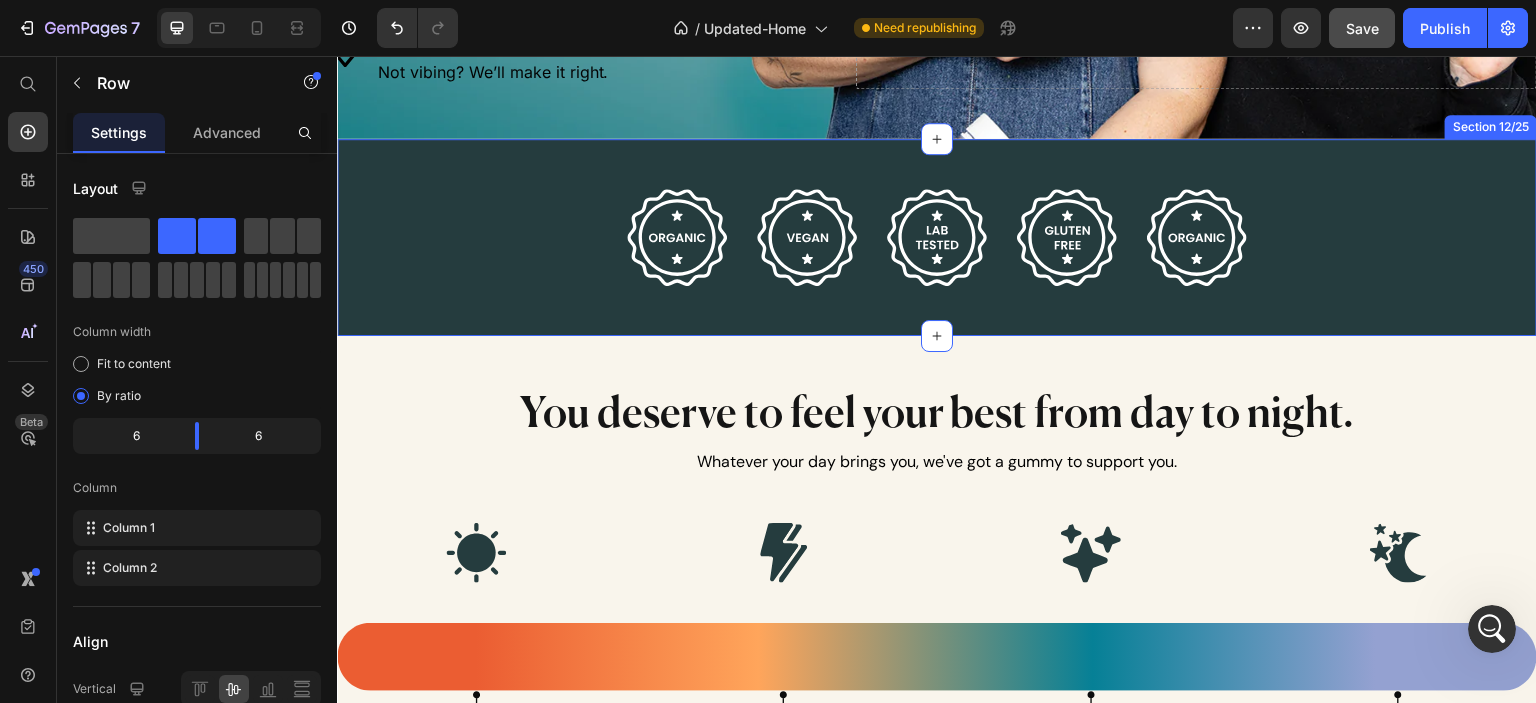 click on "Image Image Image Image Image Row Section 12/25" at bounding box center (937, 238) 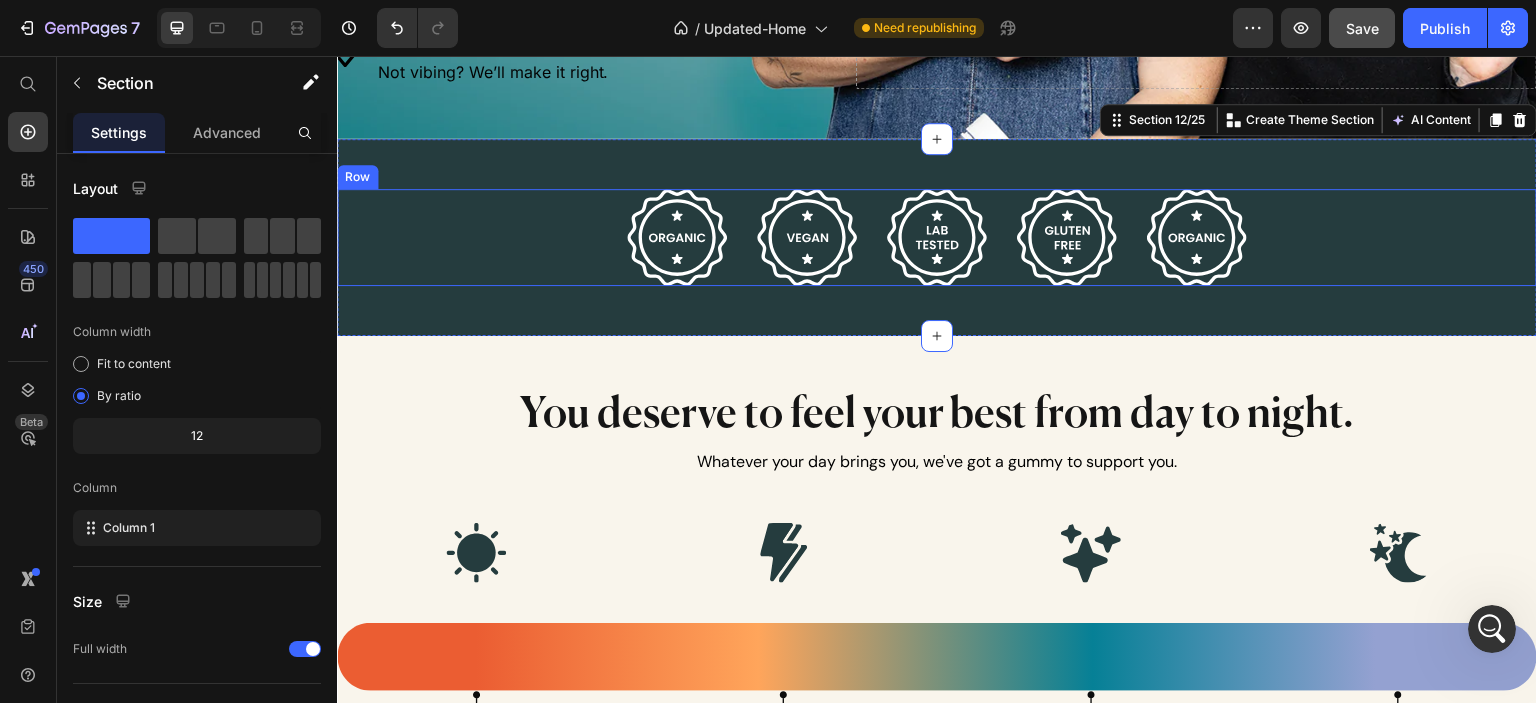 click on "Image Image Image Image Image Row" at bounding box center [937, 238] 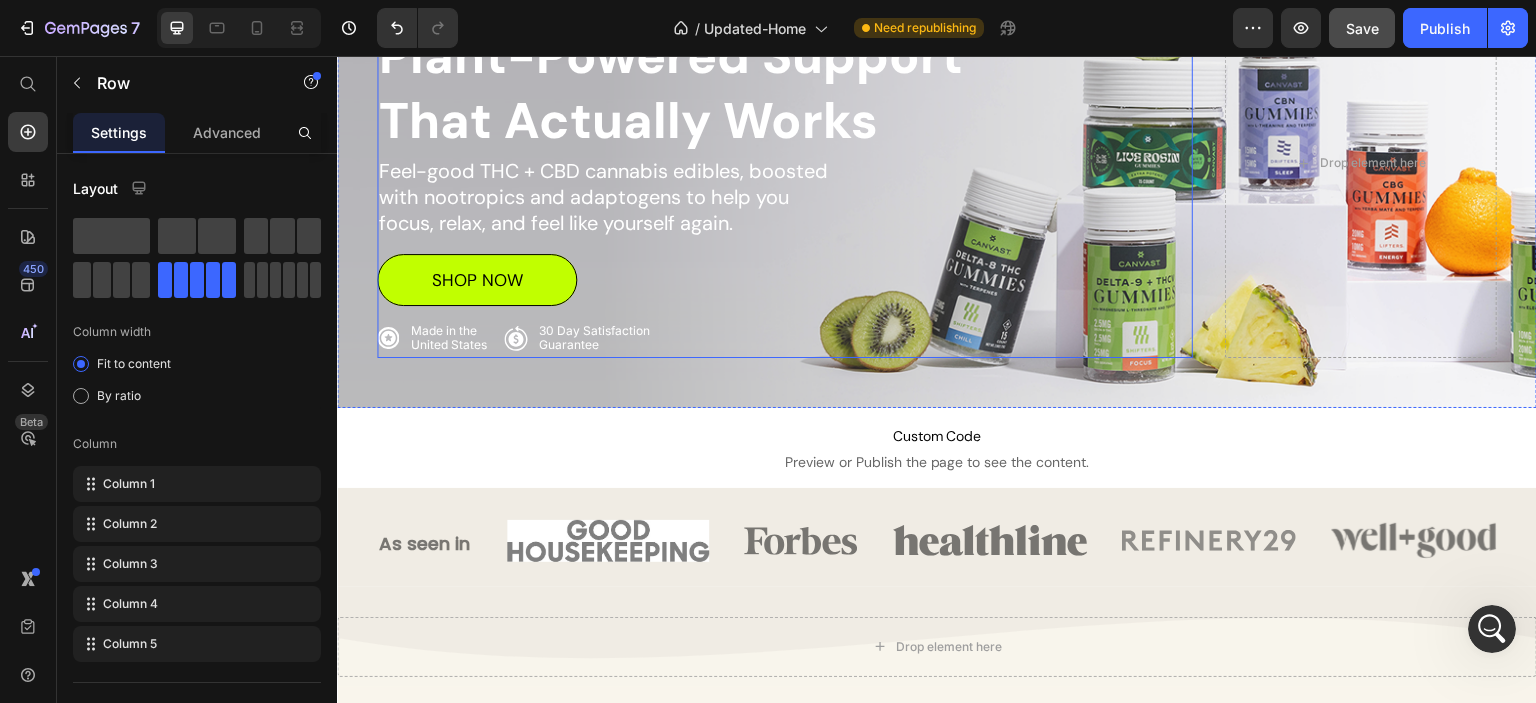 scroll, scrollTop: 0, scrollLeft: 0, axis: both 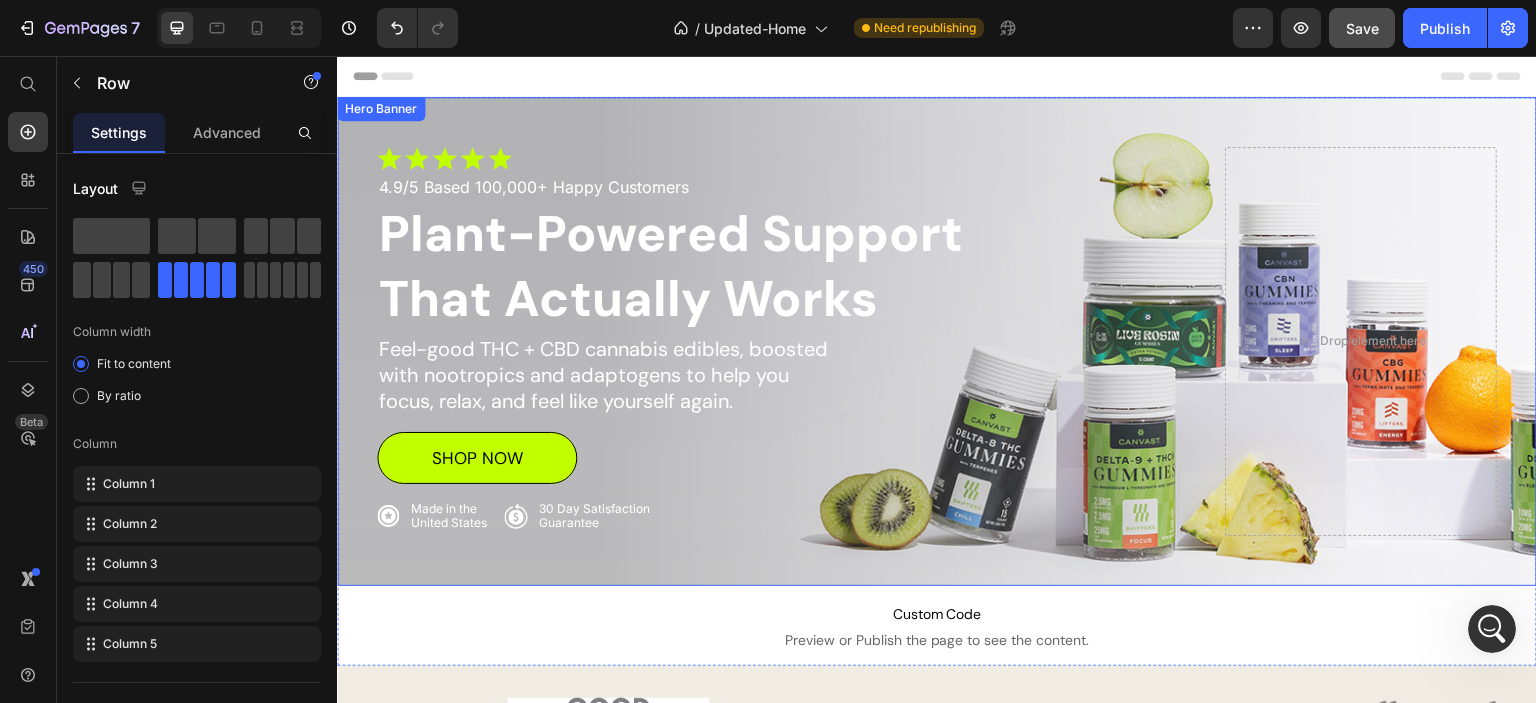 click on "Image 4.9/5 Based 100,000+ Happy Customers Text Block Row Plant-Powered Support  That Actually Works Heading Plant-Powered Support  That Actually Works Heading Feel-good THC + CBD cannabis edibles, boosted  with nootropics and adaptogens to help you  focus, relax, and feel like yourself again. Text Block Shop Now Button Image Made in the  United States Text Block Advanced List Image 30 Day Satisfaction  Guarantee Text Block Advanced List Row Row
Drop element here" at bounding box center [937, 341] 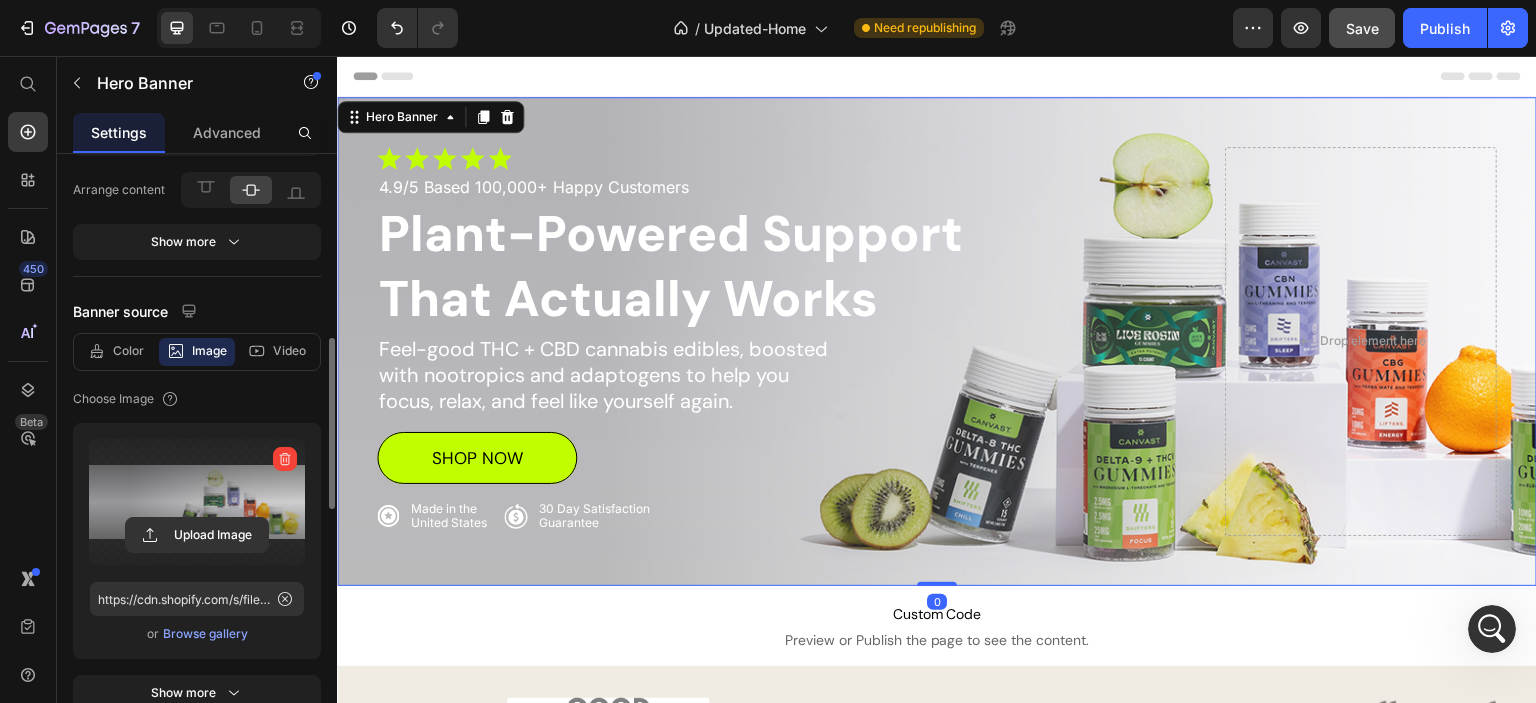 scroll, scrollTop: 300, scrollLeft: 0, axis: vertical 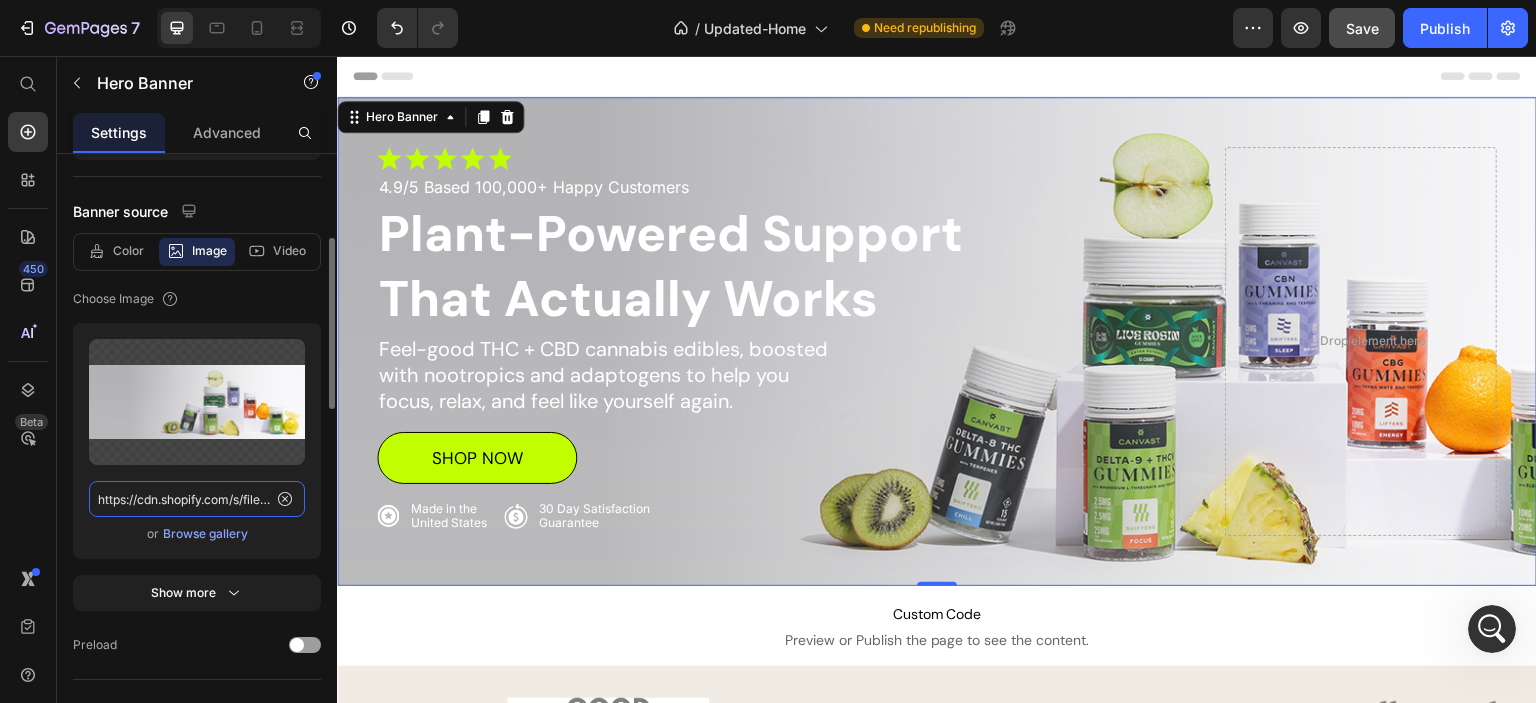 click on "https://cdn.shopify.com/s/files/1/0341/2836/3657/files/Group_6356_1.png?v=1750710351" 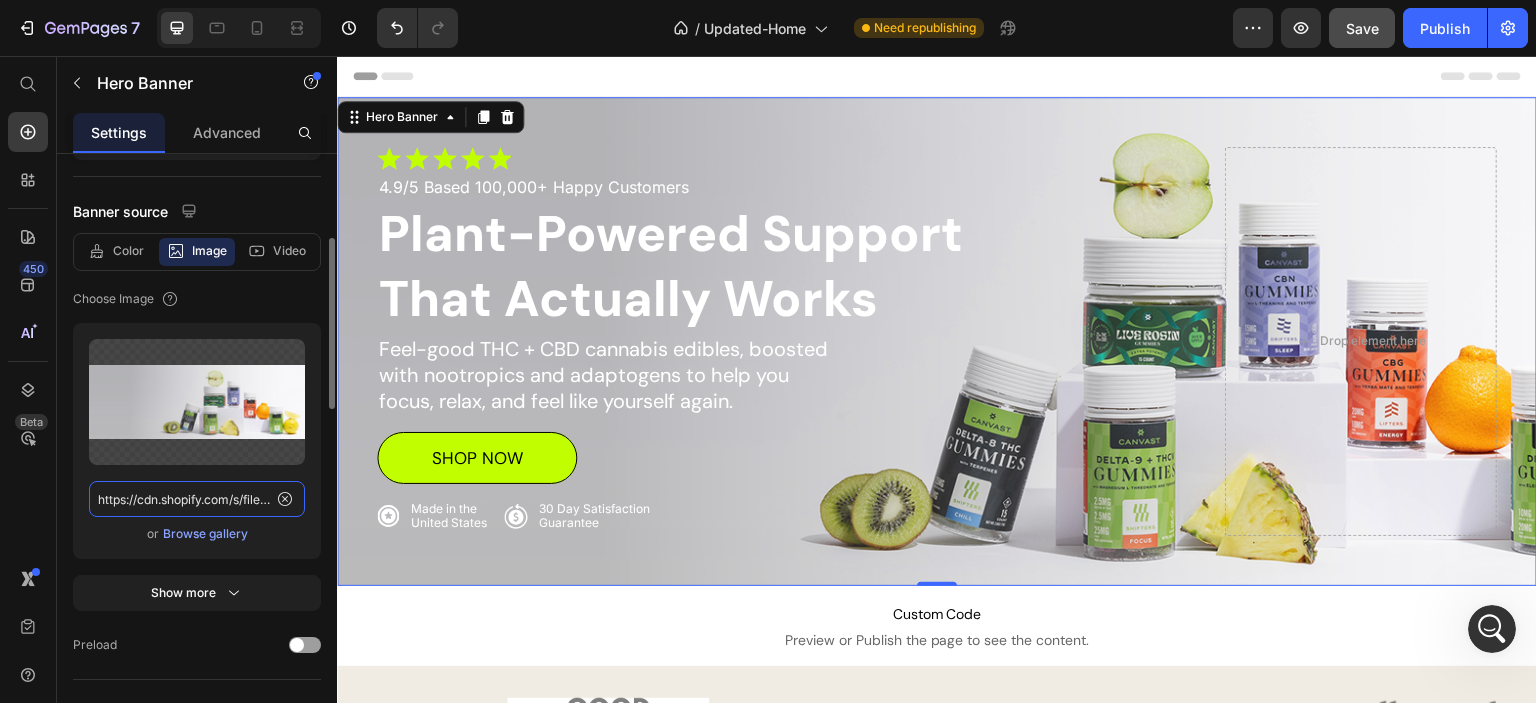 paste on "webp?v=1752252464" 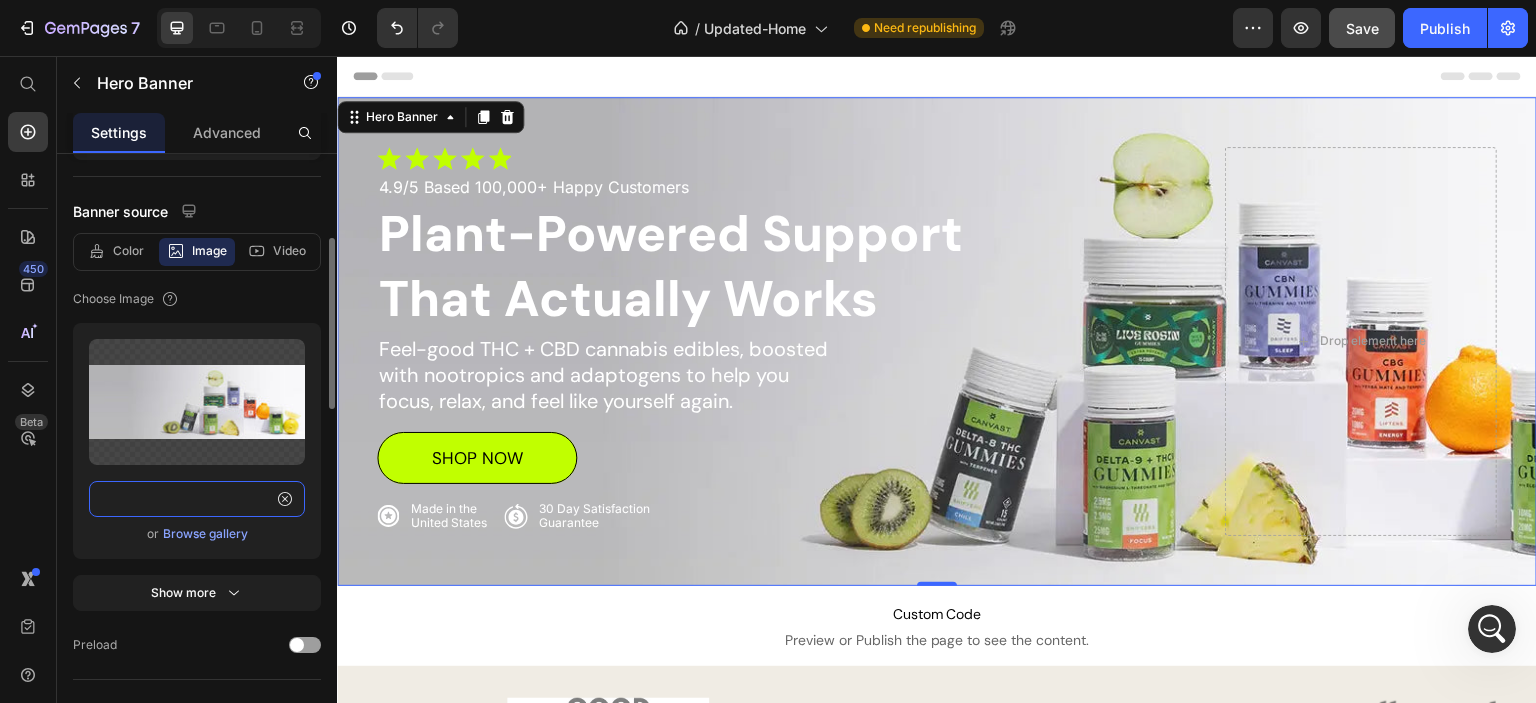 type on "https://cdn.shopify.com/s/files/1/0341/2836/3657/files/Group_6356_1.webp?v=1752252464" 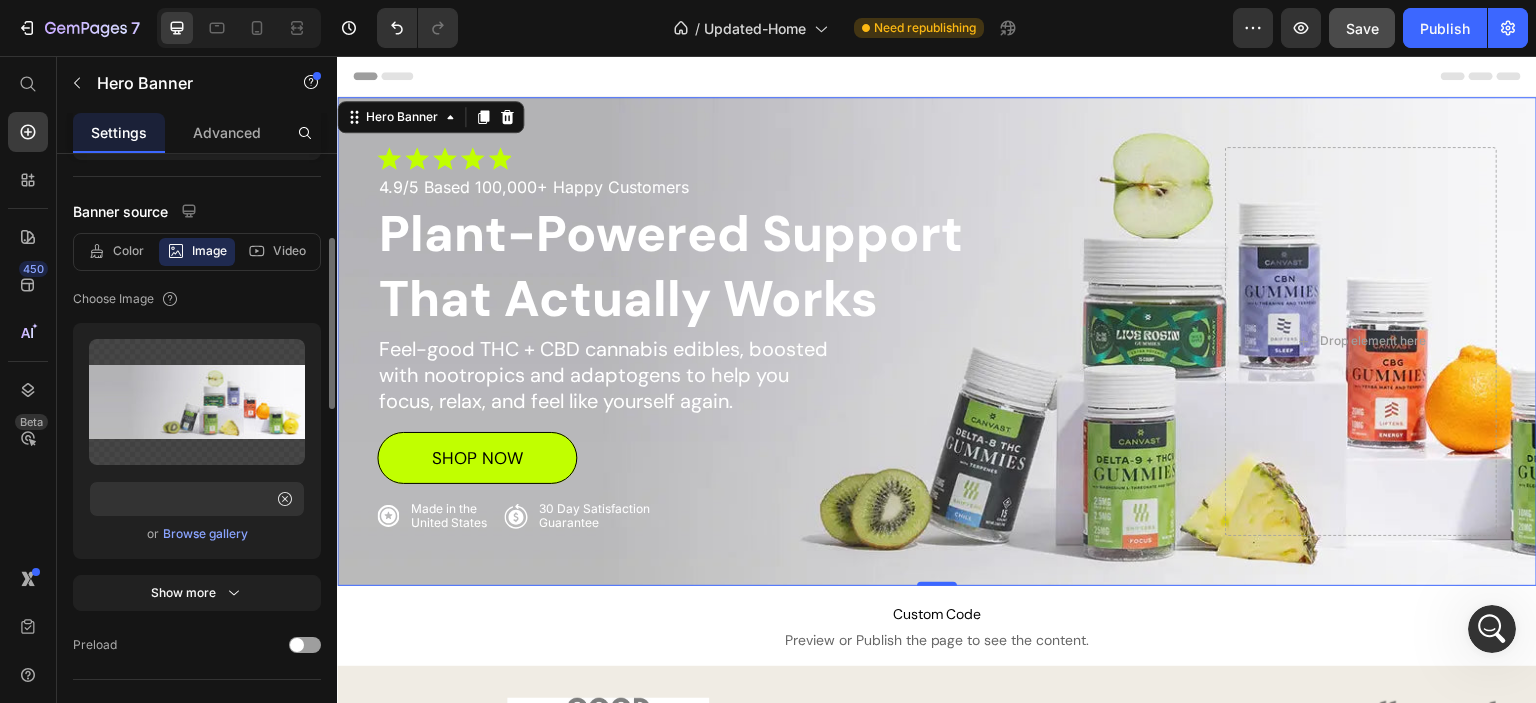 click on "Upload Image https://cdn.shopify.com/s/files/1/0341/2836/3657/files/Group_6356_1.webp?v=1752252464  or   Browse gallery" 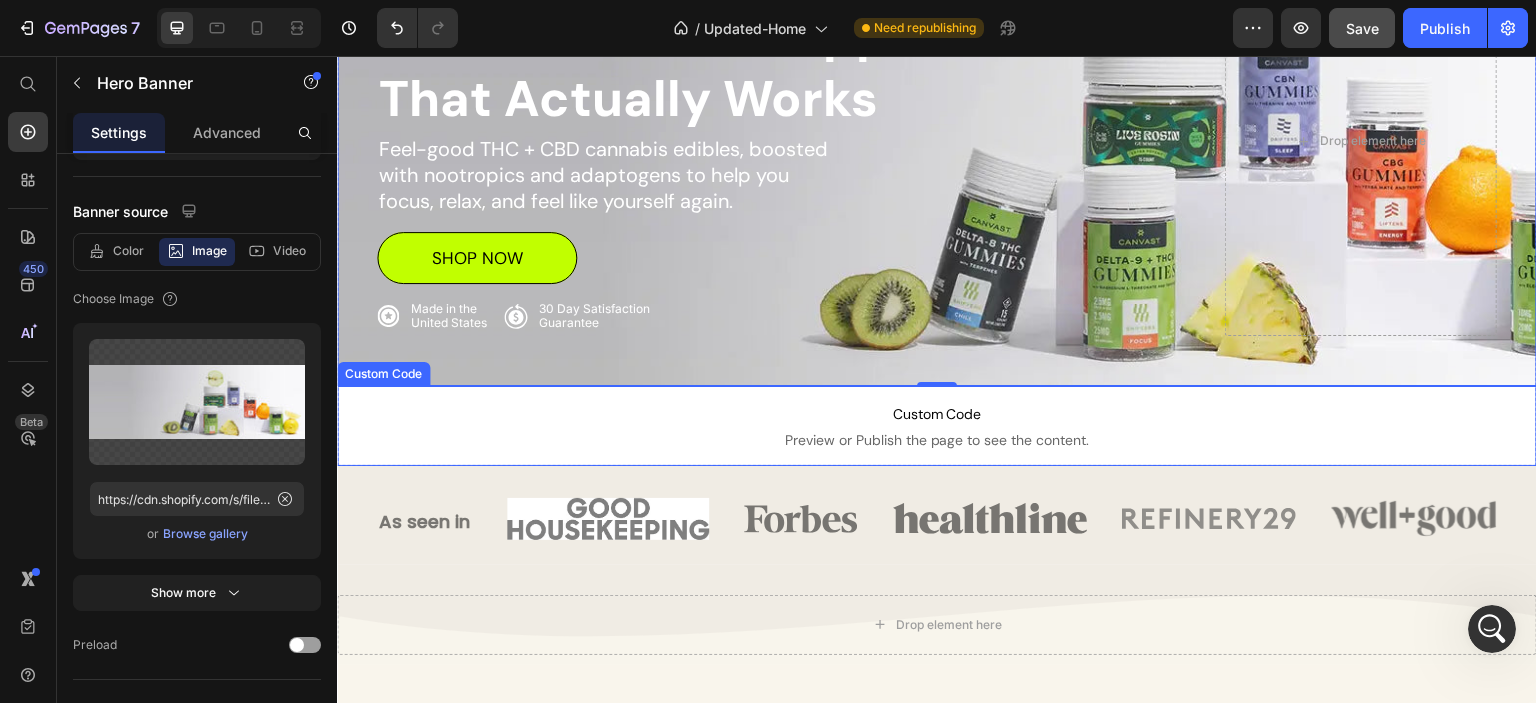 scroll, scrollTop: 300, scrollLeft: 0, axis: vertical 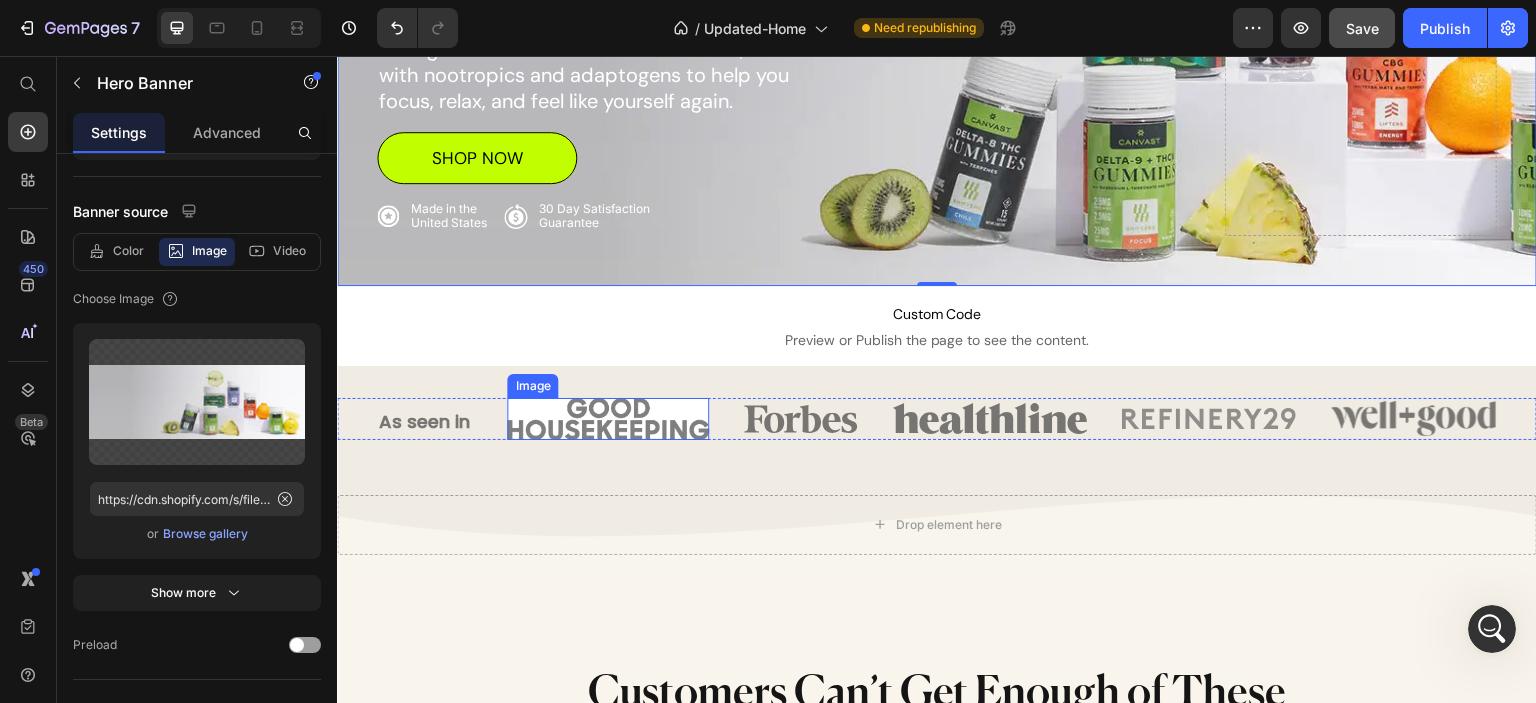 click at bounding box center [608, 419] 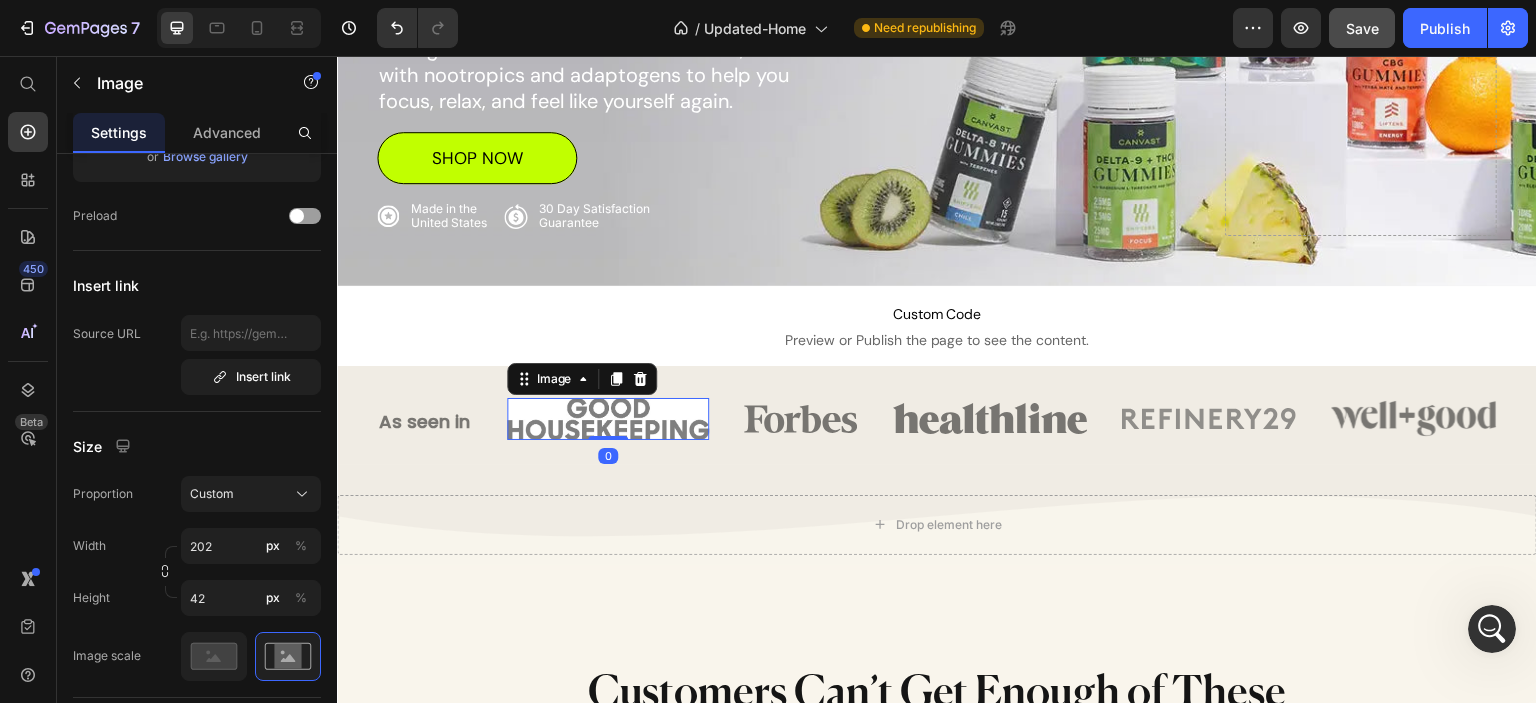 scroll, scrollTop: 0, scrollLeft: 0, axis: both 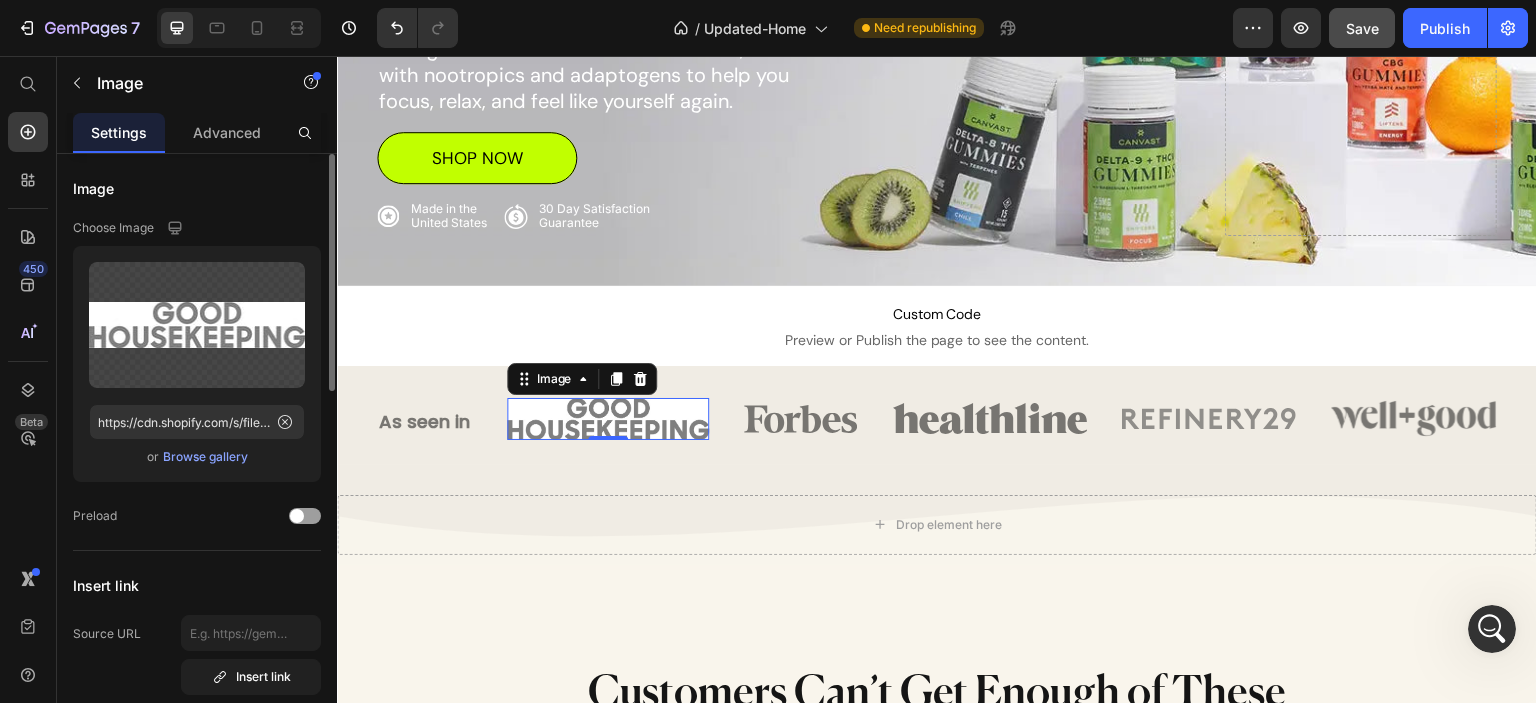 click on "Browse gallery" at bounding box center [205, 457] 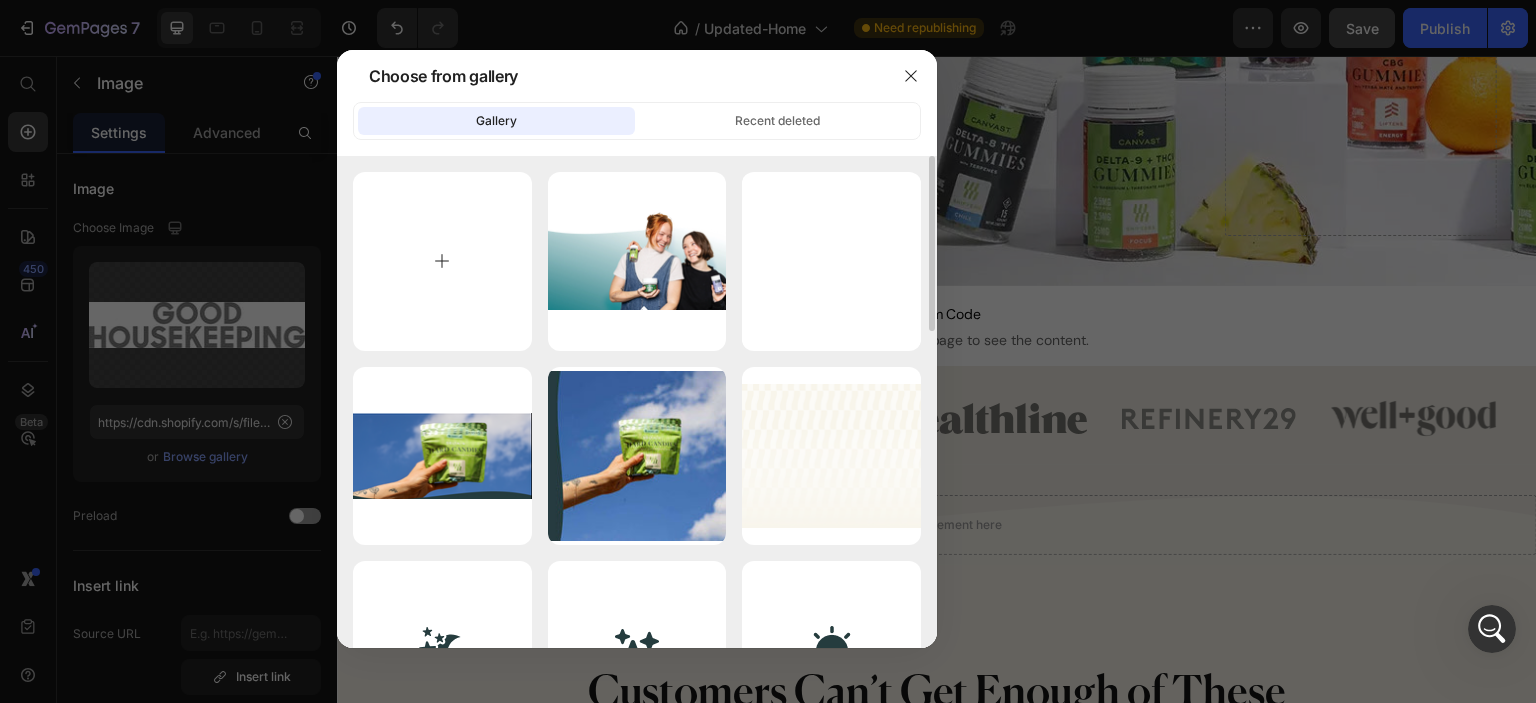 click at bounding box center [442, 261] 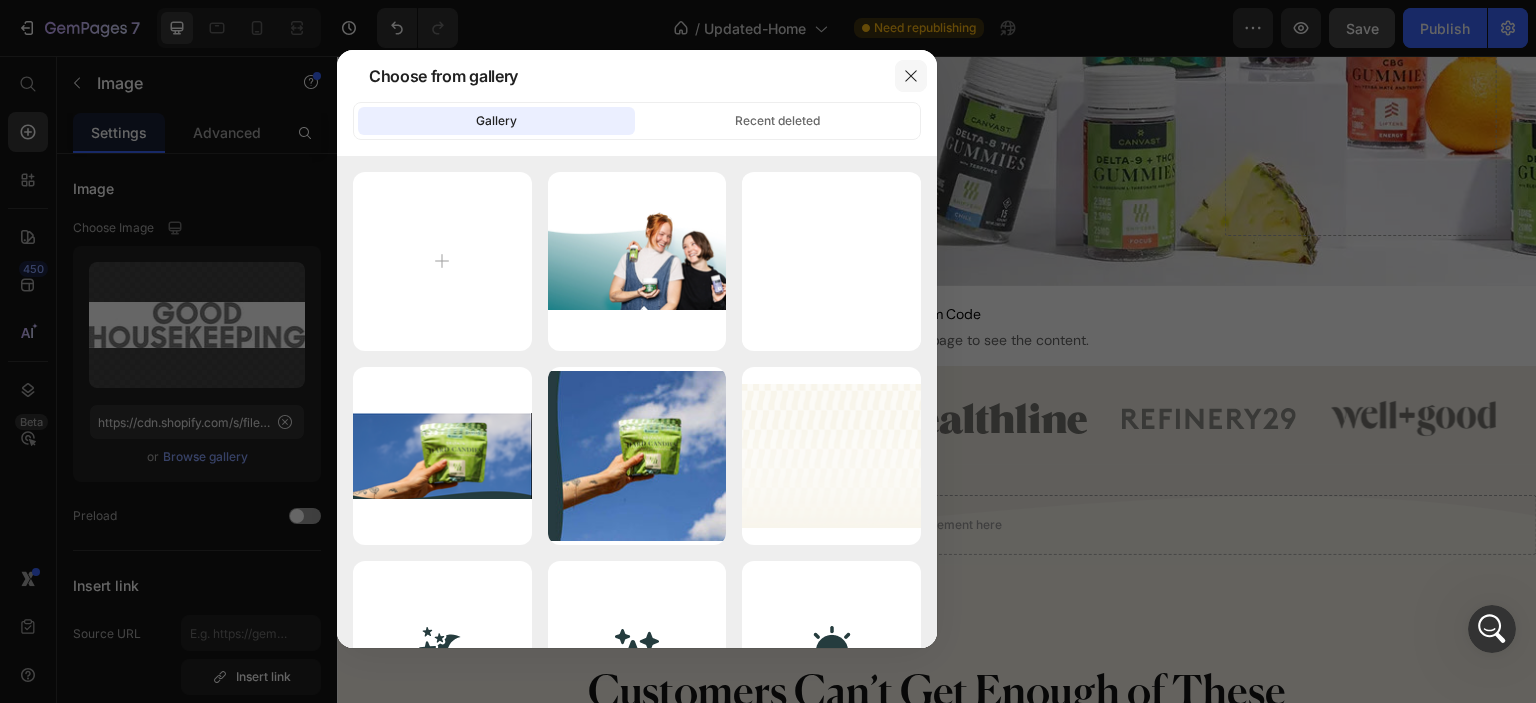 click 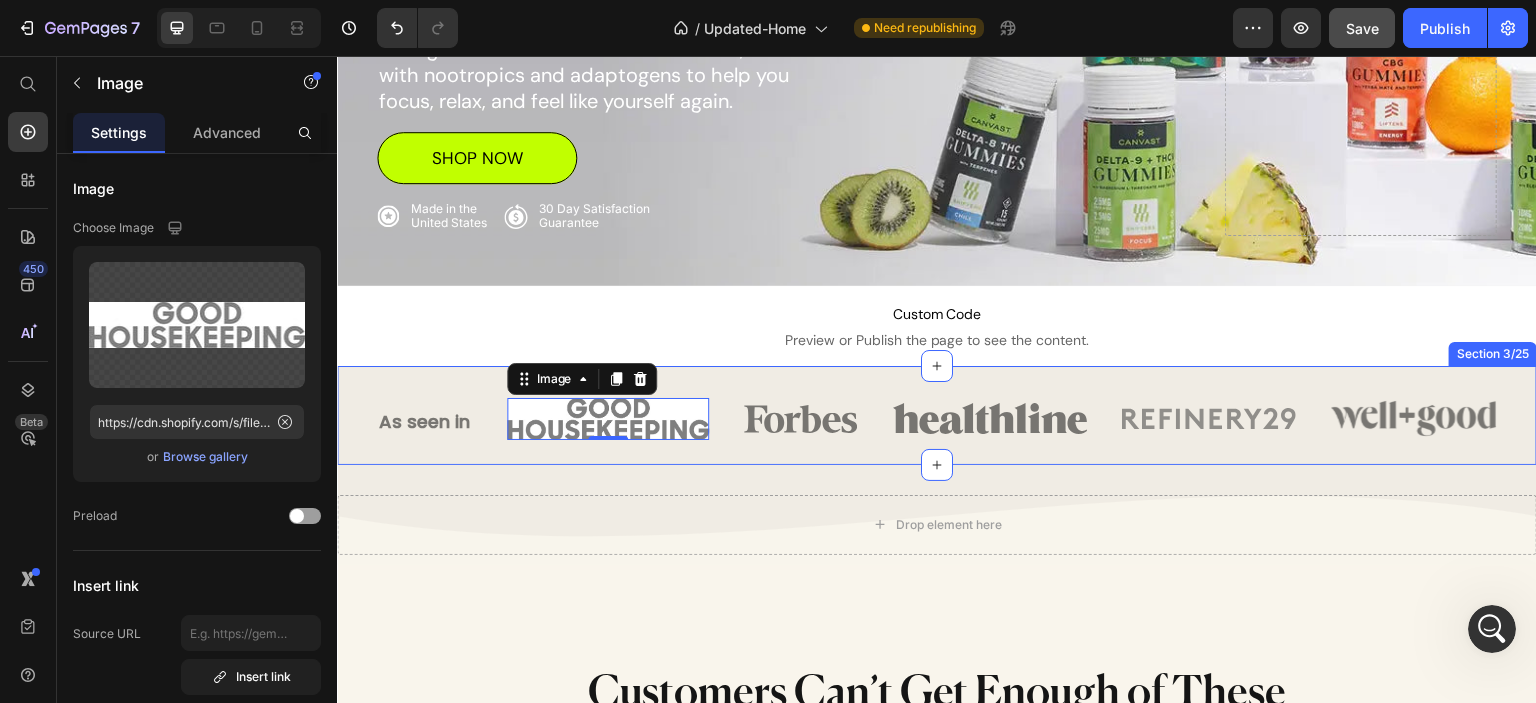 click on "As seen in Text Block Image Image Image Row Image Image Row As seen in Text Block Image   0 Image Image Image Image Row Section 3/25" at bounding box center [937, 415] 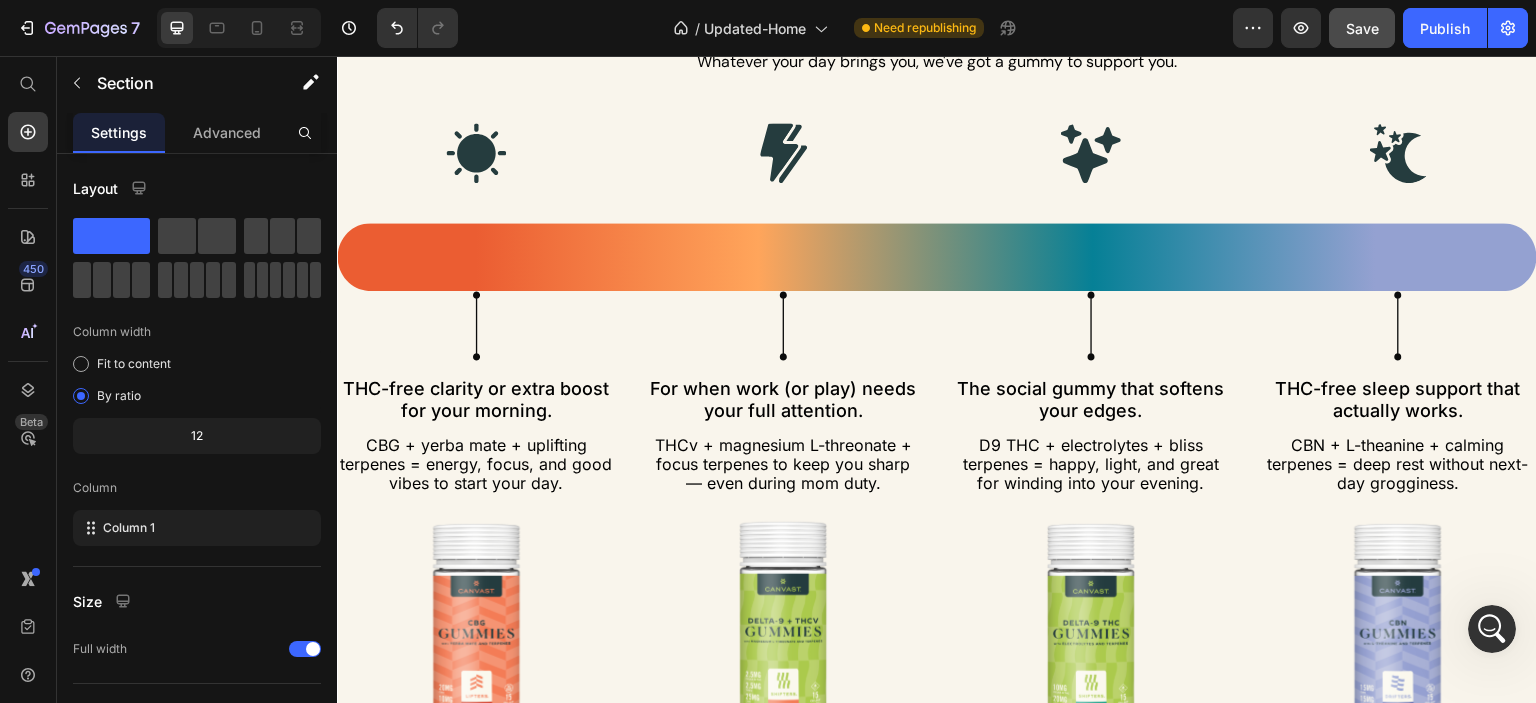 scroll, scrollTop: 5100, scrollLeft: 0, axis: vertical 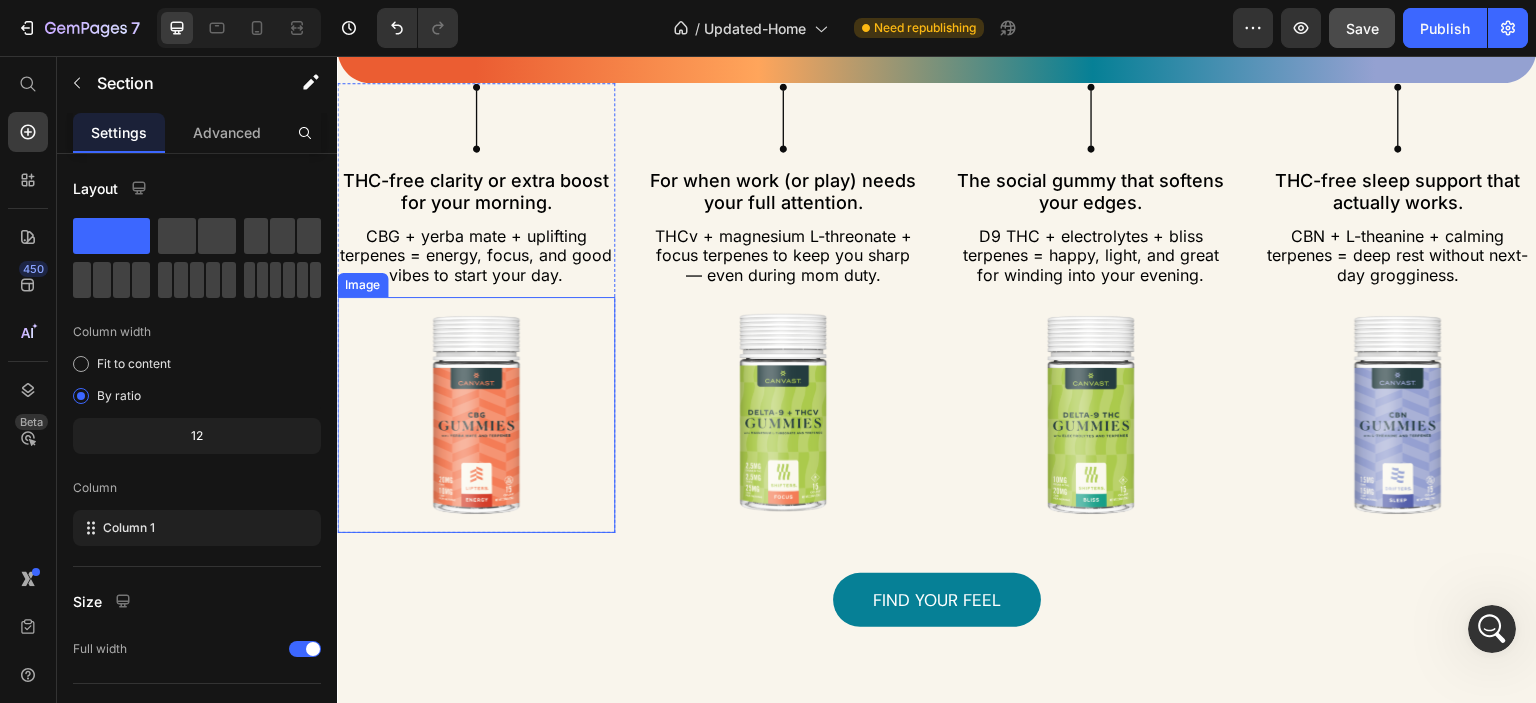 click at bounding box center (476, 415) 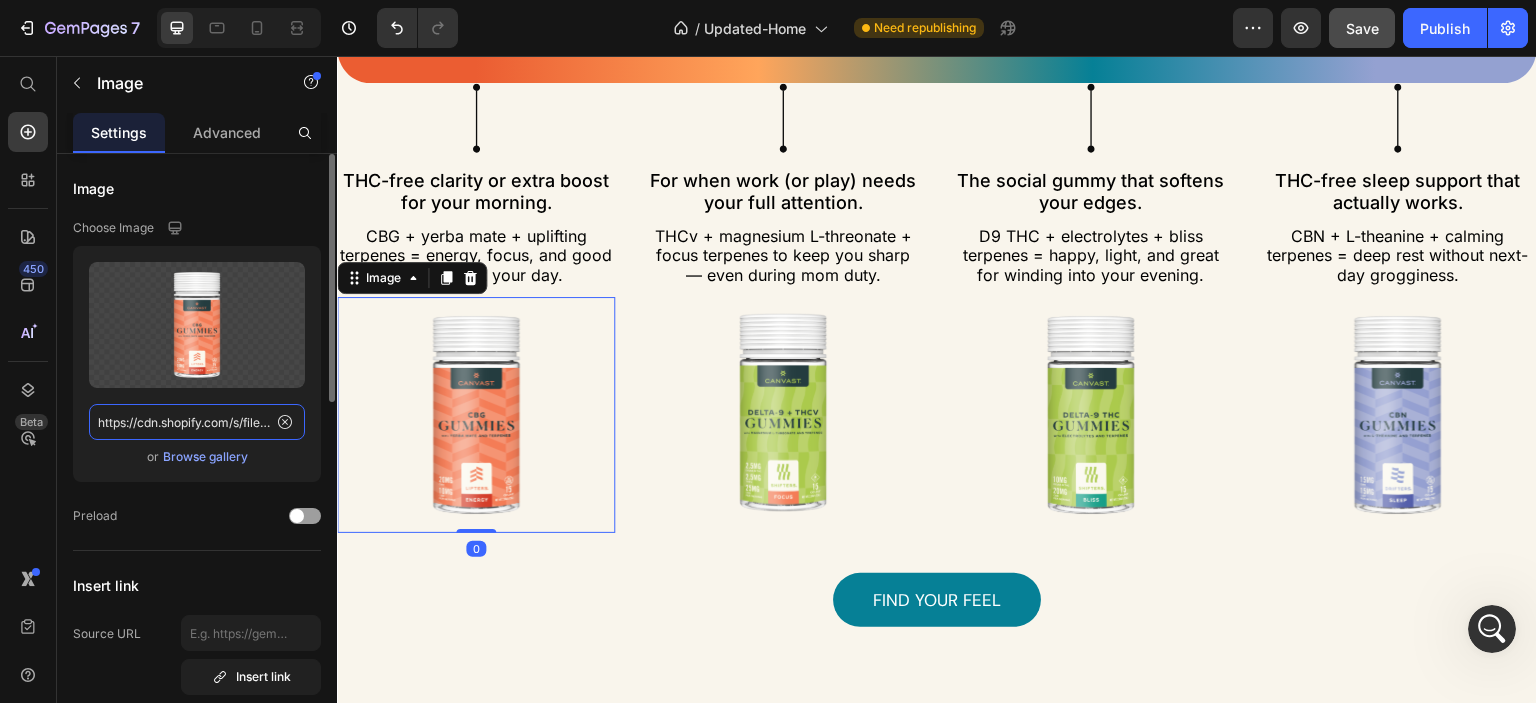 click on "https://cdn.shopify.com/s/files/1/0341/2836/3657/files/gempages_570495266654782688-7ed13434-e38a-4d09-94dc-5d7ba13771c7.svg" 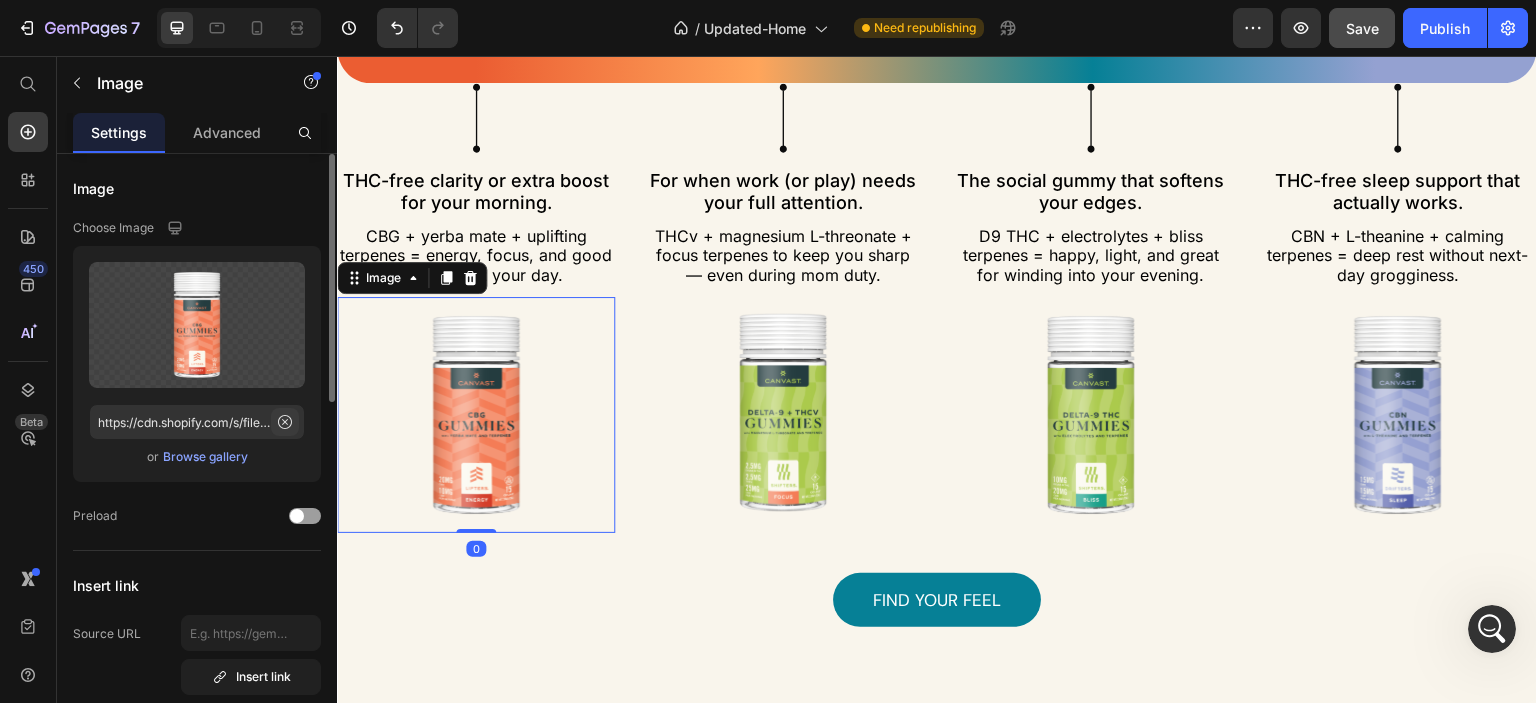 click 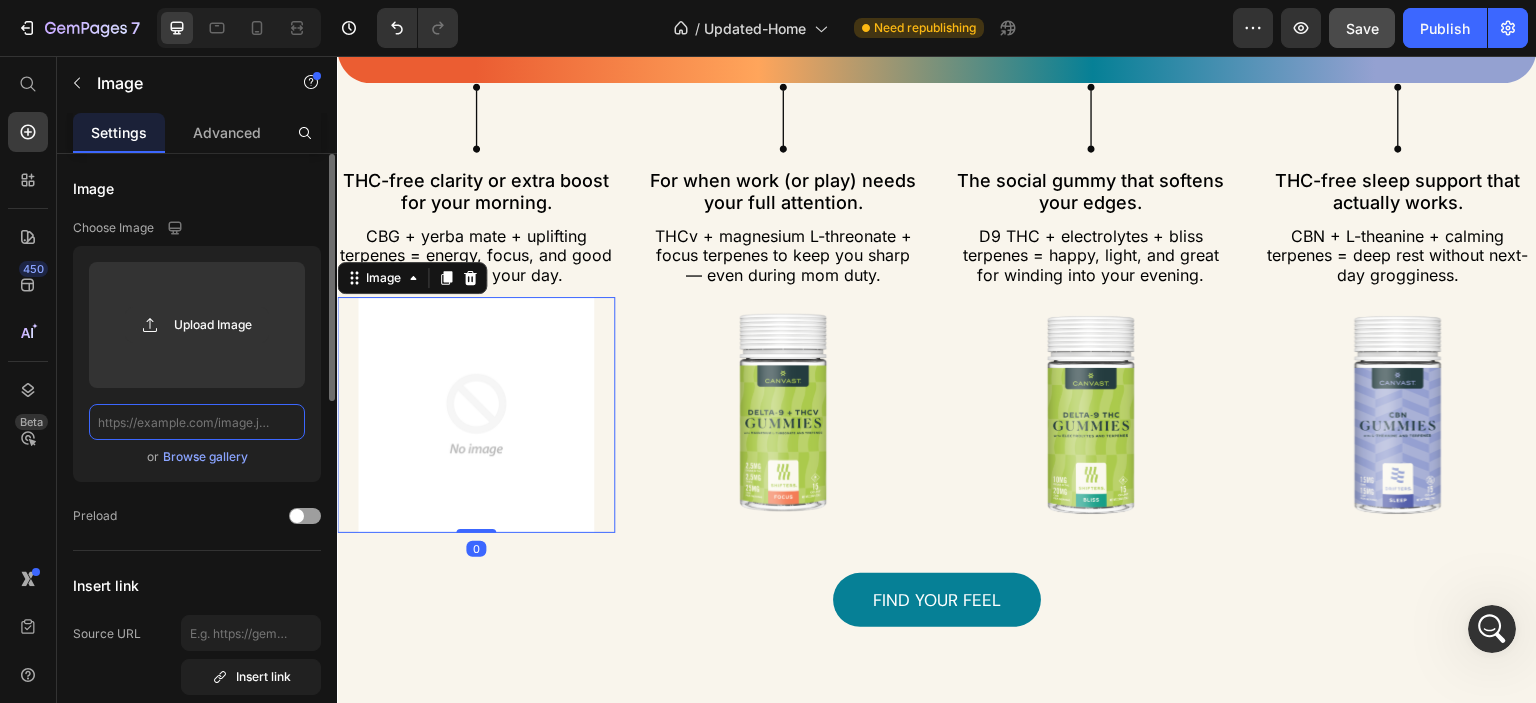 click 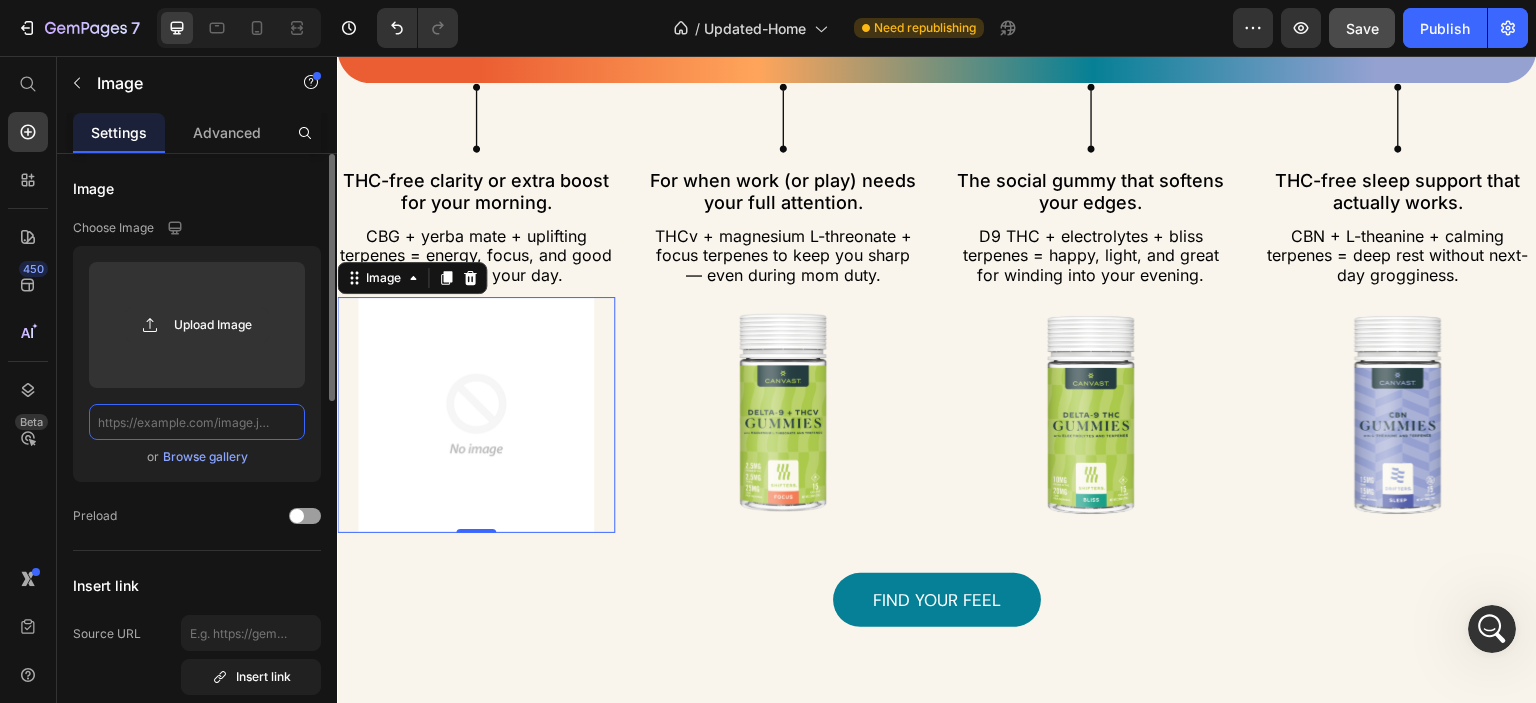 paste on "https://cdn.shopify.com/s/files/1/0341/2836/3657/files/gempages_570495266654782688-7ed13434-e38a-4d09-94dc-5d7ba13771c7.webp?v=1752252718" 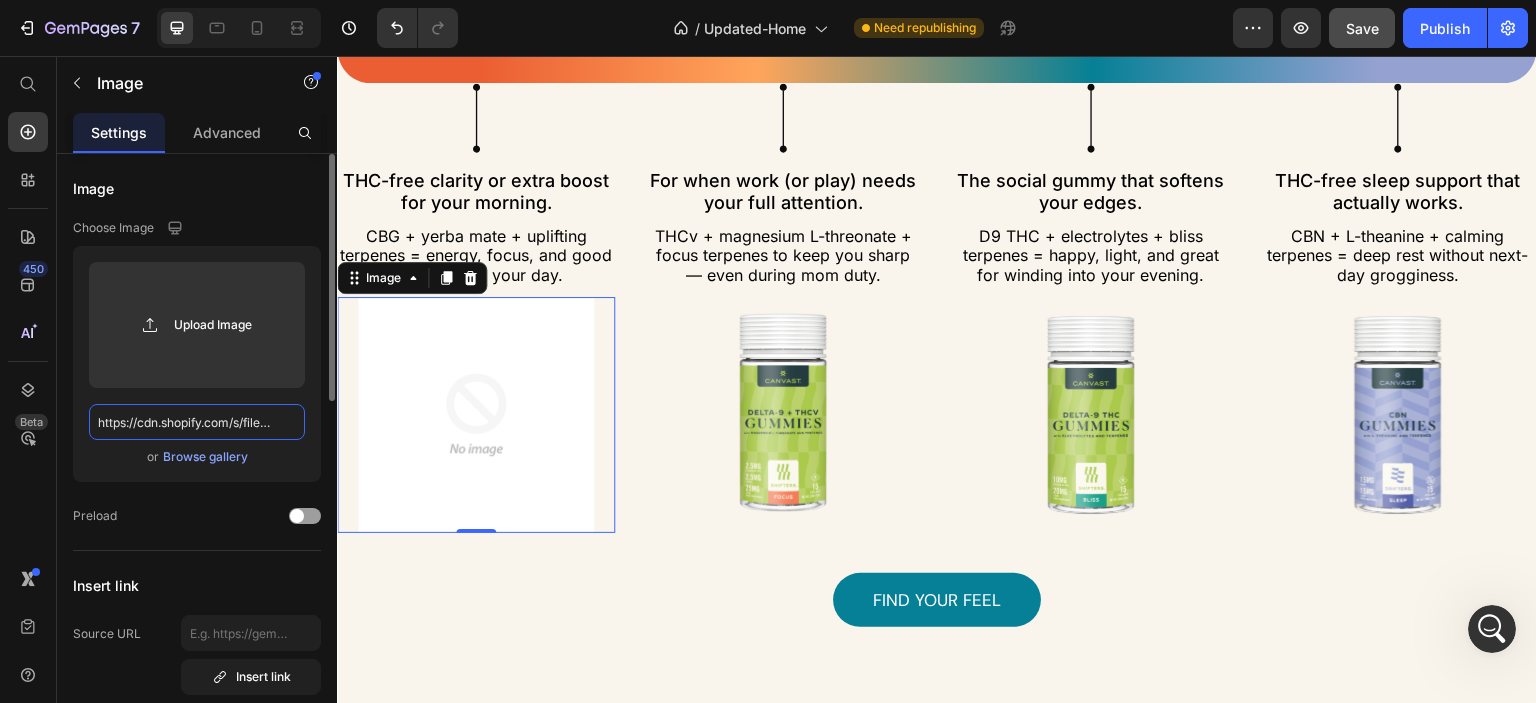 scroll, scrollTop: 0, scrollLeft: 853, axis: horizontal 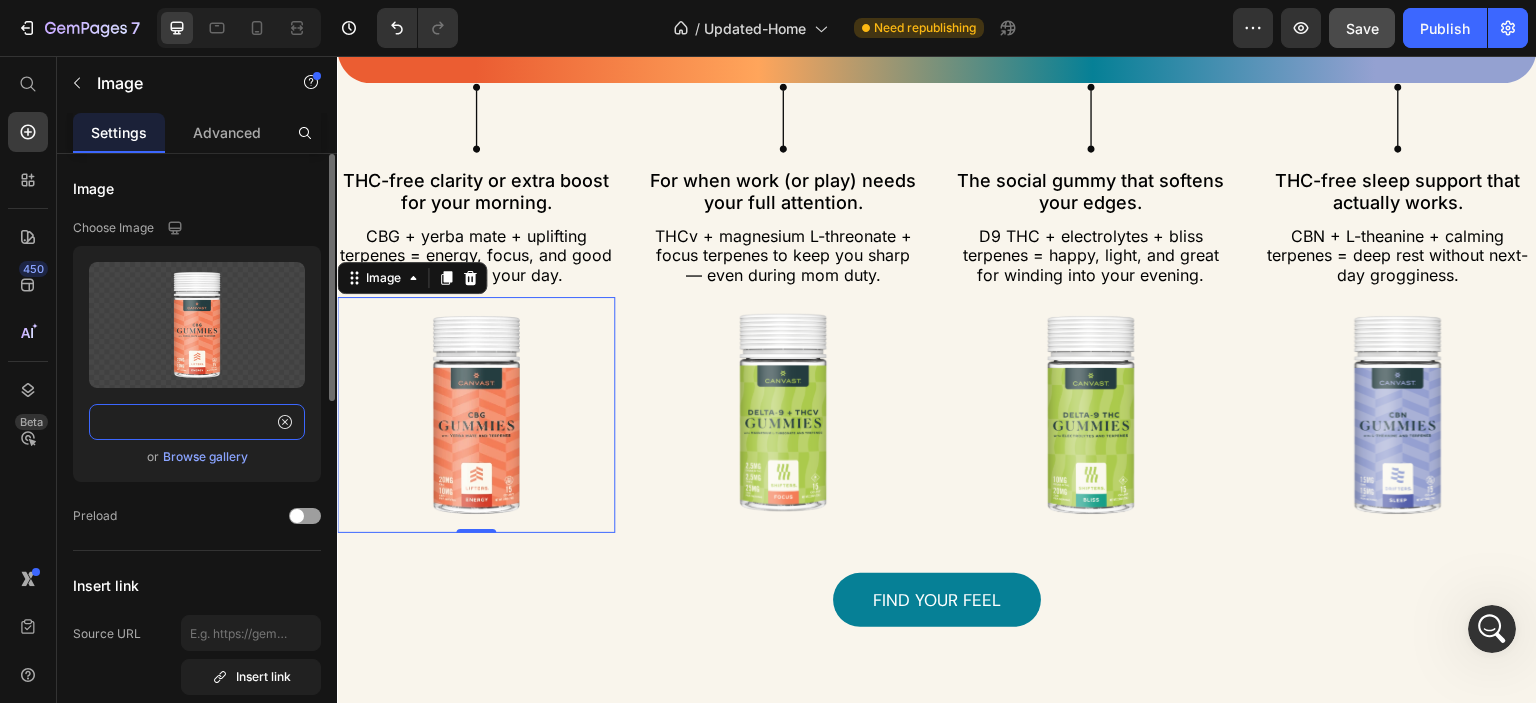 type on "https://cdn.shopify.com/s/files/1/0341/2836/3657/files/gempages_570495266654782688-7ed13434-e38a-4d09-94dc-5d7ba13771c7.webp?v=1752252718" 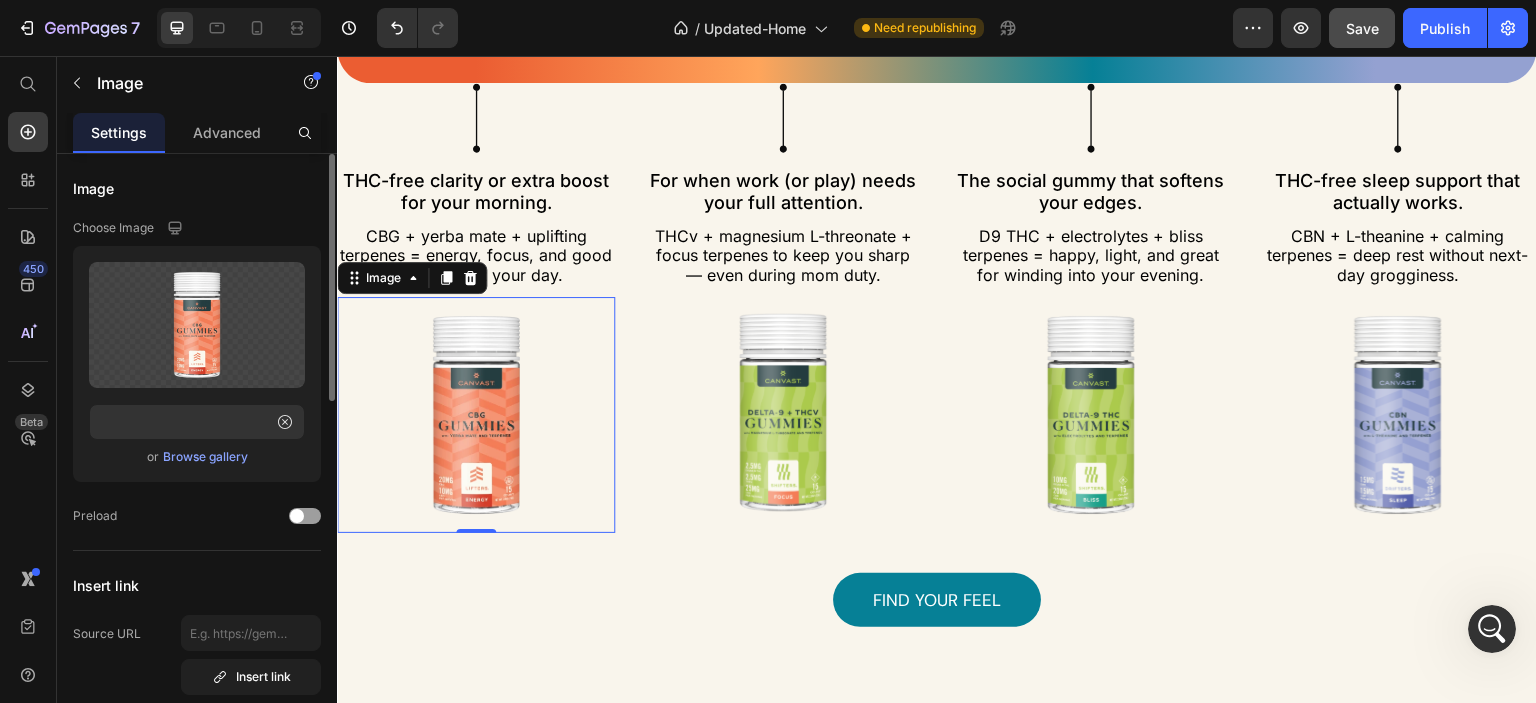 click on "Image" at bounding box center [197, 188] 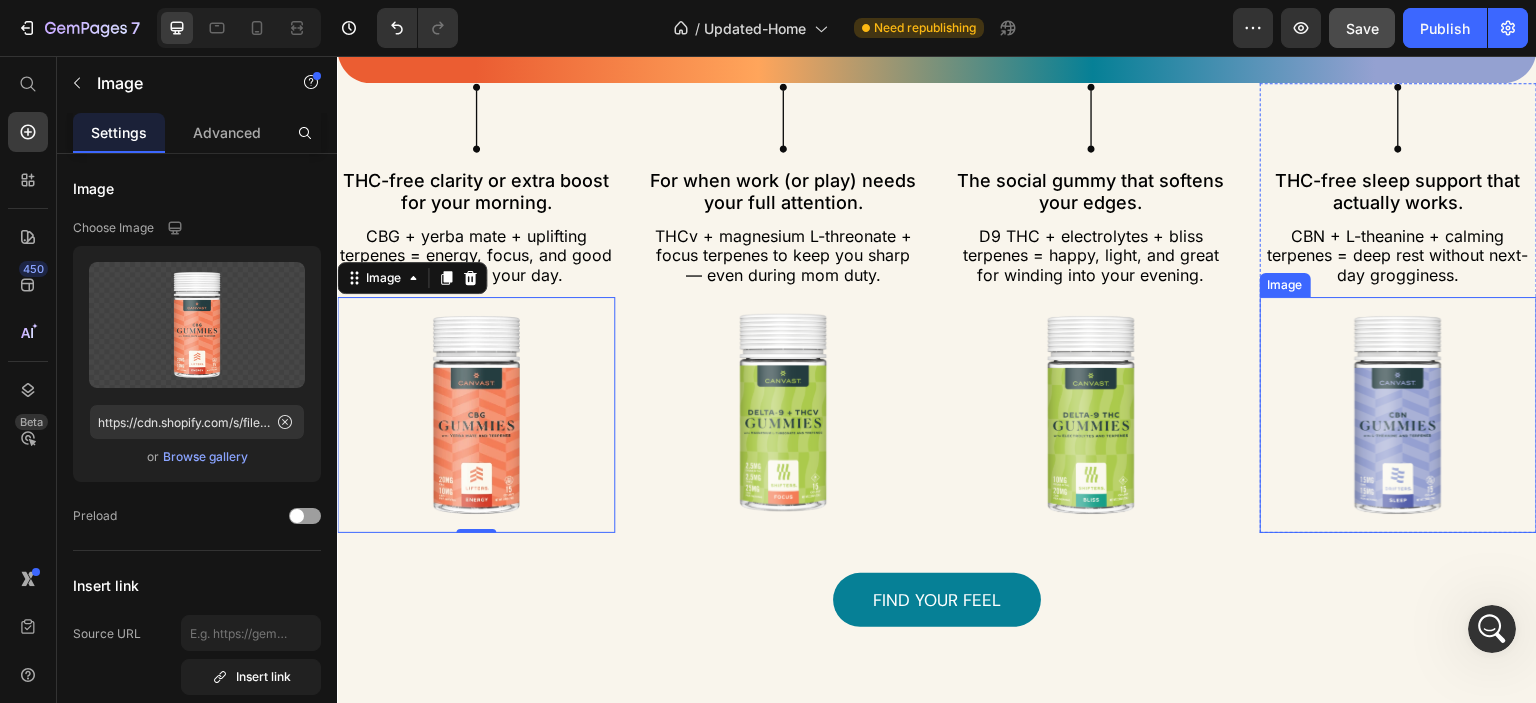 click at bounding box center (1399, 415) 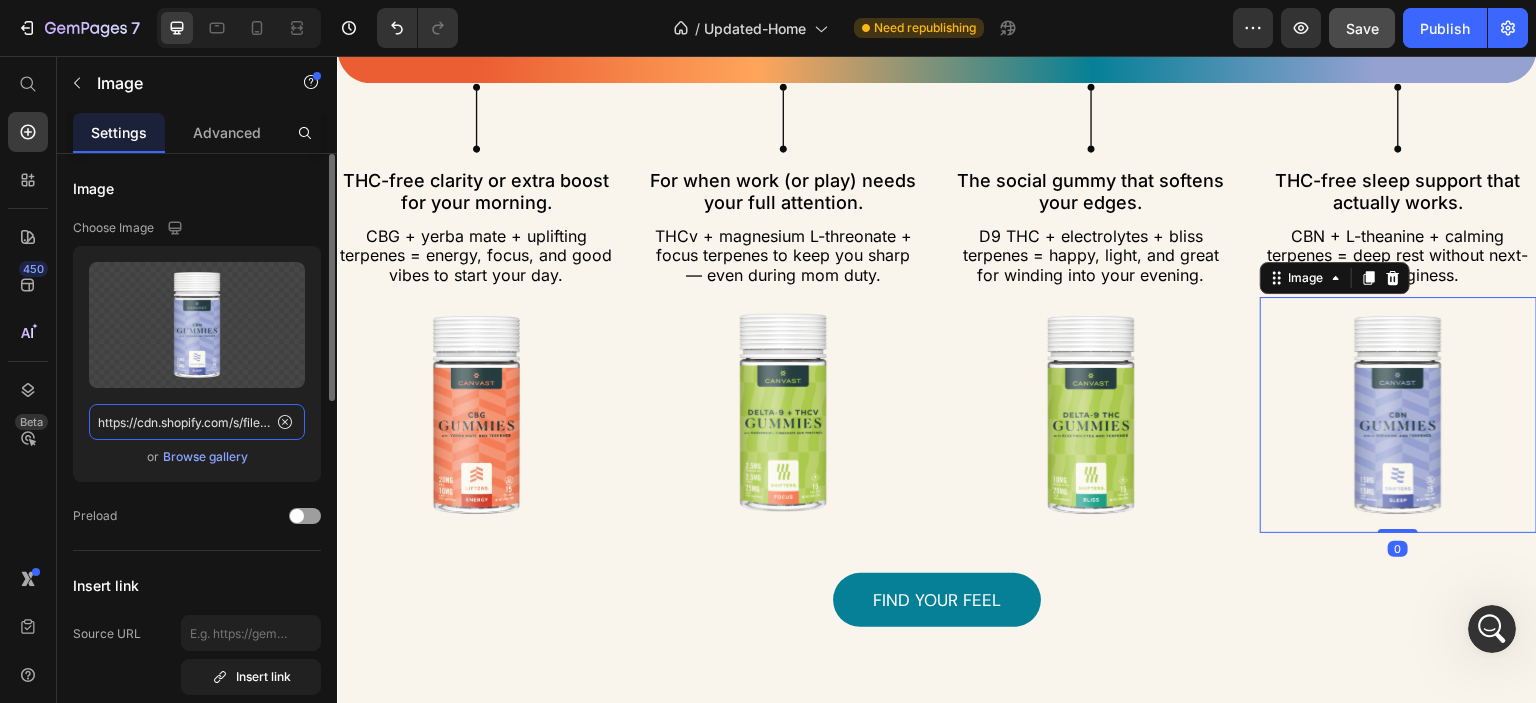 click on "https://cdn.shopify.com/s/files/1/0341/2836/3657/files/gempages_570495266654782688-bd9085f2-8fdc-4442-aa6a-fd246f2fd703.svg" 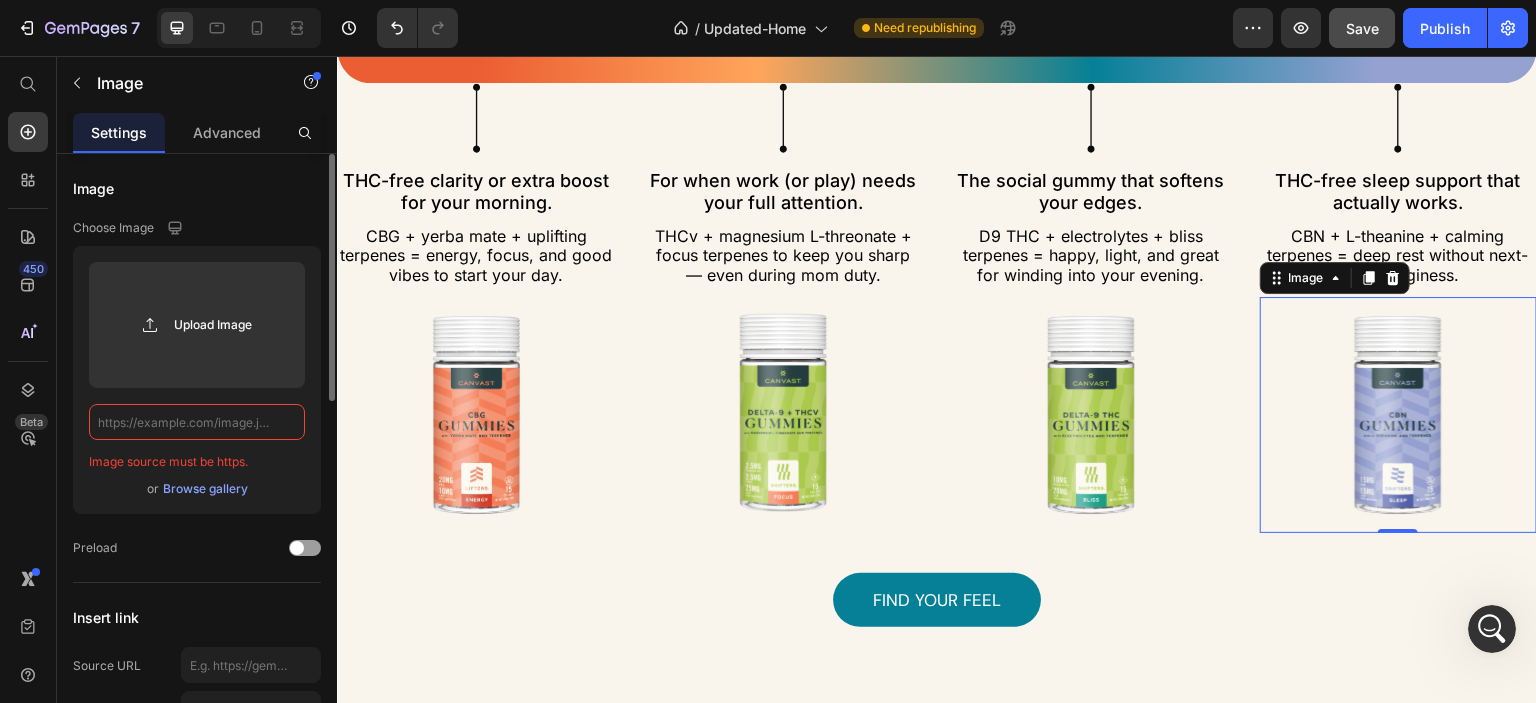 paste on "https://cdn.shopify.com/s/files/1/0341/2836/3657/files/gempages_570495266654782688-bd9085f2-8fdc-4442-aa6a-fd246f2fd703.webp?v=1752252718" 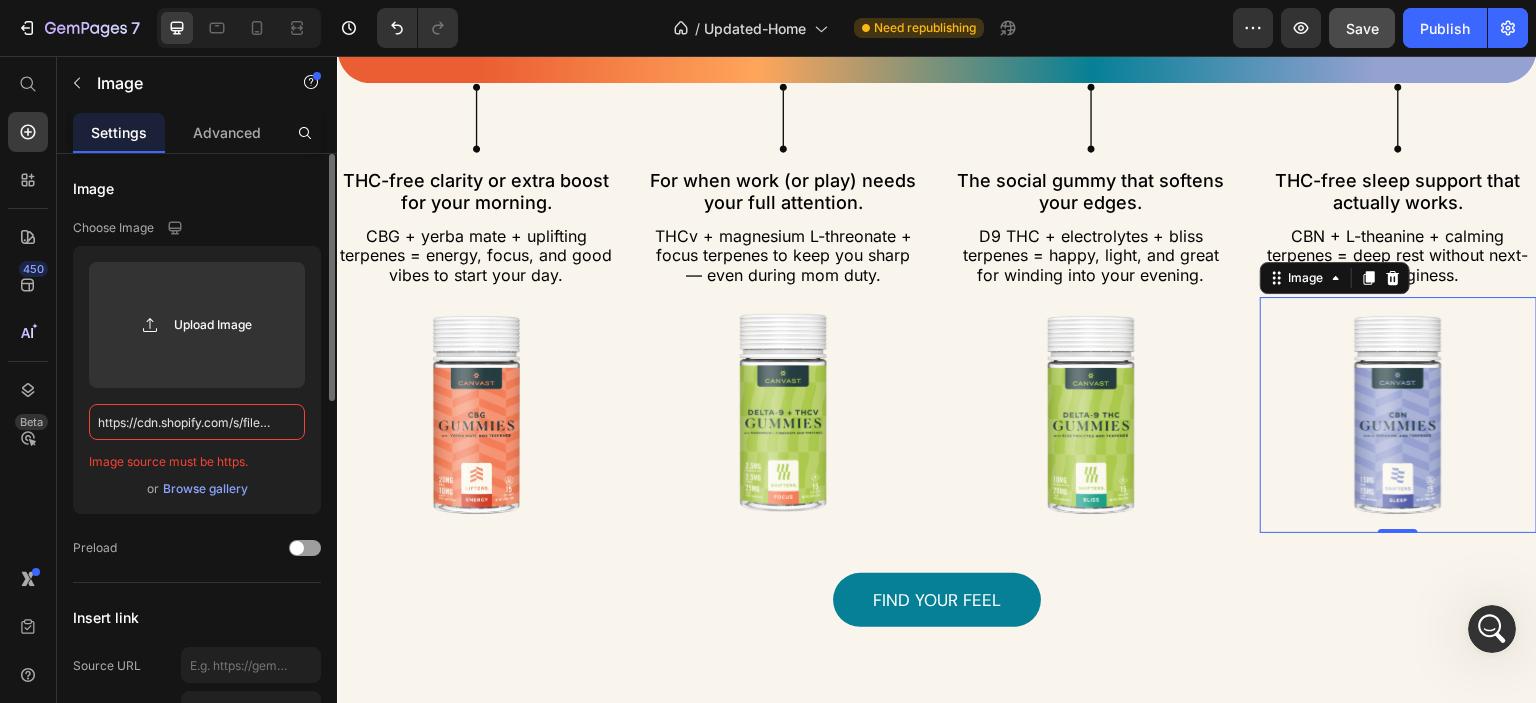 scroll, scrollTop: 0, scrollLeft: 849, axis: horizontal 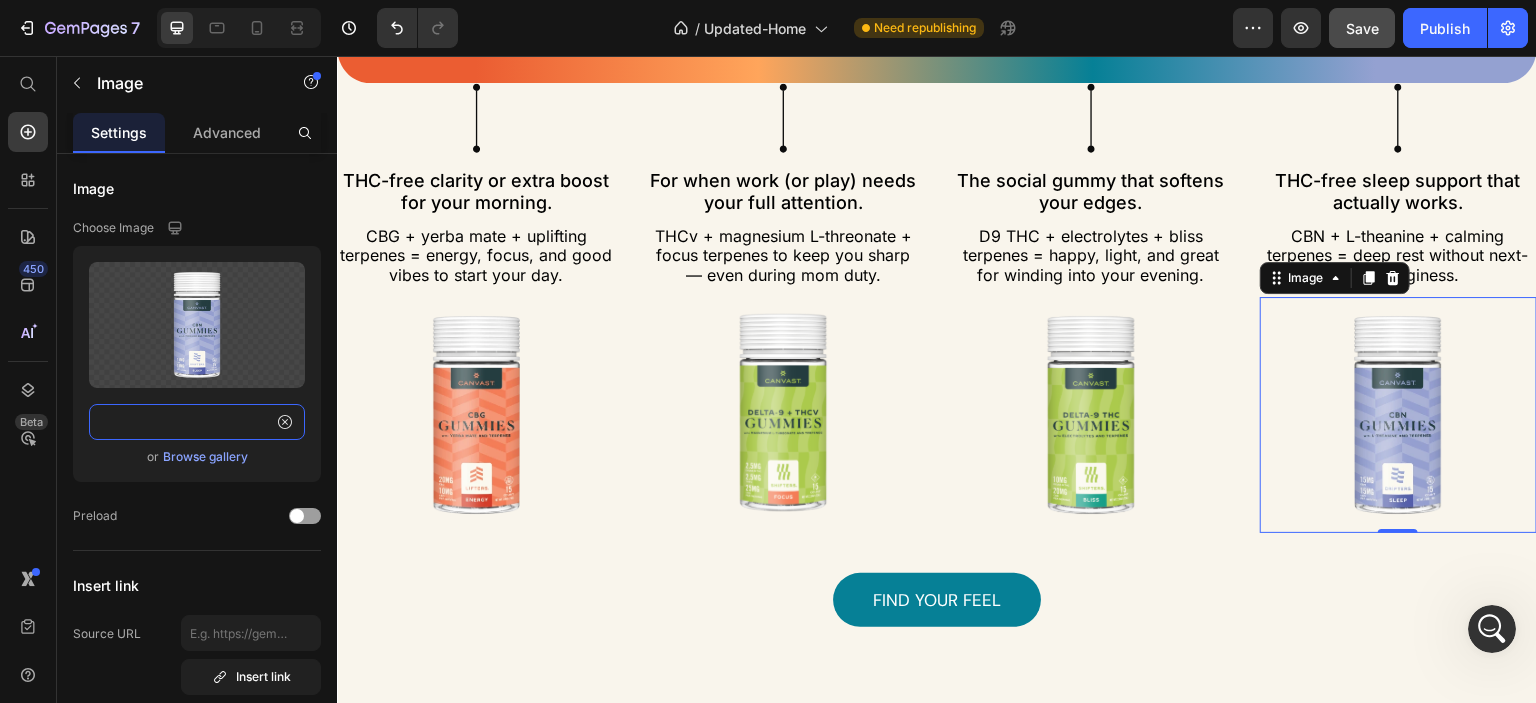 type on "https://cdn.shopify.com/s/files/1/0341/2836/3657/files/gempages_570495266654782688-bd9085f2-8fdc-4442-aa6a-fd246f2fd703.webp?v=1752252718" 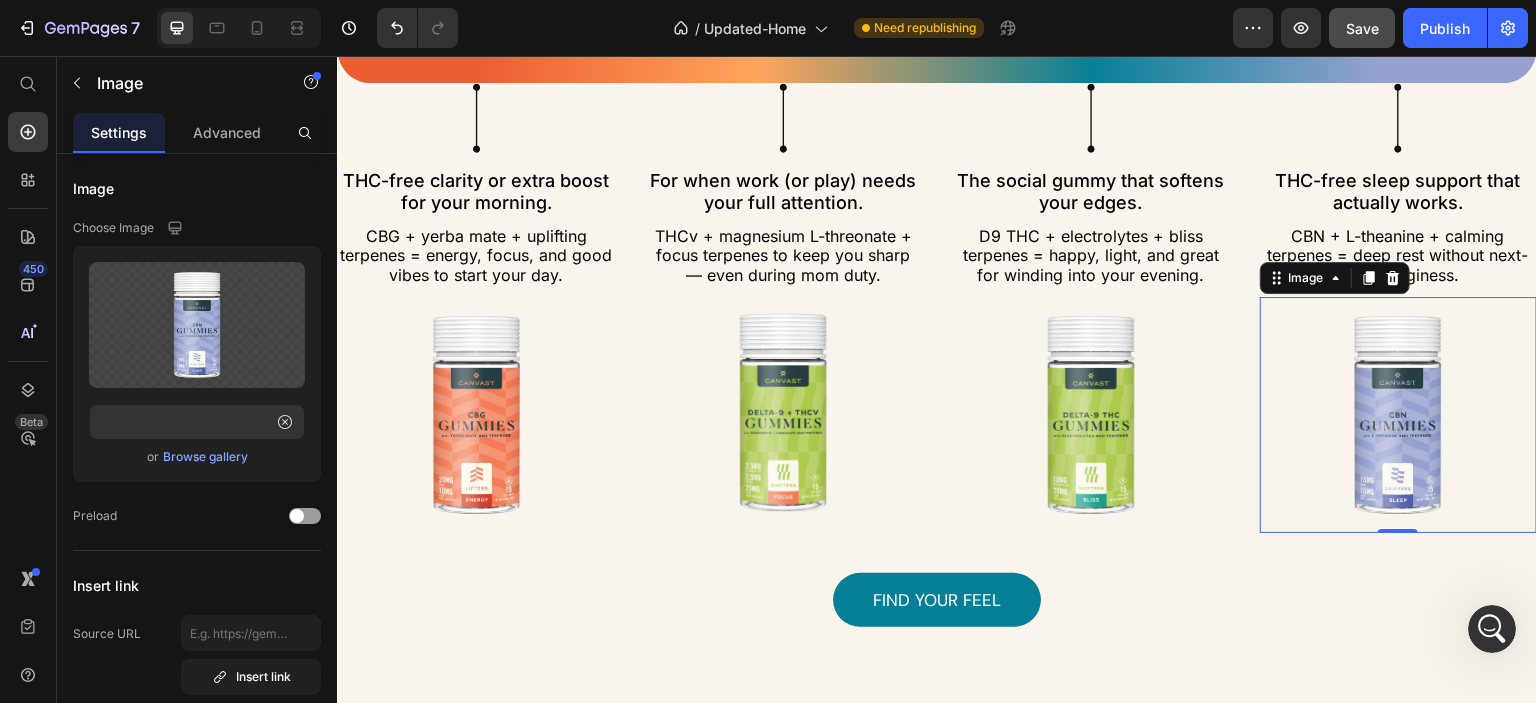 scroll, scrollTop: 0, scrollLeft: 0, axis: both 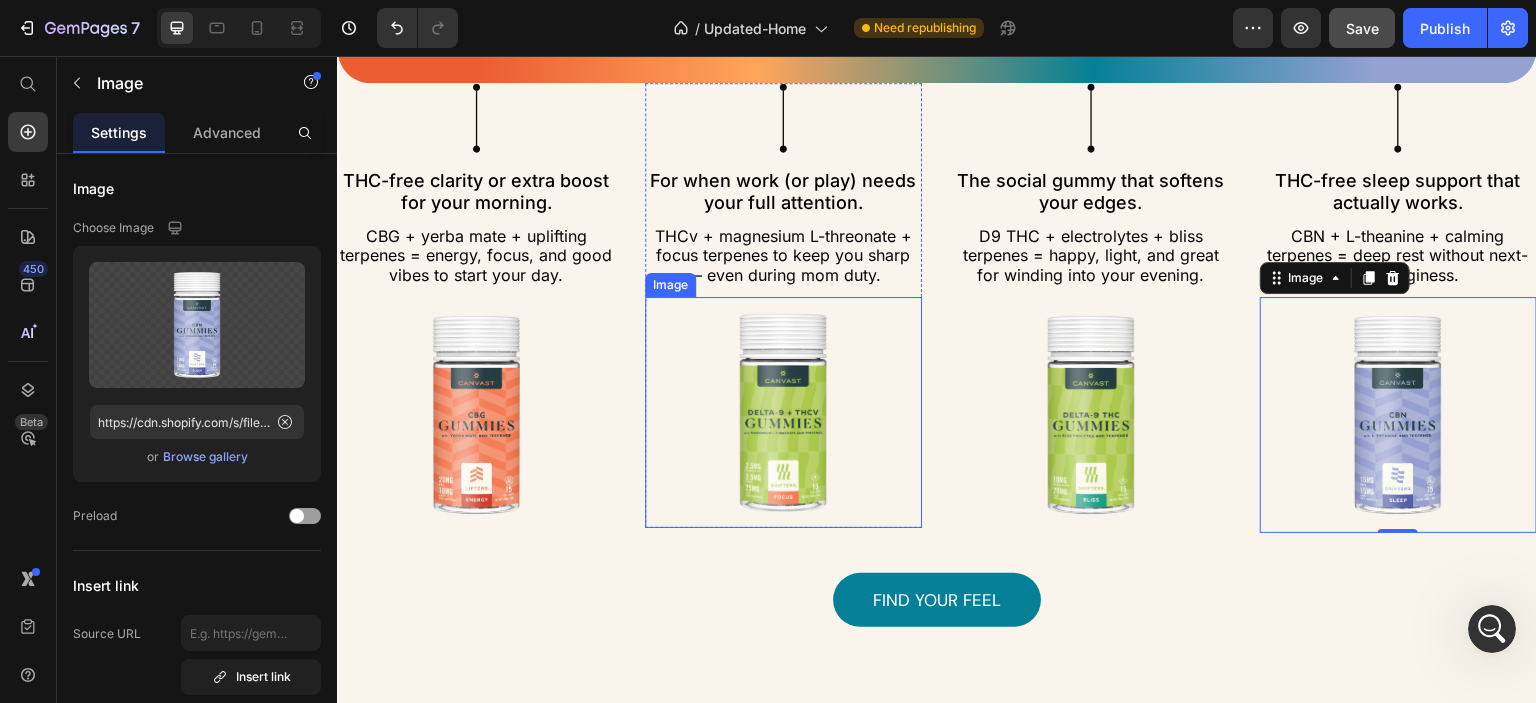 click at bounding box center [784, 413] 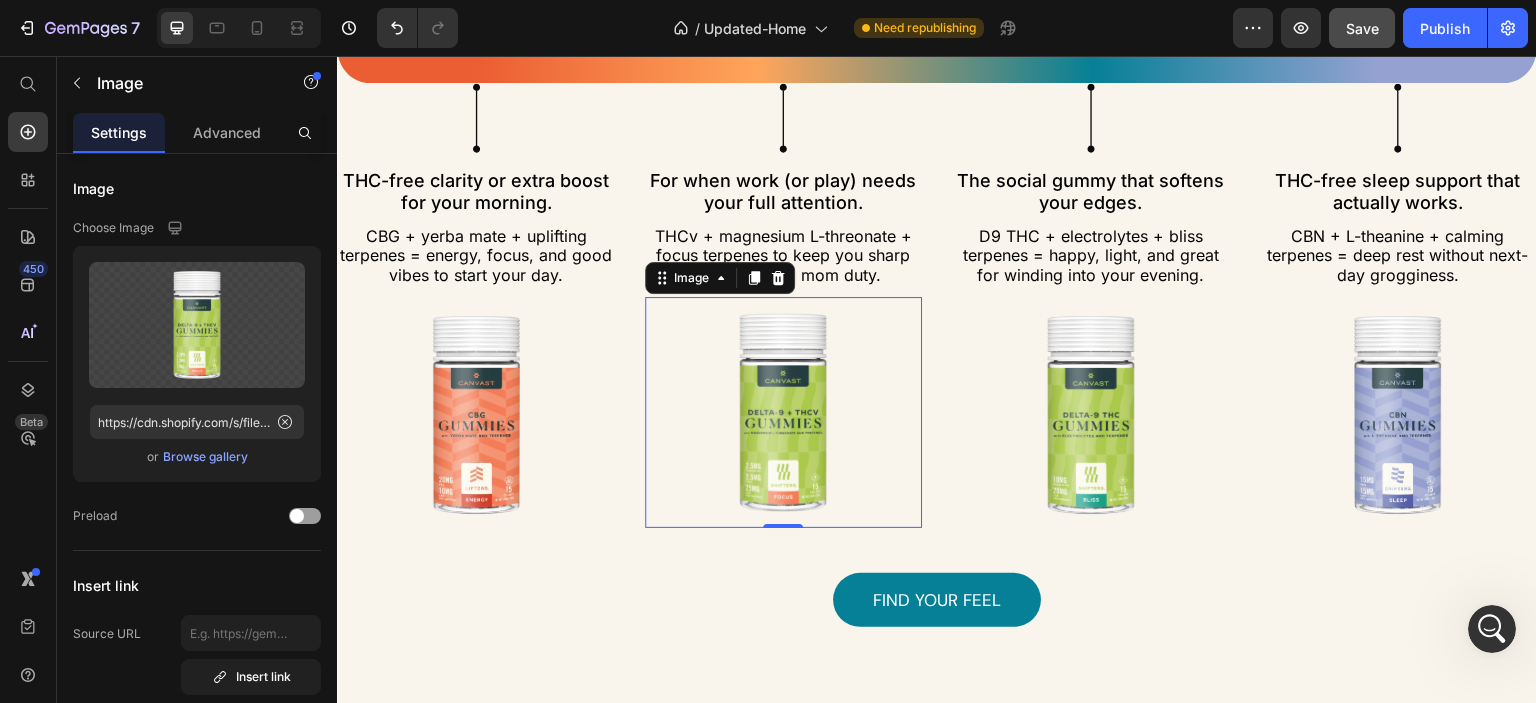 click at bounding box center [784, 413] 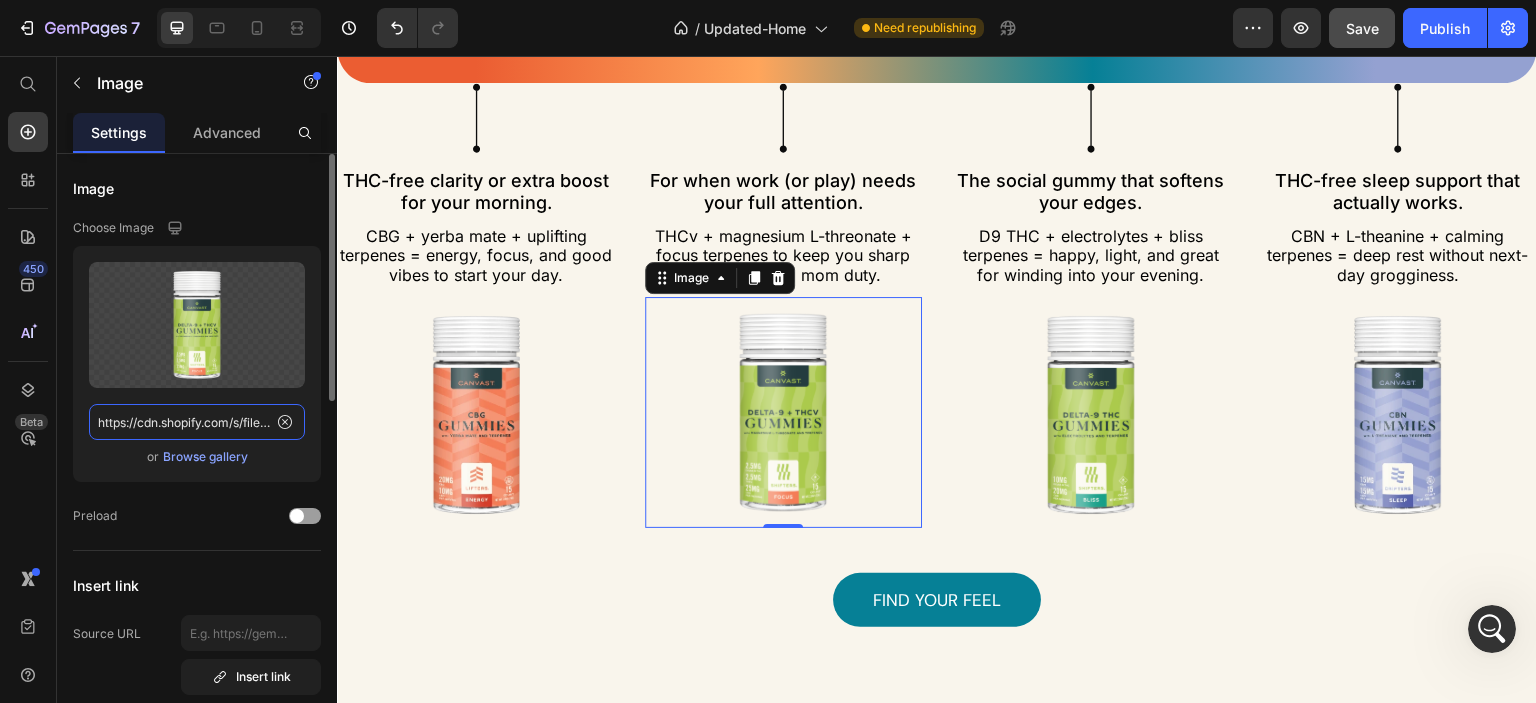 click on "https://cdn.shopify.com/s/files/1/0341/2836/3657/files/gempages_570495266654782688-0501e821-04cc-47d8-a37f-0d7b4c1a0112.svg" 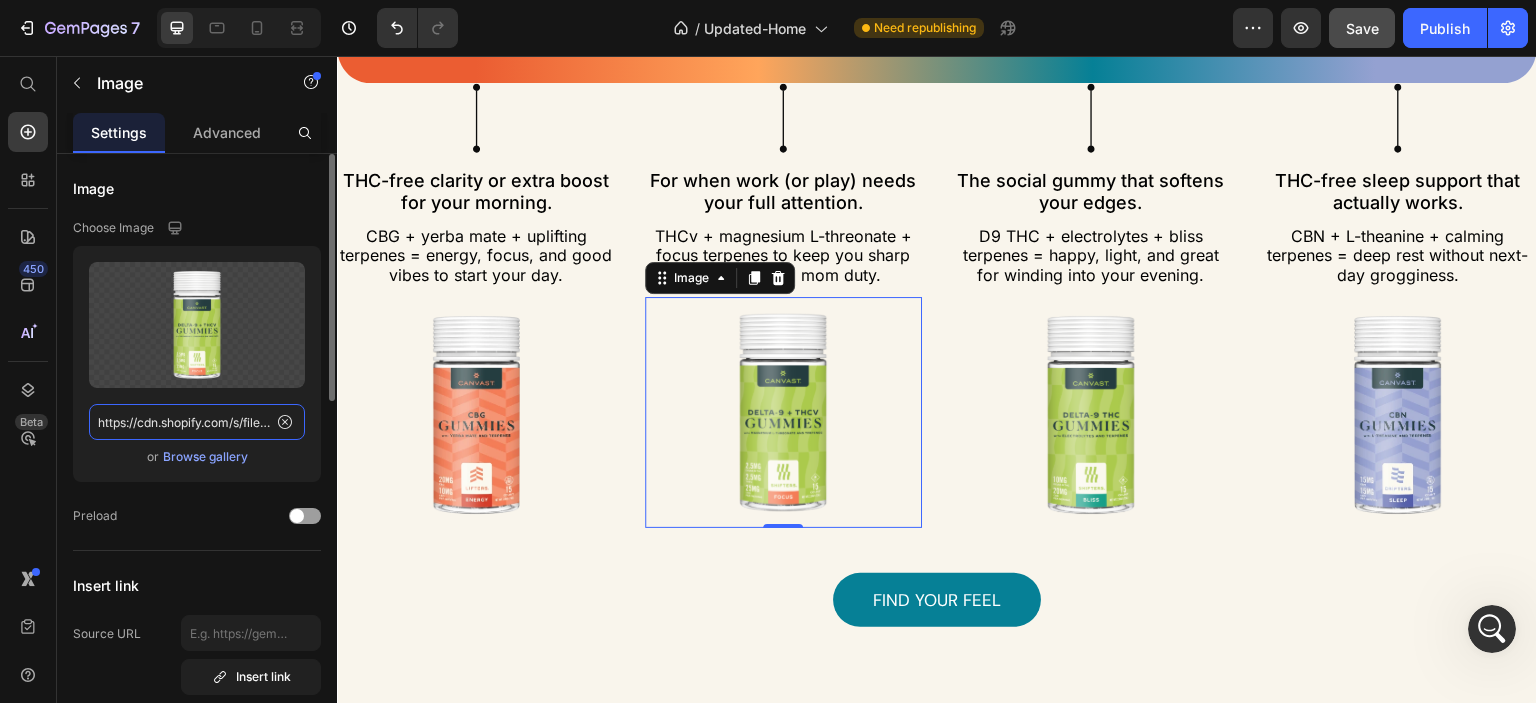 paste on "webp?v=1752252718" 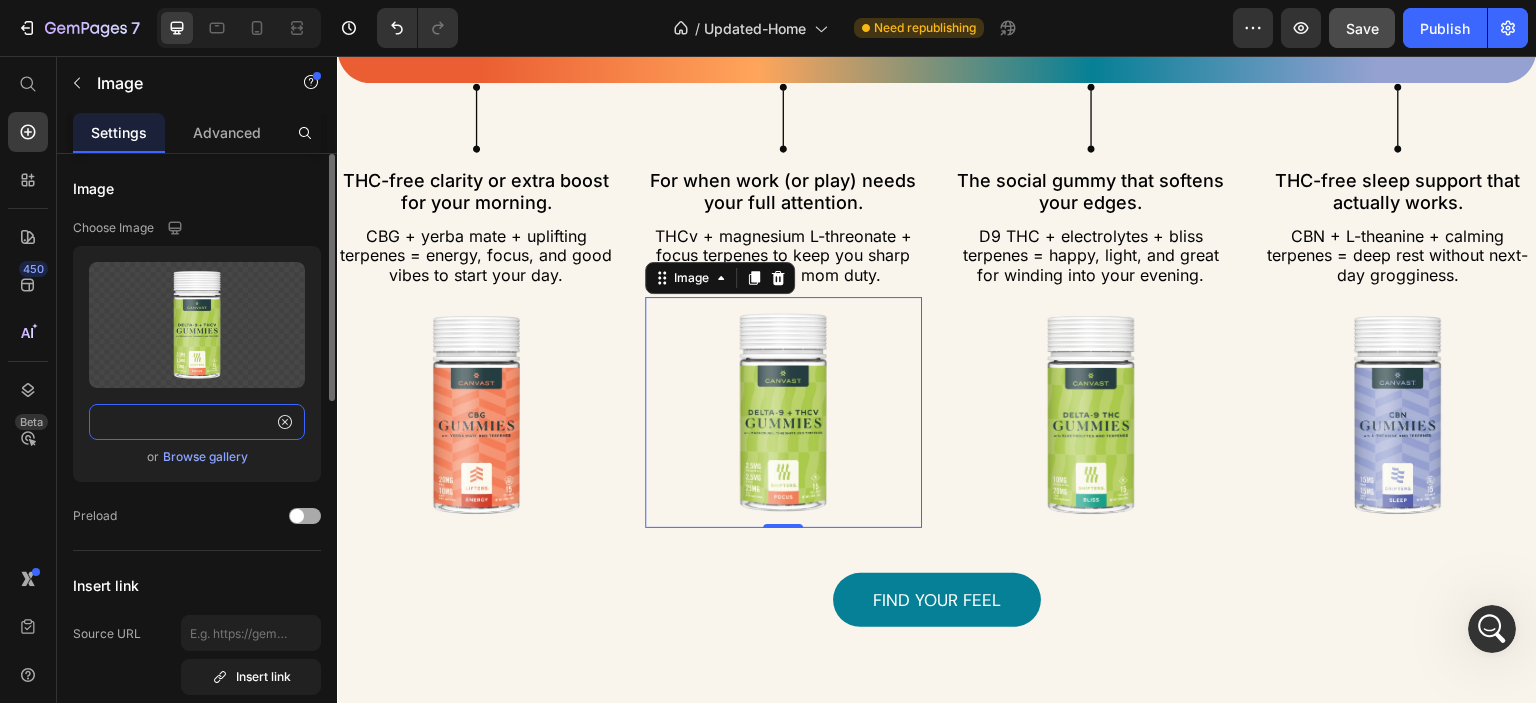 type on "https://cdn.shopify.com/s/files/1/0341/2836/3657/files/gempages_570495266654782688-0501e821-04cc-47d8-a37f-0d7b4c1a0112.webp?v=1752252718" 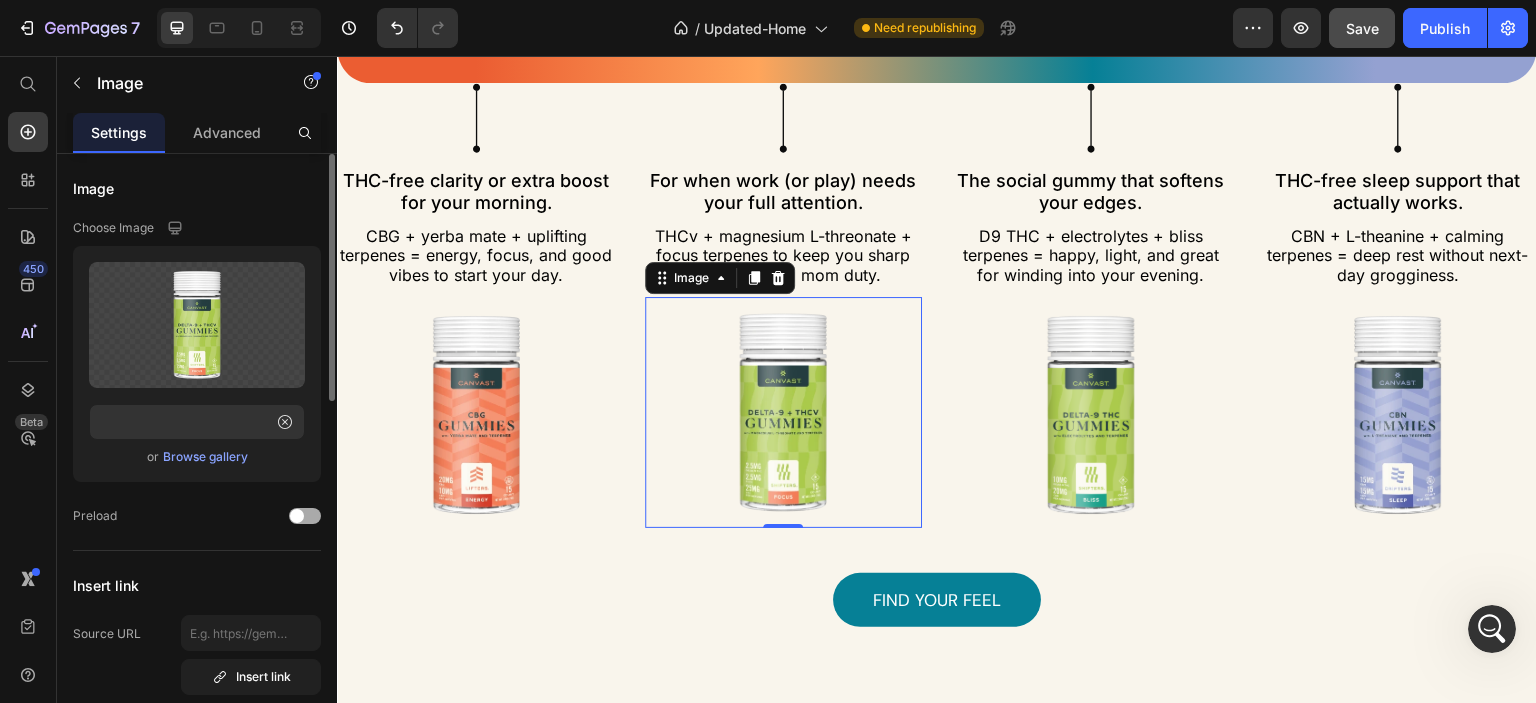 click on "Preload" 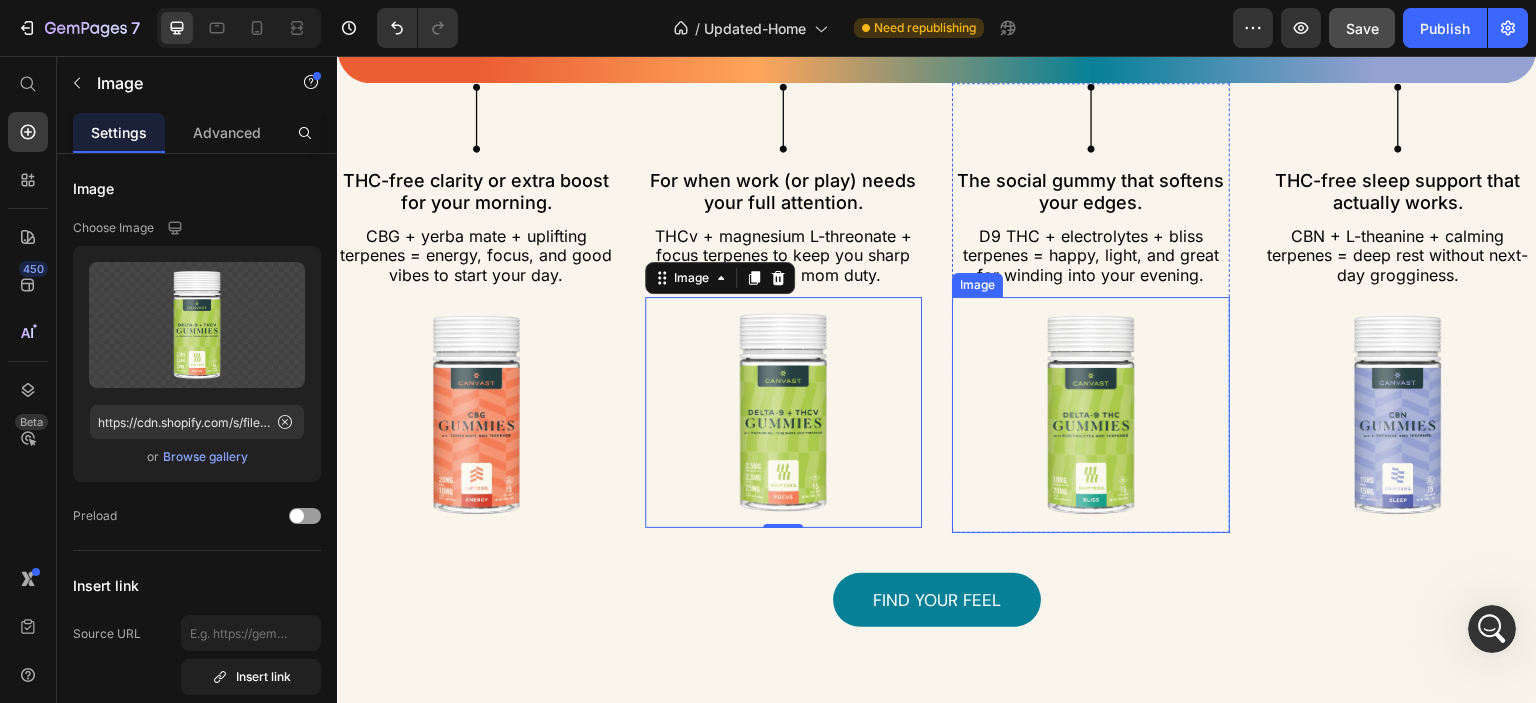 click at bounding box center [1091, 415] 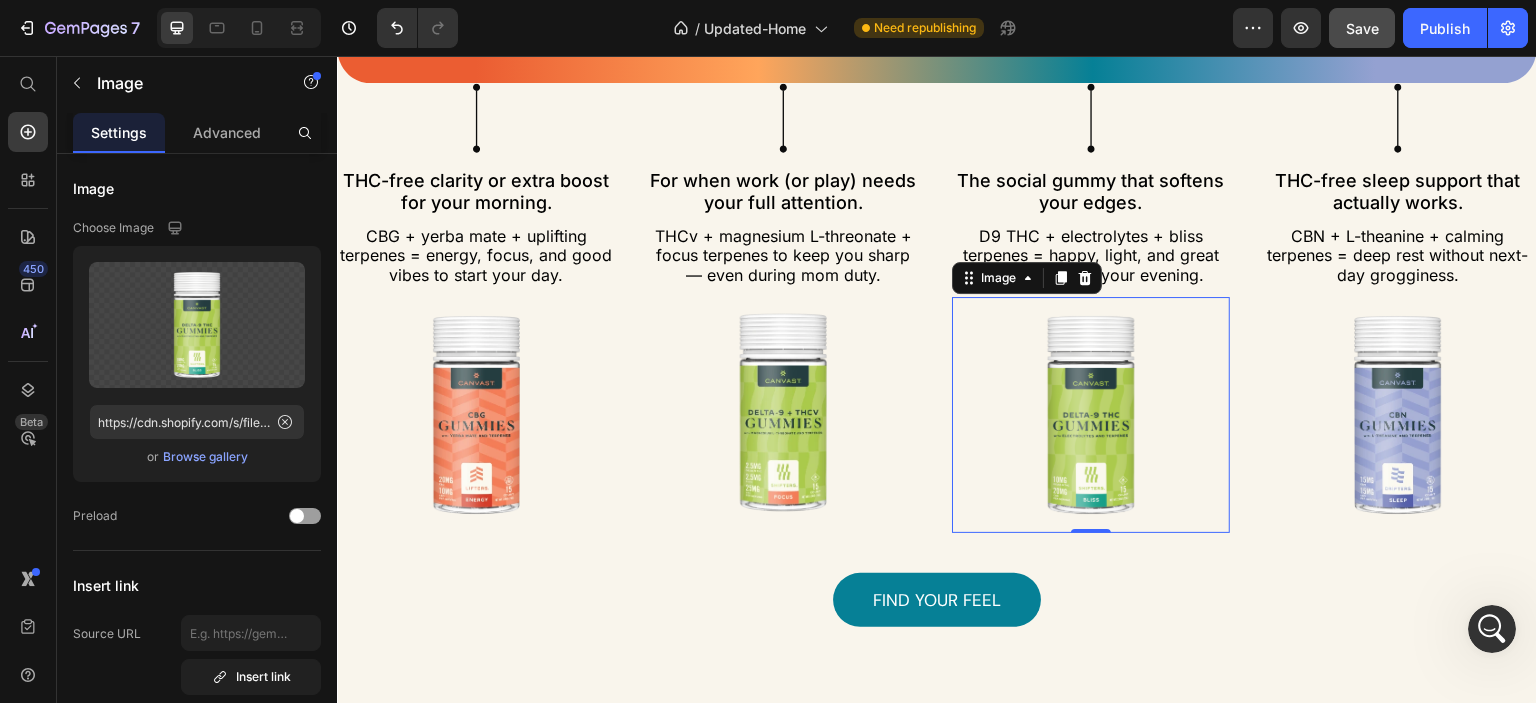 click at bounding box center [1091, 415] 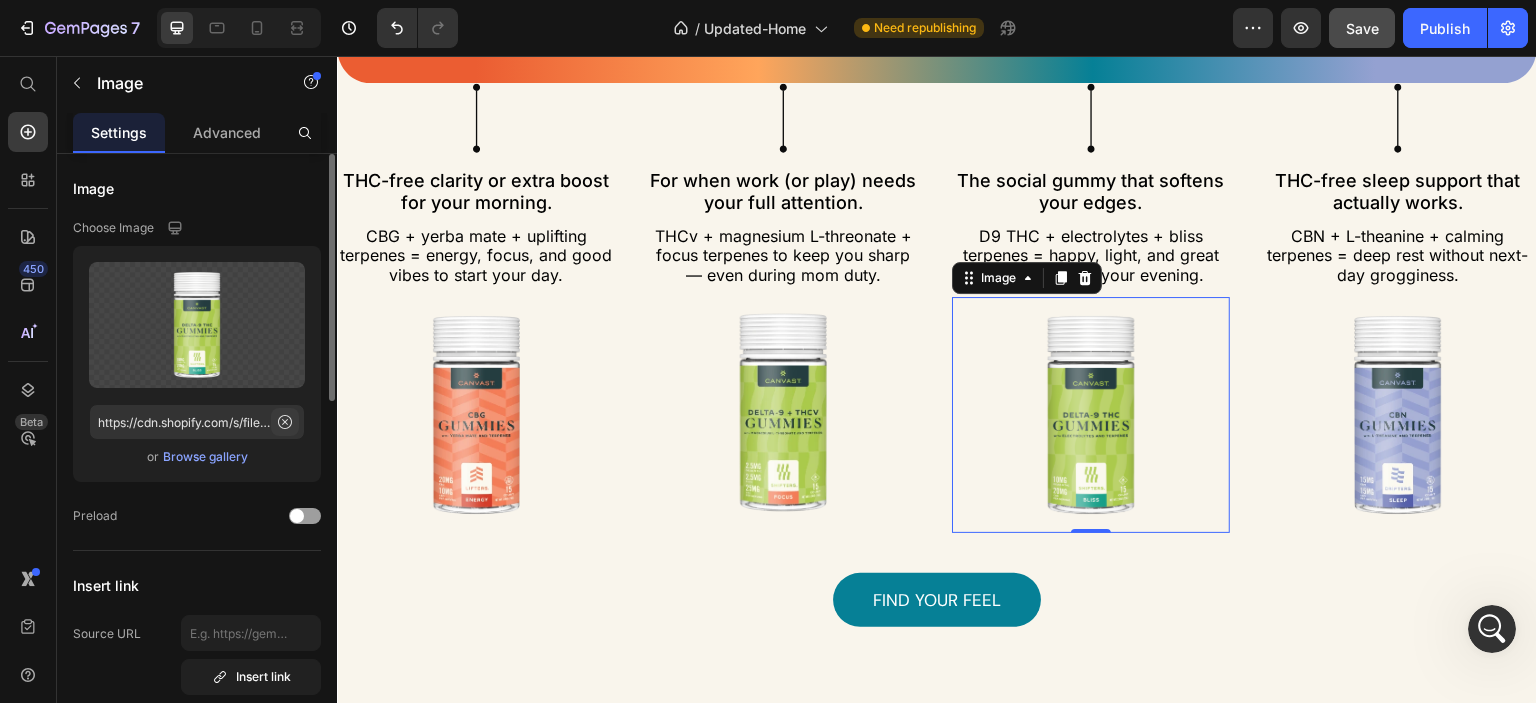 click 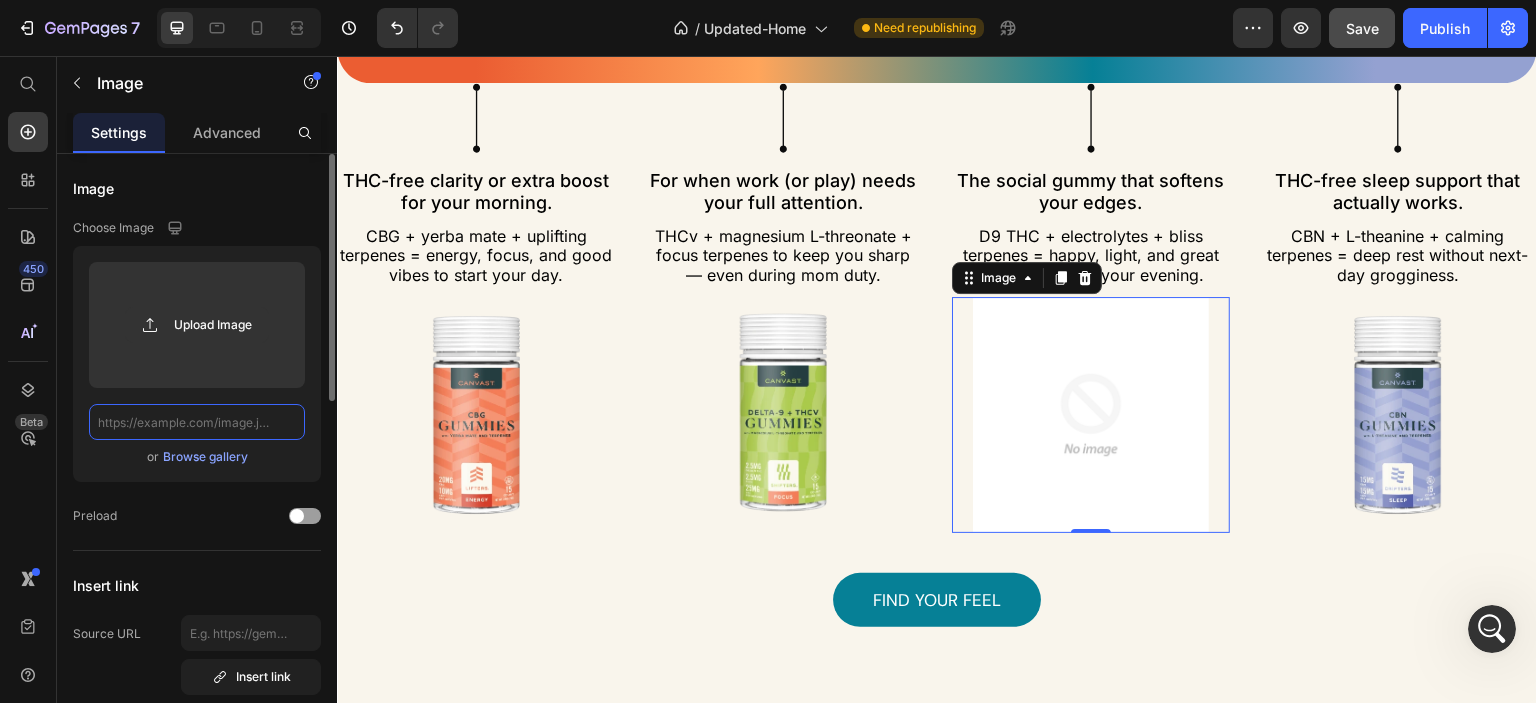scroll, scrollTop: 0, scrollLeft: 0, axis: both 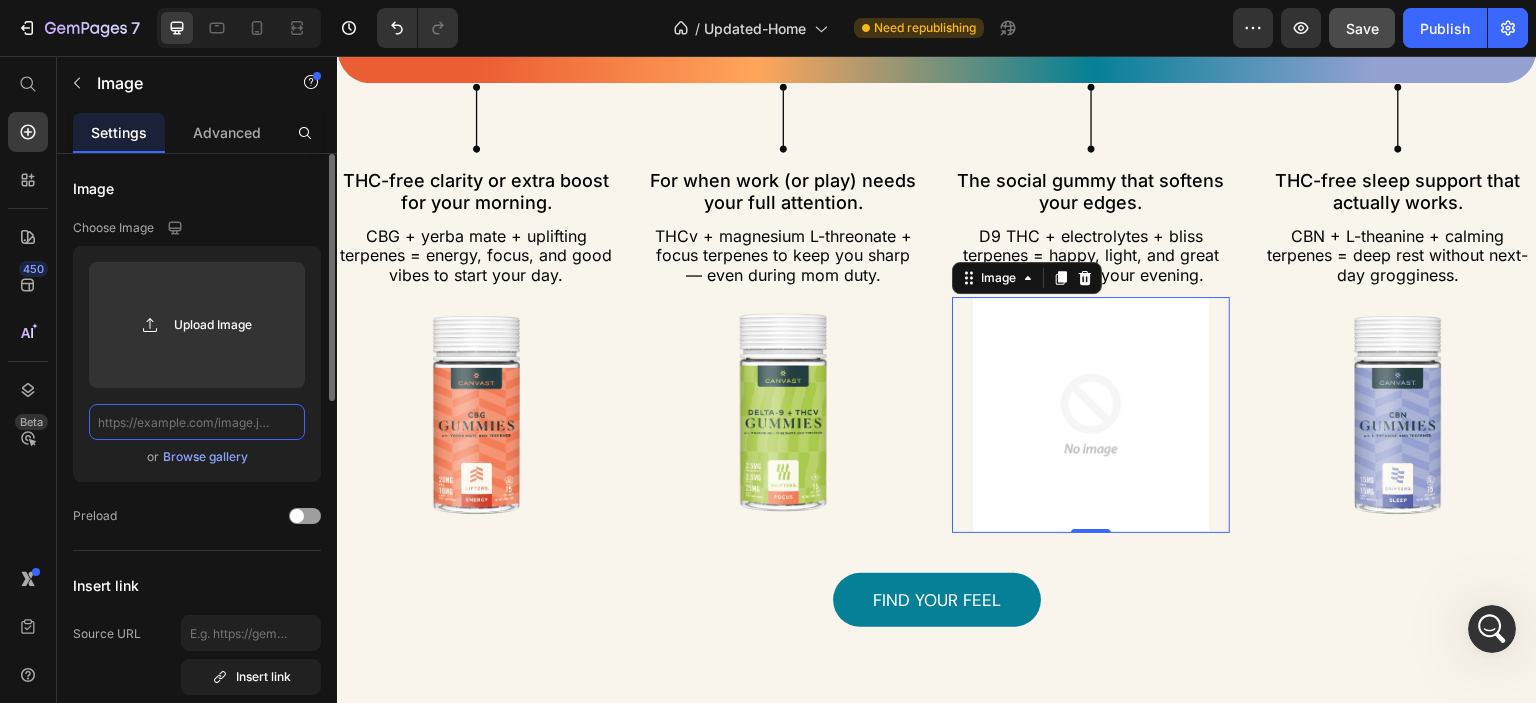 paste on "https://cdn.shopify.com/s/files/1/0341/2836/3657/files/gempages_570495266654782688-0859cf3f-2576-400d-a4ba-23250527c0a6.webp?v=1752252718" 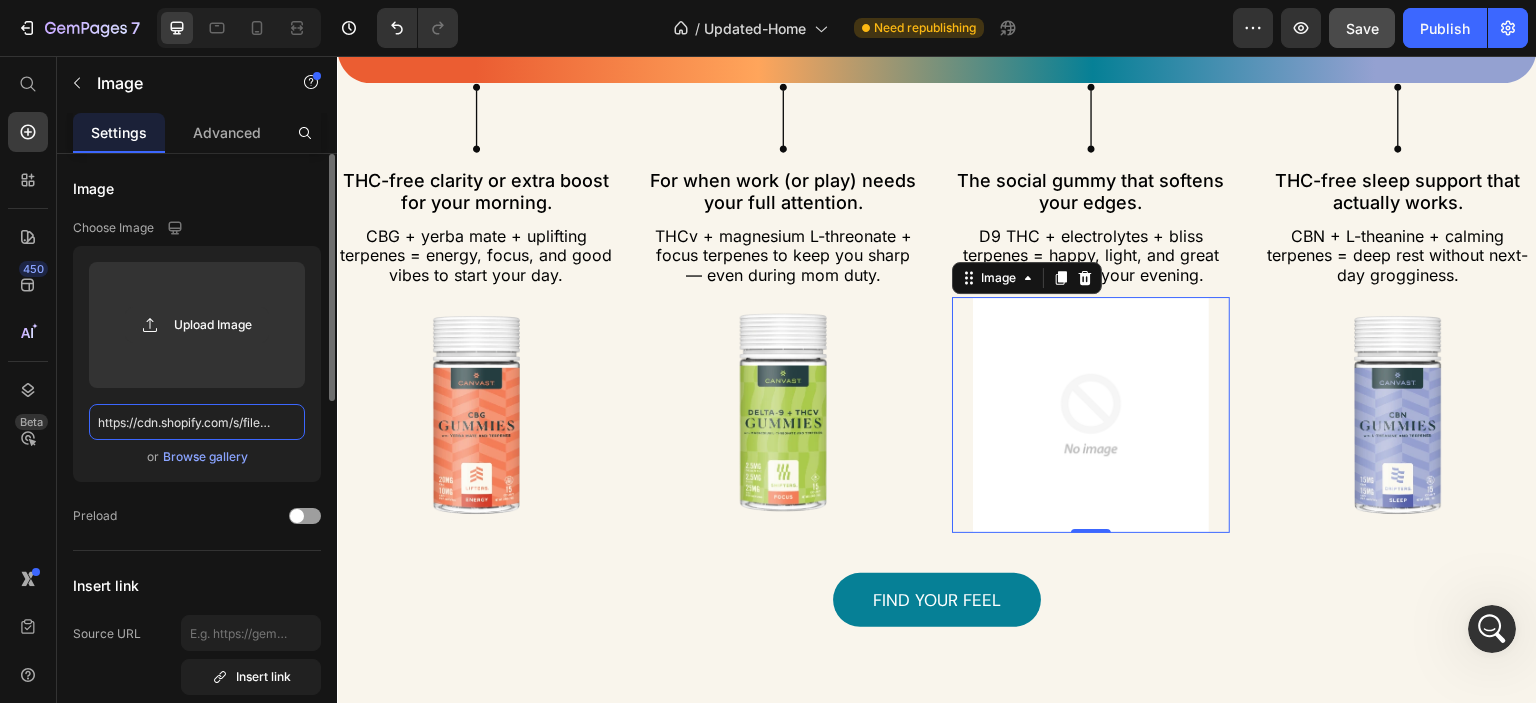 scroll, scrollTop: 0, scrollLeft: 857, axis: horizontal 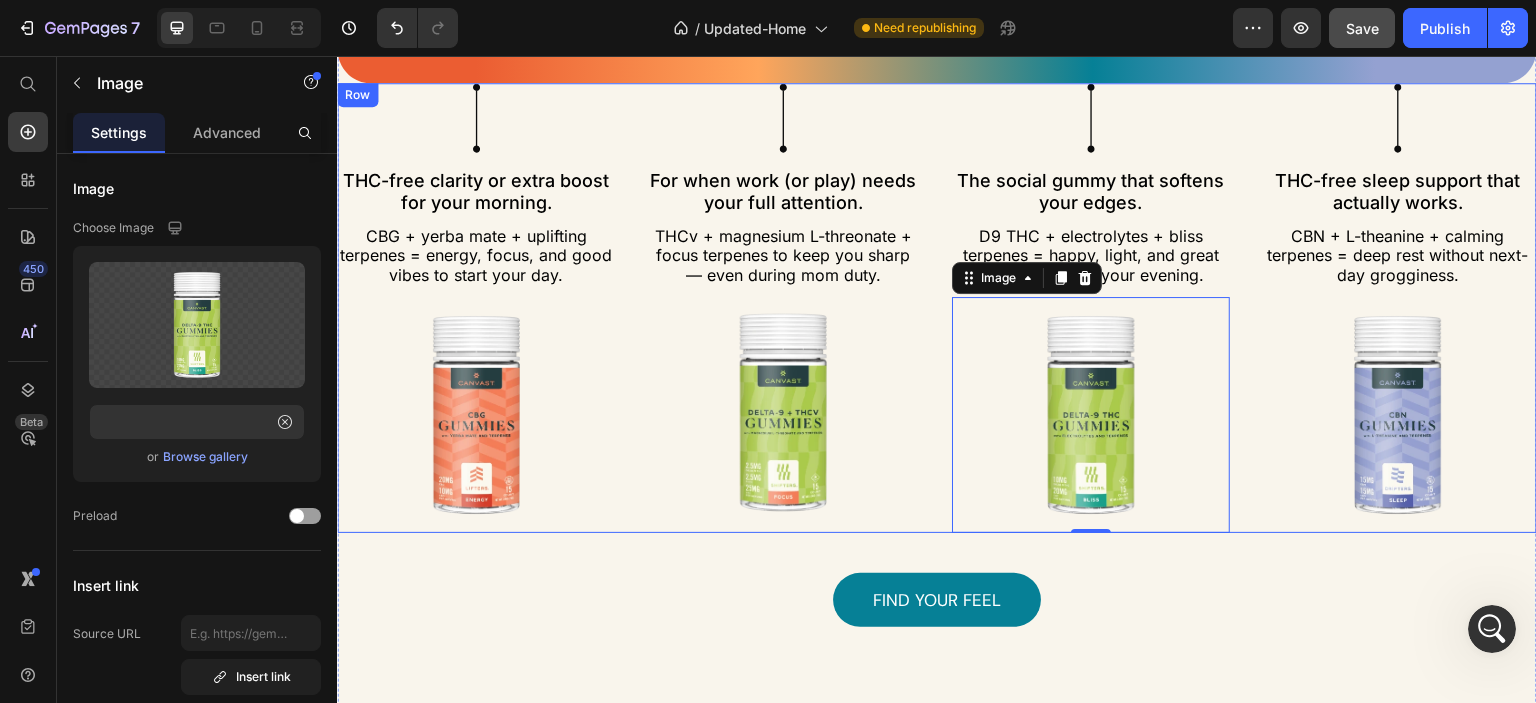 click on "Image THC-free clarity or extra boost for your morning. Text Block CBG + yerba mate + uplifting terpenes = energy, focus, and good vibes to start your day. Text Block Image Row Image For when work (or play) needs your full attention. Text Block THCv + magnesium L-threonate + focus terpenes to keep you sharp — even during mom duty. Text Block Image Row Image The social gummy that softens your edges. Text Block D9 THC + electrolytes + bliss terpenes = happy, light, and great for winding into your evening. Text Block Image   0 Row Image THC-free sleep support that actually works. Text Block CBN + L-theanine + calming terpenes = deep rest without next-day grogginess. Text Block Image Row Row" at bounding box center (937, 308) 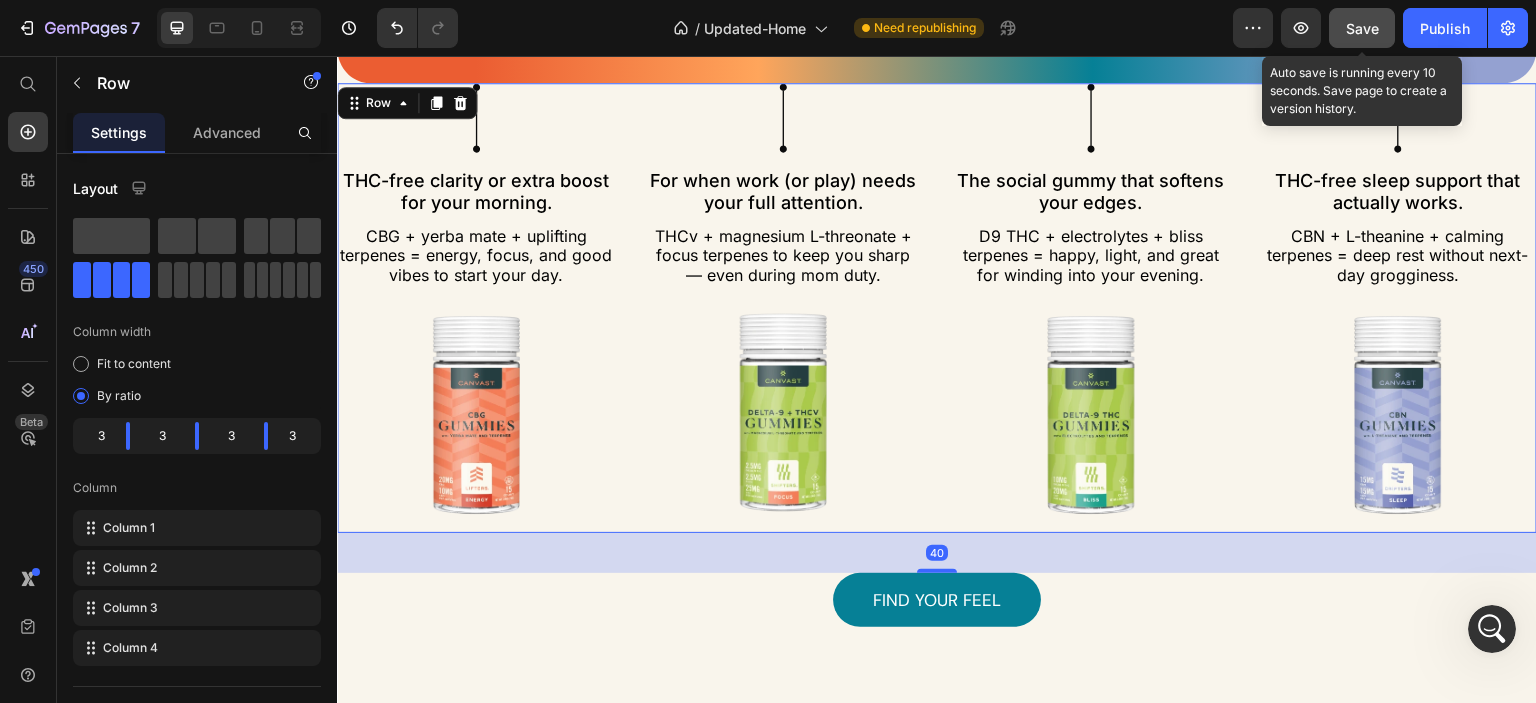 click on "Save" 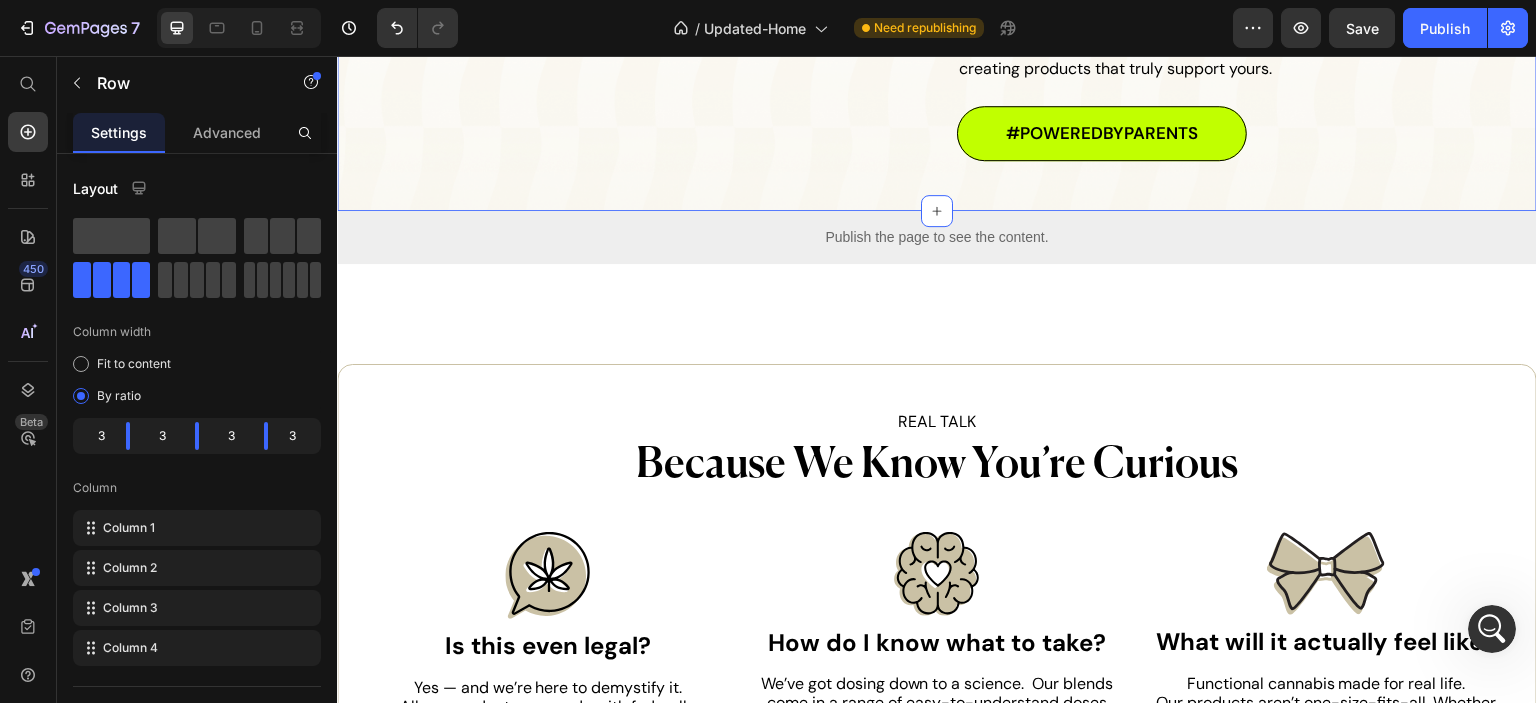 scroll, scrollTop: 7300, scrollLeft: 0, axis: vertical 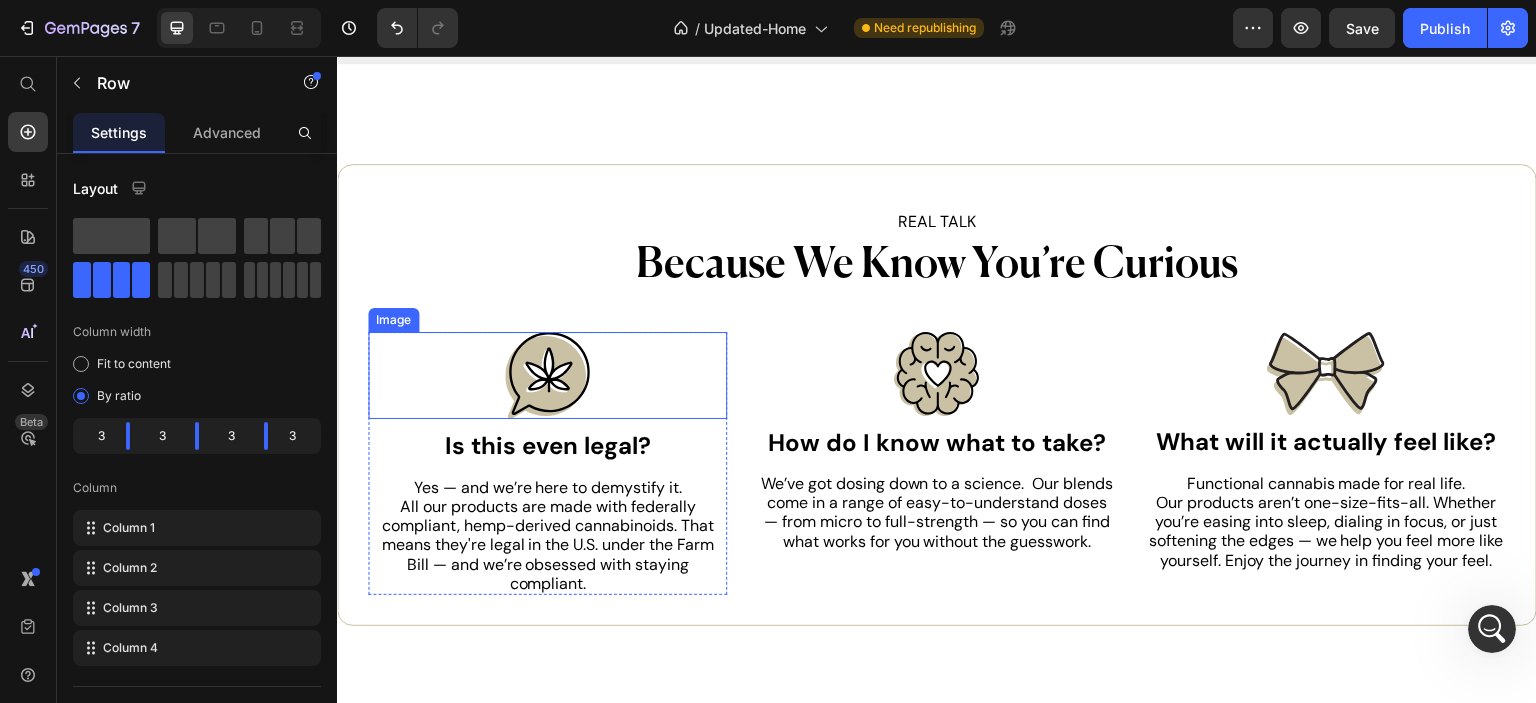 click at bounding box center [547, 375] 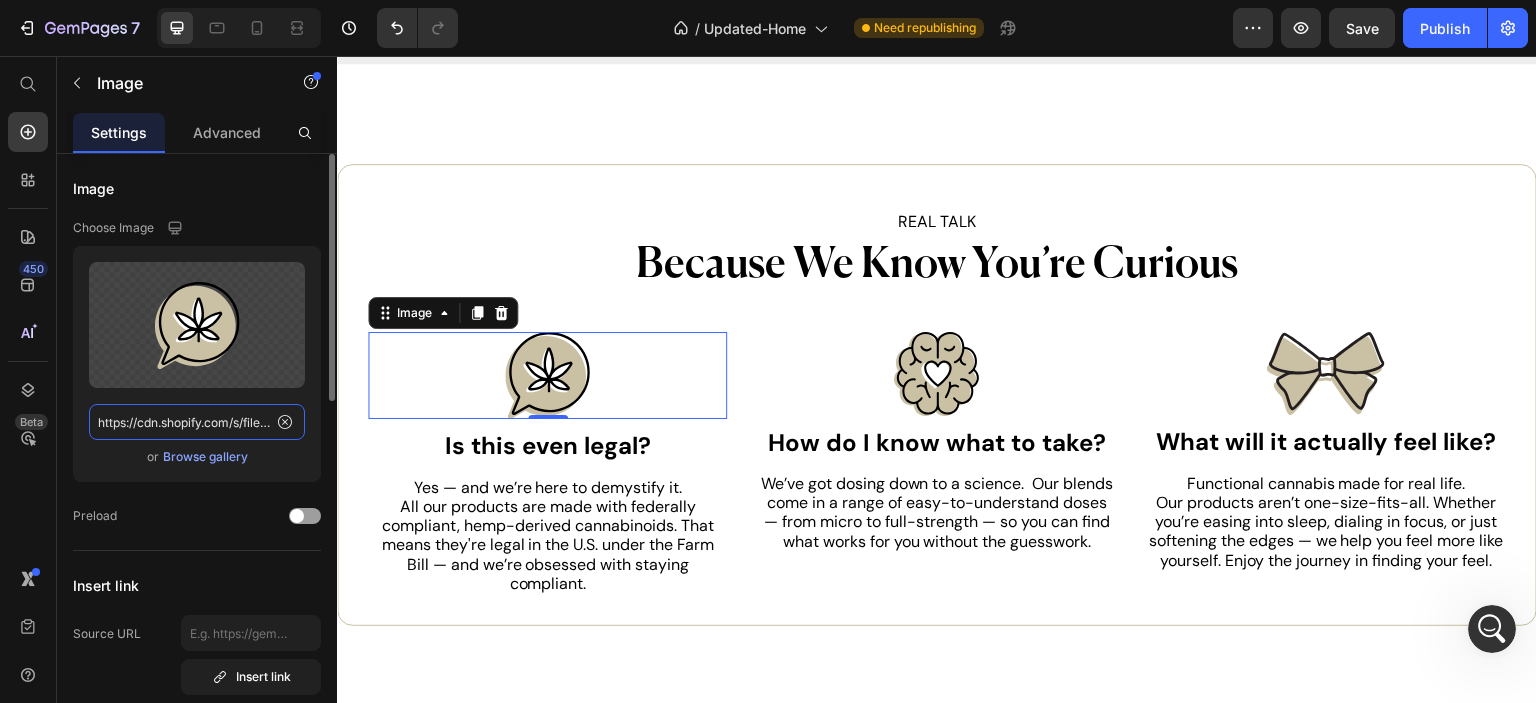 click on "https://cdn.shopify.com/s/files/1/0341/2836/3657/files/gempages_570495266654782688-e60bc1c5-b226-47ac-9d4e-1075a09bf450.svg" 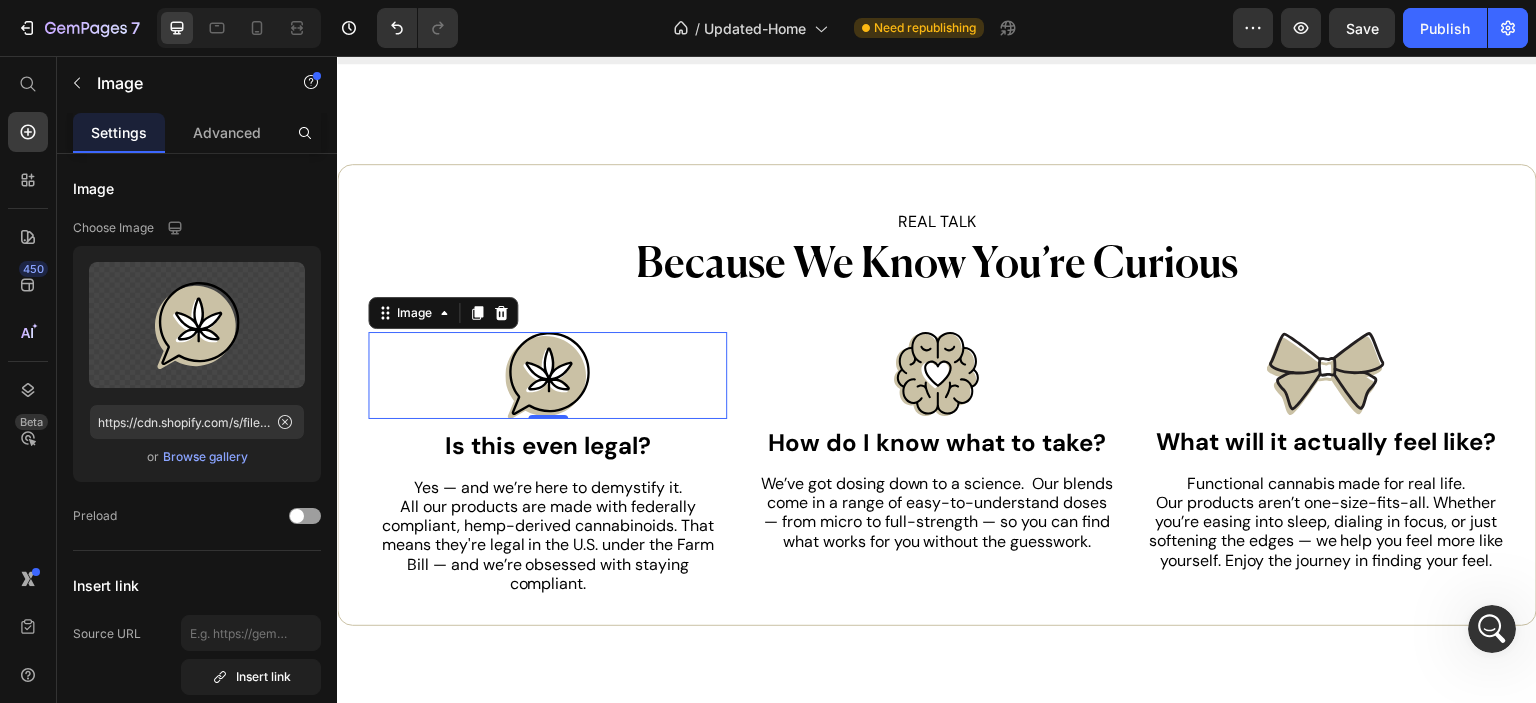 click at bounding box center [547, 375] 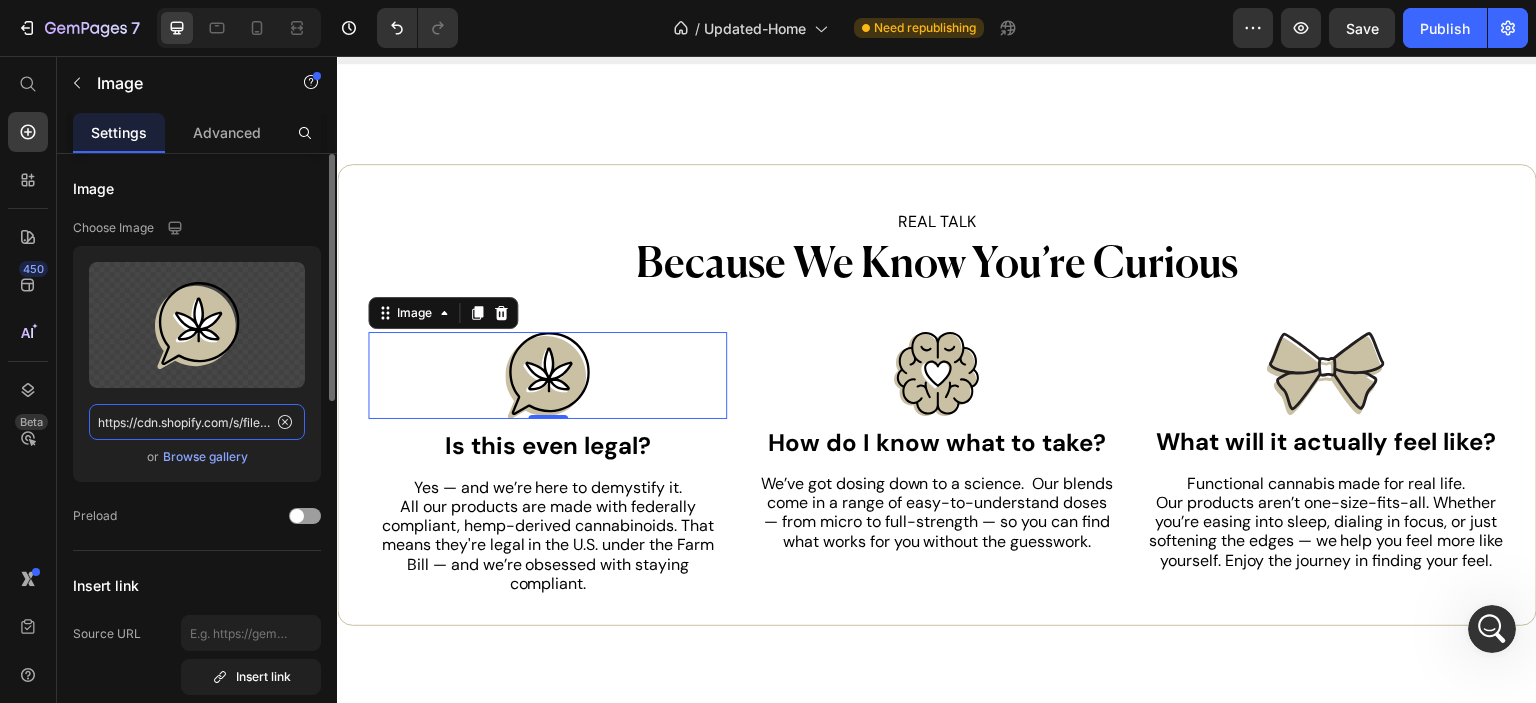 click on "https://cdn.shopify.com/s/files/1/0341/2836/3657/files/gempages_570495266654782688-e60bc1c5-b226-47ac-9d4e-1075a09bf450.svg" 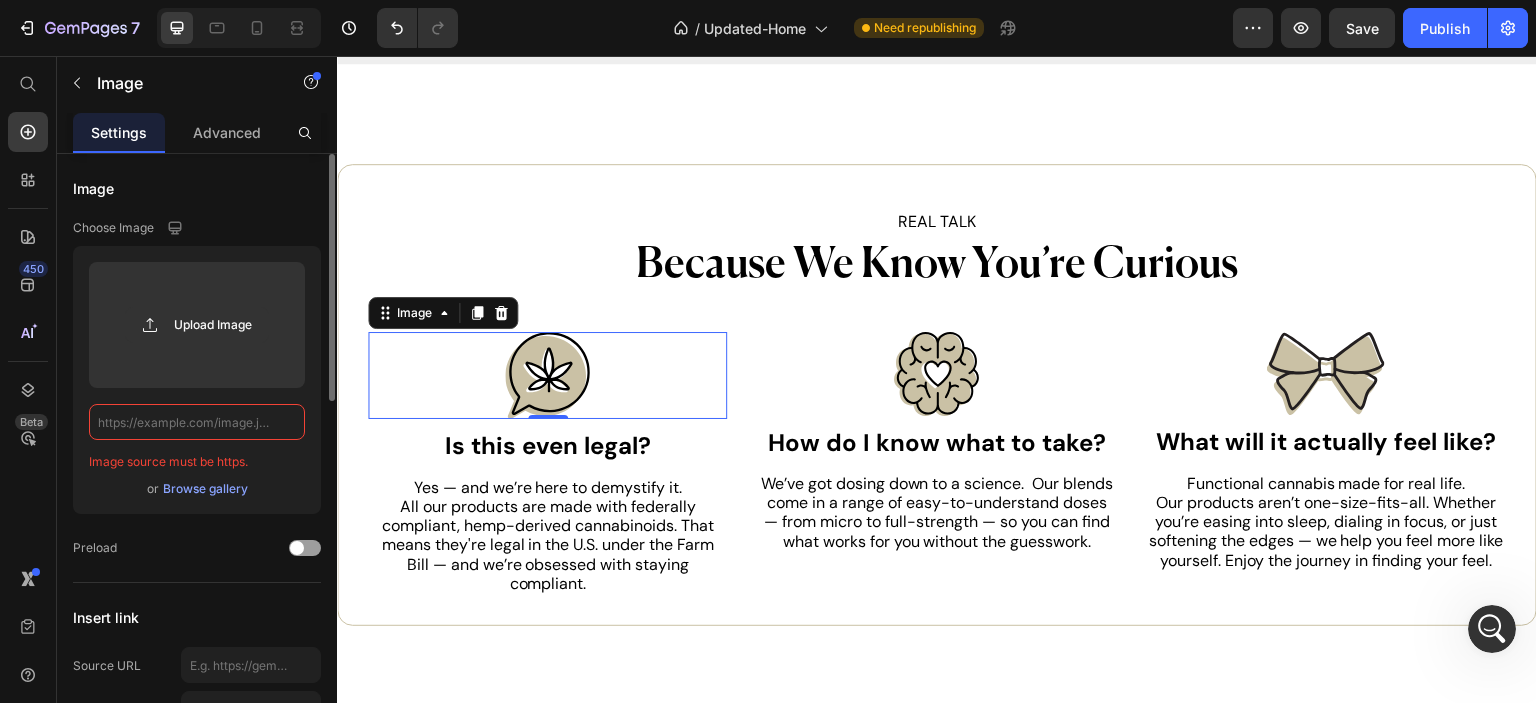 click 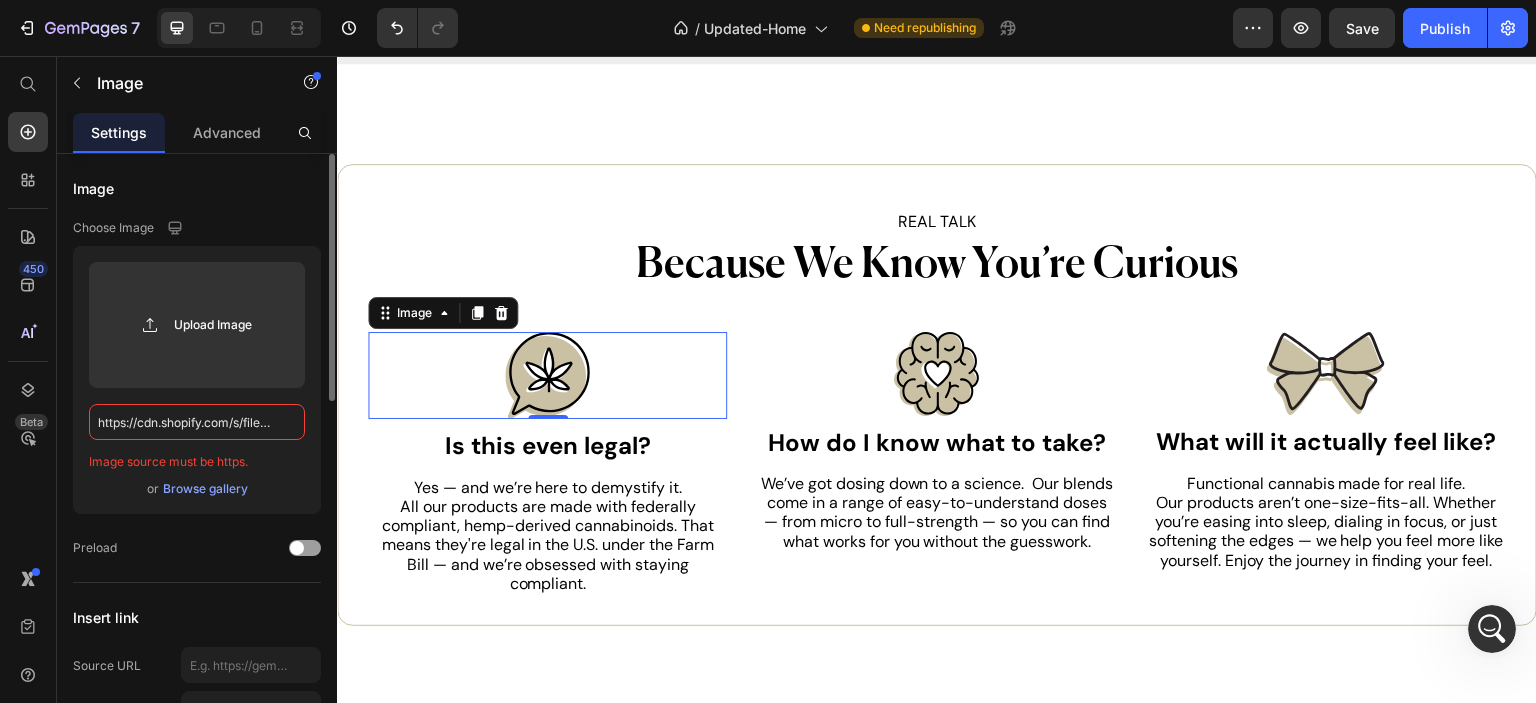scroll, scrollTop: 0, scrollLeft: 858, axis: horizontal 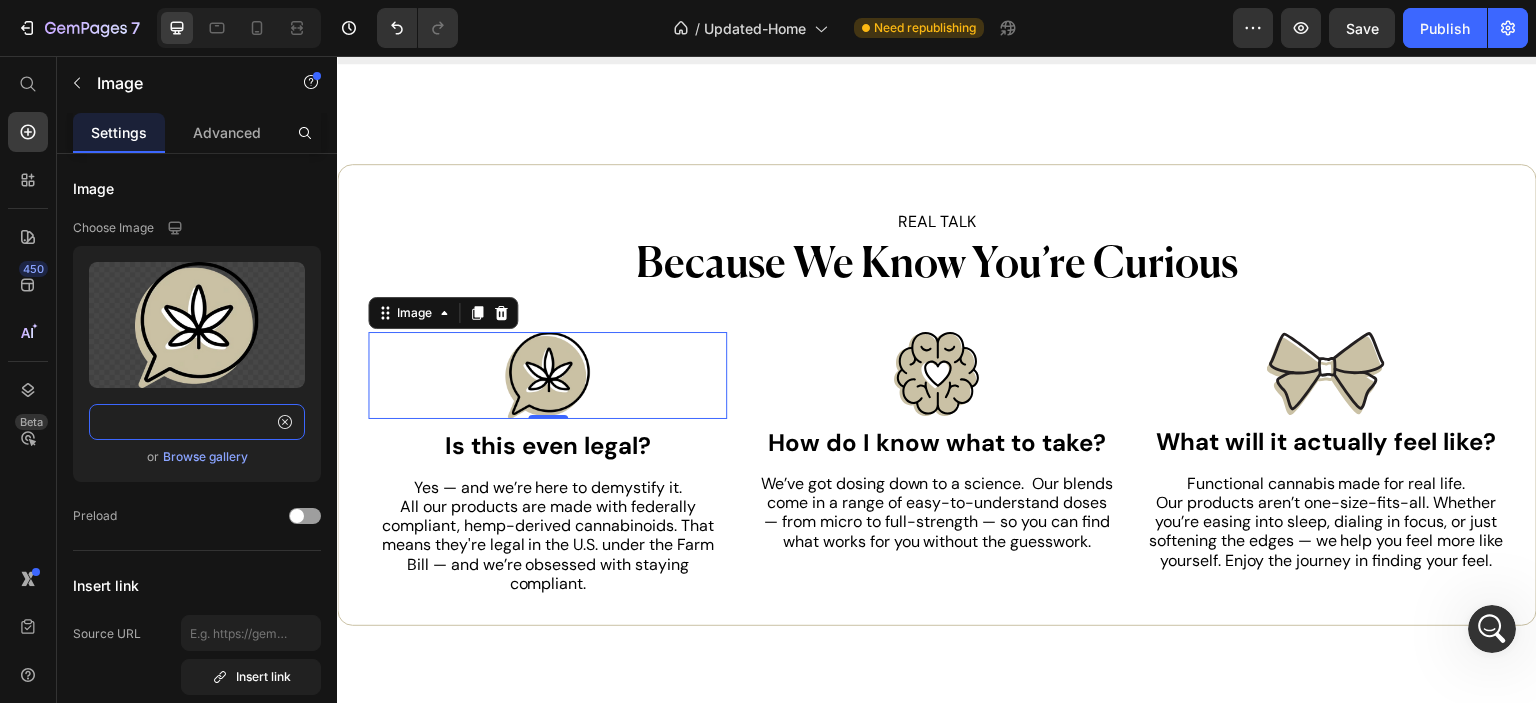 type on "https://cdn.shopify.com/s/files/1/0341/2836/3657/files/gempages_570495266654782688-e60bc1c5-b226-47ac-9d4e-1075a09bf450.webp?v=1752252900" 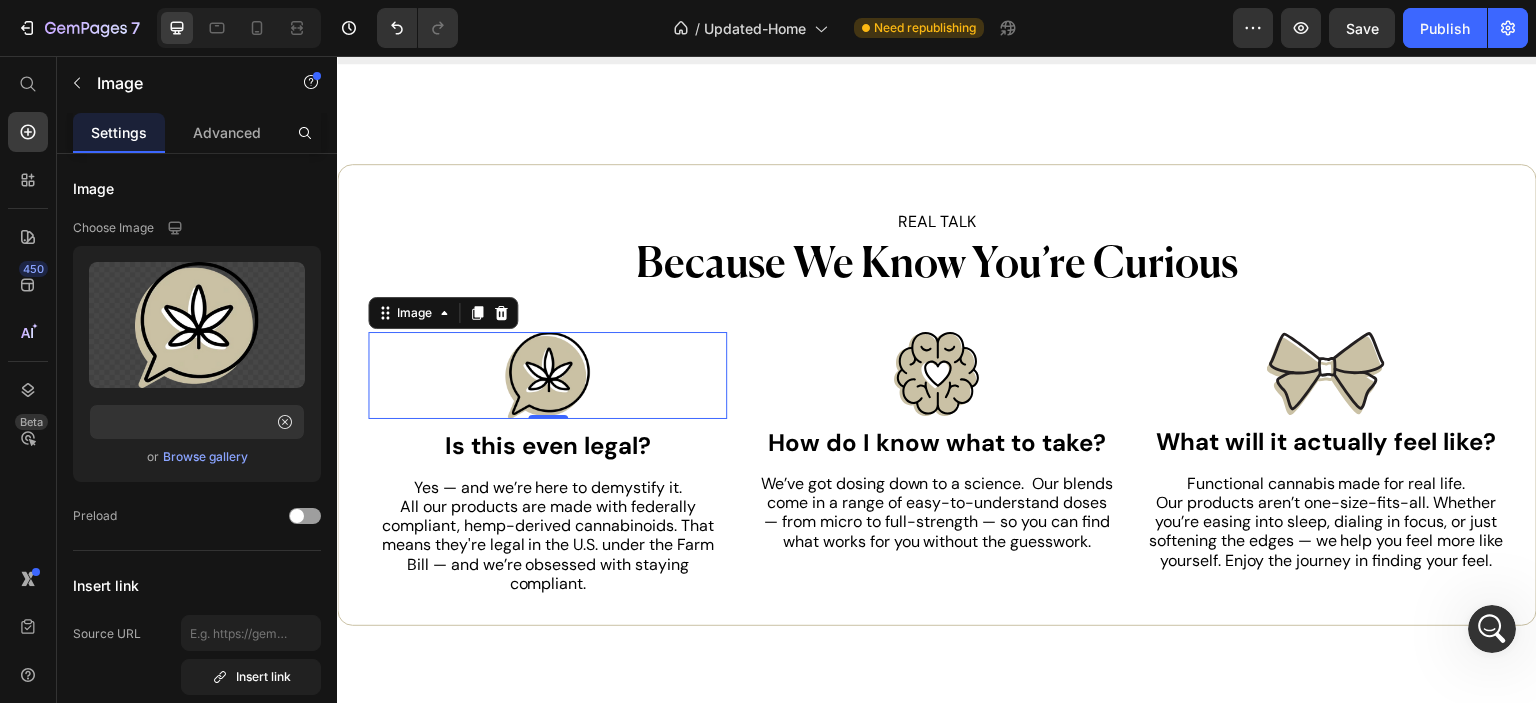 click at bounding box center (547, 375) 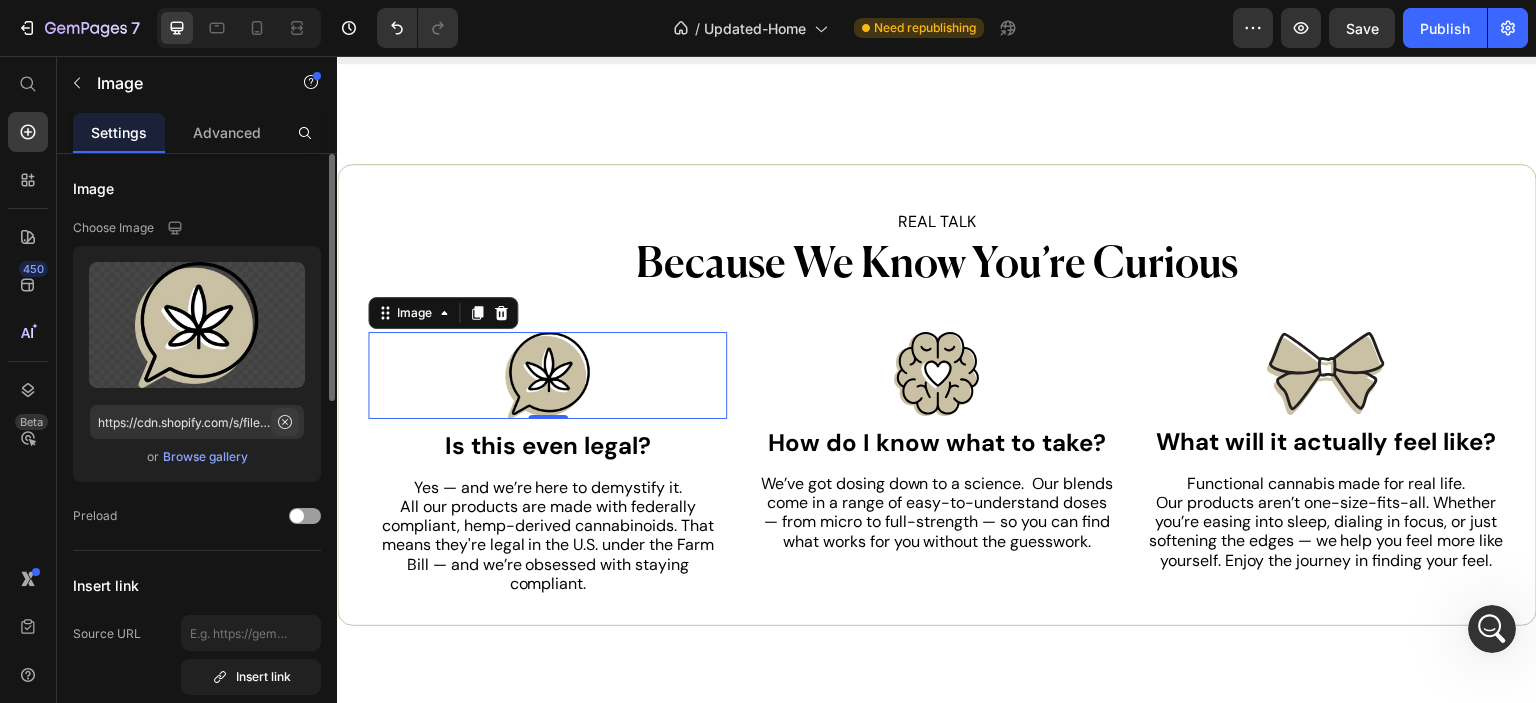 click 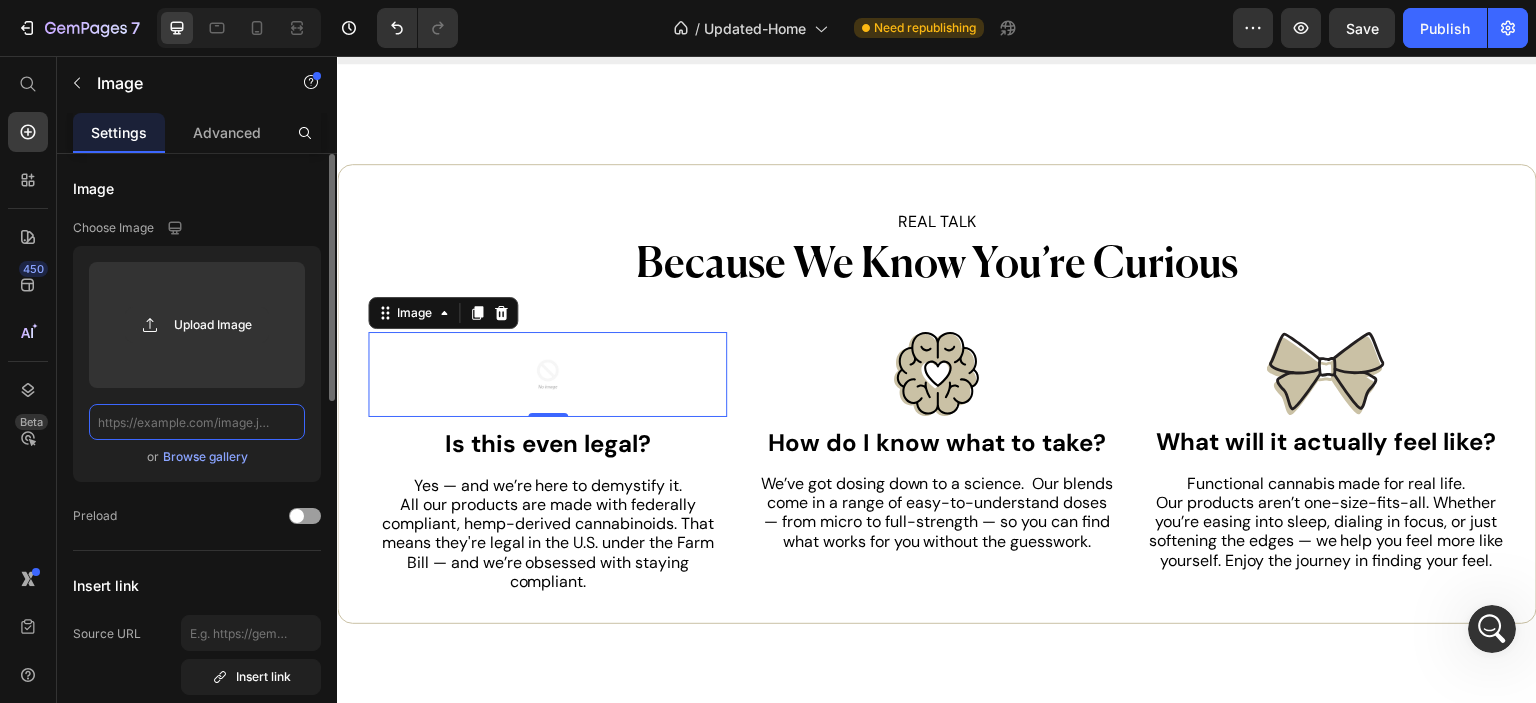 scroll, scrollTop: 0, scrollLeft: 0, axis: both 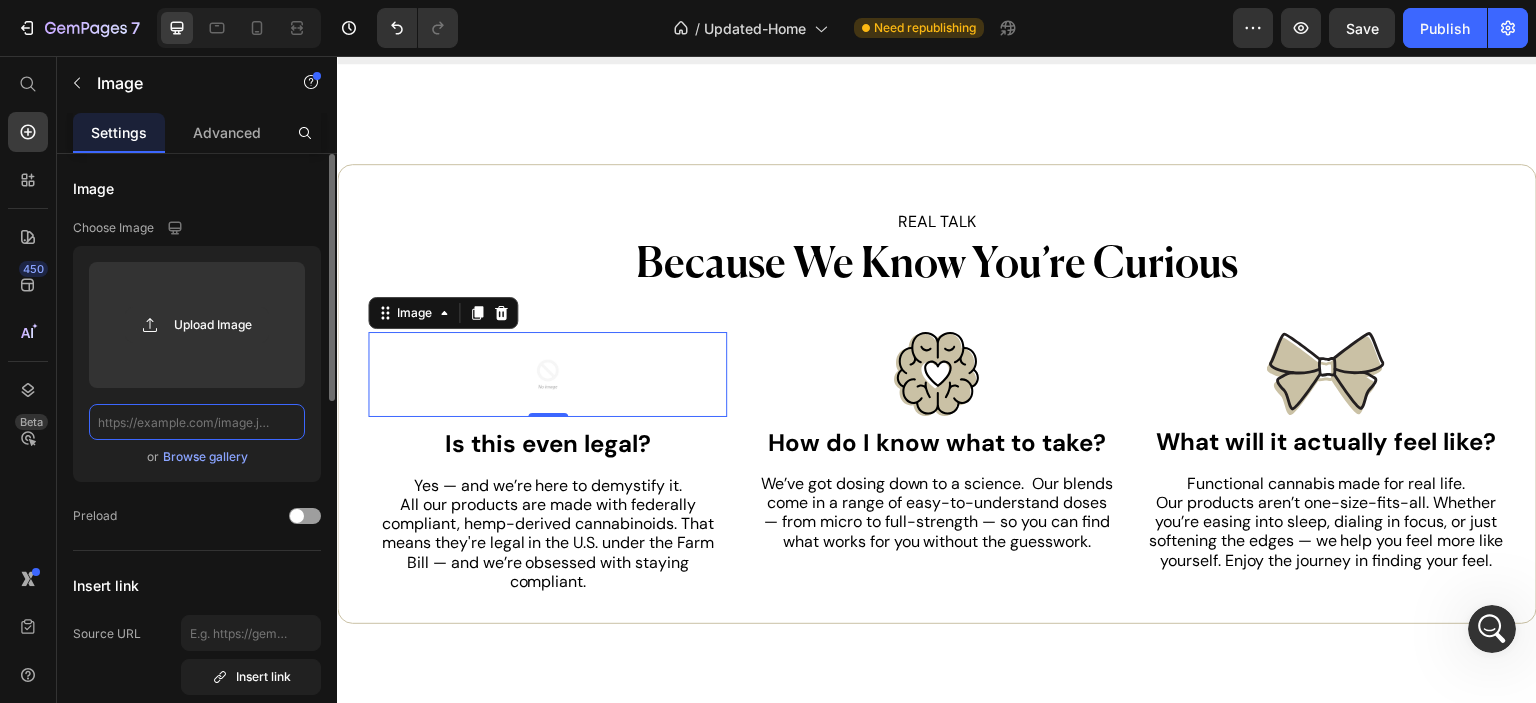 paste on "https://cdn.shopify.com/s/files/1/0341/2836/3657/files/gempages_570495266654782688-e60bc1c5-b226-47ac-9d4e-1075a09bf450.webp?v=1752252900" 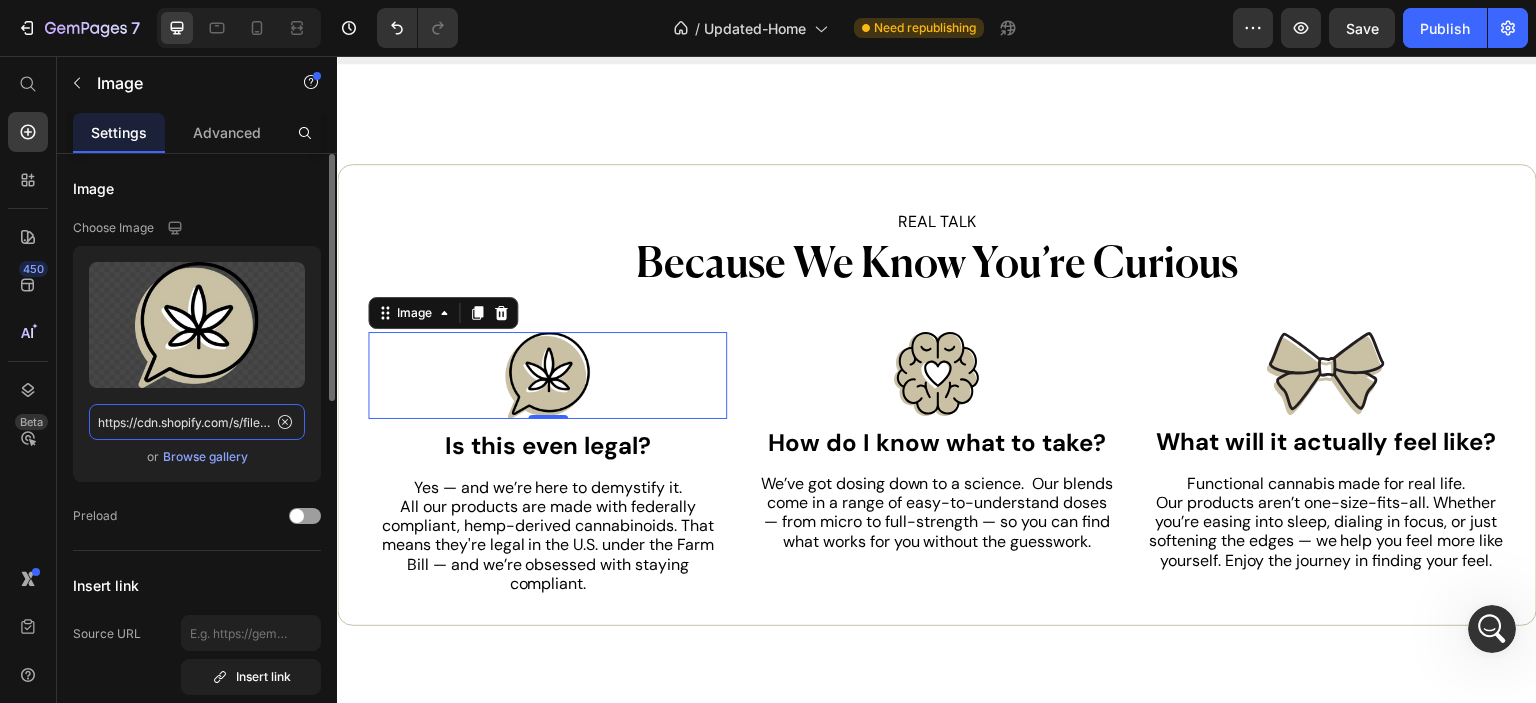 scroll, scrollTop: 0, scrollLeft: 858, axis: horizontal 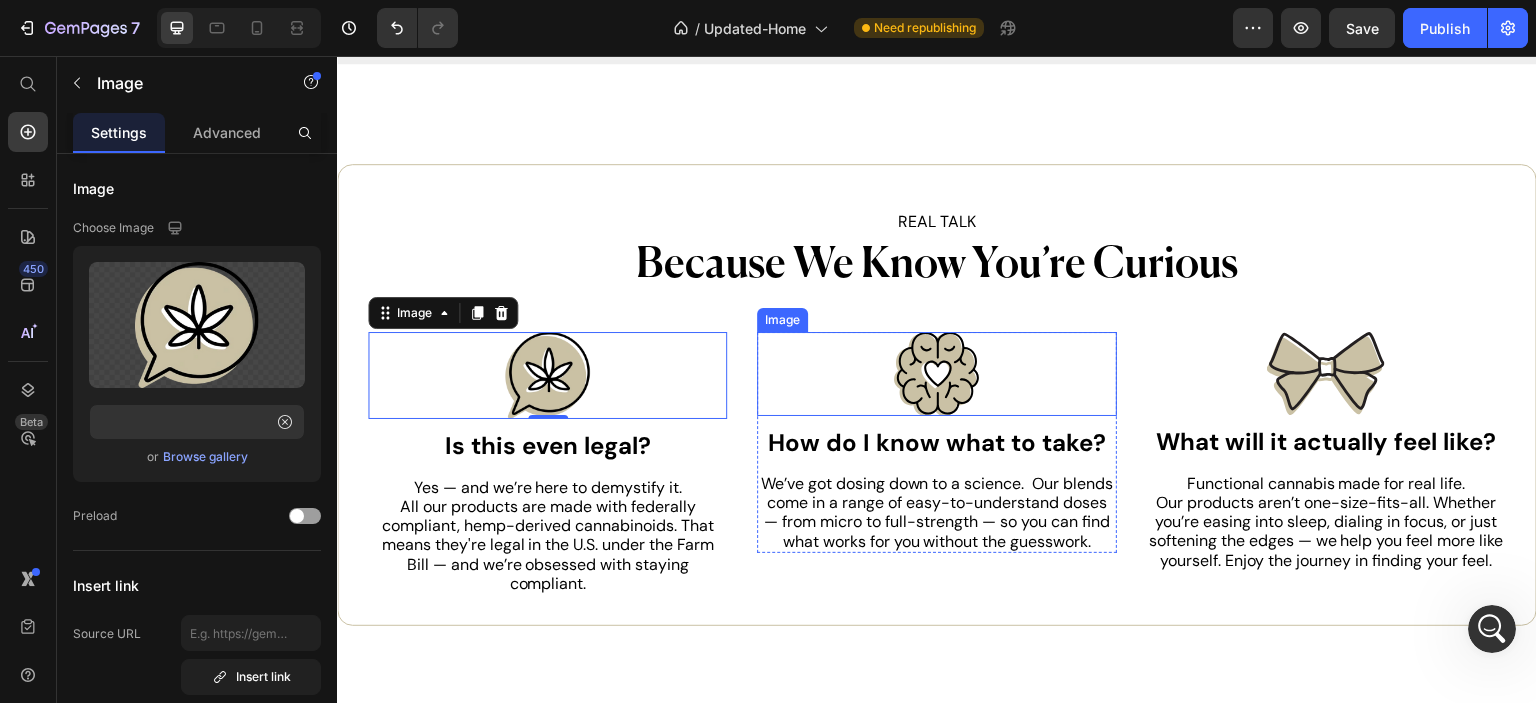 click at bounding box center (936, 373) 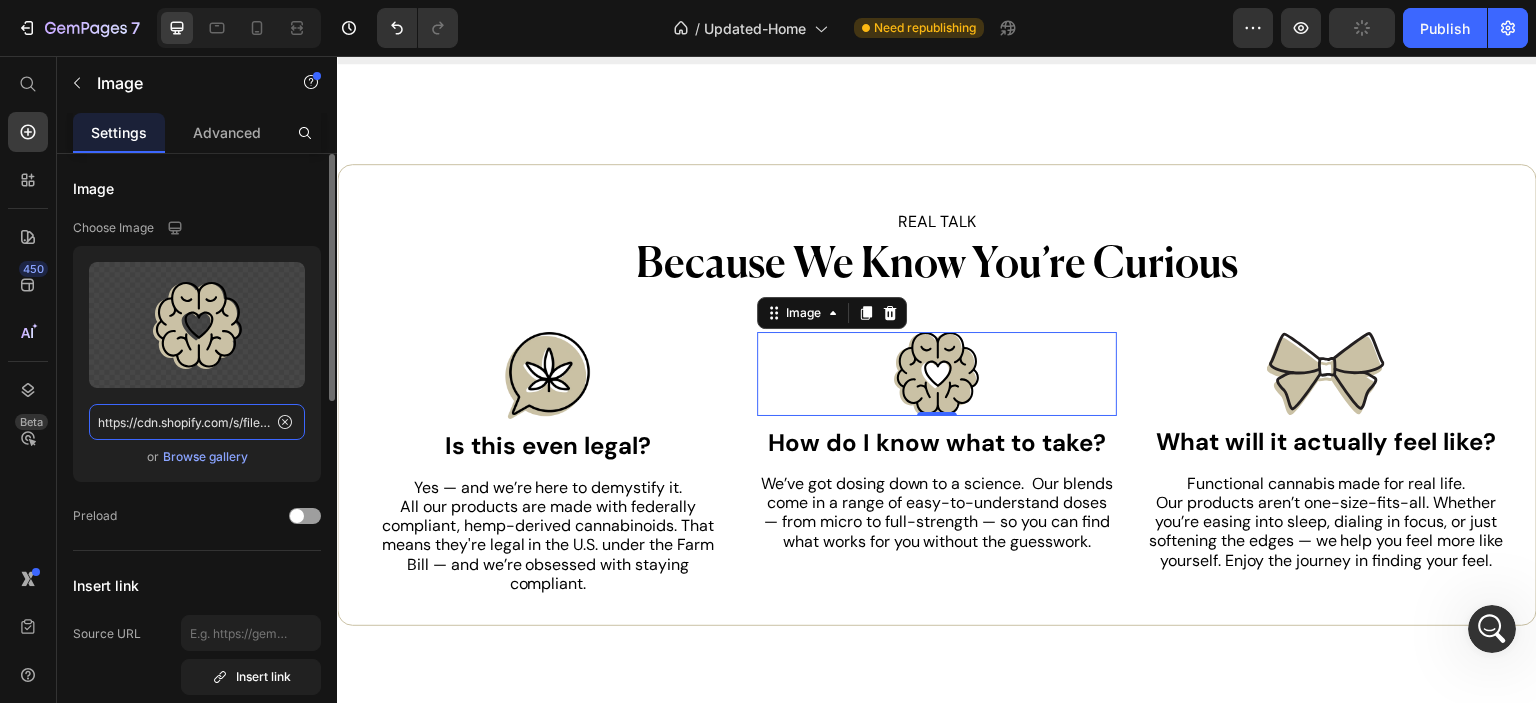 click on "https://cdn.shopify.com/s/files/1/0341/2836/3657/files/gempages_570495266654782688-2c78ab9b-255a-4121-bb93-a9cd1304d1ab.svg" 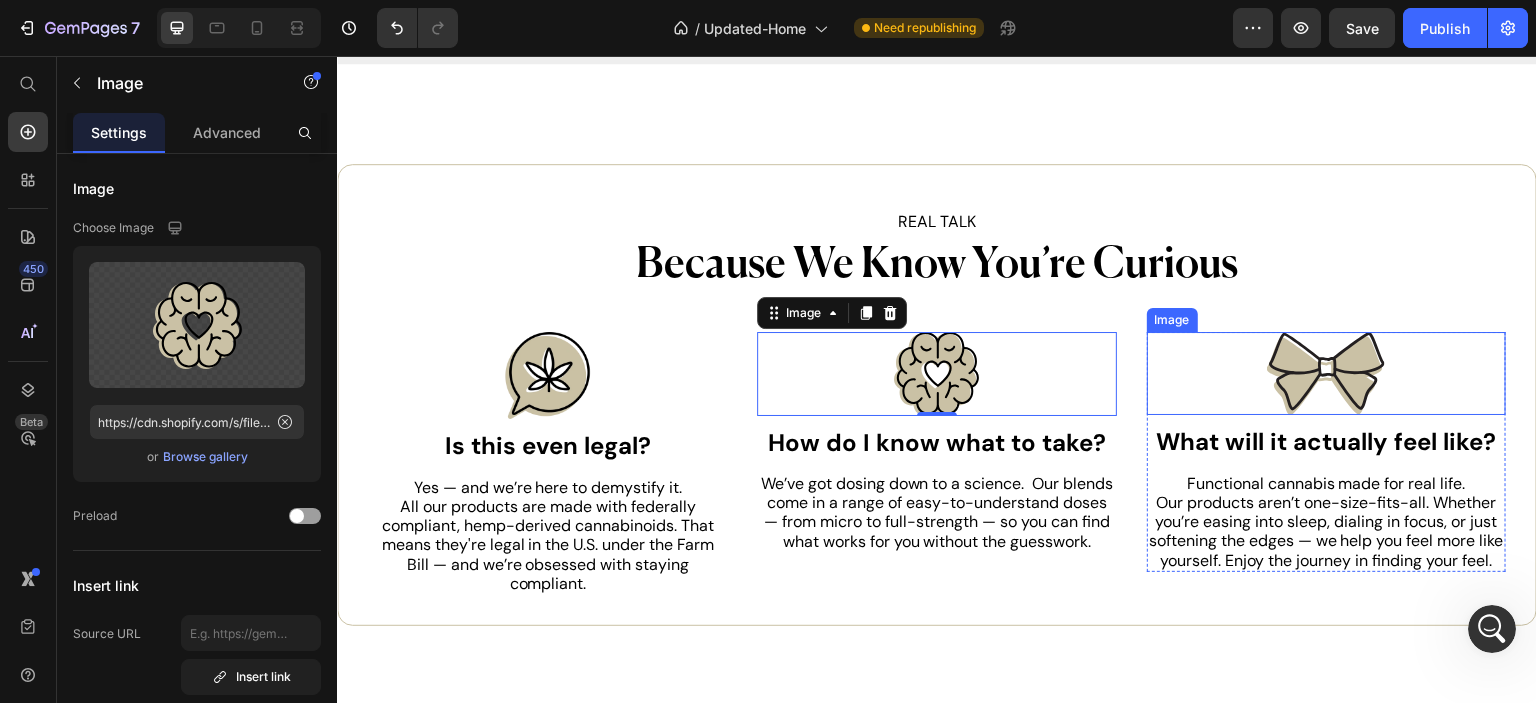 click at bounding box center (1326, 373) 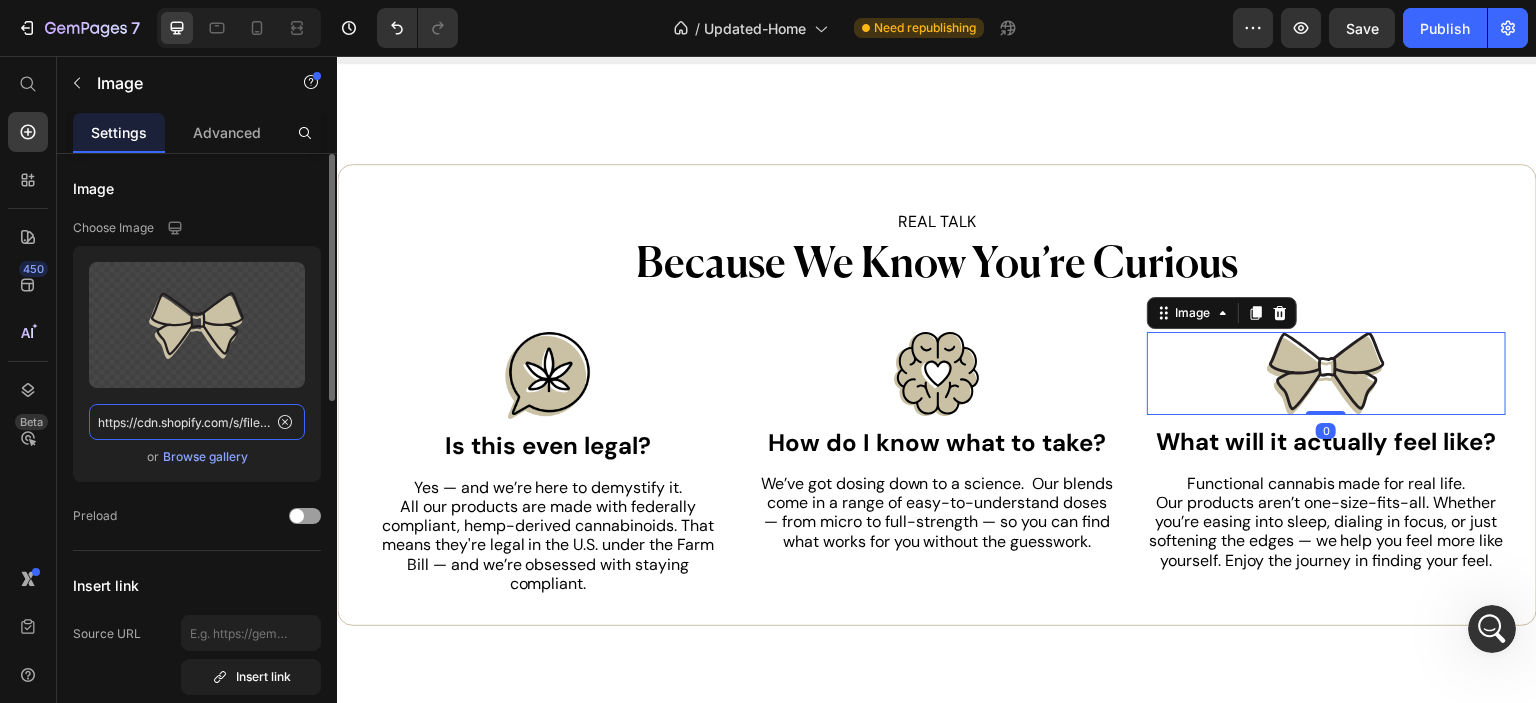 click on "https://cdn.shopify.com/s/files/1/0341/2836/3657/files/Bow_1.svg?v=1750716568" 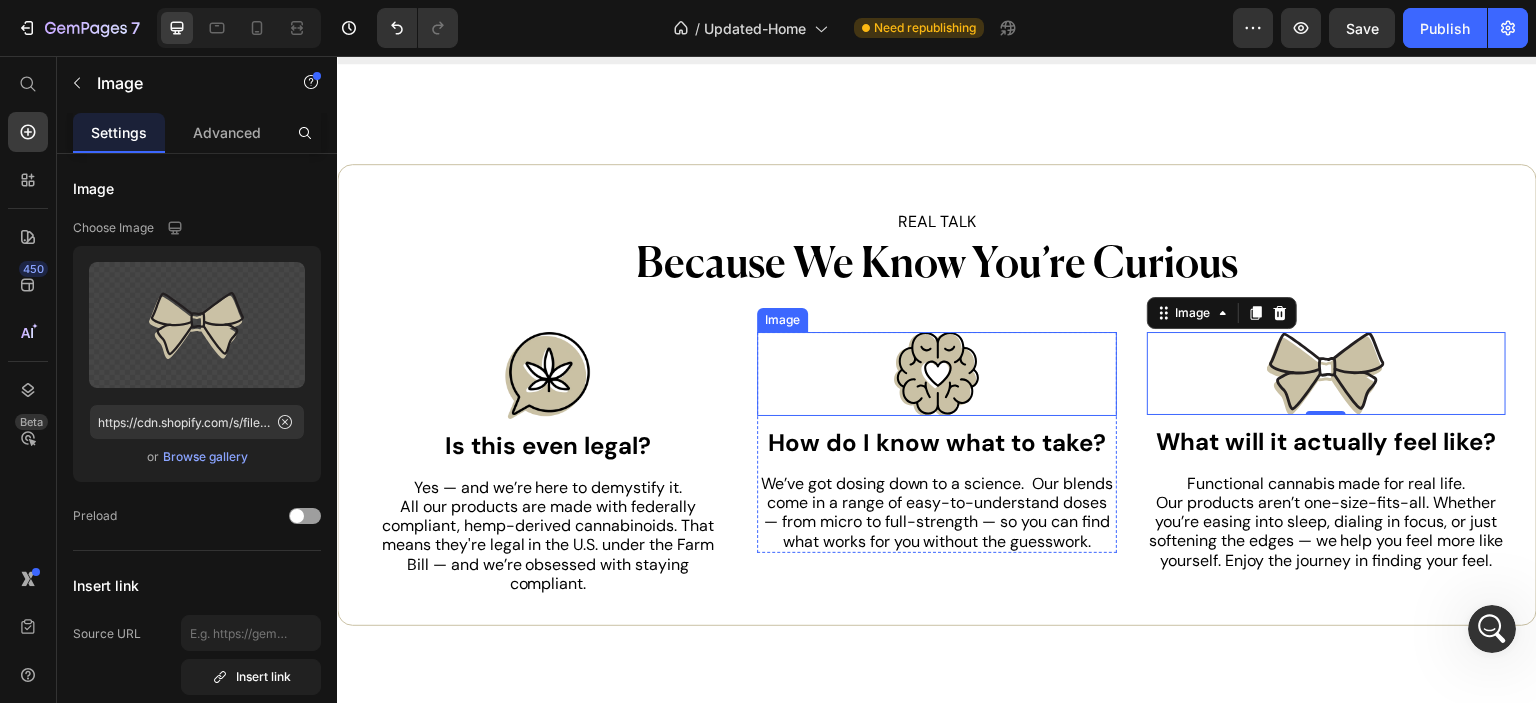 click at bounding box center [936, 373] 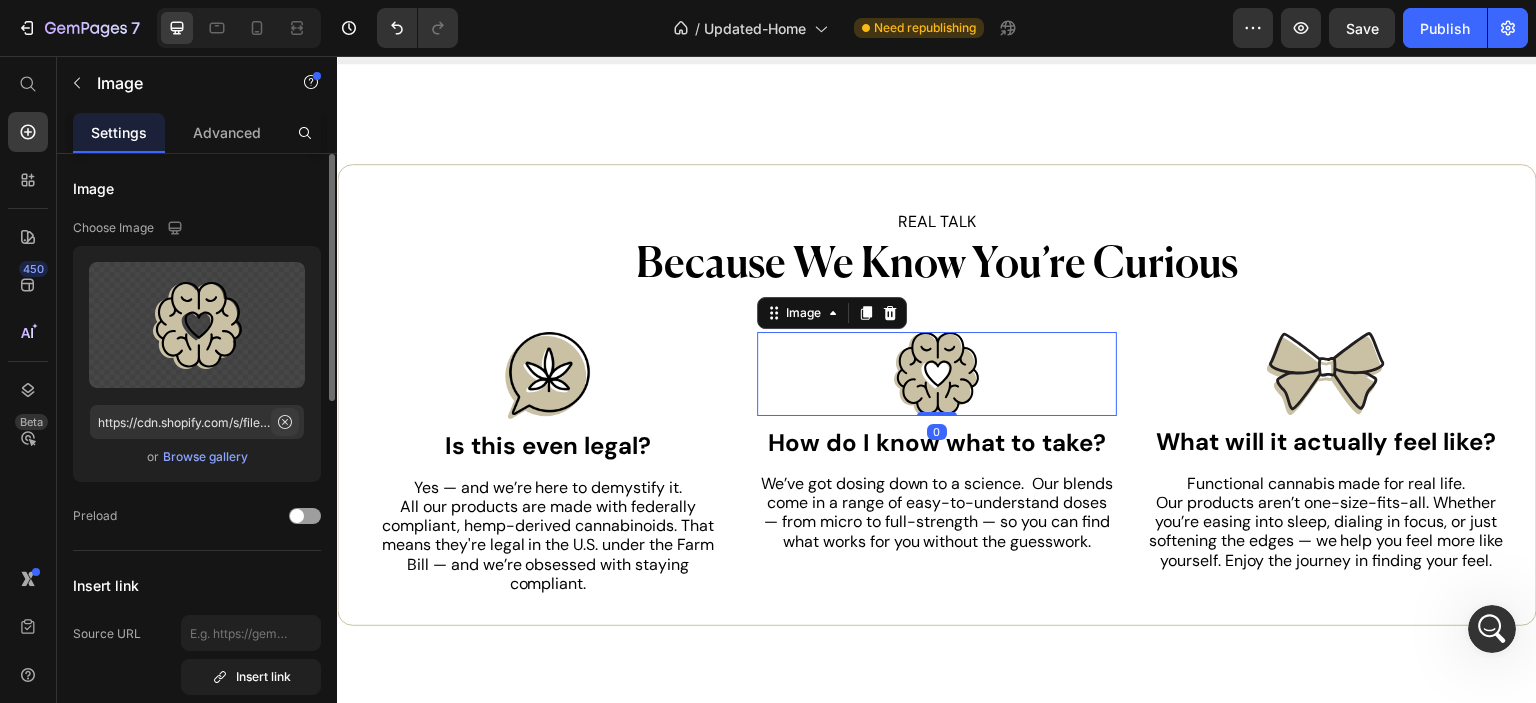 click 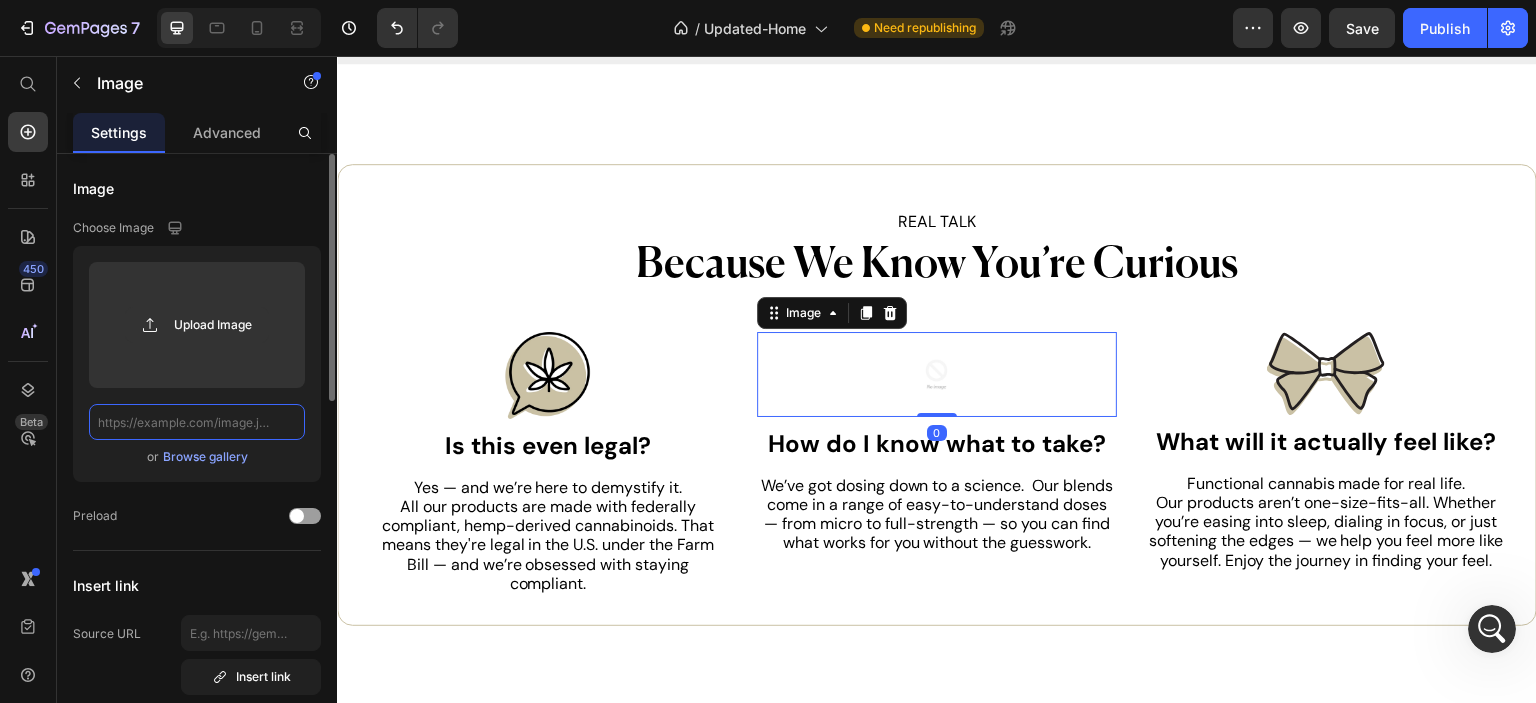 scroll, scrollTop: 0, scrollLeft: 0, axis: both 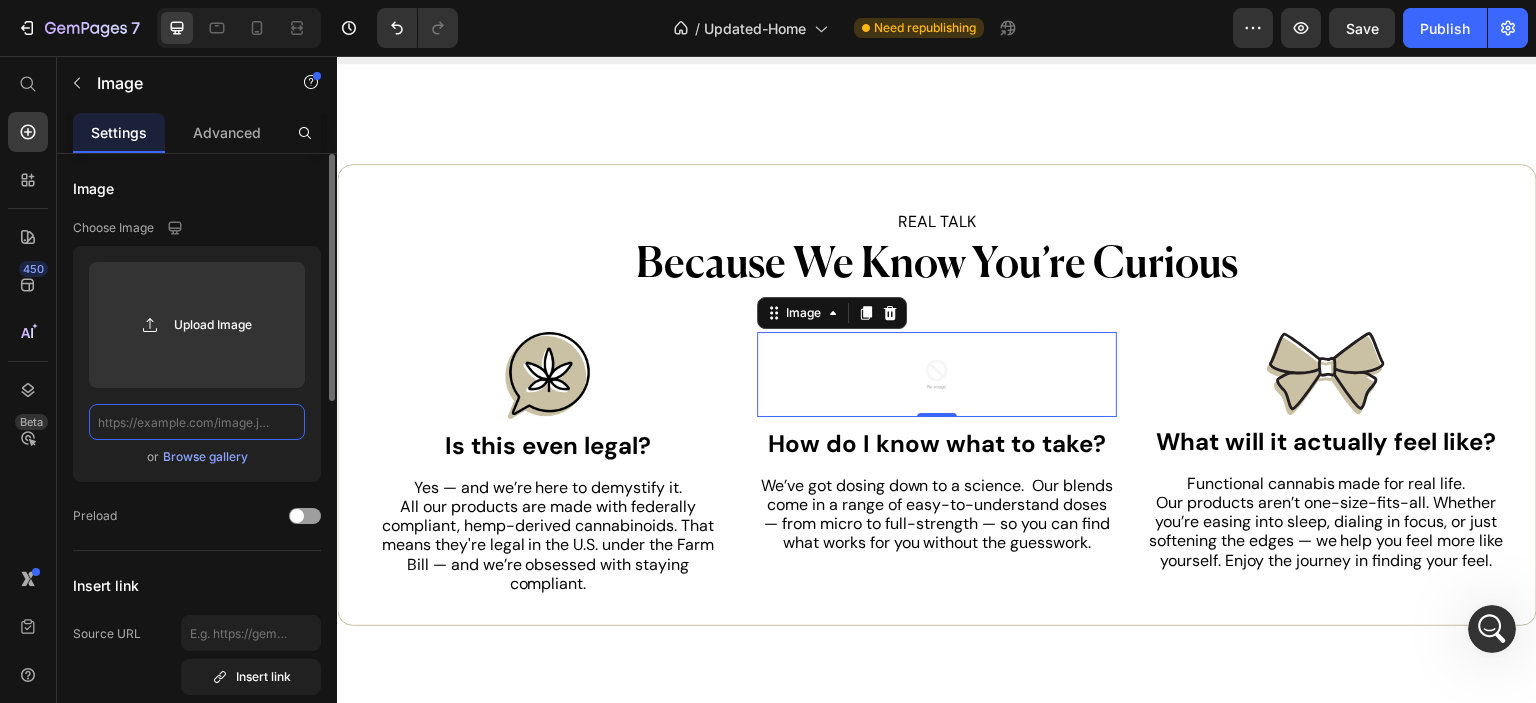 click 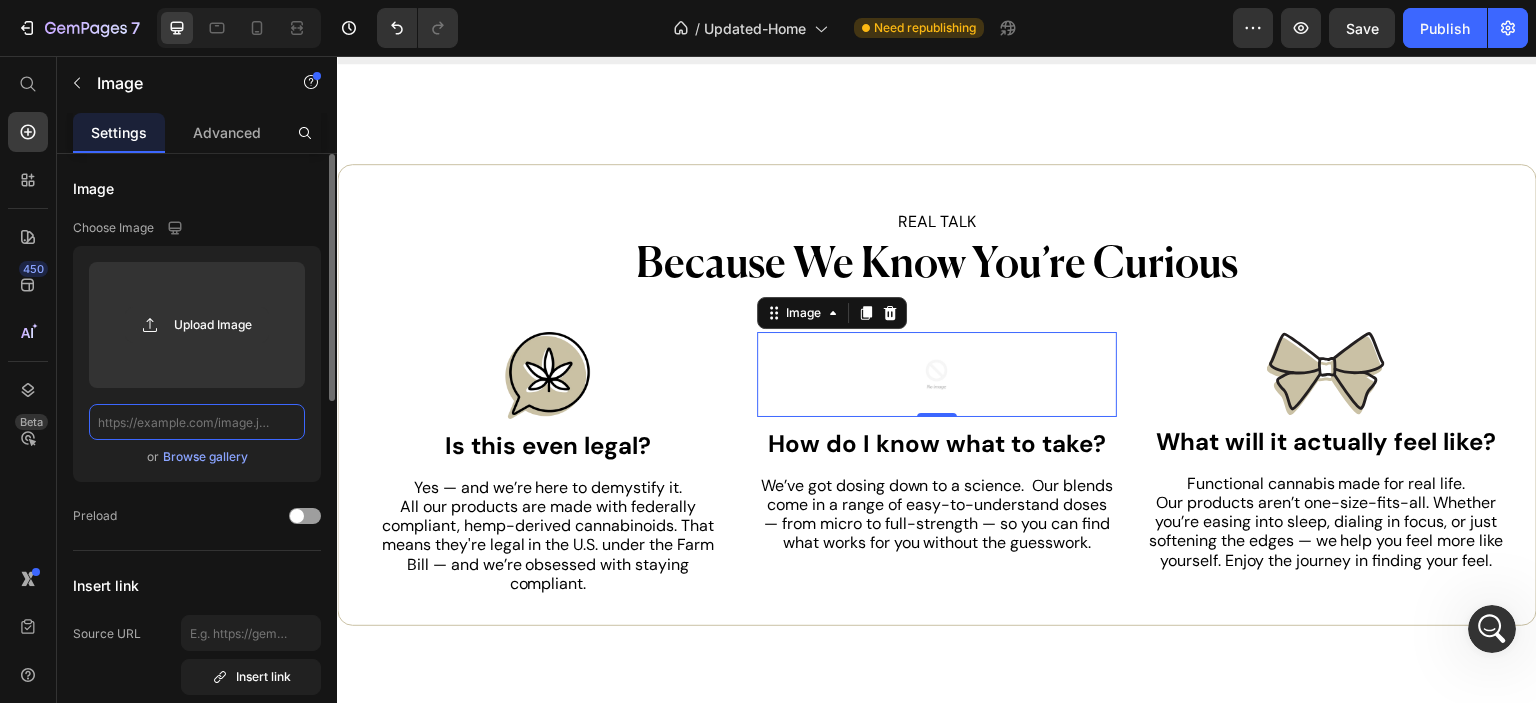 paste on "https://cdn.shopify.com/s/files/1/0341/2836/3657/files/gempages_570495266654782688-2c78ab9b-255a-4121-bb93-a9cd1304d1ab.webp?v=1752253054" 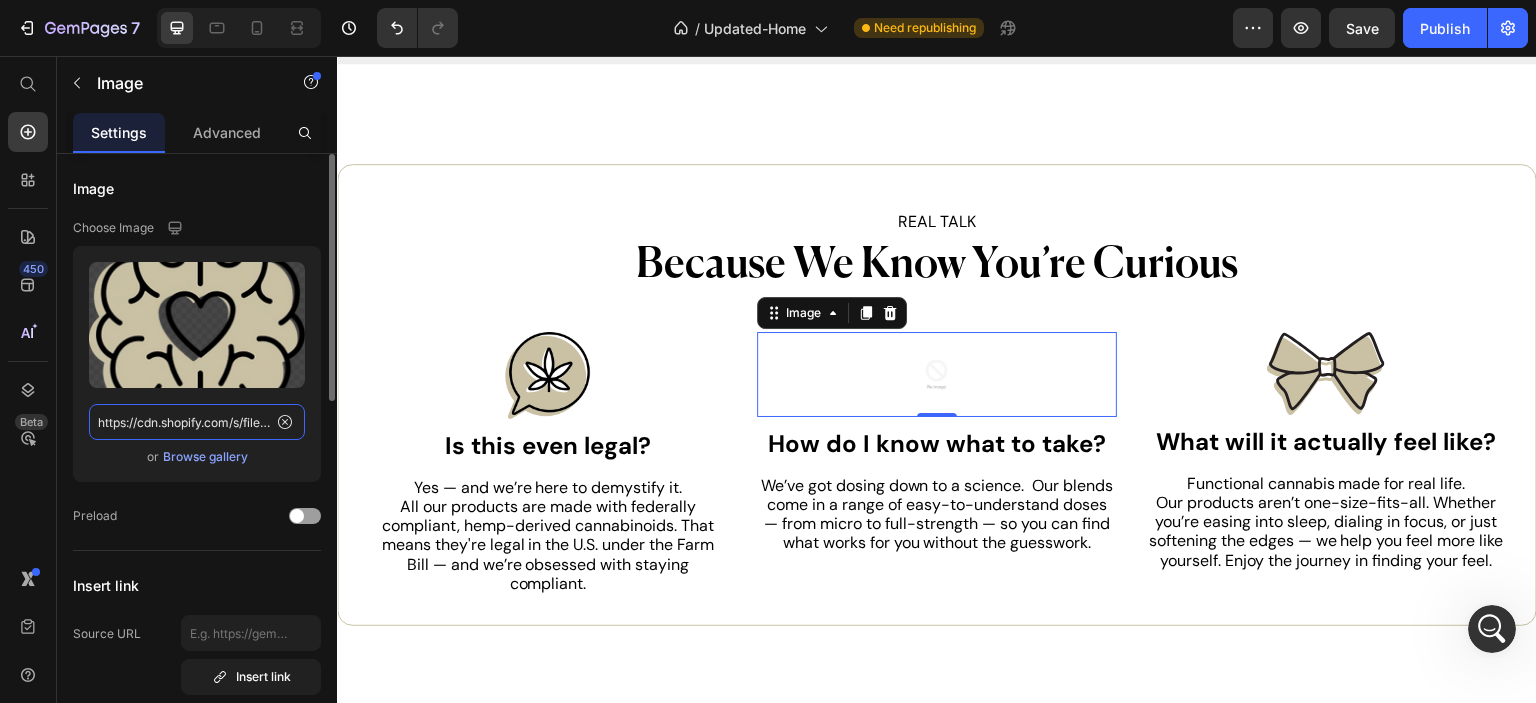 scroll, scrollTop: 0, scrollLeft: 857, axis: horizontal 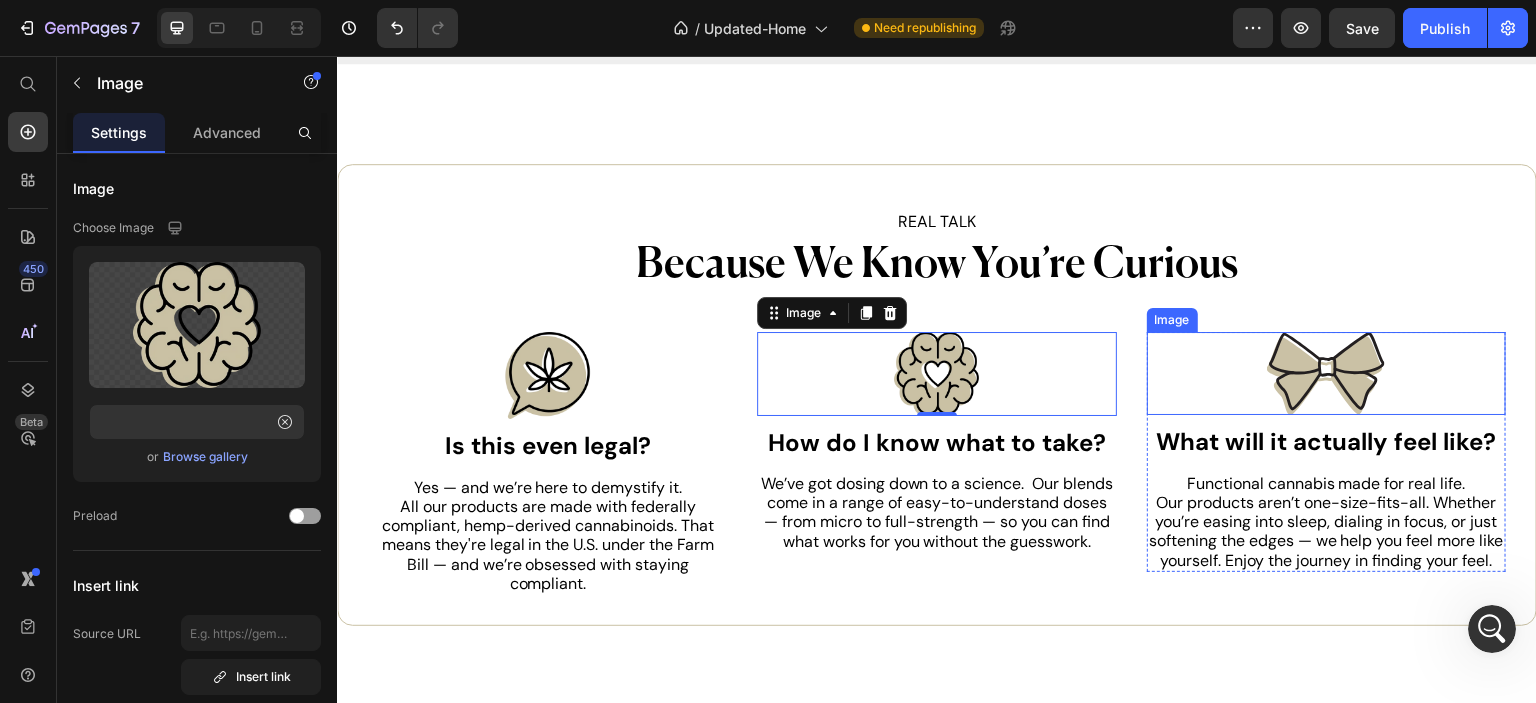 click at bounding box center [1326, 373] 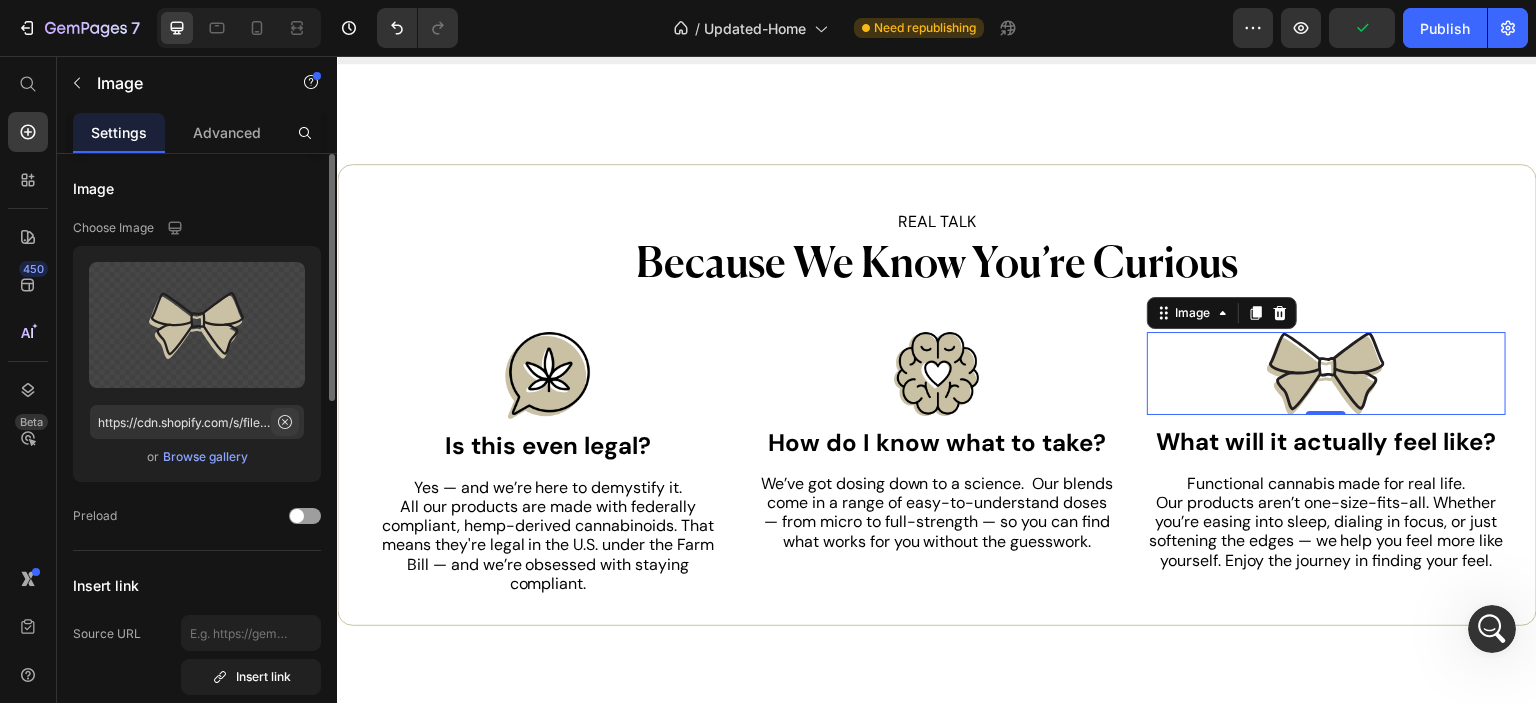 click 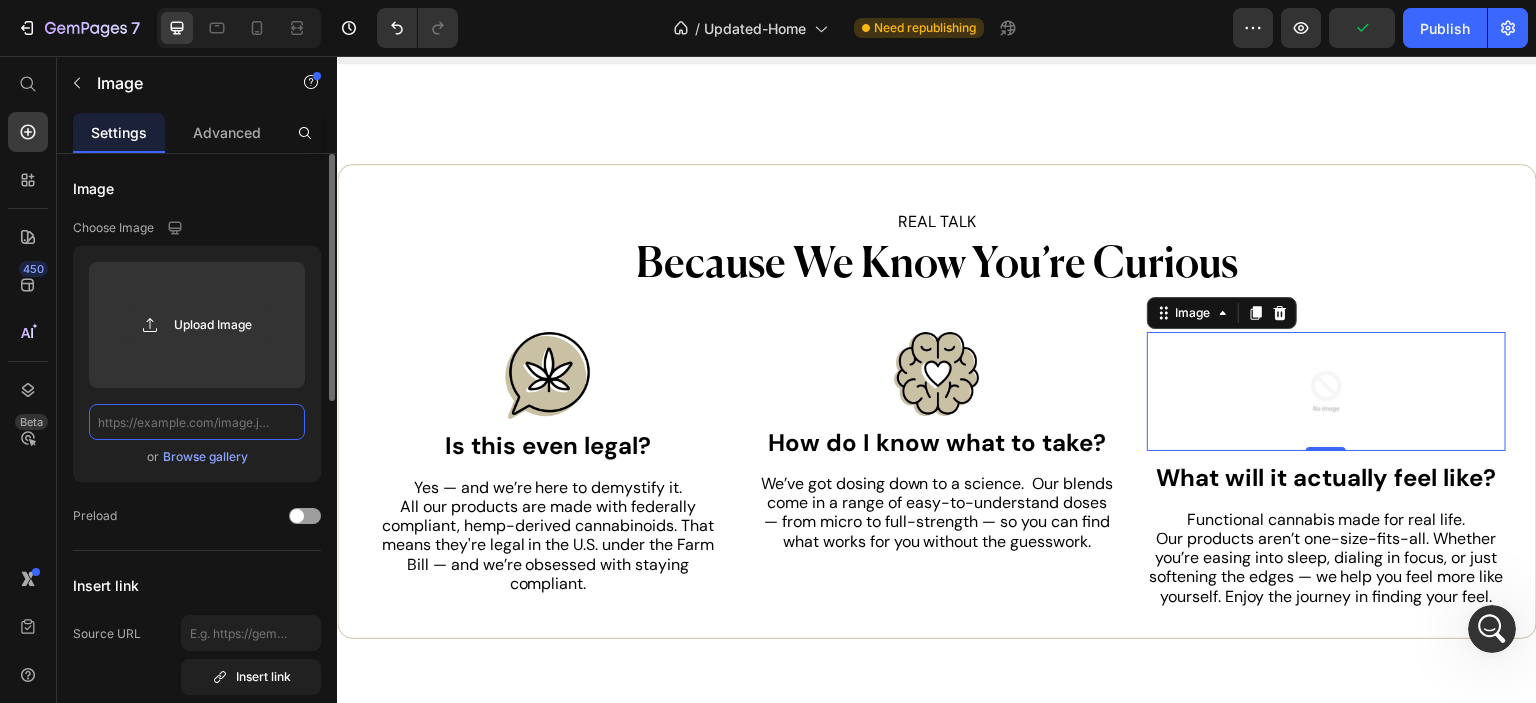 scroll, scrollTop: 0, scrollLeft: 0, axis: both 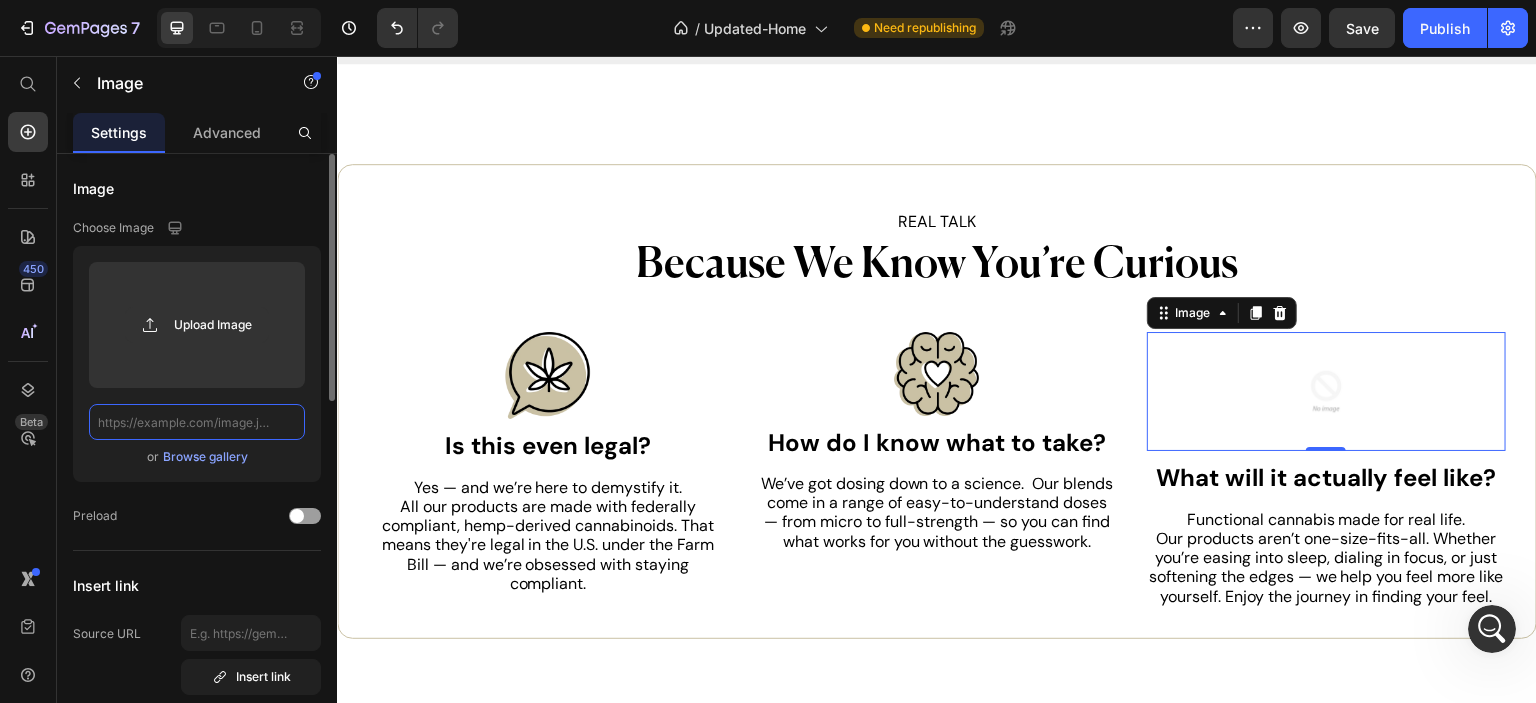 paste on "https://cdn.shopify.com/s/files/1/0341/2836/3657/files/Bow_1.webp?v=1752253054" 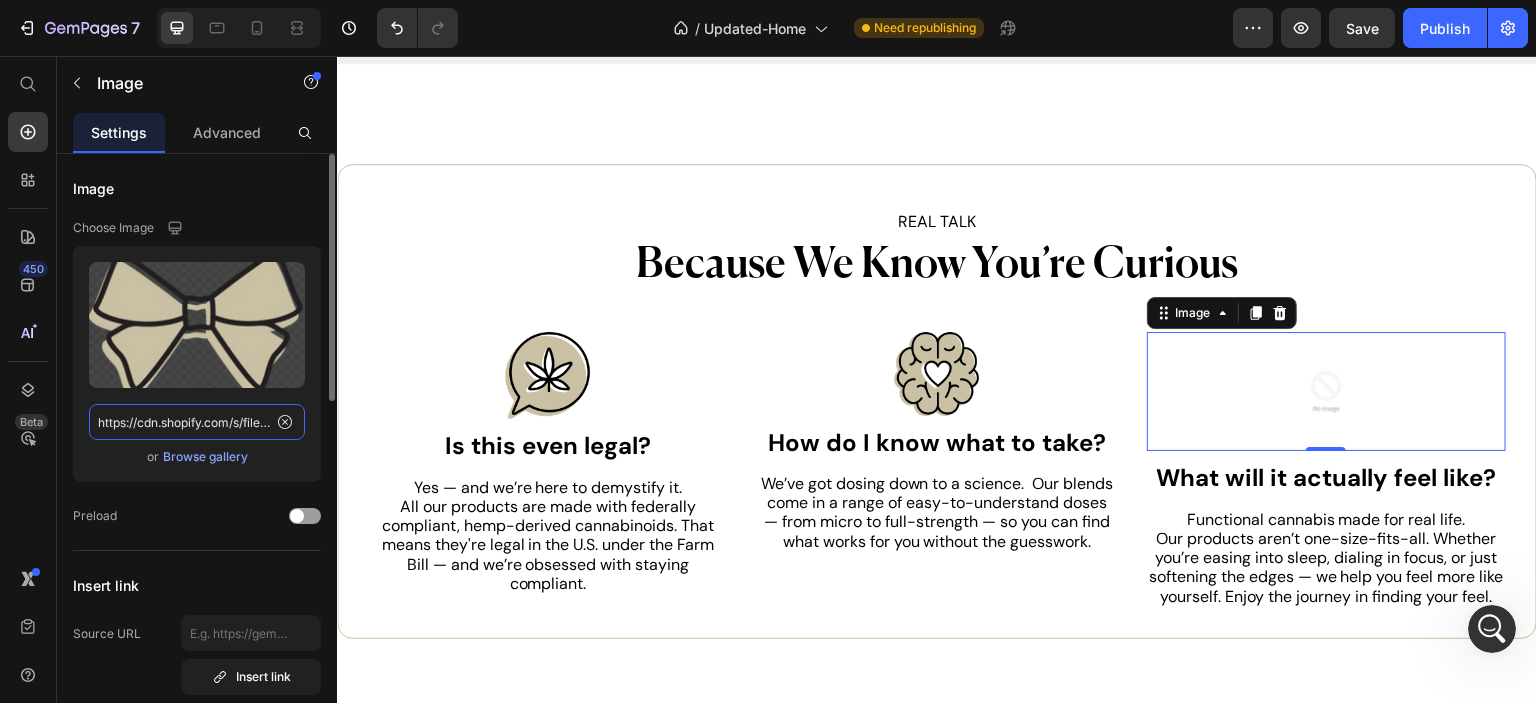 scroll, scrollTop: 0, scrollLeft: 377, axis: horizontal 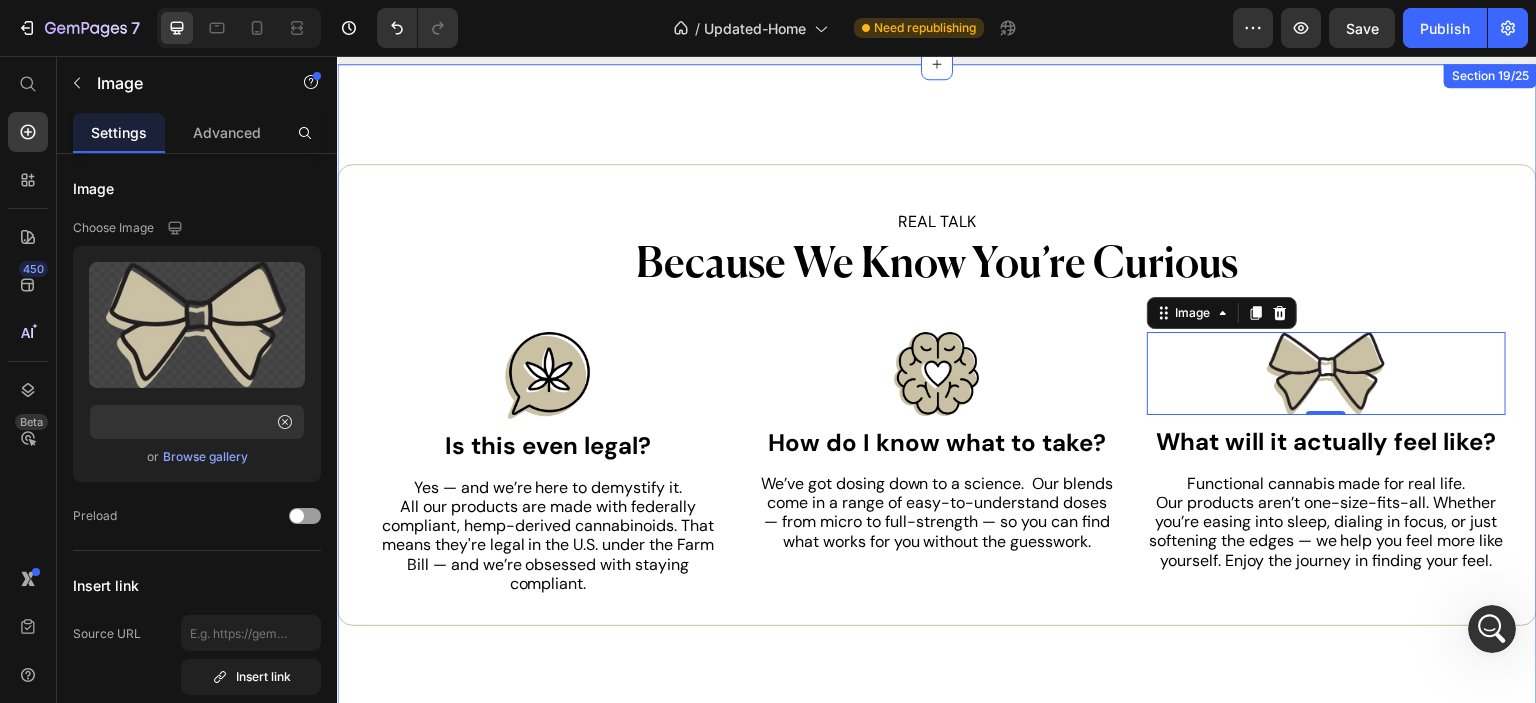 click on "REAL TALK Text Block Because We Know You’re Curious Heading Image Is this even legal?   Yes — and we’re here to demystify it. All our products are made with federally compliant, hemp-derived cannabinoids. That means they're legal in the U.S. under the Farm Bill — and we’re obsessed with staying compliant. Text Block Row Image How do I know what to take? We’ve got dosing down to a science. Our blends come in a range of easy-to-understand doses — from micro to full-strength — so you can find what works for you without the guesswork. Text Block Row Image   0 What will it actually feel like?   Functional cannabis made for real life. Our products aren’t one-size-fits-all. Whether you’re easing into sleep, dialing in focus, or just softening the edges — we help you feel more like yourself. Enjoy the journey in finding your feel. Text Block Row Row Row Section 19/25" at bounding box center (937, 395) 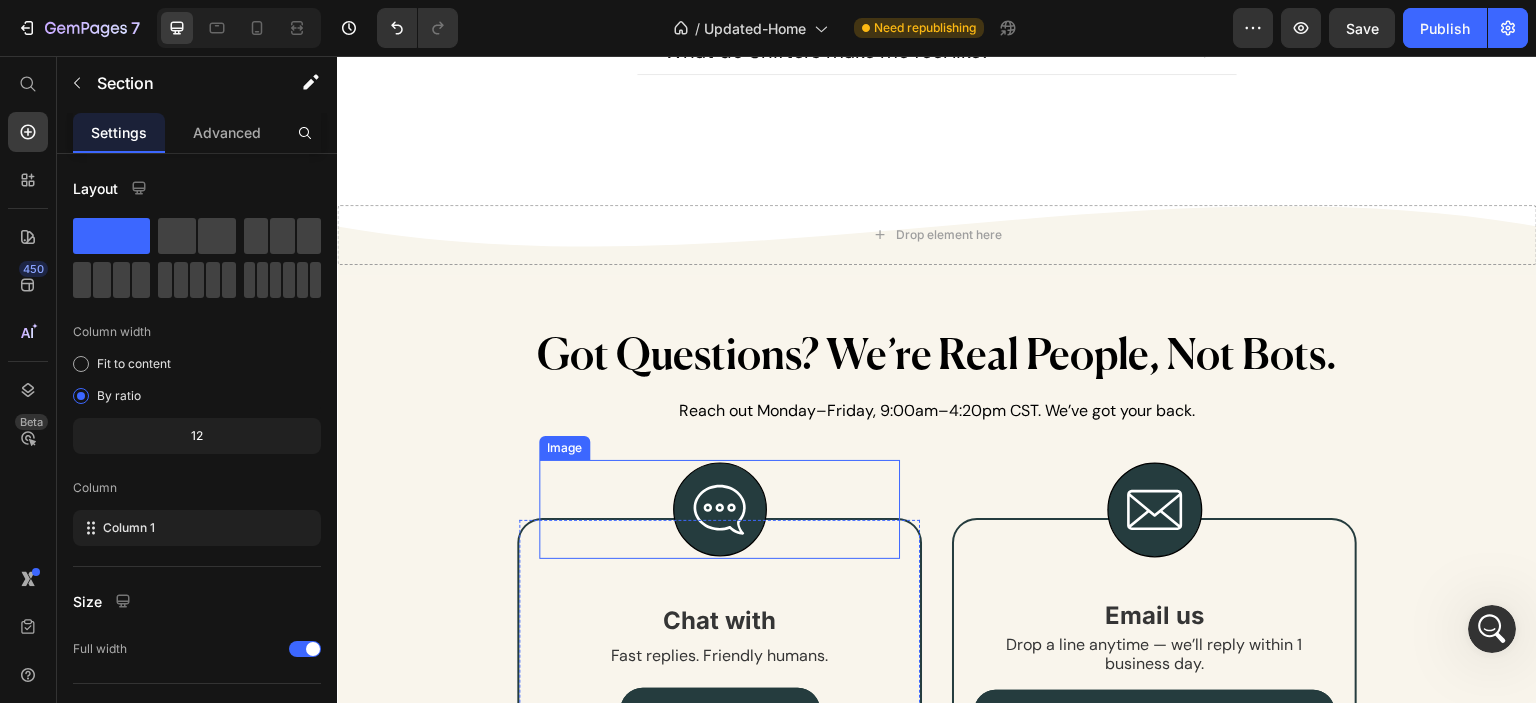 scroll, scrollTop: 8700, scrollLeft: 0, axis: vertical 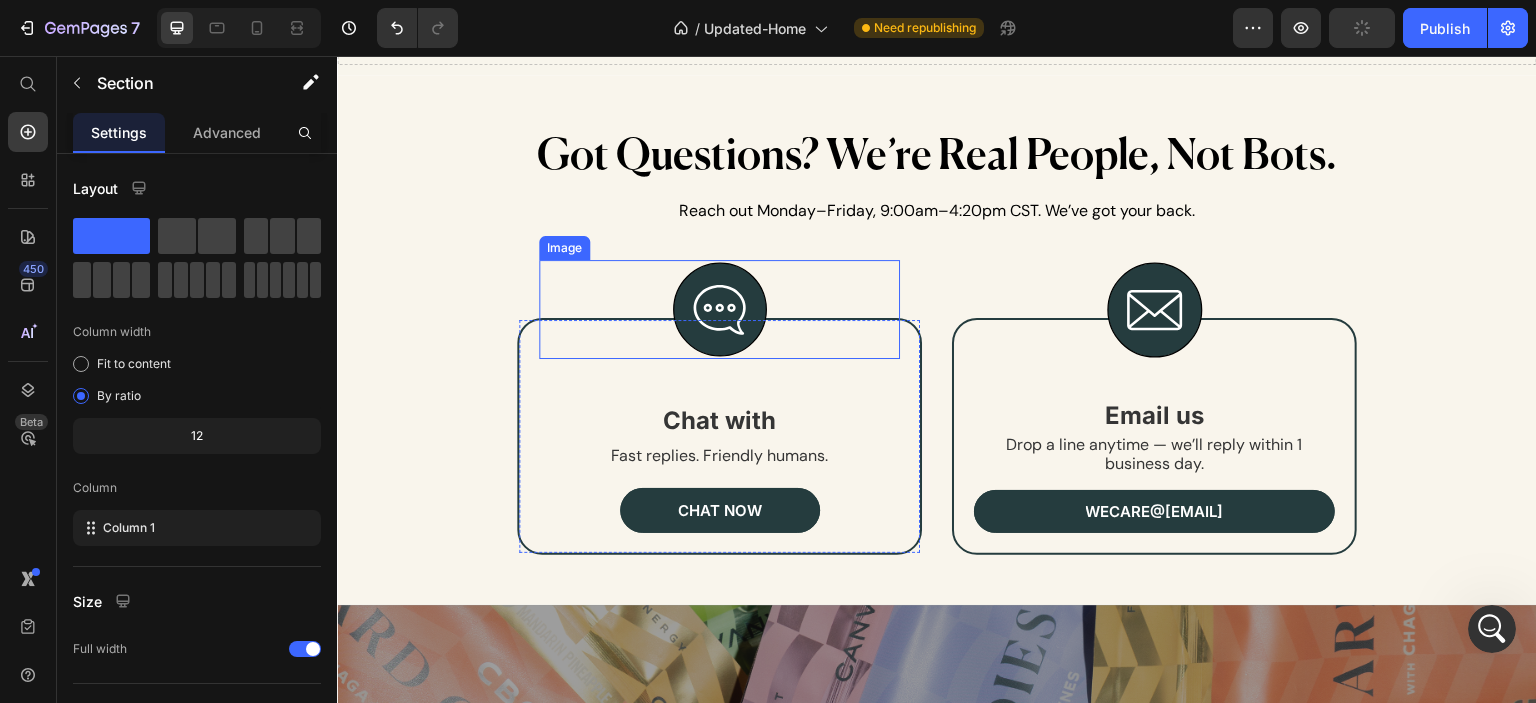 click at bounding box center (719, 309) 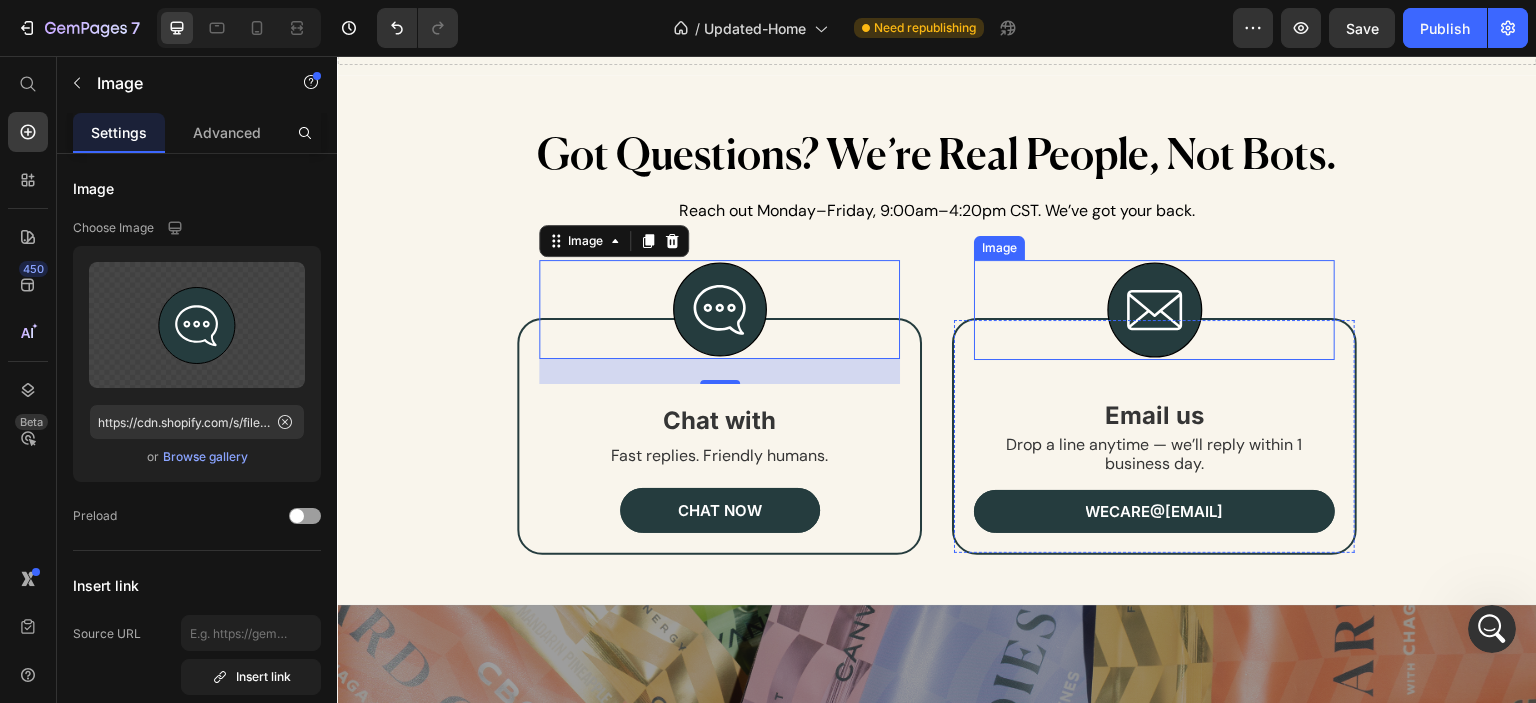 click at bounding box center (1154, 310) 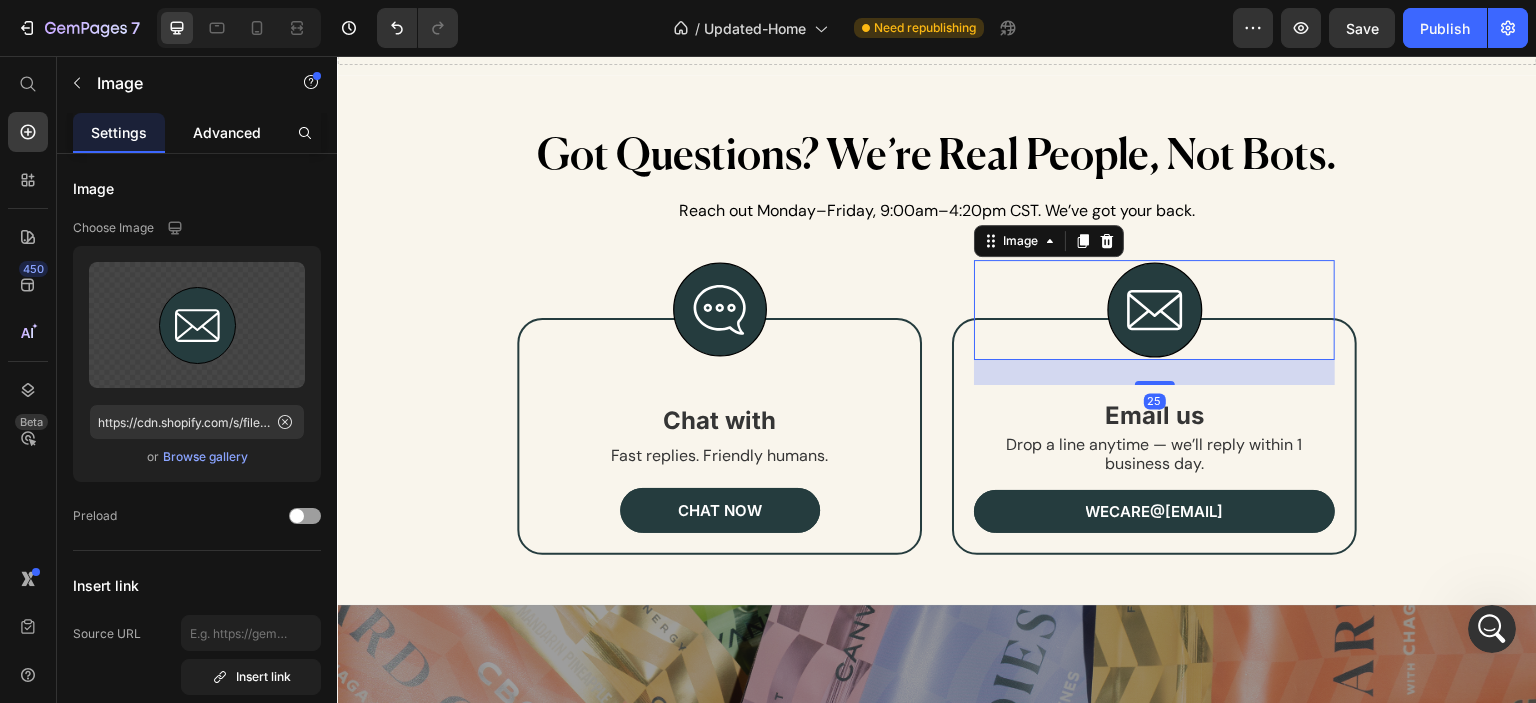 click on "Advanced" at bounding box center [227, 132] 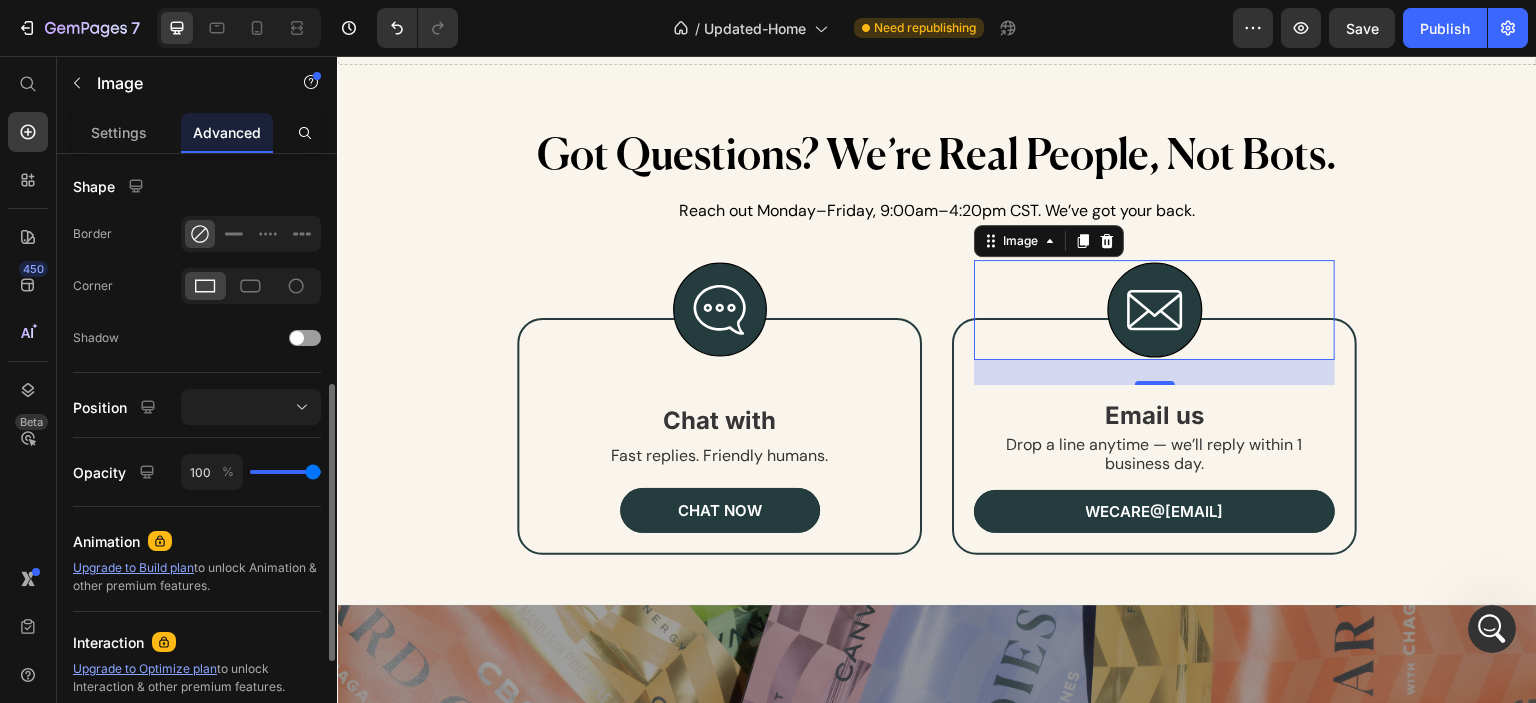 scroll, scrollTop: 714, scrollLeft: 0, axis: vertical 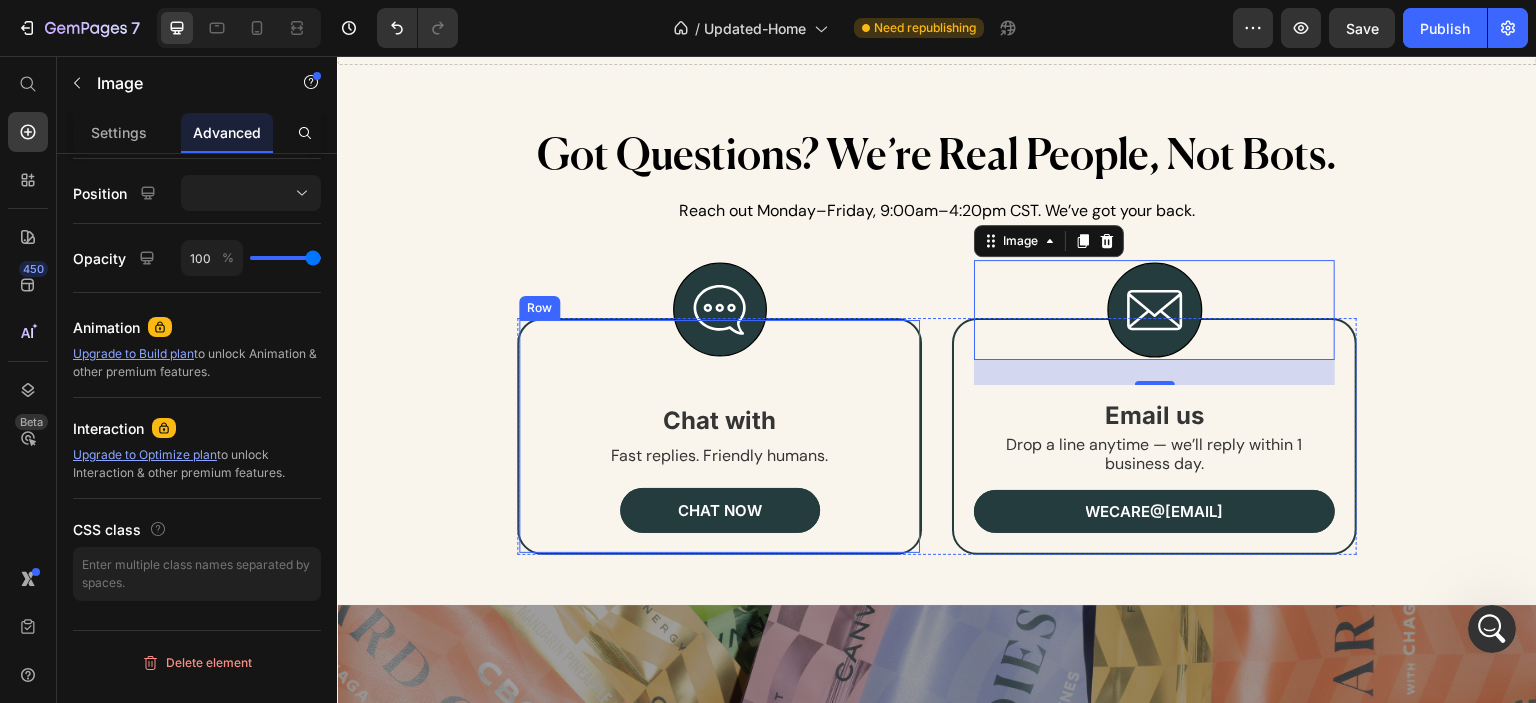 click on "Image Chat with us Fast replies. Friendly humans. Text Block Chat with Text Block Fast replies. Friendly humans. Text Block chat now Button Row" at bounding box center (719, 436) 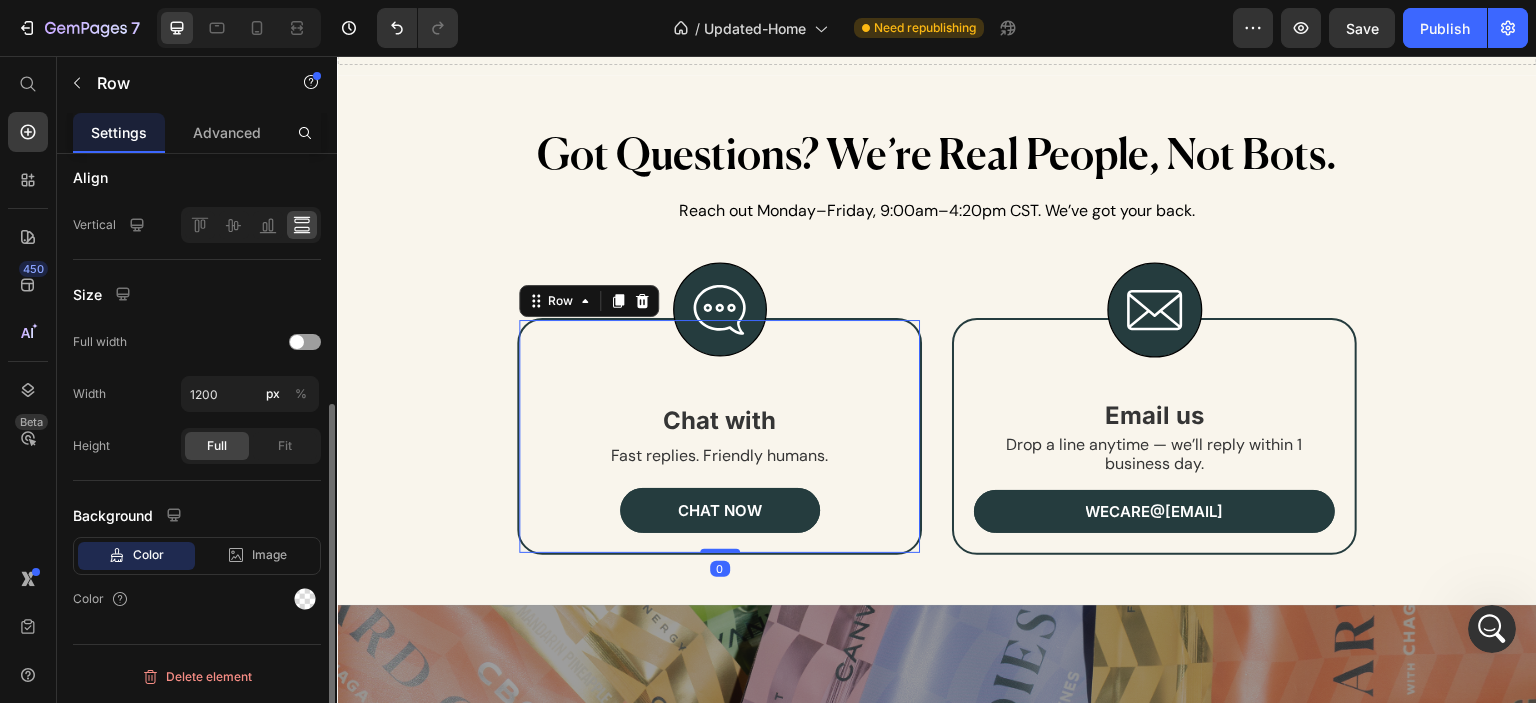 scroll, scrollTop: 0, scrollLeft: 0, axis: both 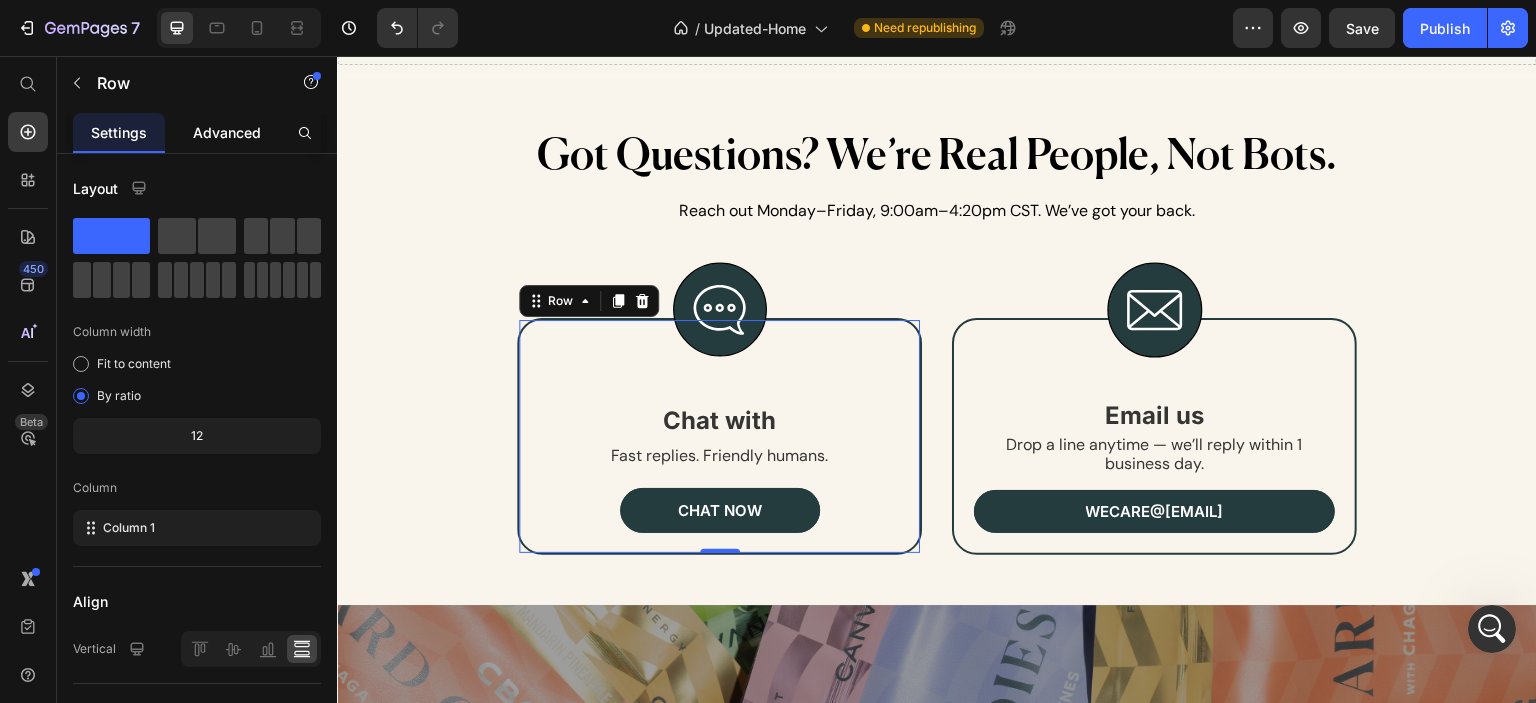 click on "Advanced" at bounding box center [227, 132] 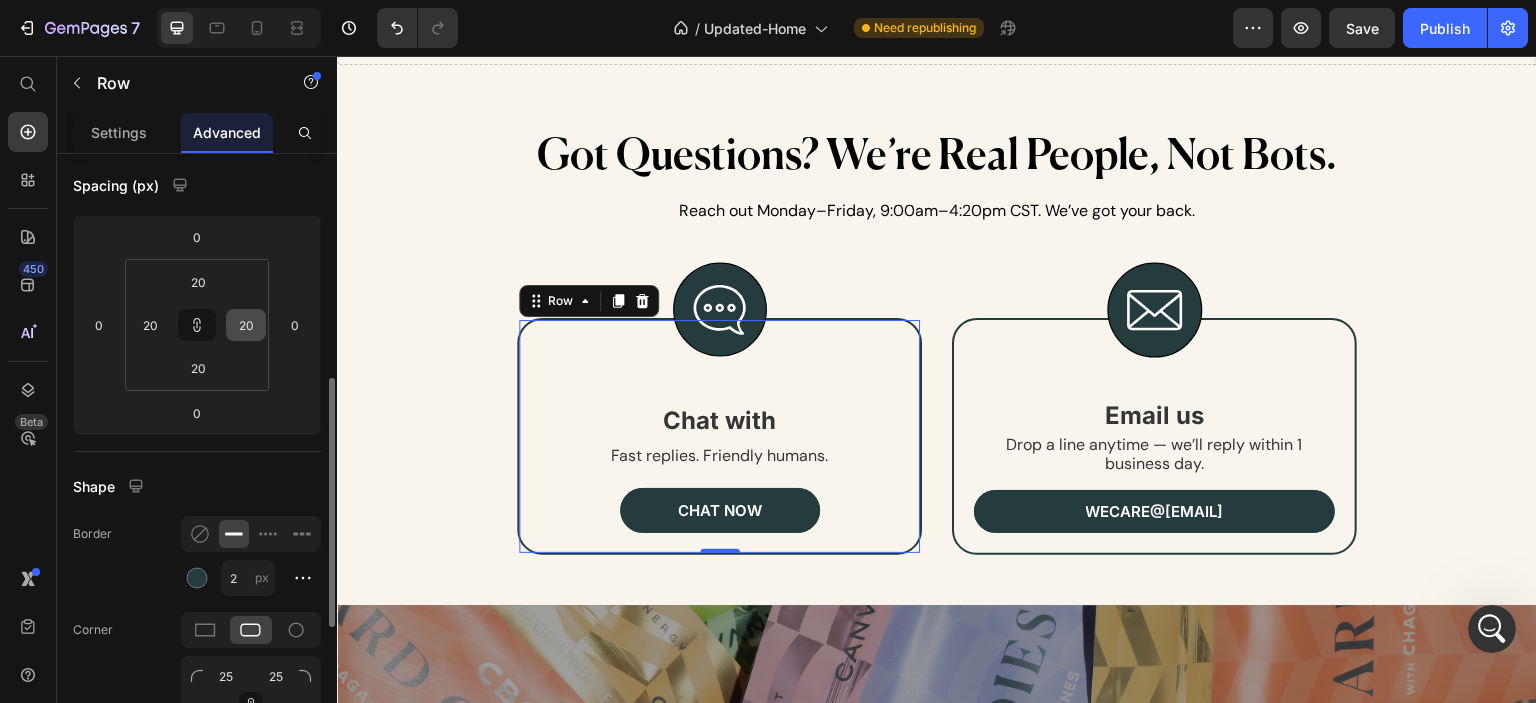 scroll, scrollTop: 300, scrollLeft: 0, axis: vertical 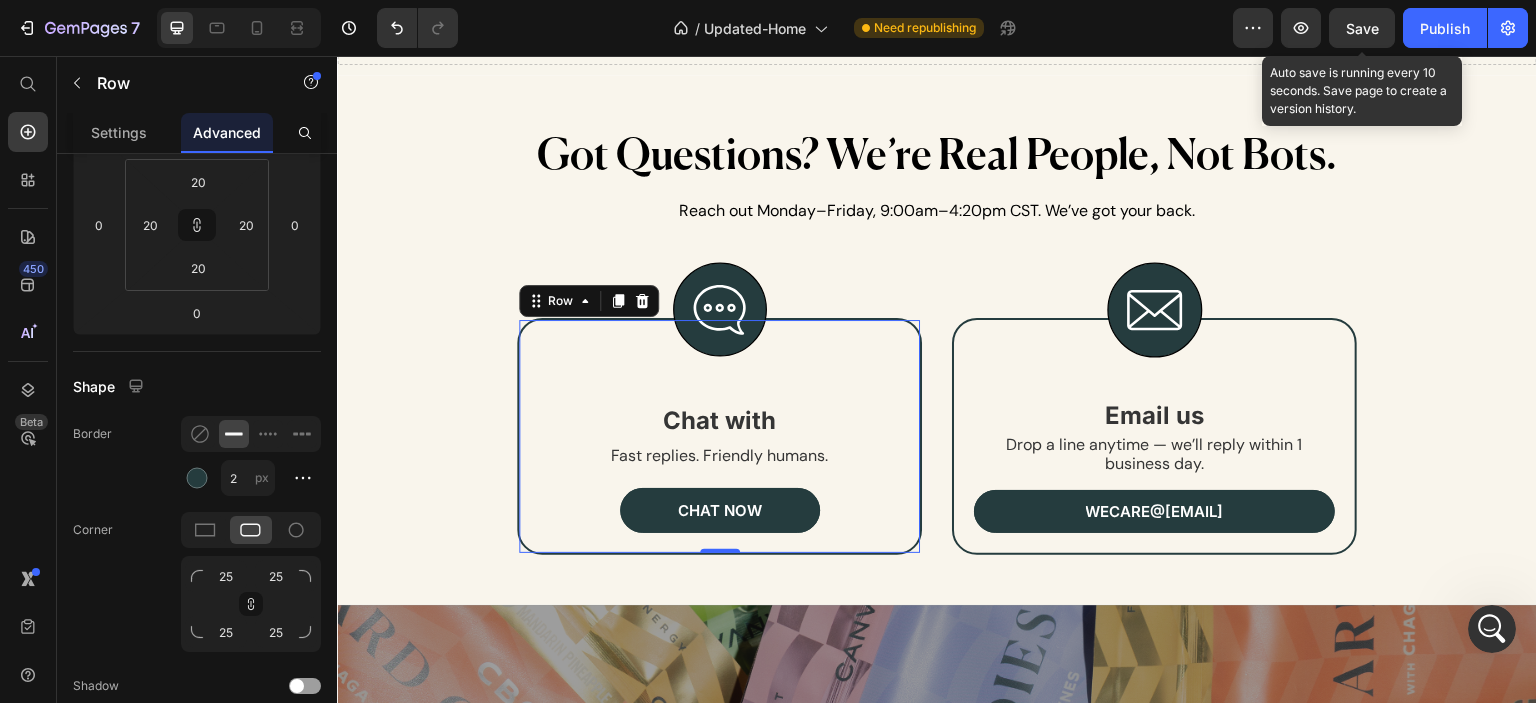 click on "Save" at bounding box center [1362, 28] 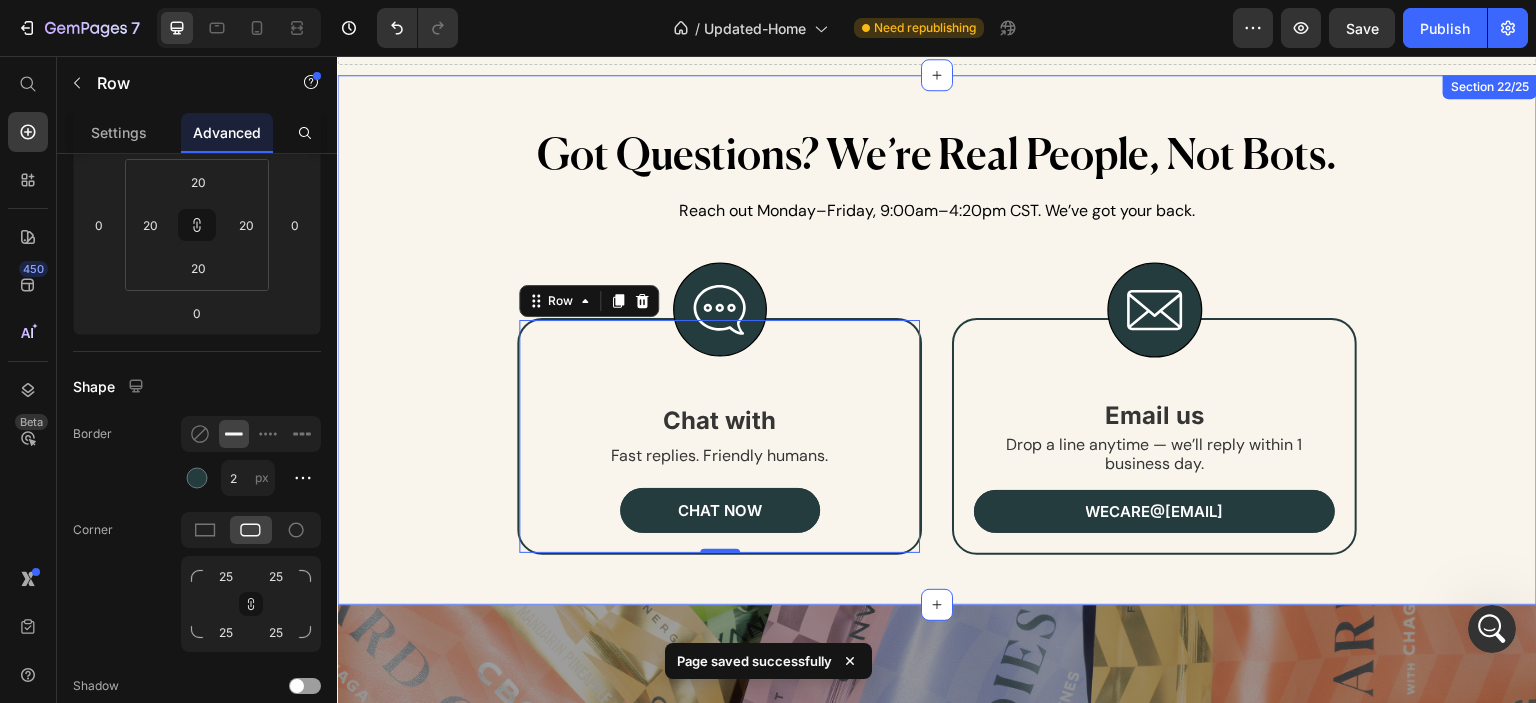 click on "Got Questions? We’re Real People, Not Bots. Heading Reach out Monday–Friday, 9:00am–4:20pm CST. We’ve got your back. Text Block Image Chat with us Fast replies. Friendly humans. Text Block Chat with Text Block Fast replies. Friendly humans. Text Block chat now Button Row   0 Image Chat with us Fast replies. Friendly humans. Text Block Email us Text Block Drop a line anytime — we’ll reply within 1 business day. Text Block wecare@canvastsupplyco.com Button Row Row Row Section 22/25" at bounding box center (937, 340) 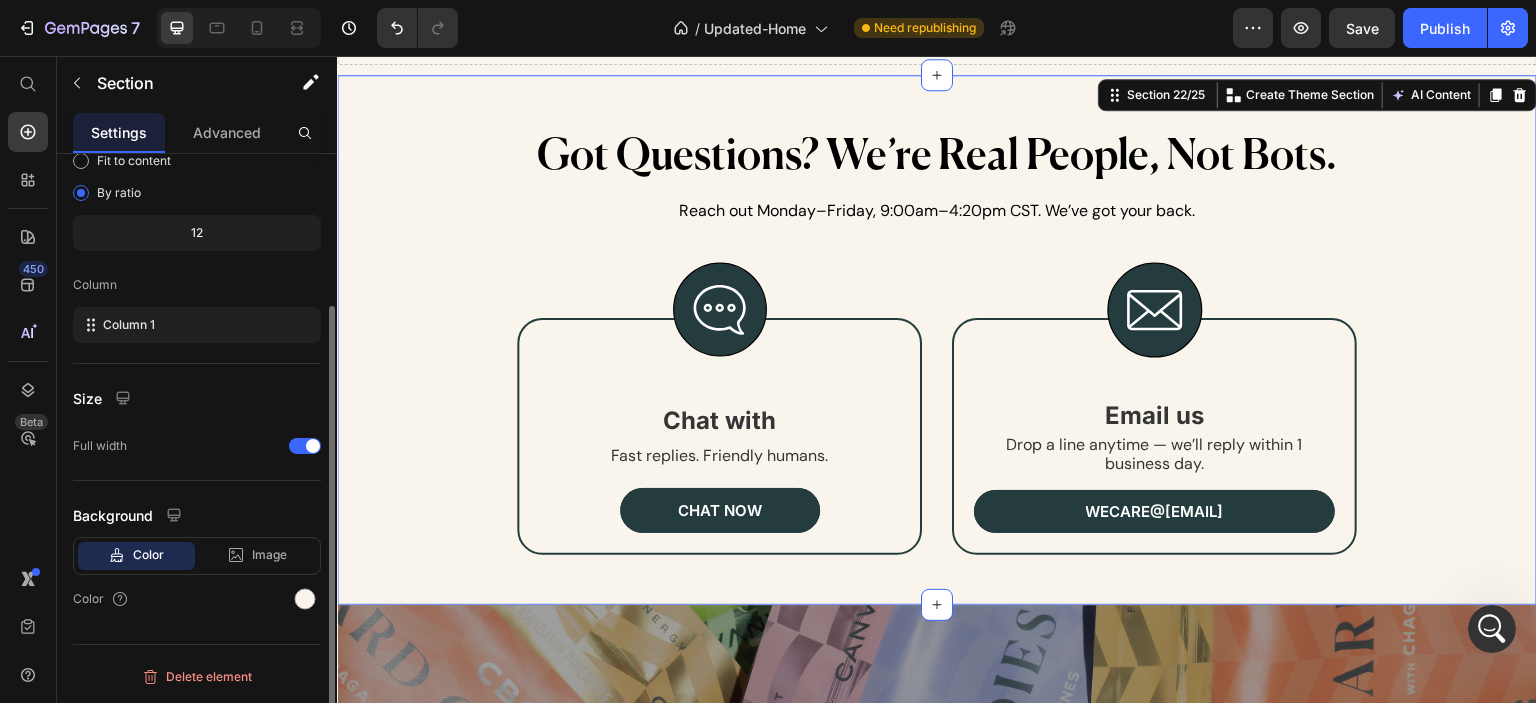 scroll, scrollTop: 0, scrollLeft: 0, axis: both 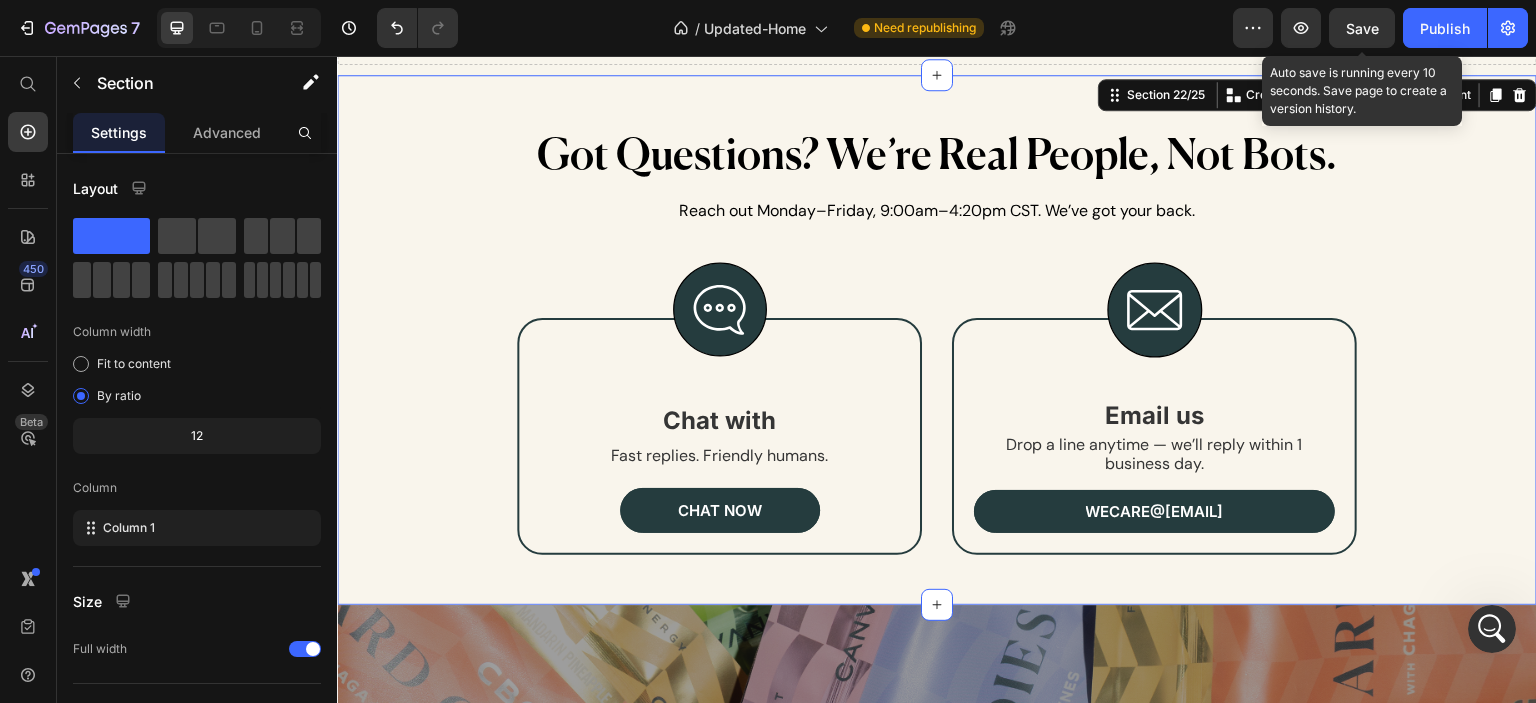 click on "Save" at bounding box center [1362, 28] 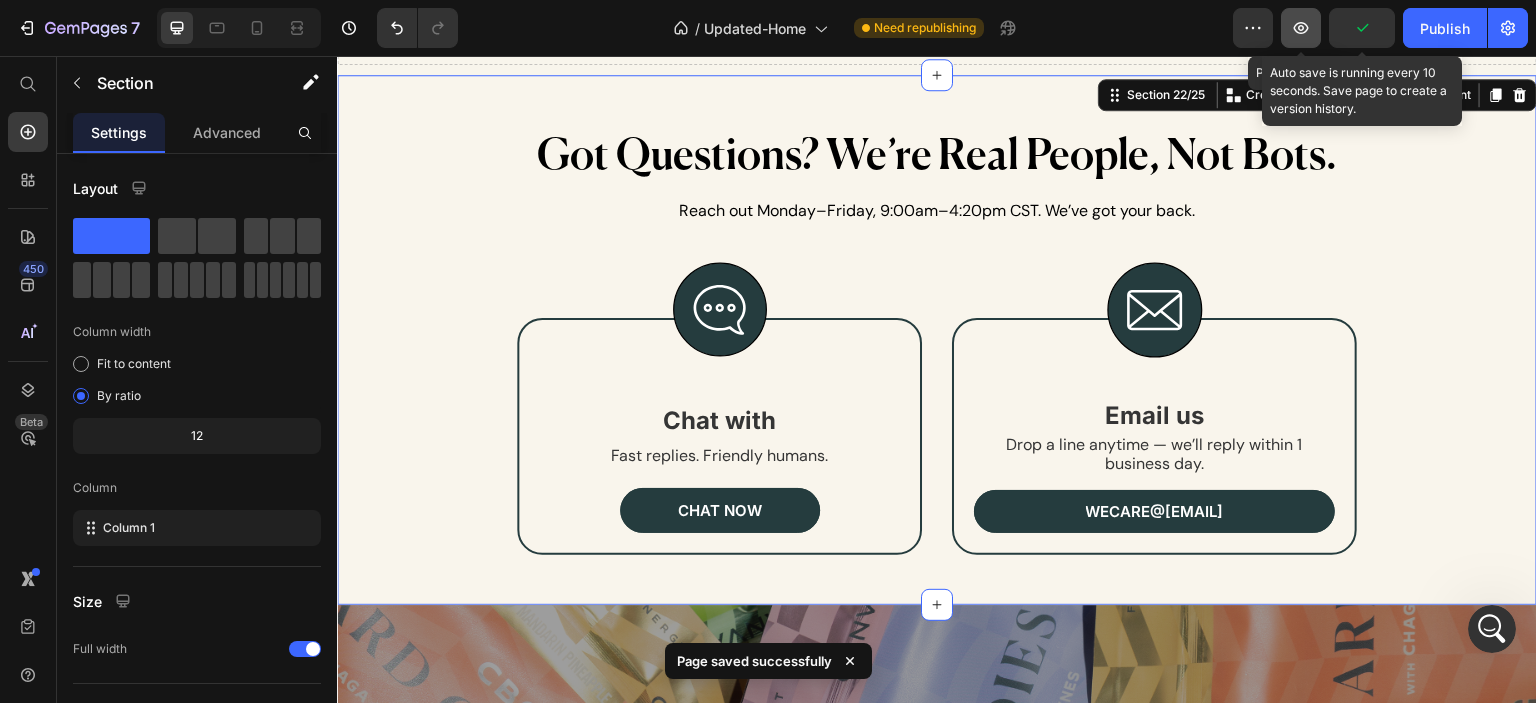 click 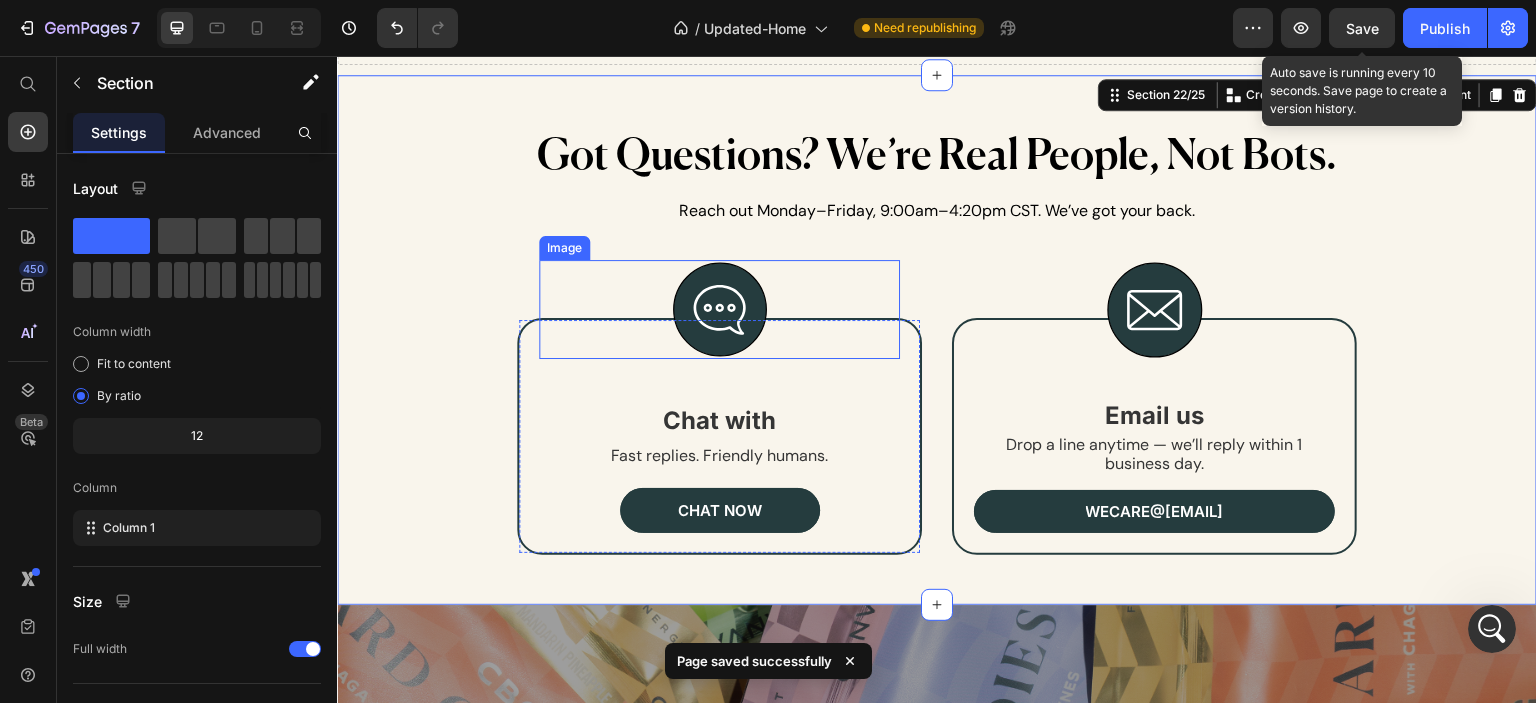 click at bounding box center (719, 309) 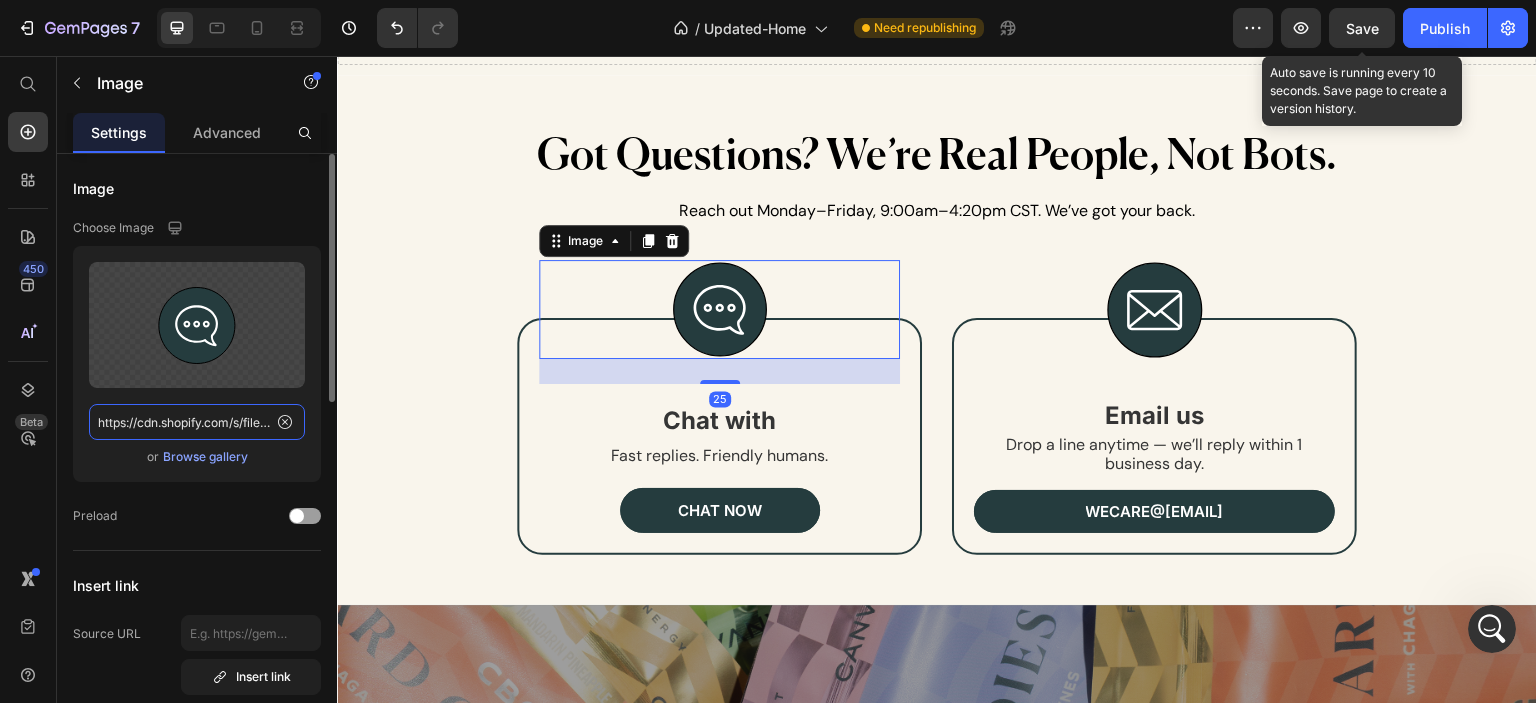 click on "https://cdn.shopify.com/s/files/1/0341/2836/3657/files/gempages_570495266654782688-78ebb73e-8fc6-45d2-aab1-a530a2dad7c2.svg" 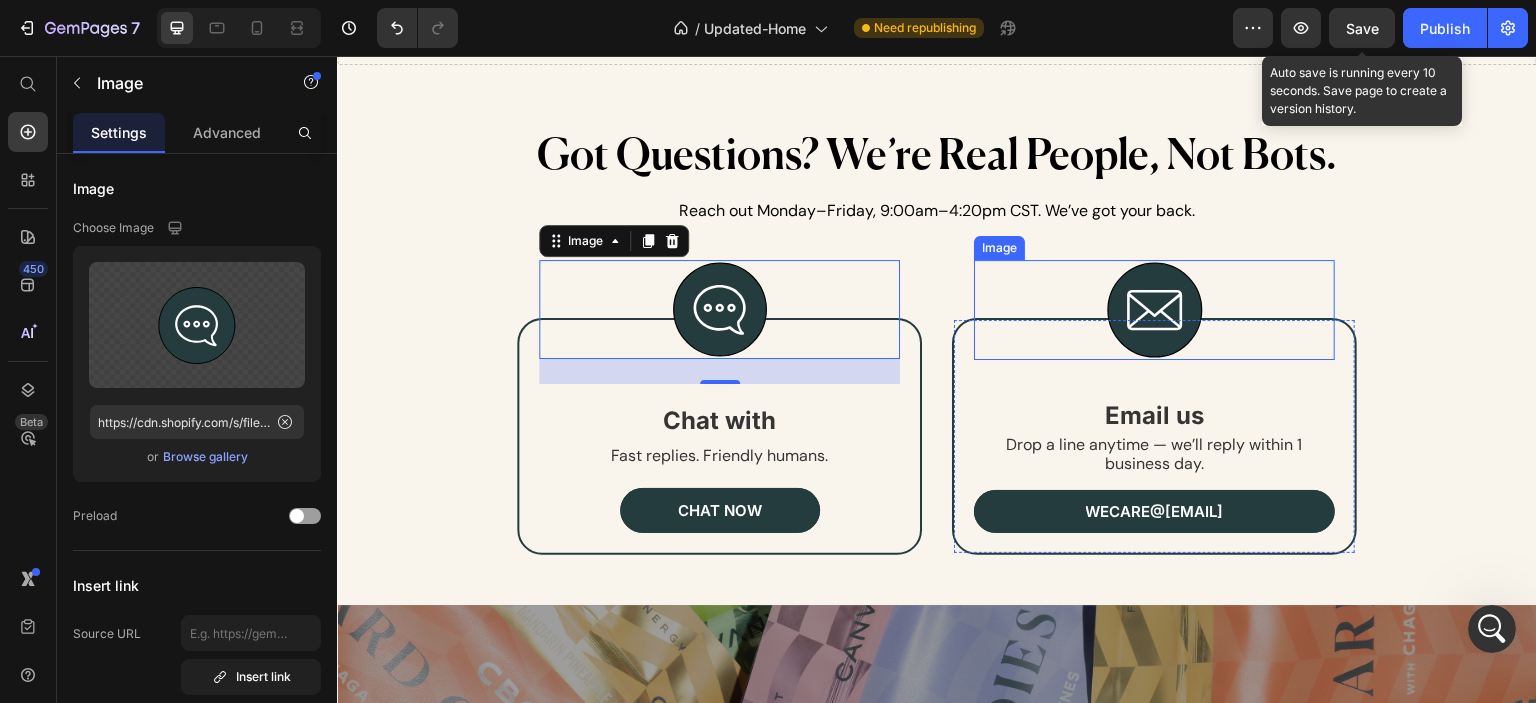 click at bounding box center [1154, 310] 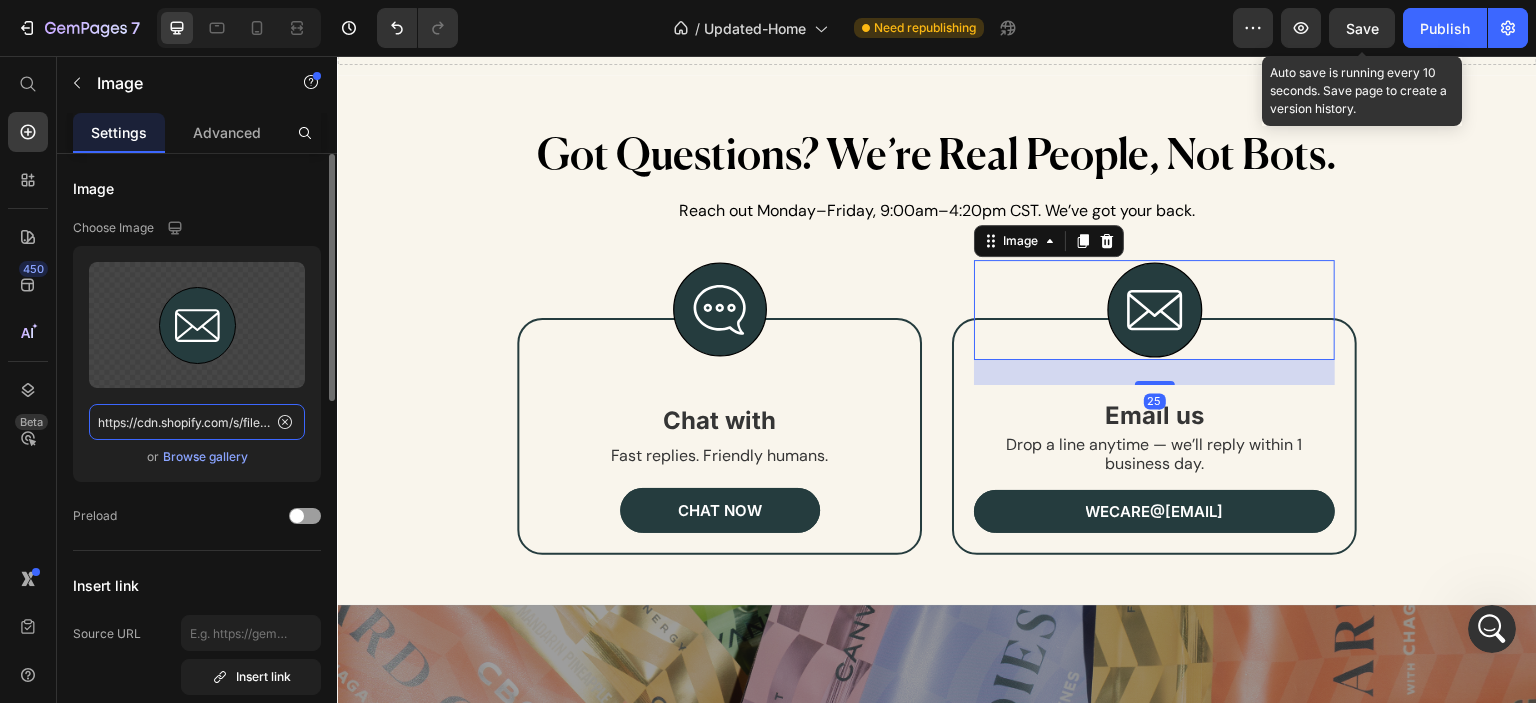 click on "https://cdn.shopify.com/s/files/1/0341/2836/3657/files/Layer_1.svg?v=1751817120" 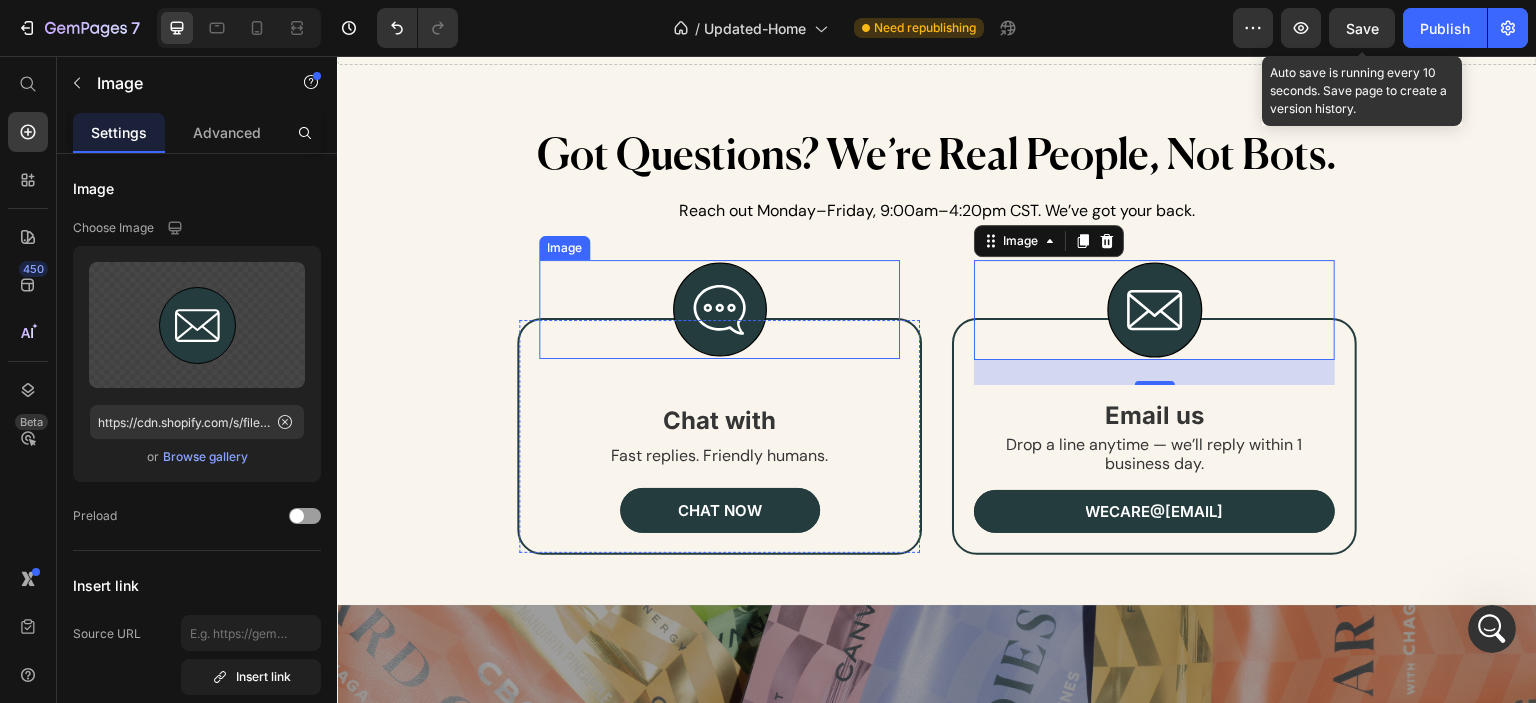 click at bounding box center (719, 309) 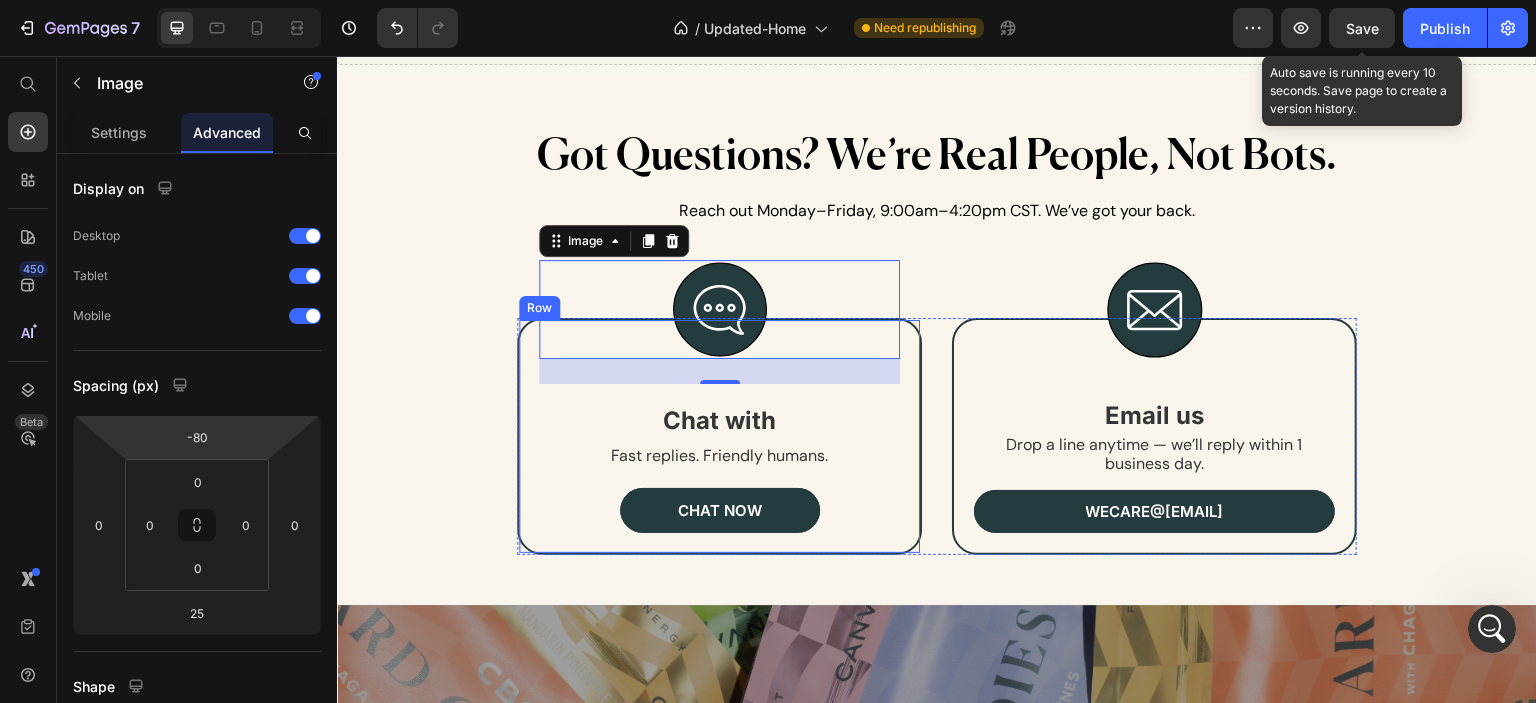 click on "Image   25 Chat with us Fast replies. Friendly humans. Text Block Chat with Text Block Fast replies. Friendly humans. Text Block chat now Button Row" at bounding box center [719, 436] 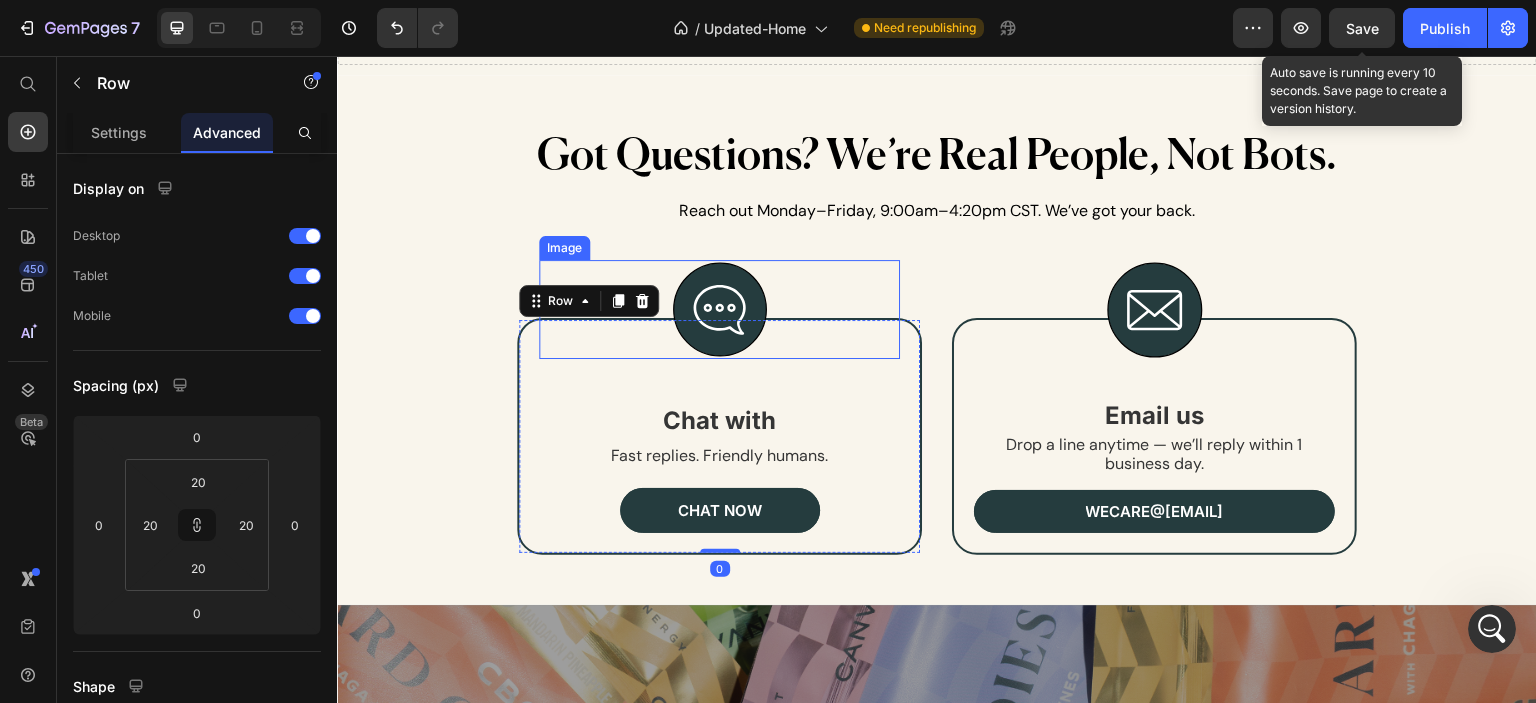 click at bounding box center (719, 309) 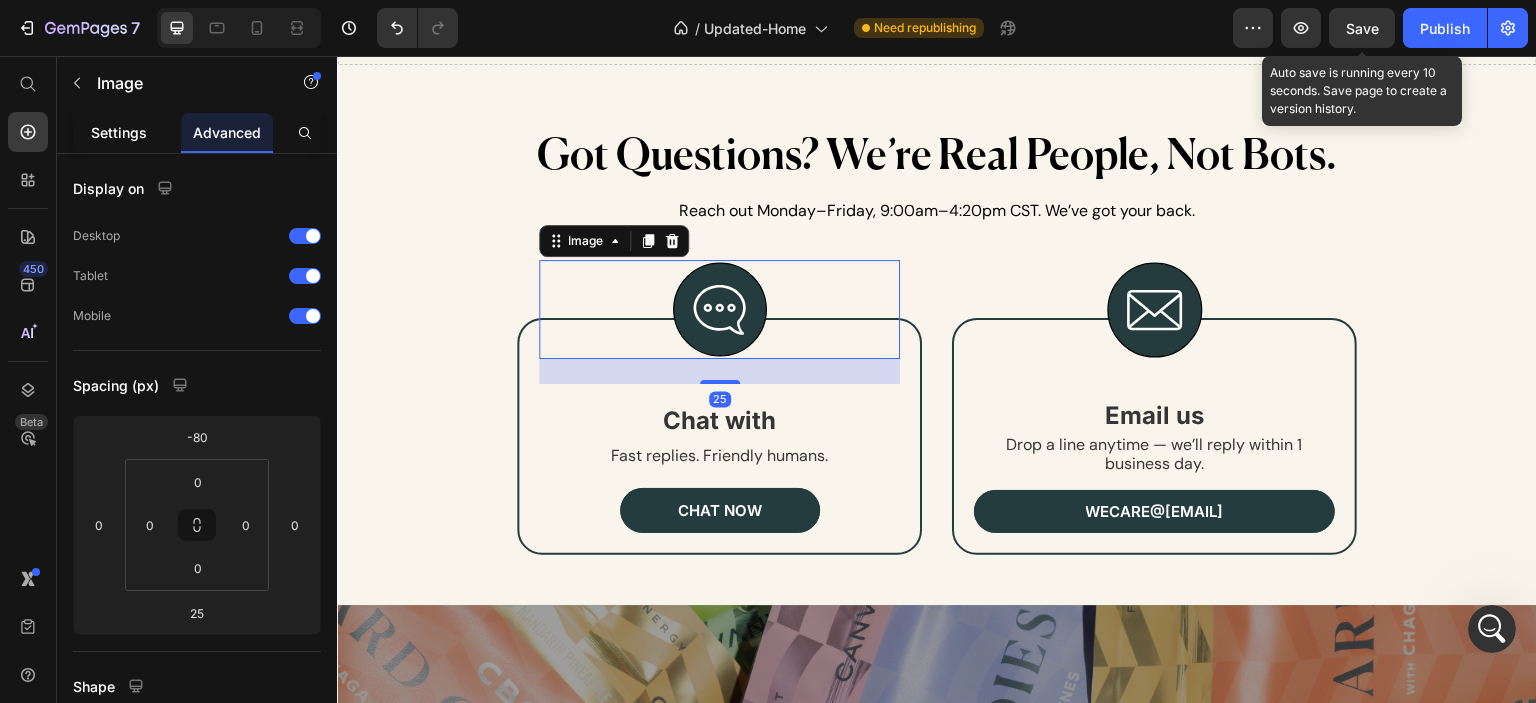 click on "Settings" at bounding box center (119, 132) 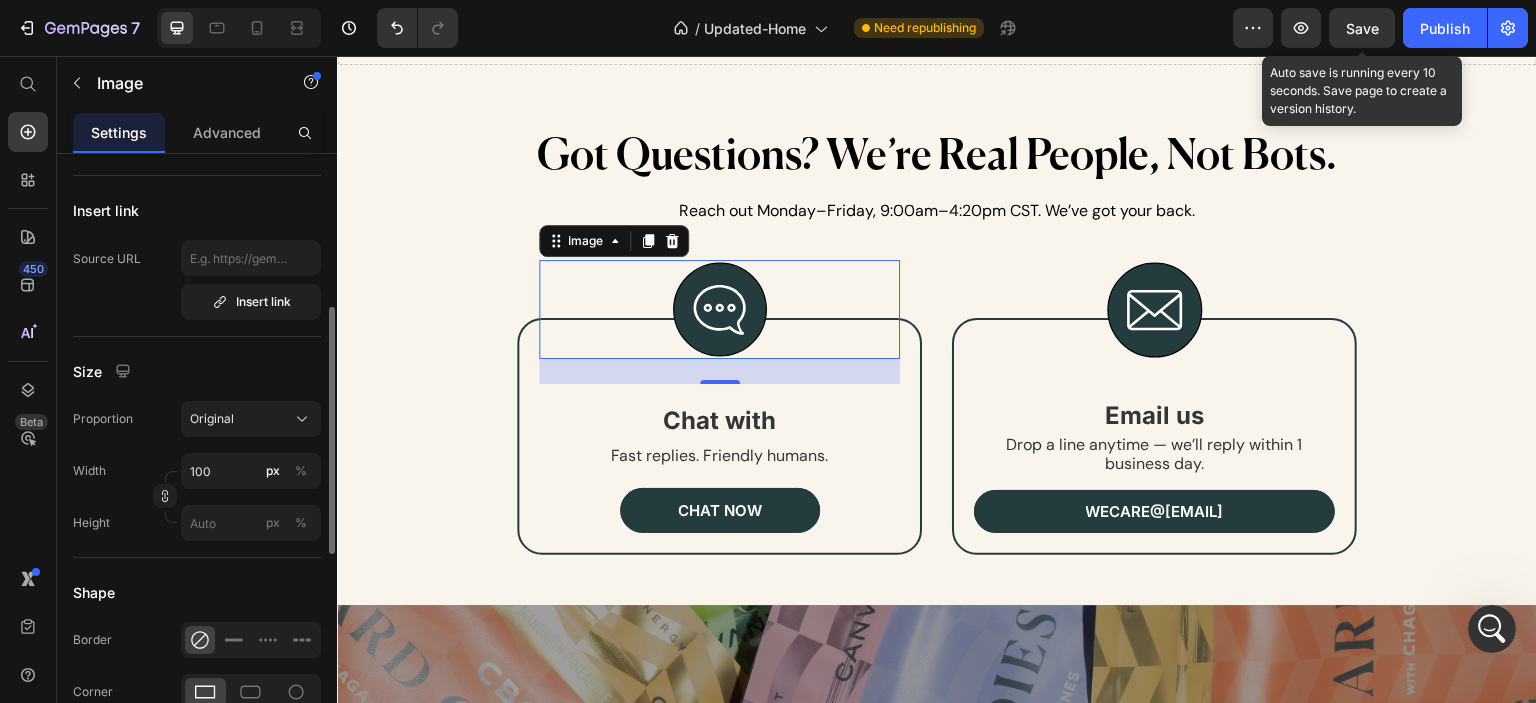 scroll, scrollTop: 0, scrollLeft: 0, axis: both 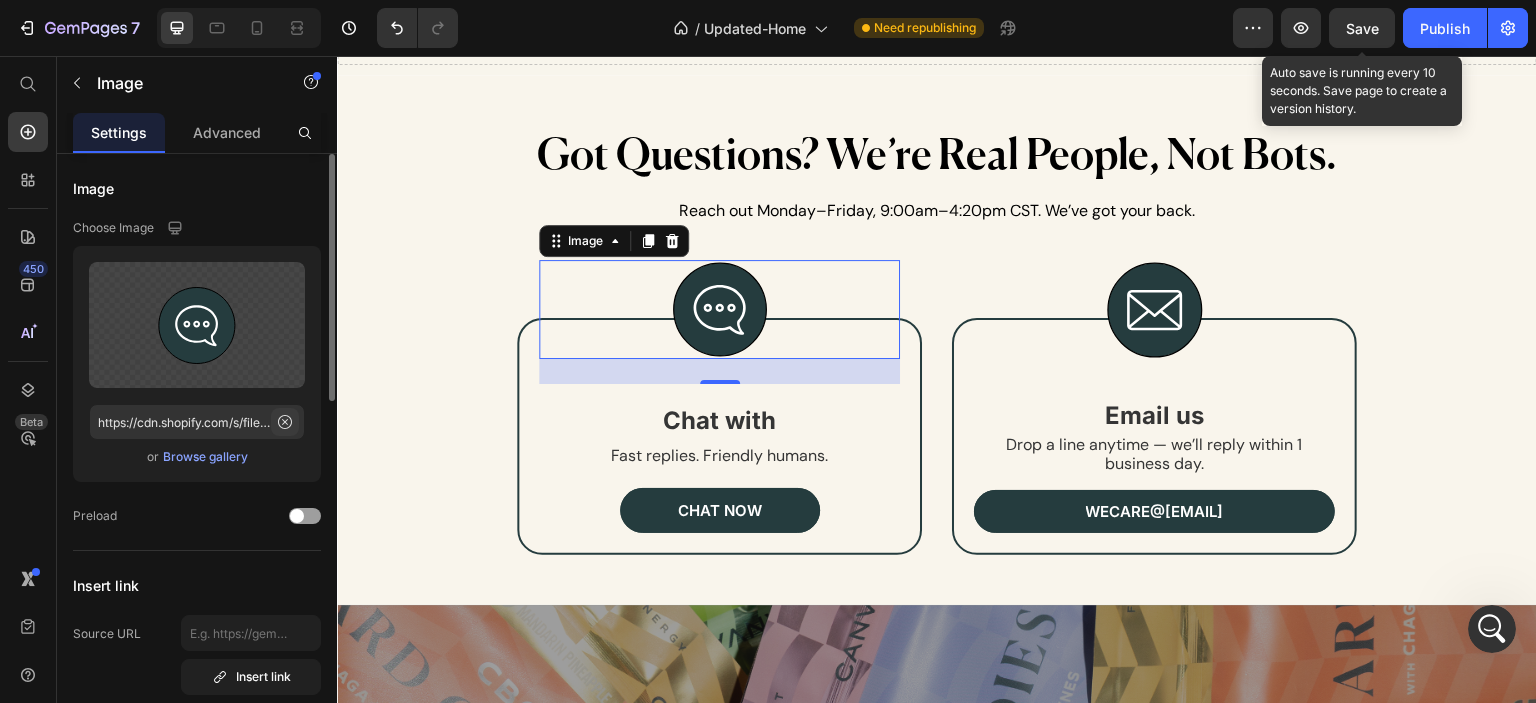 click 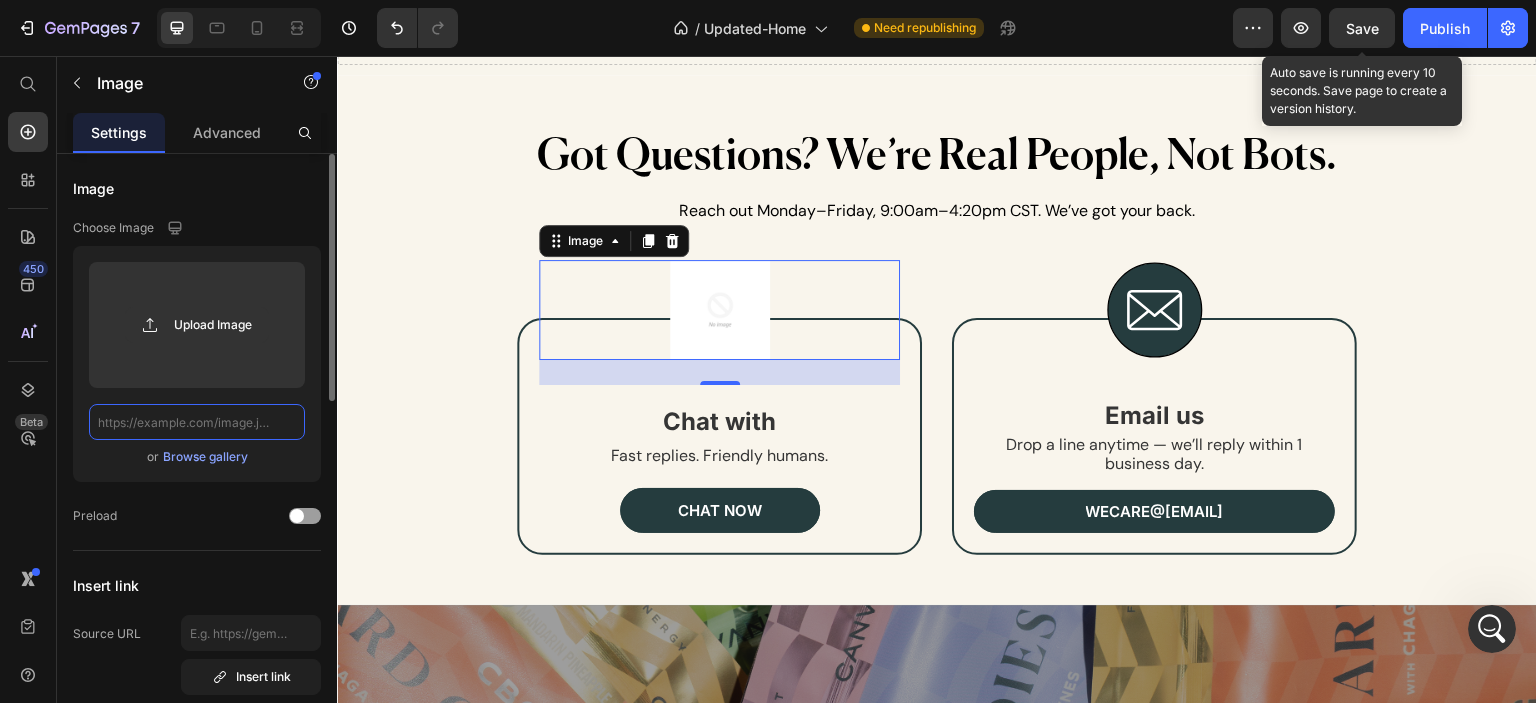 scroll, scrollTop: 0, scrollLeft: 0, axis: both 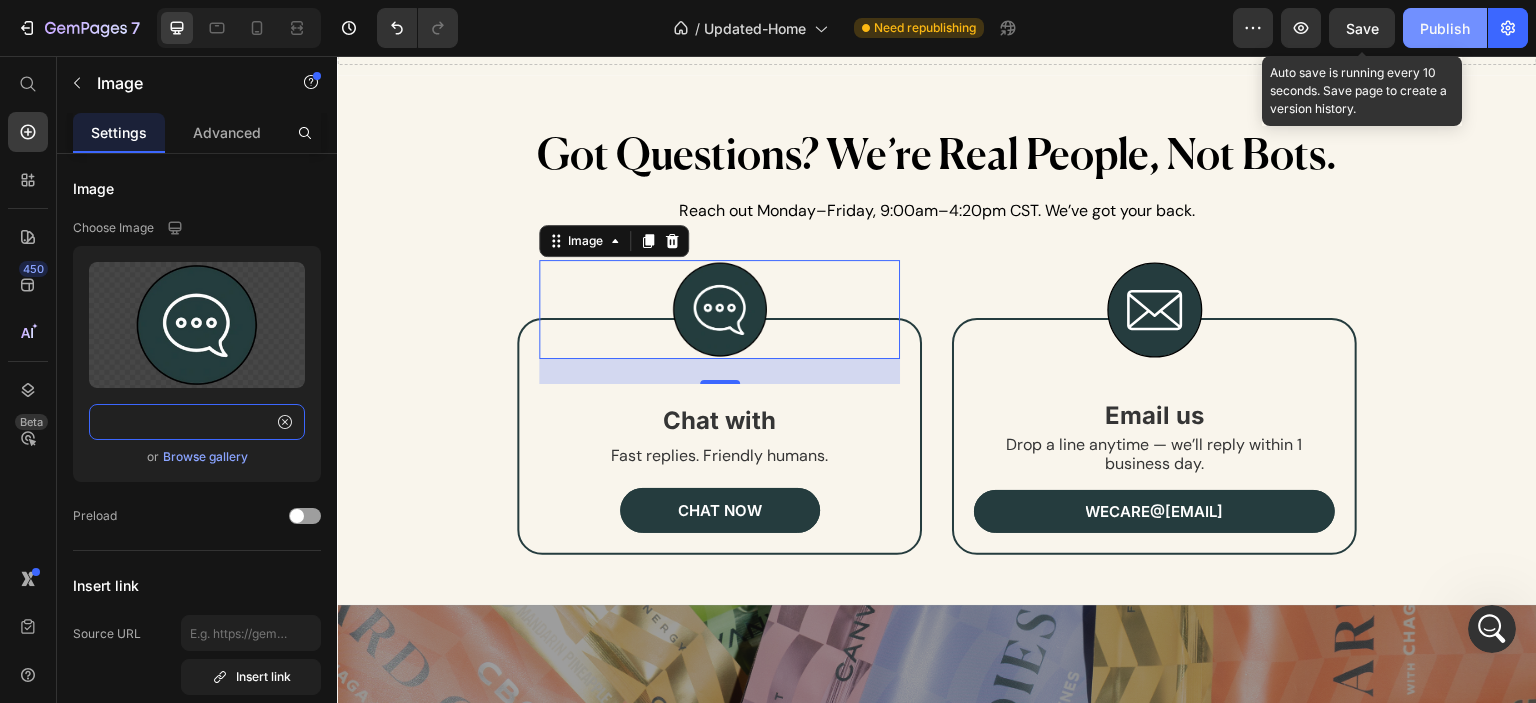 type on "https://cdn.shopify.com/s/files/1/0341/2836/3657/files/gempages_570495266654782688-78ebb73e-8fc6-45d2-aab1-a530a2dad7c2.webp?v=1752253208" 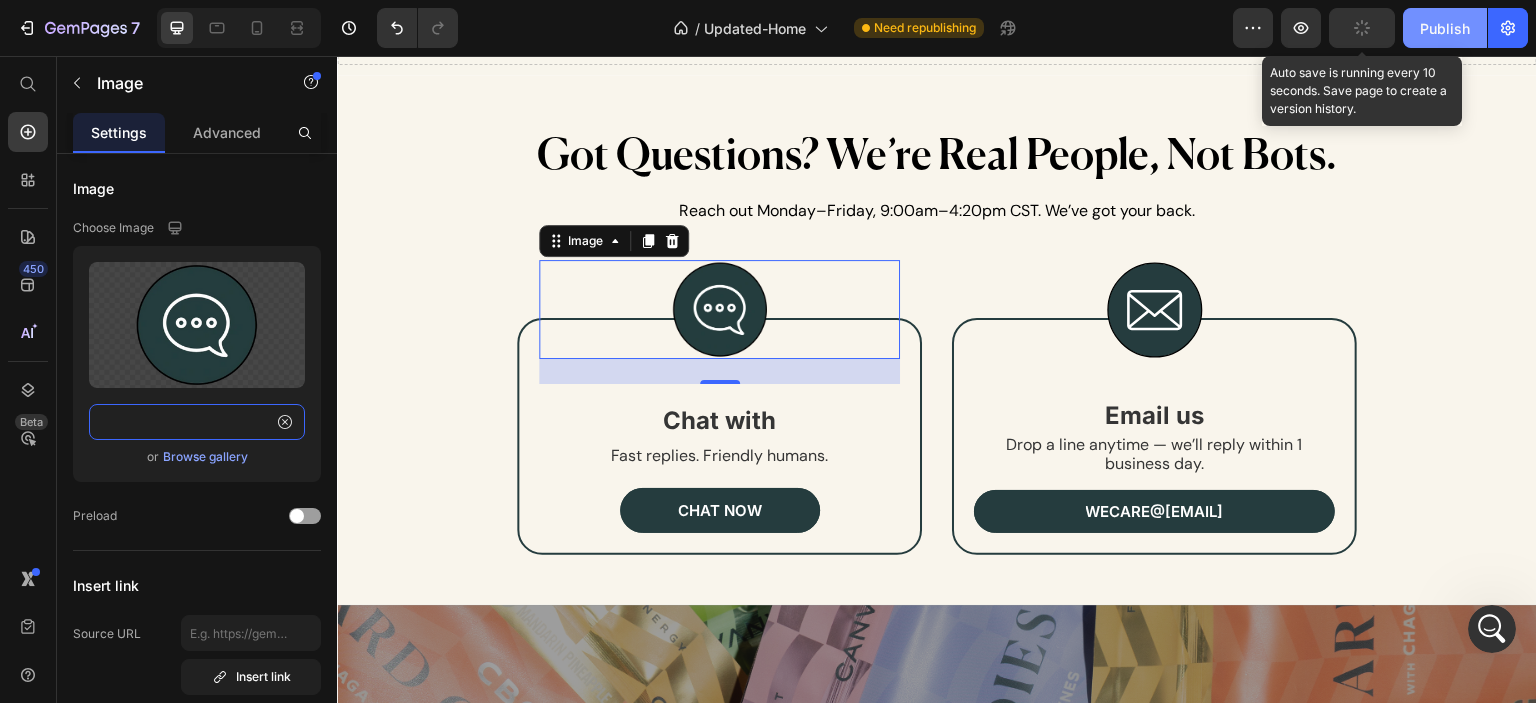 scroll, scrollTop: 0, scrollLeft: 0, axis: both 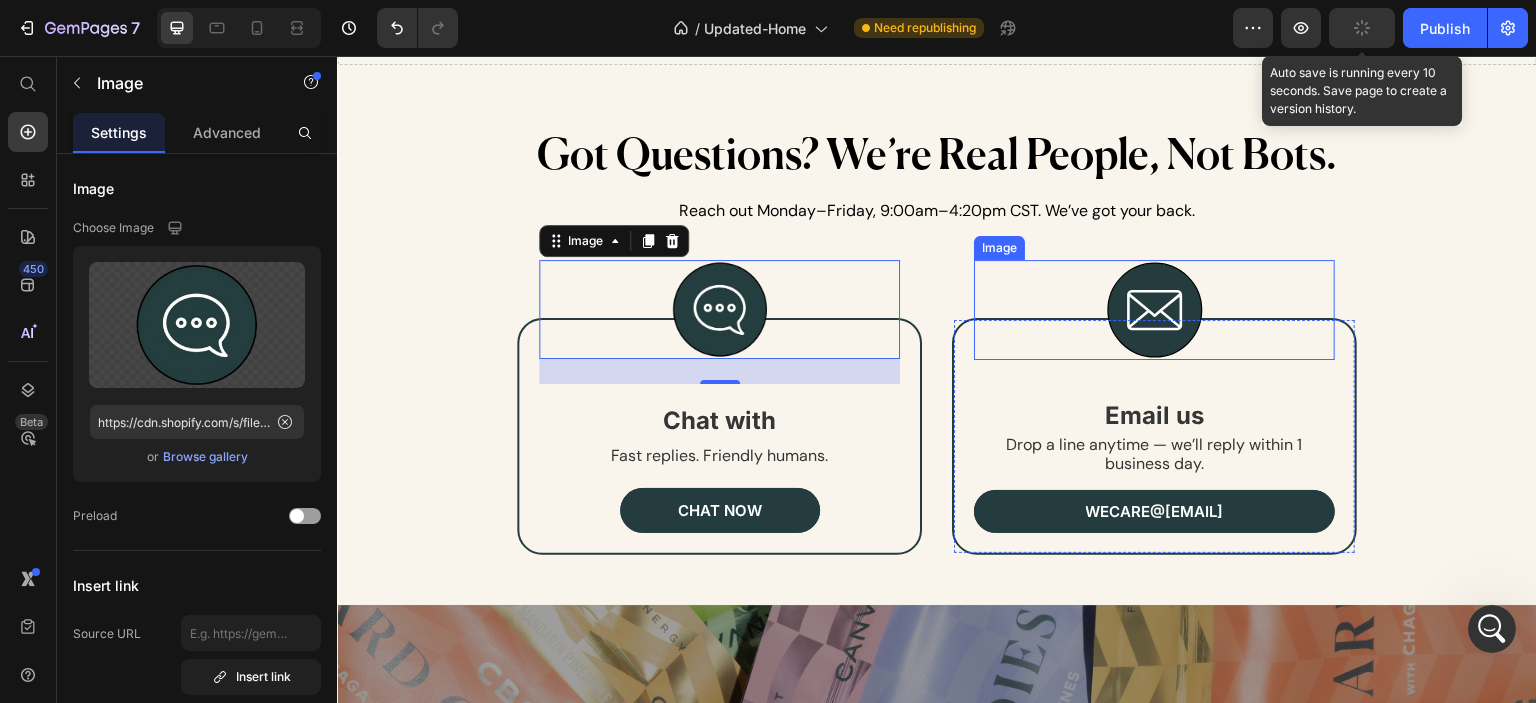 click at bounding box center (1154, 310) 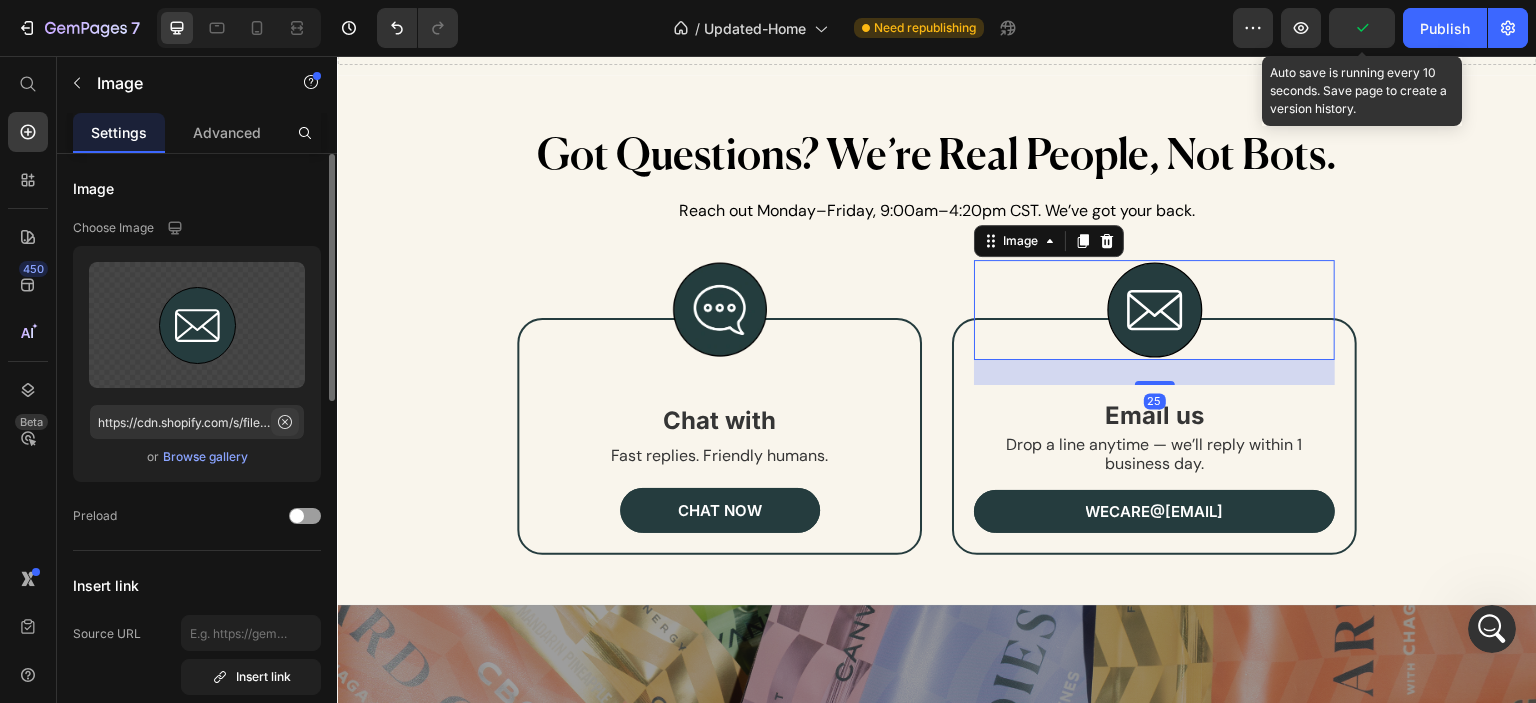click 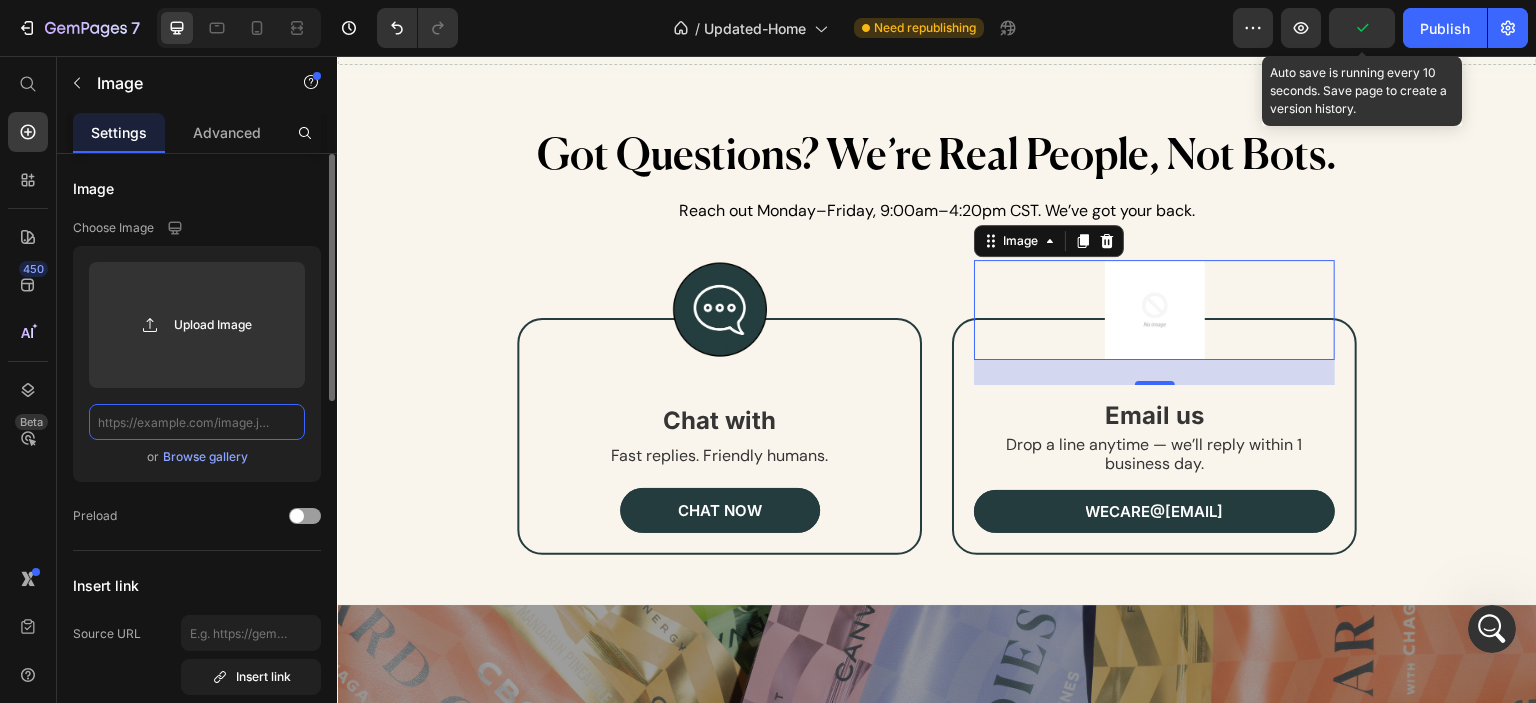 scroll, scrollTop: 0, scrollLeft: 0, axis: both 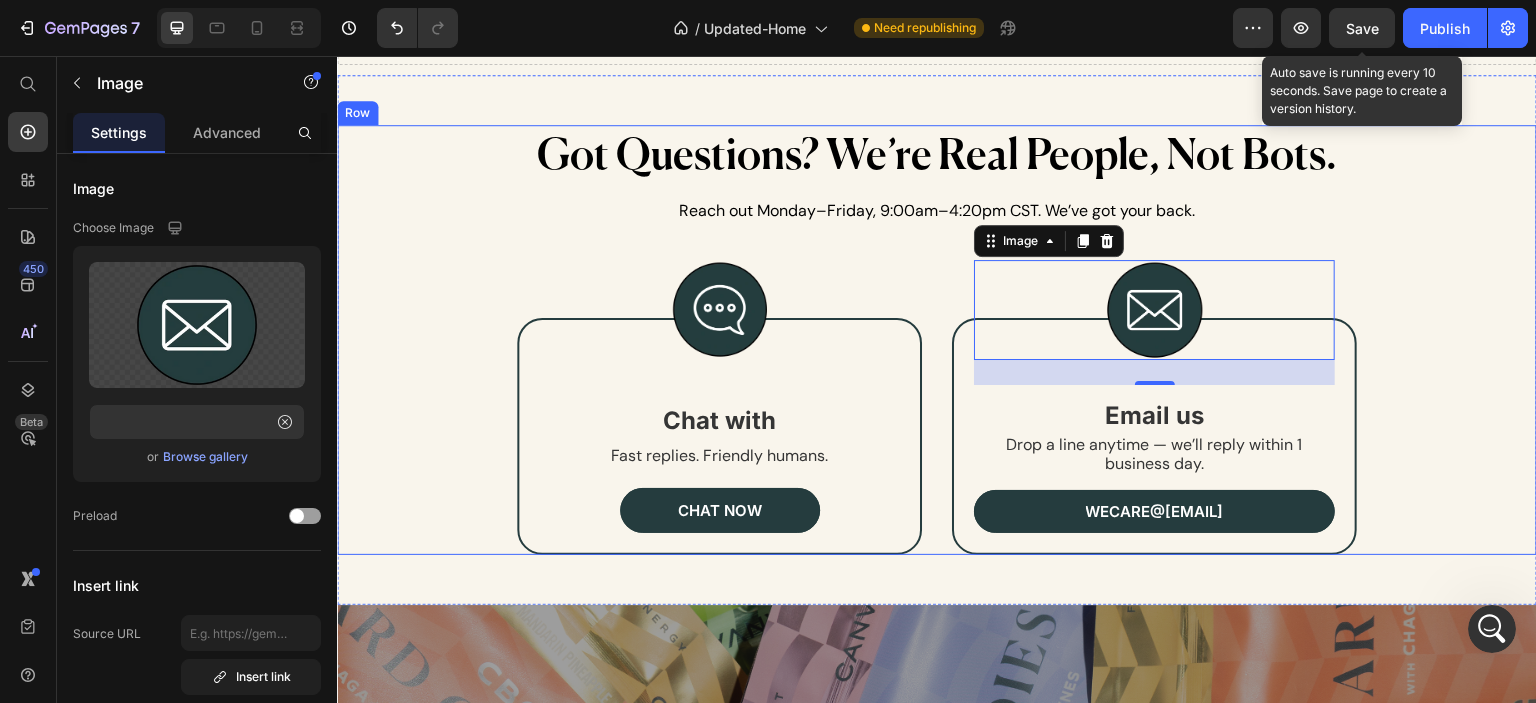 click on "Got Questions? We’re Real People, Not Bots. Heading Reach out Monday–Friday, 9:00am–4:20pm CST. We’ve got your back. Text Block Image Chat with us Fast replies. Friendly humans. Text Block Chat with Text Block Fast replies. Friendly humans. Text Block chat now Button Row Image   25 Chat with us Fast replies. Friendly humans. Text Block Email us Text Block Drop a line anytime — we’ll reply within 1 business day. Text Block wecare@[EXAMPLE.COM] Button Row Row" at bounding box center [937, 340] 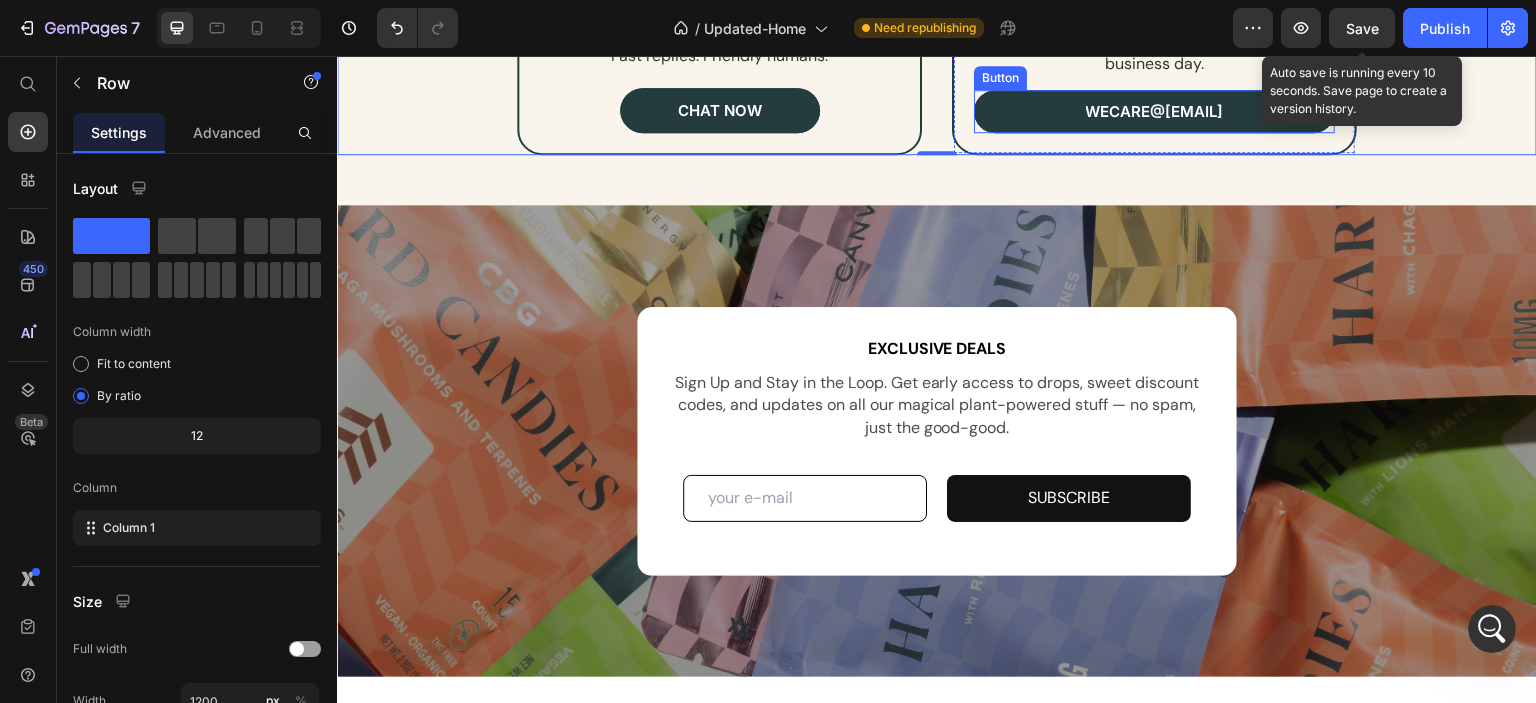 scroll, scrollTop: 8800, scrollLeft: 0, axis: vertical 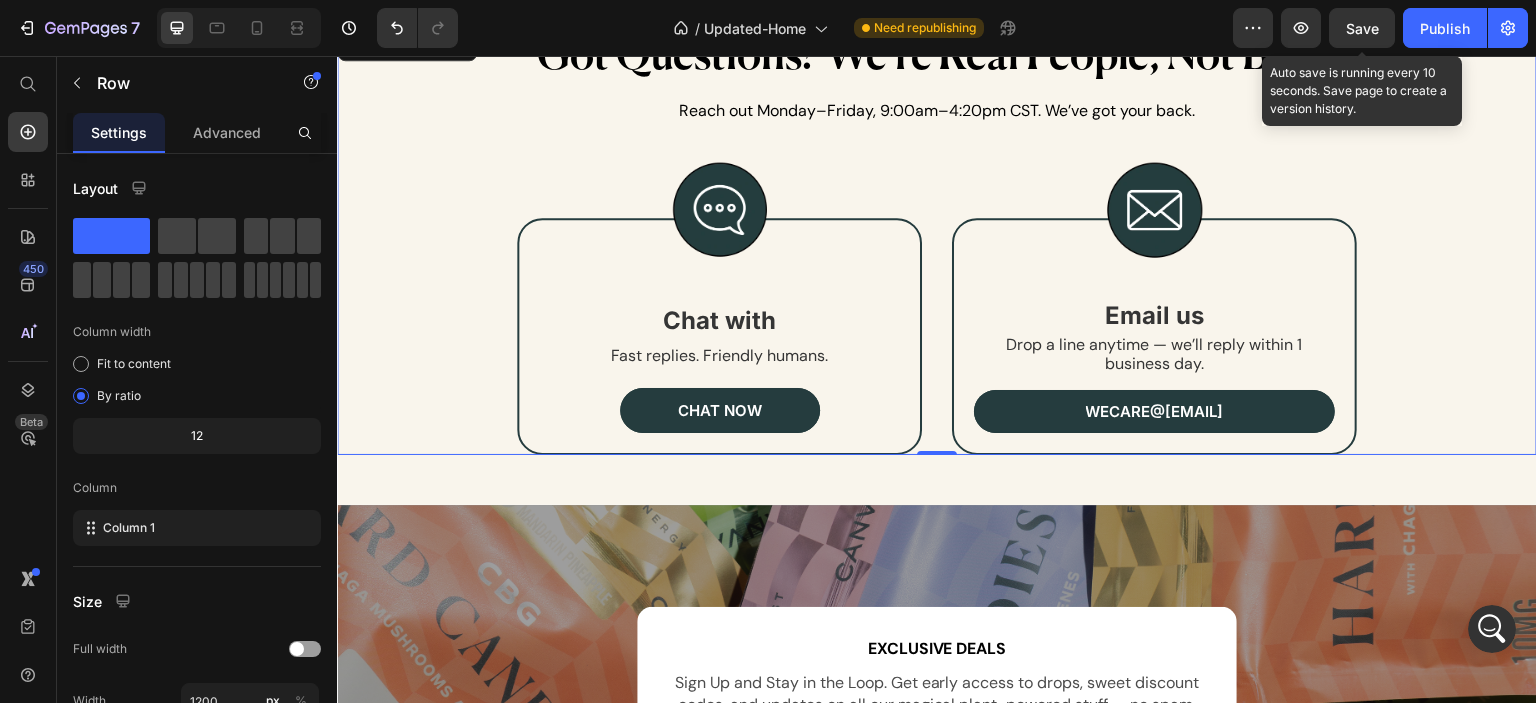 click on "Save" at bounding box center (1362, 28) 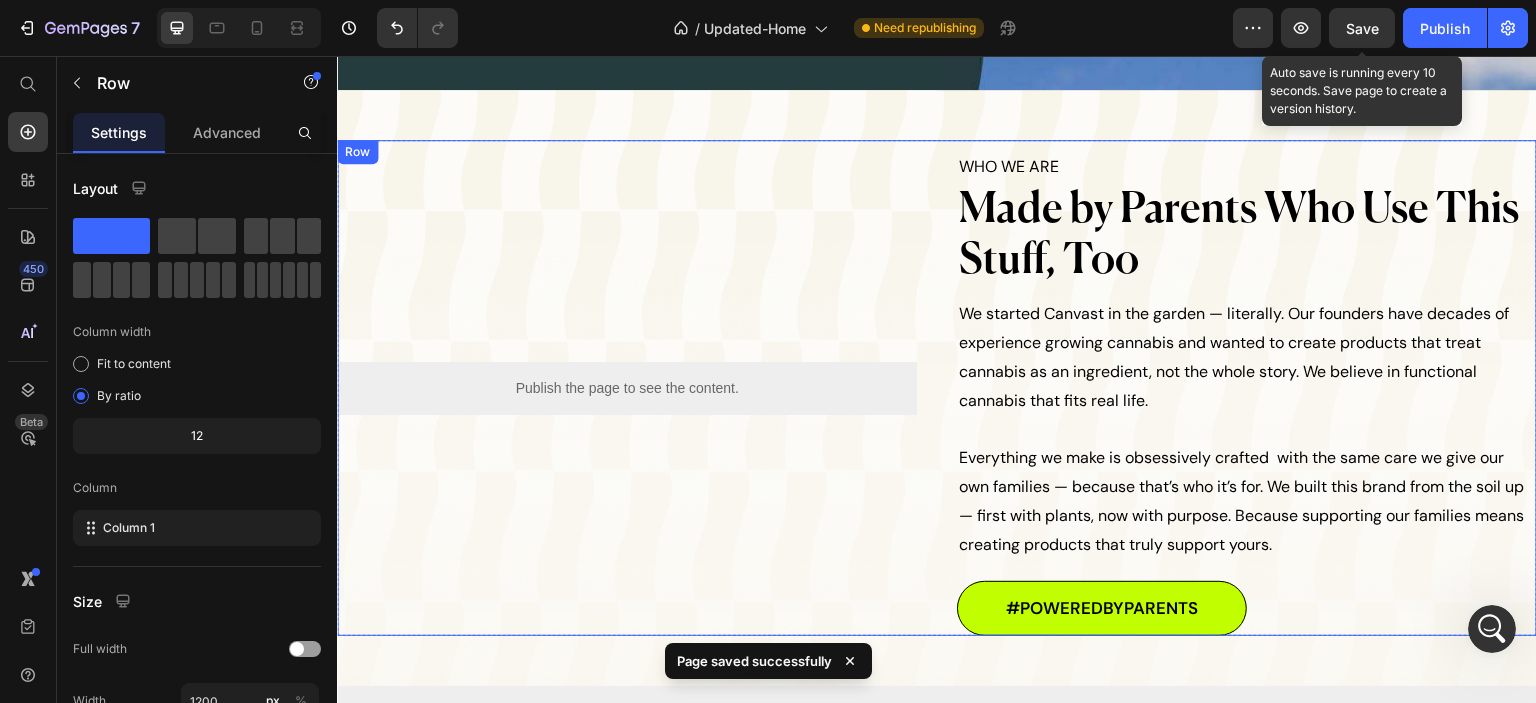 scroll, scrollTop: 6601, scrollLeft: 0, axis: vertical 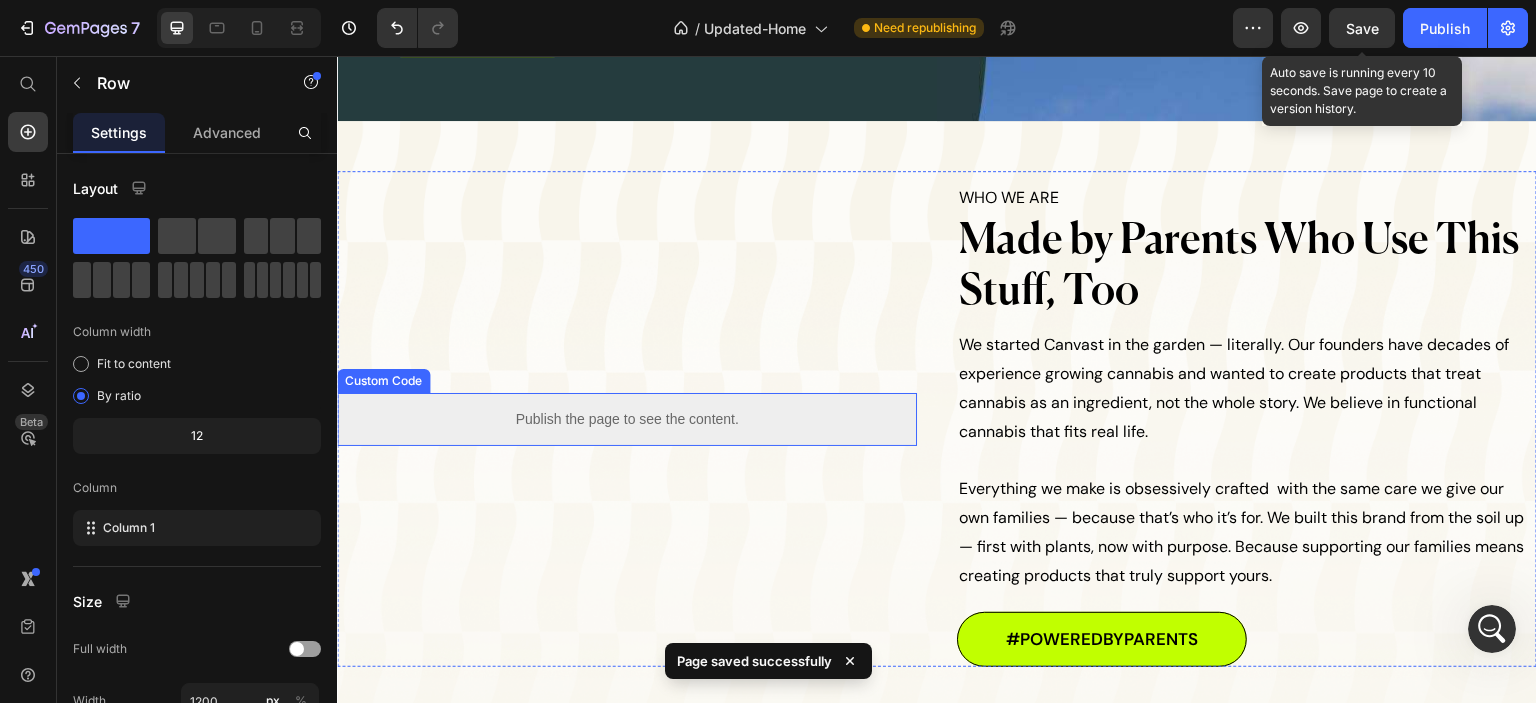 click on "Publish the page to see the content." at bounding box center [627, 419] 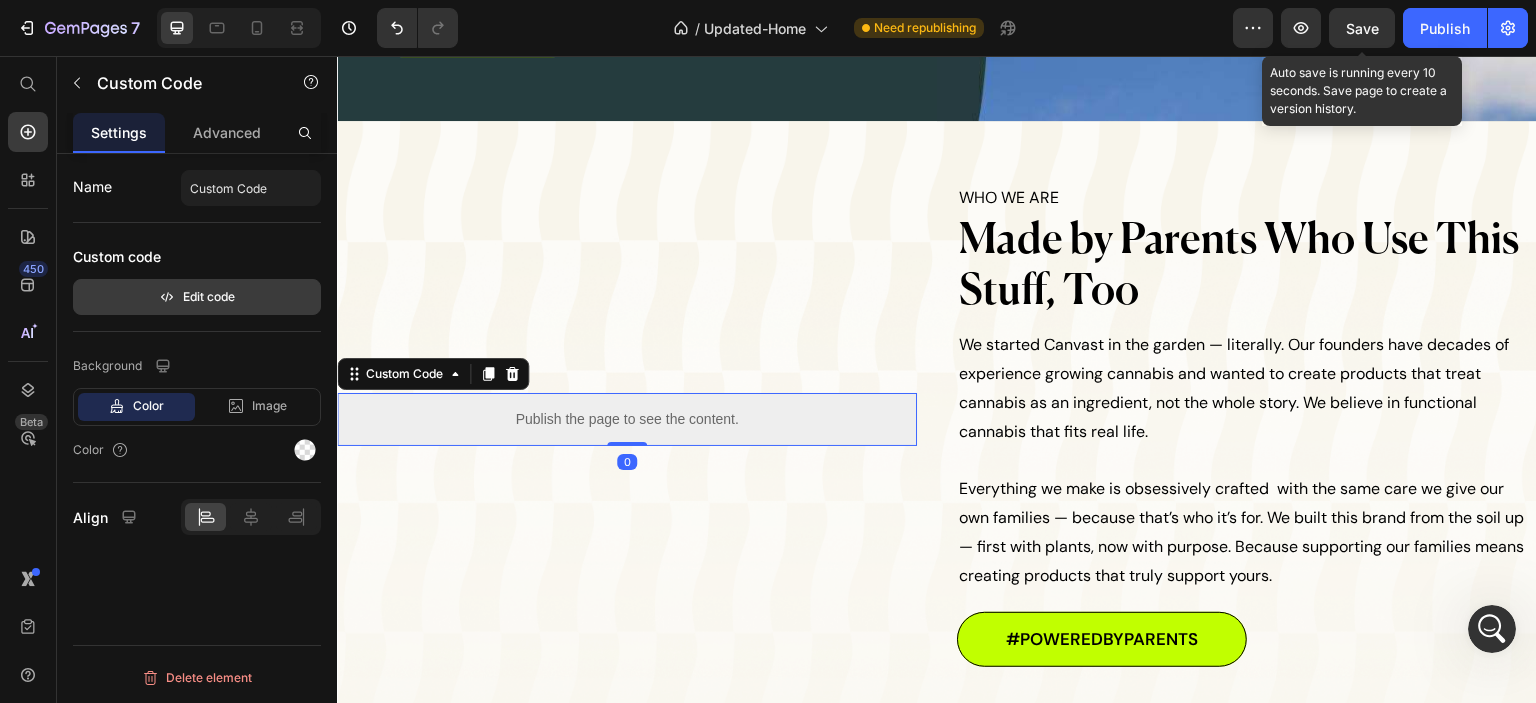 click on "Edit code" at bounding box center (197, 297) 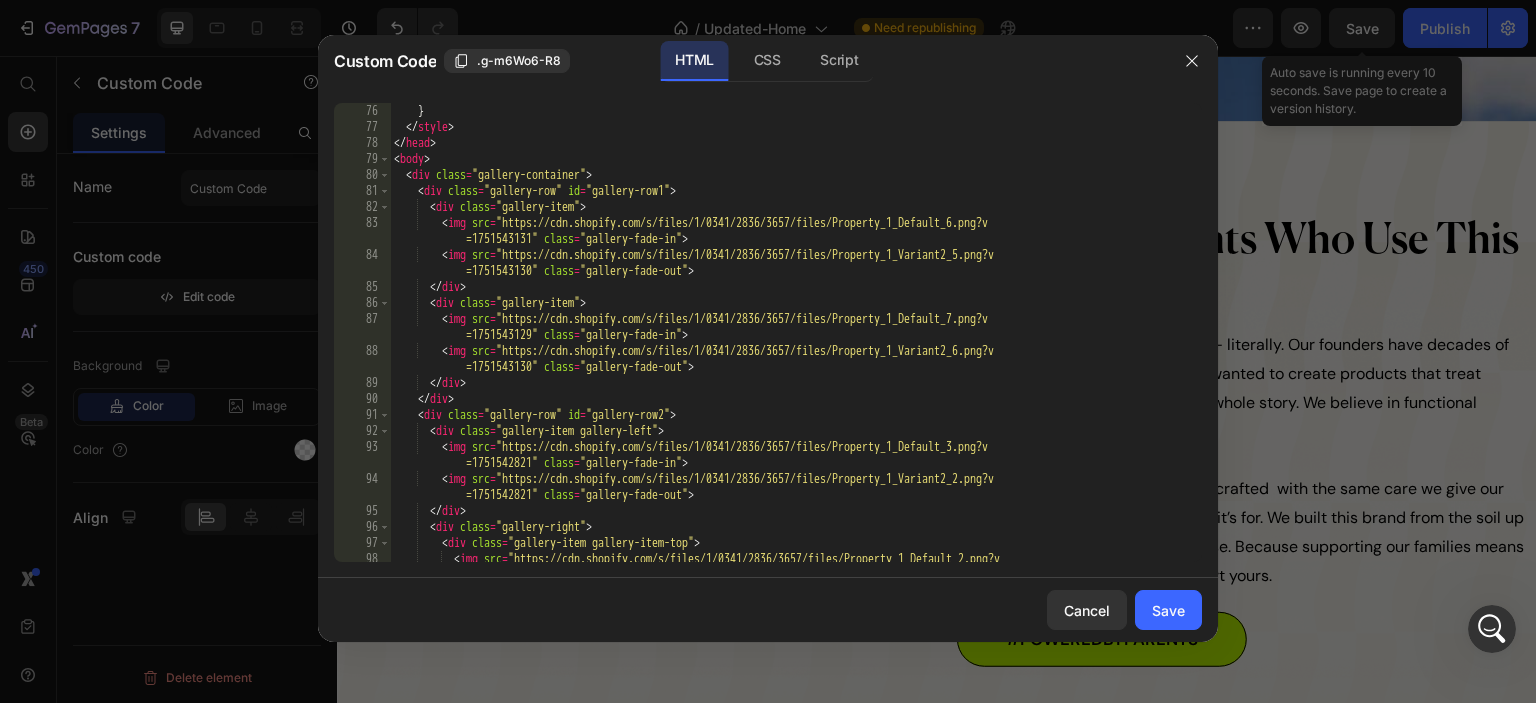 scroll, scrollTop: 1140, scrollLeft: 0, axis: vertical 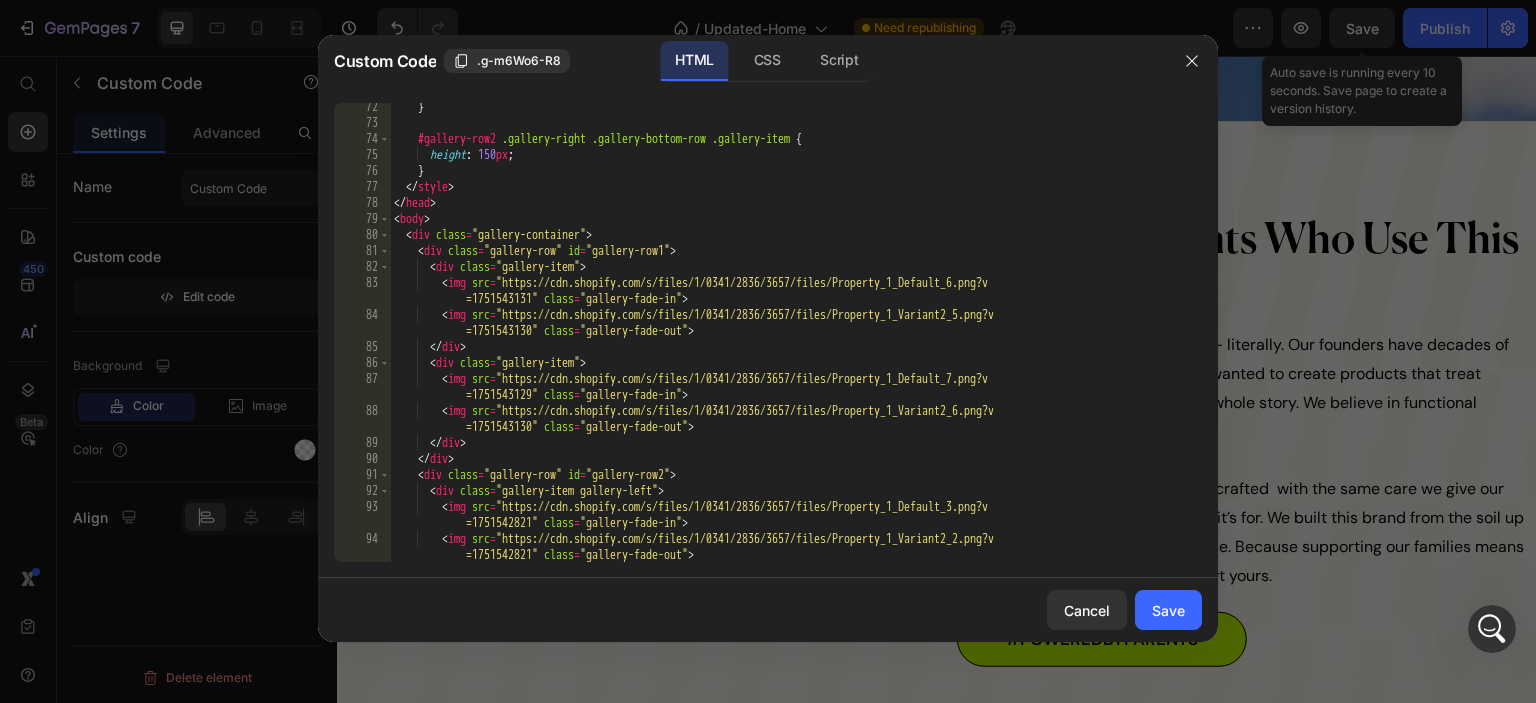 click on "}      #gallery-row2   .gallery-right   .gallery-bottom-row   .gallery-item   {         height :   150 px ;      }    </style> </head> <body>    <div   class = "gallery-container" >      <div   class = "gallery-row"   id = "gallery-row1" >         <div   class = "gallery-item" >           <img   src = "https://cdn.shopify.com/s/files/1/0341/2836/3657/files/Property_1_Default_6.png?v              =1751543131"   class = "gallery-fade-in" >           <img   src = "https://cdn.shopify.com/s/files/1/0341/2836/3657/files/Property_1_Variant2_5.png?v              =1751543130"   class = "gallery-fade-out" >         </div>         <div   class = "gallery-item" >           <img   src = "https://cdn.shopify.com/s/files/1/0341/2836/3657/files/Property_1_Default_7.png?v              =1751543129"   class = "gallery-fade-in" >           <img   src = "https://cdn.shopify.com/s/files/1/0341/2836/3657/files/Property_1_Variant2_6.png?v              =1751543130"" at bounding box center [788, 344] 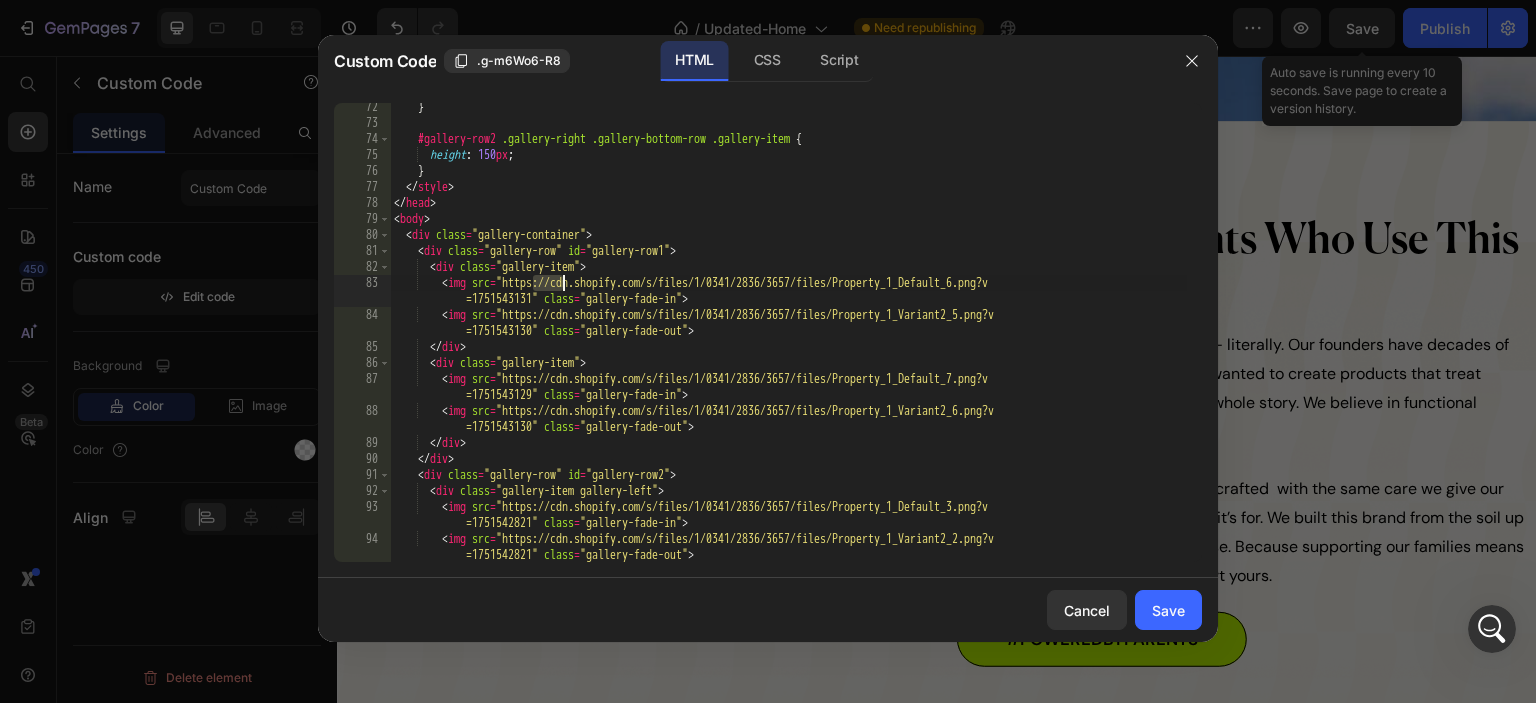 drag, startPoint x: 530, startPoint y: 277, endPoint x: 574, endPoint y: 281, distance: 44.181442 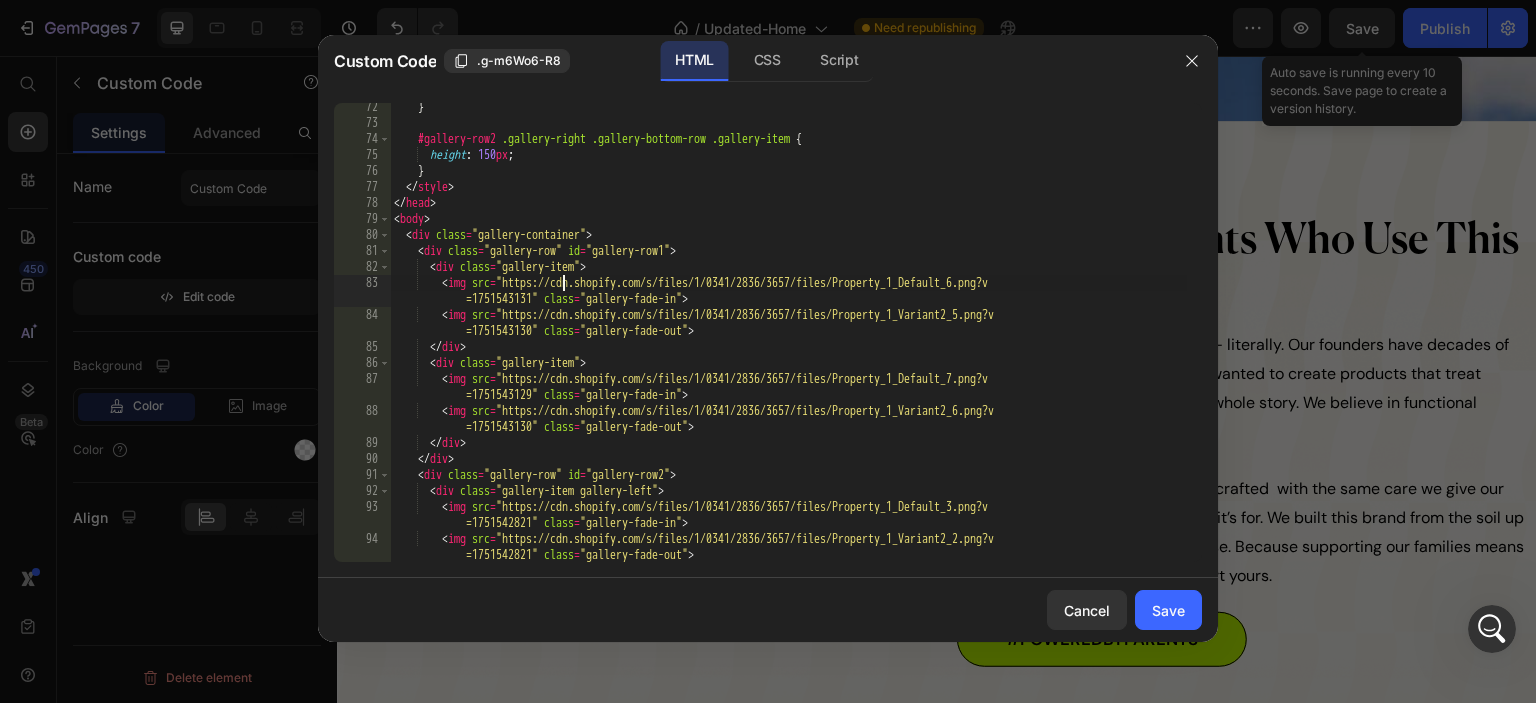 click on "}      #gallery-row2   .gallery-right   .gallery-bottom-row   .gallery-item   {         height :   150 px ;      }    </style> </head> <body>    <div   class = "gallery-container" >      <div   class = "gallery-row"   id = "gallery-row1" >         <div   class = "gallery-item" >           <img   src = "https://cdn.shopify.com/s/files/1/0341/2836/3657/files/Property_1_Default_6.png?v              =1751543131"   class = "gallery-fade-in" >           <img   src = "https://cdn.shopify.com/s/files/1/0341/2836/3657/files/Property_1_Variant2_5.png?v              =1751543130"   class = "gallery-fade-out" >         </div>         <div   class = "gallery-item" >           <img   src = "https://cdn.shopify.com/s/files/1/0341/2836/3657/files/Property_1_Default_7.png?v              =1751543129"   class = "gallery-fade-in" >           <img   src = "https://cdn.shopify.com/s/files/1/0341/2836/3657/files/Property_1_Variant2_6.png?v              =1751543130"" at bounding box center [788, 344] 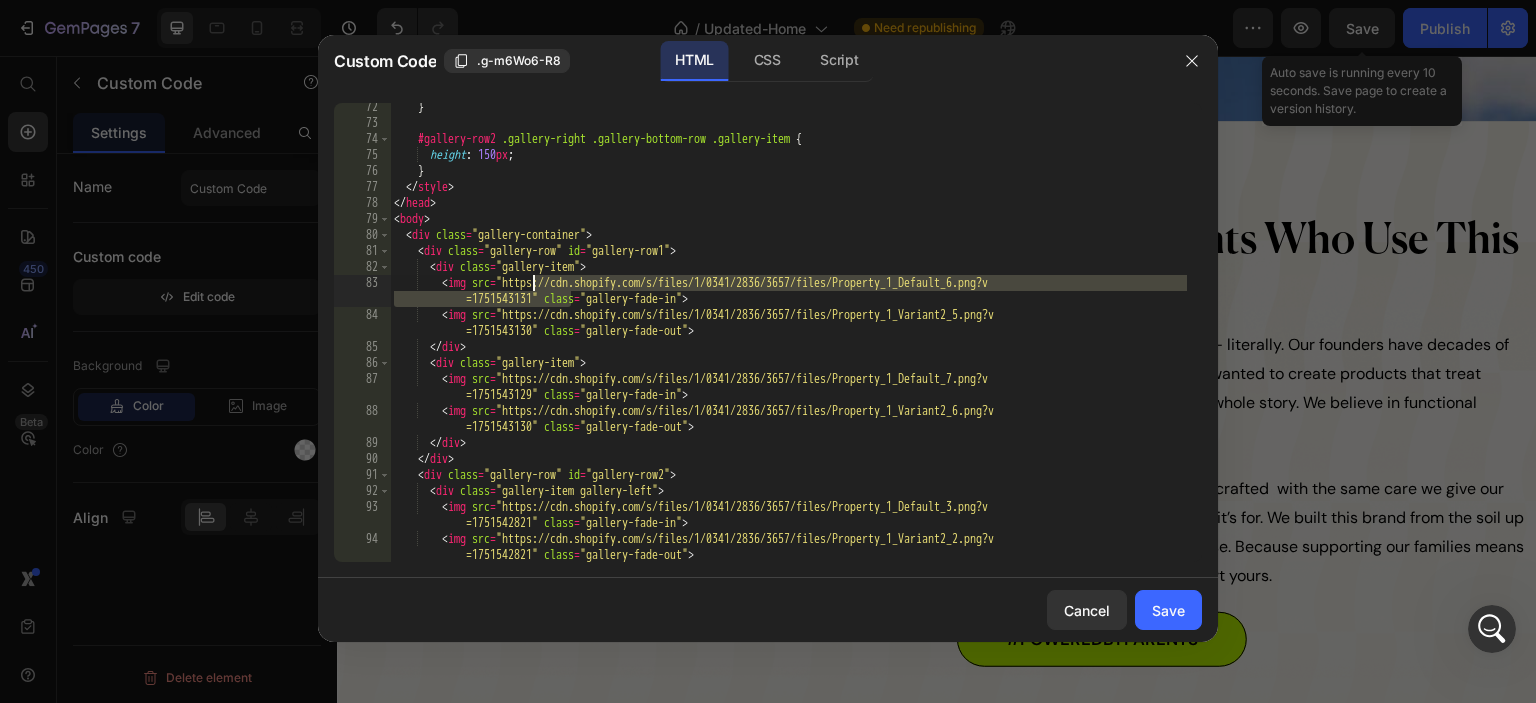 drag, startPoint x: 572, startPoint y: 302, endPoint x: 532, endPoint y: 286, distance: 43.081318 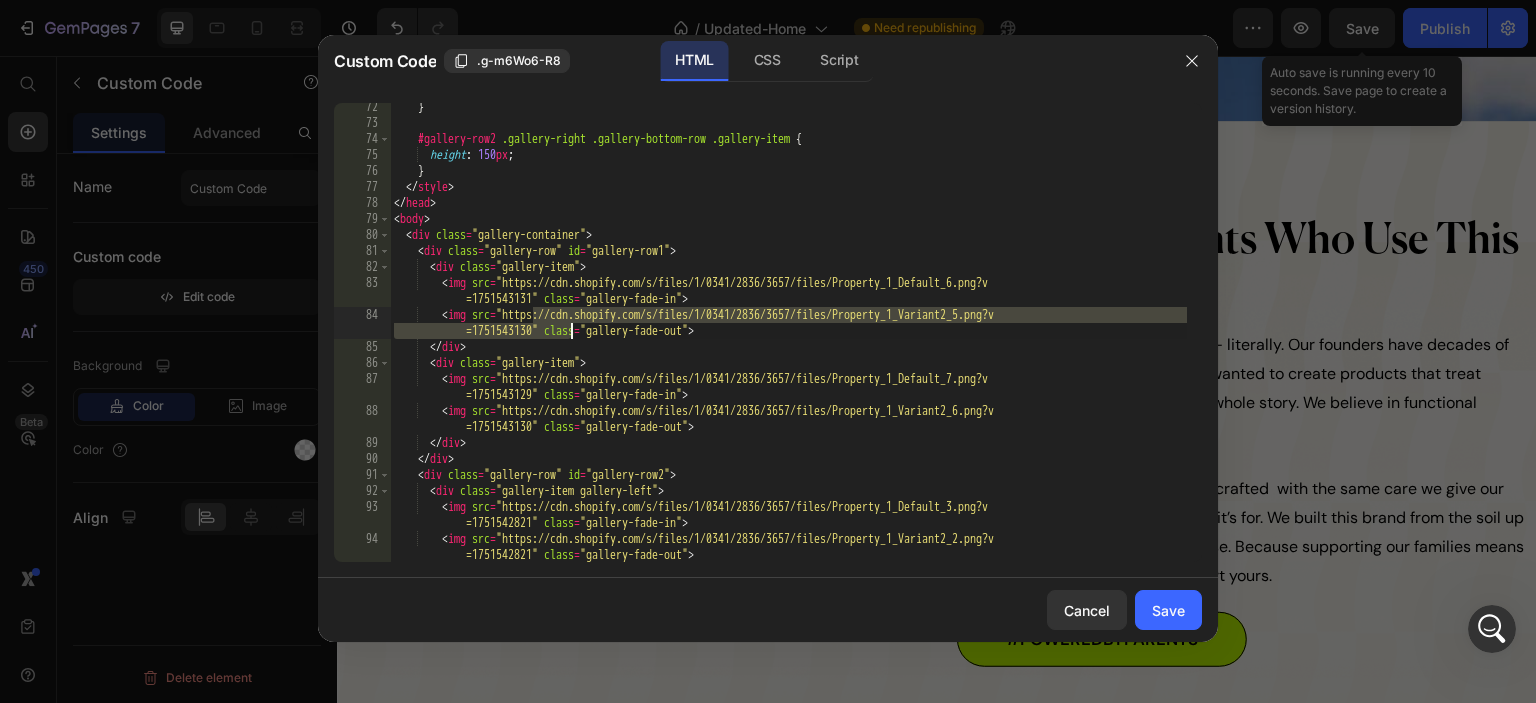 drag, startPoint x: 532, startPoint y: 311, endPoint x: 574, endPoint y: 325, distance: 44.27189 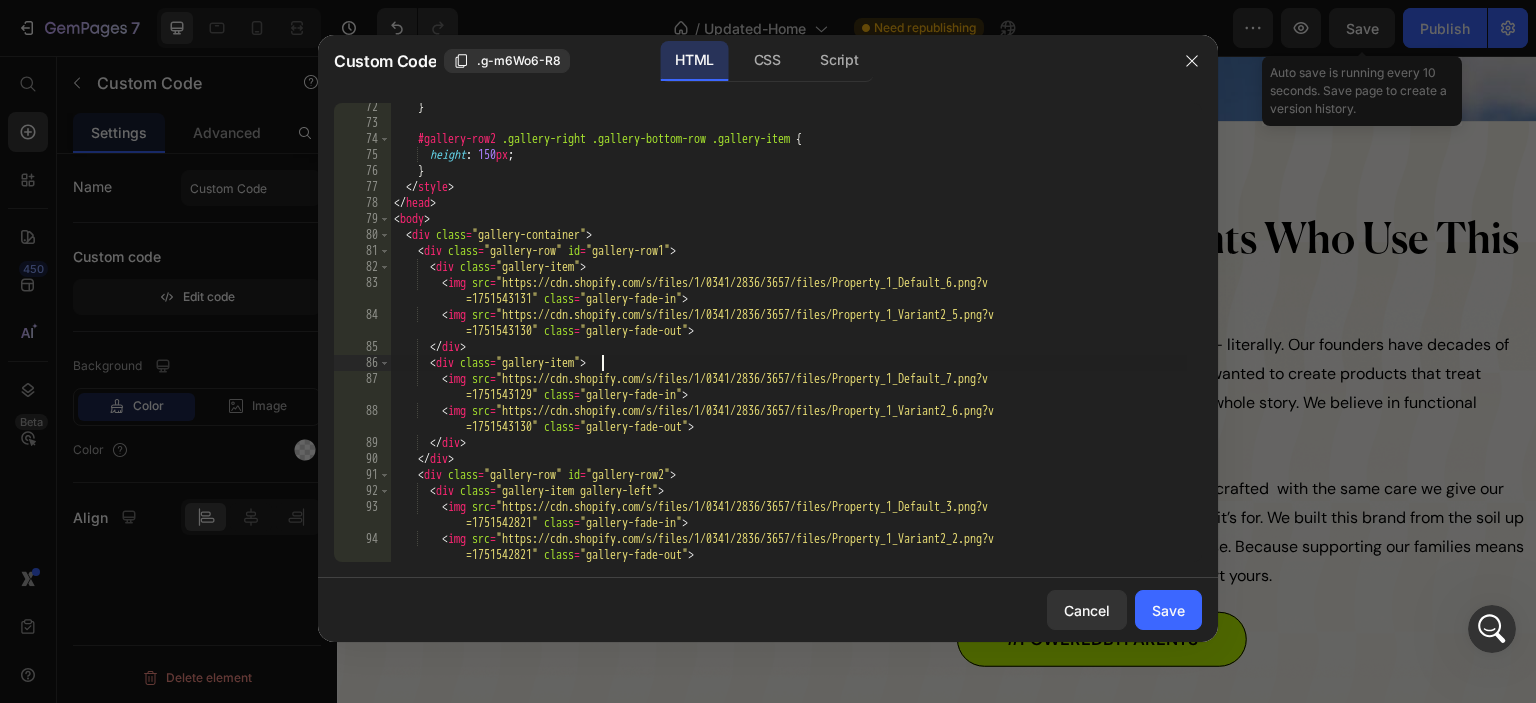 click on "}      #gallery-row2   .gallery-right   .gallery-bottom-row   .gallery-item   {         height :   150 px ;      }    </style> </head> <body>    <div   class = "gallery-container" >      <div   class = "gallery-row"   id = "gallery-row1" >         <div   class = "gallery-item" >           <img   src = "https://cdn.shopify.com/s/files/1/0341/2836/3657/files/Property_1_Default_6.png?v              =1751543131"   class = "gallery-fade-in" >           <img   src = "https://cdn.shopify.com/s/files/1/0341/2836/3657/files/Property_1_Variant2_5.png?v              =1751543130"   class = "gallery-fade-out" >         </div>         <div   class = "gallery-item" >           <img   src = "https://cdn.shopify.com/s/files/1/0341/2836/3657/files/Property_1_Default_7.png?v              =1751543129"   class = "gallery-fade-in" >           <img   src = "https://cdn.shopify.com/s/files/1/0341/2836/3657/files/Property_1_Variant2_6.png?v              =1751543130"" at bounding box center (788, 344) 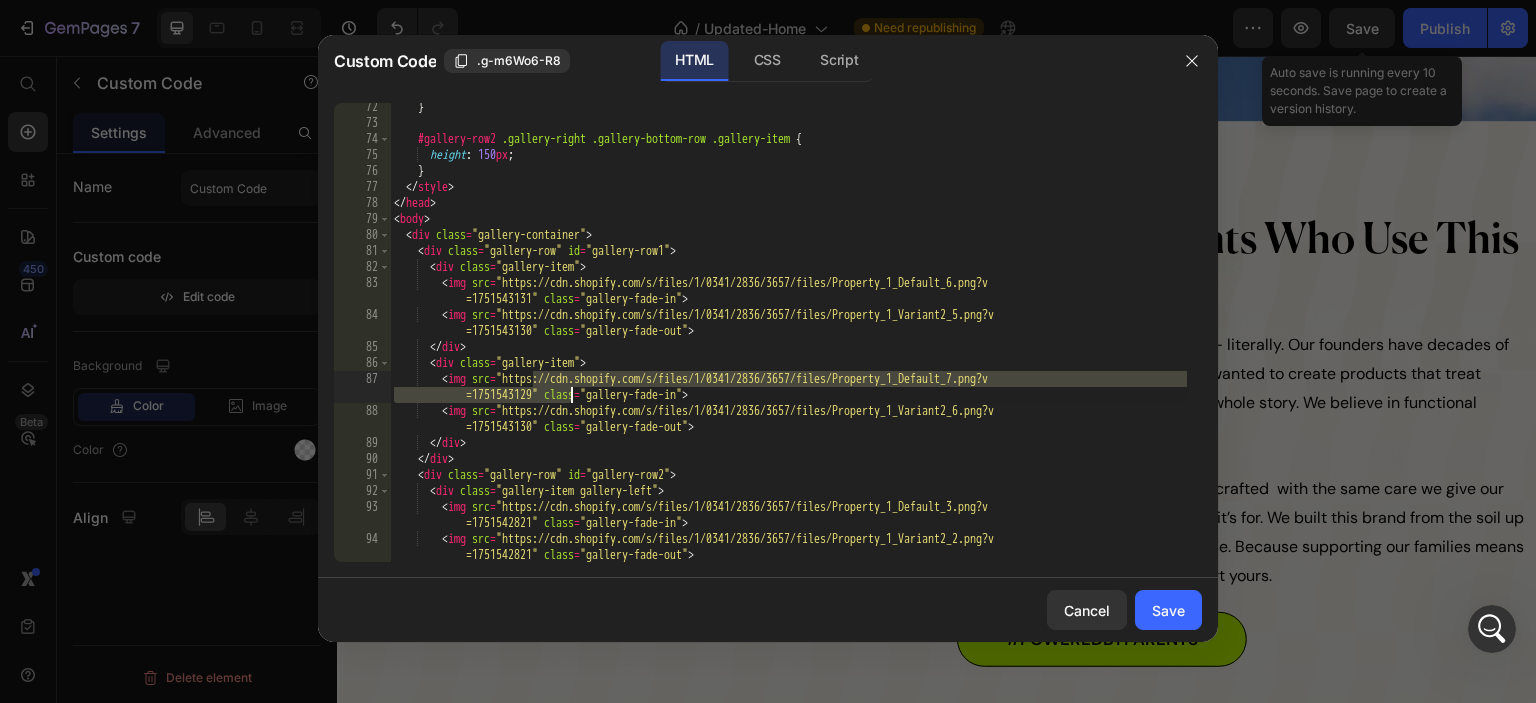 drag, startPoint x: 533, startPoint y: 376, endPoint x: 572, endPoint y: 392, distance: 42.154476 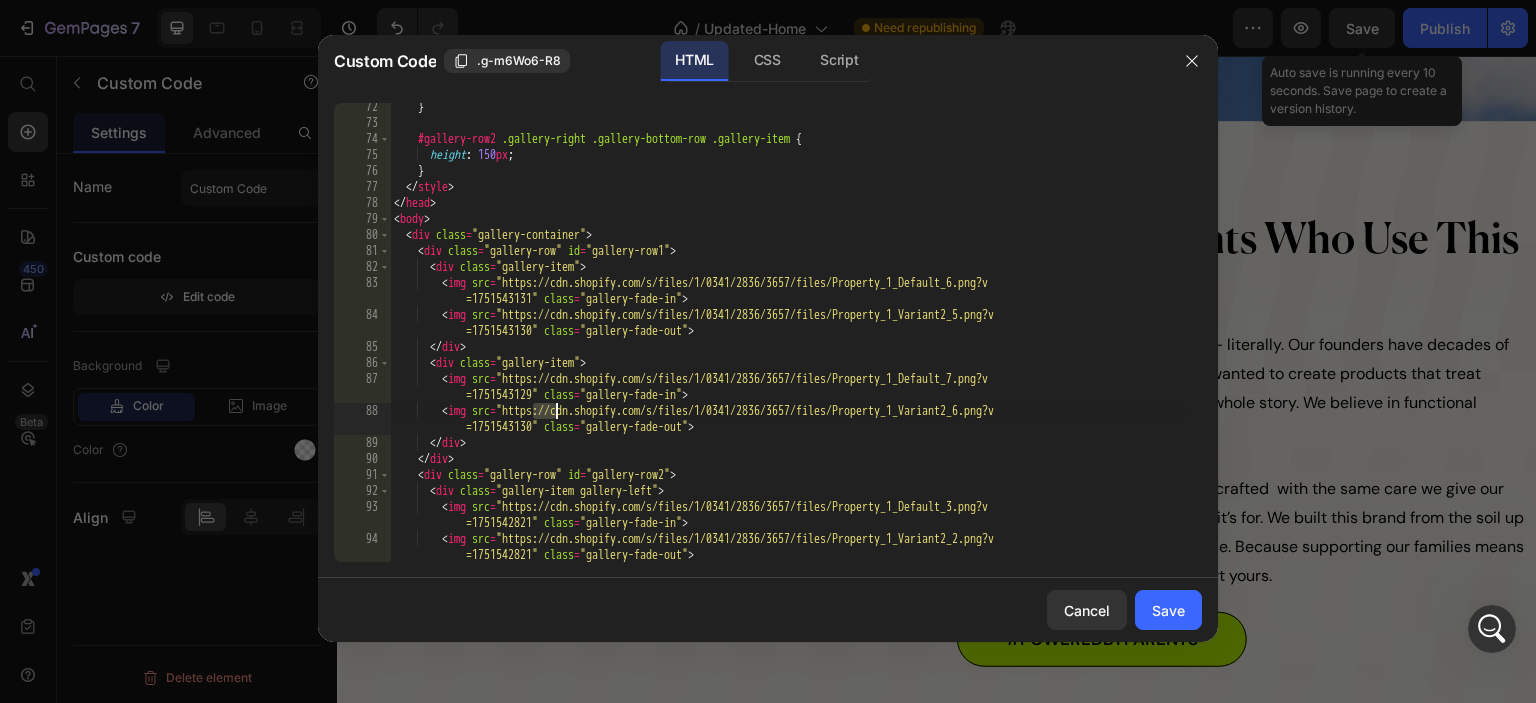 drag, startPoint x: 532, startPoint y: 407, endPoint x: 564, endPoint y: 416, distance: 33.24154 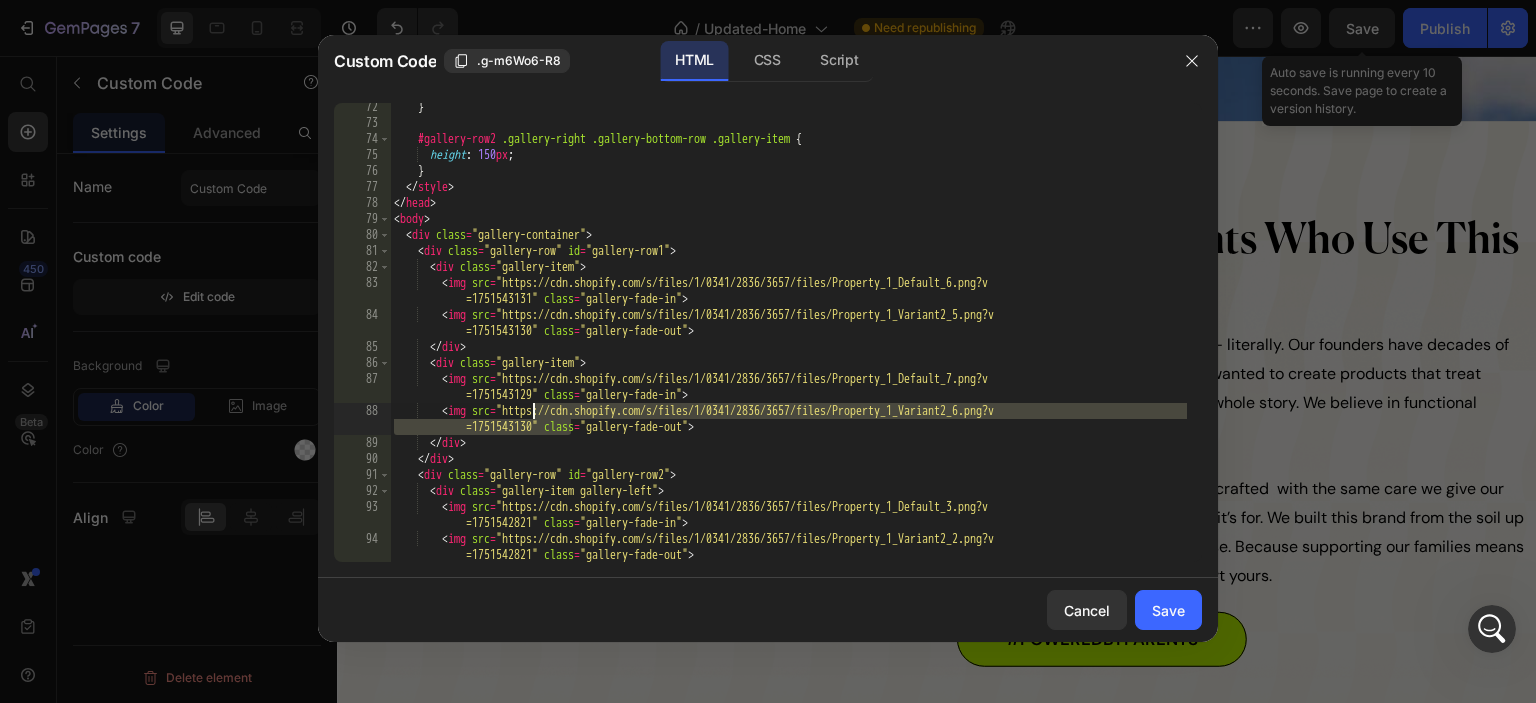 drag, startPoint x: 572, startPoint y: 424, endPoint x: 535, endPoint y: 412, distance: 38.8973 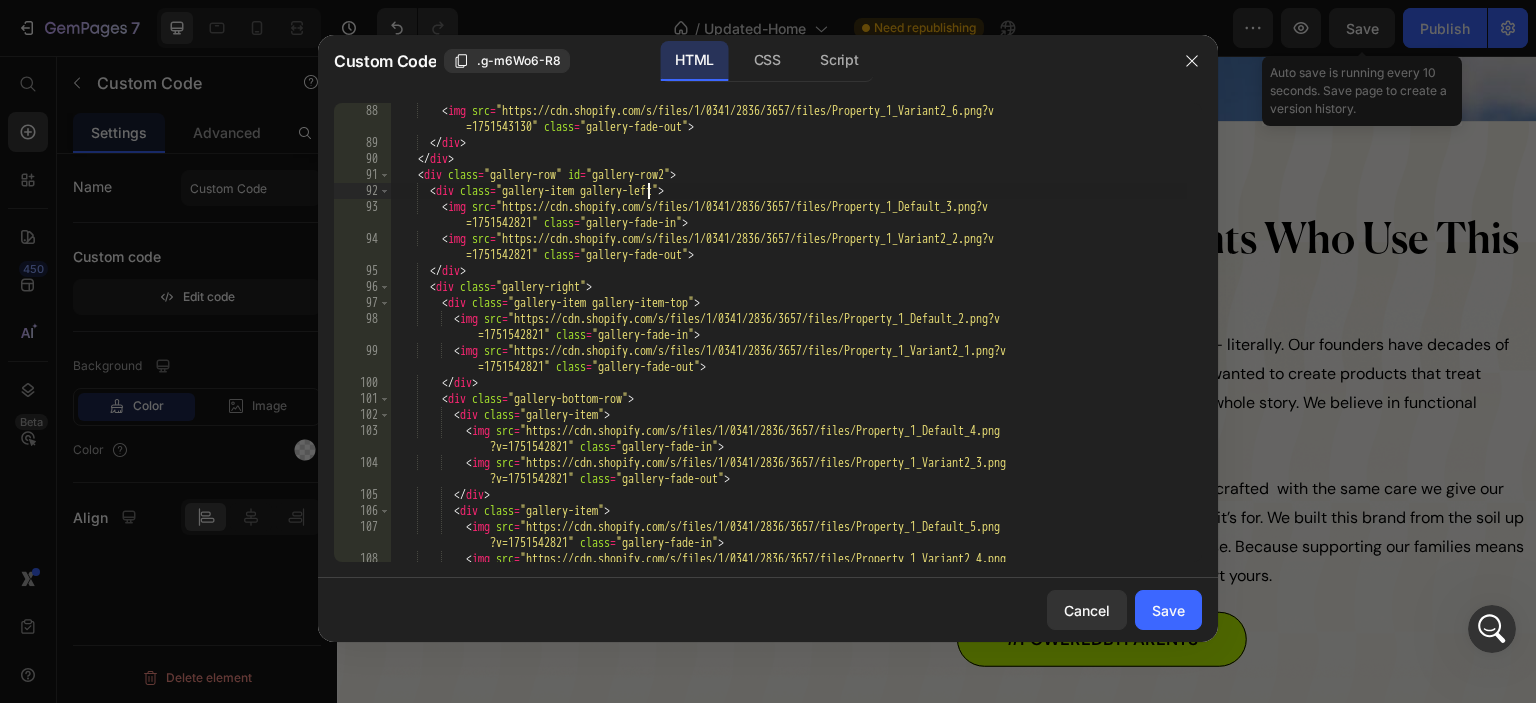 scroll, scrollTop: 1440, scrollLeft: 0, axis: vertical 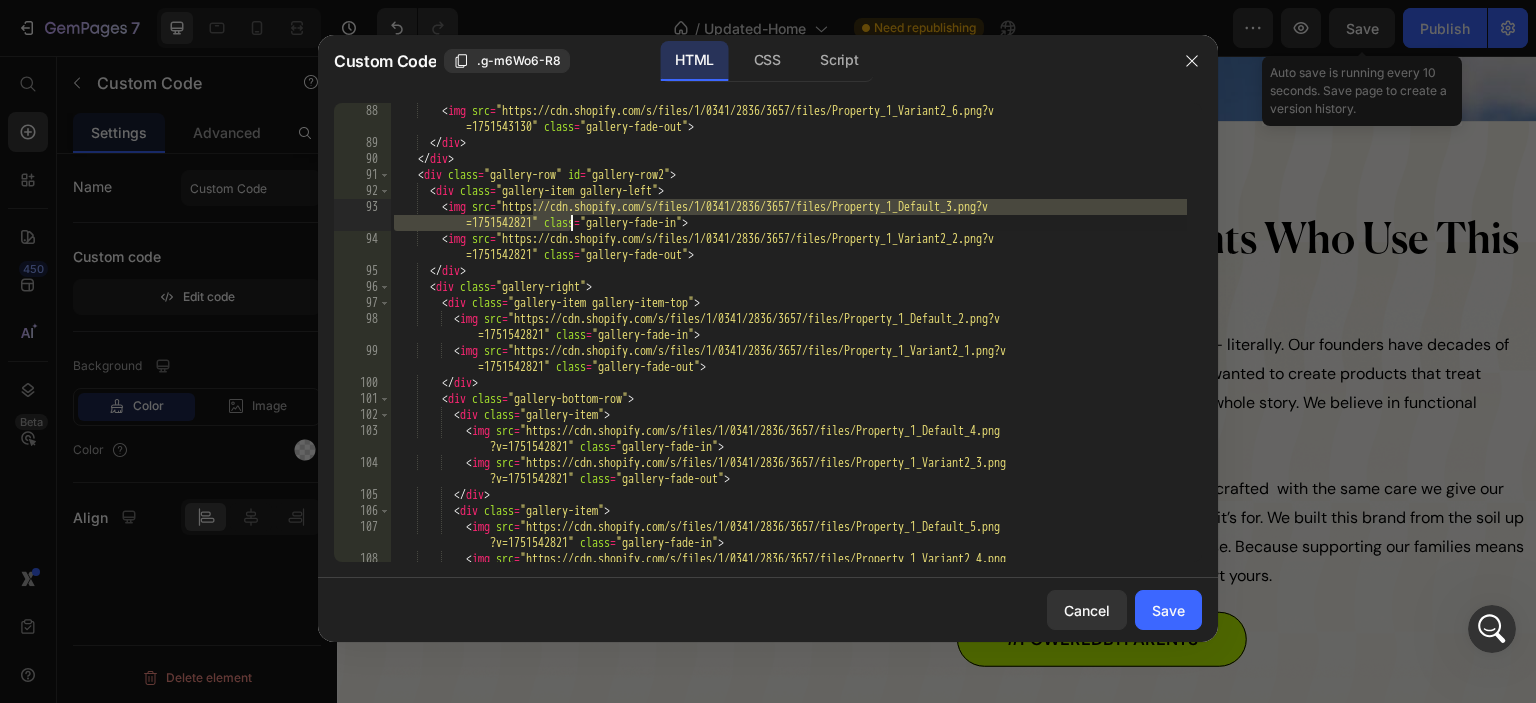 drag, startPoint x: 532, startPoint y: 204, endPoint x: 572, endPoint y: 220, distance: 43.081318 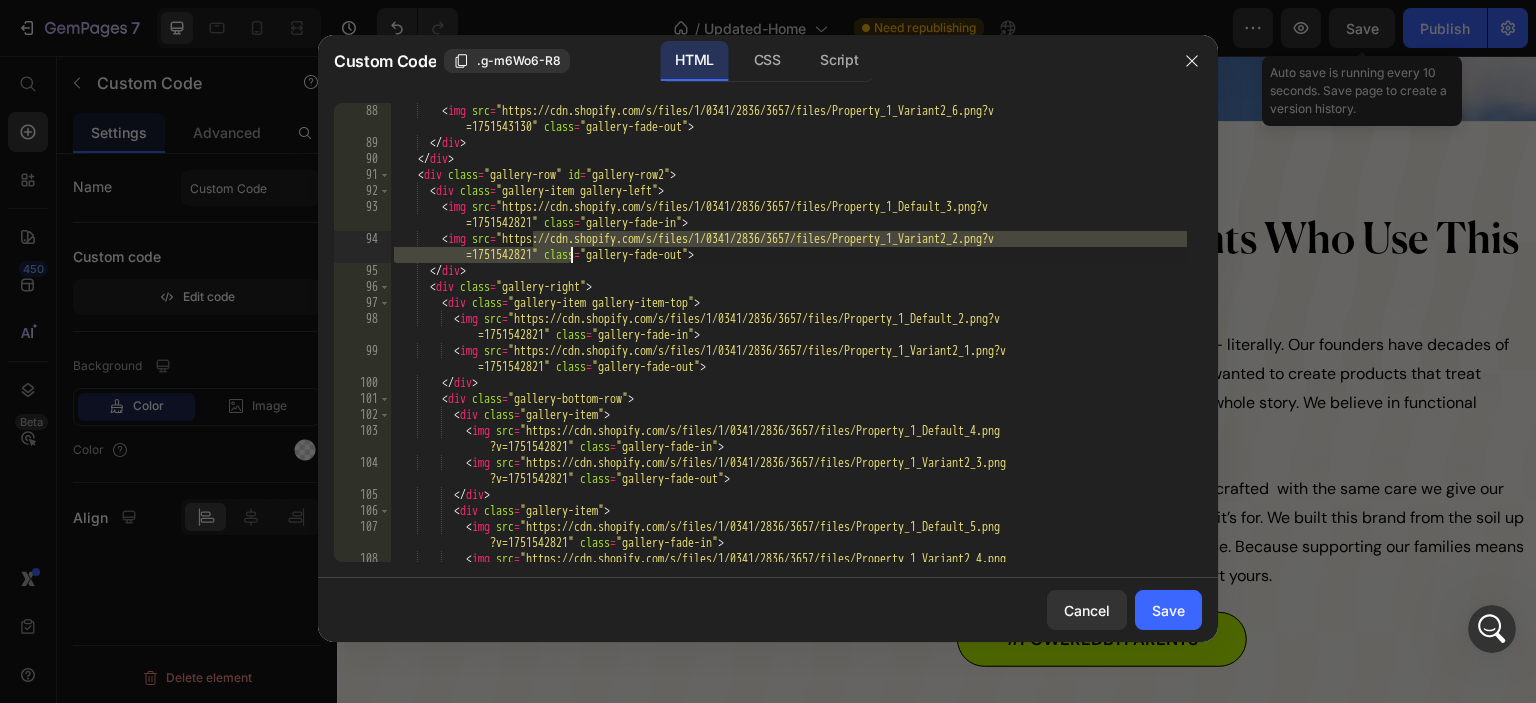 drag, startPoint x: 533, startPoint y: 237, endPoint x: 572, endPoint y: 256, distance: 43.382023 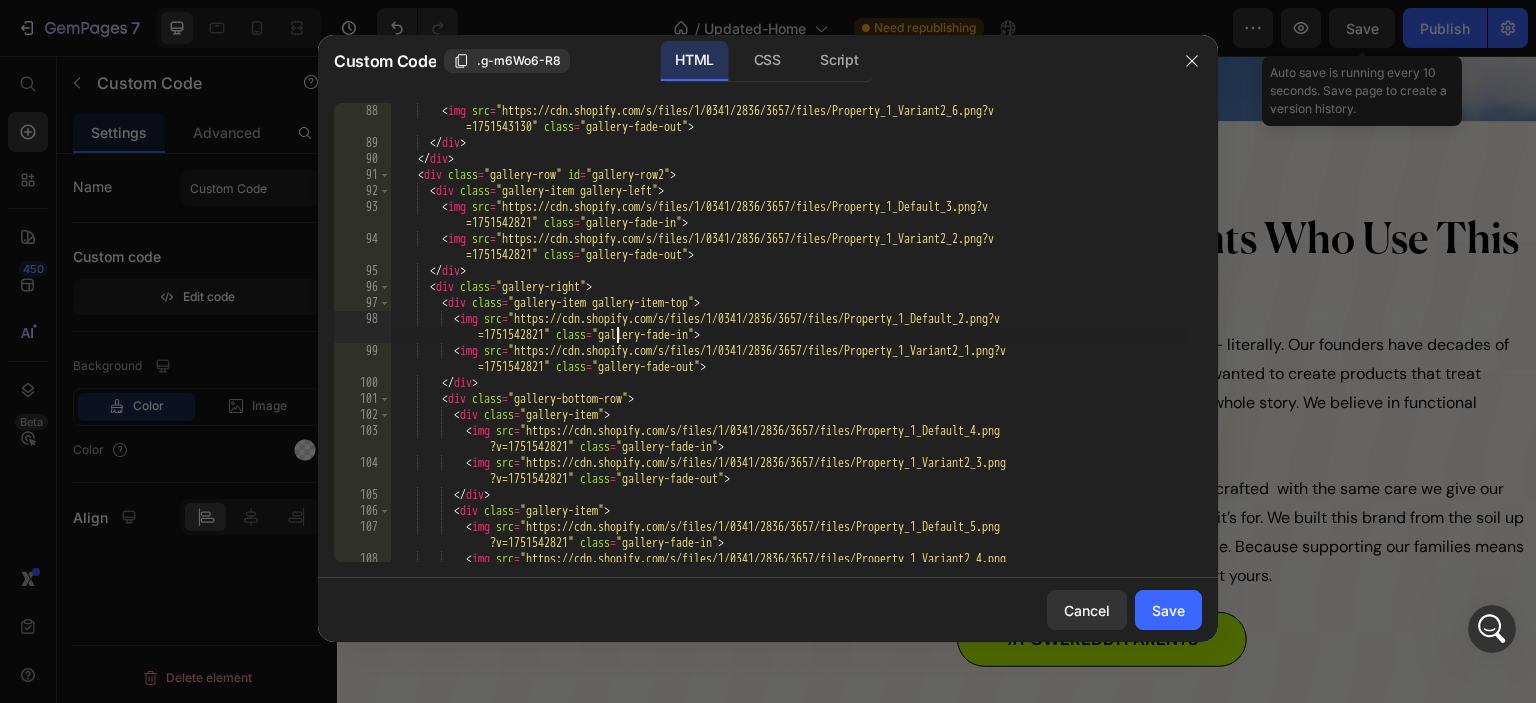 click on "<img   src = "https://cdn.shopify.com/s/files/1/0341/2836/3657/files/Property_1_Variant2_6.png?v              =1751543130"   class = "gallery-fade-out" >         </div>      </div>      <div   class = "gallery-row"   id = "gallery-row2" >         <div   class = "gallery-item gallery-left" >           <img   src = "https://cdn.shopify.com/s/files/1/0341/2836/3657/files/Property_1_Default_3.png?v              =1751542821"   class = "gallery-fade-in" >           <img   src = "https://cdn.shopify.com/s/files/1/0341/2836/3657/files/Property_1_Variant2_2.png?v              =1751542821"   class = "gallery-fade-out" >         </div>         <div   class = "gallery-right" >           <div   class = "gallery-item gallery-item-top" >              <img   src = "https://cdn.shopify.com/s/files/1/0341/2836/3657/files/Property_1_Default_2.png?v                =1751542821"   class = "gallery-fade-in" >              <img   src = =1751542821"   class =" at bounding box center (788, 364) 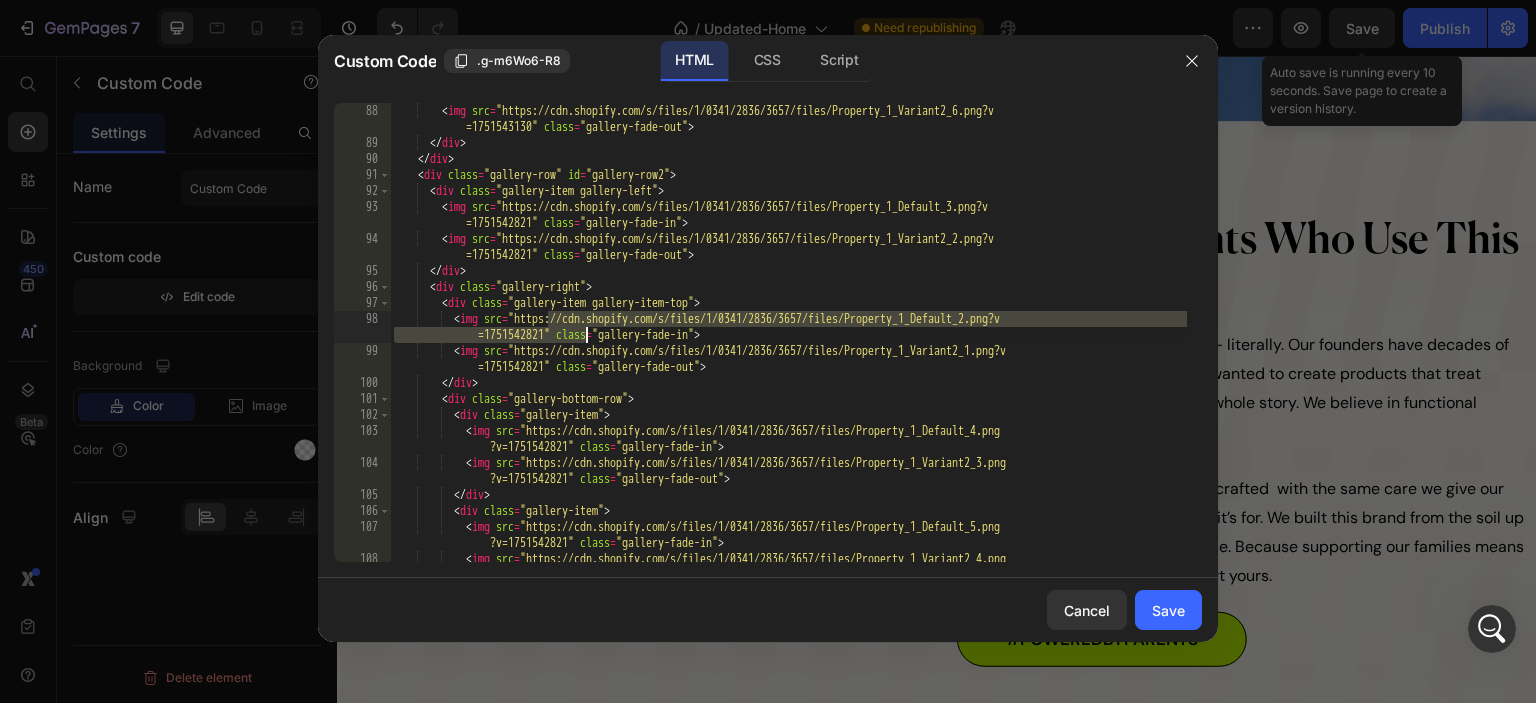 drag, startPoint x: 548, startPoint y: 316, endPoint x: 590, endPoint y: 332, distance: 44.94441 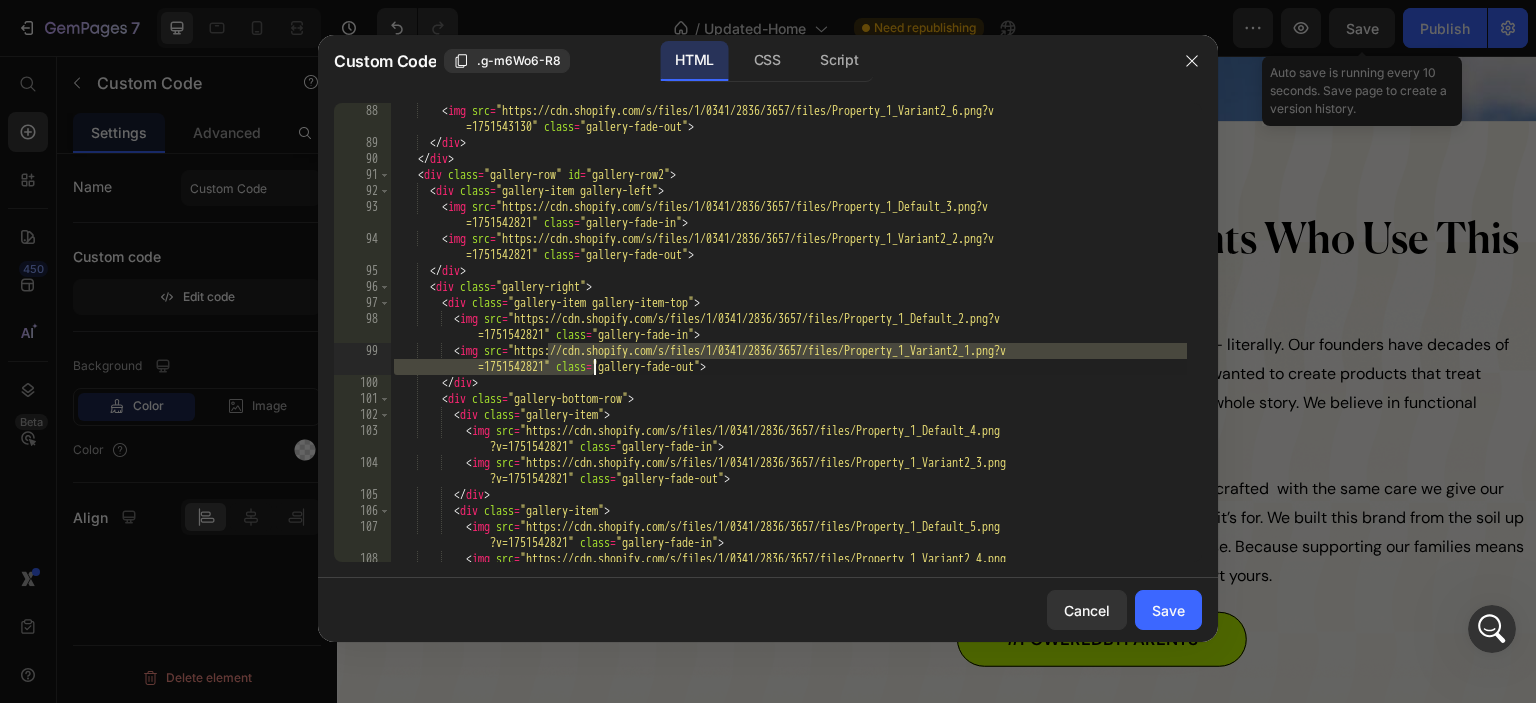 drag, startPoint x: 547, startPoint y: 348, endPoint x: 593, endPoint y: 367, distance: 49.76947 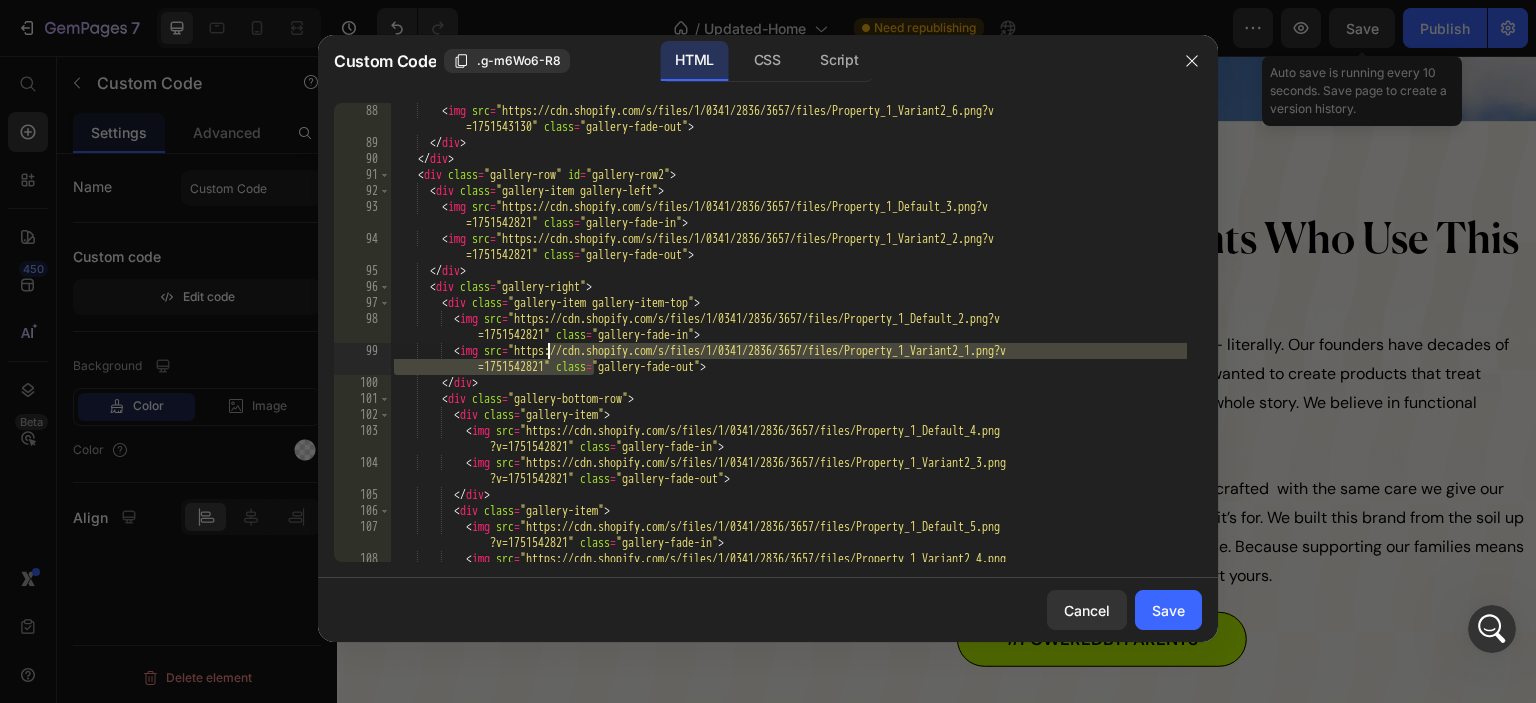drag, startPoint x: 592, startPoint y: 366, endPoint x: 546, endPoint y: 348, distance: 49.396355 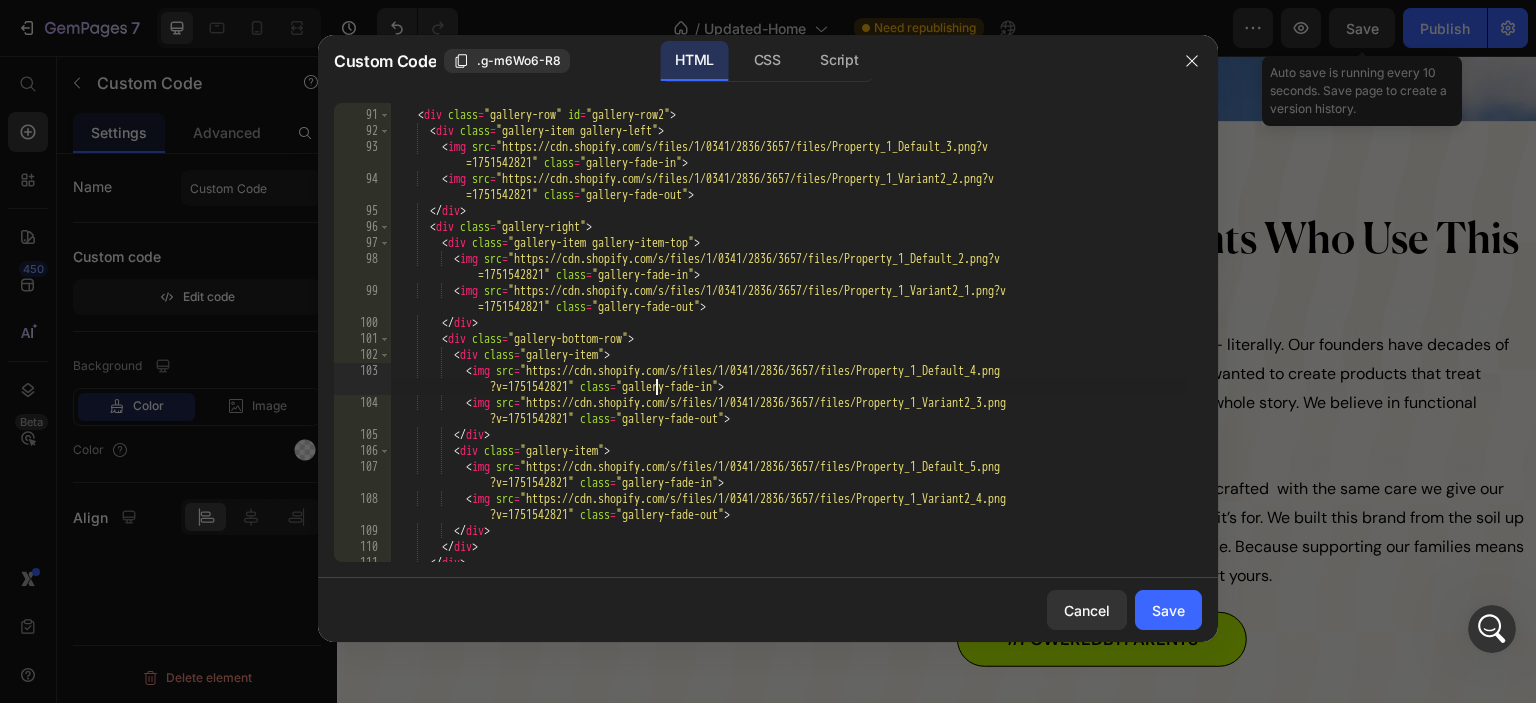 scroll, scrollTop: 1500, scrollLeft: 0, axis: vertical 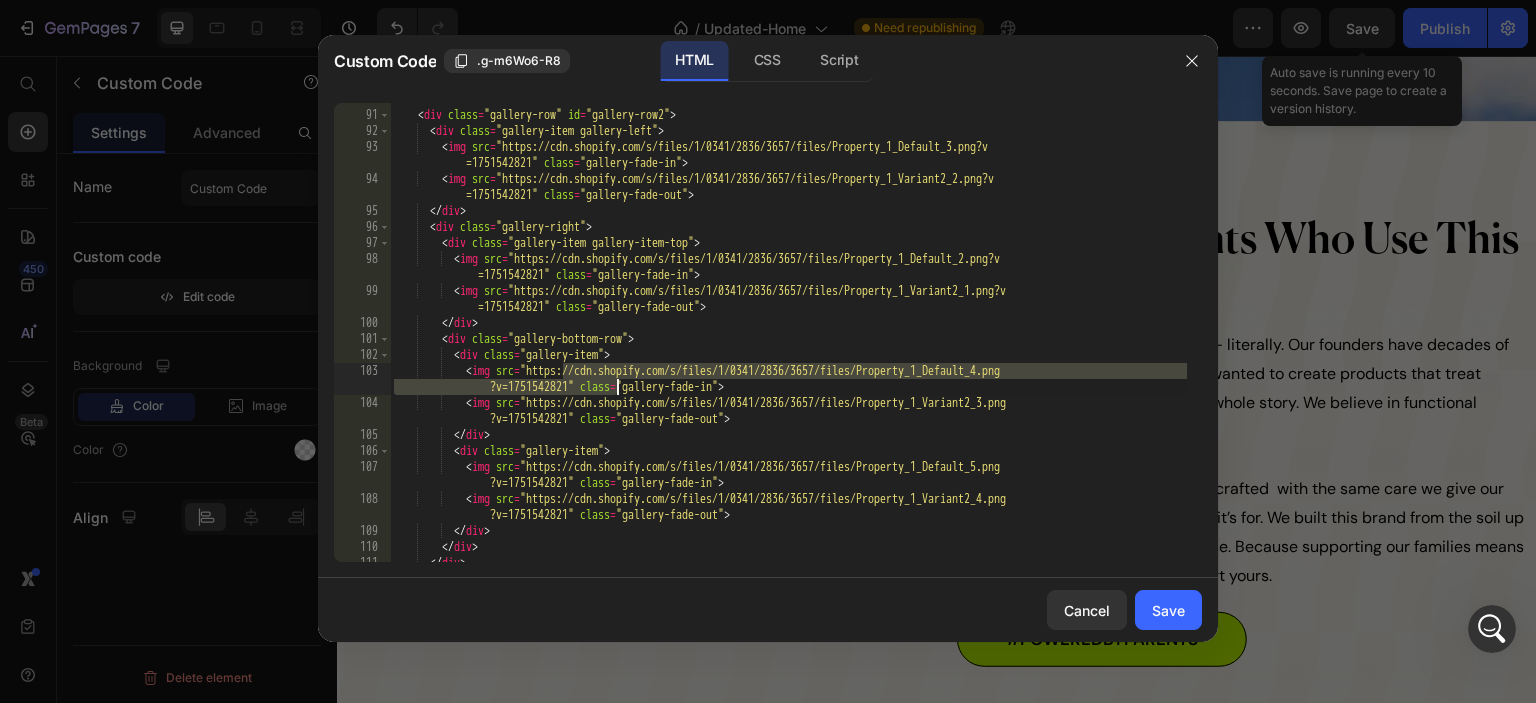 drag, startPoint x: 564, startPoint y: 370, endPoint x: 618, endPoint y: 383, distance: 55.542778 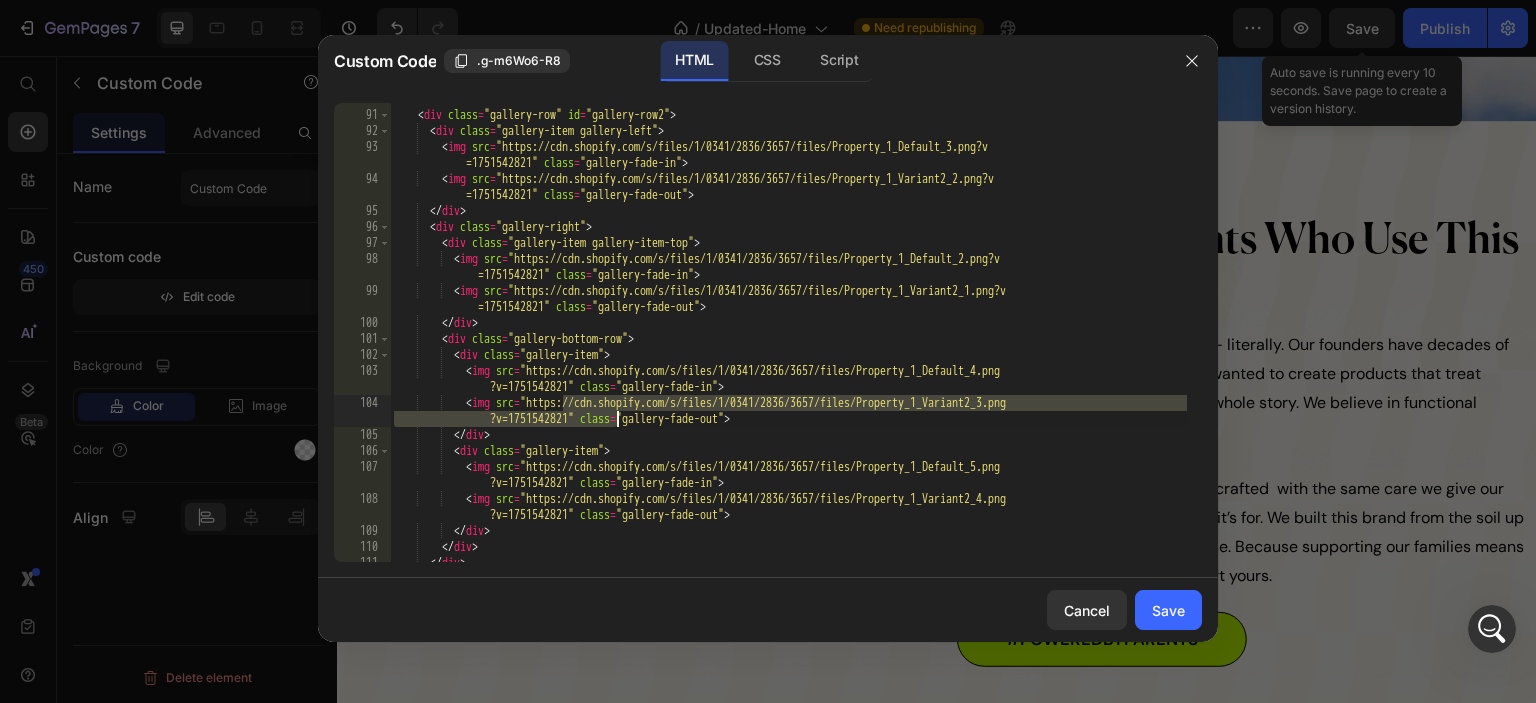 drag, startPoint x: 561, startPoint y: 401, endPoint x: 620, endPoint y: 426, distance: 64.07808 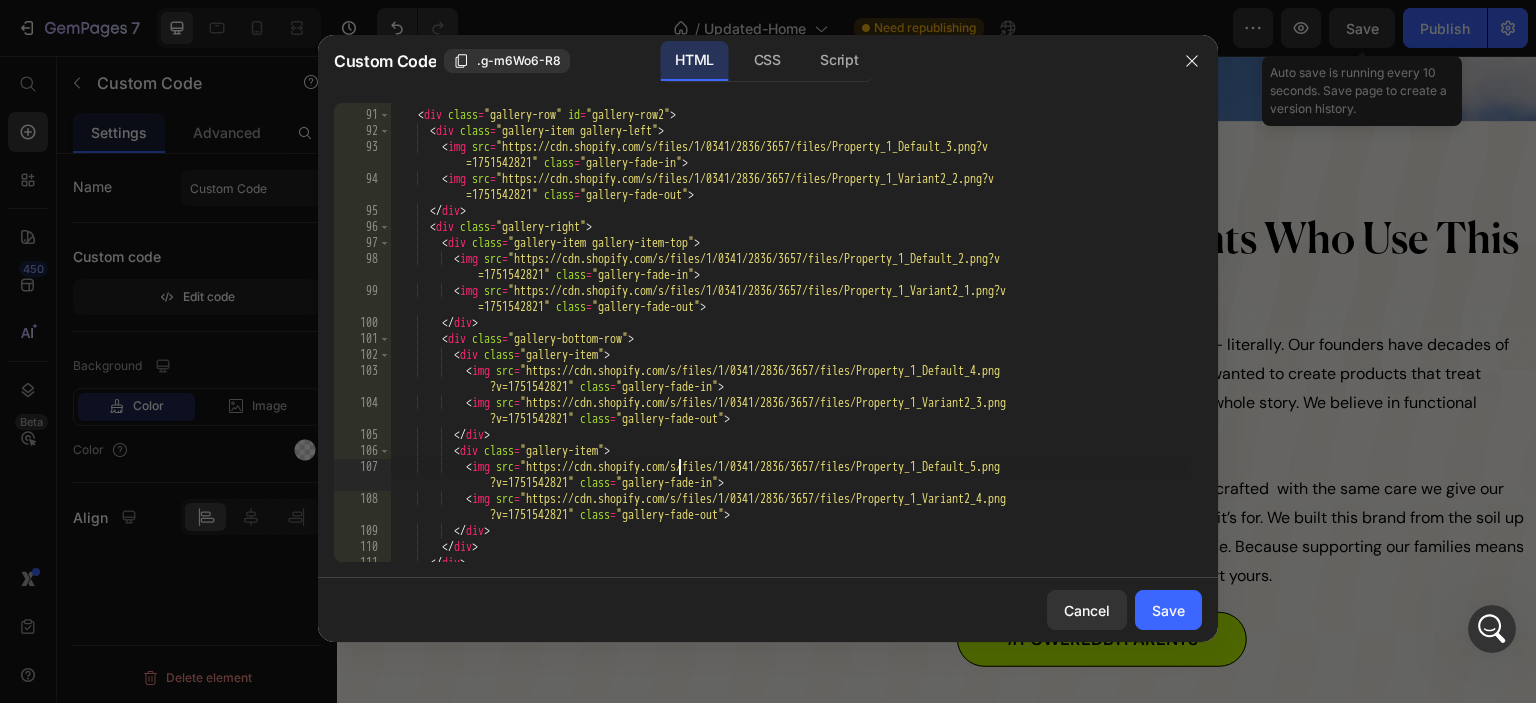 scroll, scrollTop: 1560, scrollLeft: 0, axis: vertical 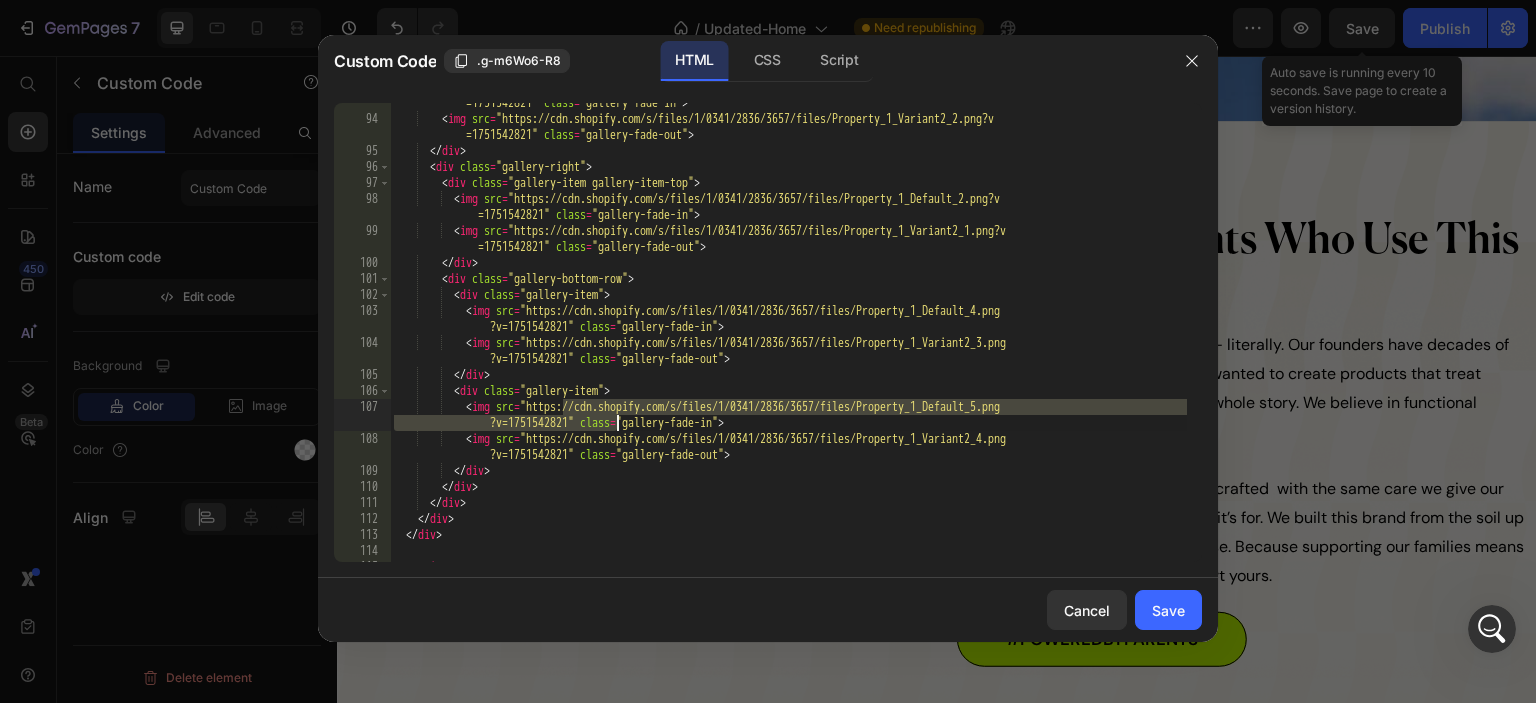 drag, startPoint x: 564, startPoint y: 405, endPoint x: 617, endPoint y: 423, distance: 55.97321 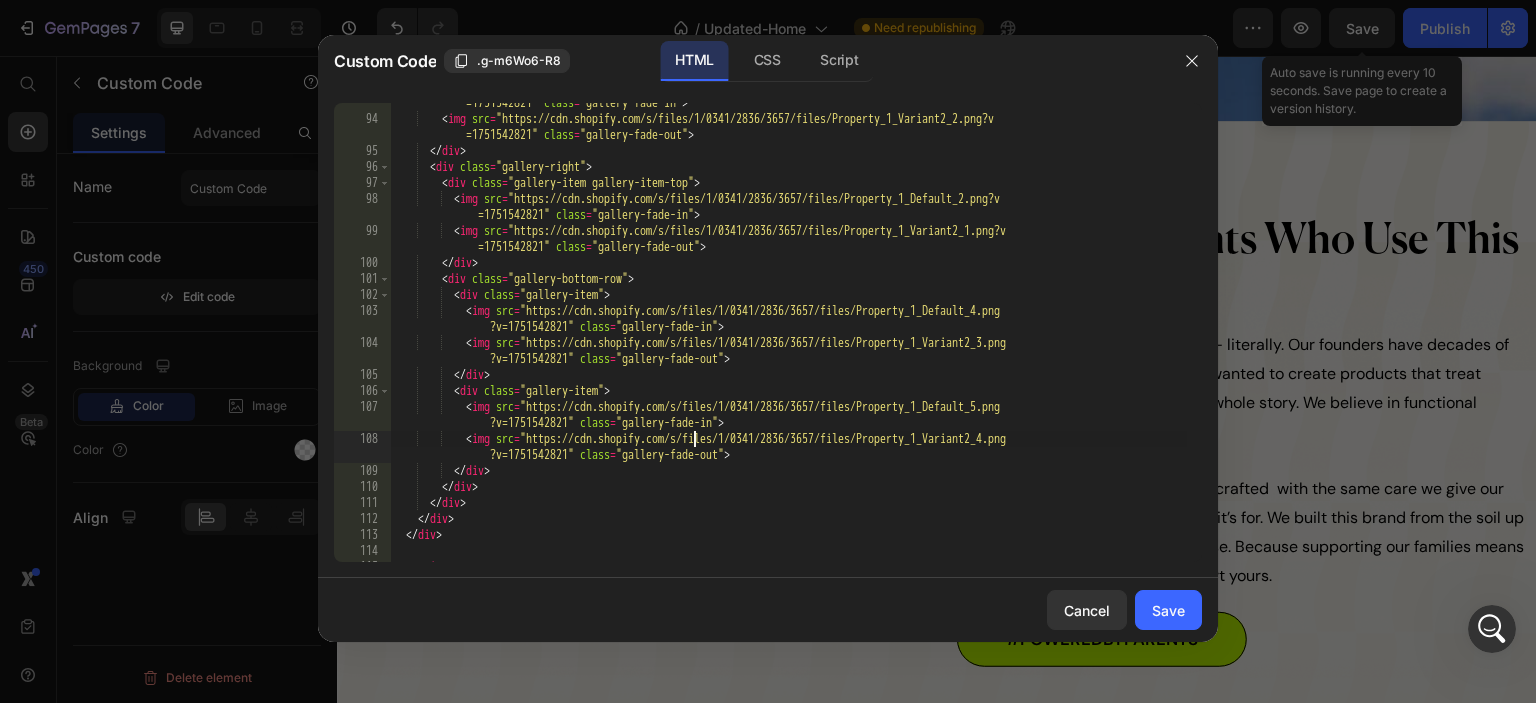 click on "< img   src = "https://cdn.shopify.com/s/files/1/0341/2836/3657/files/Property_1_Default_3.png?v              =1751542821"   class = "gallery-fade-in" >           < img   src = "https://cdn.shopify.com/s/files/1/0341/2836/3657/files/Property_1_Variant2_2.png?v              =1751542821"   class = "gallery-fade-out" >         </ div >         < div   class = "gallery-right" >           < div   class = "gallery-item gallery-item-top" >              < img   src = "https://cdn.shopify.com/s/files/1/0341/2836/3657/files/Property_1_Default_2.png?v                =1751542821"   class = "gallery-fade-in" >              < img   src = "https://cdn.shopify.com/s/files/1/0341/2836/3657/files/Property_1_Variant2_1.png?v                =1751542821"   class = "gallery-fade-out" >           </ div >           < div   class = "gallery-bottom-row" >              < div   class = "gallery-item" >                < img   src =                    class = >" at bounding box center [788, 332] 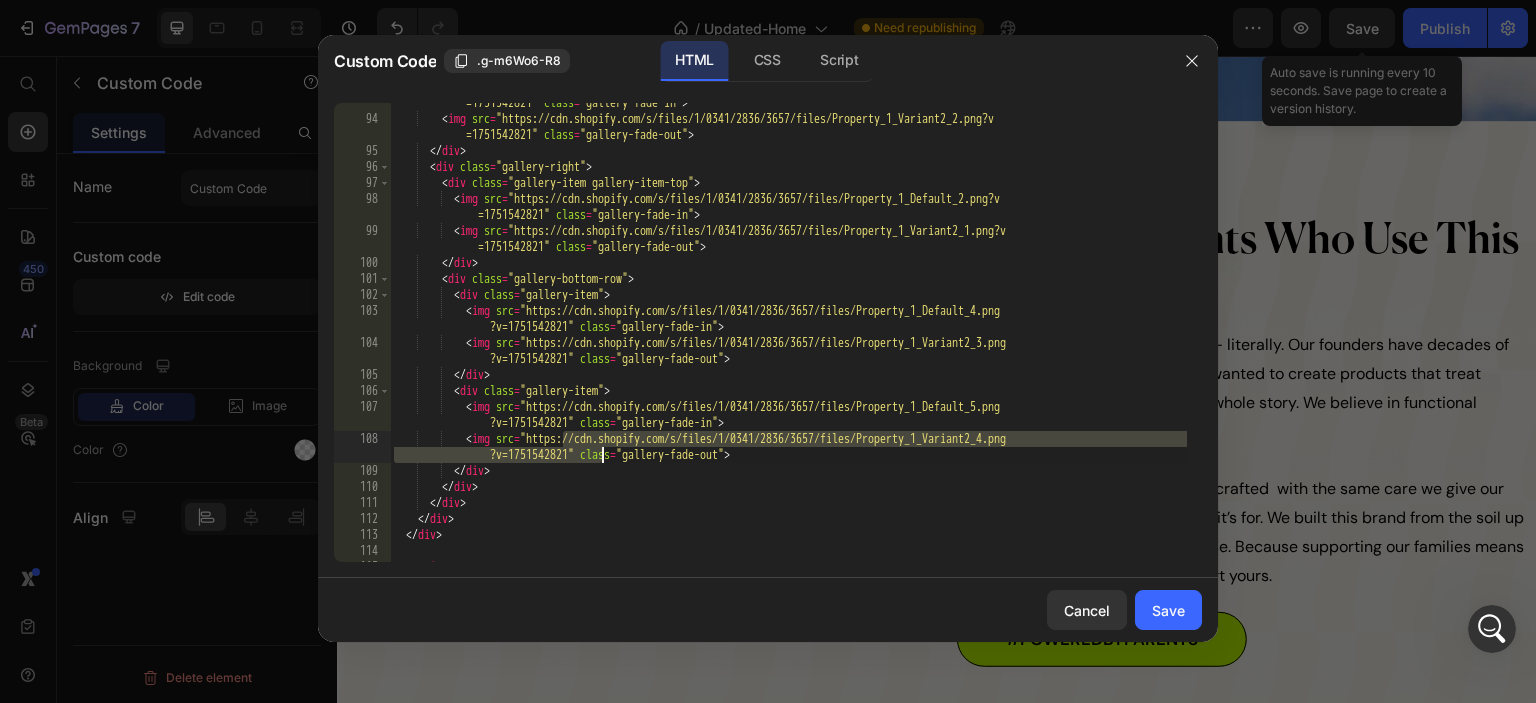 drag, startPoint x: 563, startPoint y: 435, endPoint x: 615, endPoint y: 455, distance: 55.713554 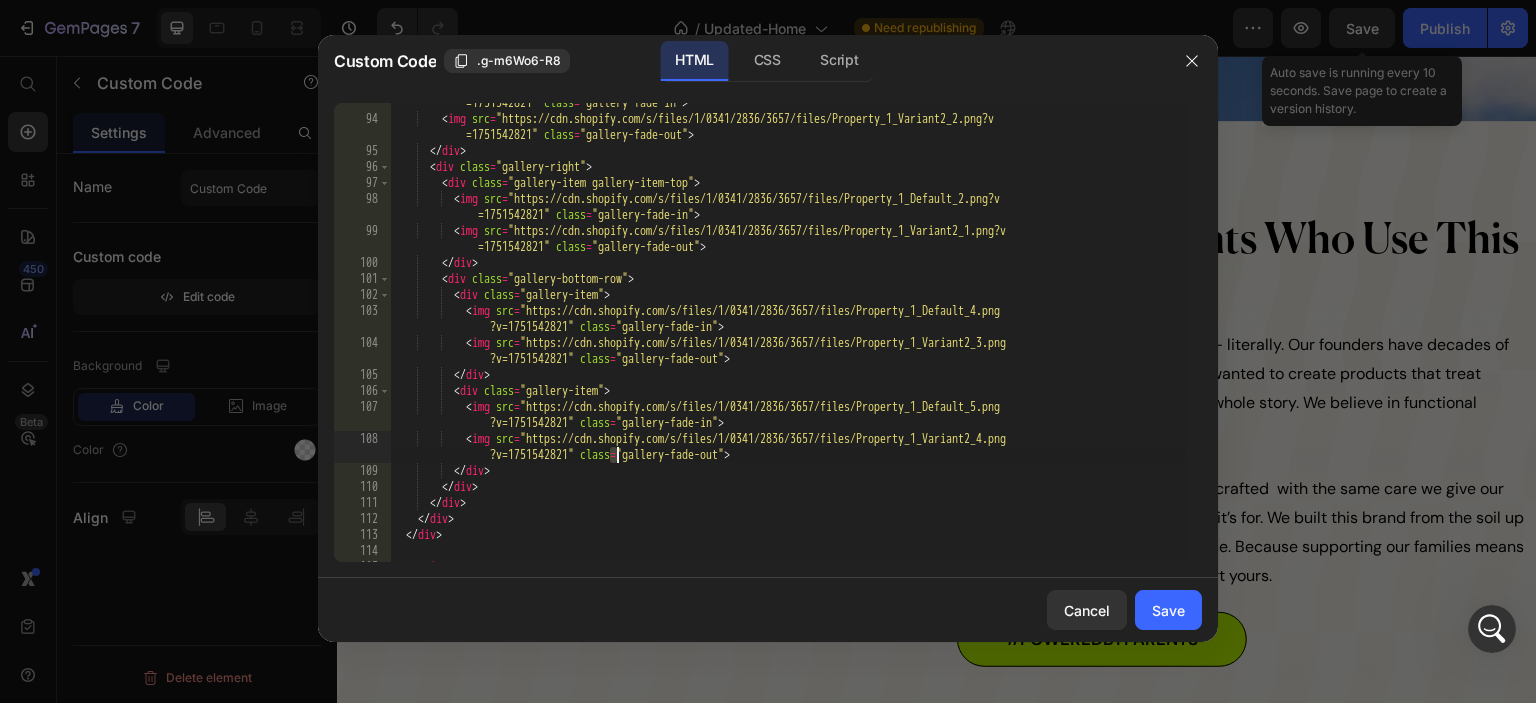 click on "< img   src = "https://cdn.shopify.com/s/files/1/0341/2836/3657/files/Property_1_Default_3.png?v              =1751542821"   class = "gallery-fade-in" >           < img   src = "https://cdn.shopify.com/s/files/1/0341/2836/3657/files/Property_1_Variant2_2.png?v              =1751542821"   class = "gallery-fade-out" >         </ div >         < div   class = "gallery-right" >           < div   class = "gallery-item gallery-item-top" >              < img   src = "https://cdn.shopify.com/s/files/1/0341/2836/3657/files/Property_1_Default_2.png?v                =1751542821"   class = "gallery-fade-in" >              < img   src = "https://cdn.shopify.com/s/files/1/0341/2836/3657/files/Property_1_Variant2_1.png?v                =1751542821"   class = "gallery-fade-out" >           </ div >           < div   class = "gallery-bottom-row" >              < div   class = "gallery-item" >                < img   src =                    class = >" at bounding box center (788, 332) 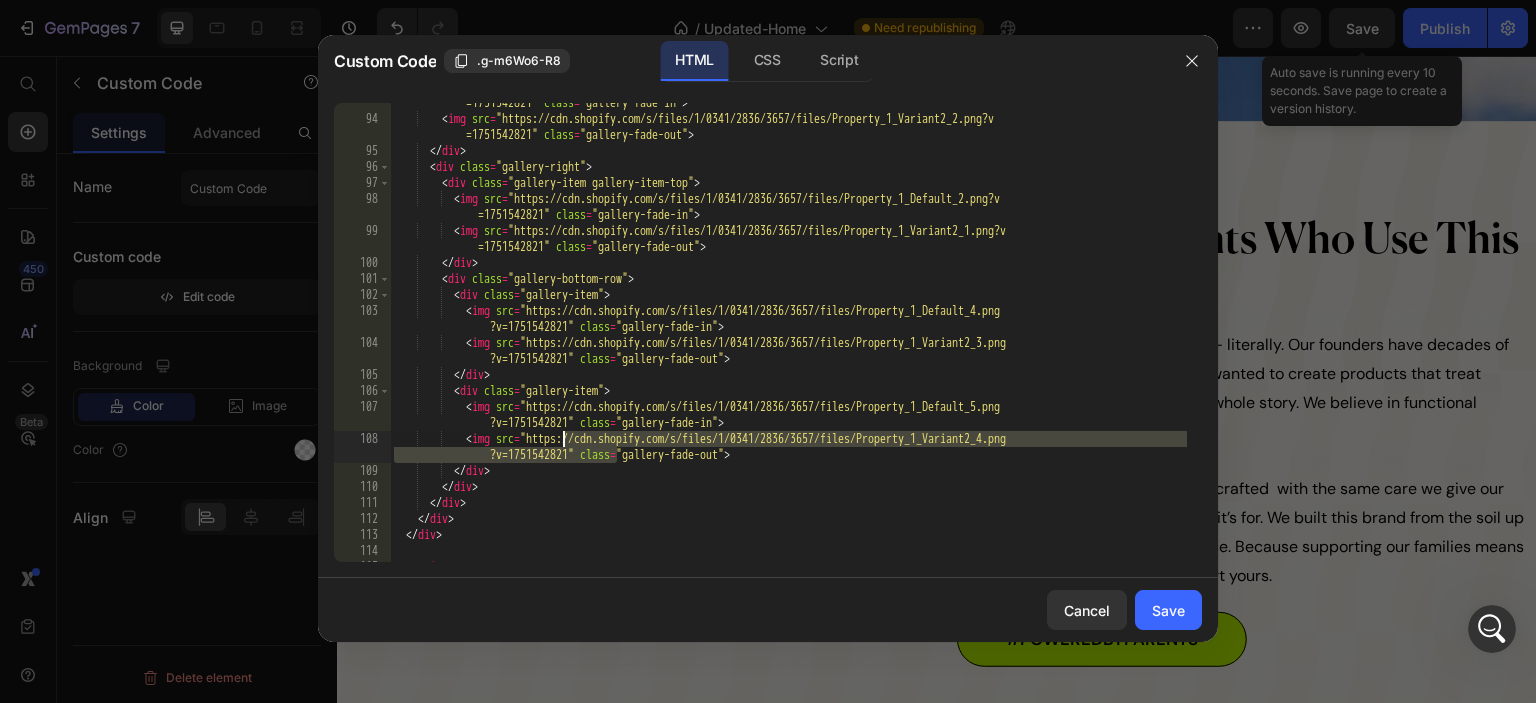 drag, startPoint x: 616, startPoint y: 455, endPoint x: 564, endPoint y: 440, distance: 54.120235 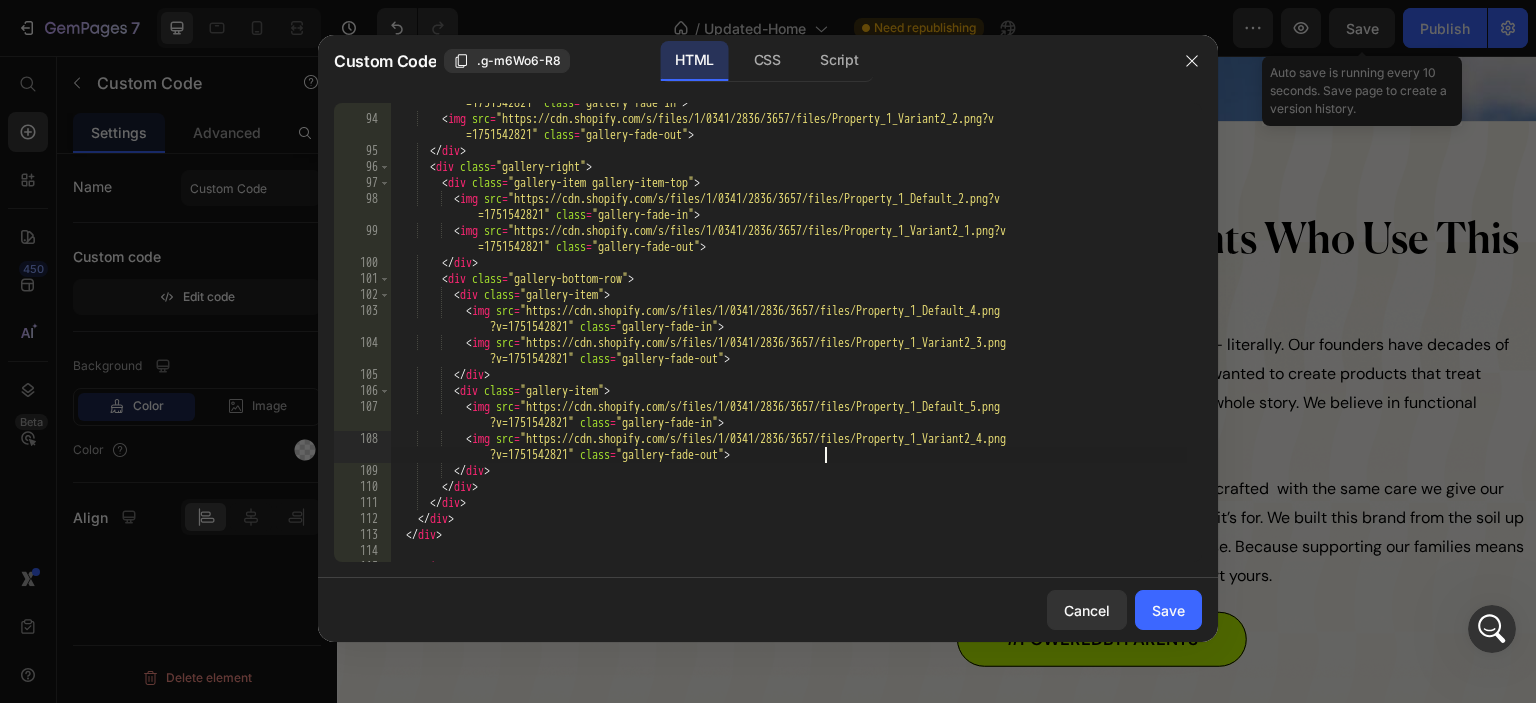 click on "< img   src = "https://cdn.shopify.com/s/files/1/0341/2836/3657/files/Property_1_Default_3.png?v              =1751542821"   class = "gallery-fade-in" >           < img   src = "https://cdn.shopify.com/s/files/1/0341/2836/3657/files/Property_1_Variant2_2.png?v              =1751542821"   class = "gallery-fade-out" >         </ div >         < div   class = "gallery-right" >           < div   class = "gallery-item gallery-item-top" >              < img   src = "https://cdn.shopify.com/s/files/1/0341/2836/3657/files/Property_1_Default_2.png?v                =1751542821"   class = "gallery-fade-in" >              < img   src = "https://cdn.shopify.com/s/files/1/0341/2836/3657/files/Property_1_Variant2_1.png?v                =1751542821"   class = "gallery-fade-out" >           </ div >           < div   class = "gallery-bottom-row" >              < div   class = "gallery-item" >                < img   src =                    class = >" at bounding box center [788, 332] 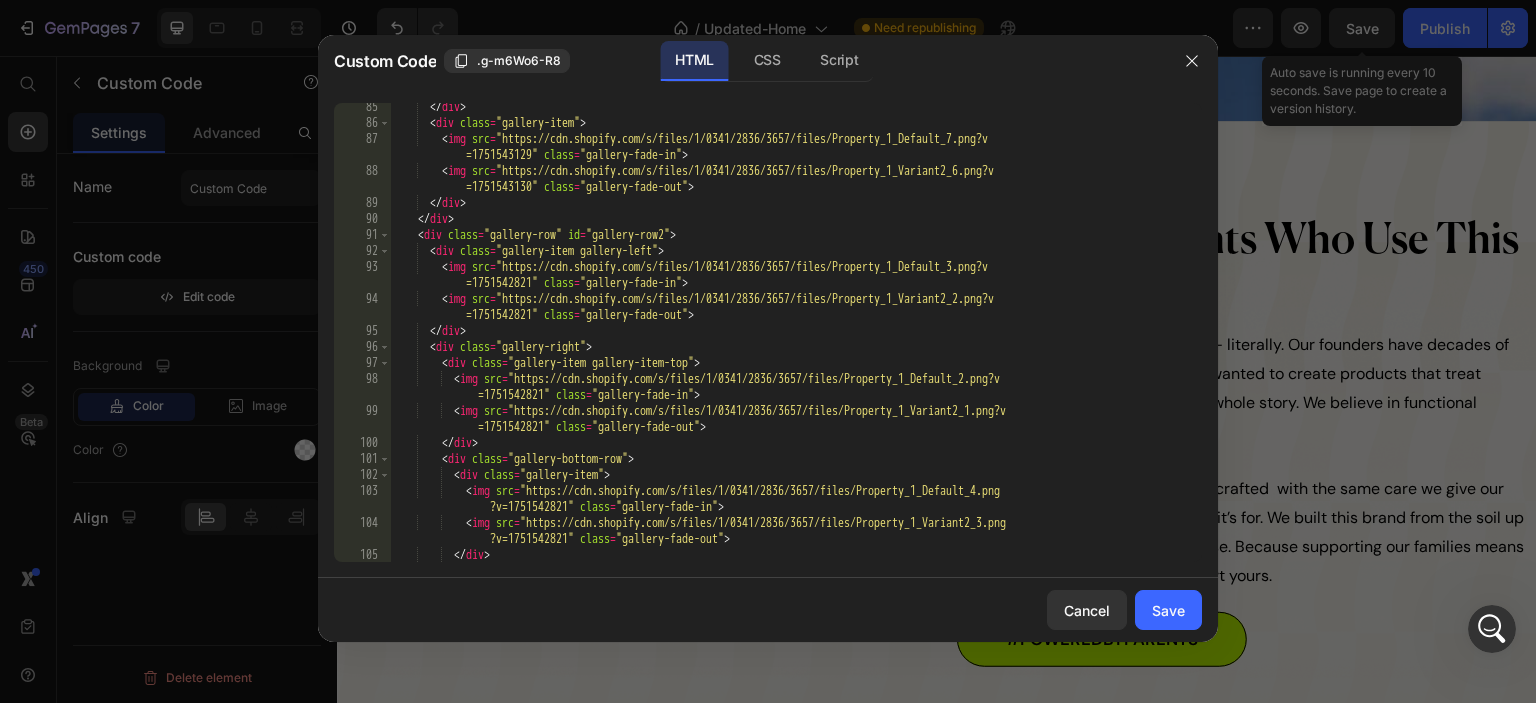 scroll, scrollTop: 1380, scrollLeft: 0, axis: vertical 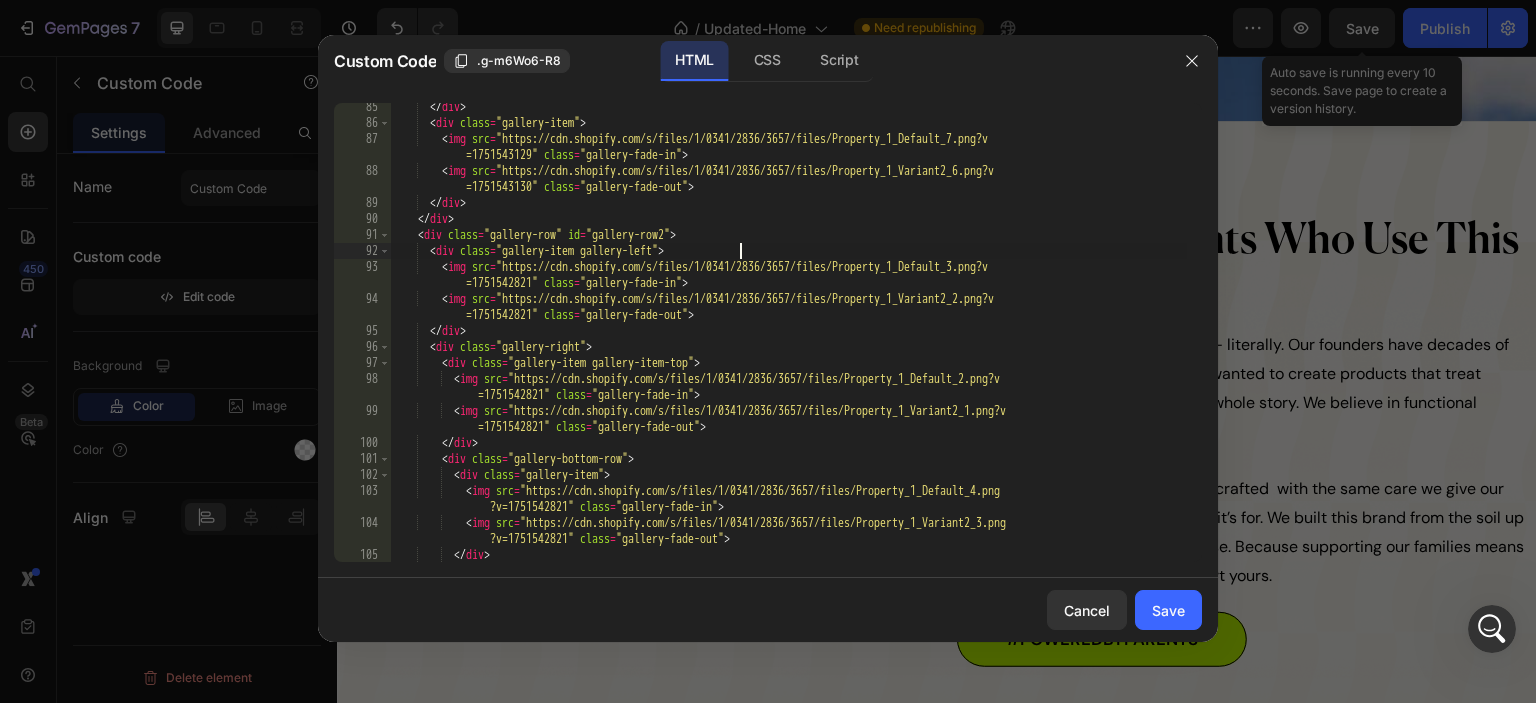 click on "</ div >         < div   class = "gallery-item" >           < img   src = "https://cdn.shopify.com/s/files/1/0341/2836/3657/files/Property_1_Default_7.png?v              =1751543129"   class = "gallery-fade-in" >           < img   src = "https://cdn.shopify.com/s/files/1/0341/2836/3657/files/Property_1_Variant2_6.png?v              =1751543130"   class = "gallery-fade-out" >         </ div >      </ div >      < div   class = "gallery-row"   id = "gallery-row2" >         < div   class = "gallery-item gallery-left" >           < img   src = "https://cdn.shopify.com/s/files/1/0341/2836/3657/files/Property_1_Default_3.png?v              =1751542821"   class = "gallery-fade-in" >           < img   src = "https://cdn.shopify.com/s/files/1/0341/2836/3657/files/Property_1_Variant2_2.png?v              =1751542821"   class = "gallery-fade-out" >         </ div >         < div   class = "gallery-right" >           < div   class = "gallery-item gallery-item-top" >" at bounding box center [788, 344] 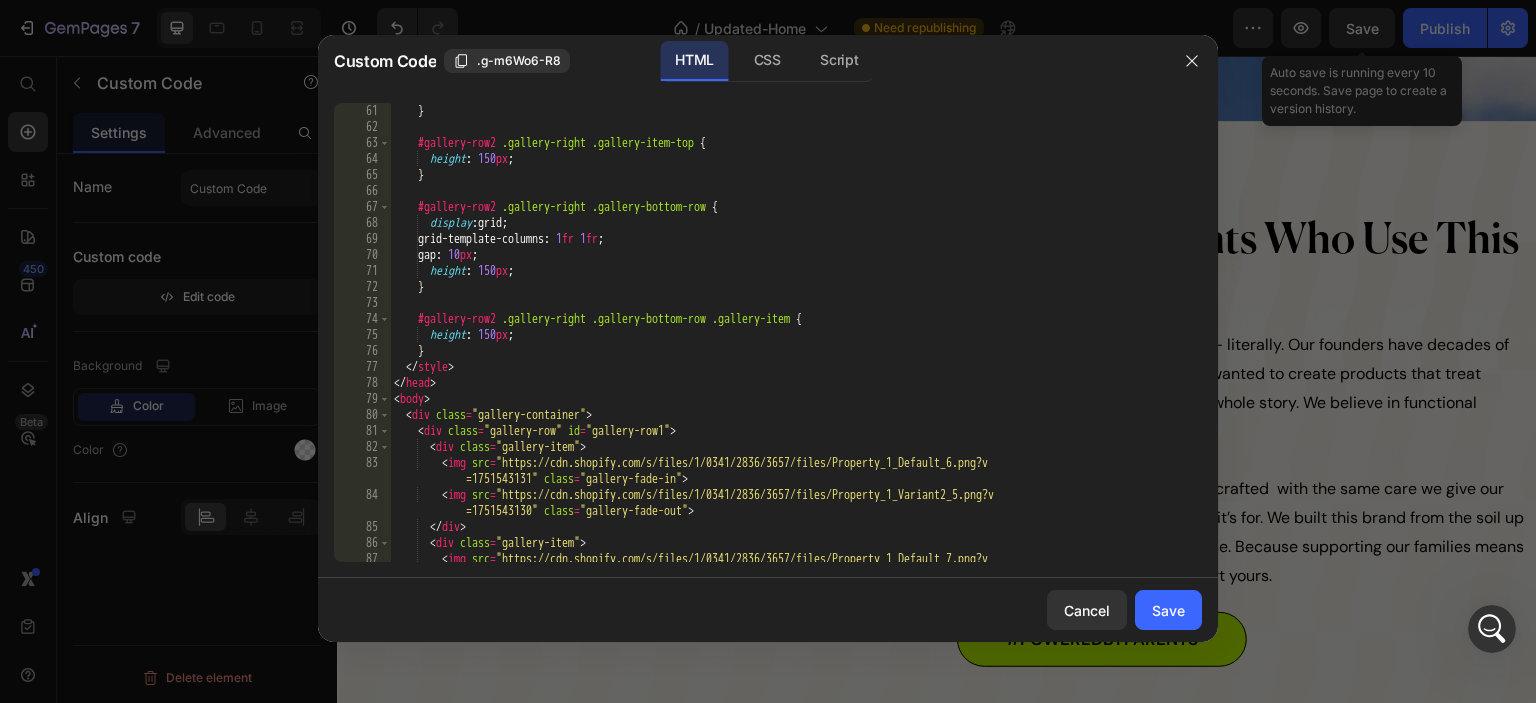scroll, scrollTop: 1020, scrollLeft: 0, axis: vertical 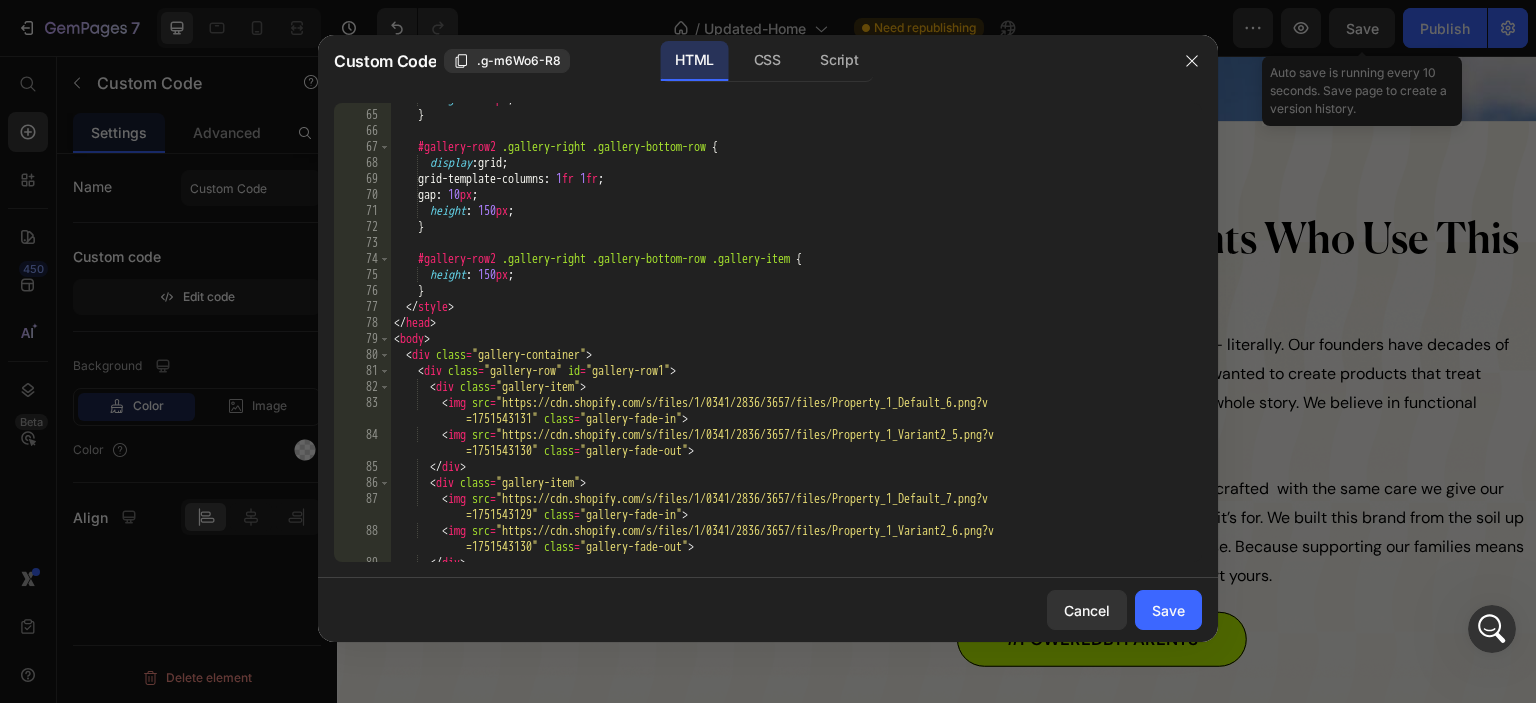click on "height :   150 px ;      }      #gallery-row2   .gallery-right   .gallery-bottom-row   {         display :  grid ;        grid-template-columns :   1 fr   1 fr ;        gap :   10 px ;         height :   150 px ;      }      #gallery-row2   .gallery-right   .gallery-bottom-row   .gallery-item   {         height :   150 px ;      }    </ style > </ head > < body >    < div   class = "gallery-container" >      < div   class = "gallery-row"   id = "gallery-row1" >         < div   class = "gallery-item" >           < img   src = "https://cdn.shopify.com/s/files/1/0341/2836/3657/files/Property_1_Default_6.png?v              =1751543131"   class = "gallery-fade-in" >           < img   src = "https://cdn.shopify.com/s/files/1/0341/2836/3657/files/Property_1_Variant2_5.png?v              =1751543130"   class = "gallery-fade-out" >         </ div >         < div   class = "gallery-item" >           < img   src =              =1751543129"   class = "gallery-fade-in" >" at bounding box center (788, 336) 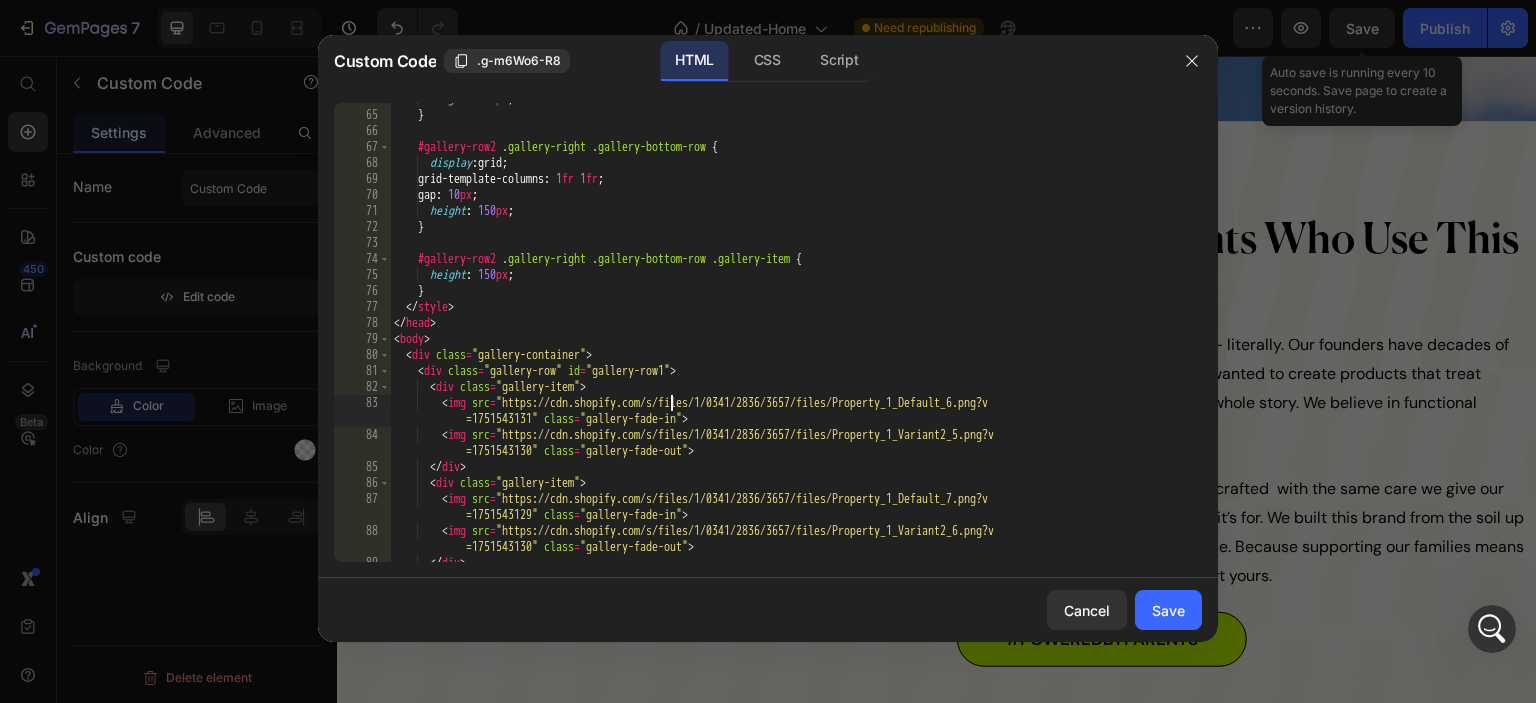 click on "height :   150 px ;      }      #gallery-row2   .gallery-right   .gallery-bottom-row   {         display :  grid ;        grid-template-columns :   1 fr   1 fr ;        gap :   10 px ;         height :   150 px ;      }      #gallery-row2   .gallery-right   .gallery-bottom-row   .gallery-item   {         height :   150 px ;      }    </ style > </ head > < body >    < div   class = "gallery-container" >      < div   class = "gallery-row"   id = "gallery-row1" >         < div   class = "gallery-item" >           < img   src = "https://cdn.shopify.com/s/files/1/0341/2836/3657/files/Property_1_Default_6.png?v              =1751543131"   class = "gallery-fade-in" >           < img   src = "https://cdn.shopify.com/s/files/1/0341/2836/3657/files/Property_1_Variant2_5.png?v              =1751543130"   class = "gallery-fade-out" >         </ div >         < div   class = "gallery-item" >           < img   src =              =1751543129"   class = "gallery-fade-in" >" at bounding box center [788, 336] 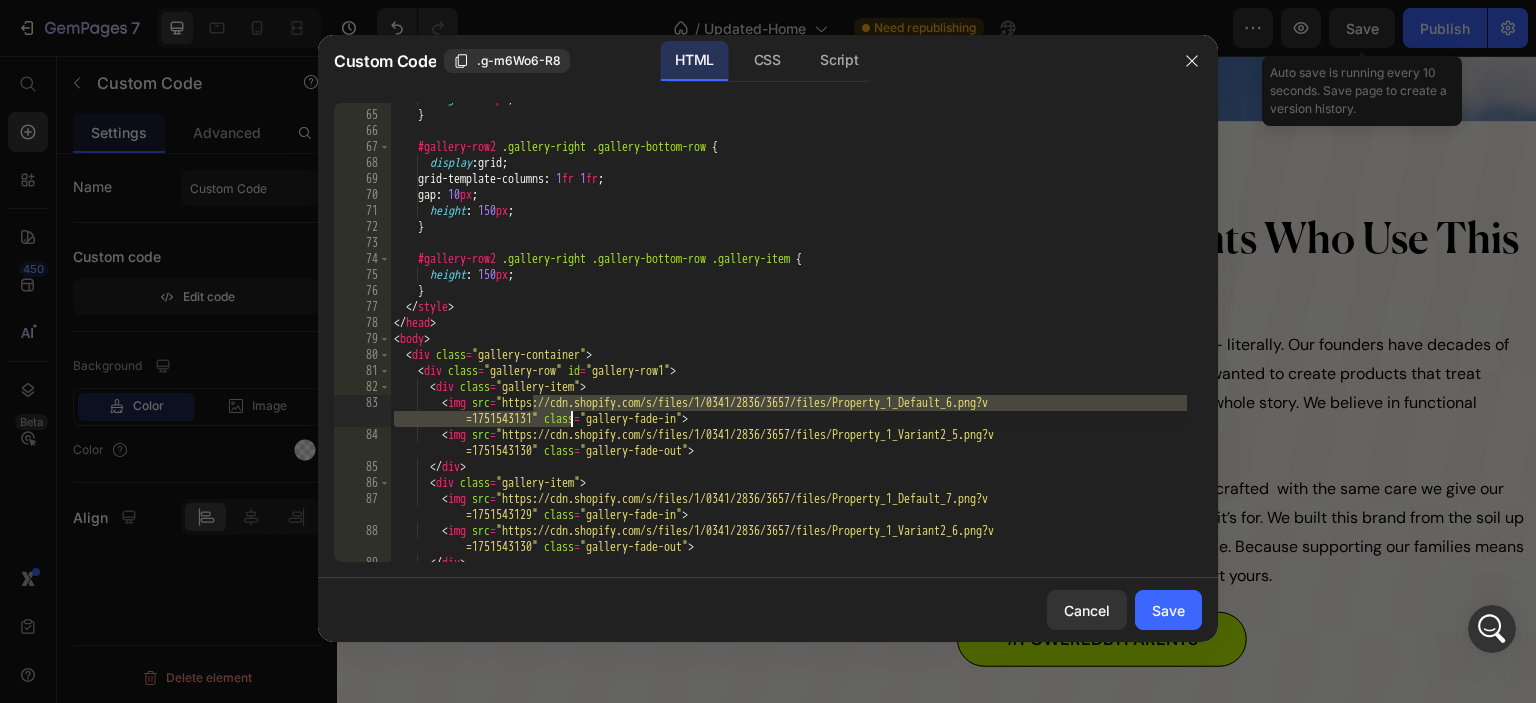 drag, startPoint x: 533, startPoint y: 399, endPoint x: 575, endPoint y: 420, distance: 46.957428 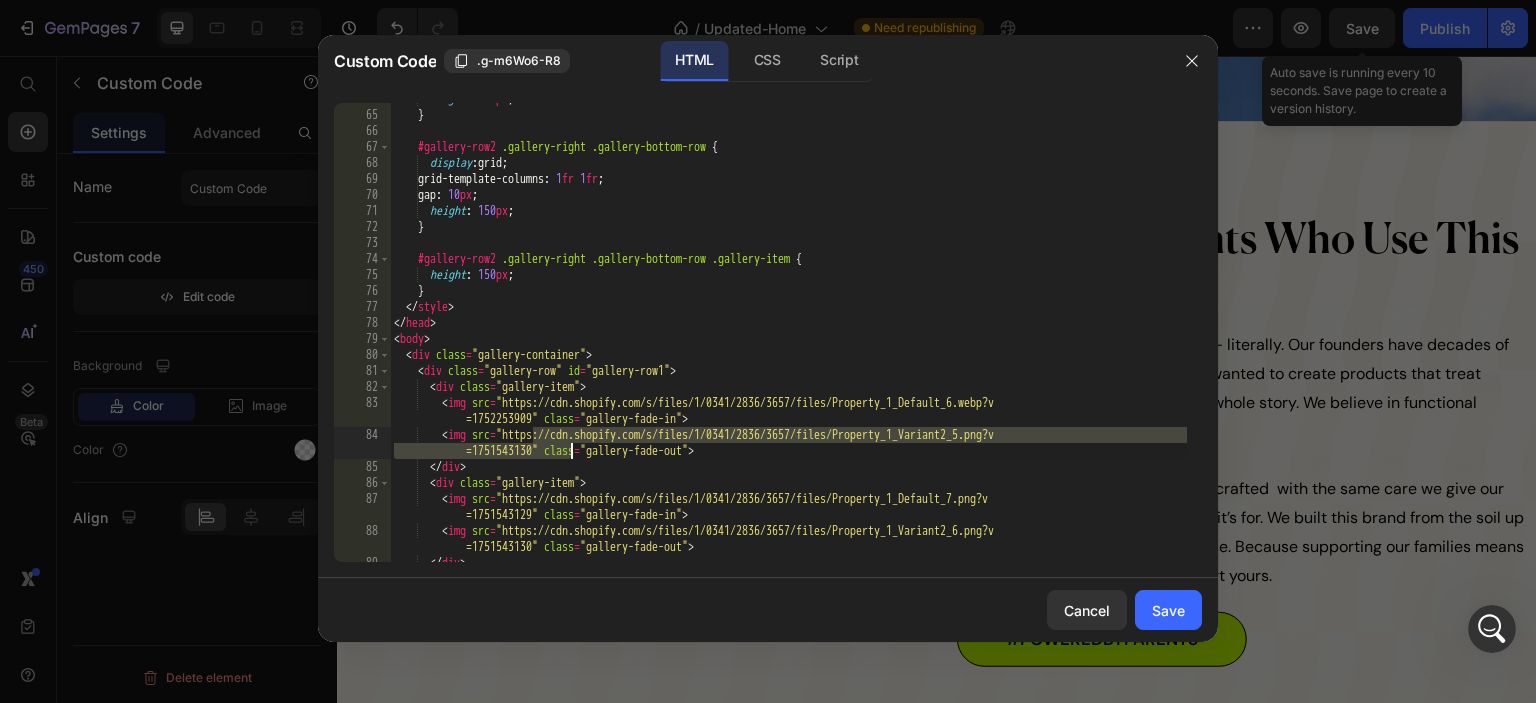drag, startPoint x: 532, startPoint y: 429, endPoint x: 572, endPoint y: 448, distance: 44.28318 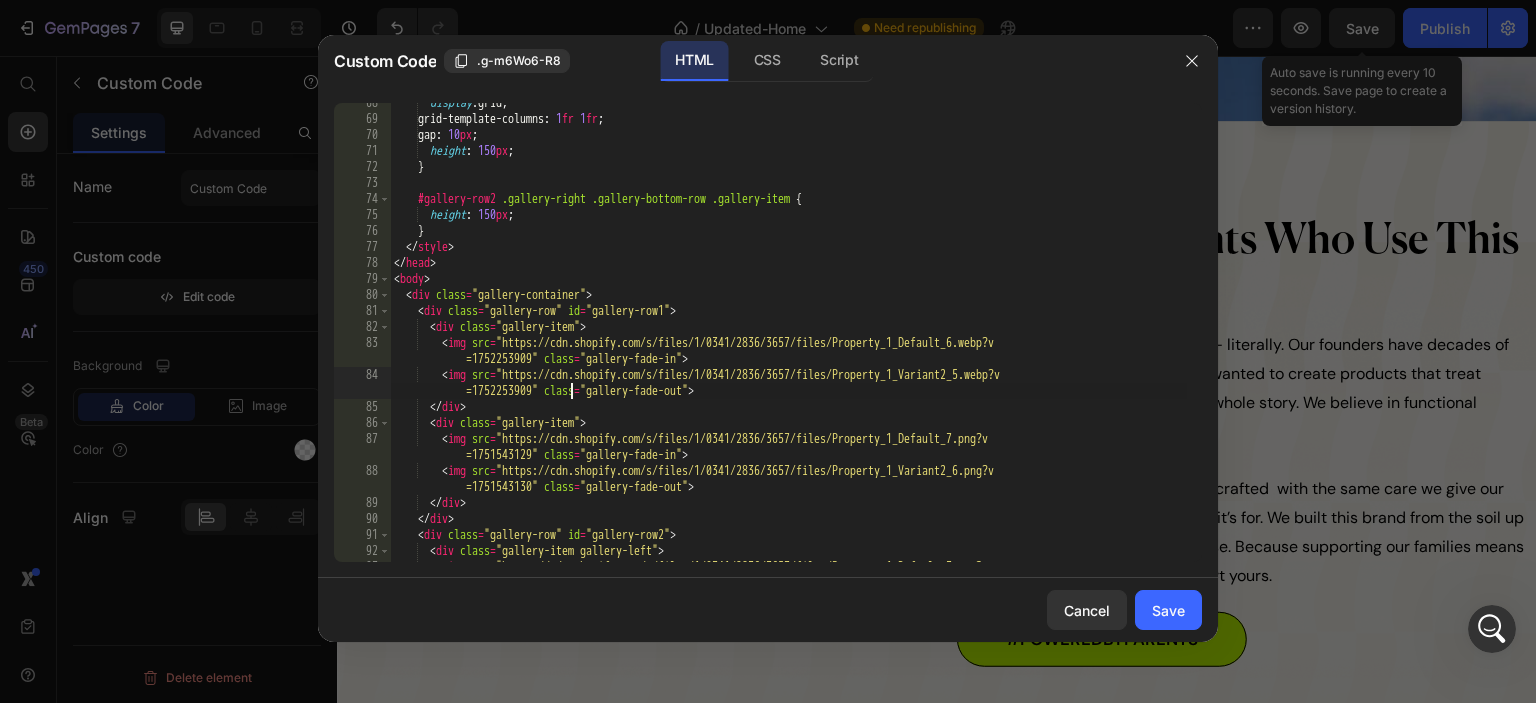 scroll, scrollTop: 1080, scrollLeft: 0, axis: vertical 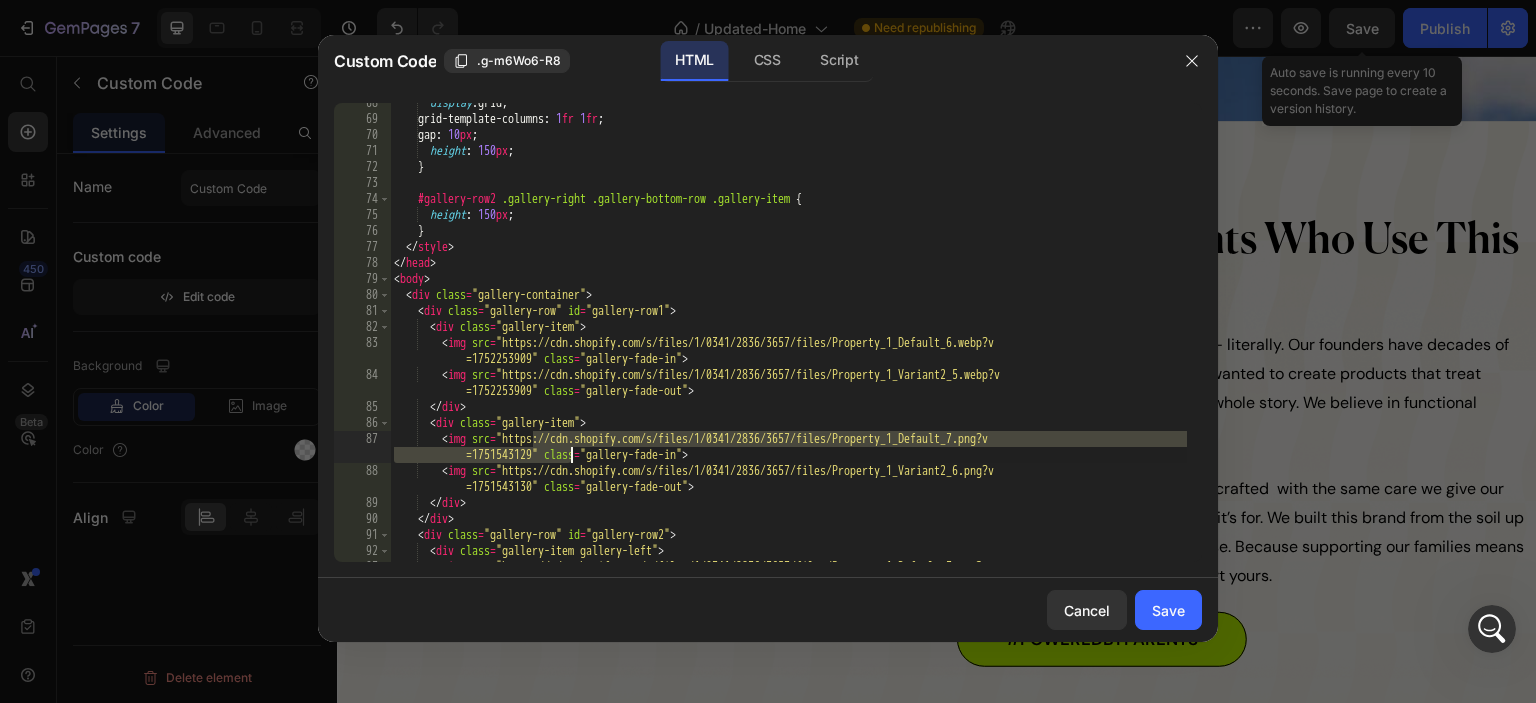 drag, startPoint x: 533, startPoint y: 433, endPoint x: 570, endPoint y: 455, distance: 43.046486 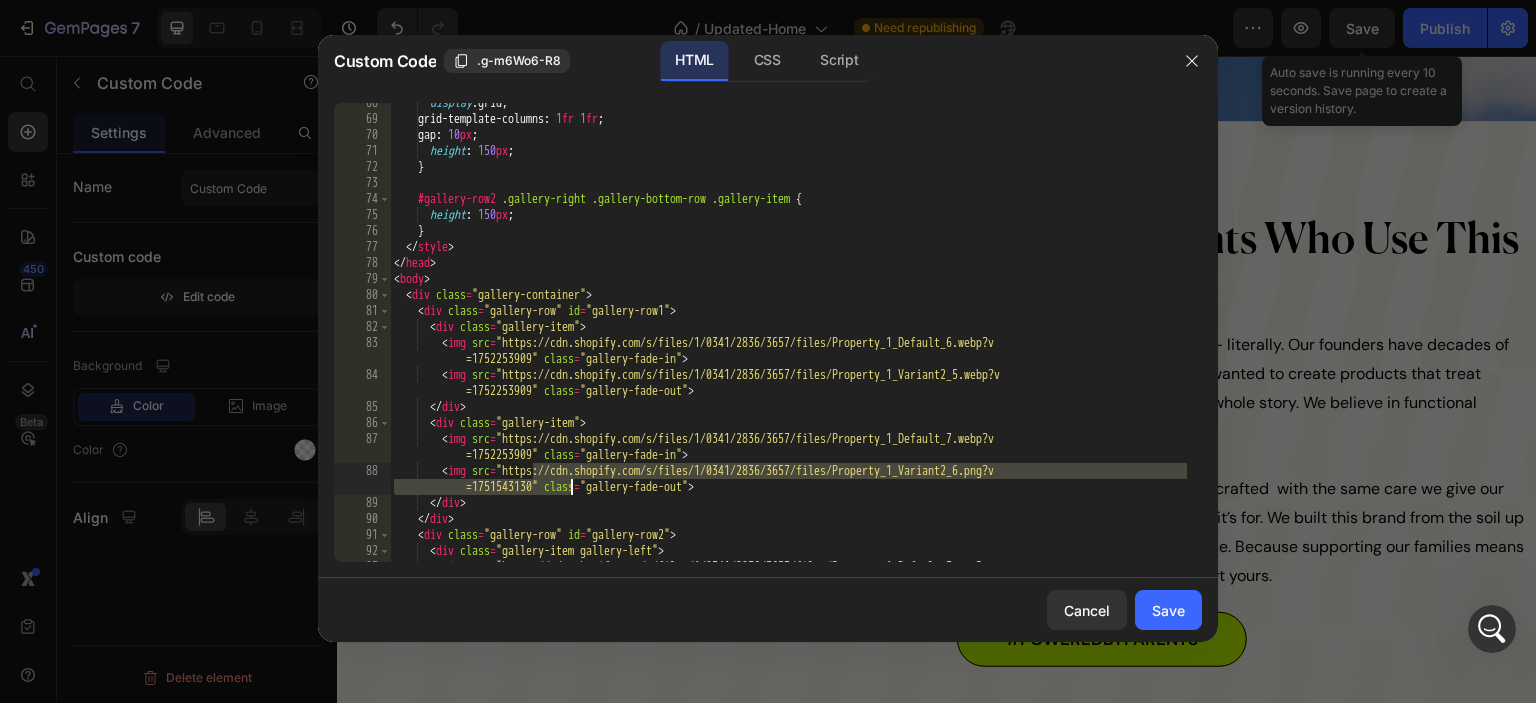 drag, startPoint x: 532, startPoint y: 468, endPoint x: 571, endPoint y: 484, distance: 42.154476 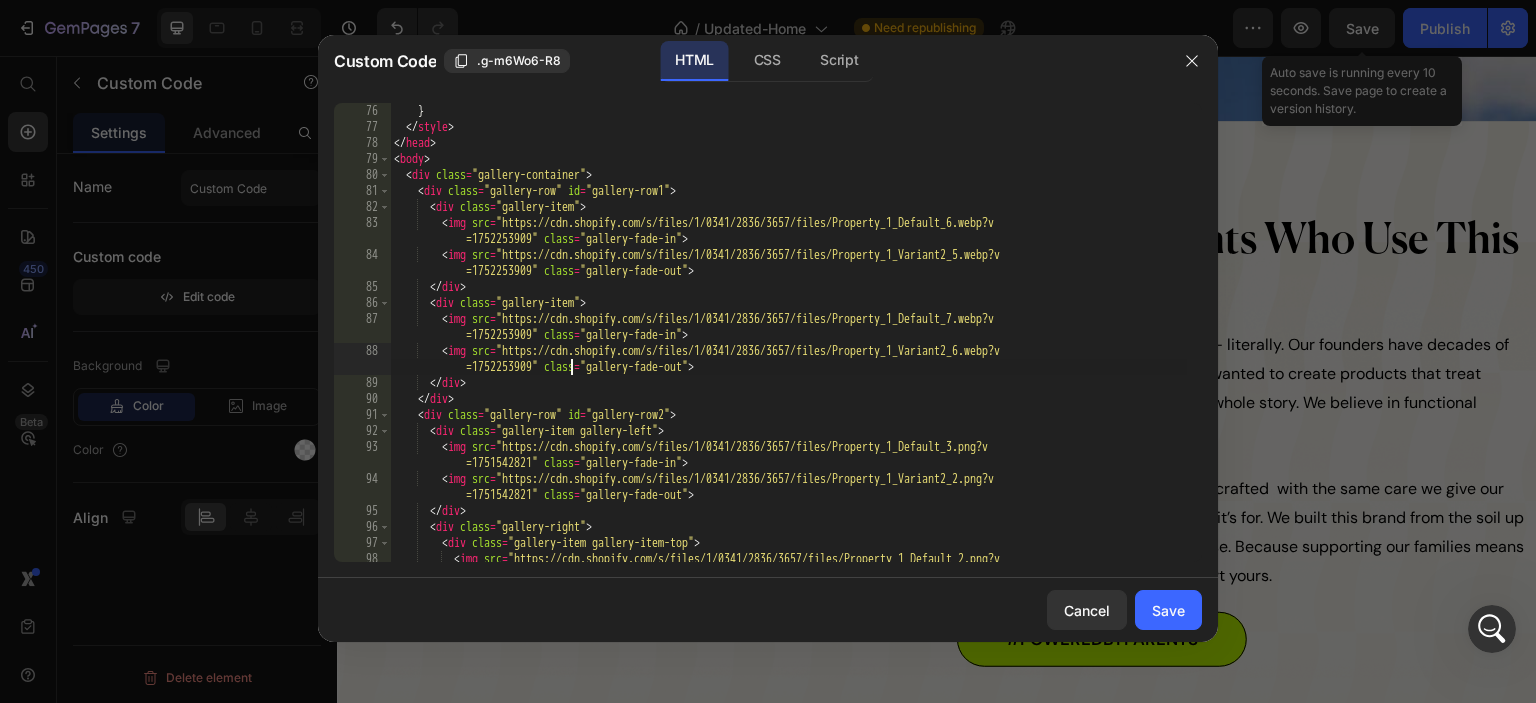 scroll, scrollTop: 1260, scrollLeft: 0, axis: vertical 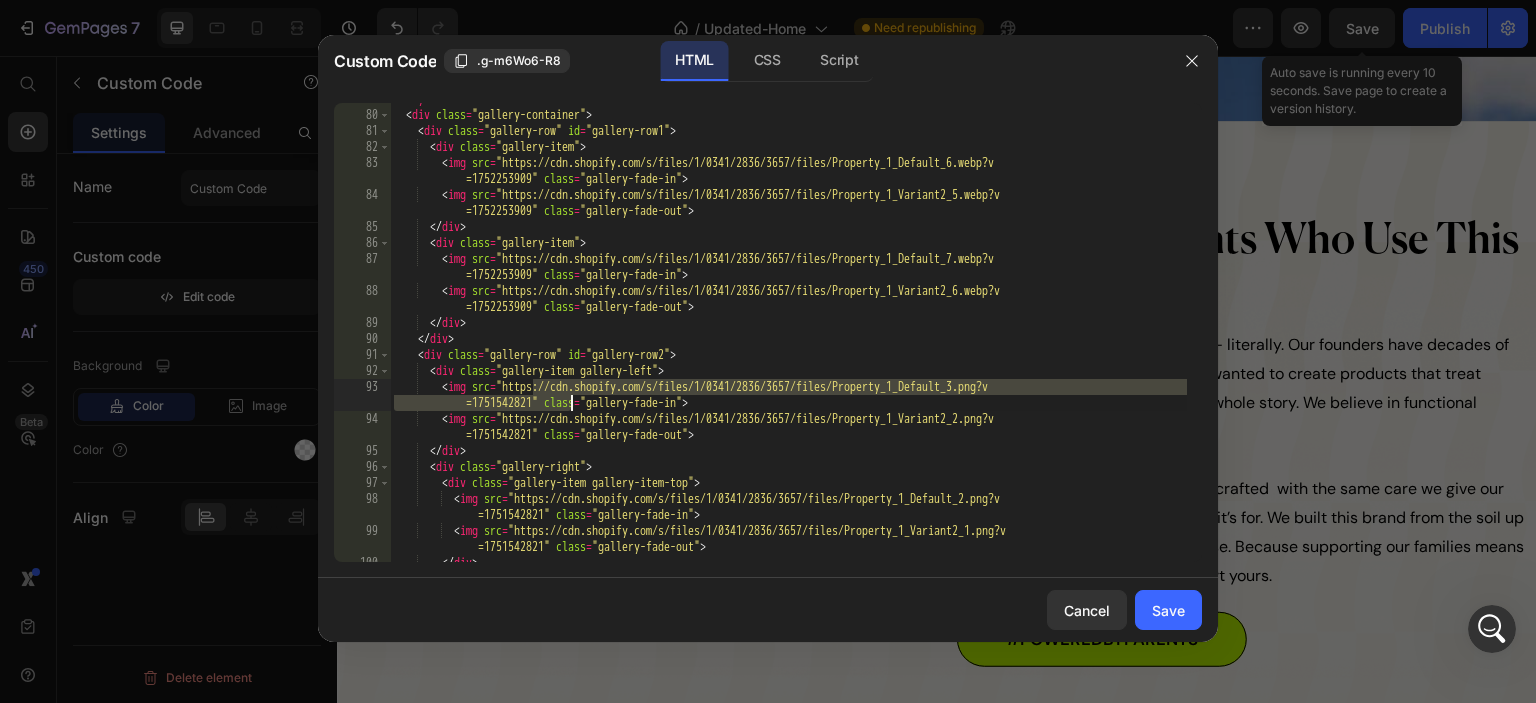 drag, startPoint x: 533, startPoint y: 384, endPoint x: 570, endPoint y: 403, distance: 41.59327 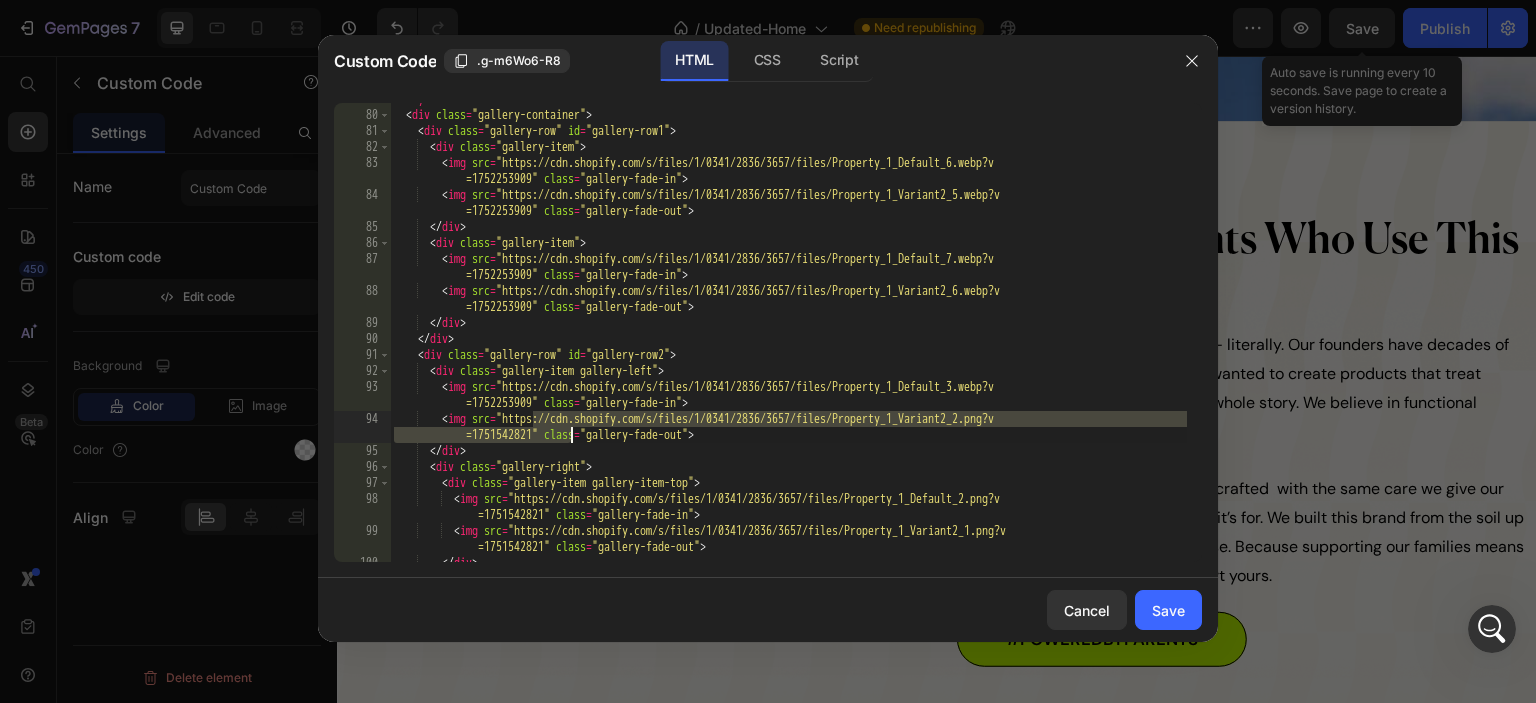 drag, startPoint x: 533, startPoint y: 419, endPoint x: 568, endPoint y: 430, distance: 36.687874 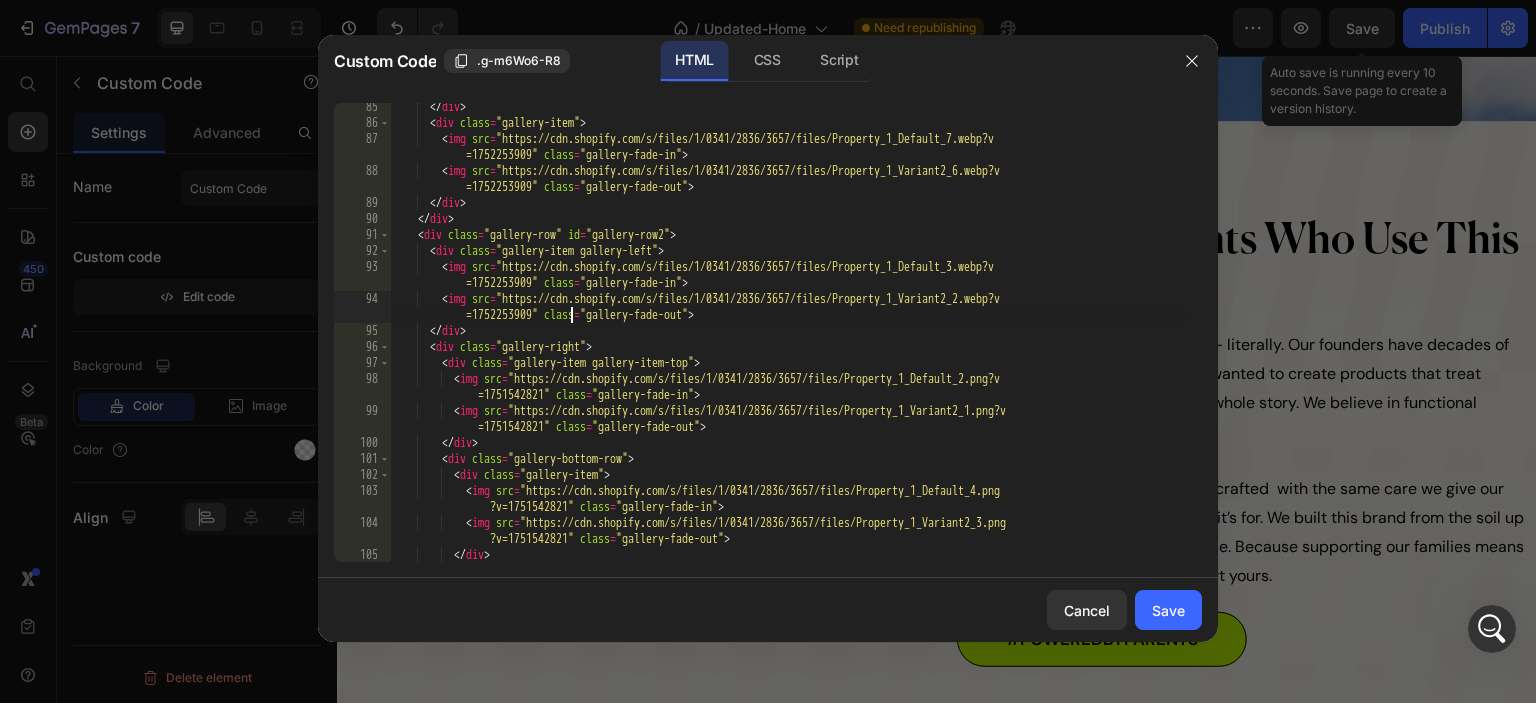 scroll, scrollTop: 1380, scrollLeft: 0, axis: vertical 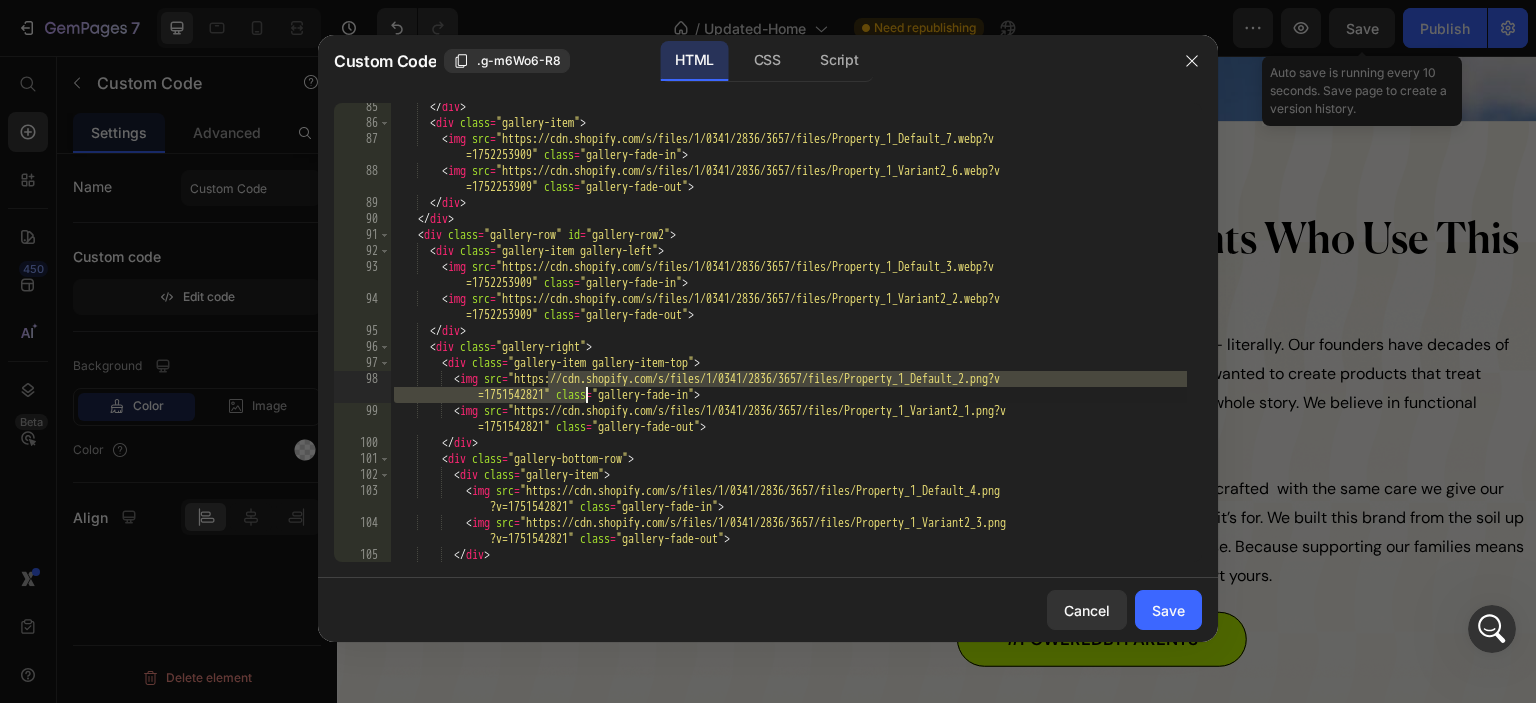 drag, startPoint x: 547, startPoint y: 377, endPoint x: 587, endPoint y: 395, distance: 43.863426 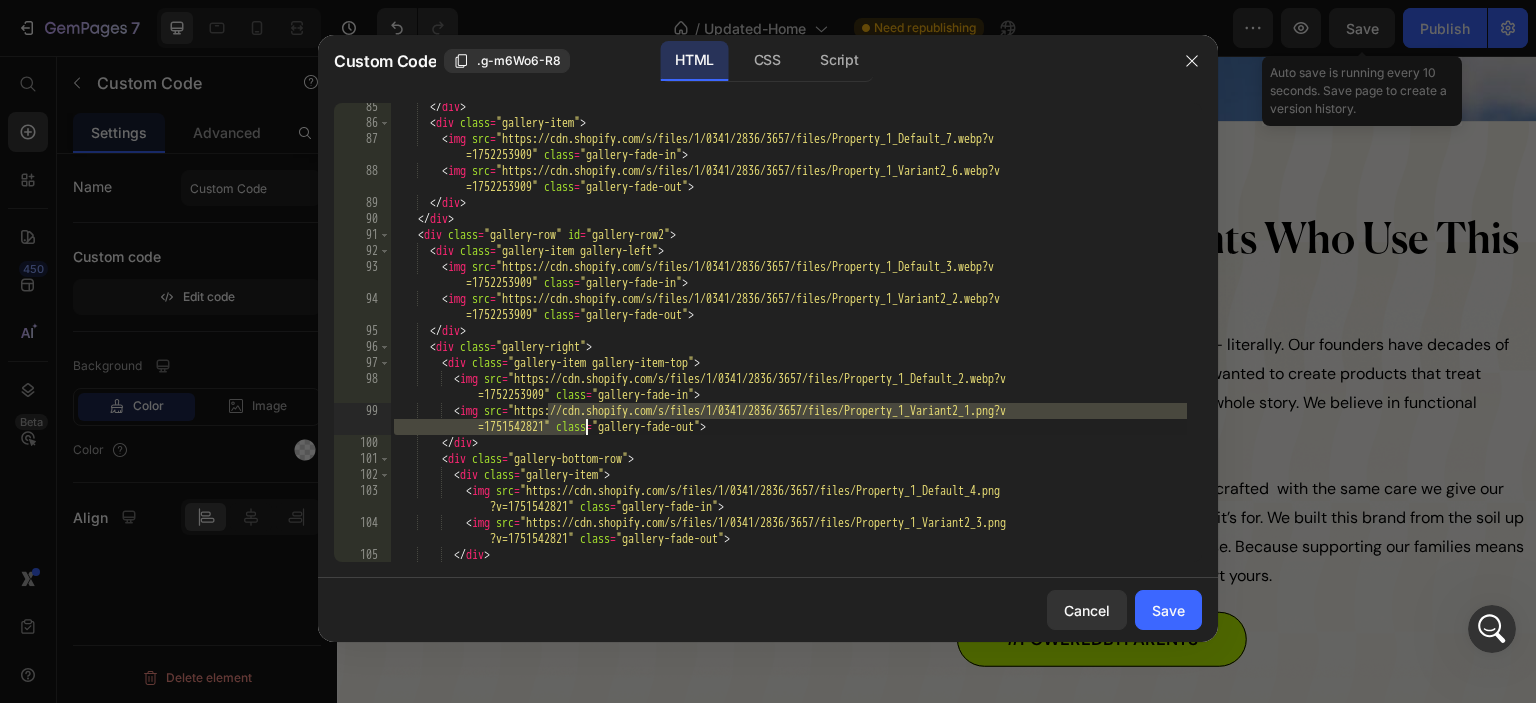 drag, startPoint x: 546, startPoint y: 407, endPoint x: 584, endPoint y: 423, distance: 41.231056 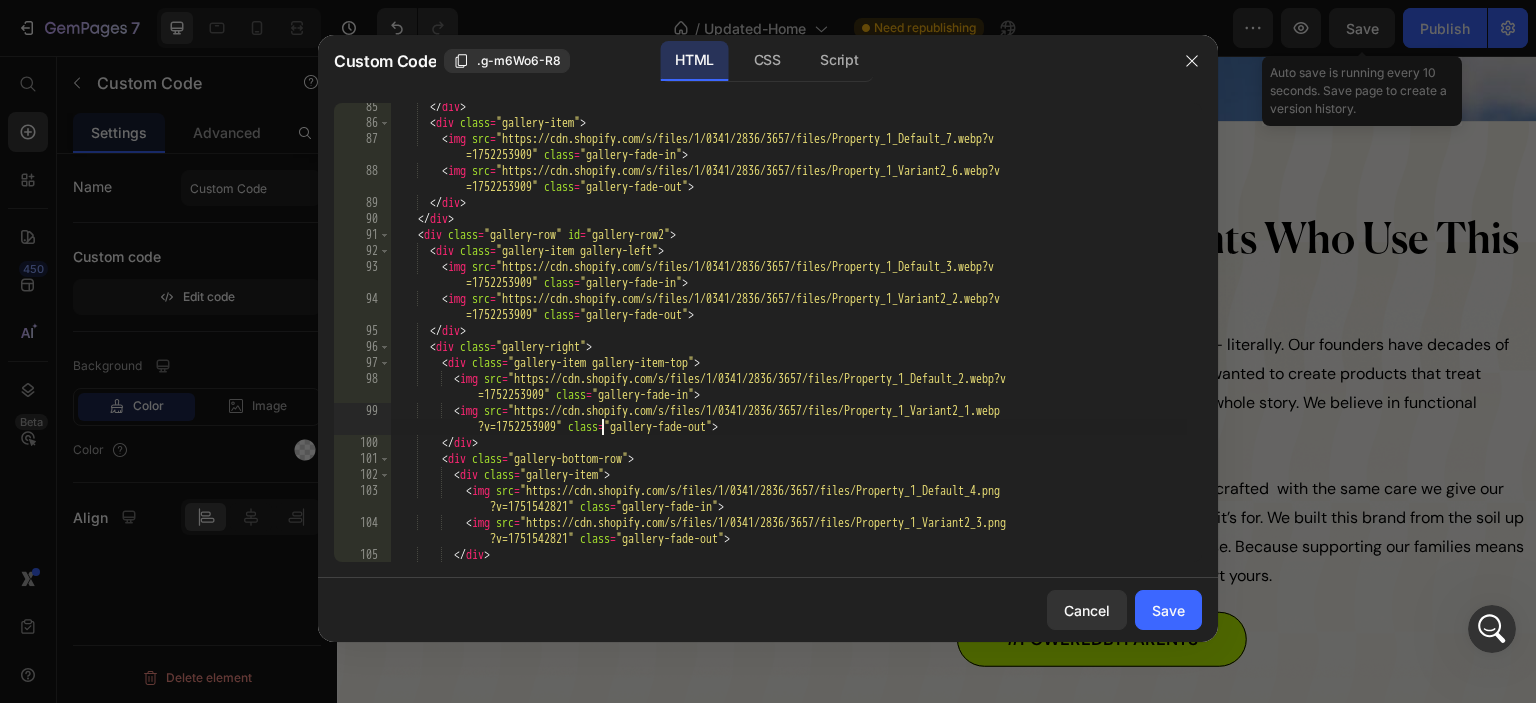 scroll, scrollTop: 1440, scrollLeft: 0, axis: vertical 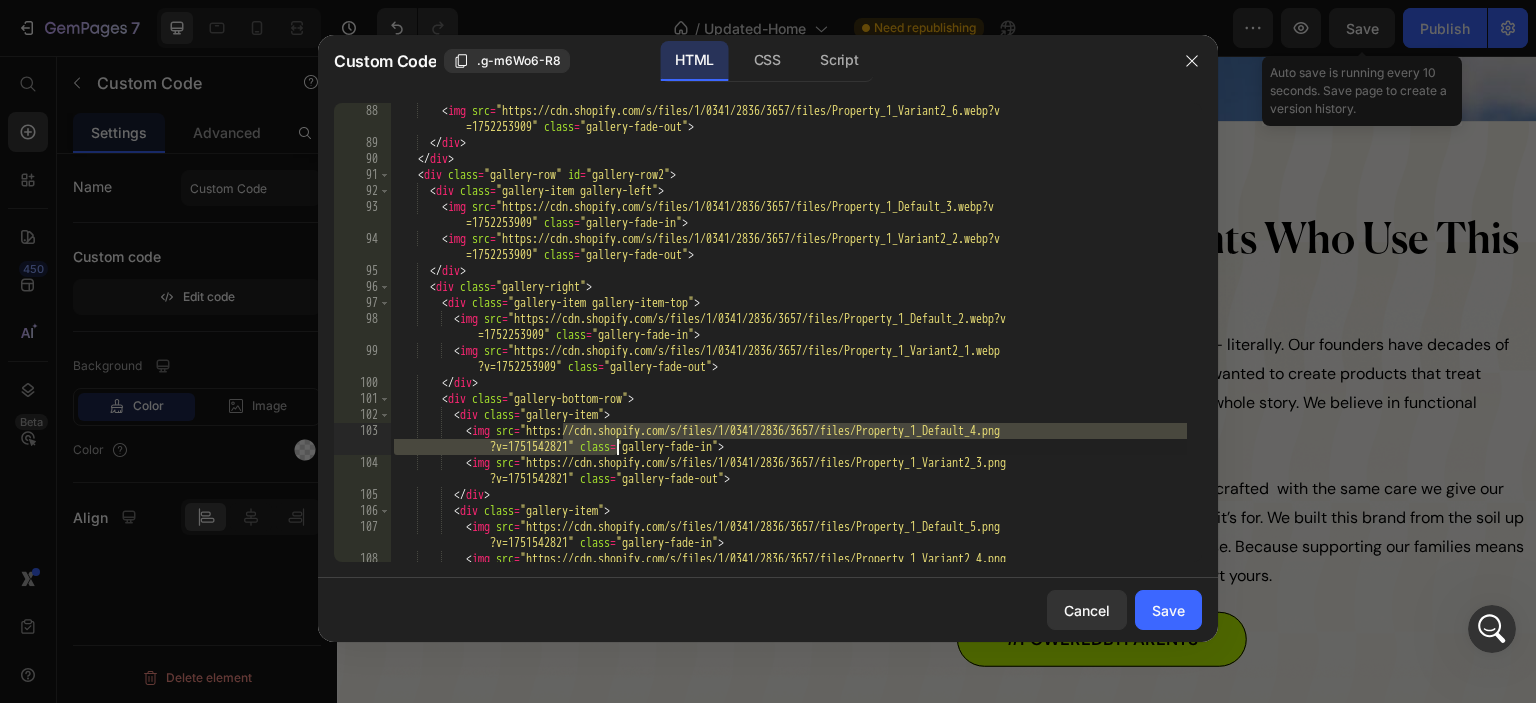 drag, startPoint x: 564, startPoint y: 429, endPoint x: 621, endPoint y: 444, distance: 58.940647 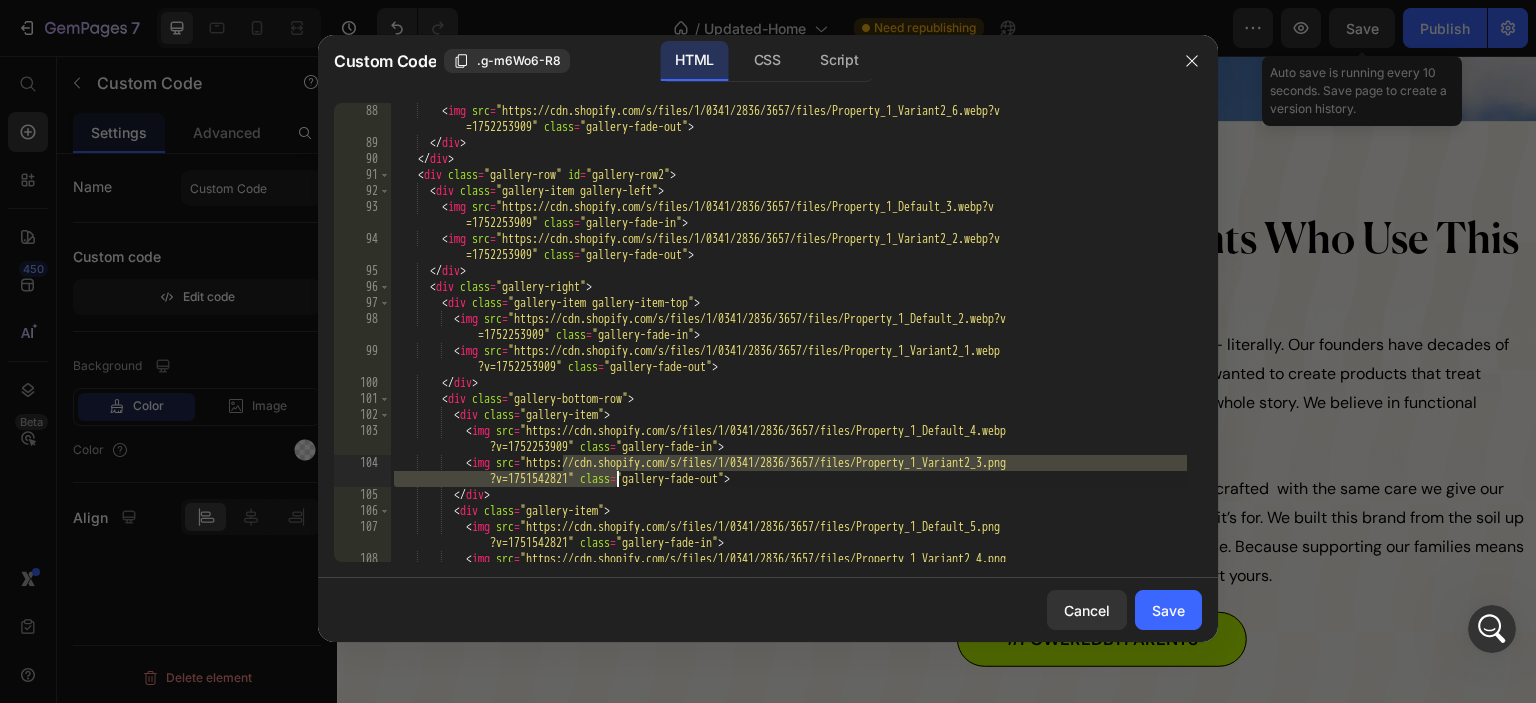 drag, startPoint x: 563, startPoint y: 459, endPoint x: 614, endPoint y: 476, distance: 53.75872 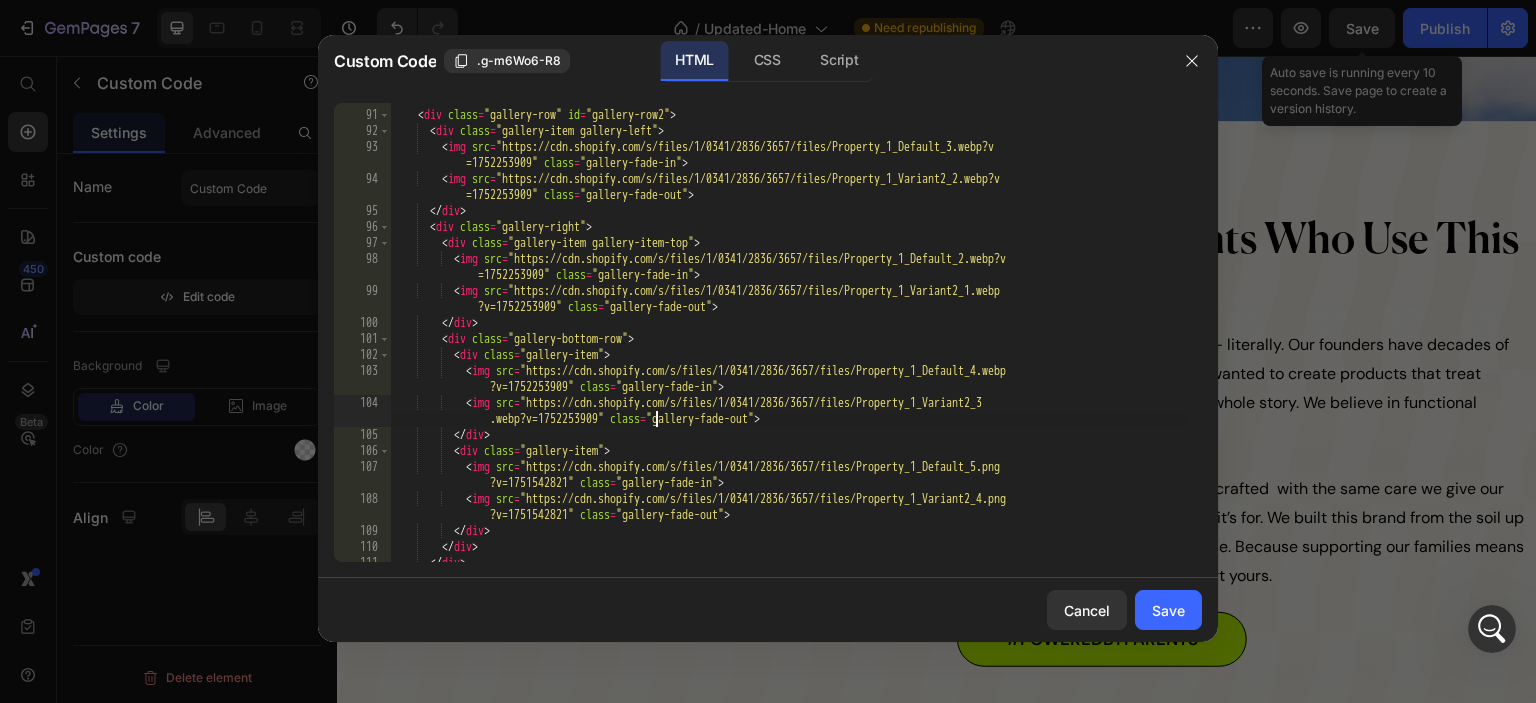 scroll, scrollTop: 1560, scrollLeft: 0, axis: vertical 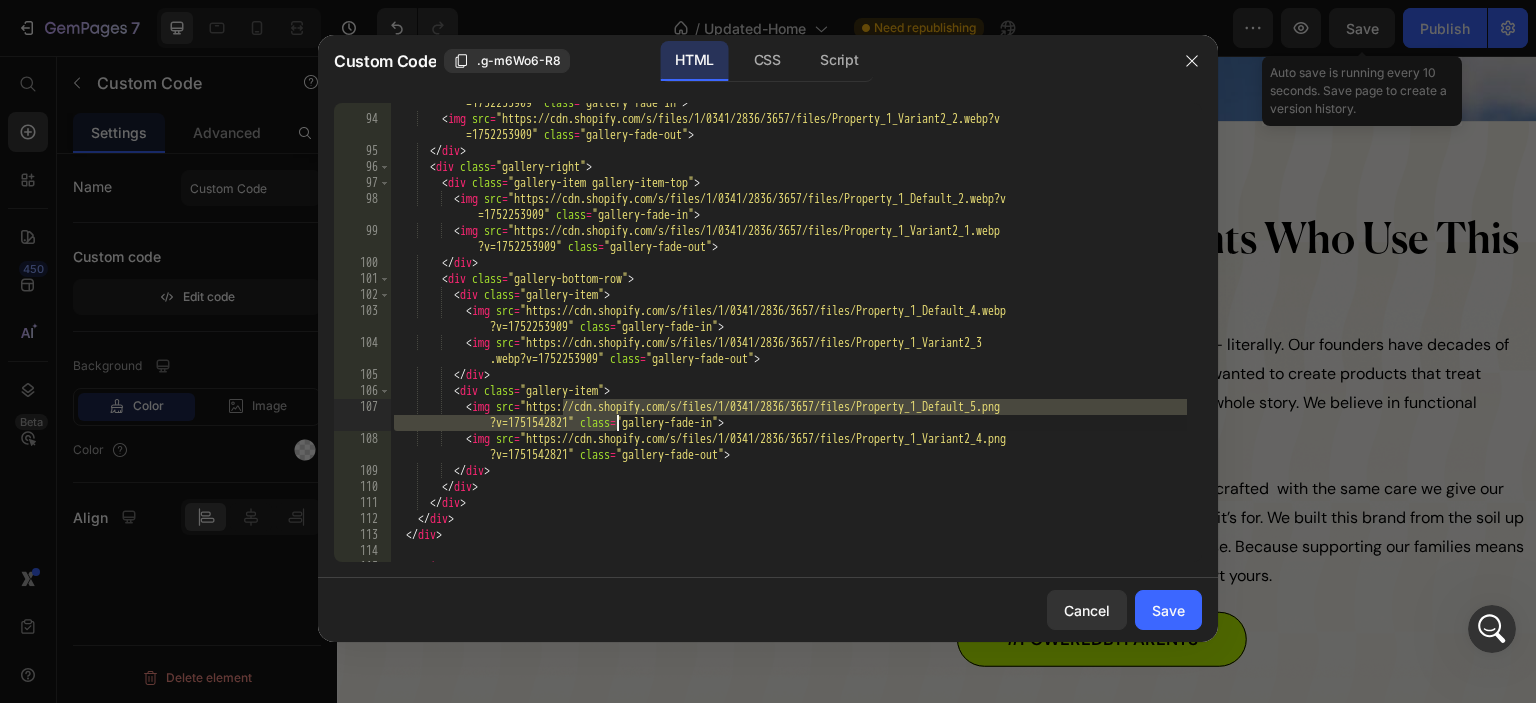 drag, startPoint x: 562, startPoint y: 400, endPoint x: 617, endPoint y: 419, distance: 58.189346 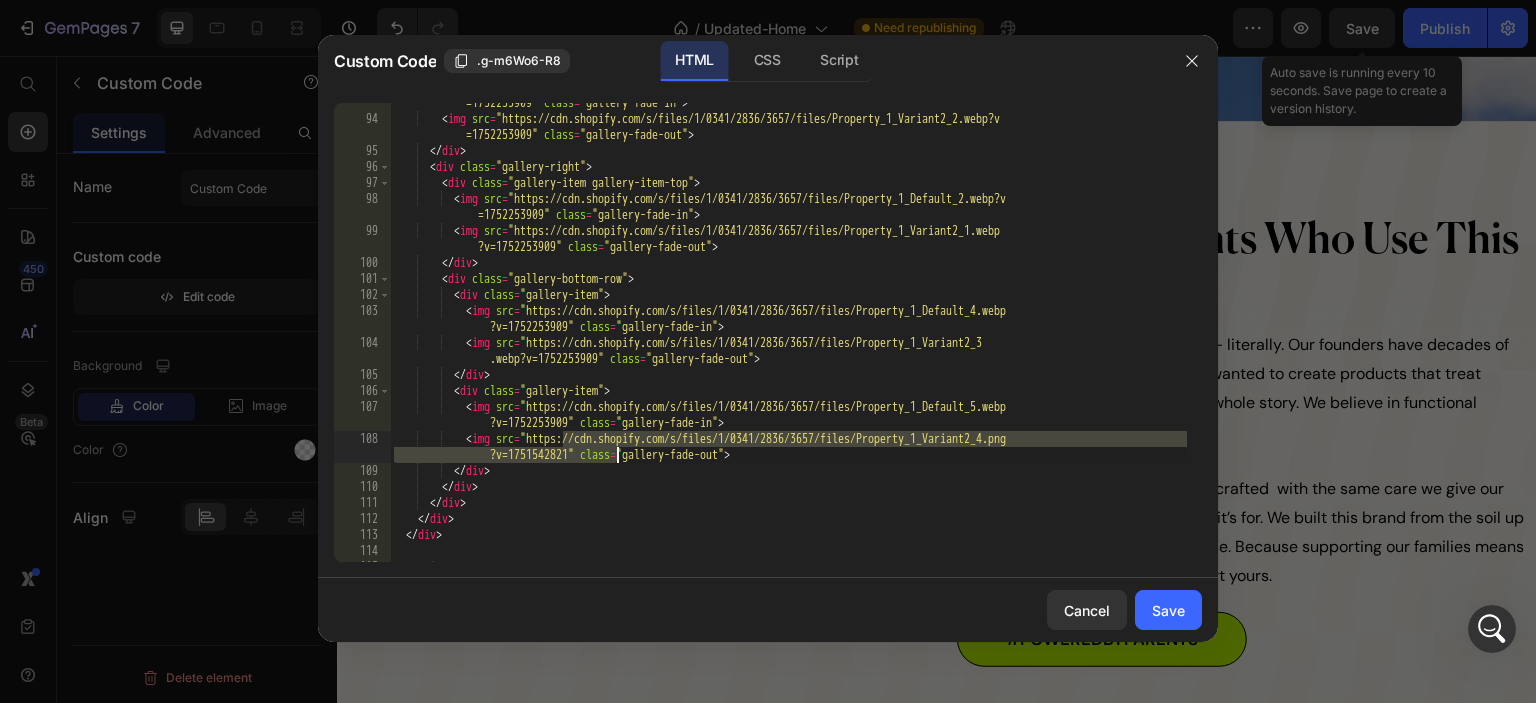 drag, startPoint x: 561, startPoint y: 437, endPoint x: 621, endPoint y: 454, distance: 62.361847 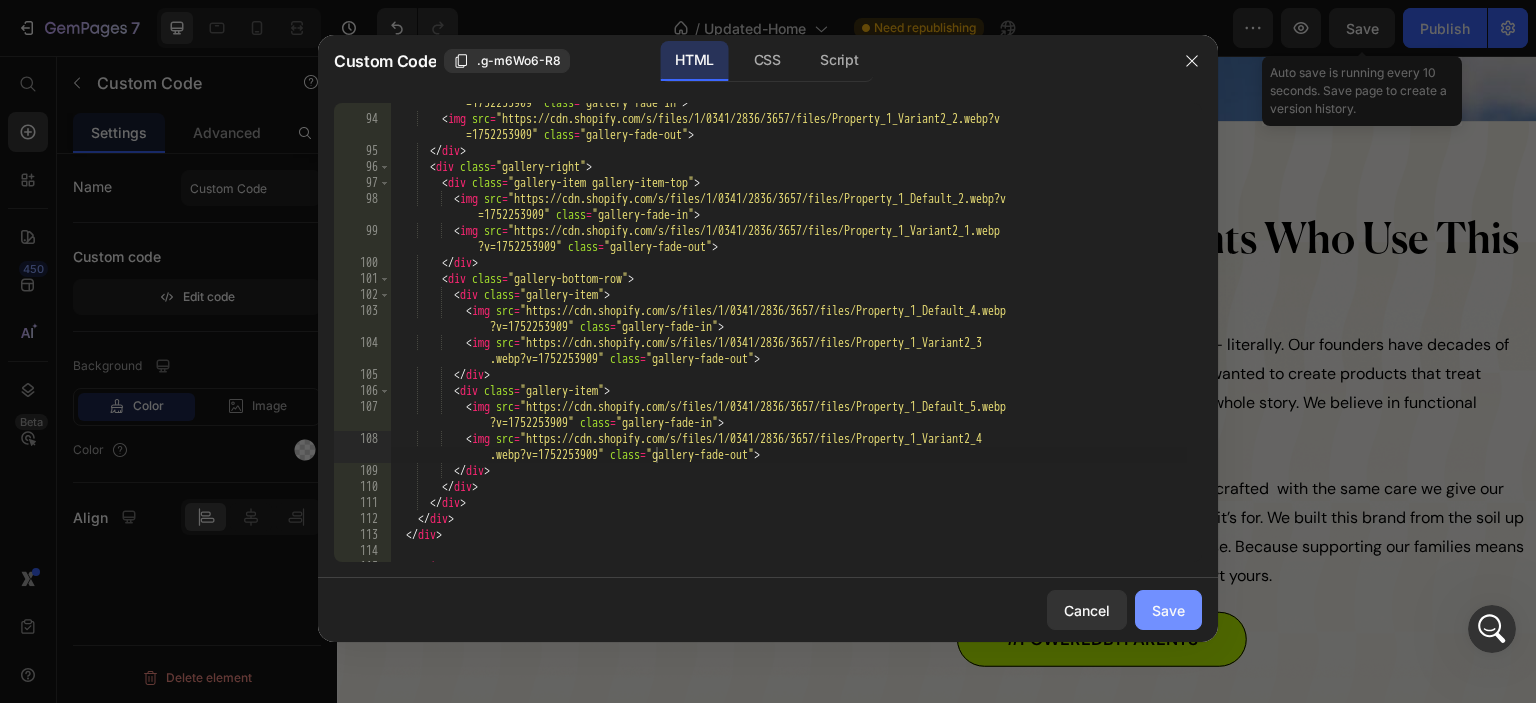 click on "Save" at bounding box center (1168, 610) 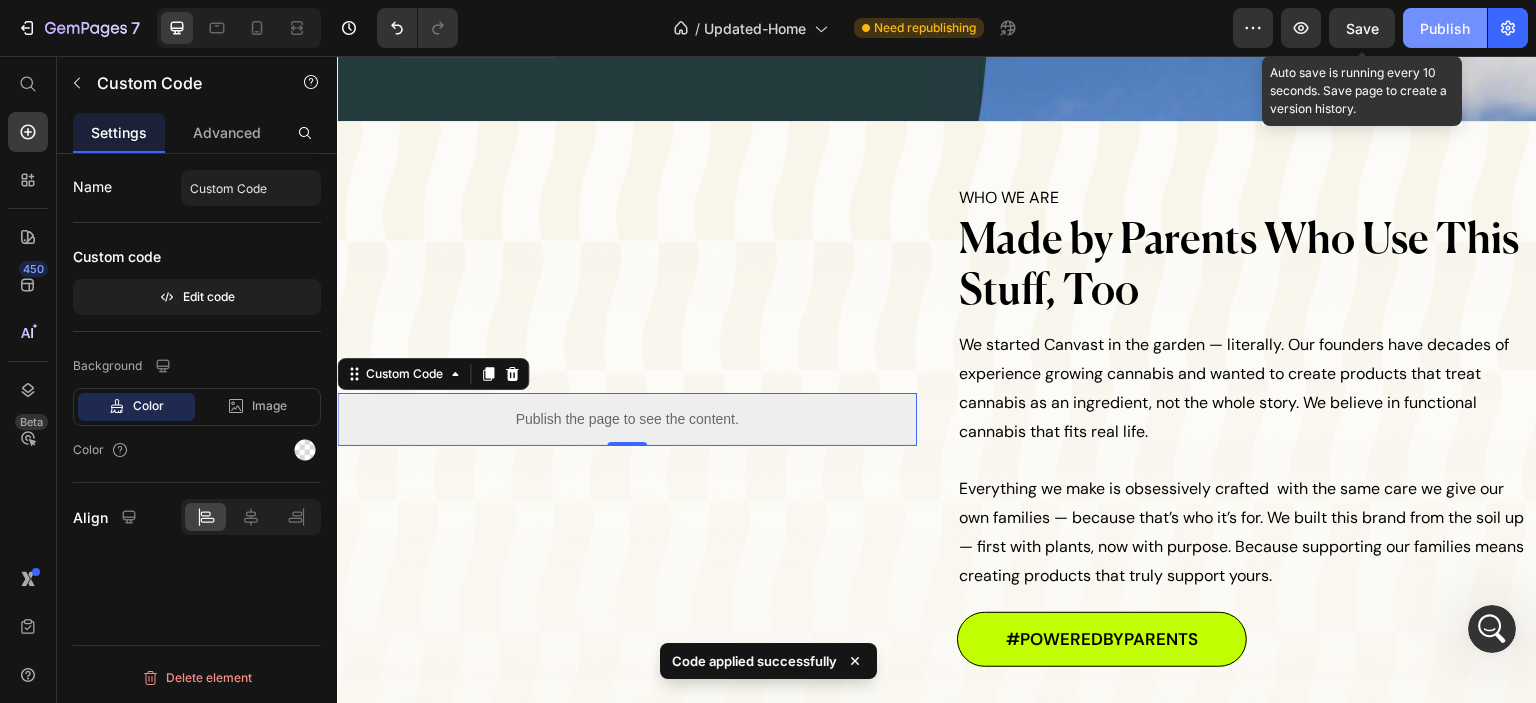 click on "Publish" at bounding box center (1445, 28) 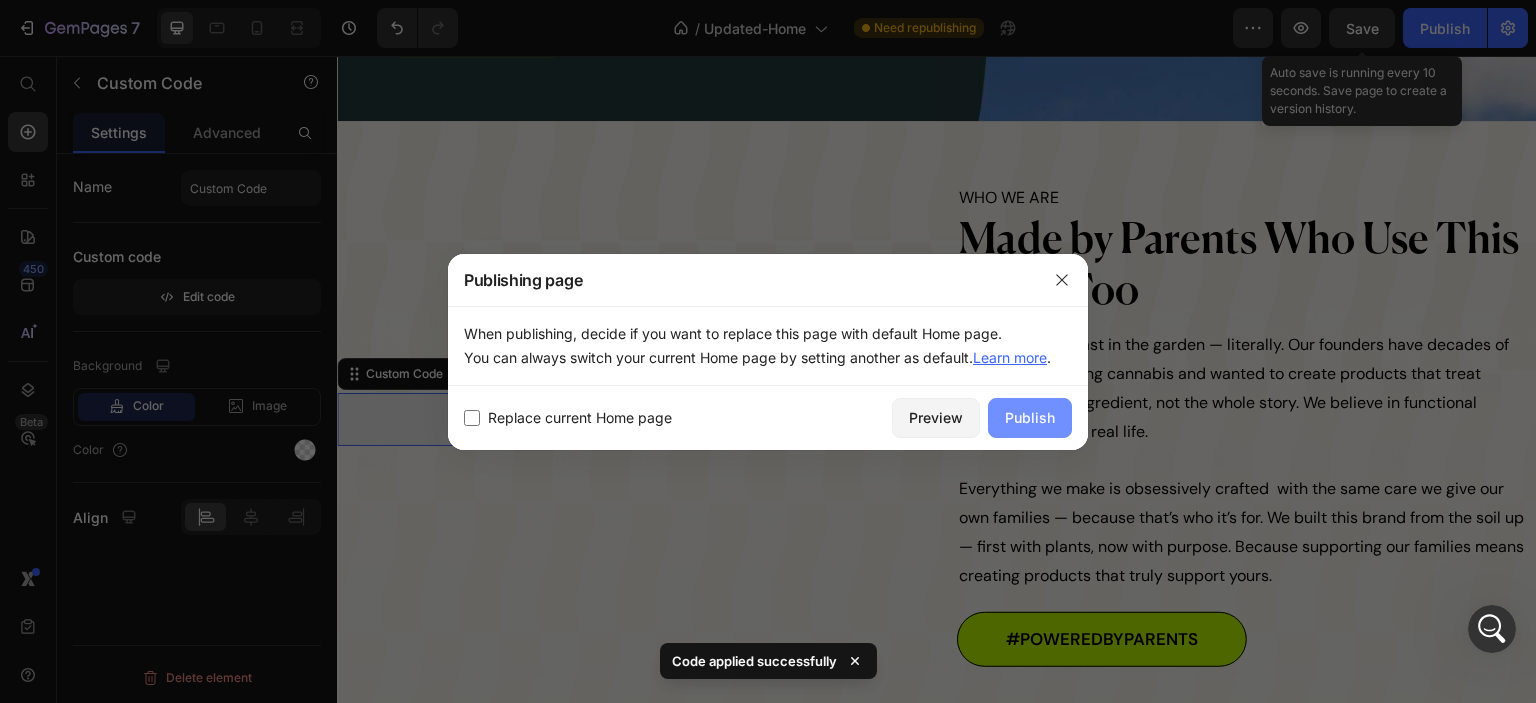 click on "Publish" at bounding box center [1030, 417] 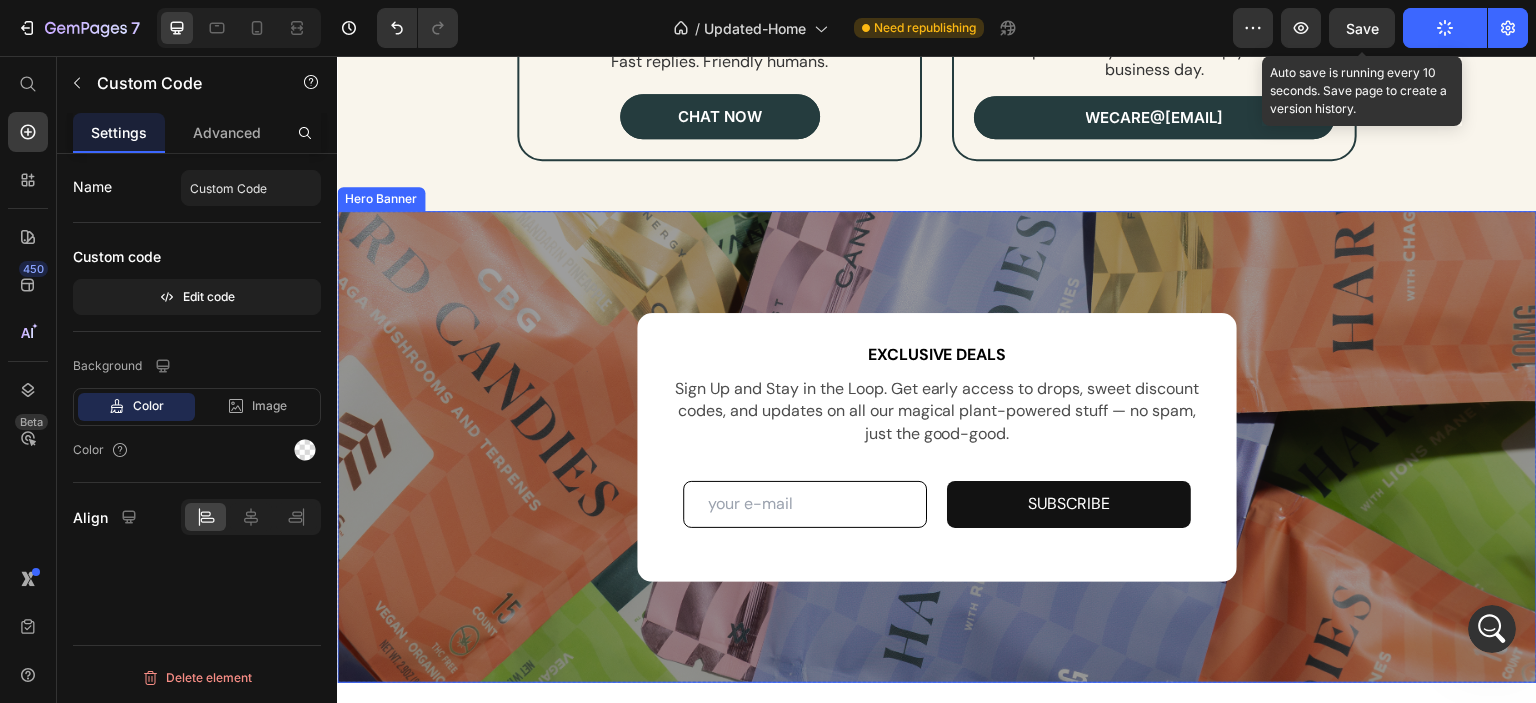 scroll, scrollTop: 9101, scrollLeft: 0, axis: vertical 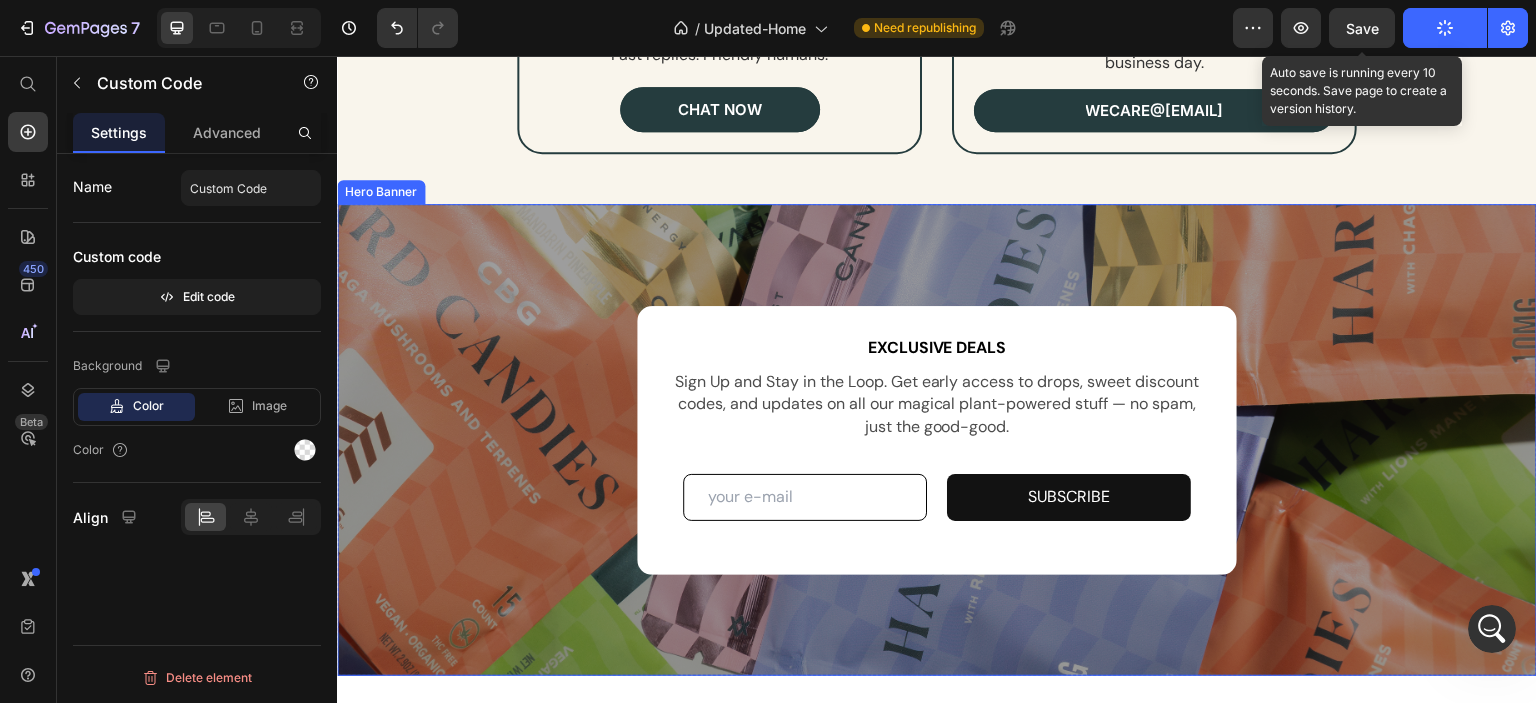 click at bounding box center (937, 440) 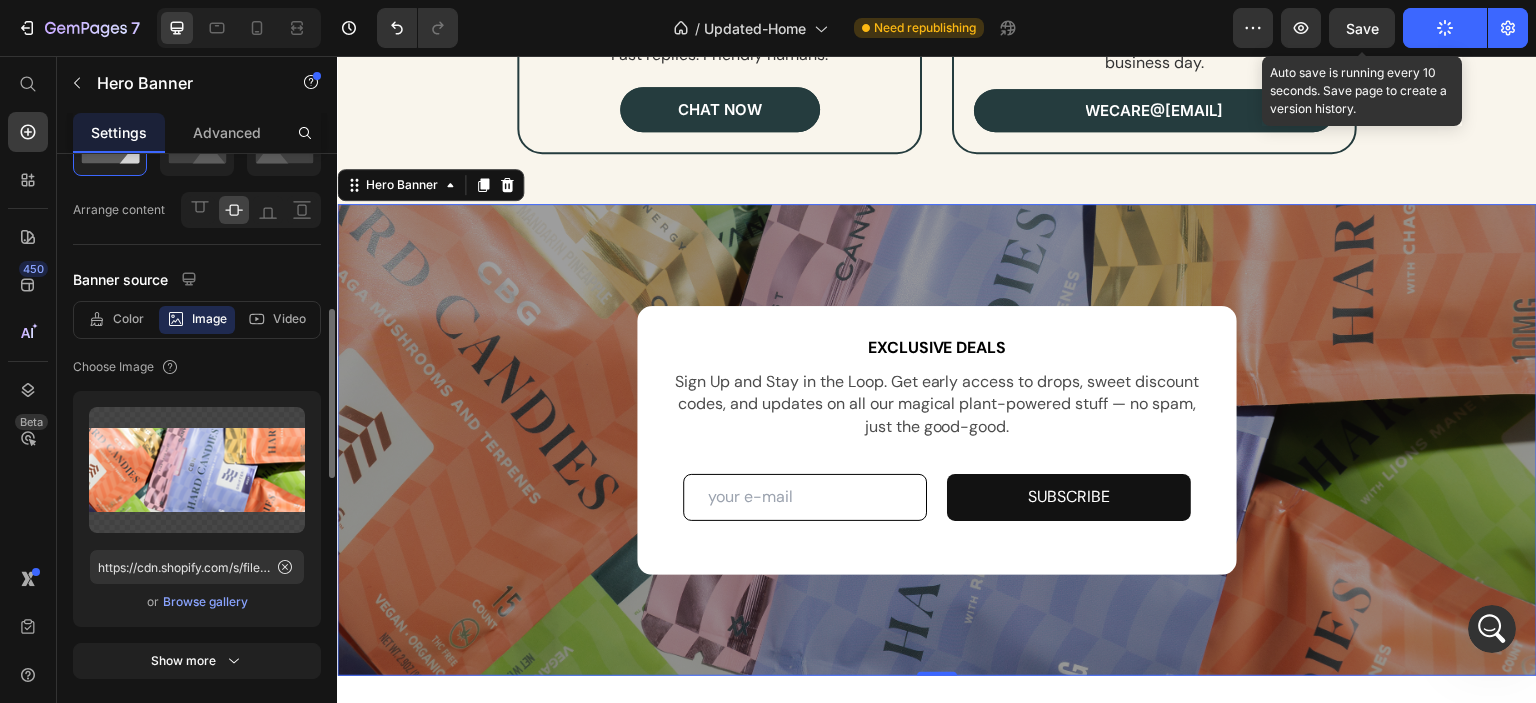 scroll, scrollTop: 200, scrollLeft: 0, axis: vertical 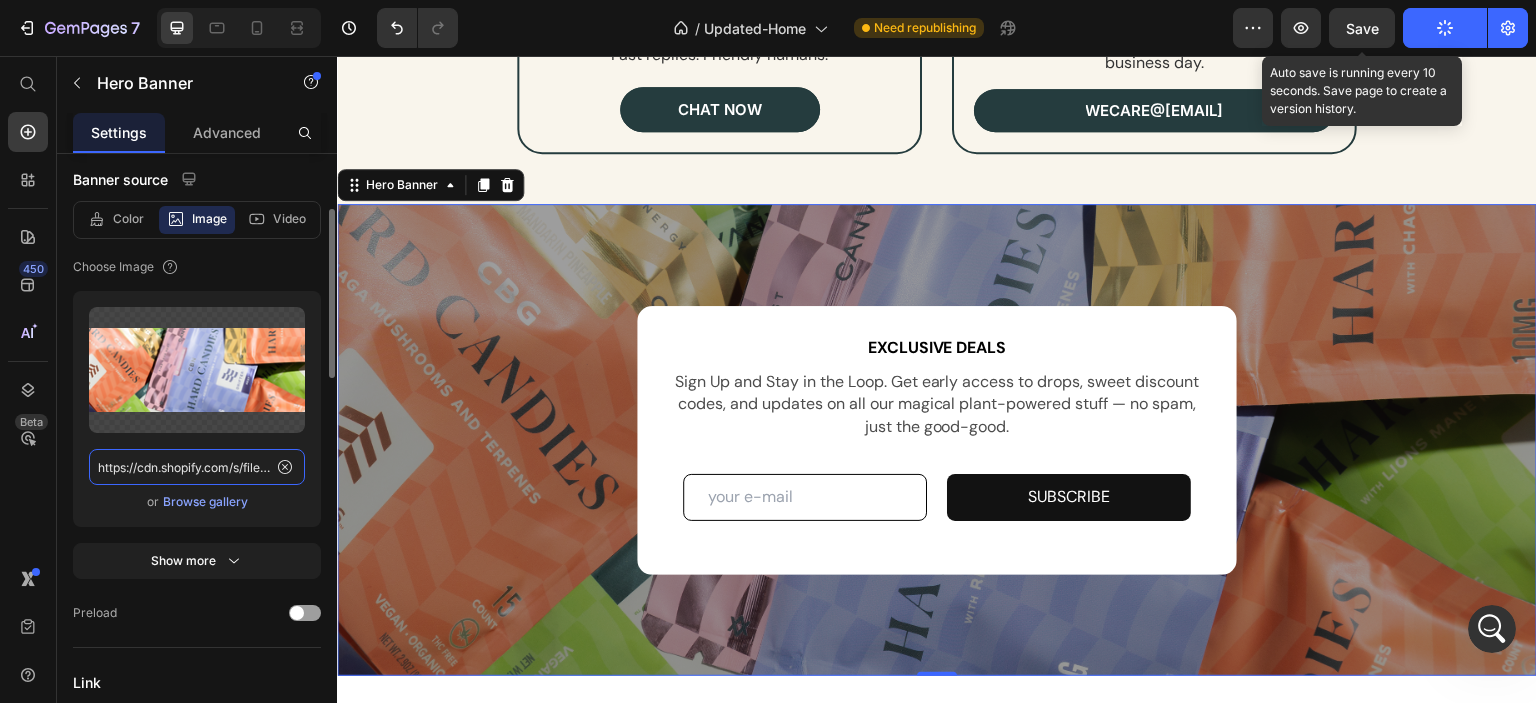 click on "https://cdn.shopify.com/s/files/1/0341/2836/3657/files/gempages_570495266654782688-ad13824f-2c37-4e88-bed0-73caca086797.png" 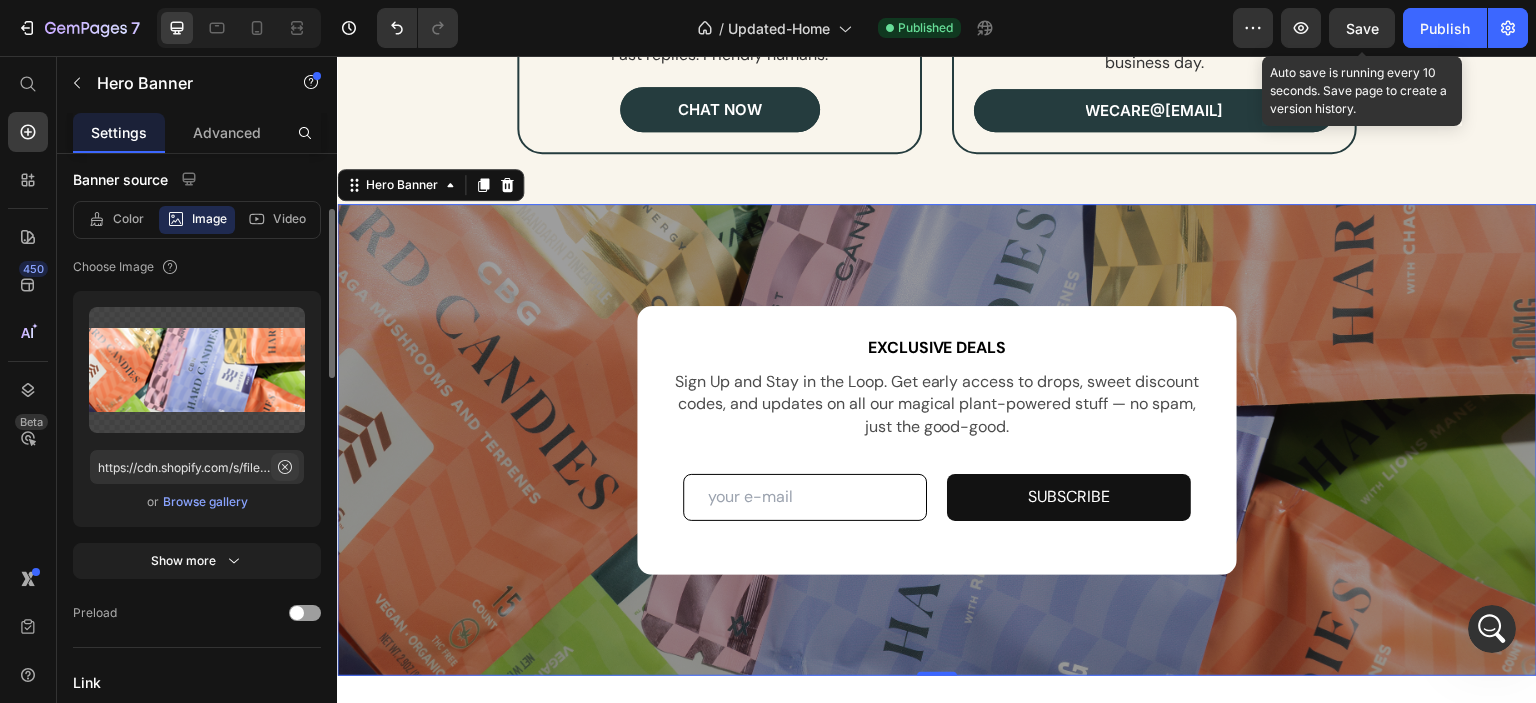 click 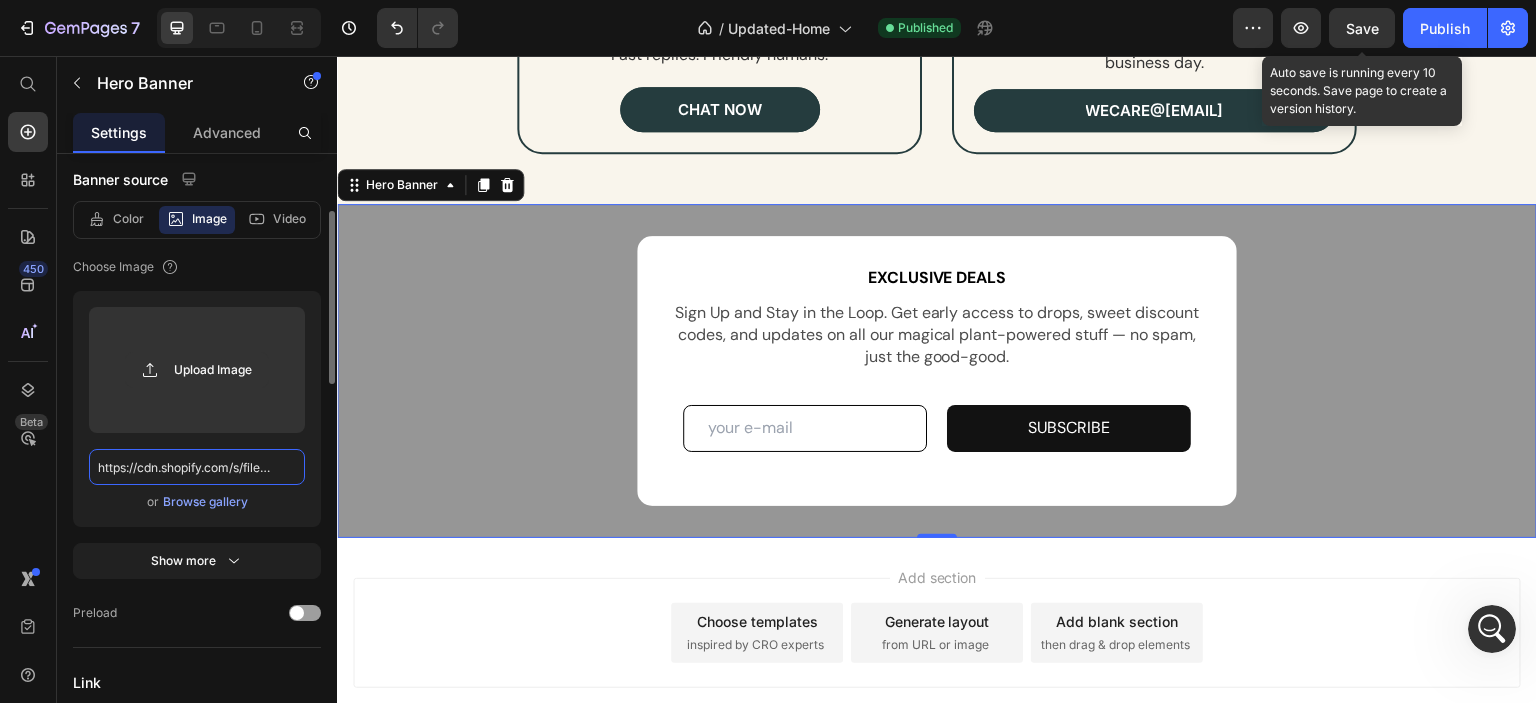 type on "Auto" 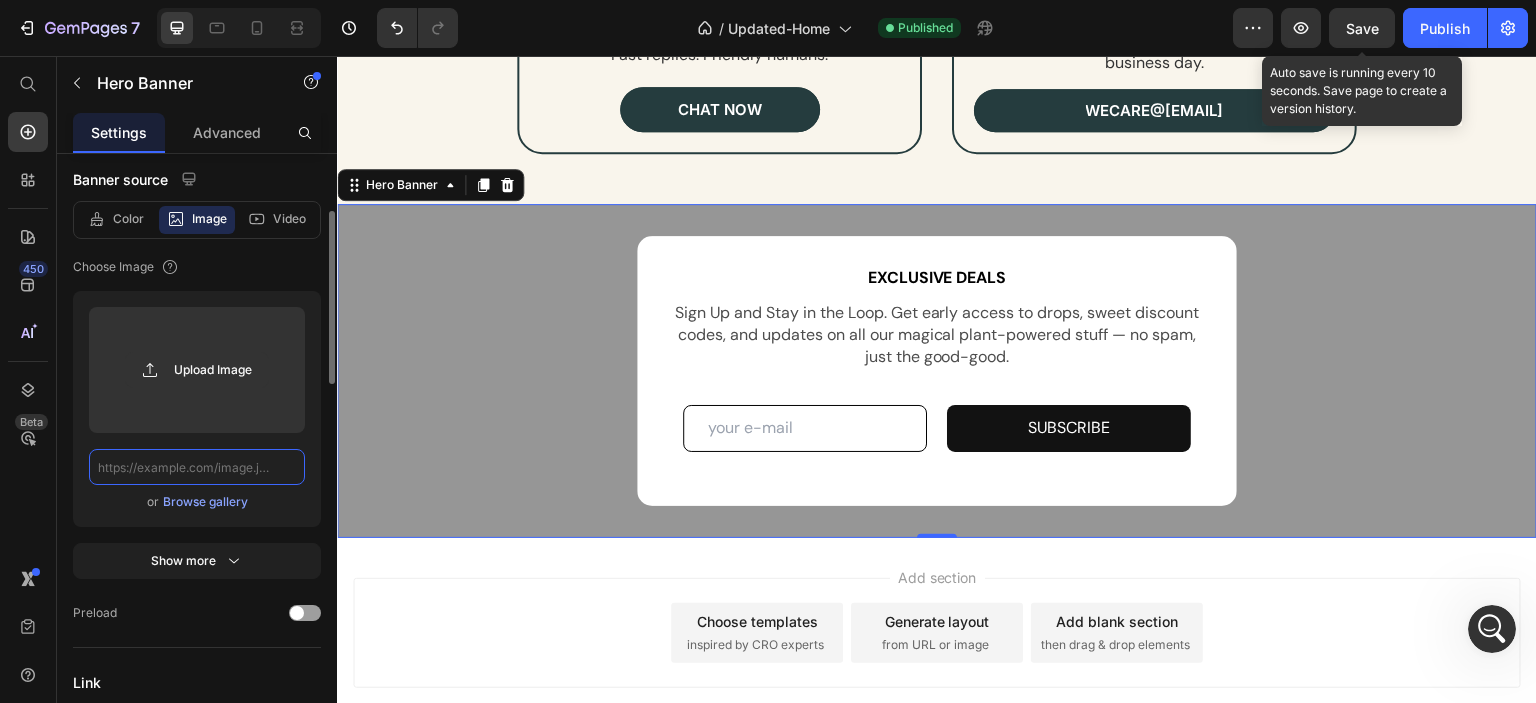 click 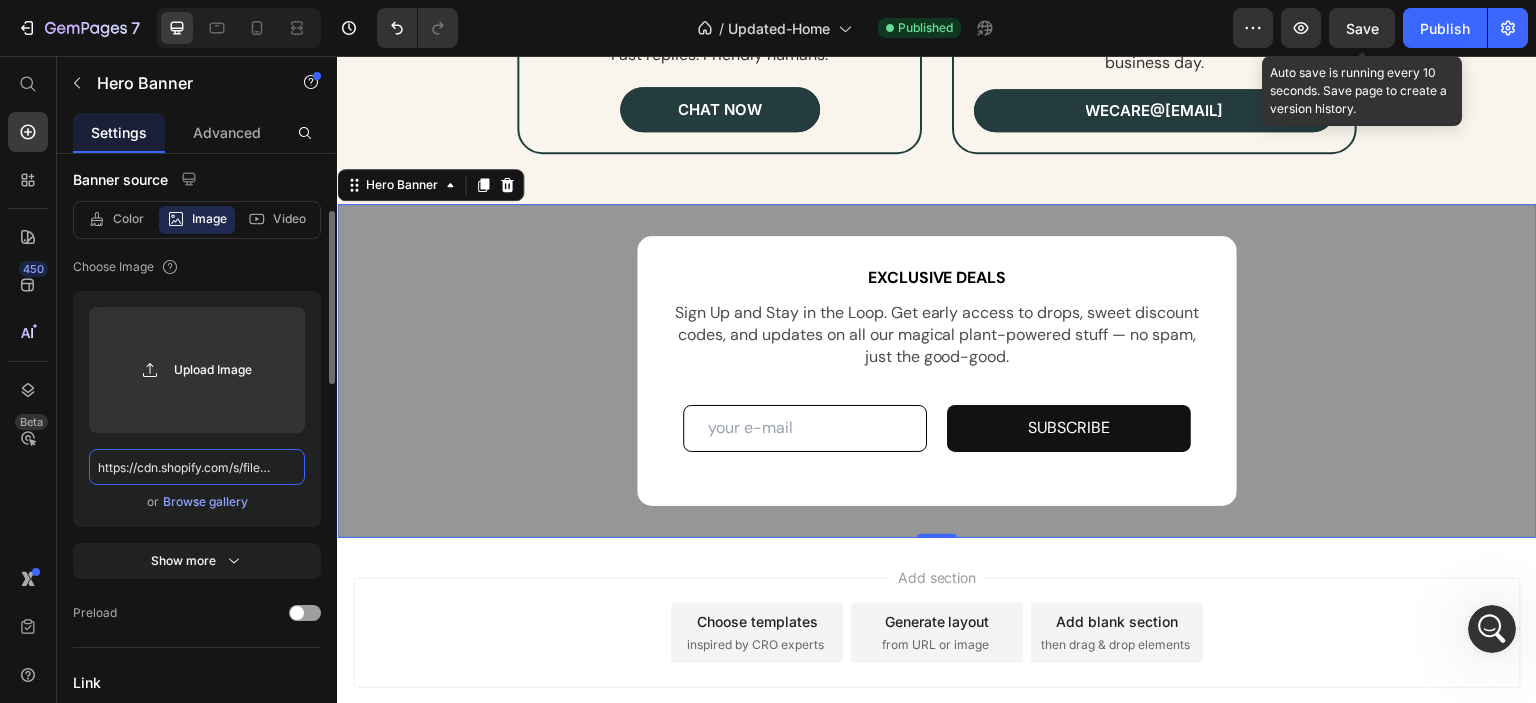 scroll, scrollTop: 0, scrollLeft: 856, axis: horizontal 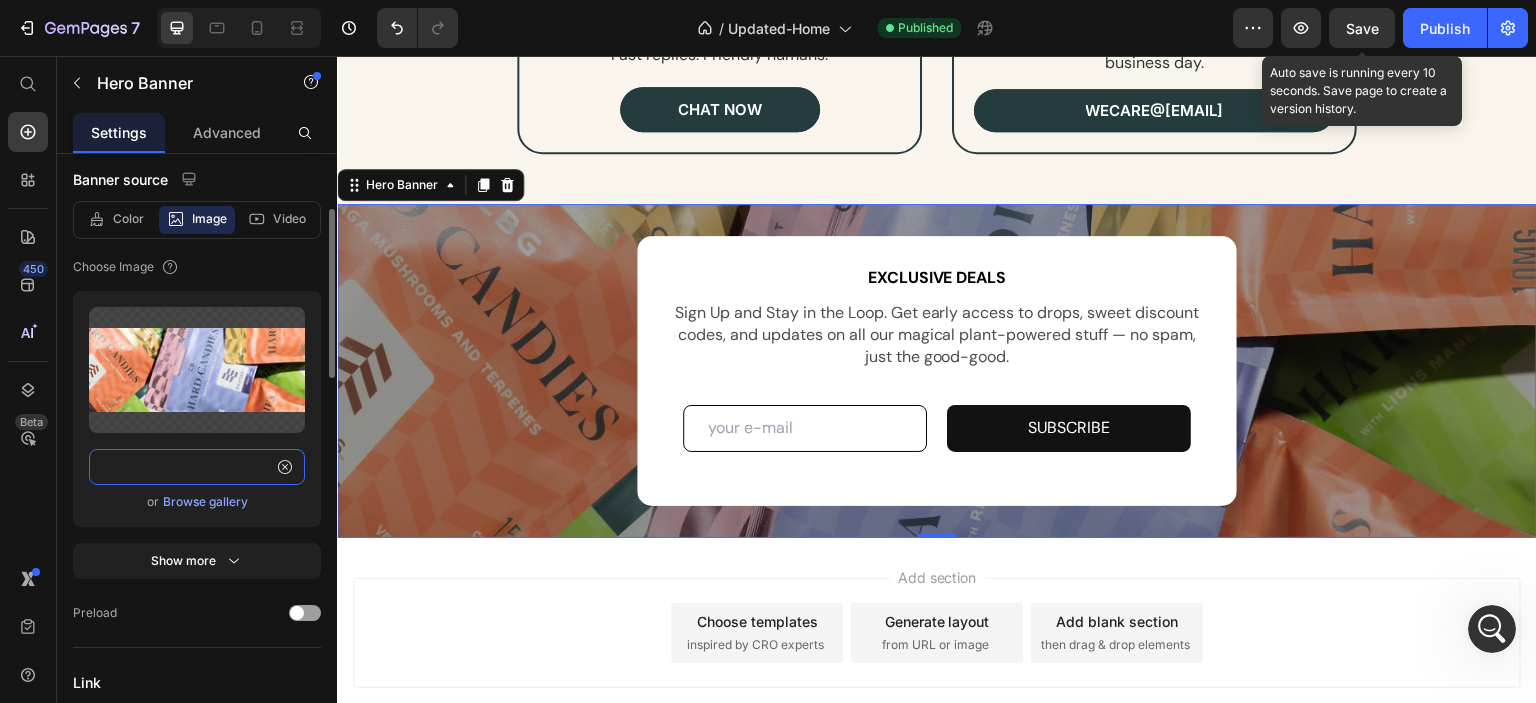 type on "https://cdn.shopify.com/s/files/1/0341/2836/3657/files/gempages_570495266654782688-ad13824f-2c37-4e88-bed0-73caca086797.webp?v=1752254471" 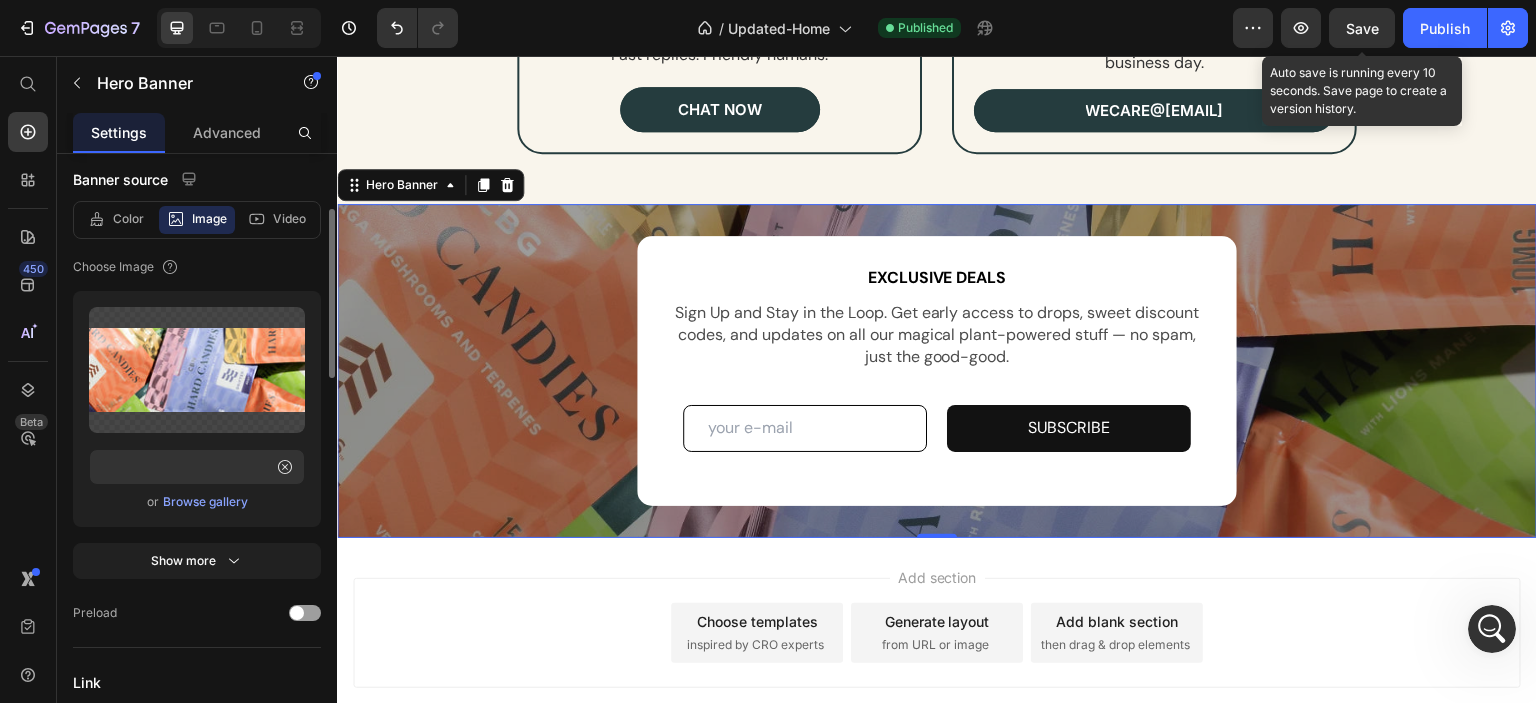 scroll, scrollTop: 0, scrollLeft: 0, axis: both 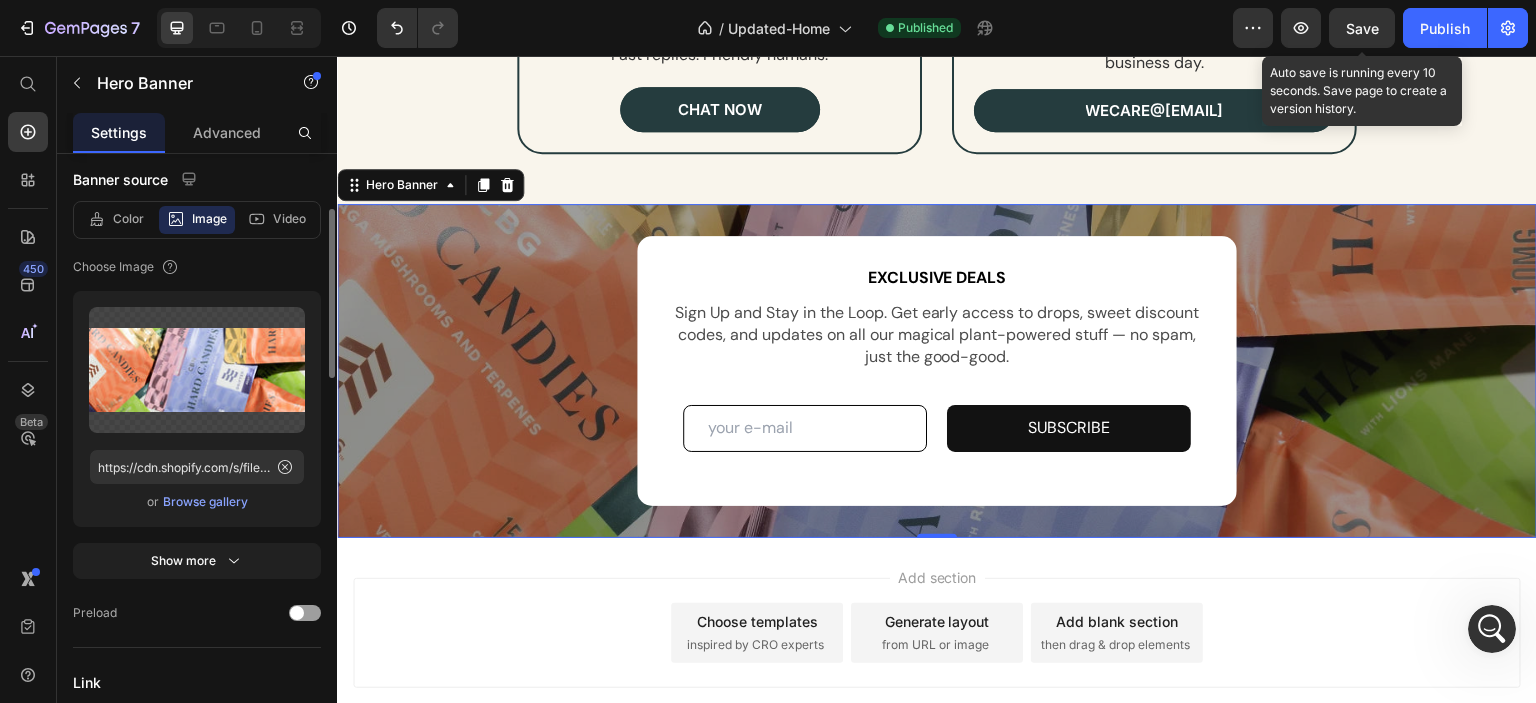 click on "Upload Image https://cdn.shopify.com/s/files/1/0341/2836/3657/files/gempages_570495266654782688-ad13824f-2c37-4e88-bed0-73caca086797.webp?v=1752254471  or   Browse gallery" 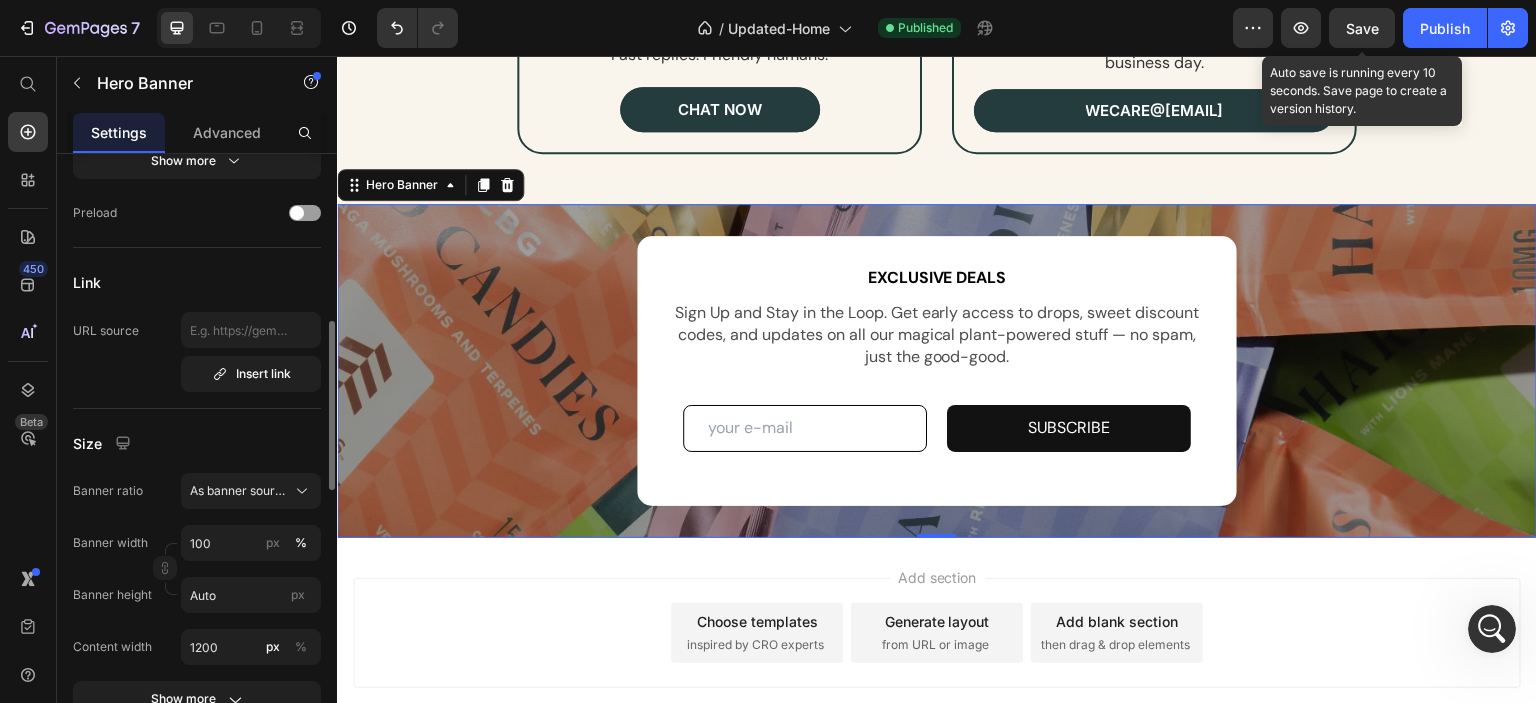 scroll, scrollTop: 700, scrollLeft: 0, axis: vertical 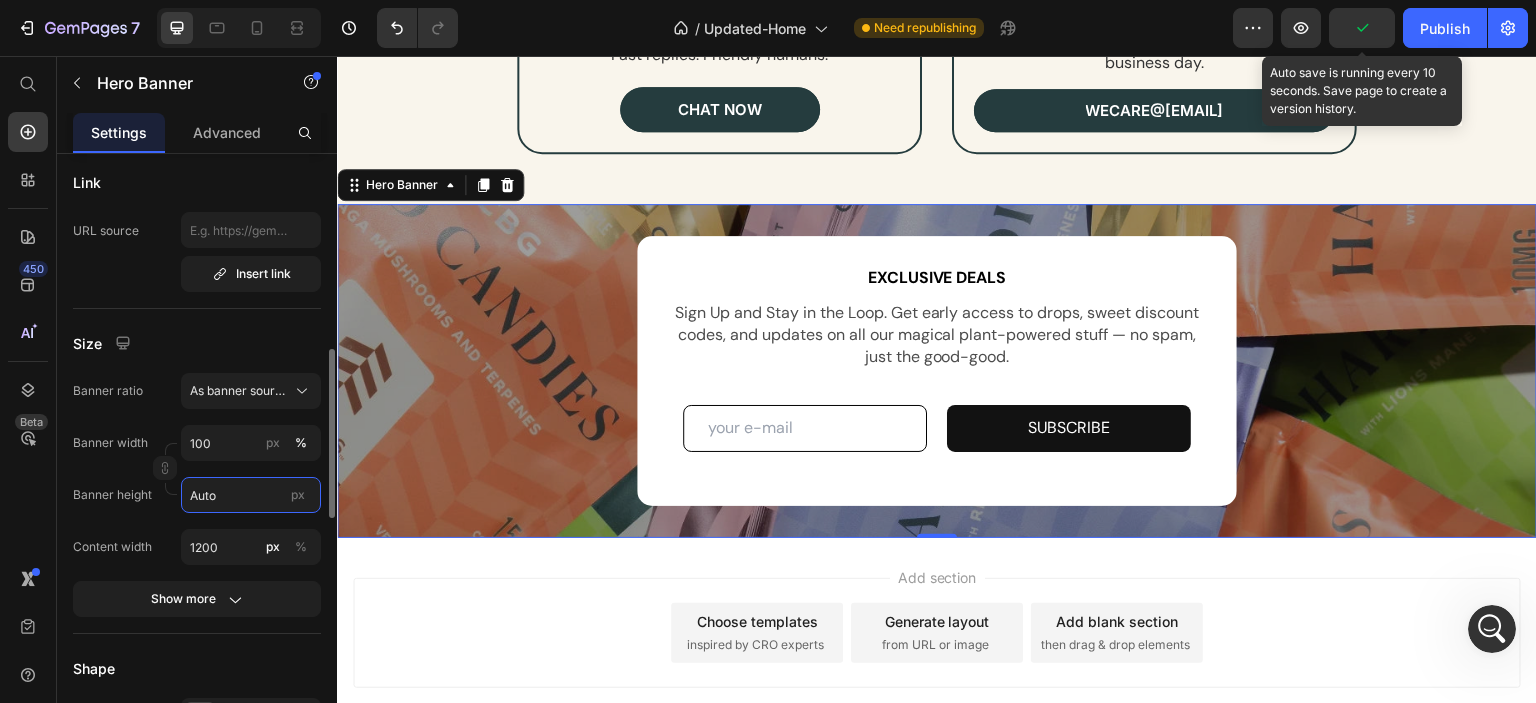 click on "Auto" at bounding box center (251, 495) 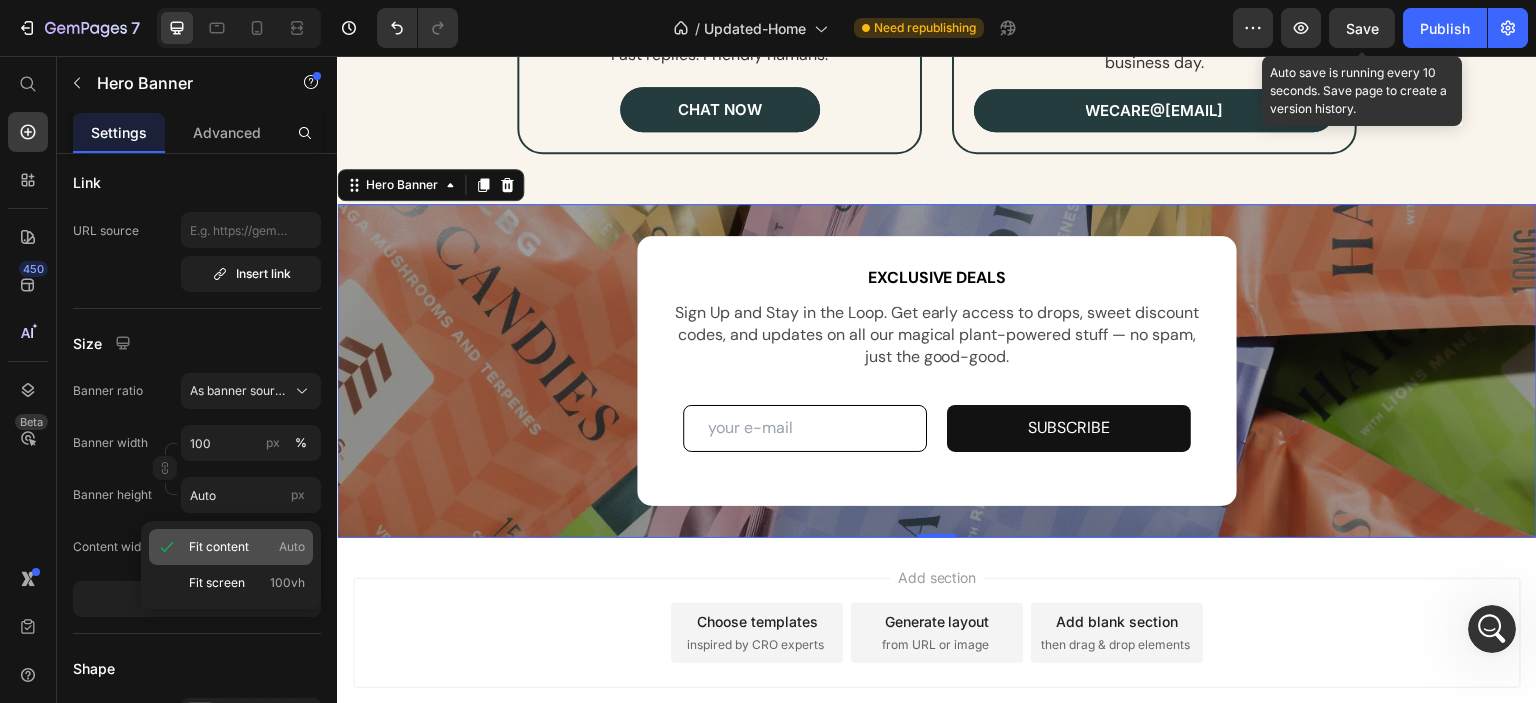 click on "Fit content" at bounding box center [219, 547] 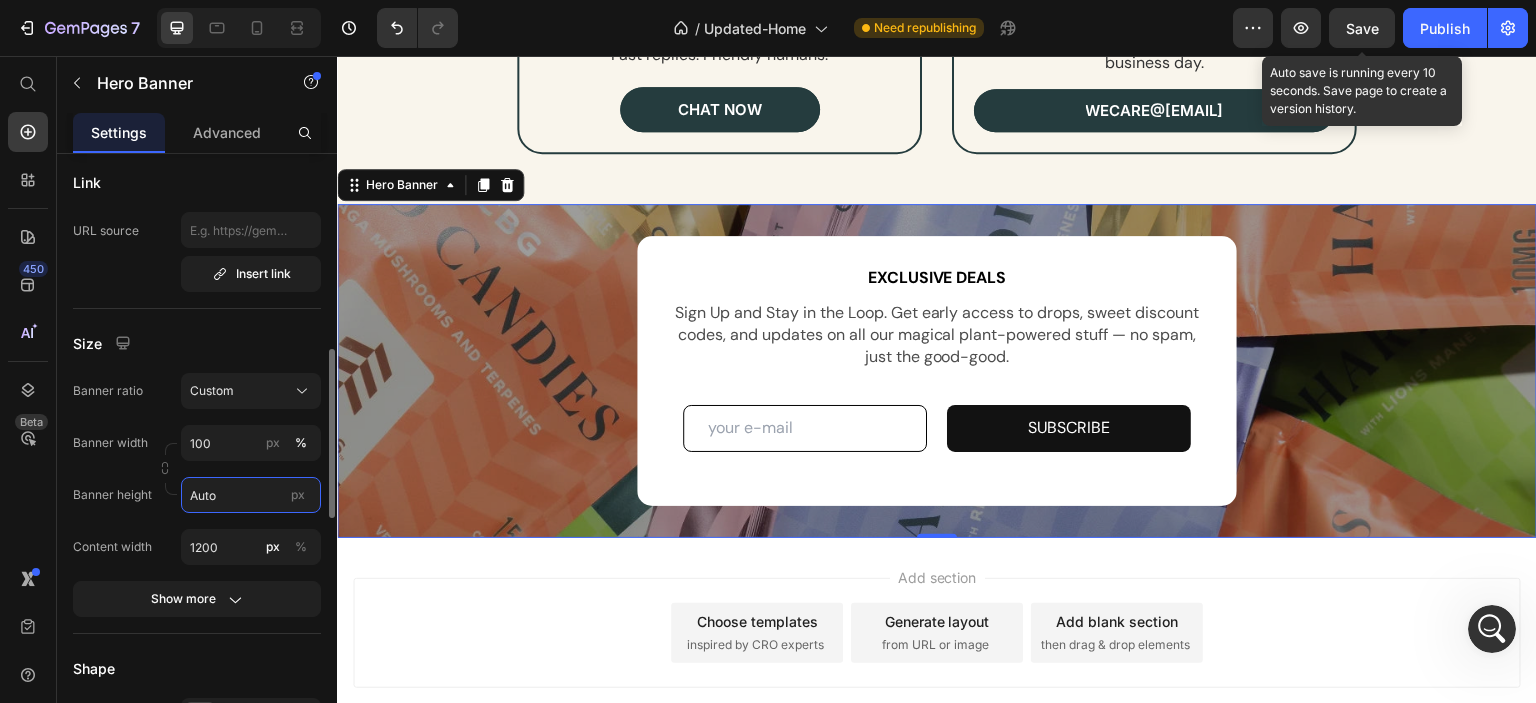 click on "Auto" at bounding box center [251, 495] 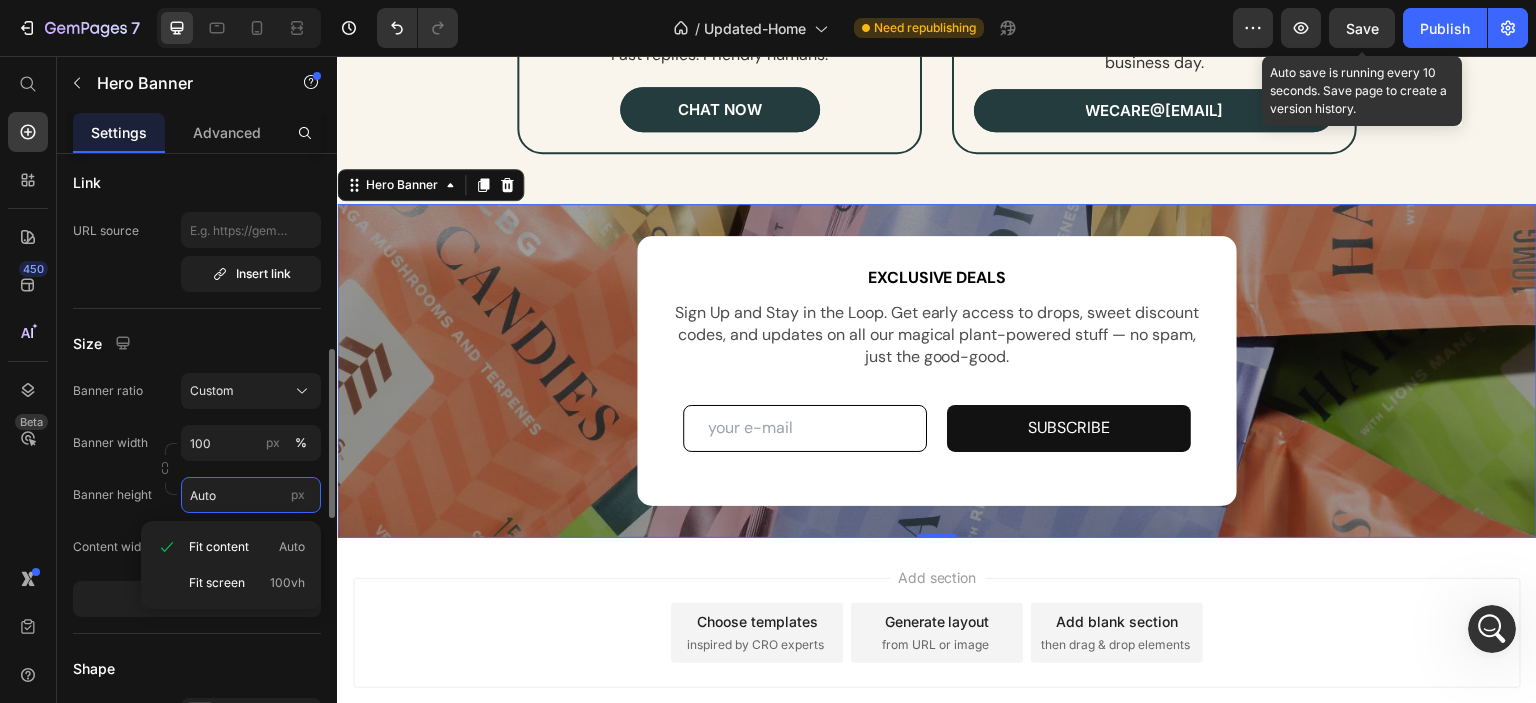 click on "Auto" at bounding box center [251, 495] 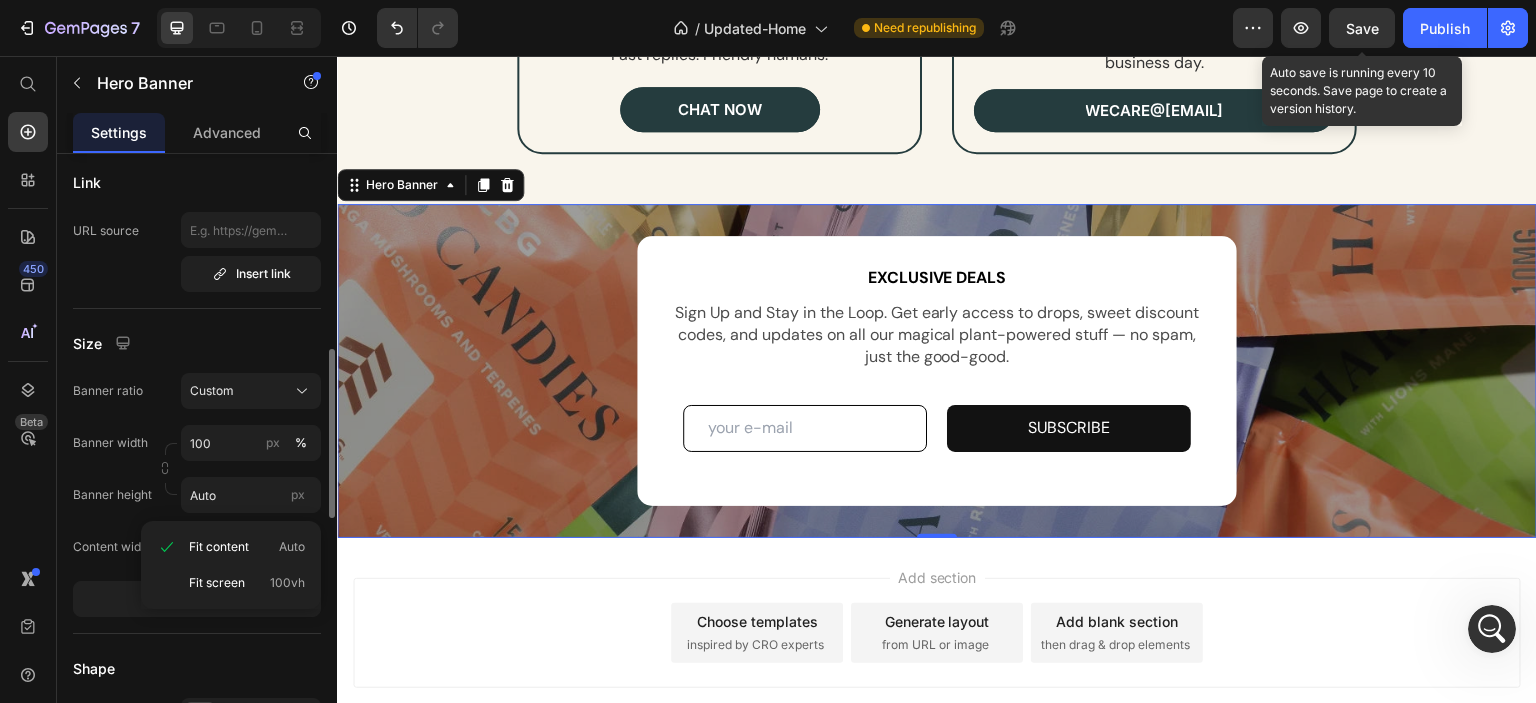 click on "Banner width" at bounding box center [110, 443] 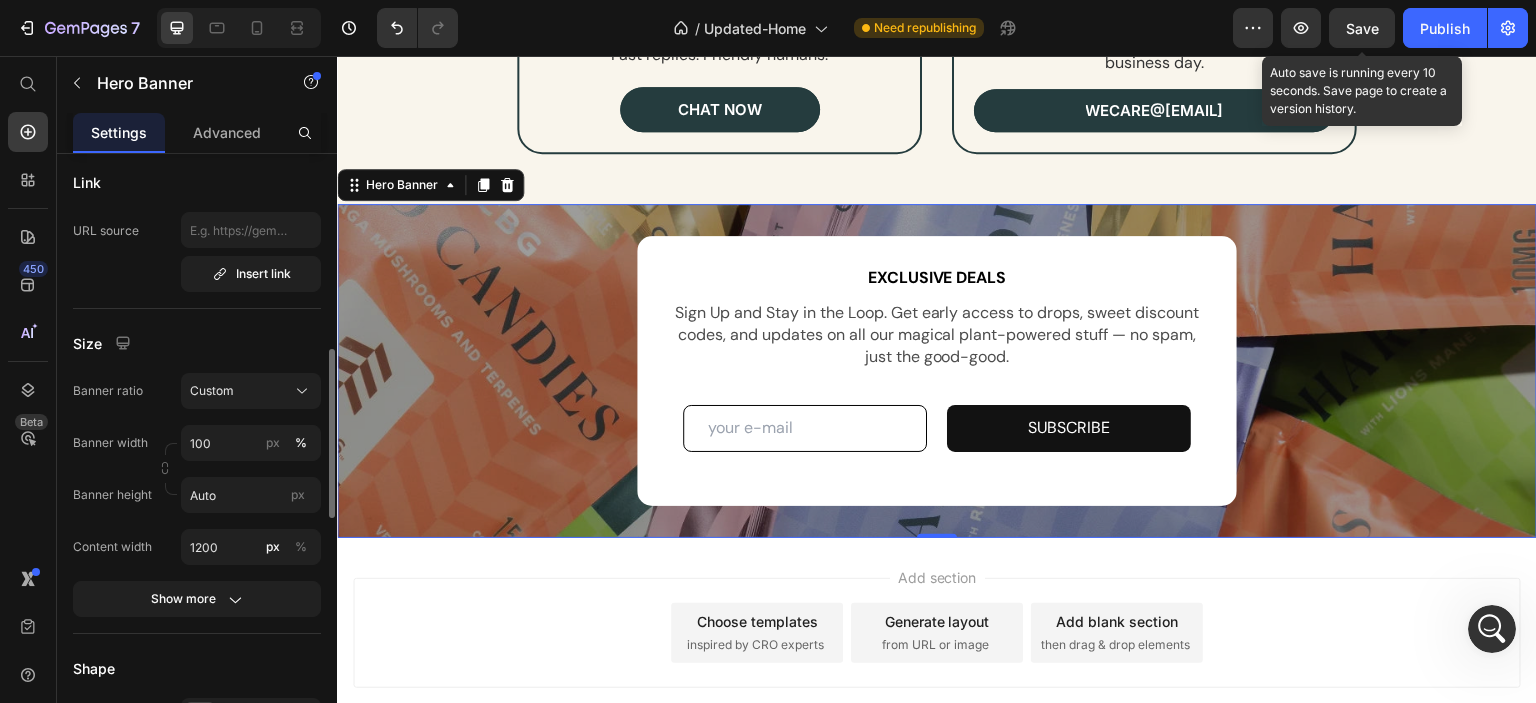 scroll, scrollTop: 600, scrollLeft: 0, axis: vertical 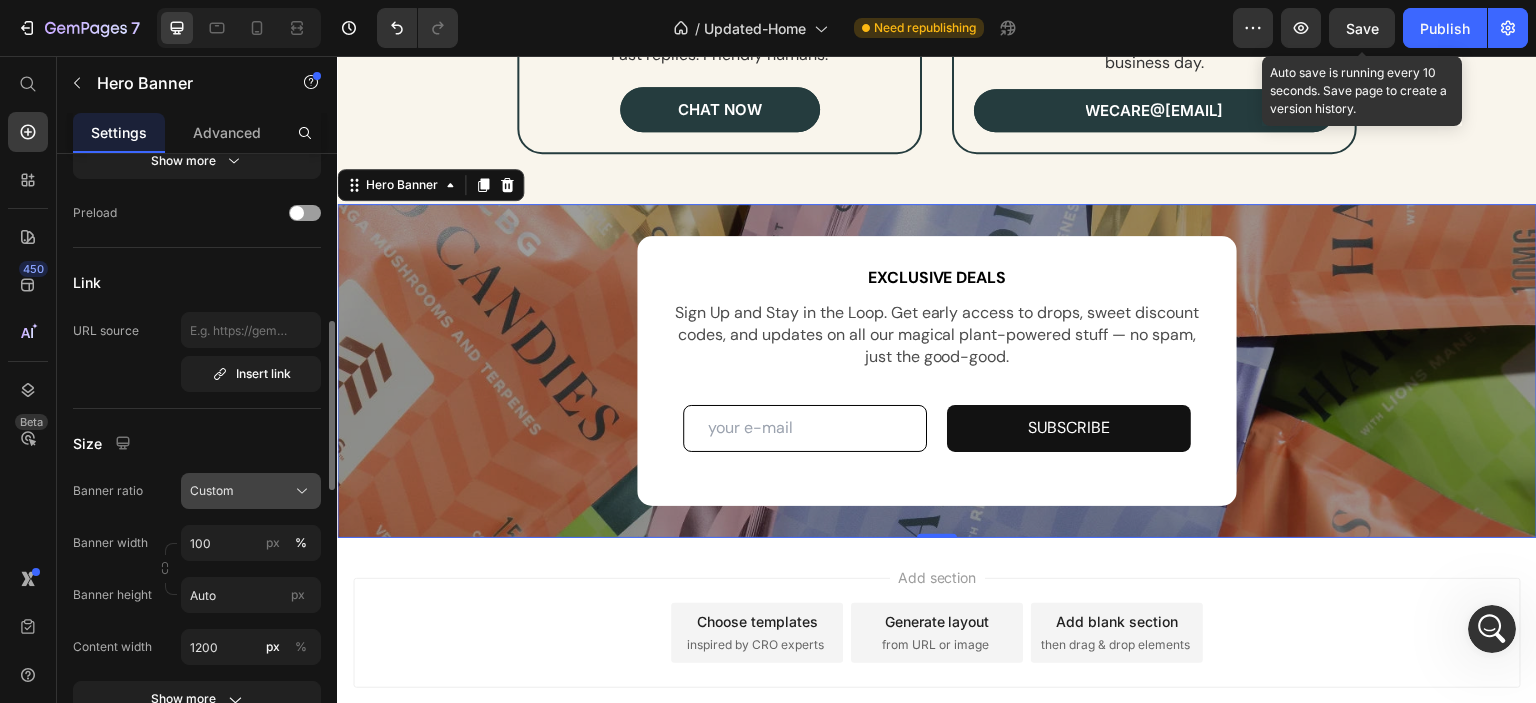 click on "Custom" 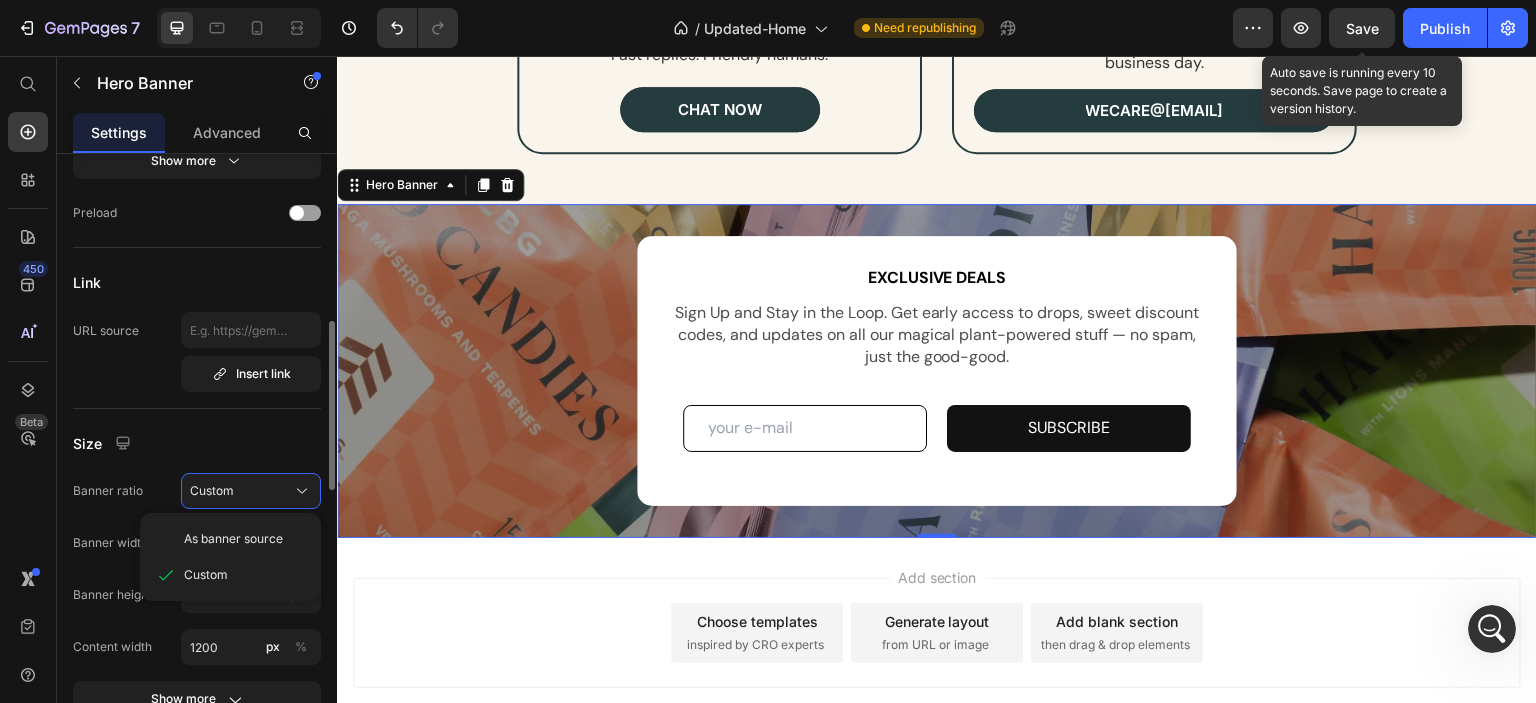 click on "As banner source" 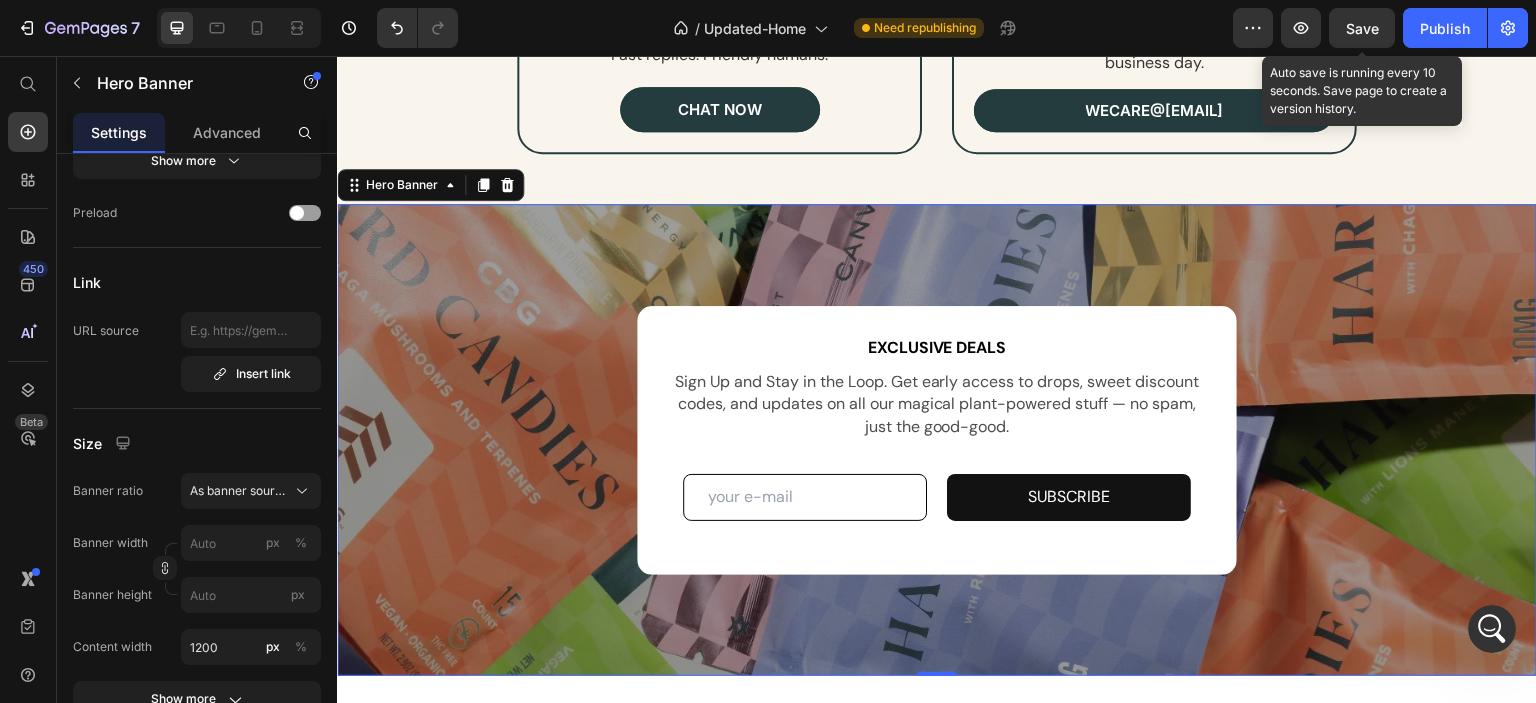 click on "EXCLUSIVE DEALS Text Block Sign Up and Stay in the Loop. Get early access to drops, sweet discount codes, and updates on all our magical plant-powered stuff — no spam, just the good-good. Text Block Email Field SUBSCRIBE Submit Button Row Contact Form Row Row" at bounding box center (937, 440) 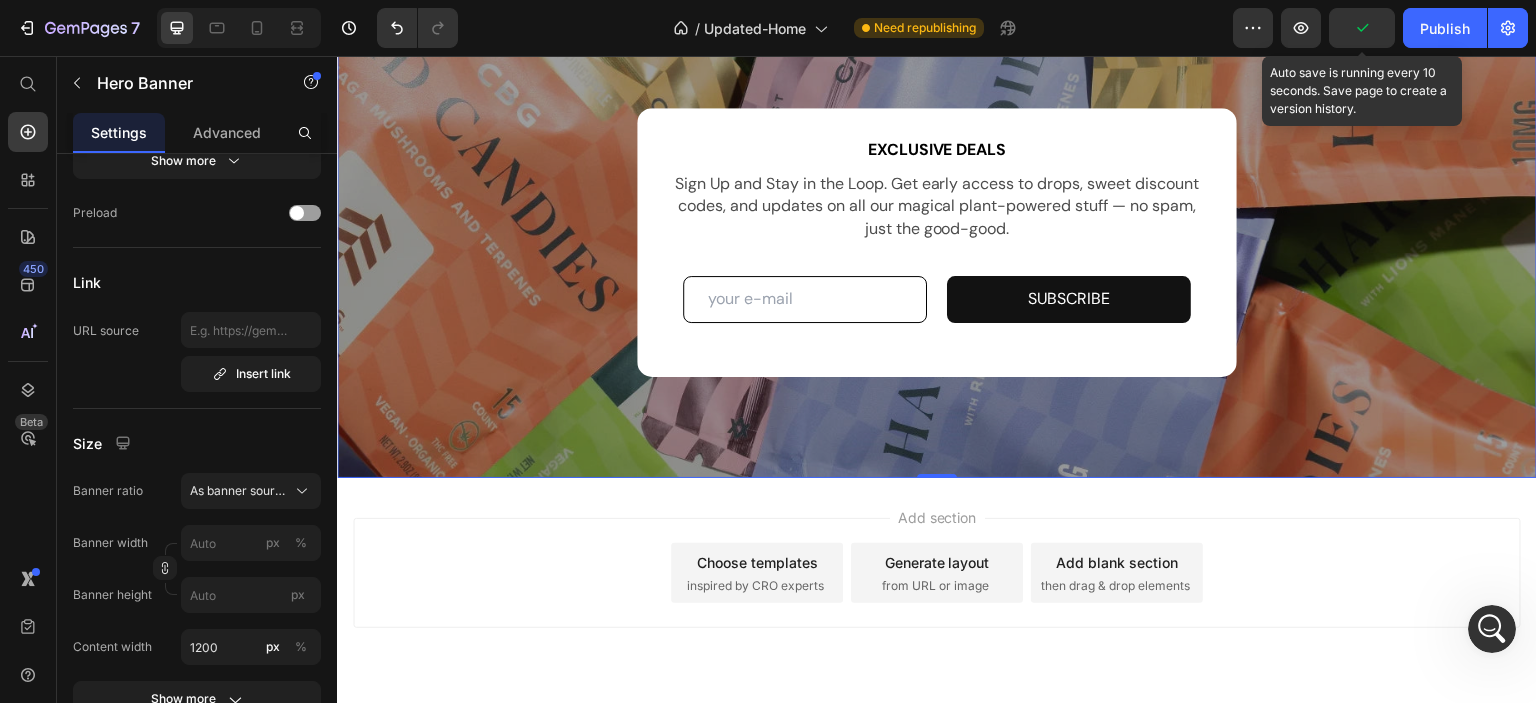scroll, scrollTop: 9301, scrollLeft: 0, axis: vertical 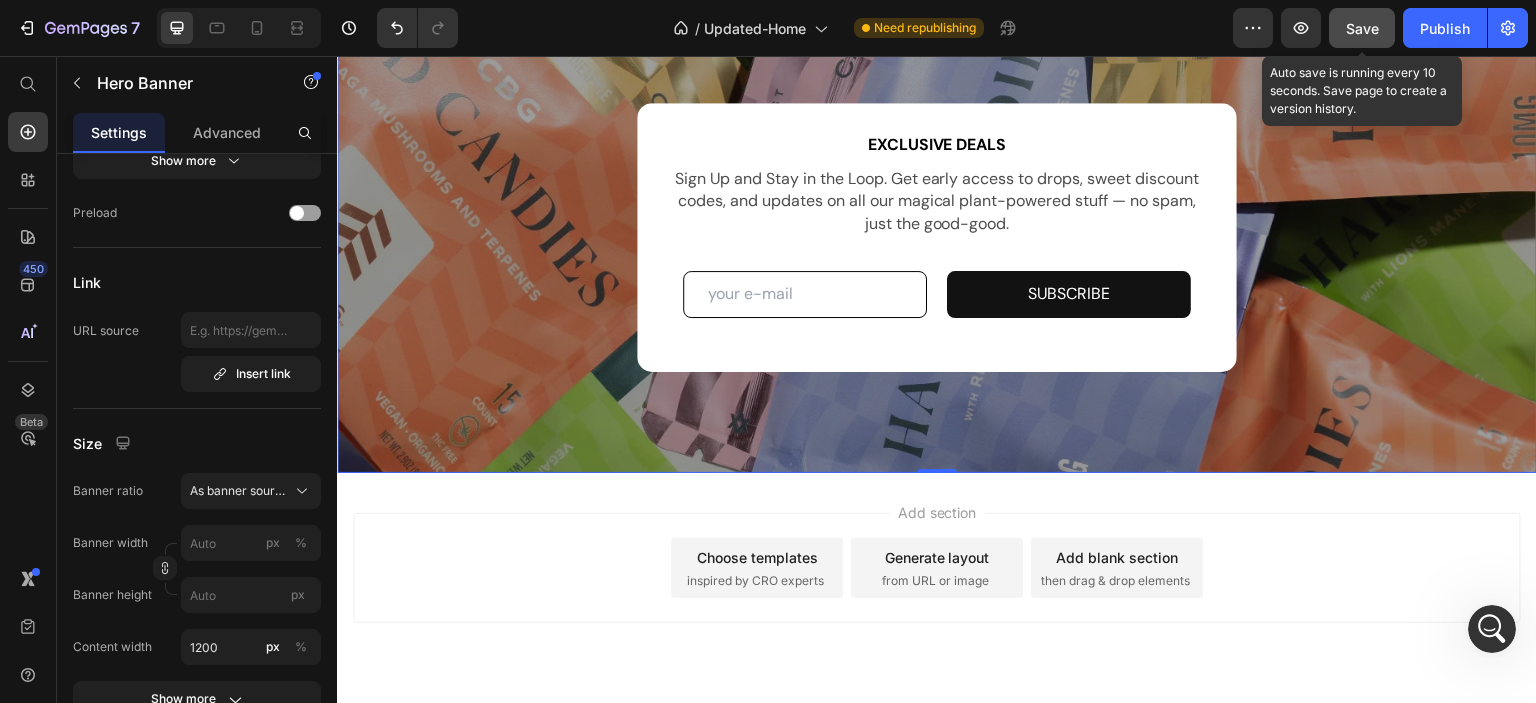 click on "Save" 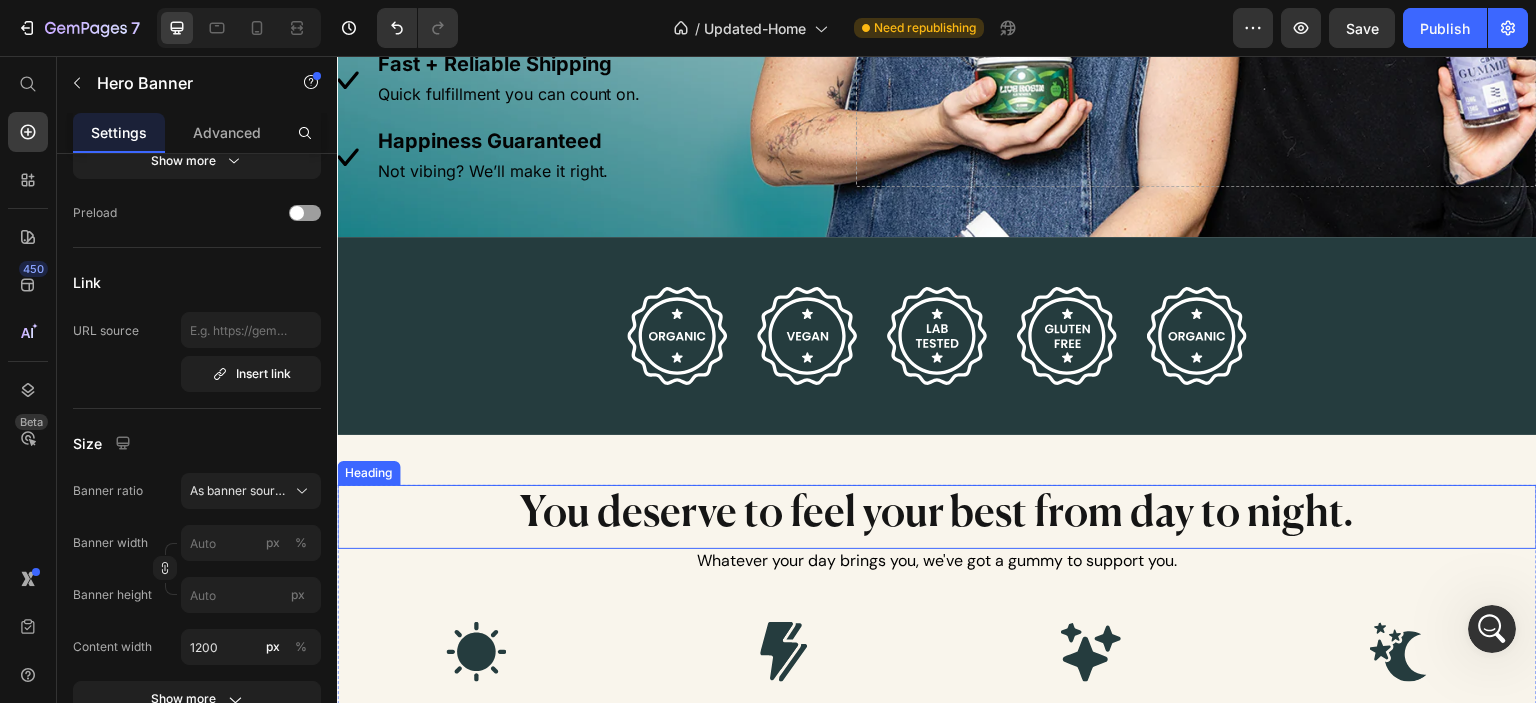 scroll, scrollTop: 4400, scrollLeft: 0, axis: vertical 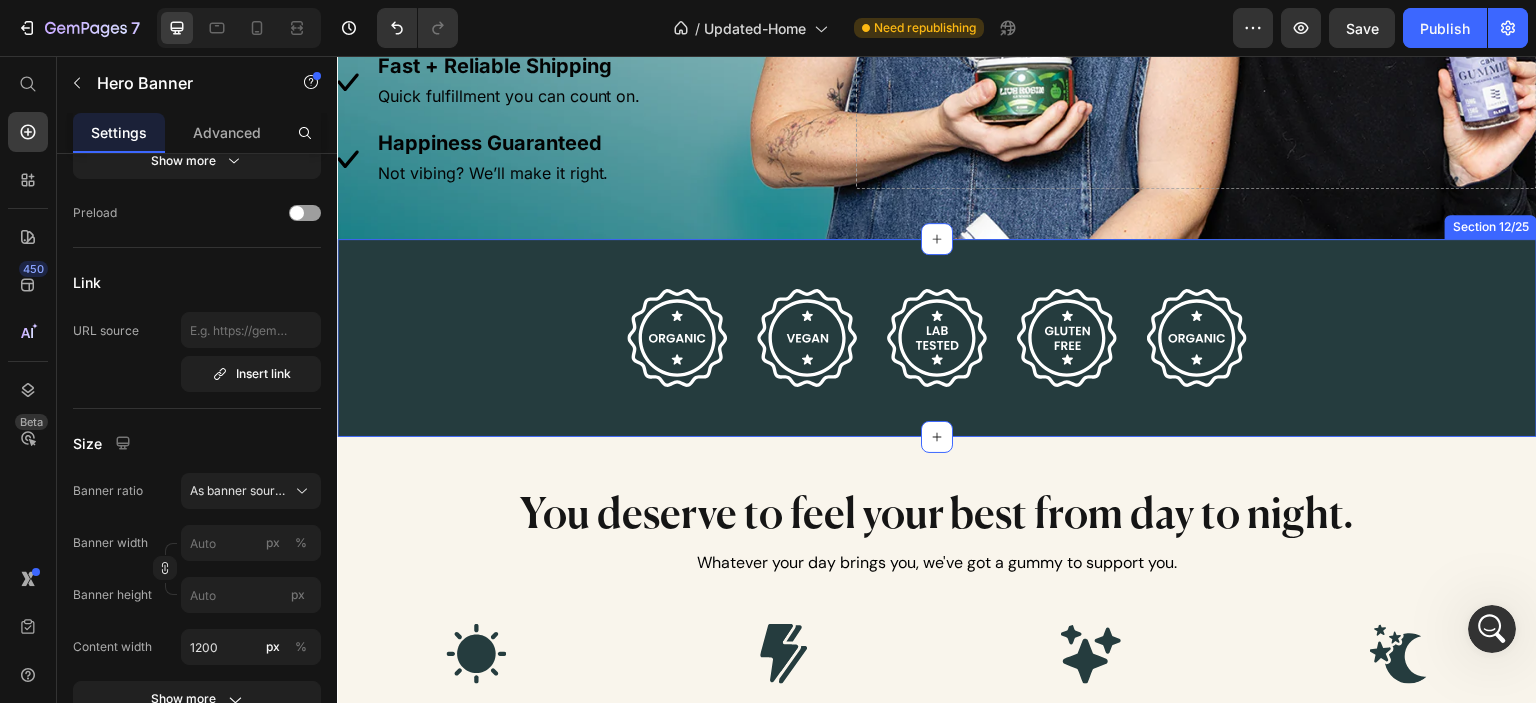 click on "Image Image Image Image Image Row Section 12/25" at bounding box center [937, 338] 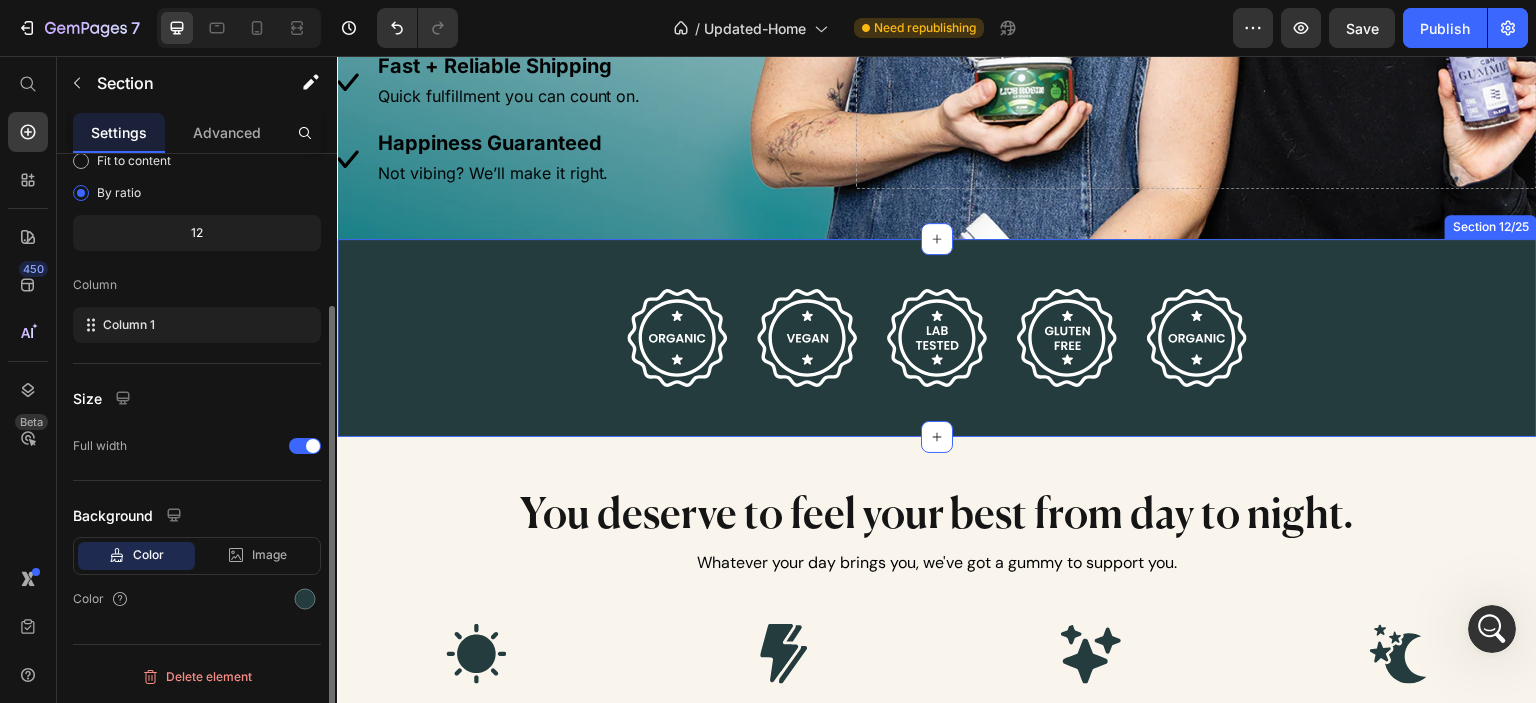 scroll, scrollTop: 0, scrollLeft: 0, axis: both 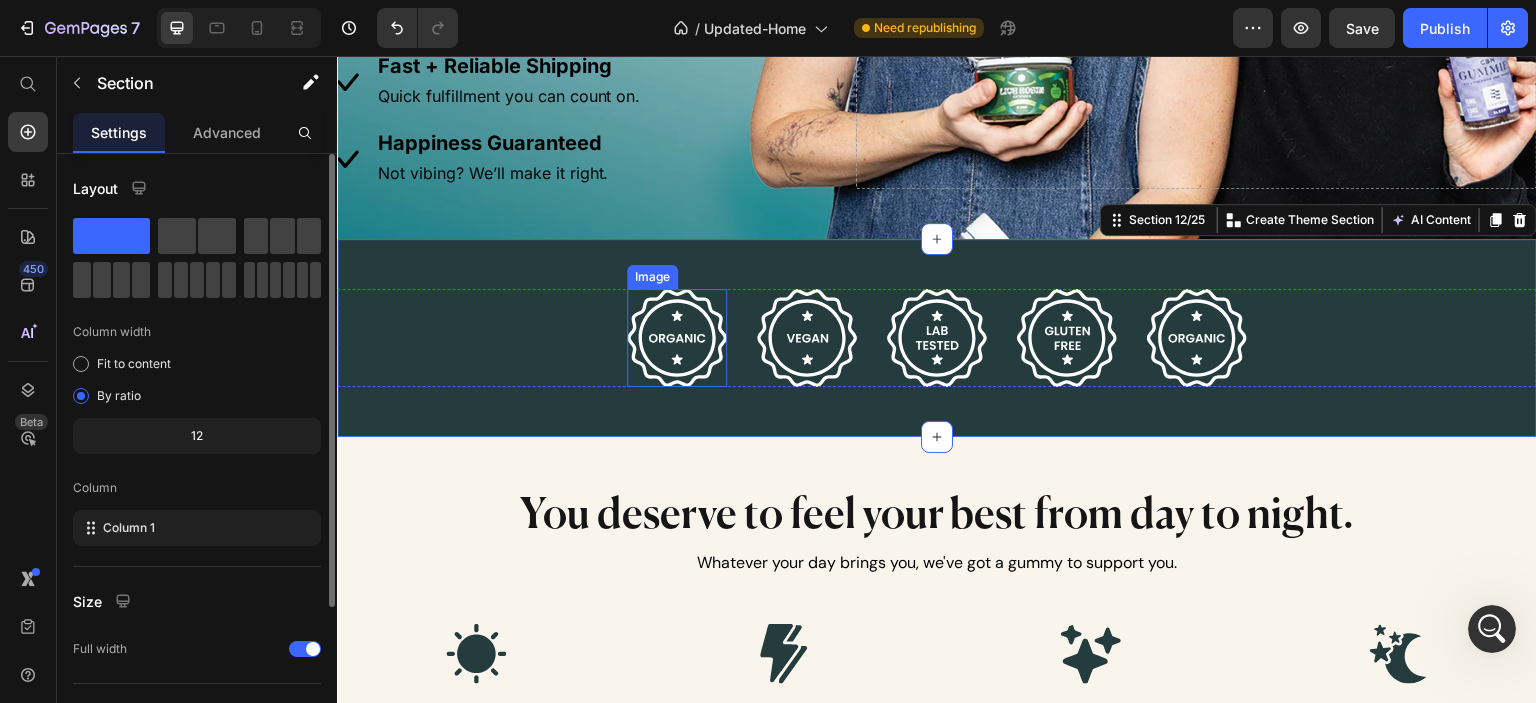click at bounding box center [677, 338] 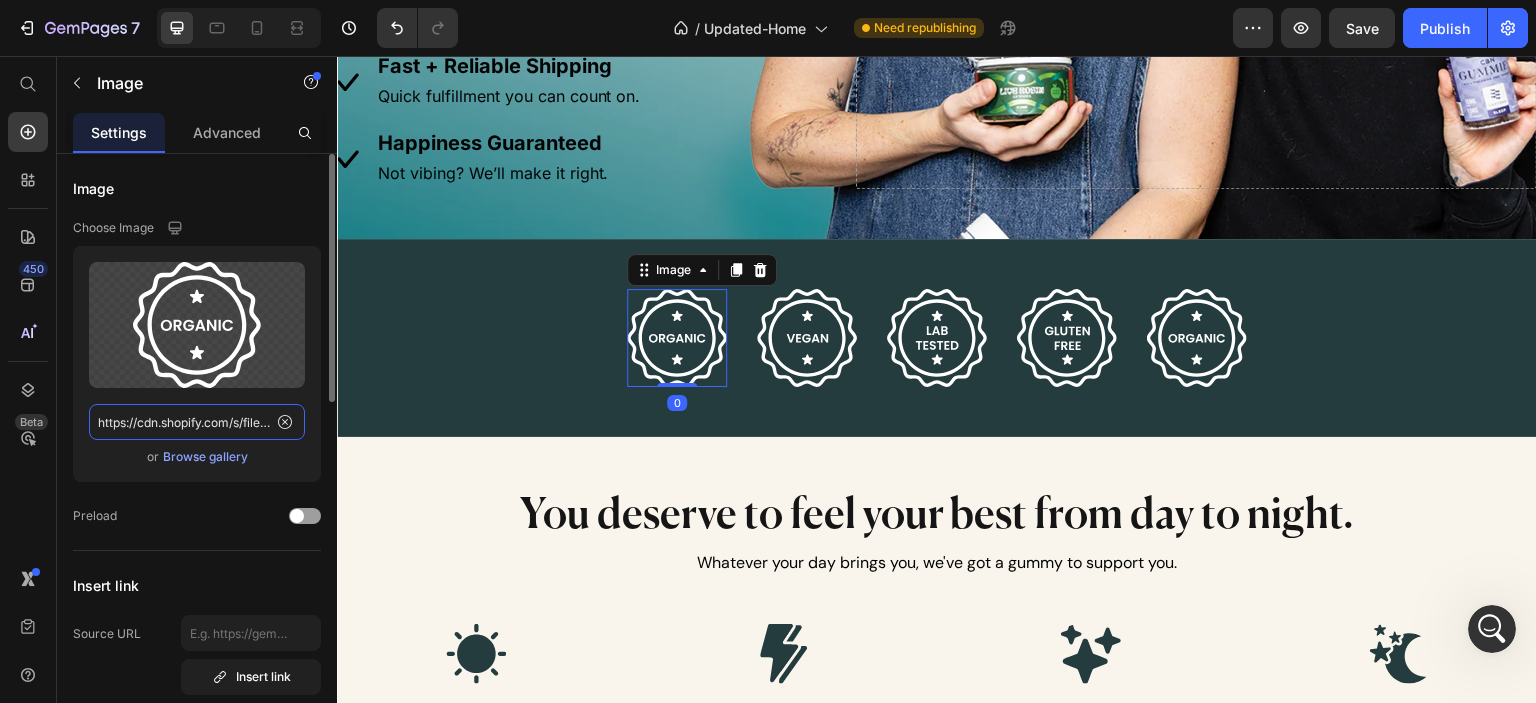 click on "https://cdn.shopify.com/s/files/1/0341/2836/3657/files/gempages_570495266654782688-c3f00fdc-62cd-4b2a-abca-0837a9fd645f.svg" 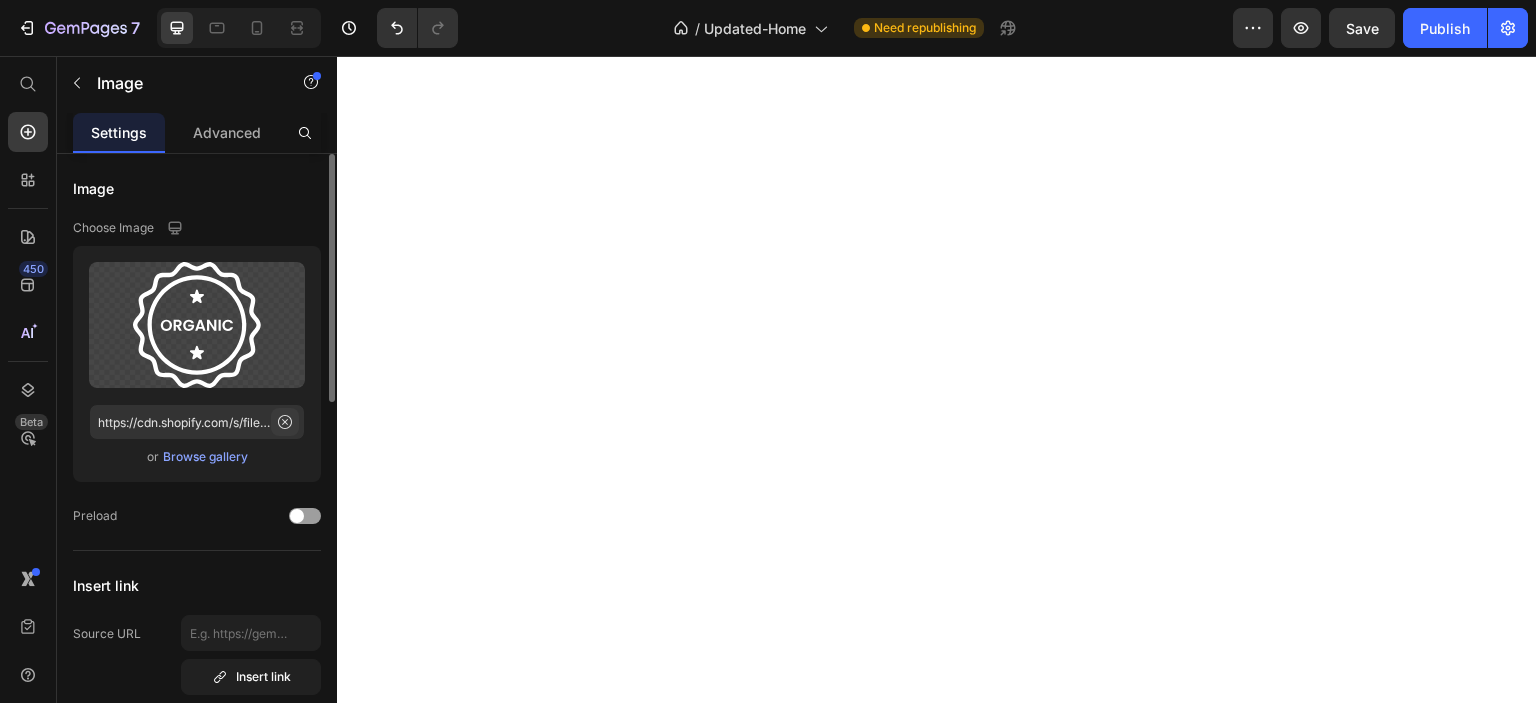 scroll, scrollTop: 0, scrollLeft: 0, axis: both 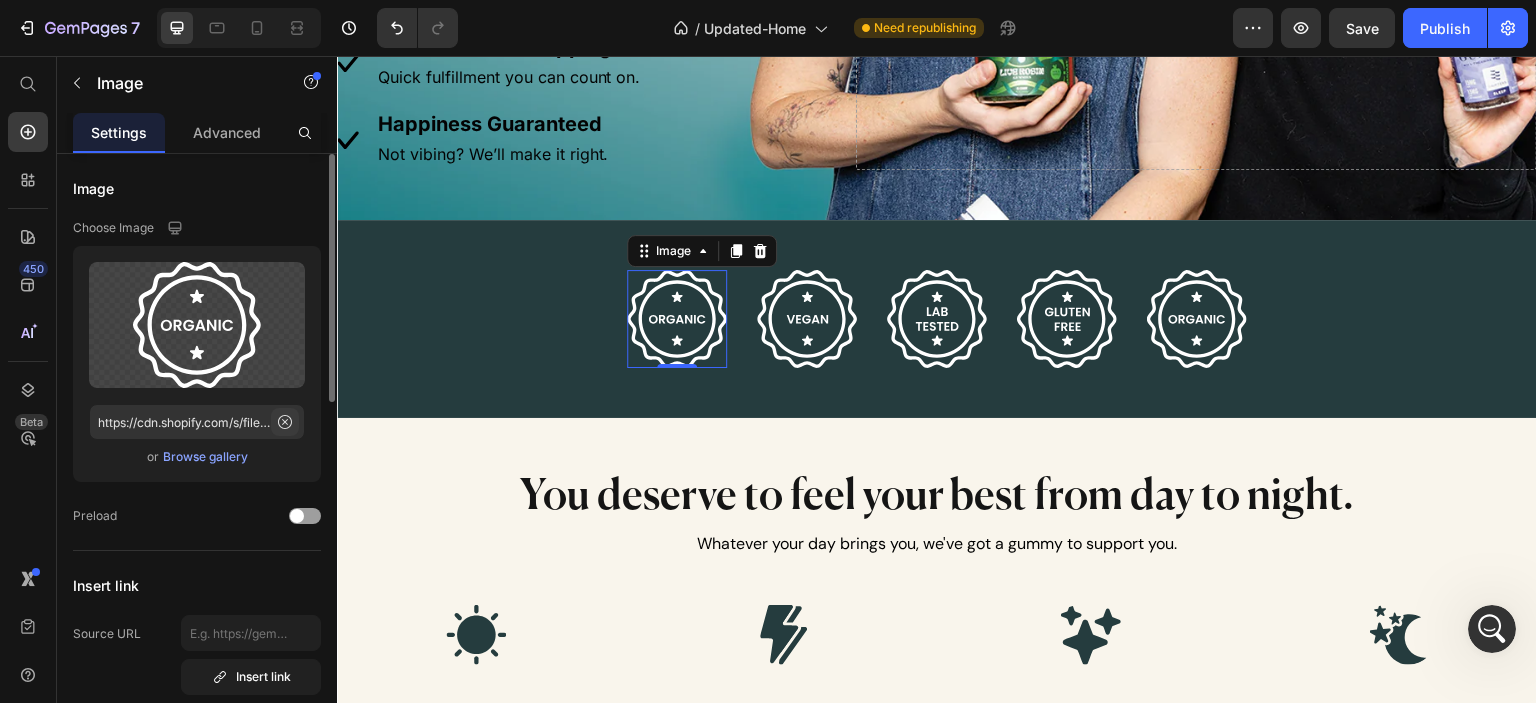 click 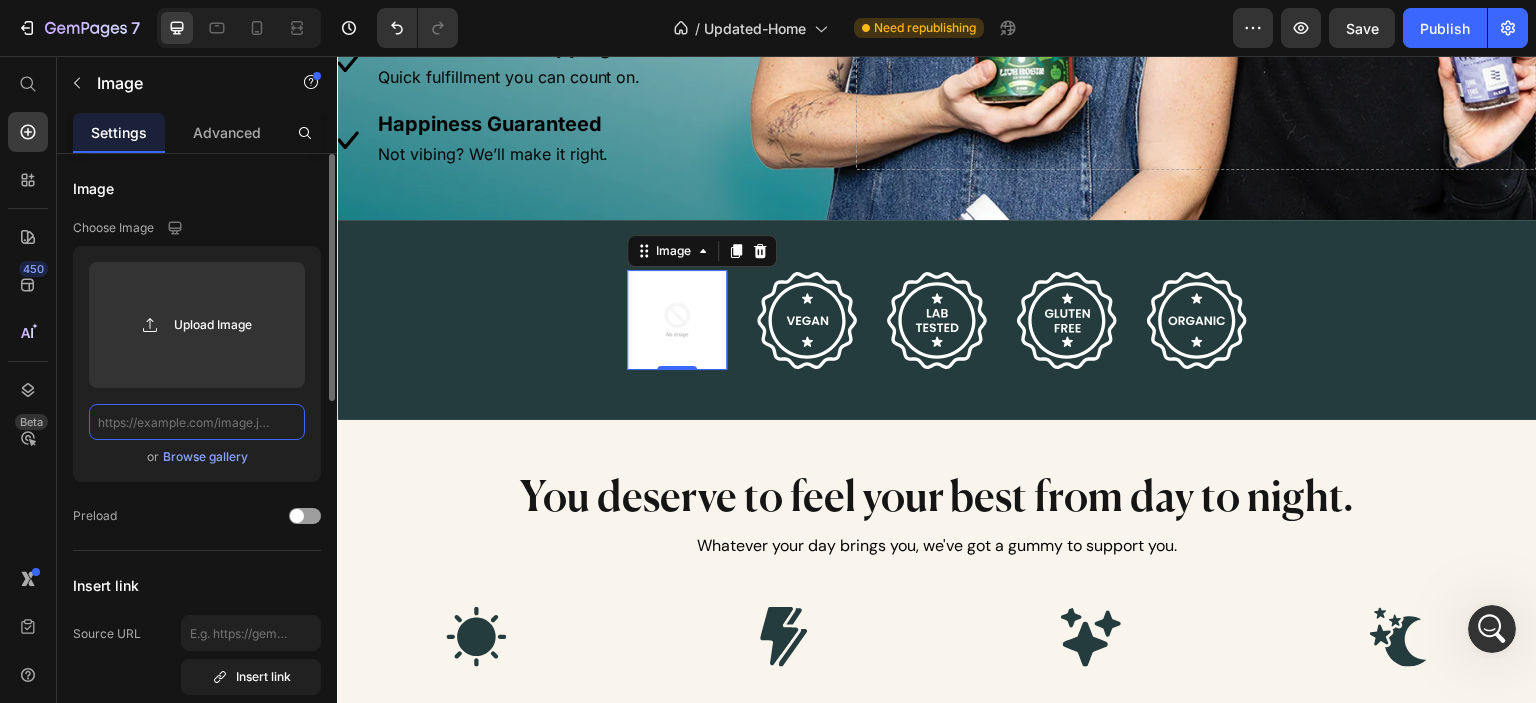 click 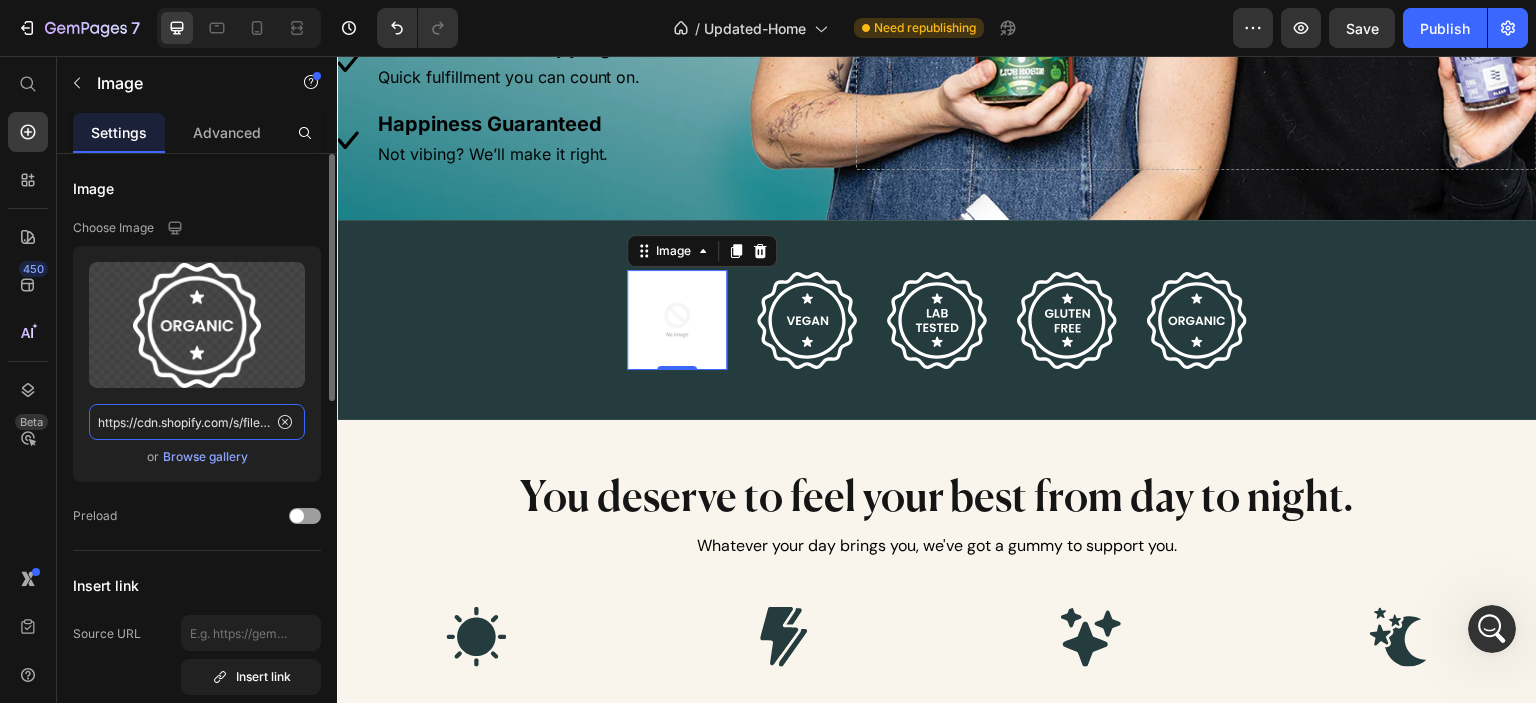 scroll, scrollTop: 0, scrollLeft: 386, axis: horizontal 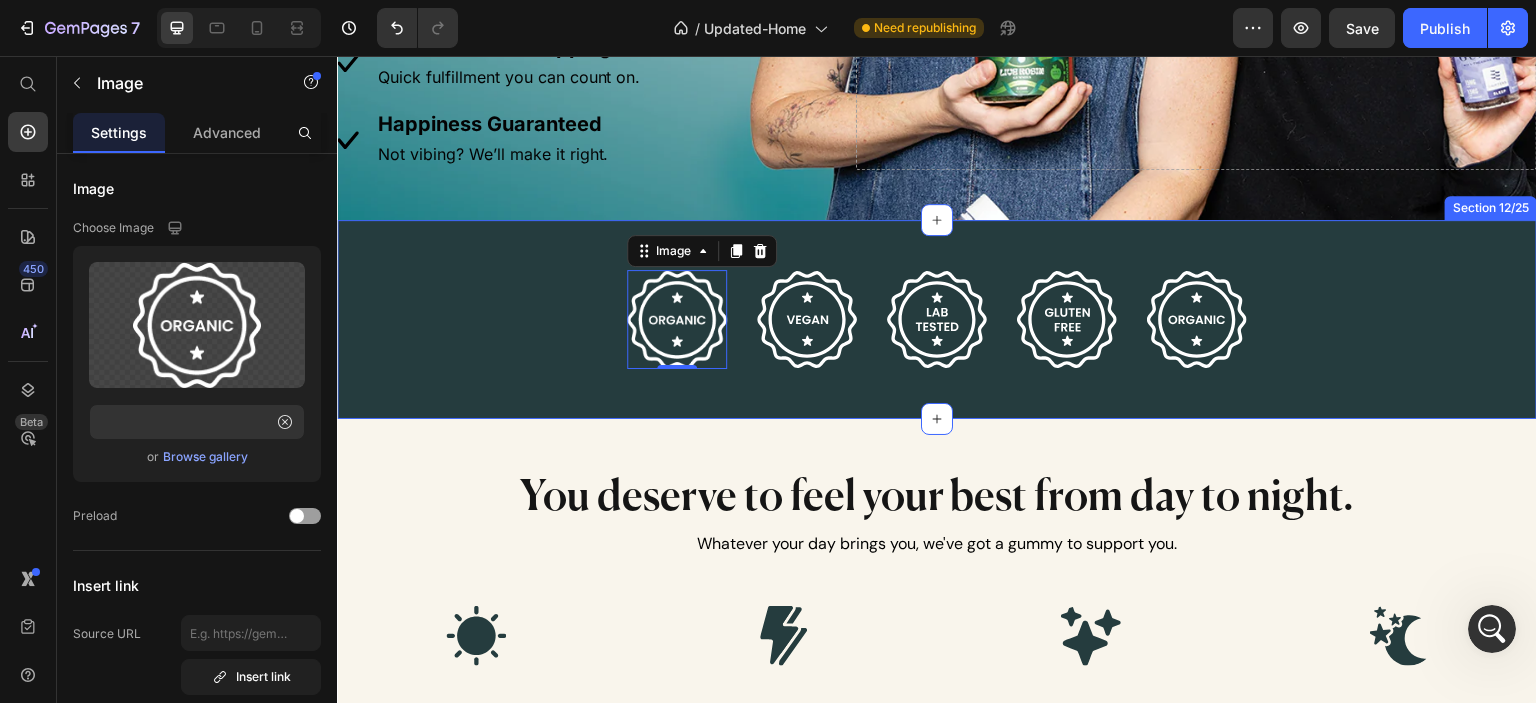 click on "Image   0 Image Image Image Image Row Section 12/25" at bounding box center [937, 319] 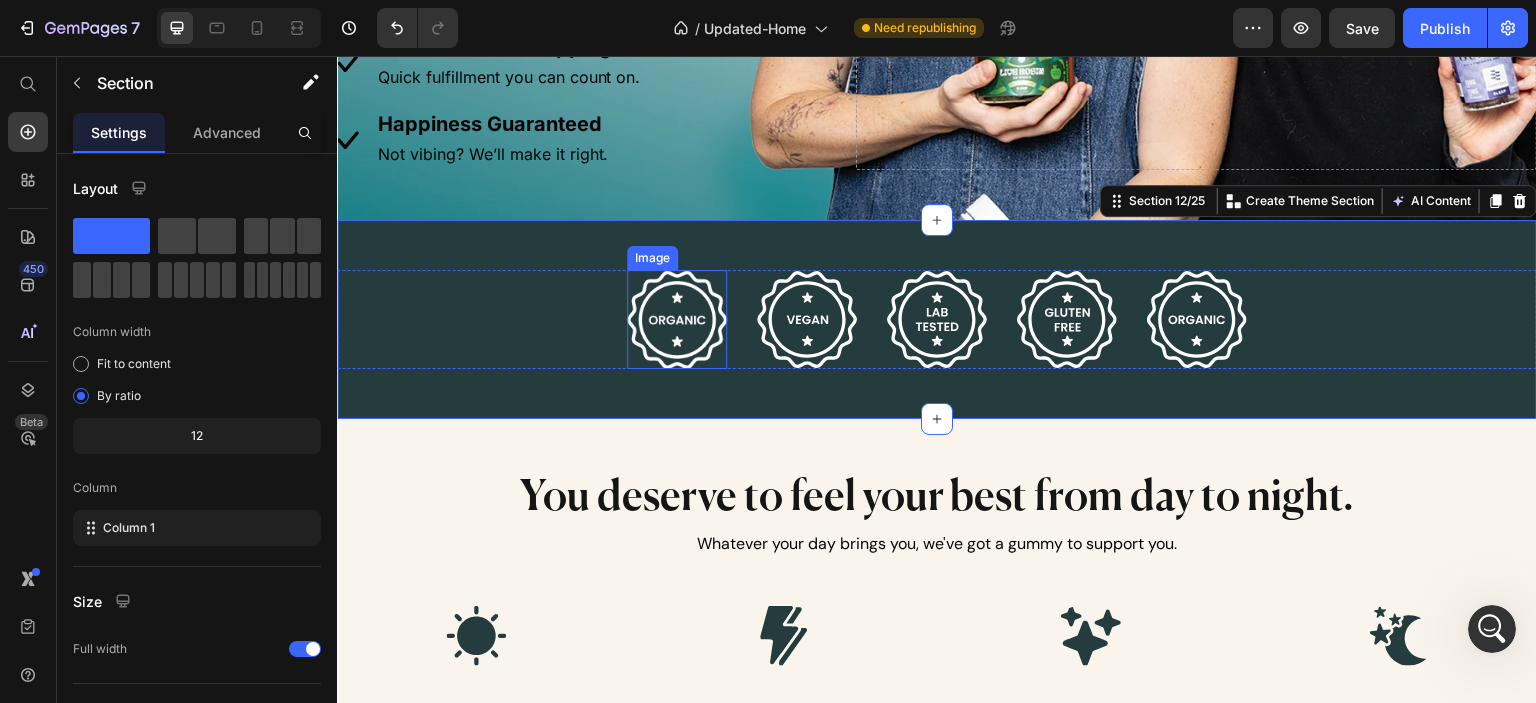 click at bounding box center (677, 319) 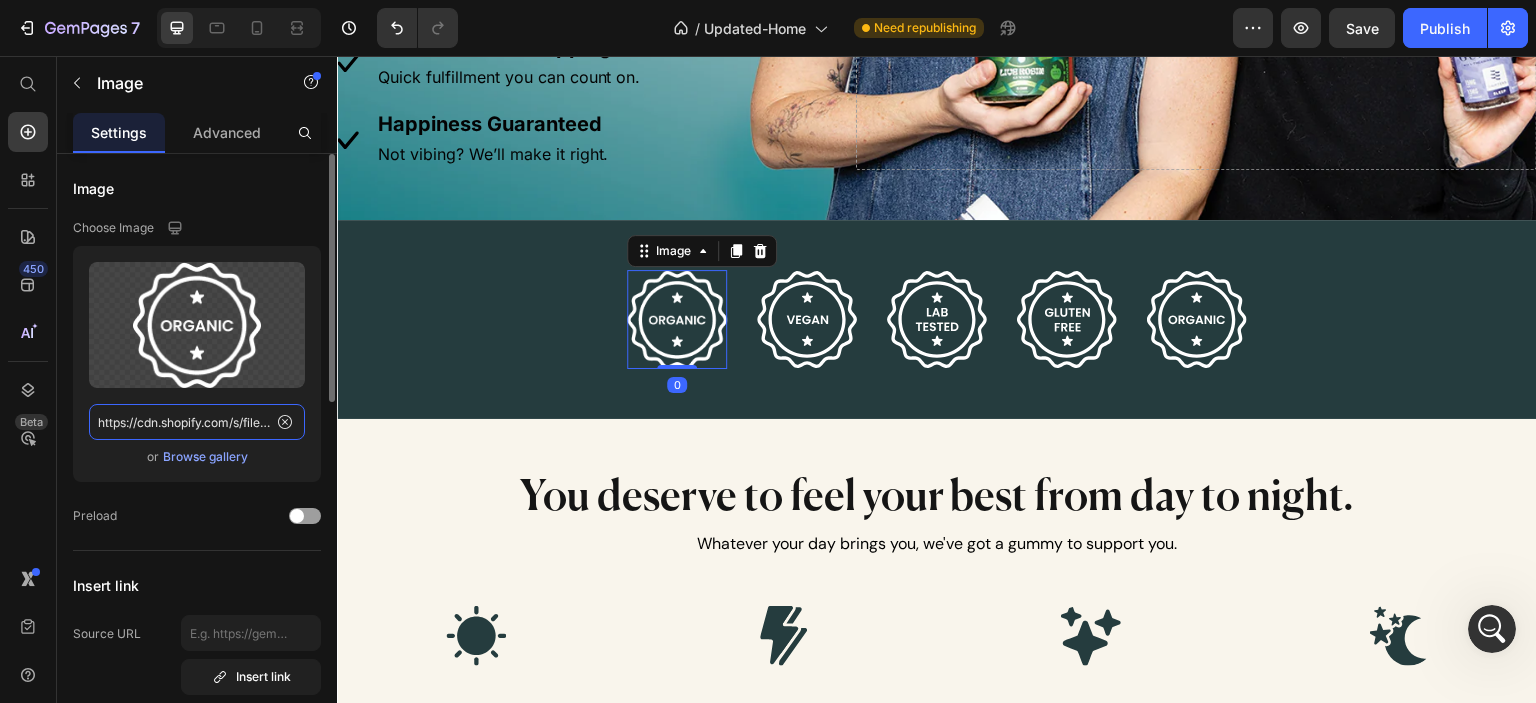 click on "https://cdn.shopify.com/s/files/1/0341/2836/3657/files/Organic.webp?v=1752254716" 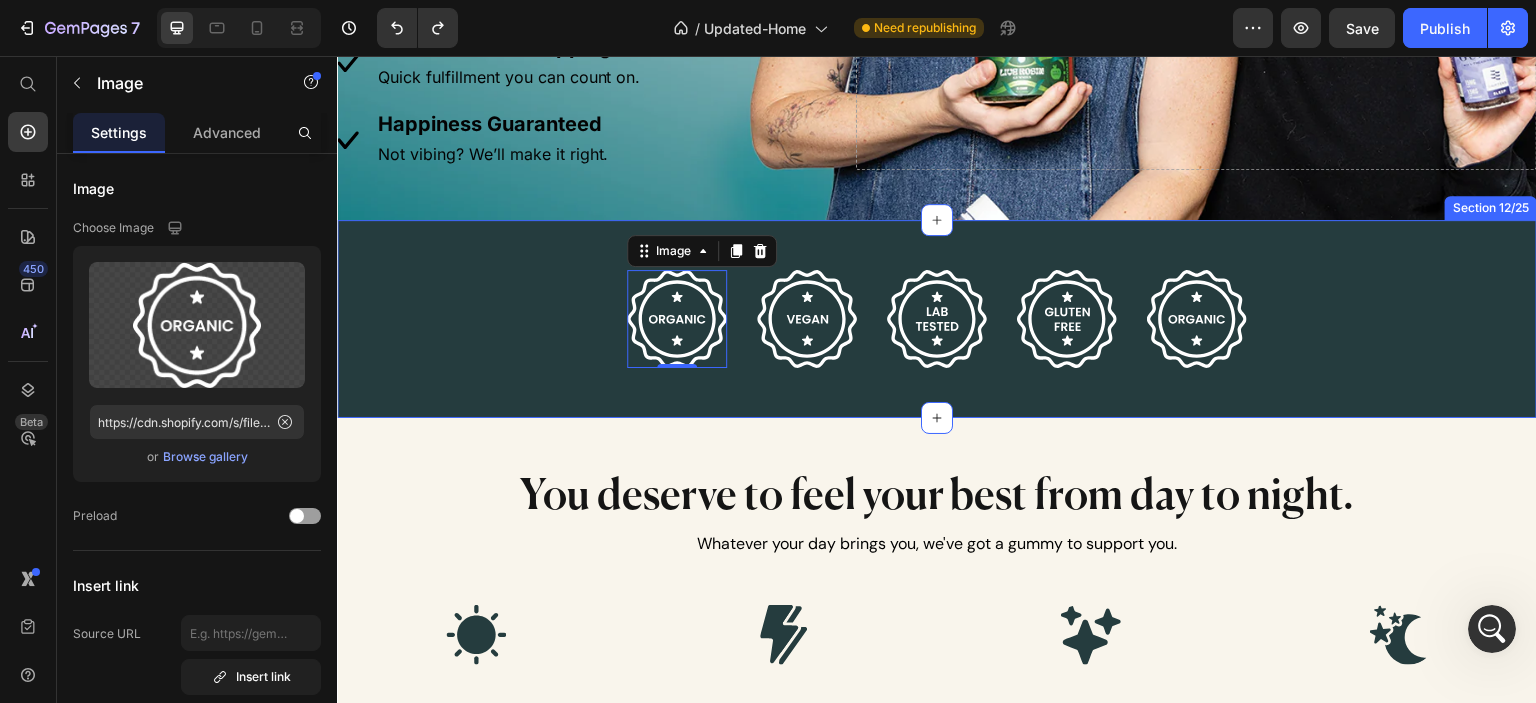 click on "Image   0 Image Image Image Image Row Section 12/25" at bounding box center [937, 319] 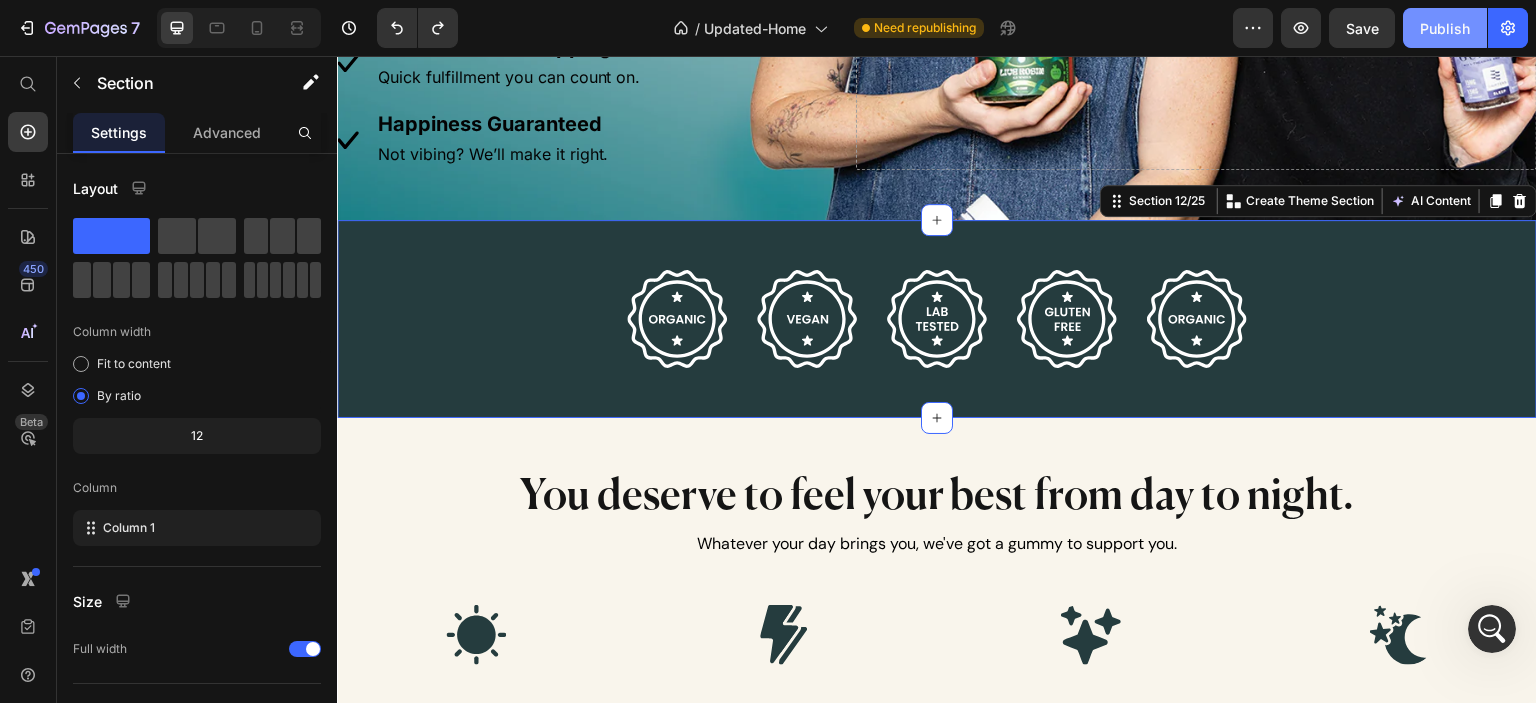 click on "Publish" at bounding box center (1445, 28) 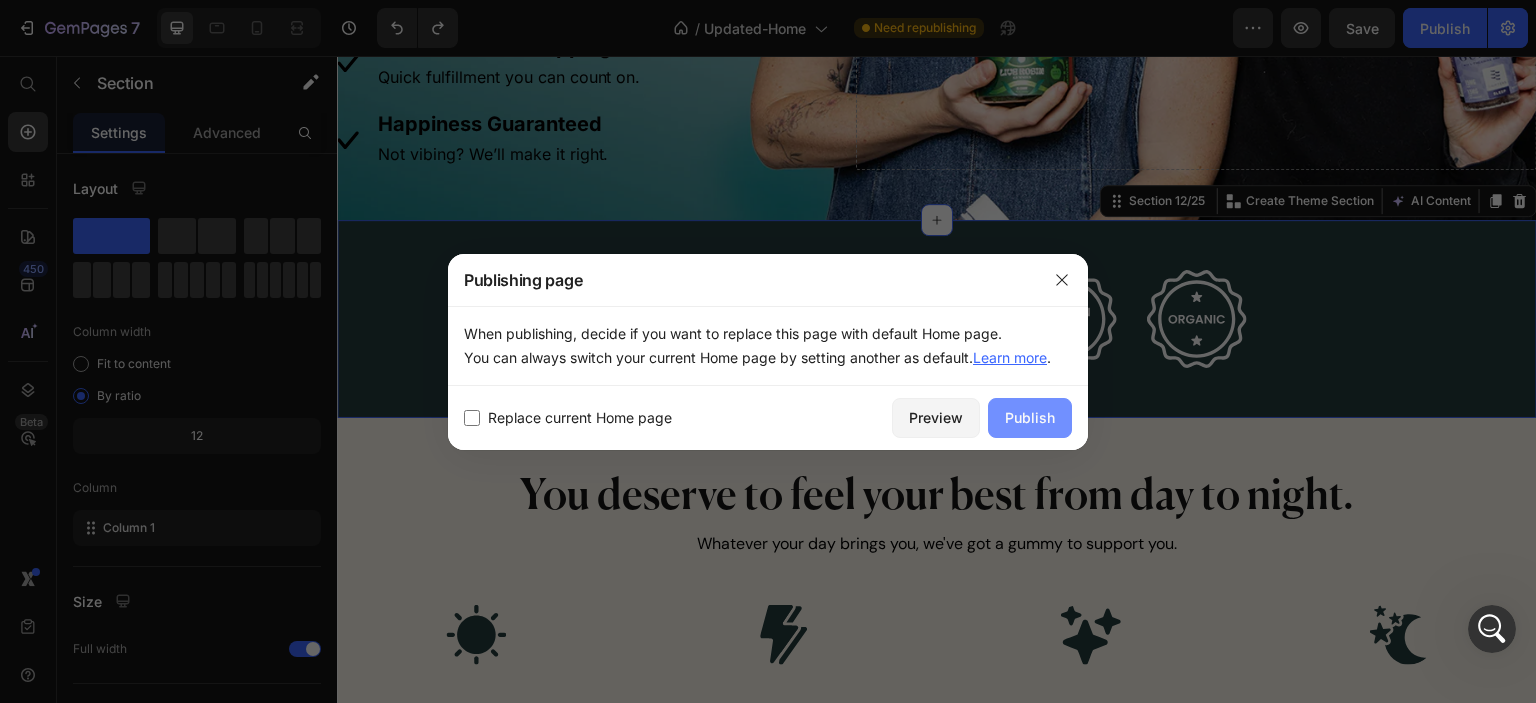 click on "Publish" at bounding box center (1030, 417) 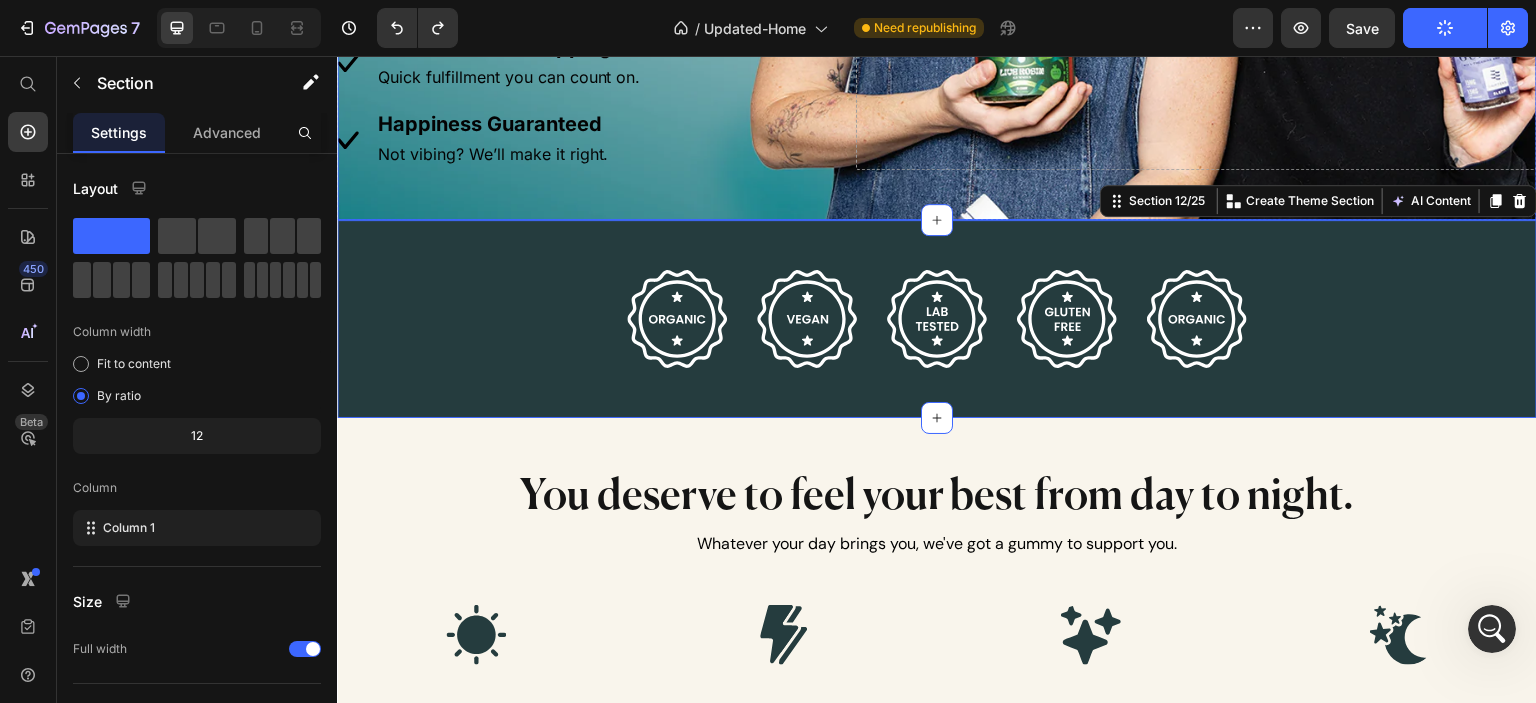 click on "Image Join our 100,000+ Happy Customers Heading Image No Junk, Just Good Stuff Text Block No artificial flavors, additives, or fillers. Text Block Image Fast + Reliable Shipping Text Block Quick fulfillment you can count on. Text Block Image Happiness Guaranteed Text Block Not vibing? We’ll make it right. Text Block Advanced List
Drop element here" at bounding box center (937, 27) 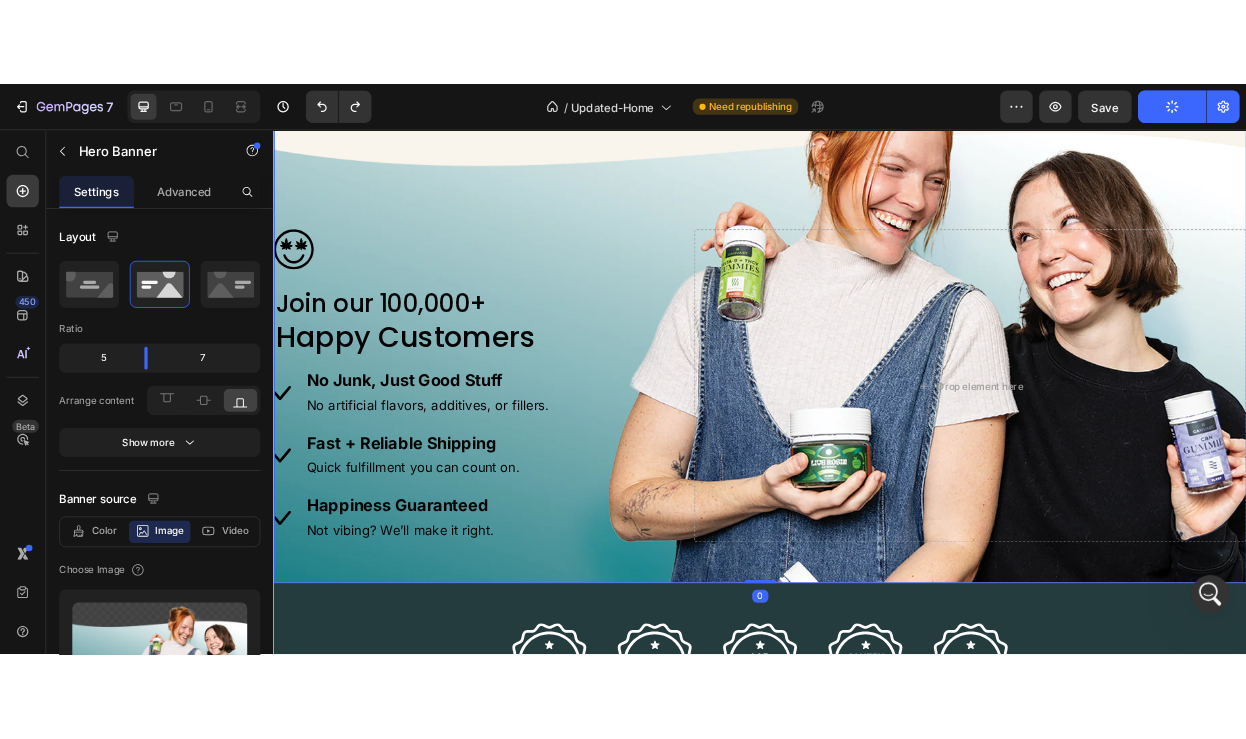 scroll, scrollTop: 3900, scrollLeft: 0, axis: vertical 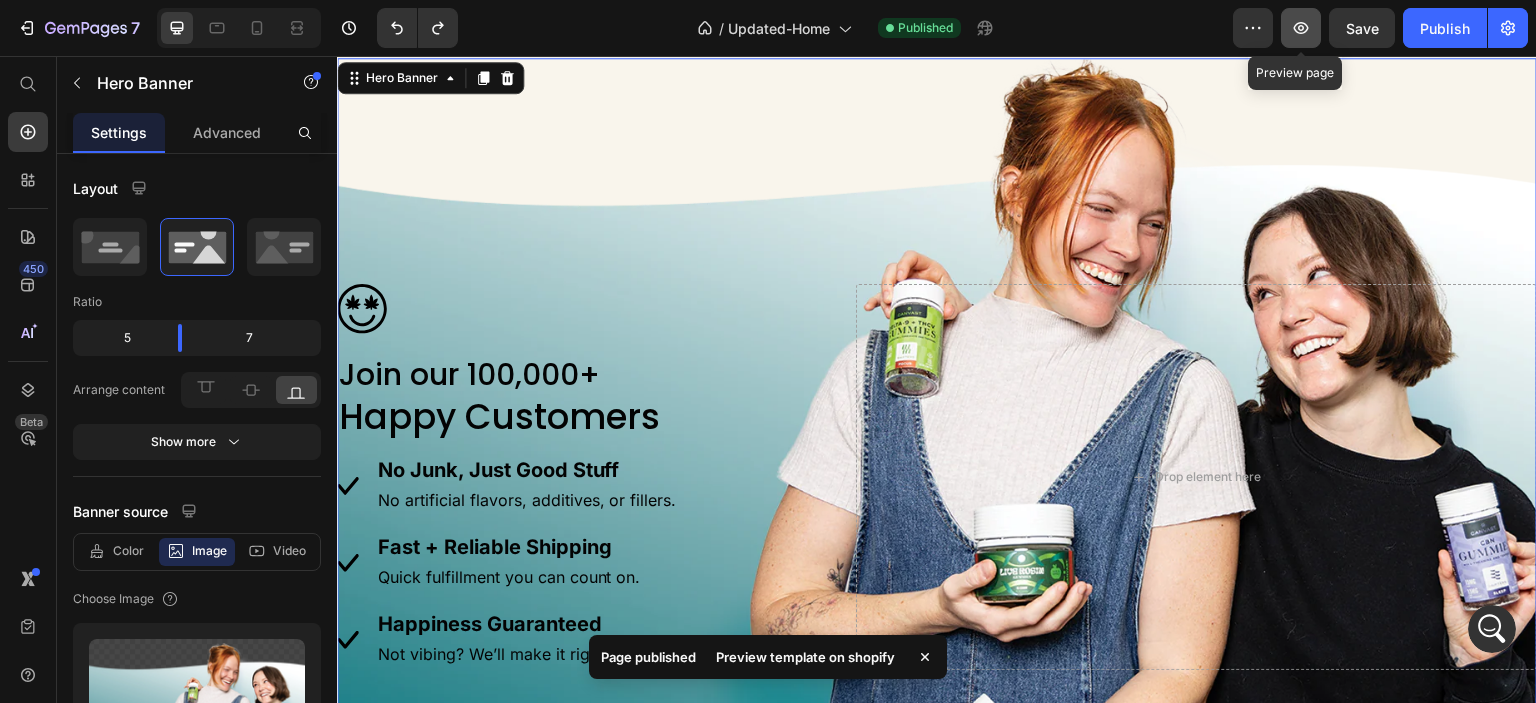click 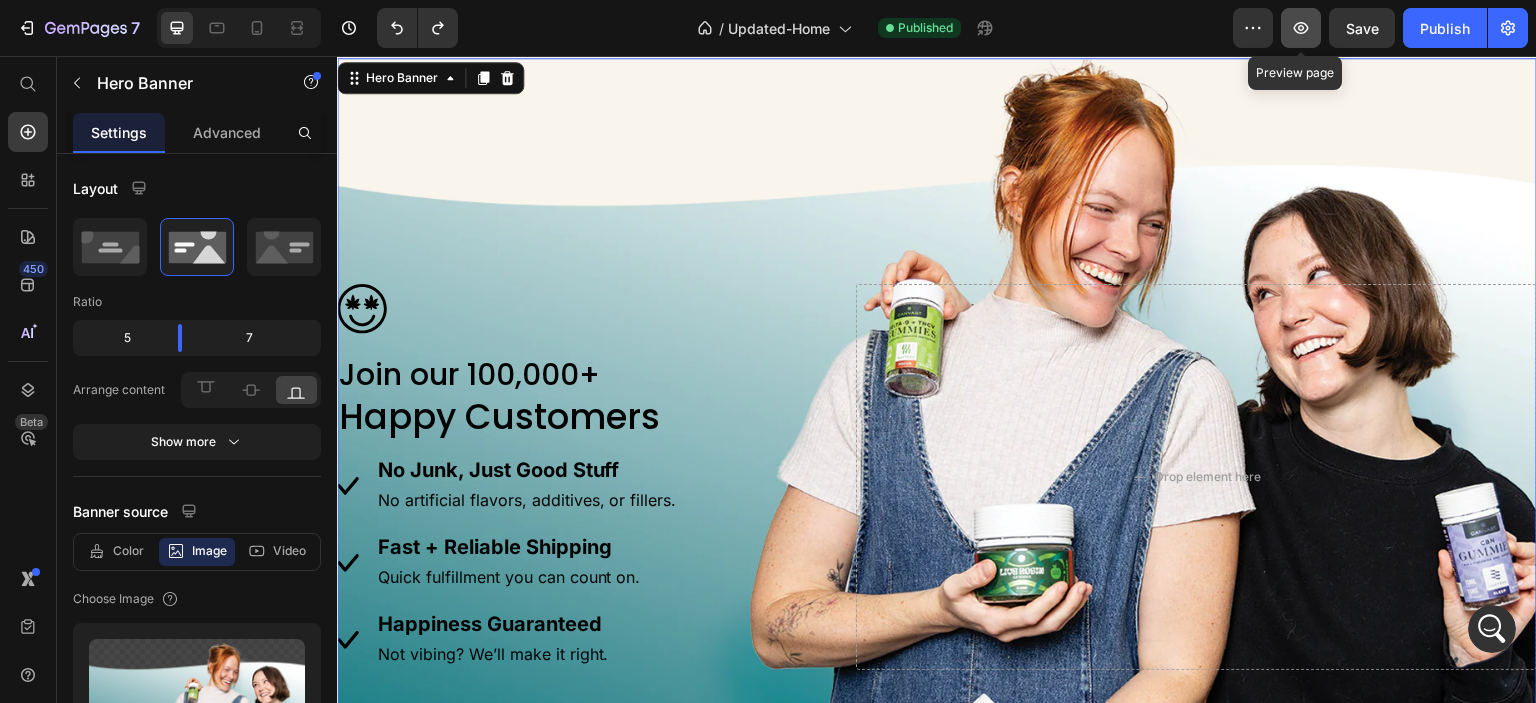 click 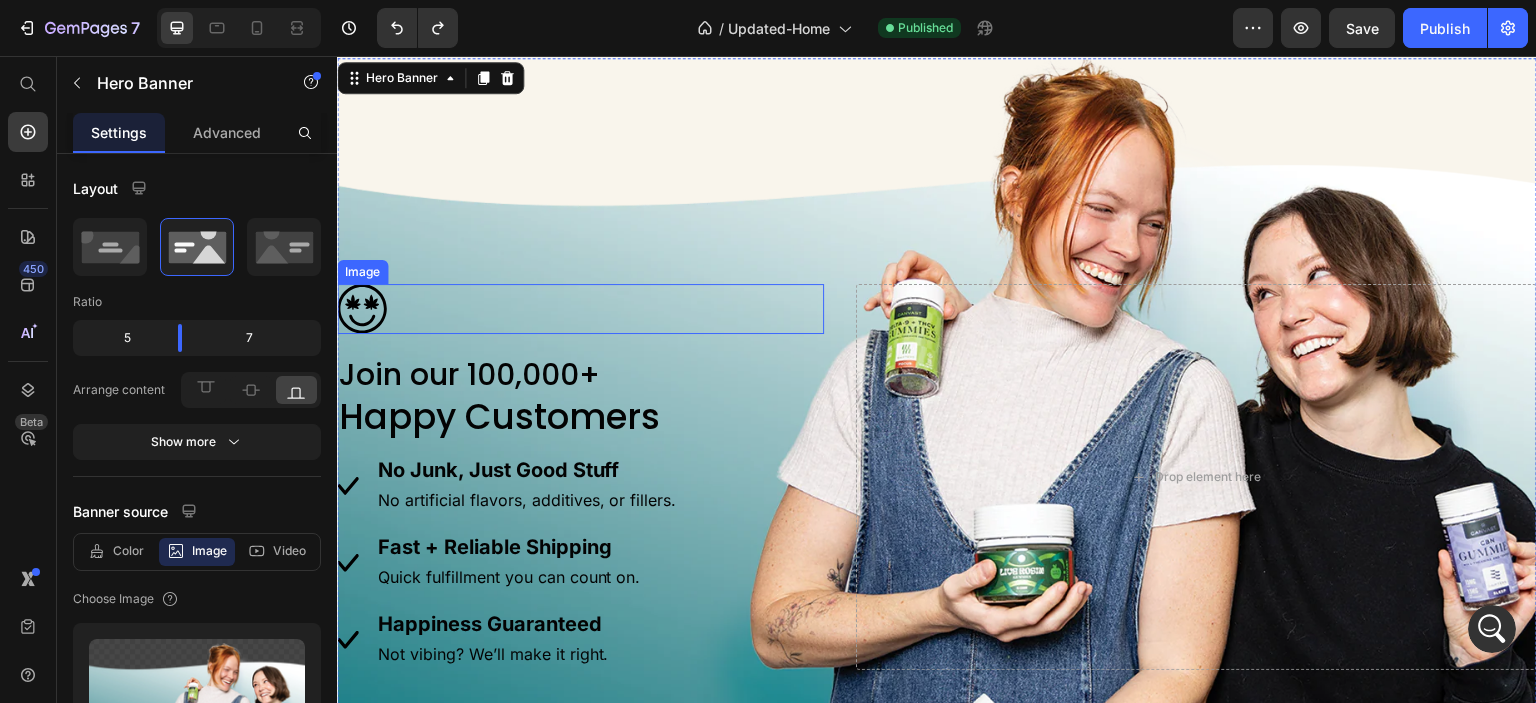 scroll, scrollTop: 1752, scrollLeft: 0, axis: vertical 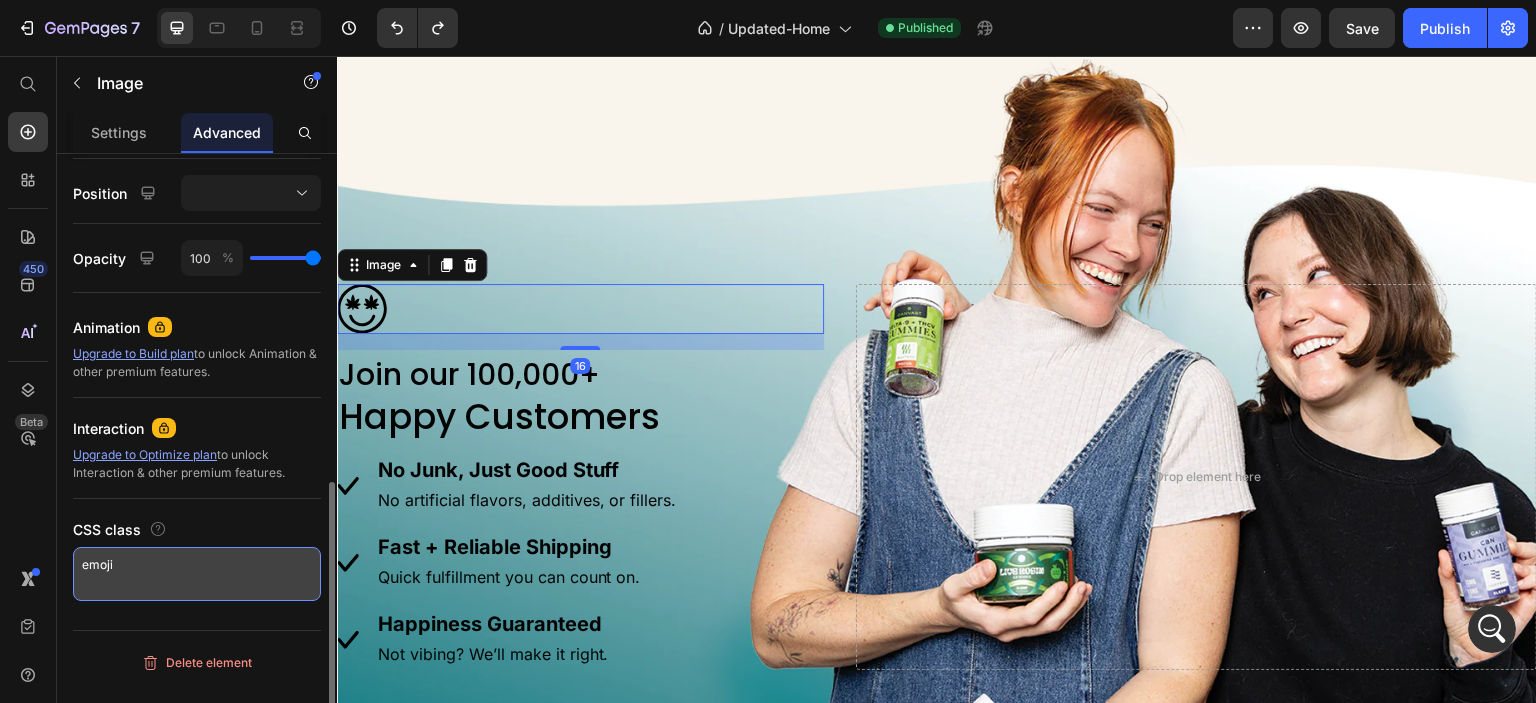 click on "emoji" at bounding box center [197, 574] 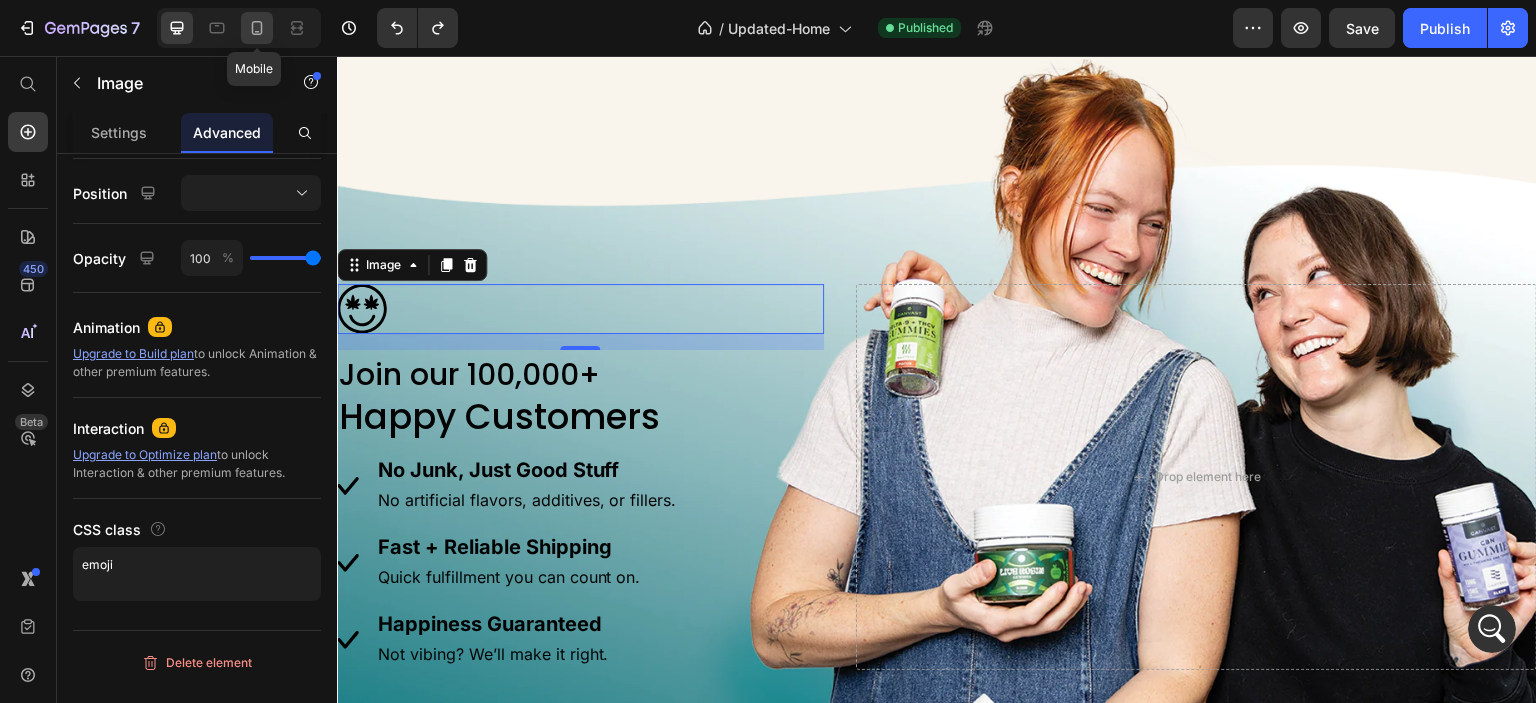 click 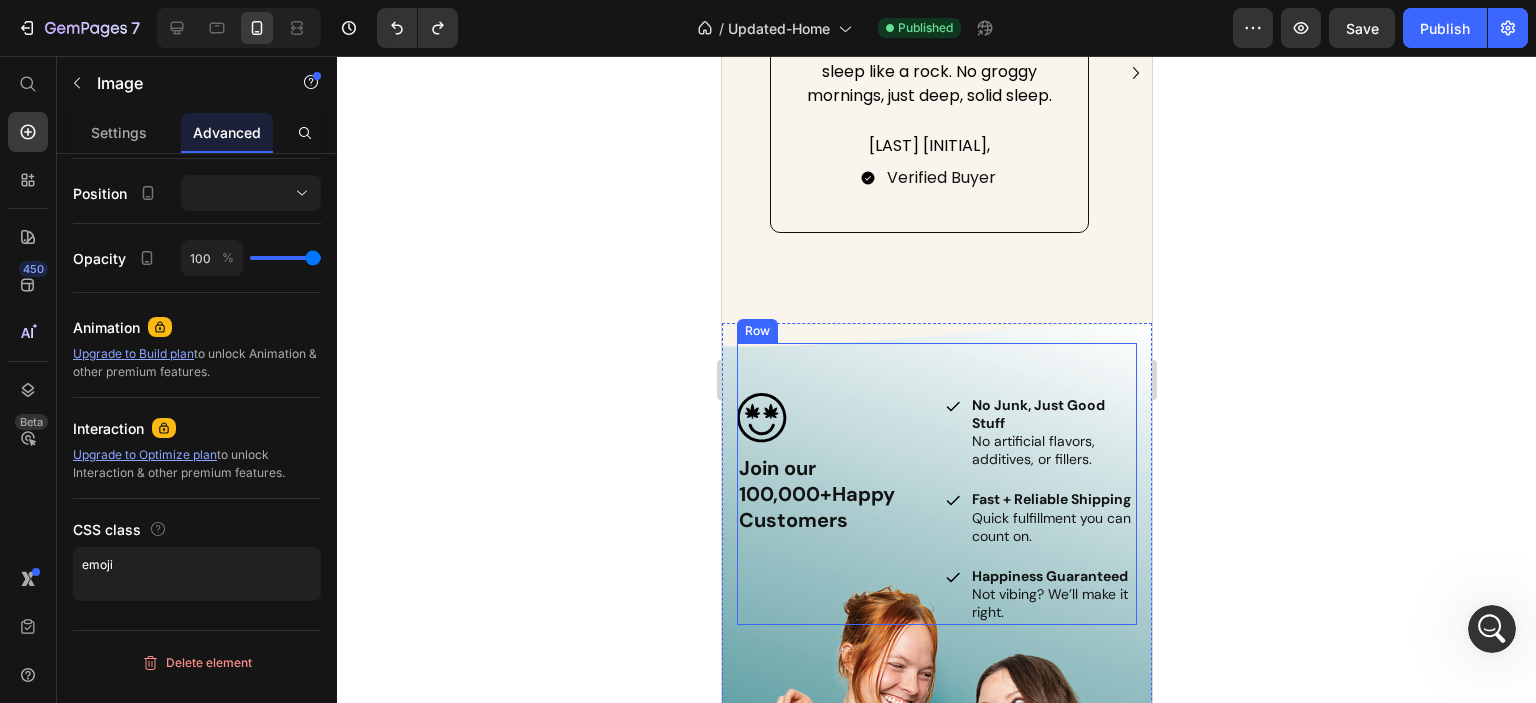 scroll, scrollTop: 3652, scrollLeft: 0, axis: vertical 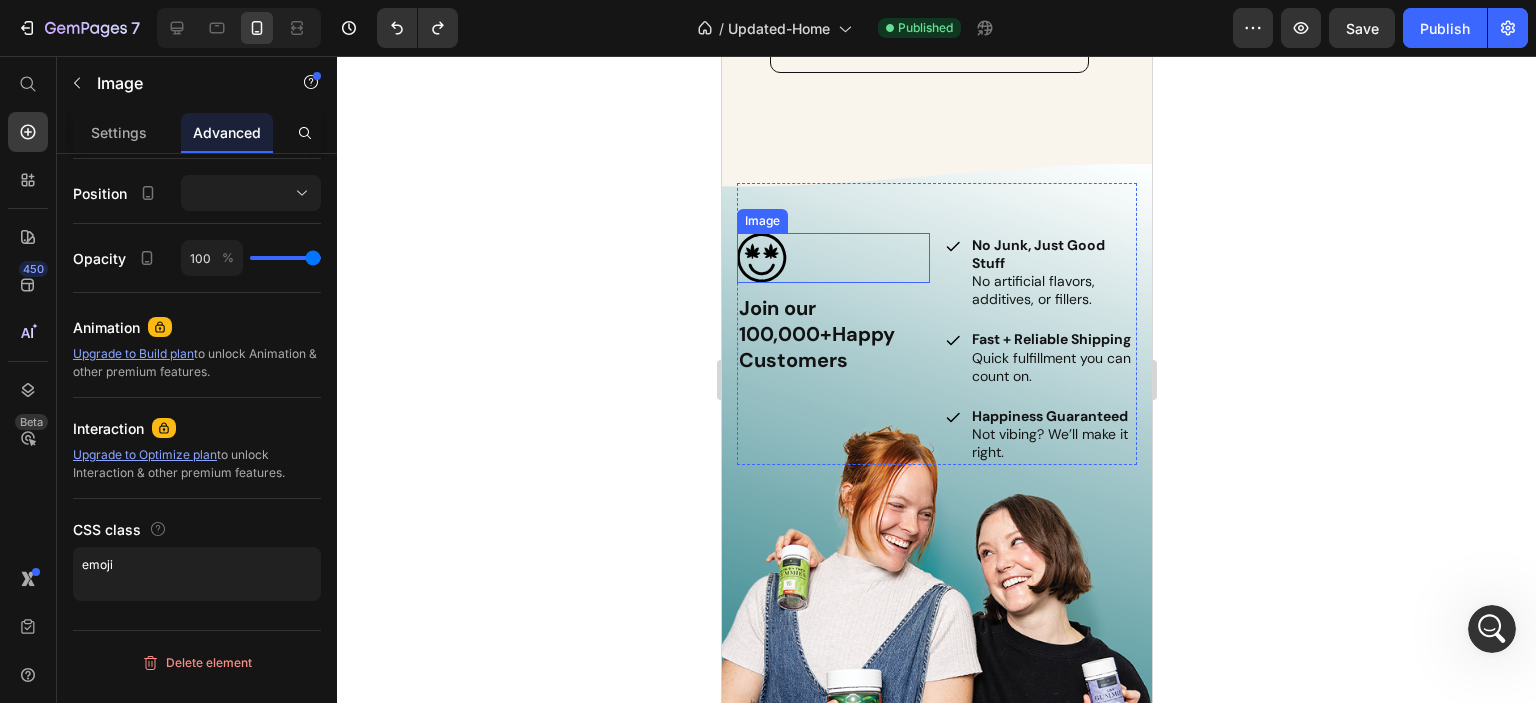click at bounding box center [832, 258] 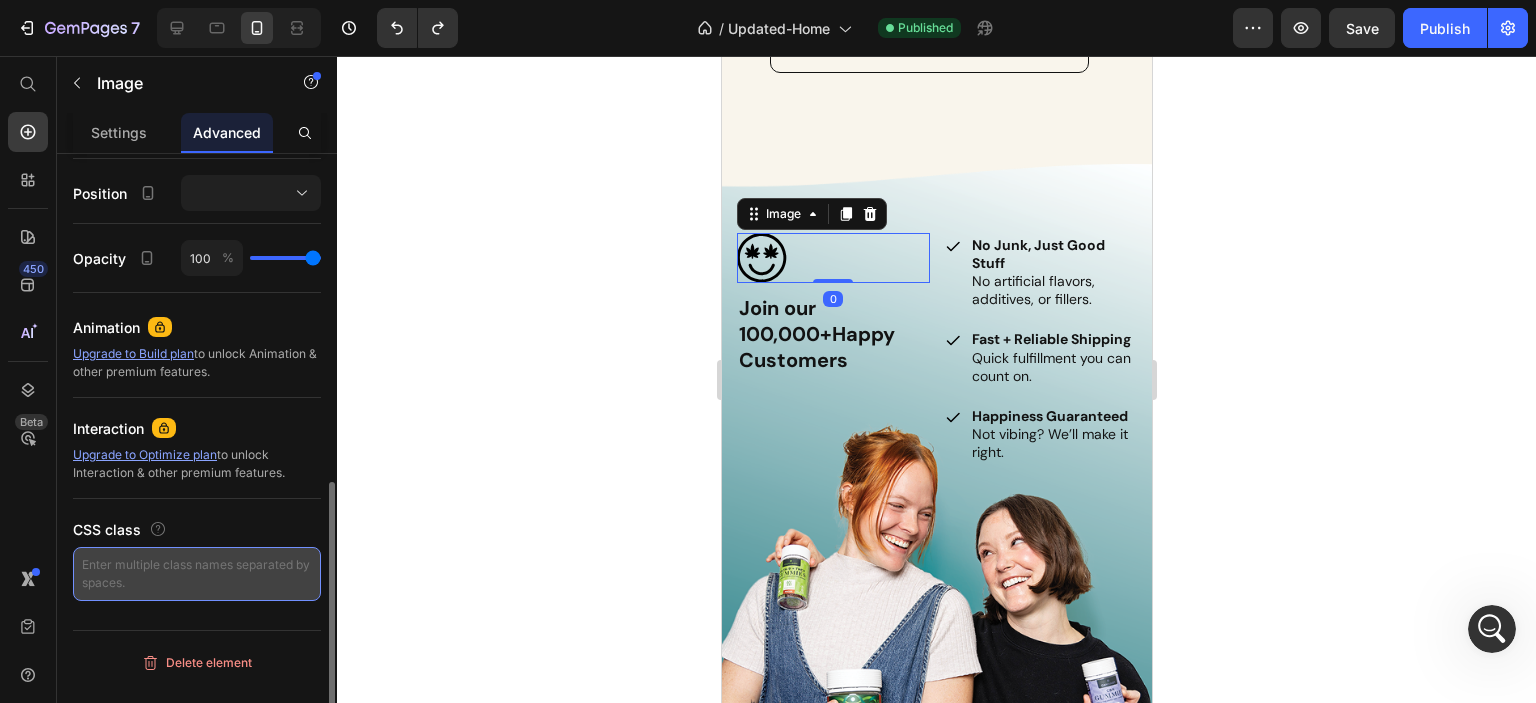 click at bounding box center (197, 574) 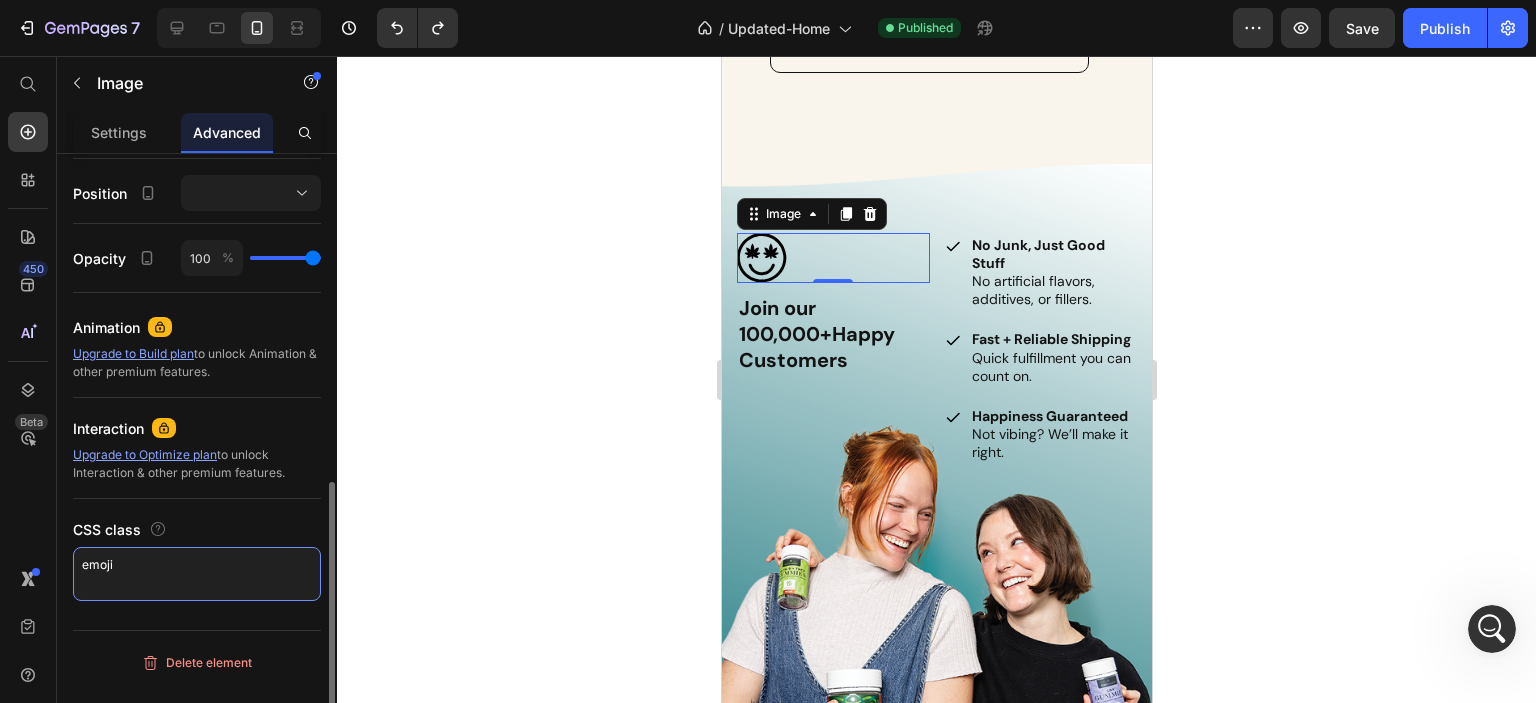 type on "emoji" 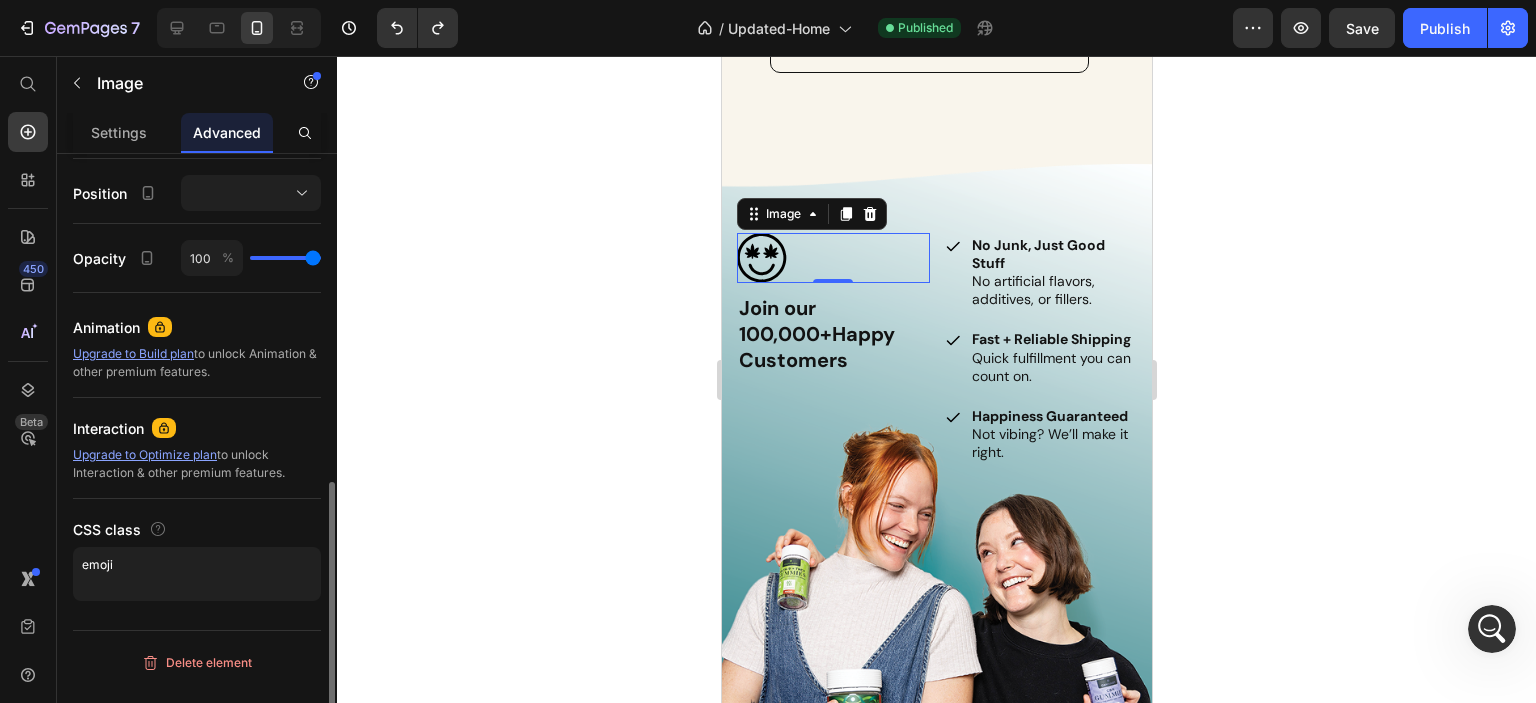 click on "Interaction Upgrade to Optimize plan  to unlock Interaction & other premium features." 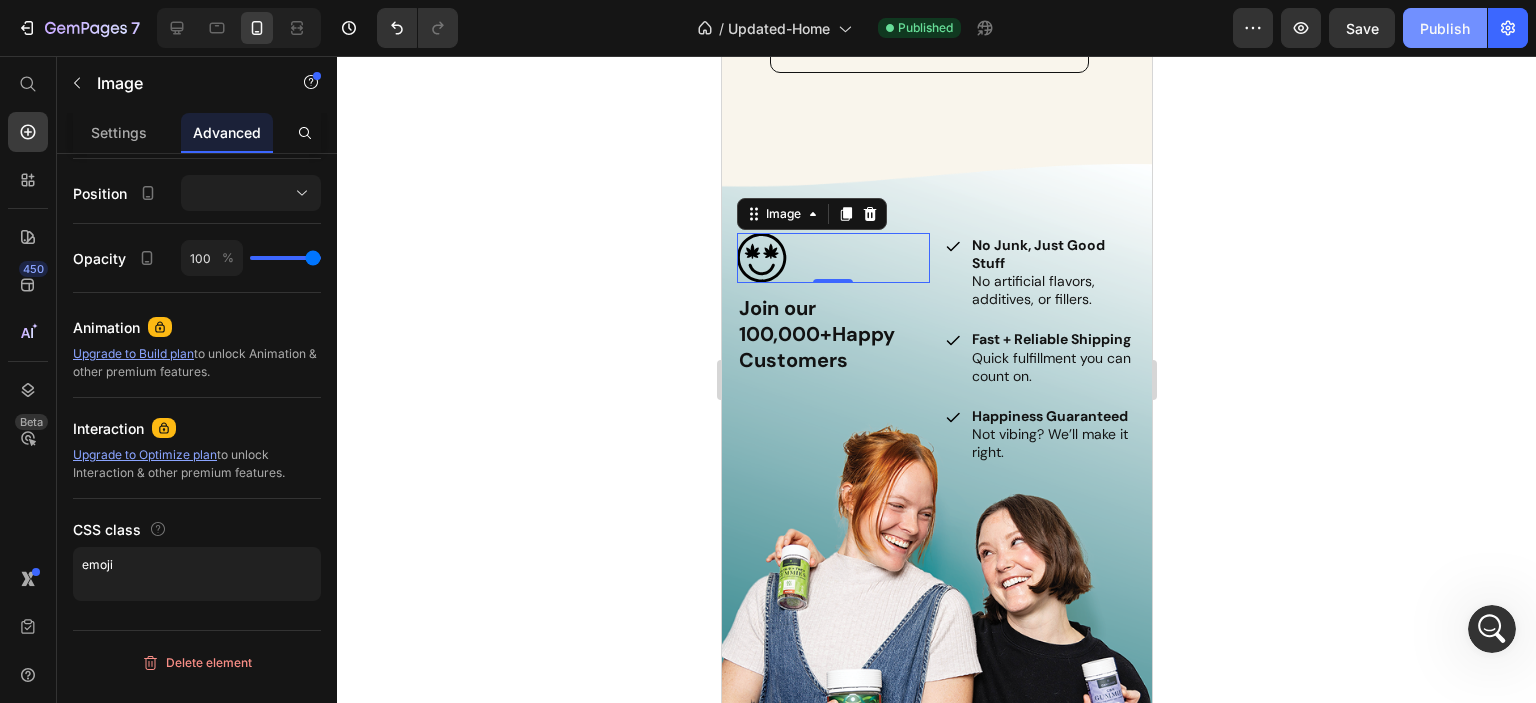 click on "Publish" at bounding box center (1445, 28) 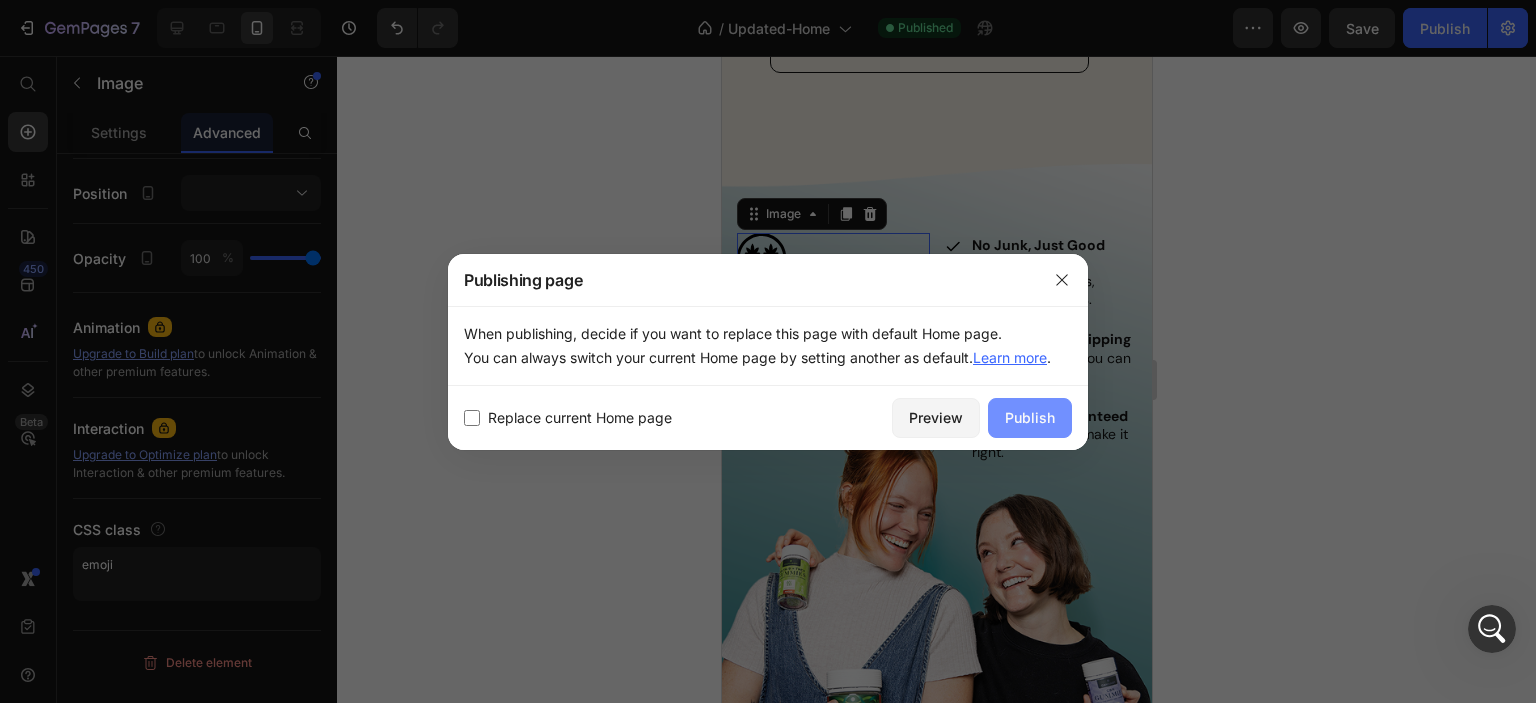 click on "Publish" at bounding box center (1030, 418) 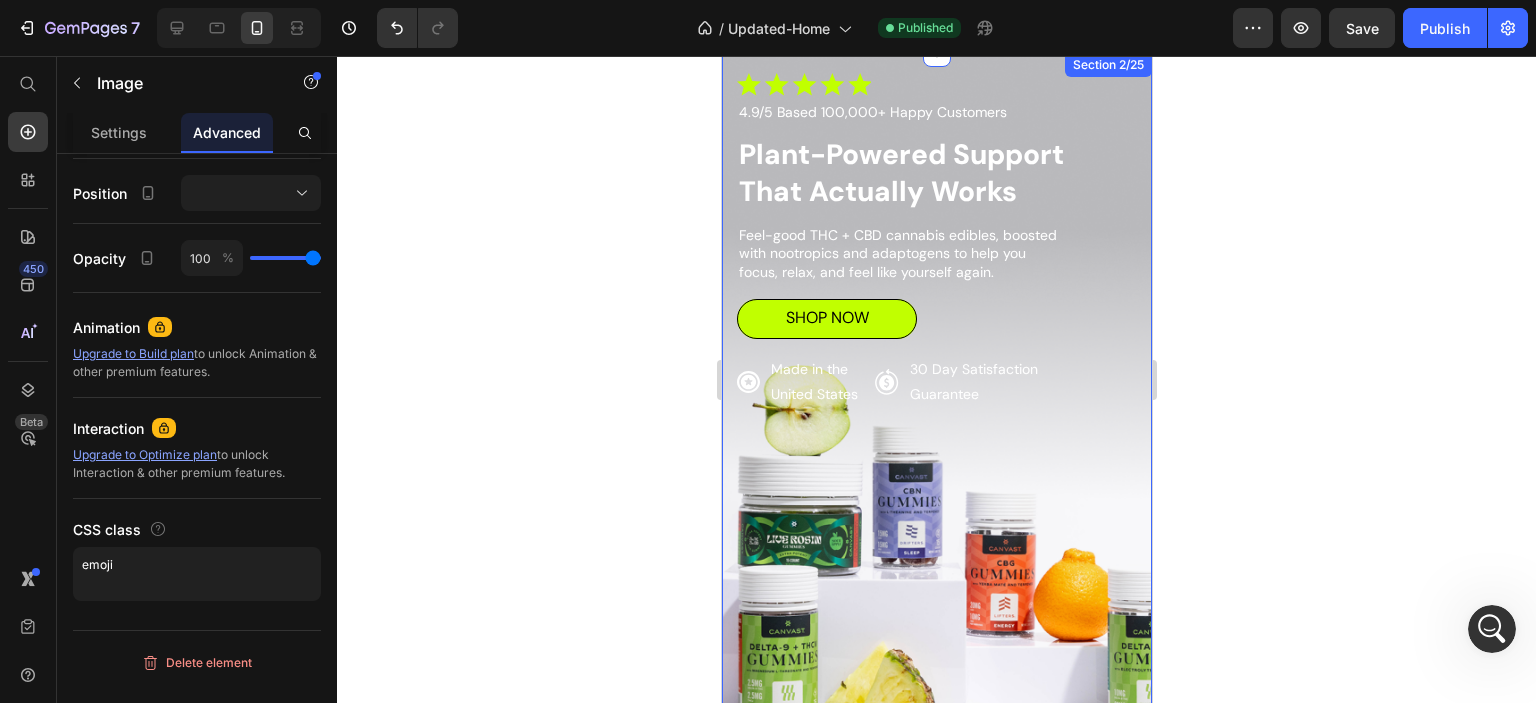 scroll, scrollTop: 0, scrollLeft: 0, axis: both 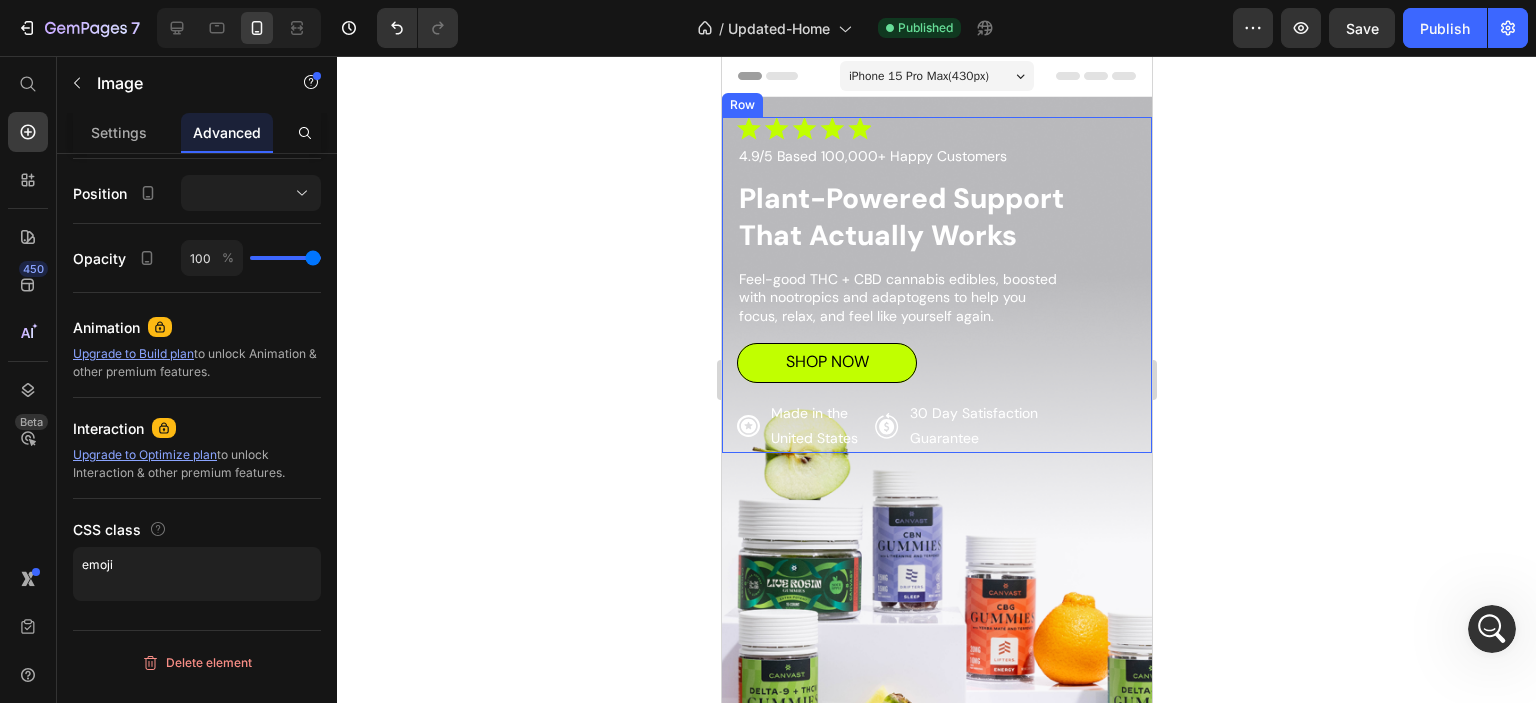 select on "570495294486938420" 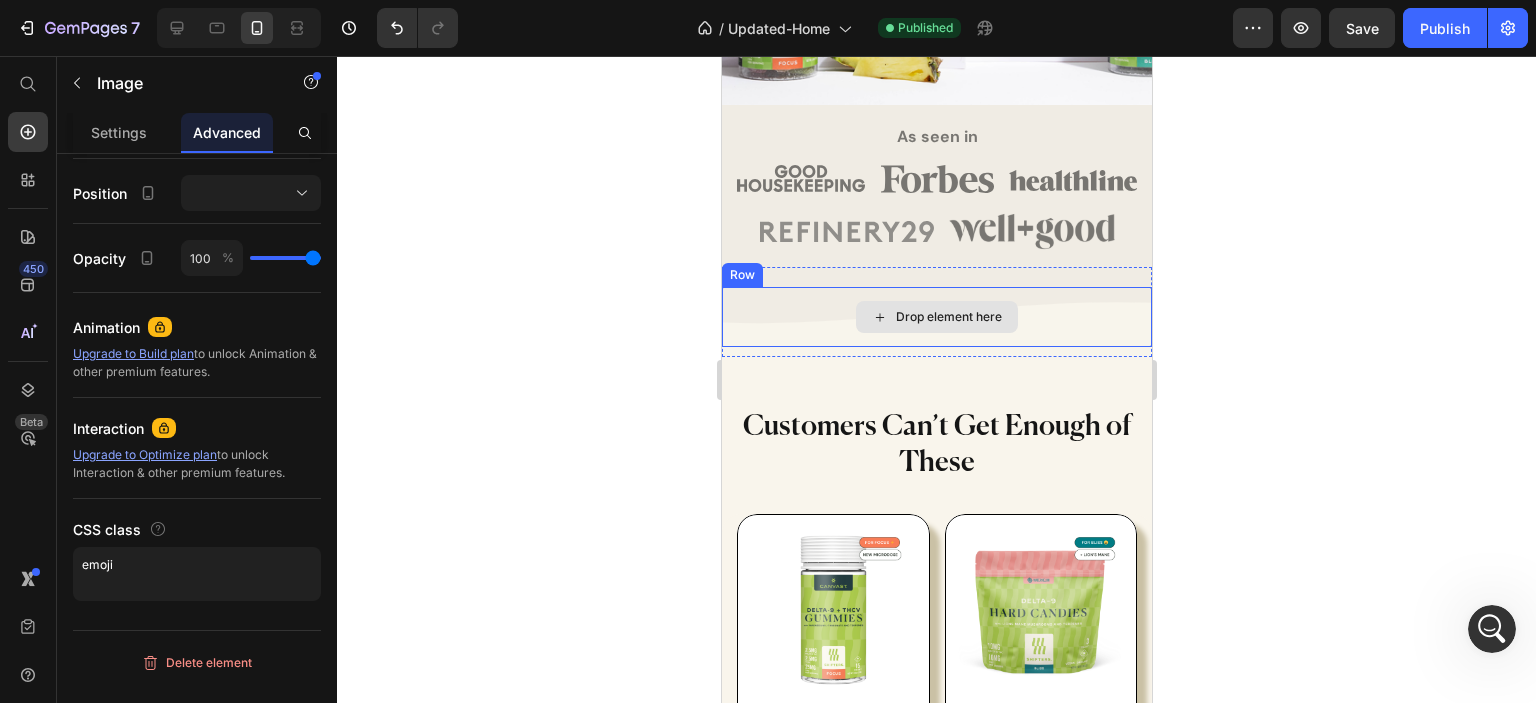 scroll, scrollTop: 700, scrollLeft: 0, axis: vertical 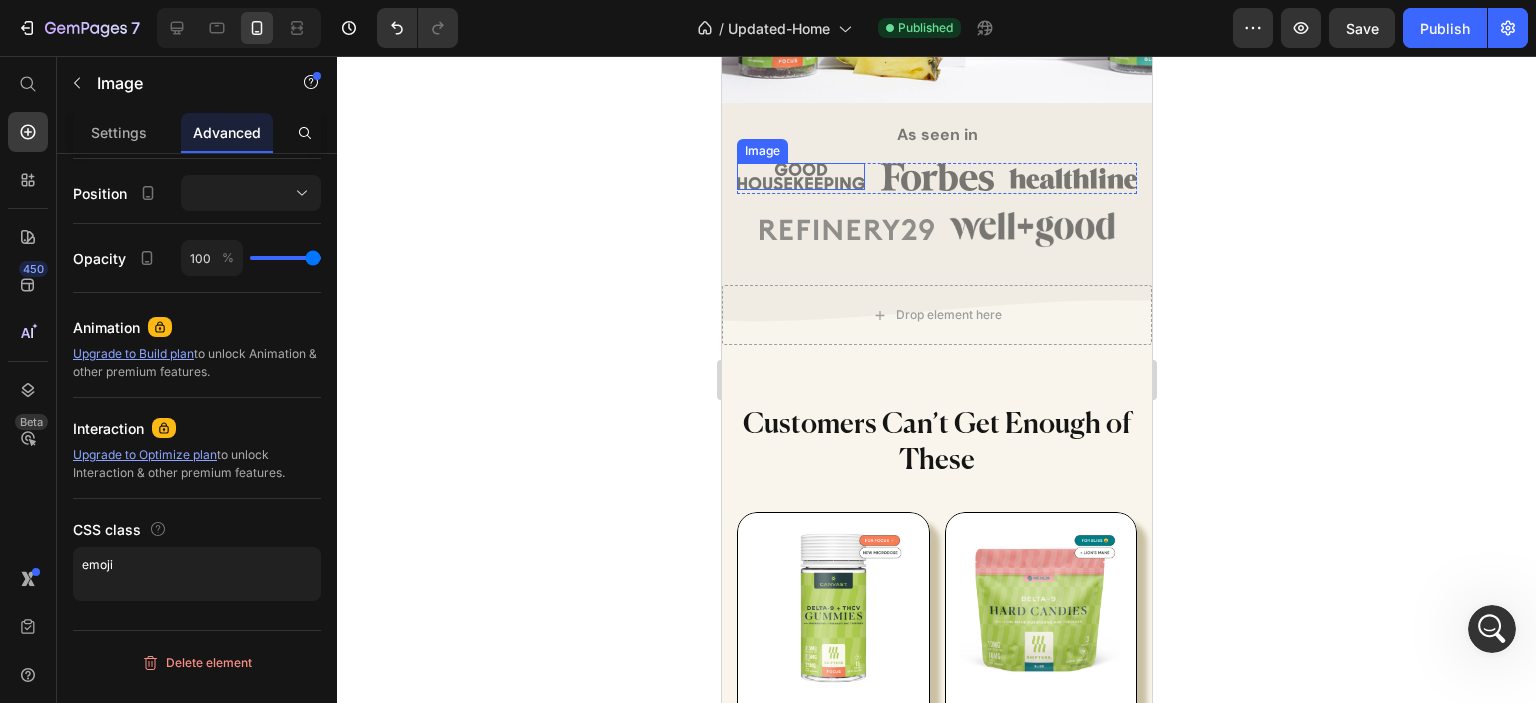 click at bounding box center (800, 176) 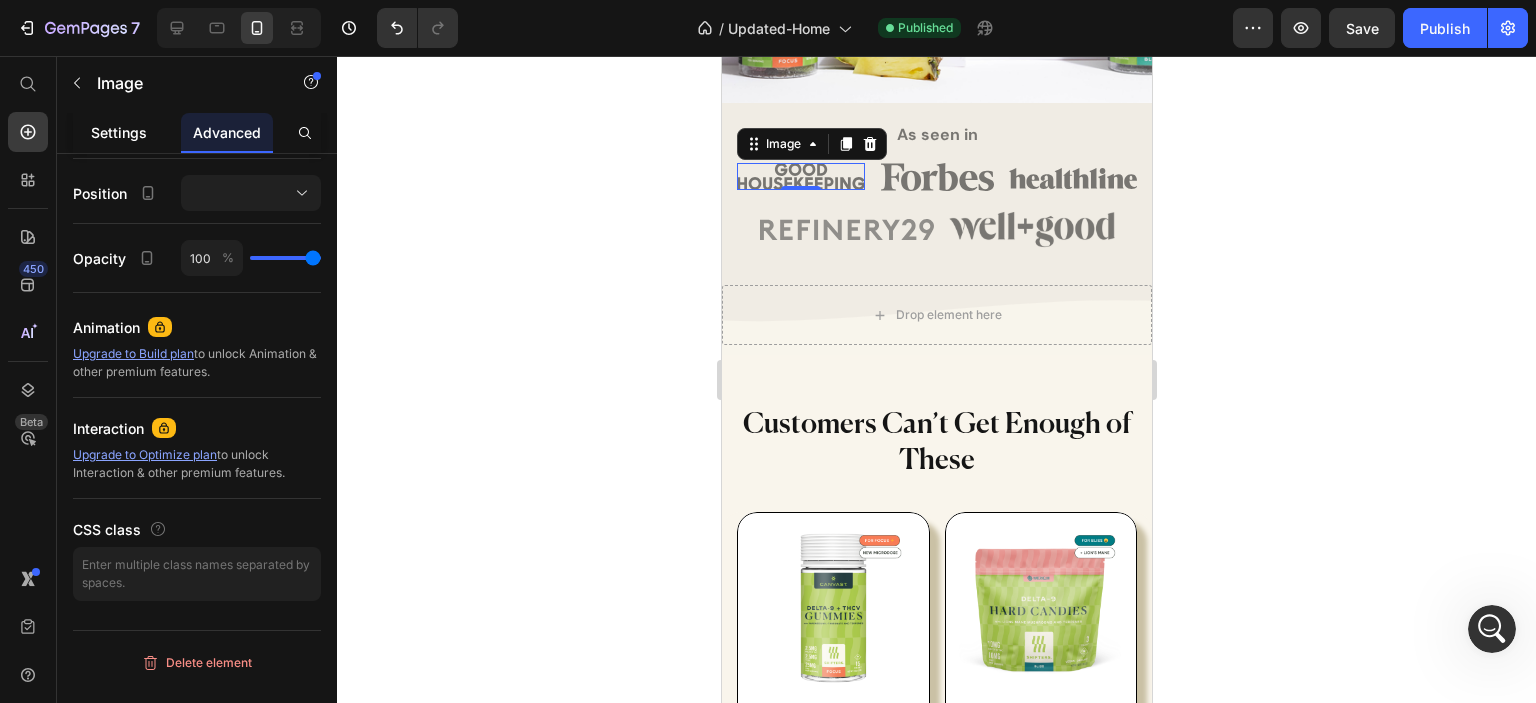 click on "Settings" at bounding box center [119, 132] 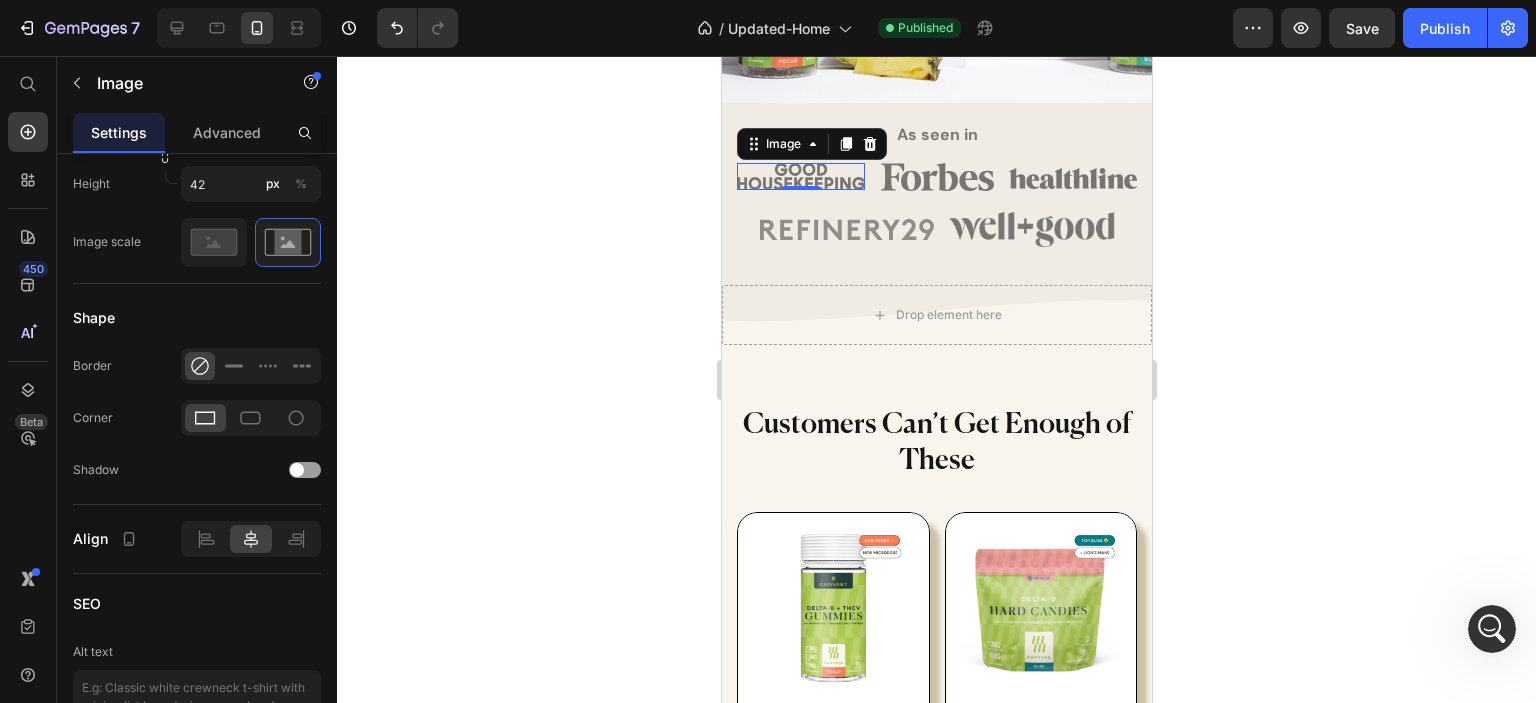 scroll, scrollTop: 0, scrollLeft: 0, axis: both 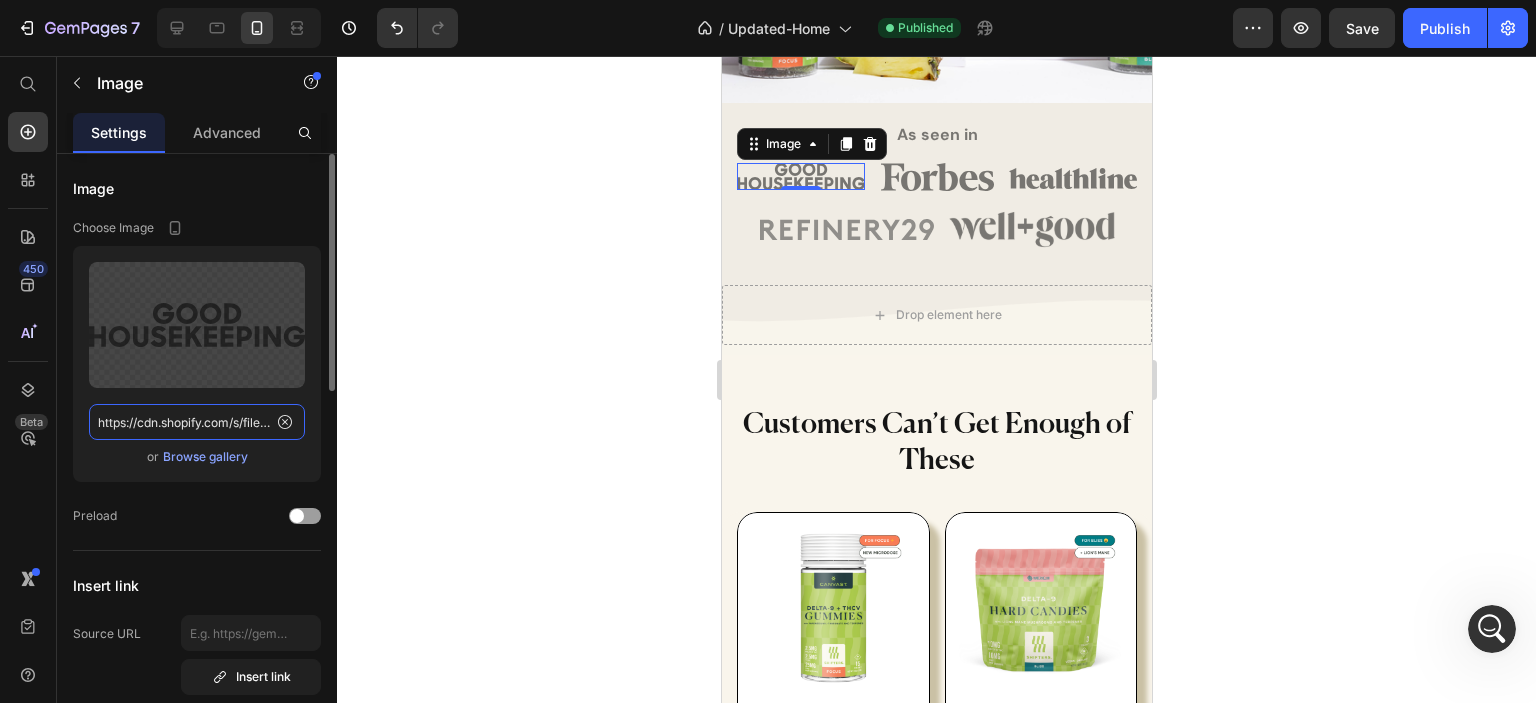 click on "https://cdn.shopify.com/s/files/1/0341/2836/3657/files/gempages_570495266654782688-977772a8-84b2-48b6-bc85-1272fc8e54f4.svg" 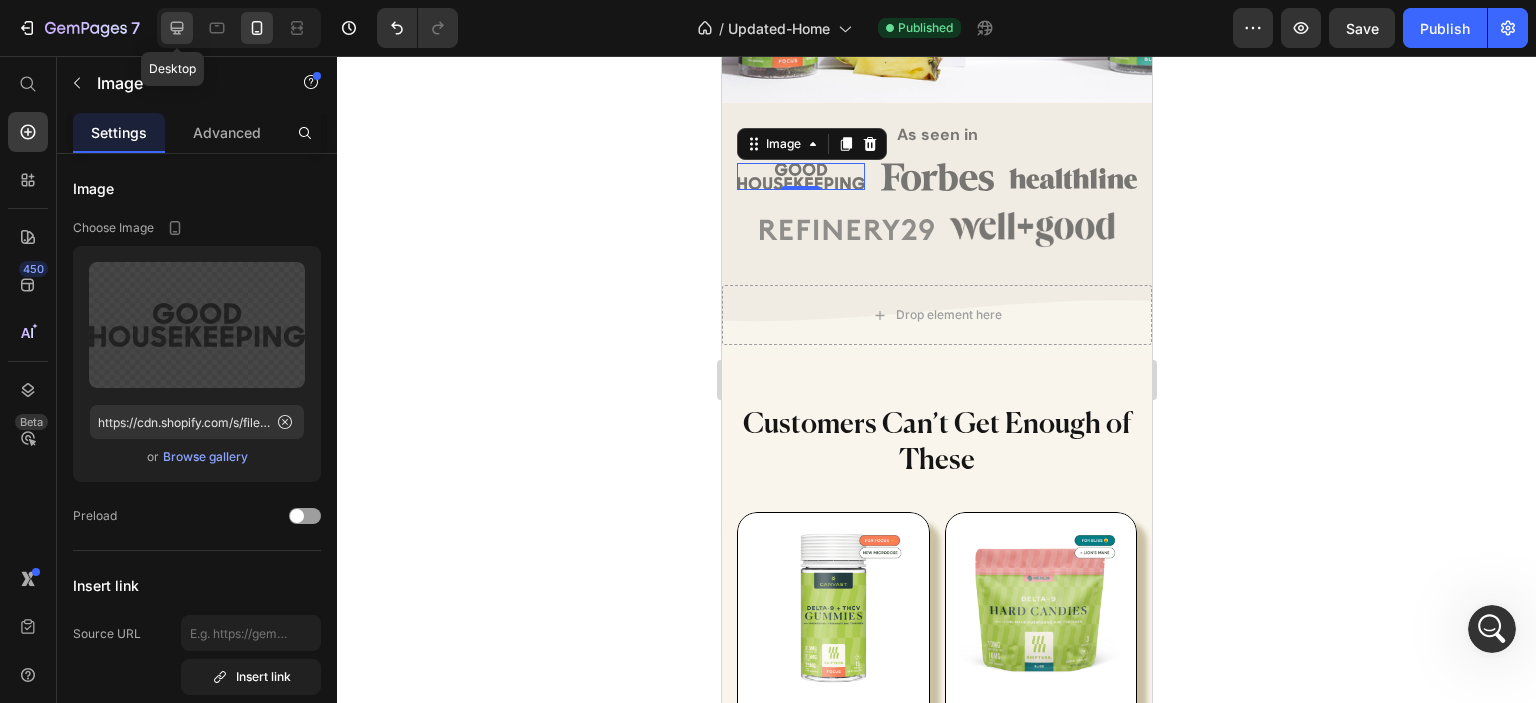 click 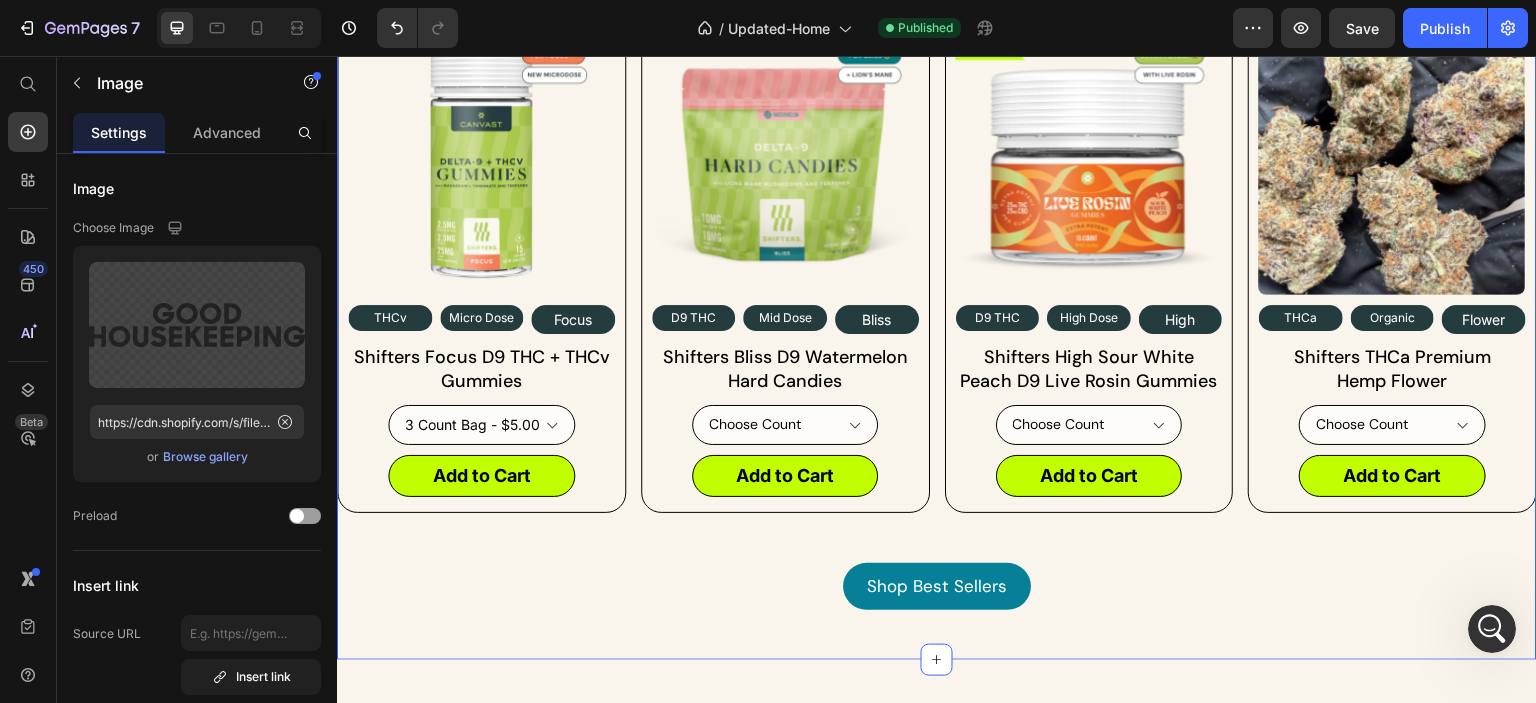 scroll, scrollTop: 371, scrollLeft: 0, axis: vertical 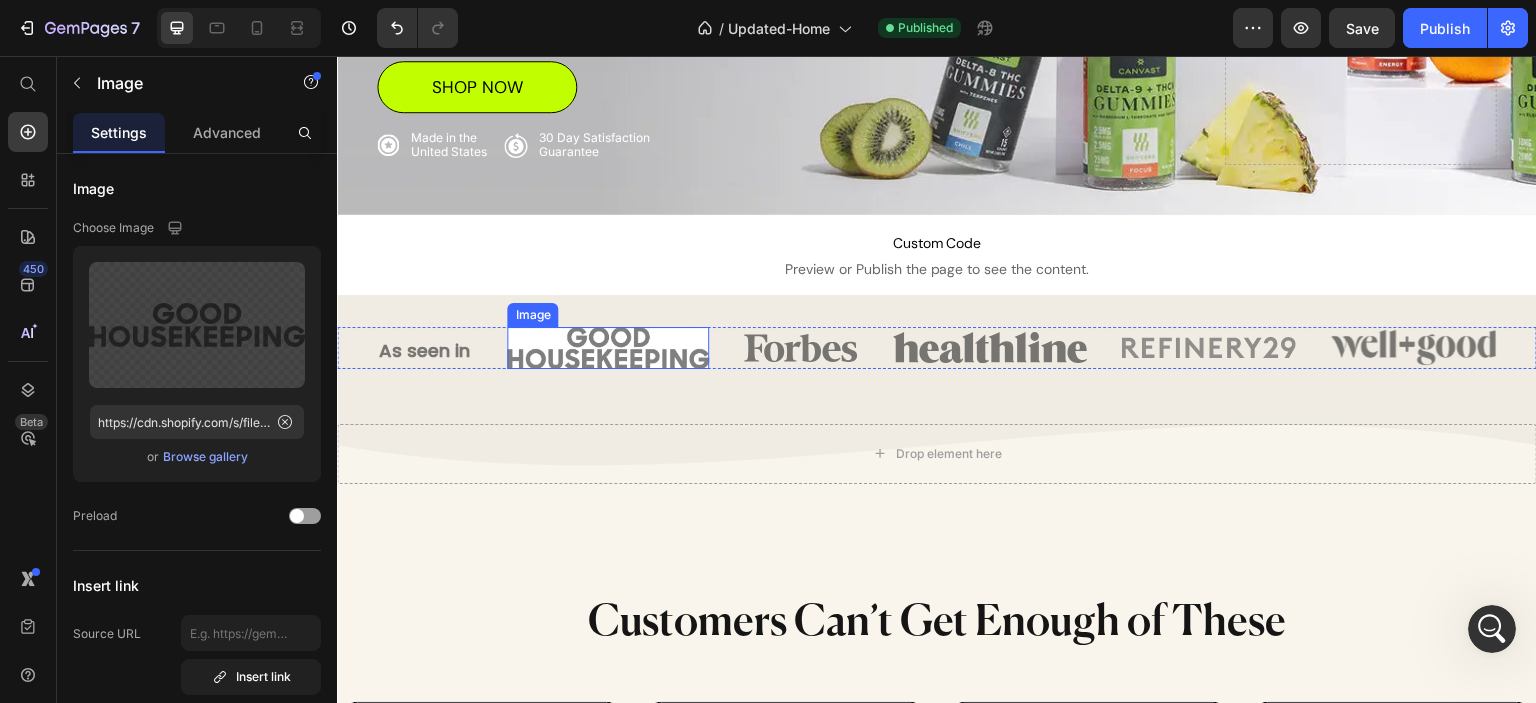 click at bounding box center (608, 348) 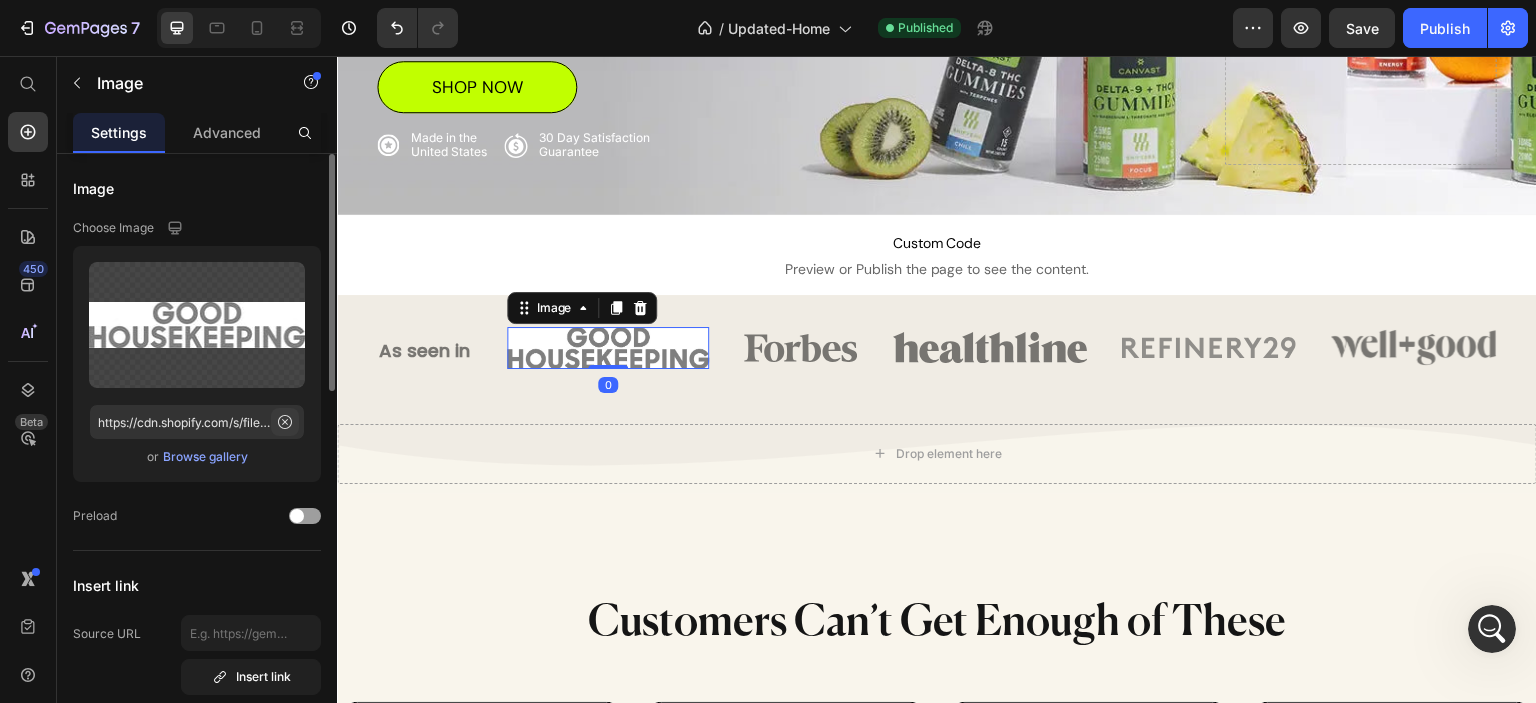 click 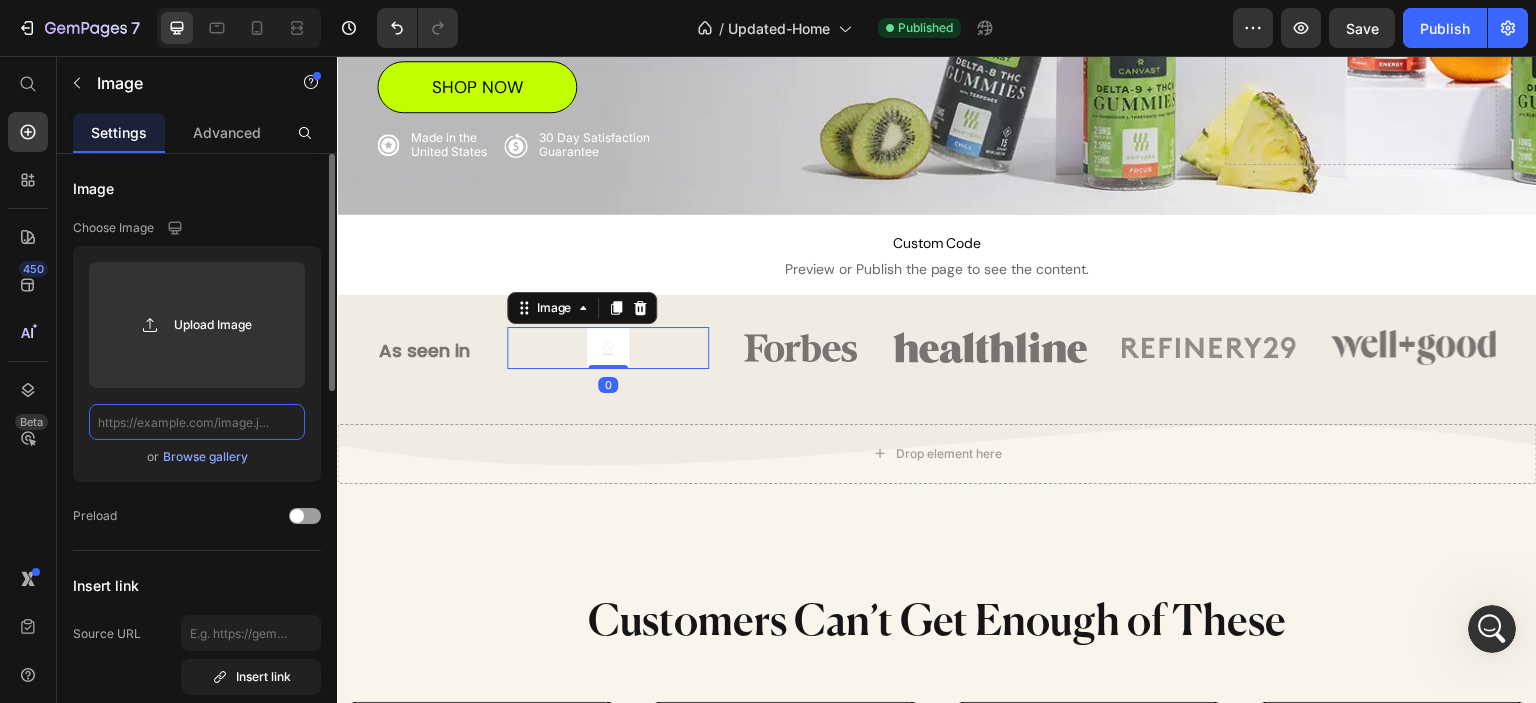 scroll, scrollTop: 0, scrollLeft: 0, axis: both 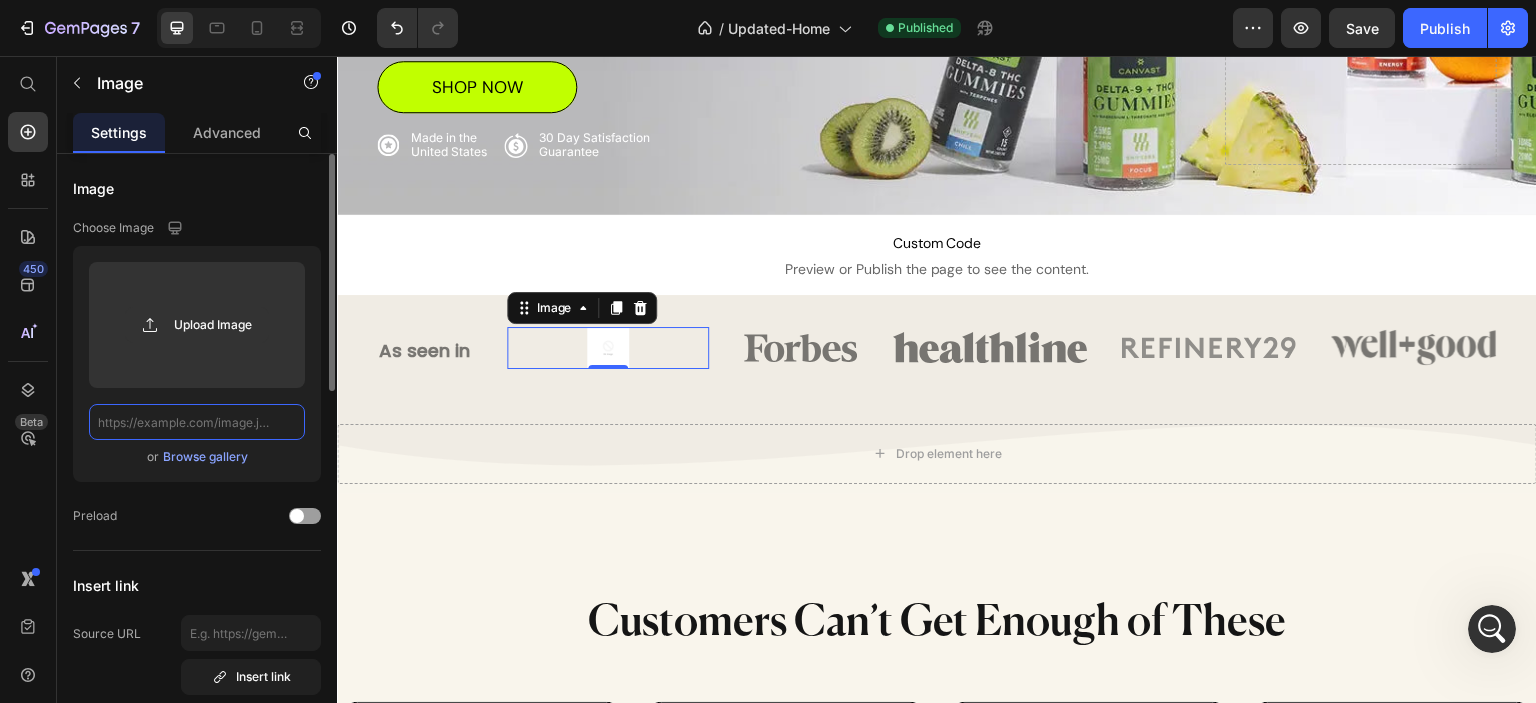 click 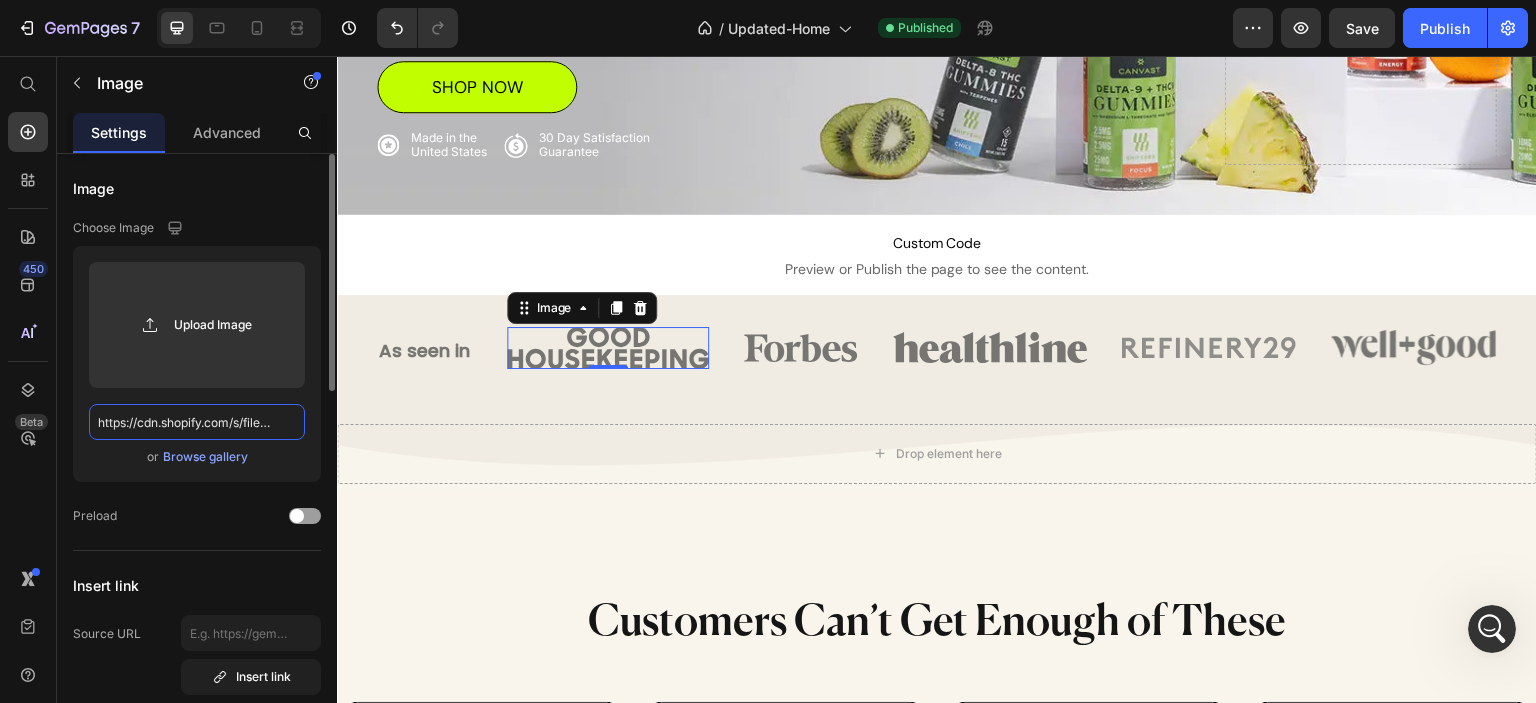 scroll, scrollTop: 0, scrollLeft: 740, axis: horizontal 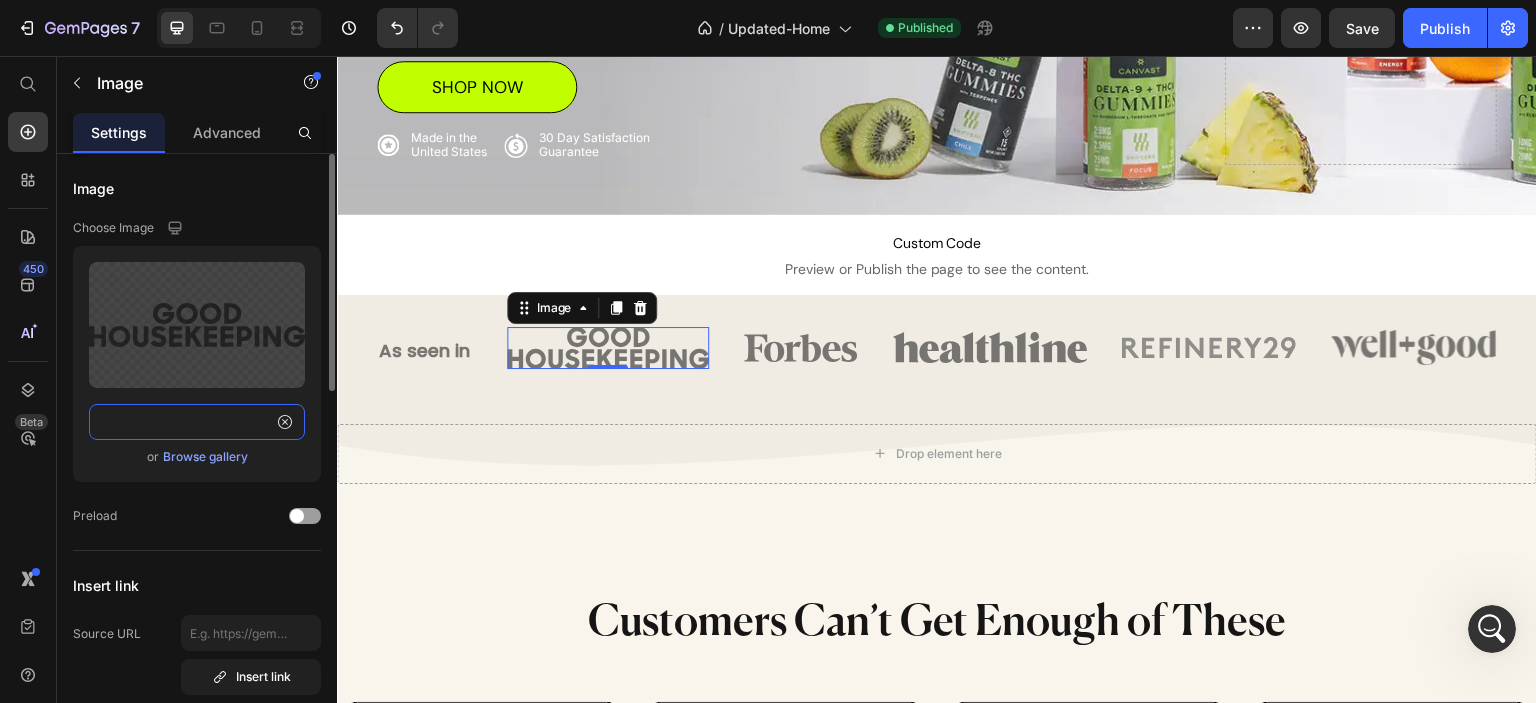type on "https://cdn.shopify.com/s/files/1/0341/2836/3657/files/gempages_570495266654782688-977772a8-84b2-48b6-bc85-1272fc8e54f4.svg" 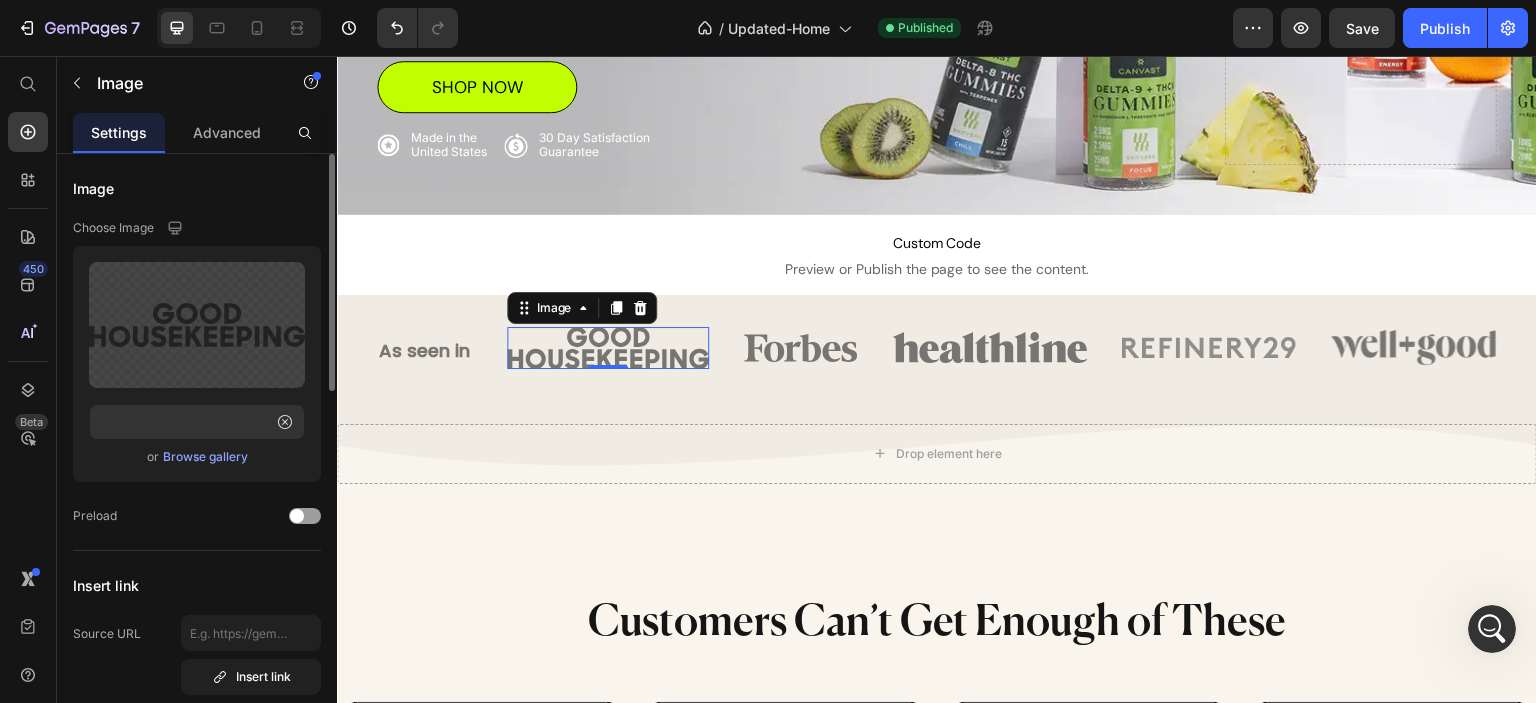 click on "Image" at bounding box center (197, 188) 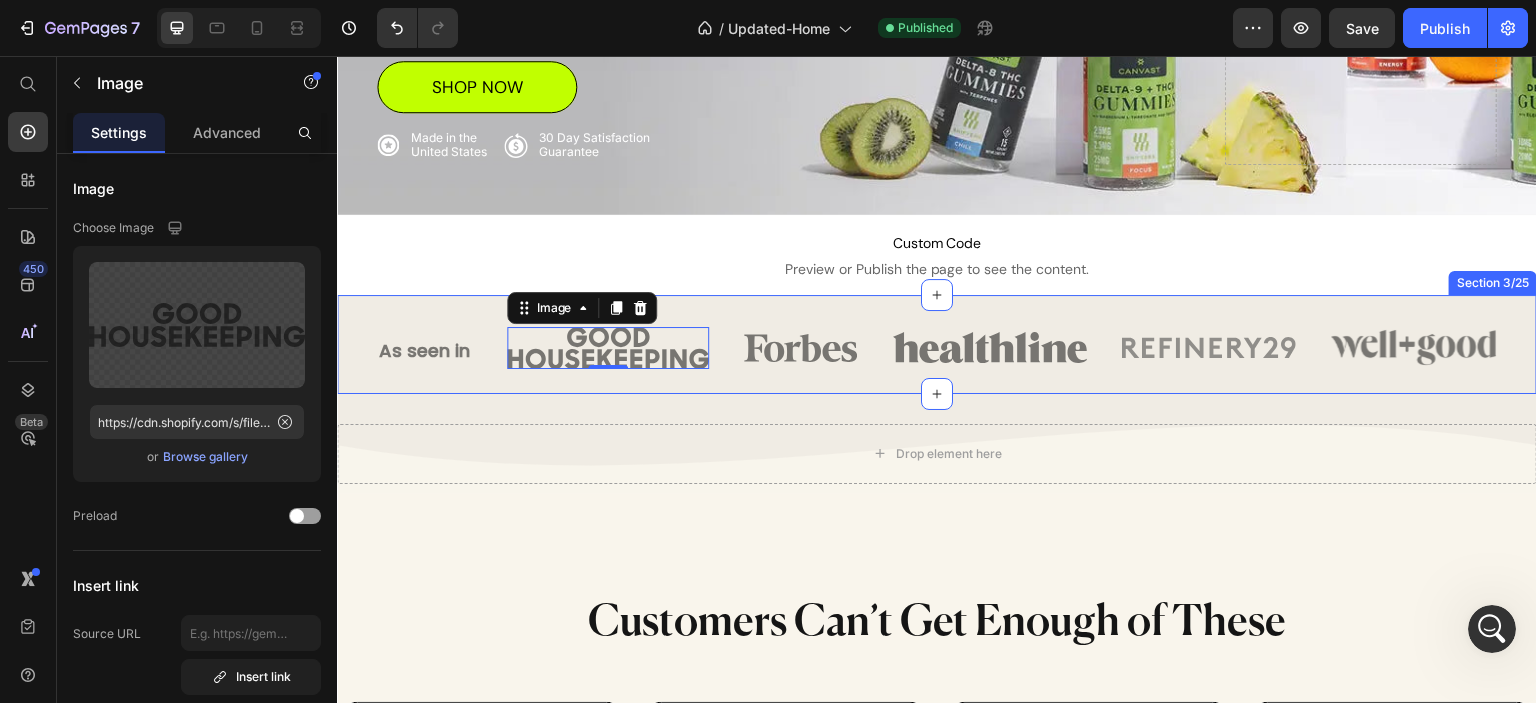 click on "As seen in Text Block Image Image Image Row Image Image Row As seen in Text Block Image   0 Image Image Image Image Row Section 3/25" at bounding box center (937, 344) 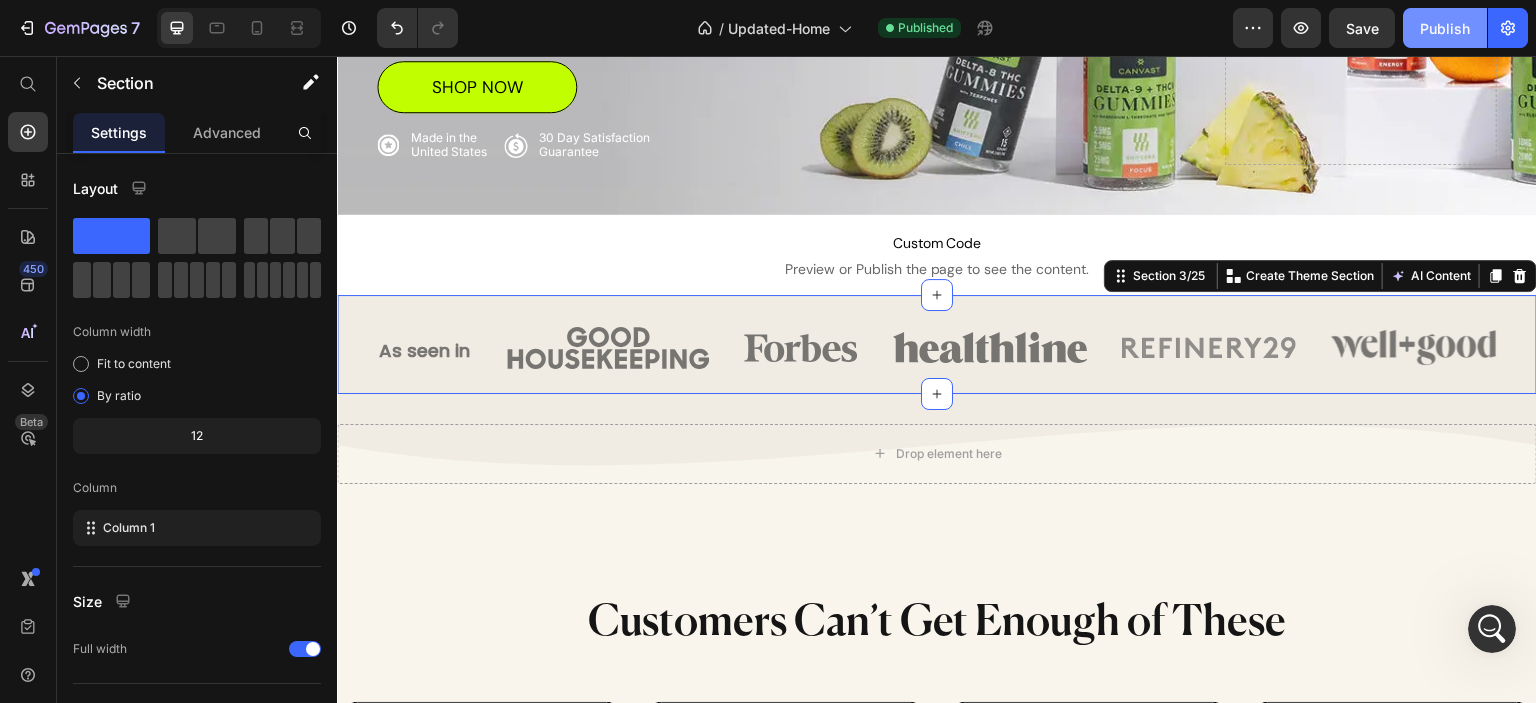 click on "Publish" at bounding box center (1445, 28) 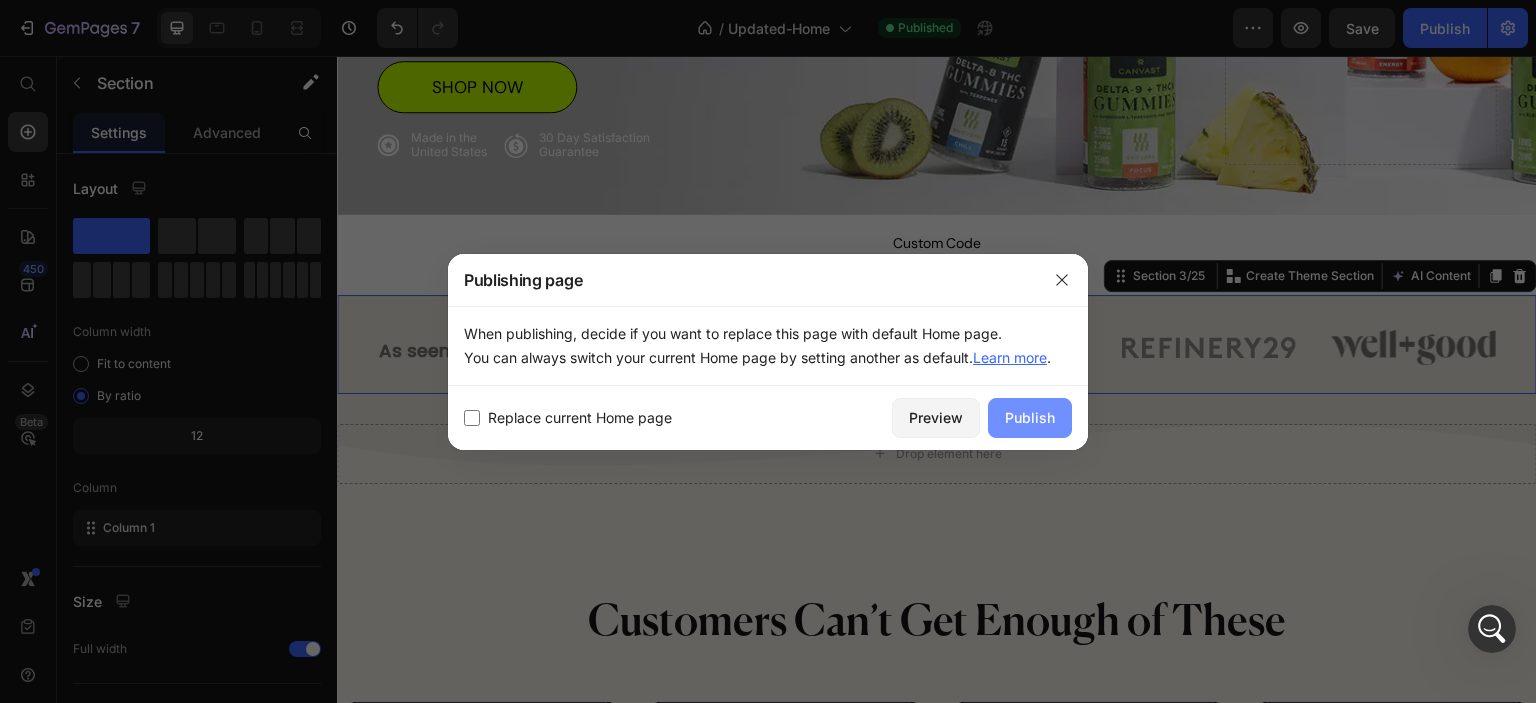 click on "Publish" at bounding box center (1030, 417) 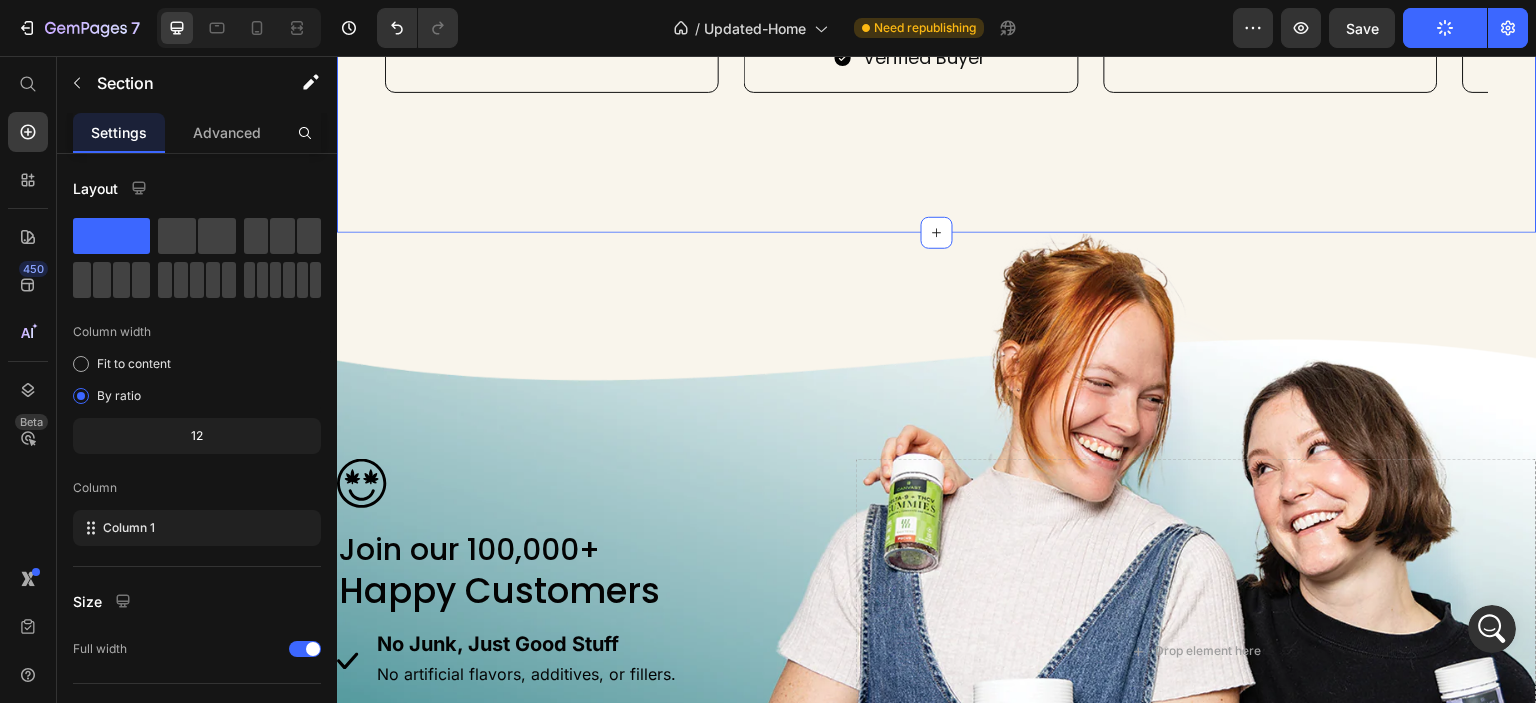 scroll, scrollTop: 3771, scrollLeft: 0, axis: vertical 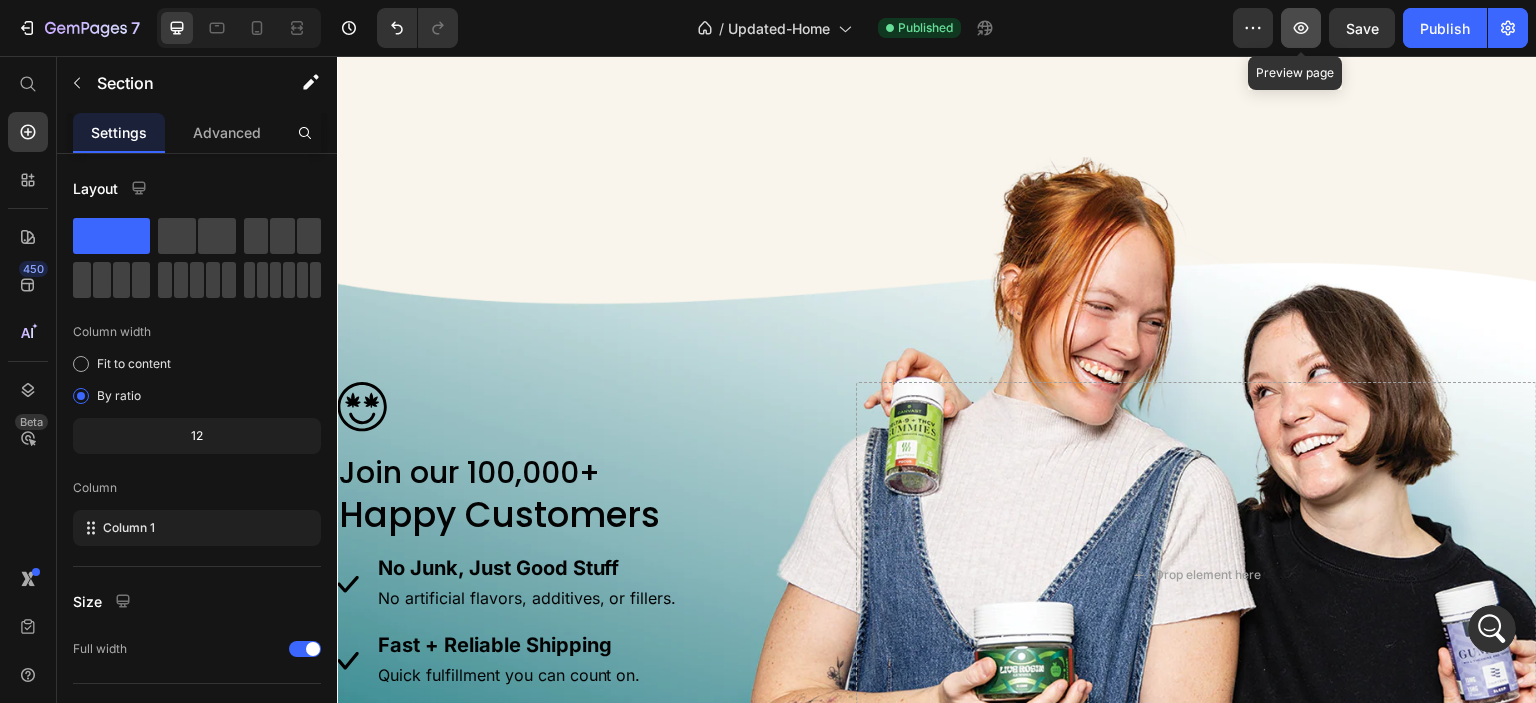 click 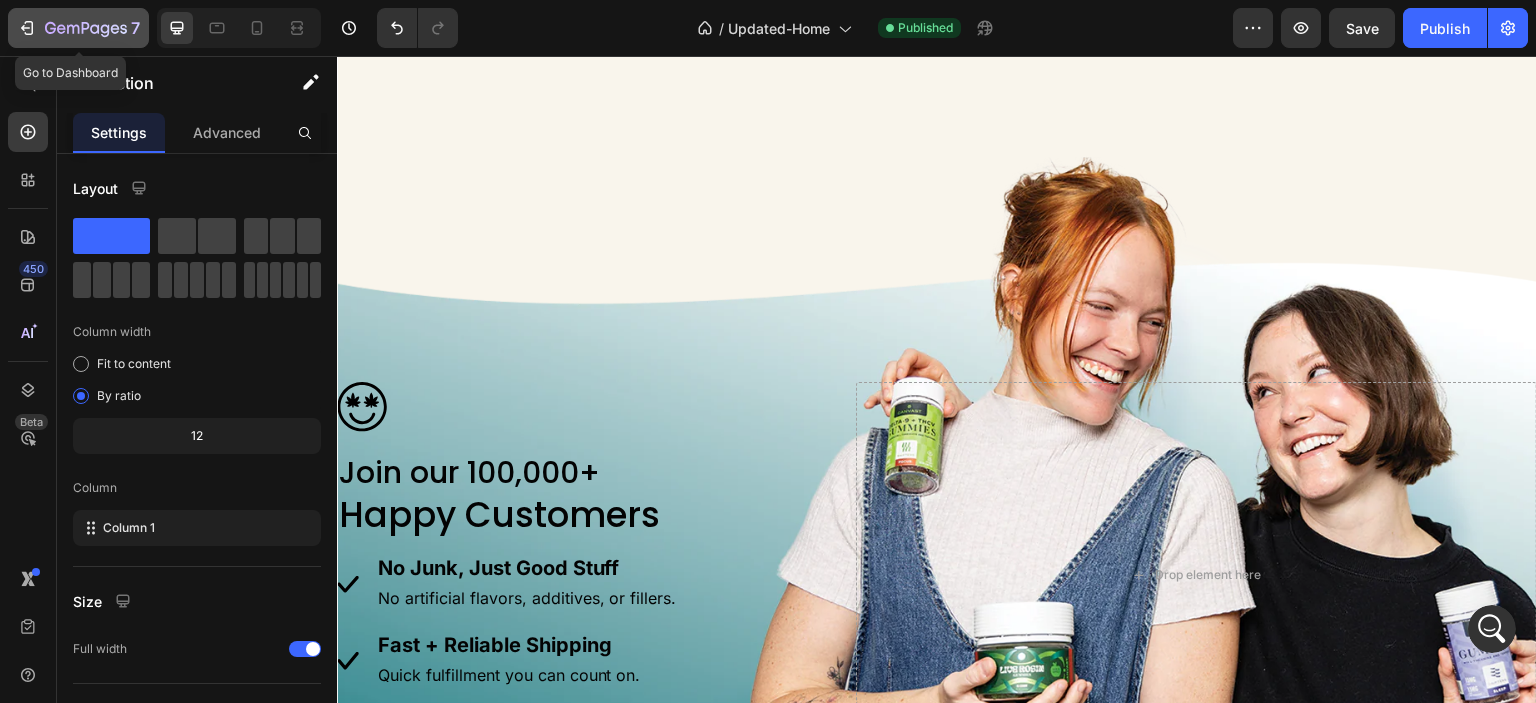 click on "7" 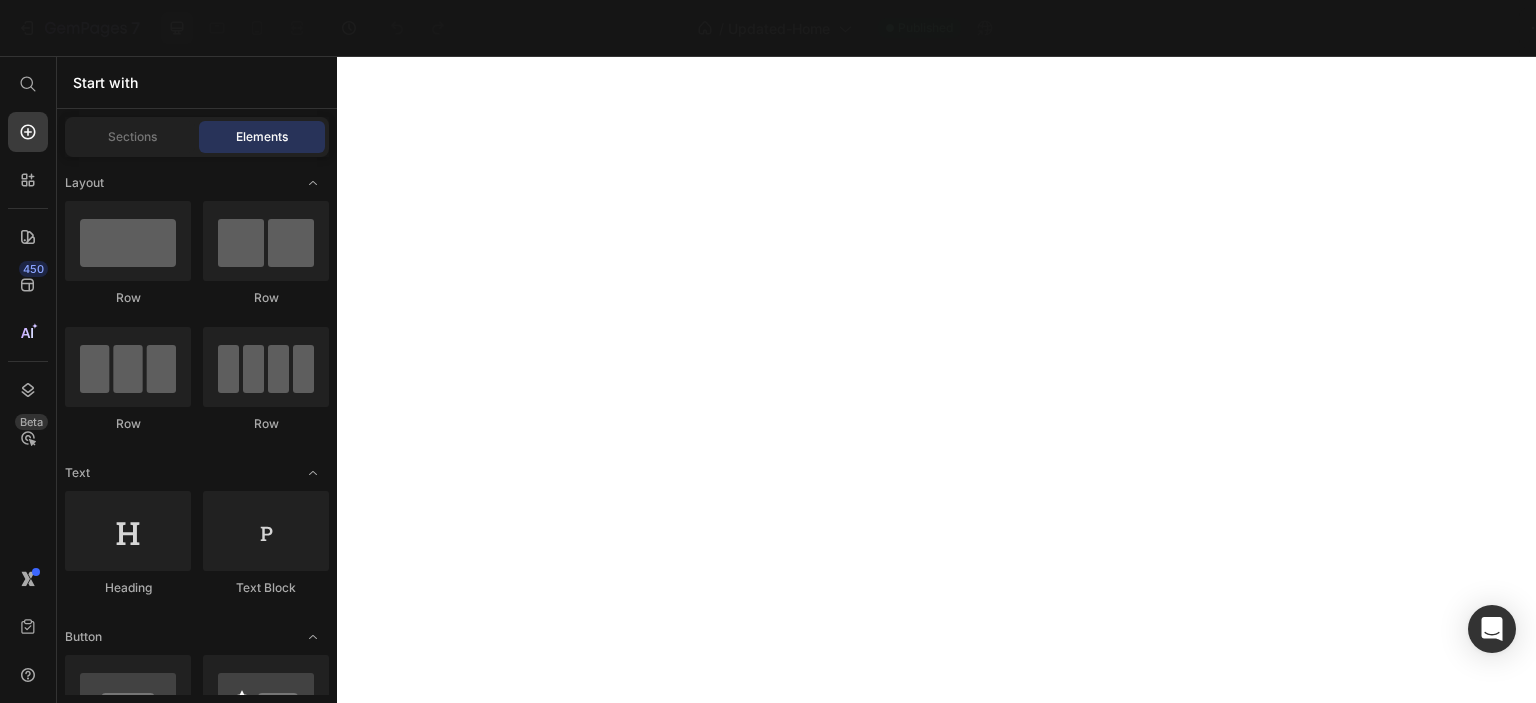 scroll, scrollTop: 0, scrollLeft: 0, axis: both 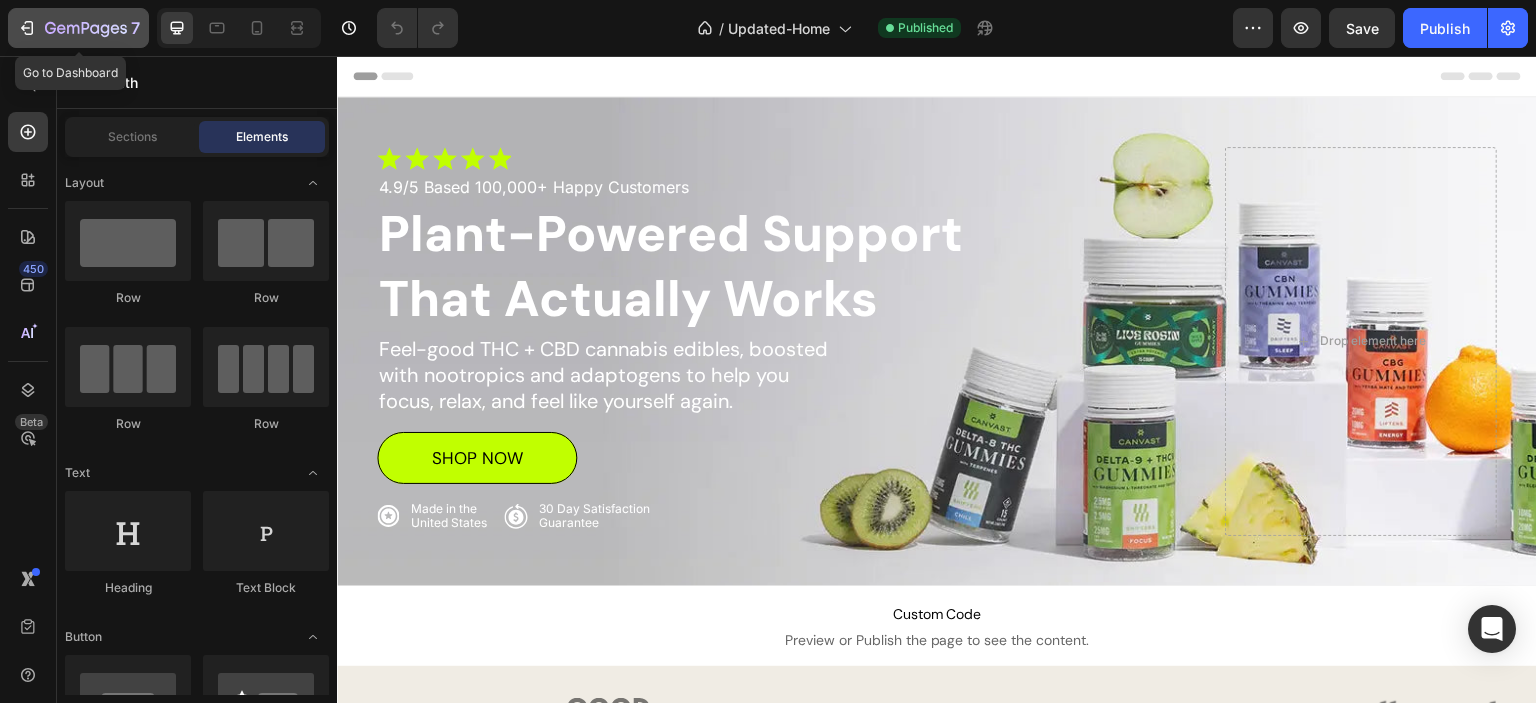 click 